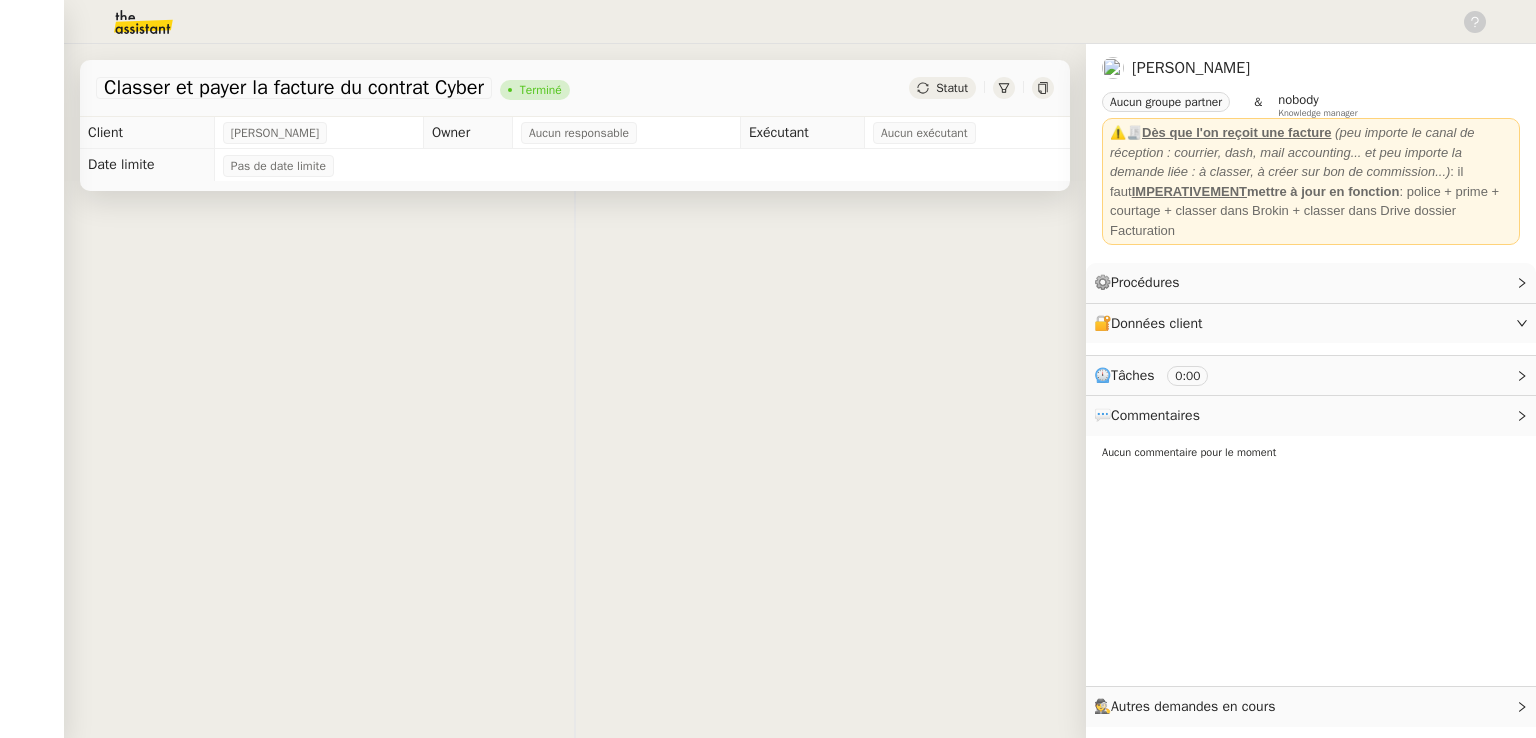 scroll, scrollTop: 0, scrollLeft: 0, axis: both 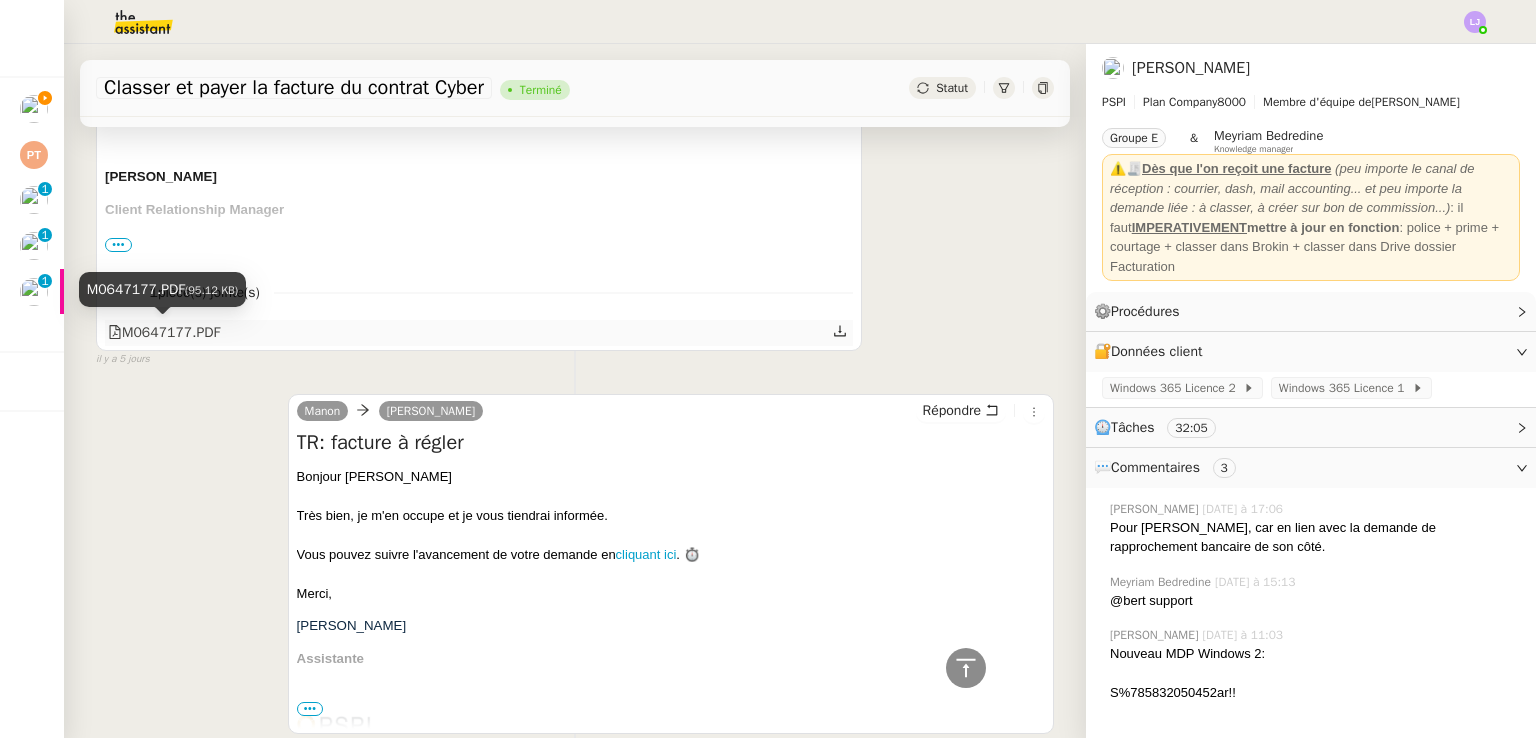 click on "M0647177.PDF" 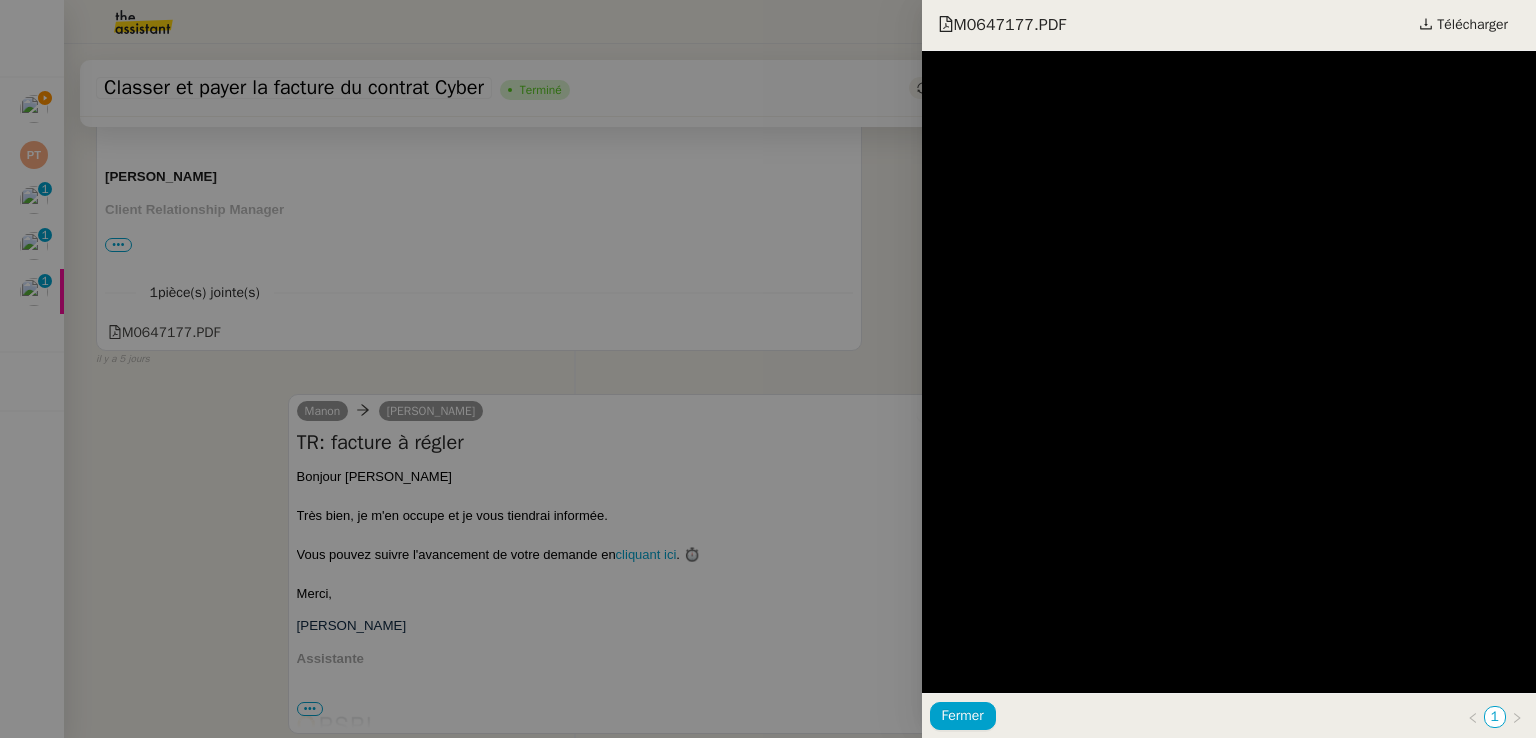 click at bounding box center (768, 369) 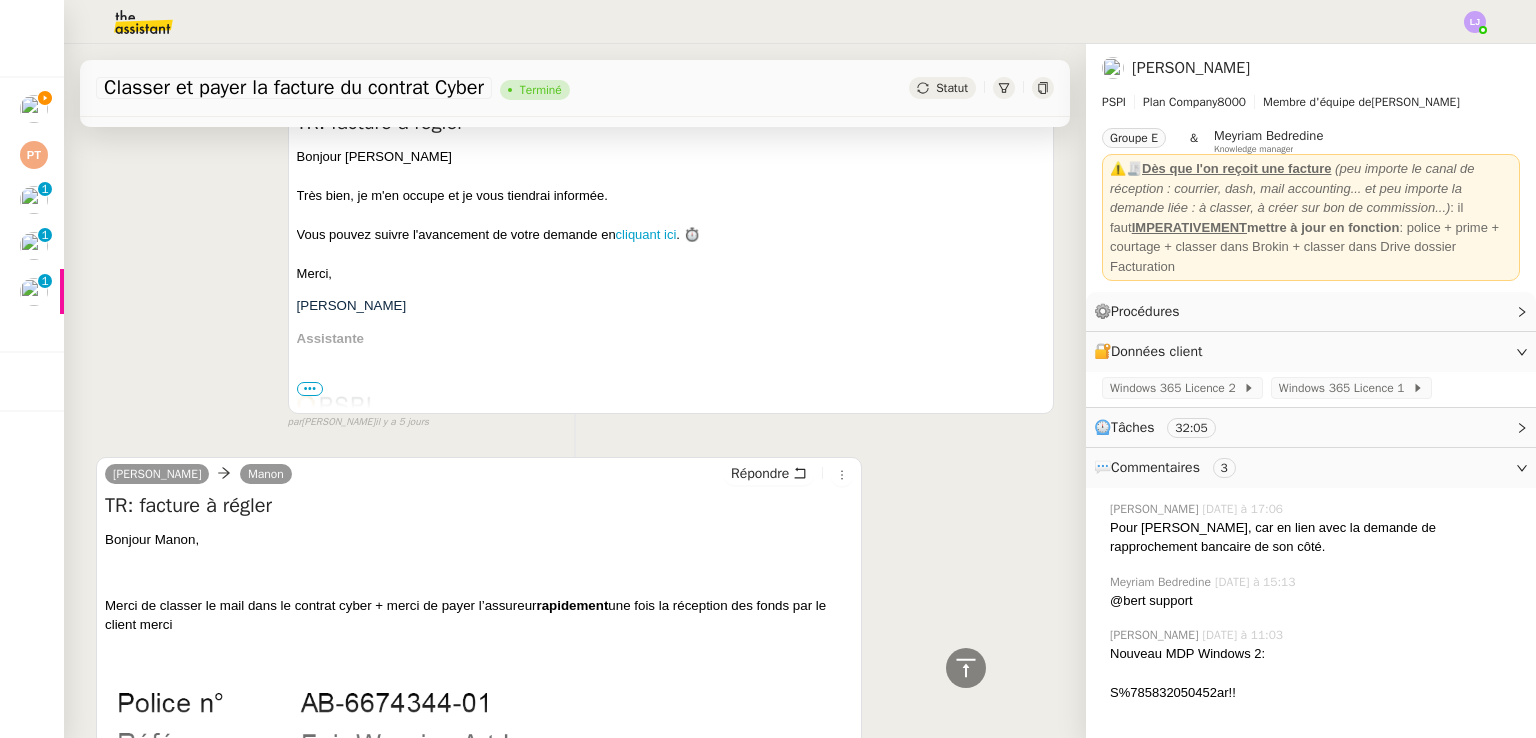 scroll, scrollTop: 2449, scrollLeft: 0, axis: vertical 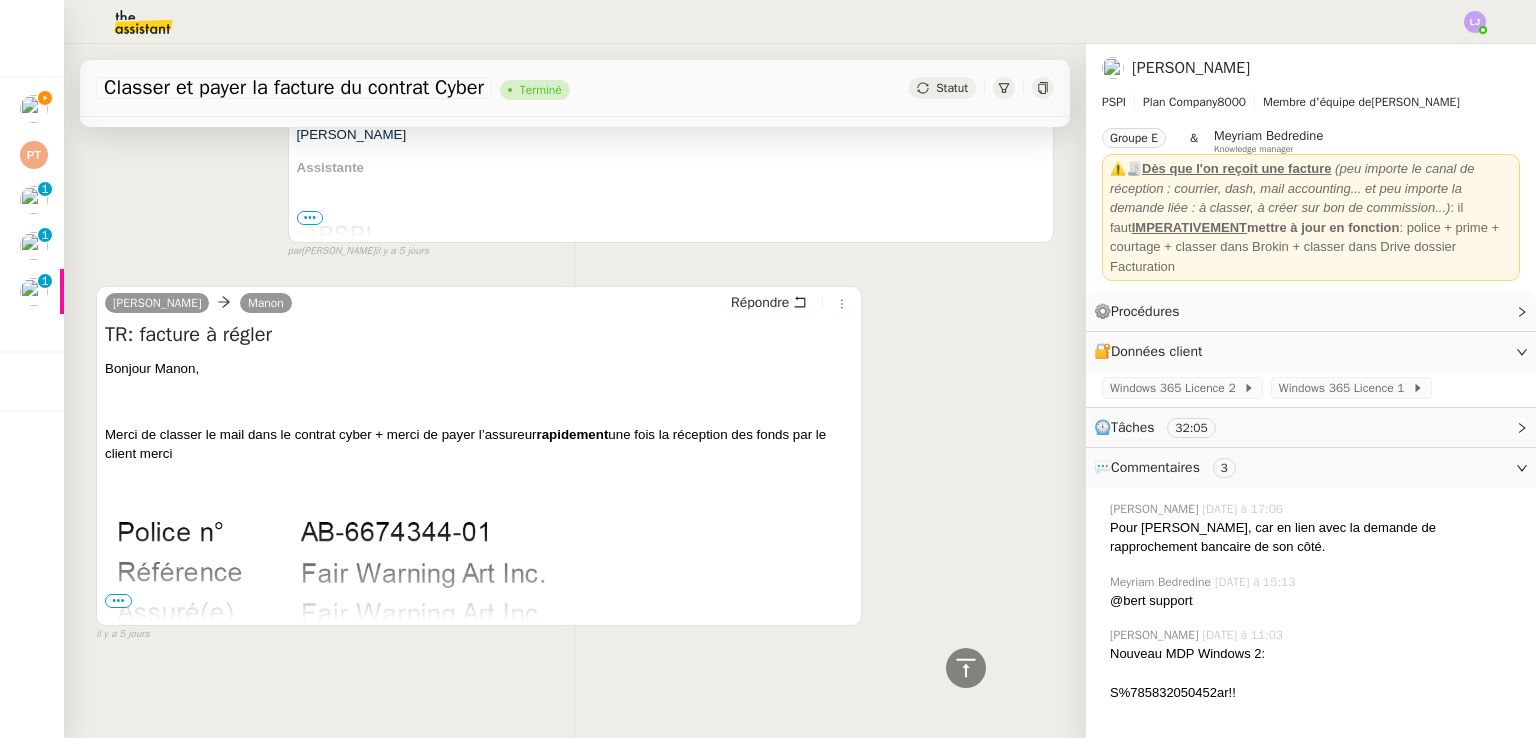 click on "•••" at bounding box center (118, 601) 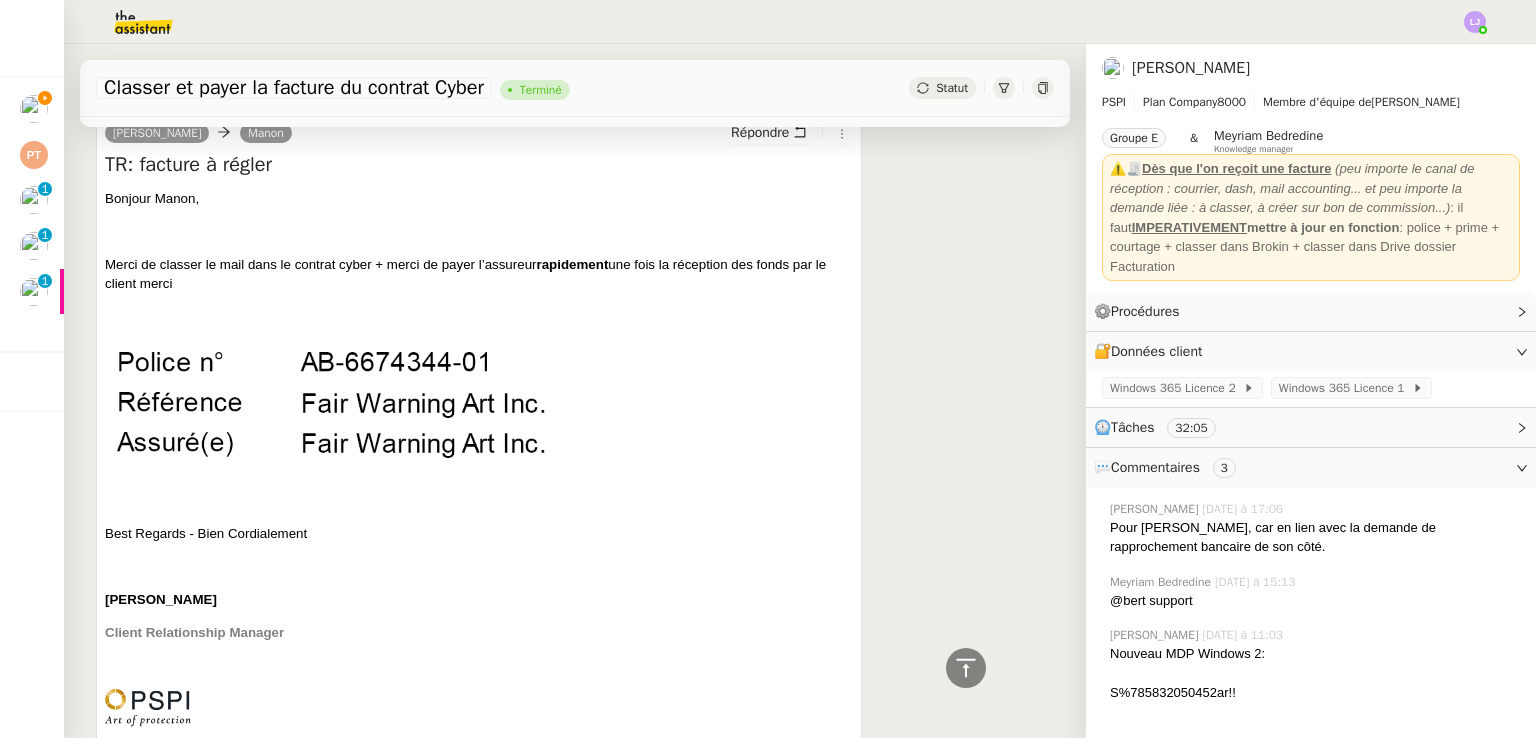 scroll, scrollTop: 2592, scrollLeft: 0, axis: vertical 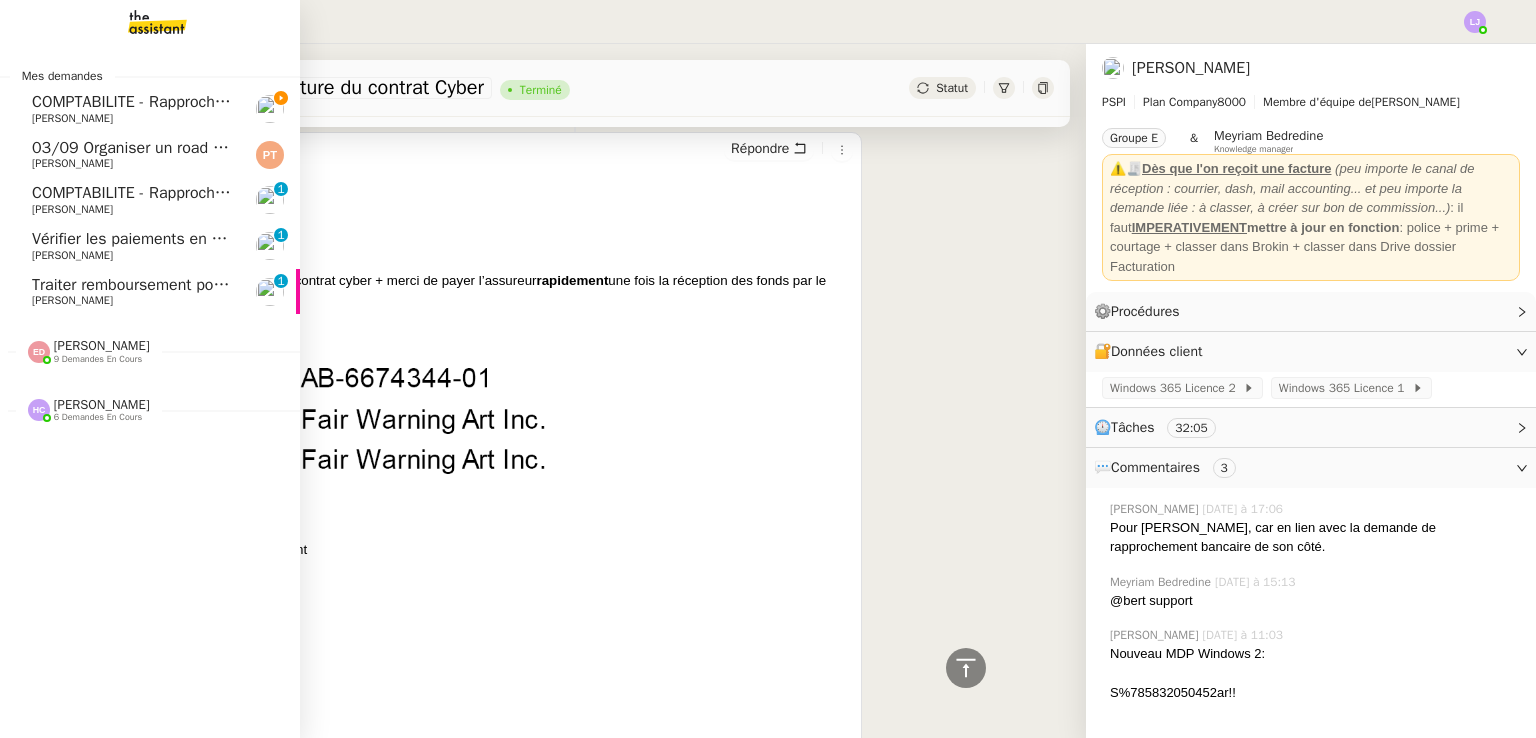 click on "[PERSON_NAME]" 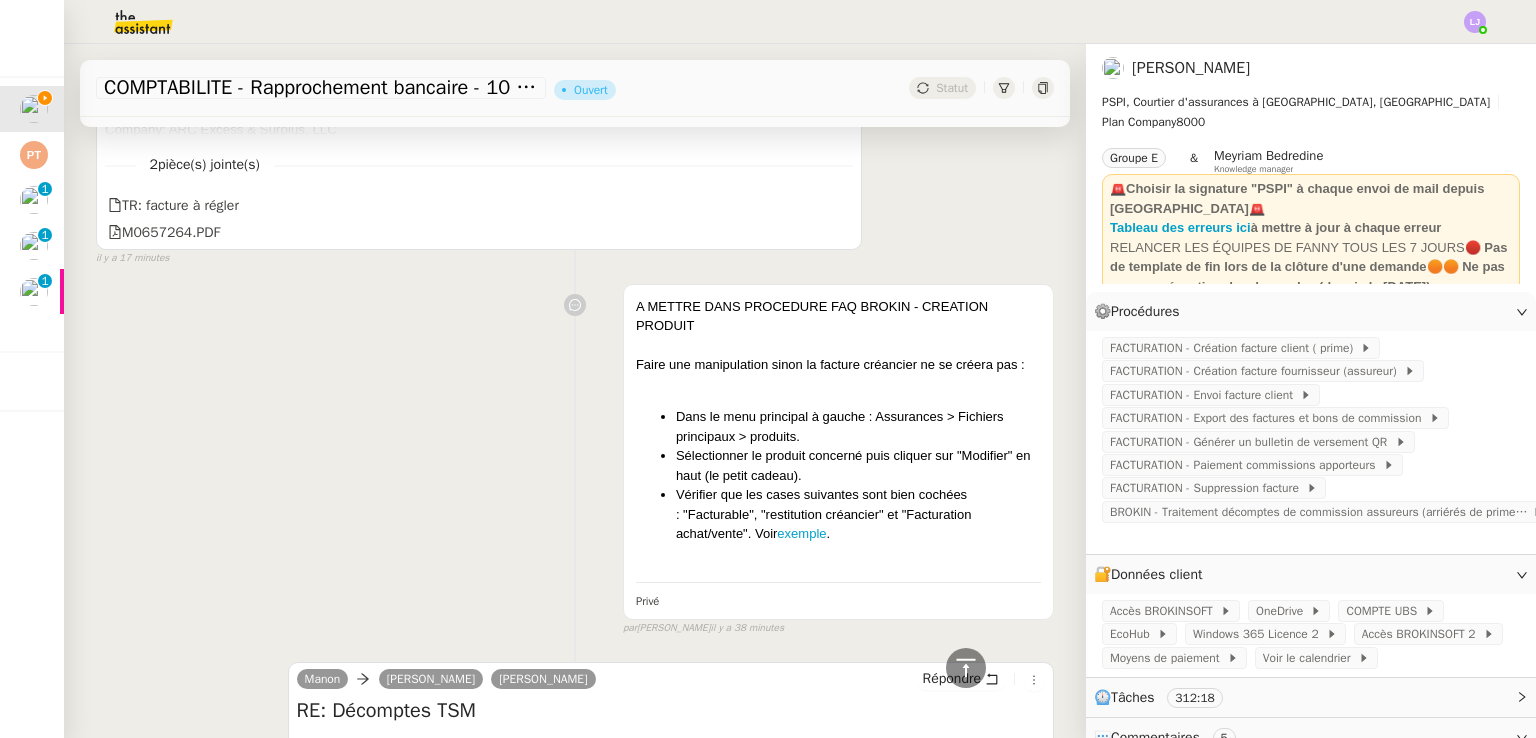 scroll, scrollTop: 916, scrollLeft: 0, axis: vertical 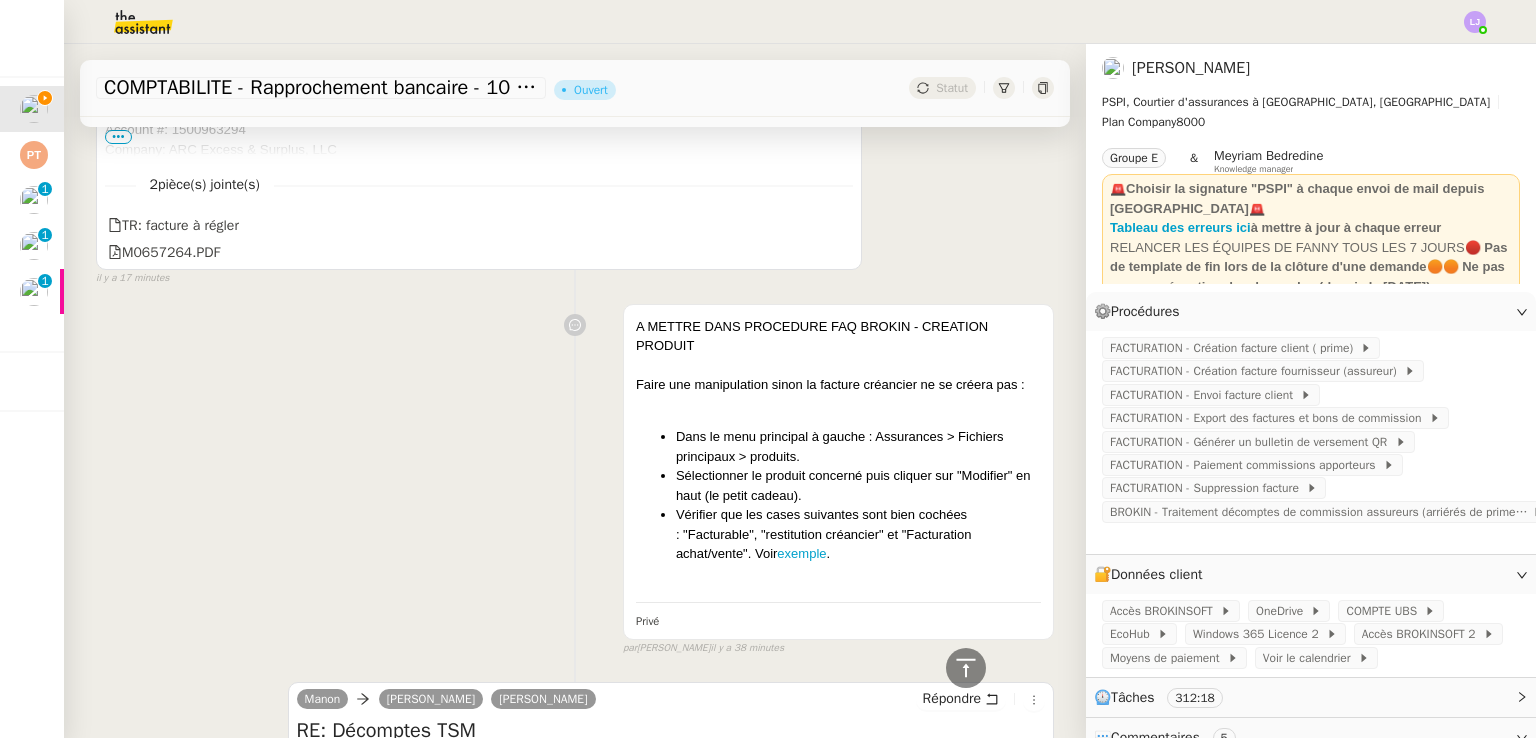 click on "Faire une manipulation sinon la facture créancier ne se créera pas :" at bounding box center (838, 385) 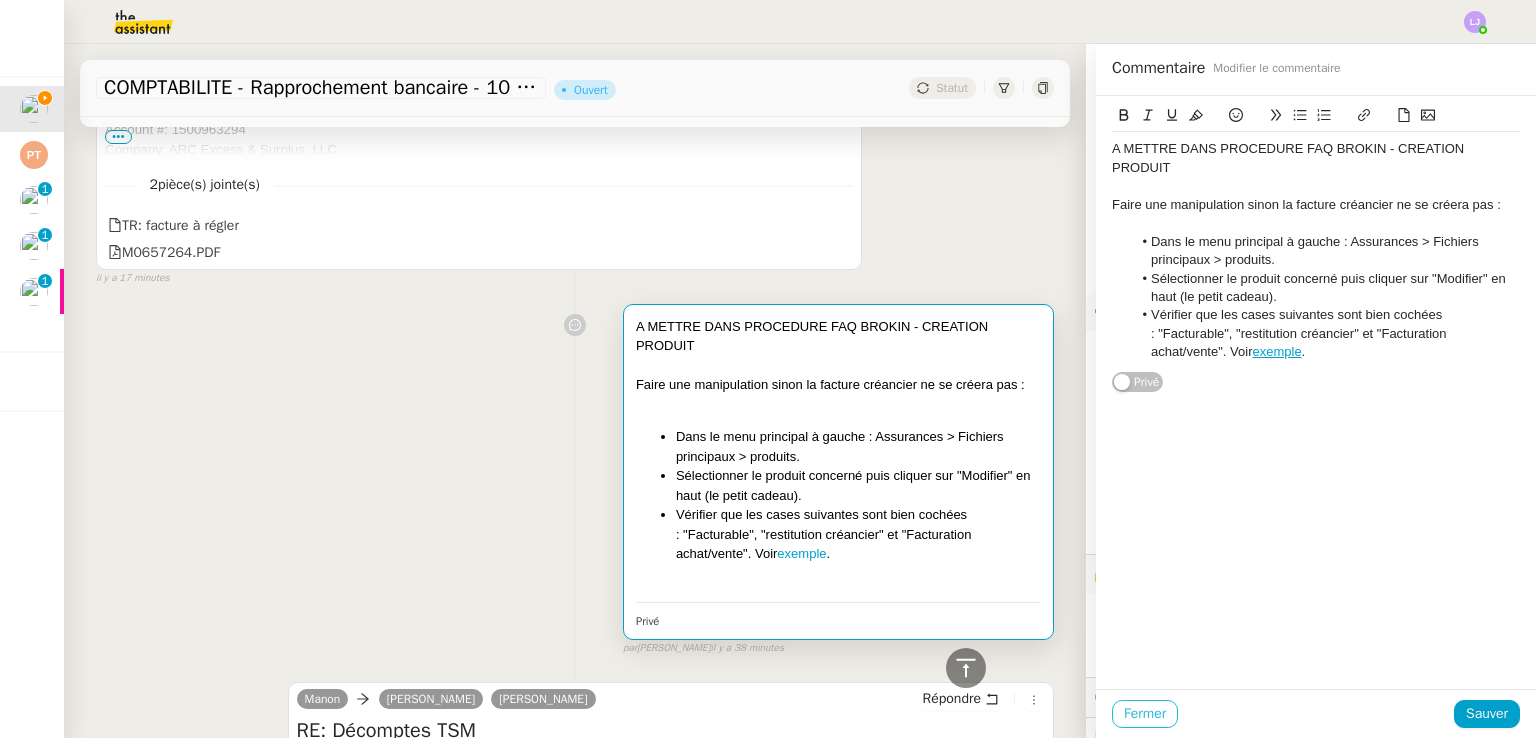 click on "Fermer" 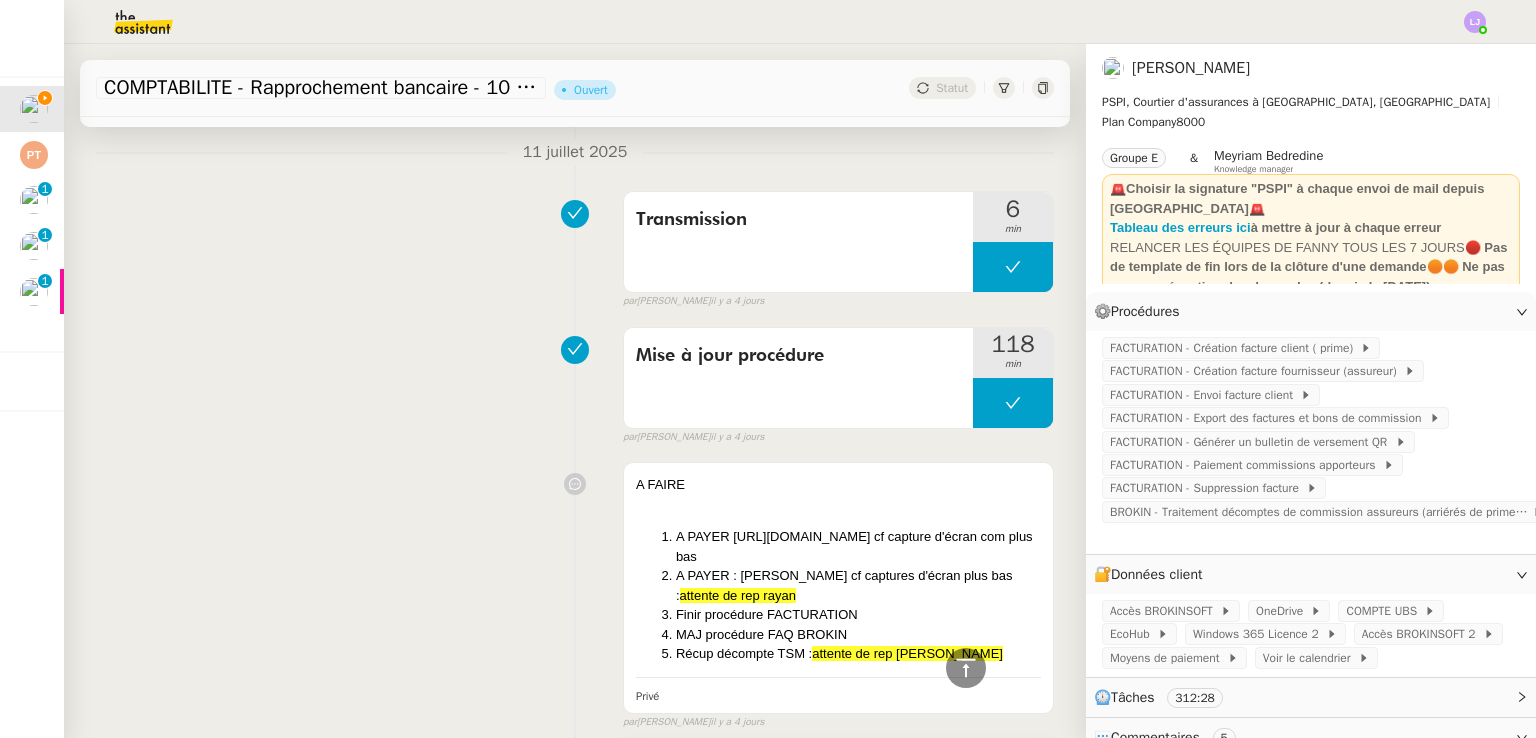 scroll, scrollTop: 3167, scrollLeft: 0, axis: vertical 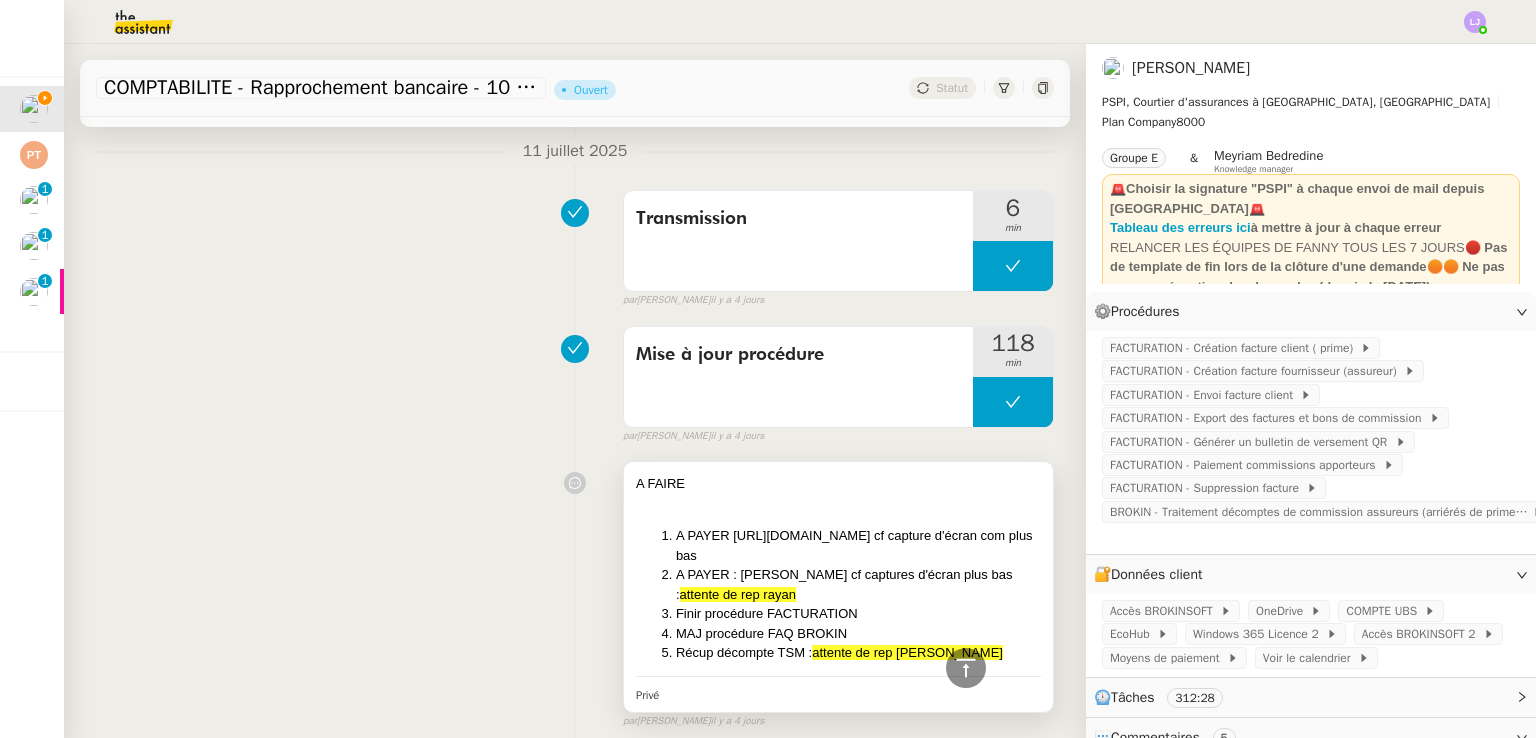 click on "A PAYER : LJUBISA KRSTAJIC cf captures d'écran plus bas  : attente de rep rayan" at bounding box center (858, 584) 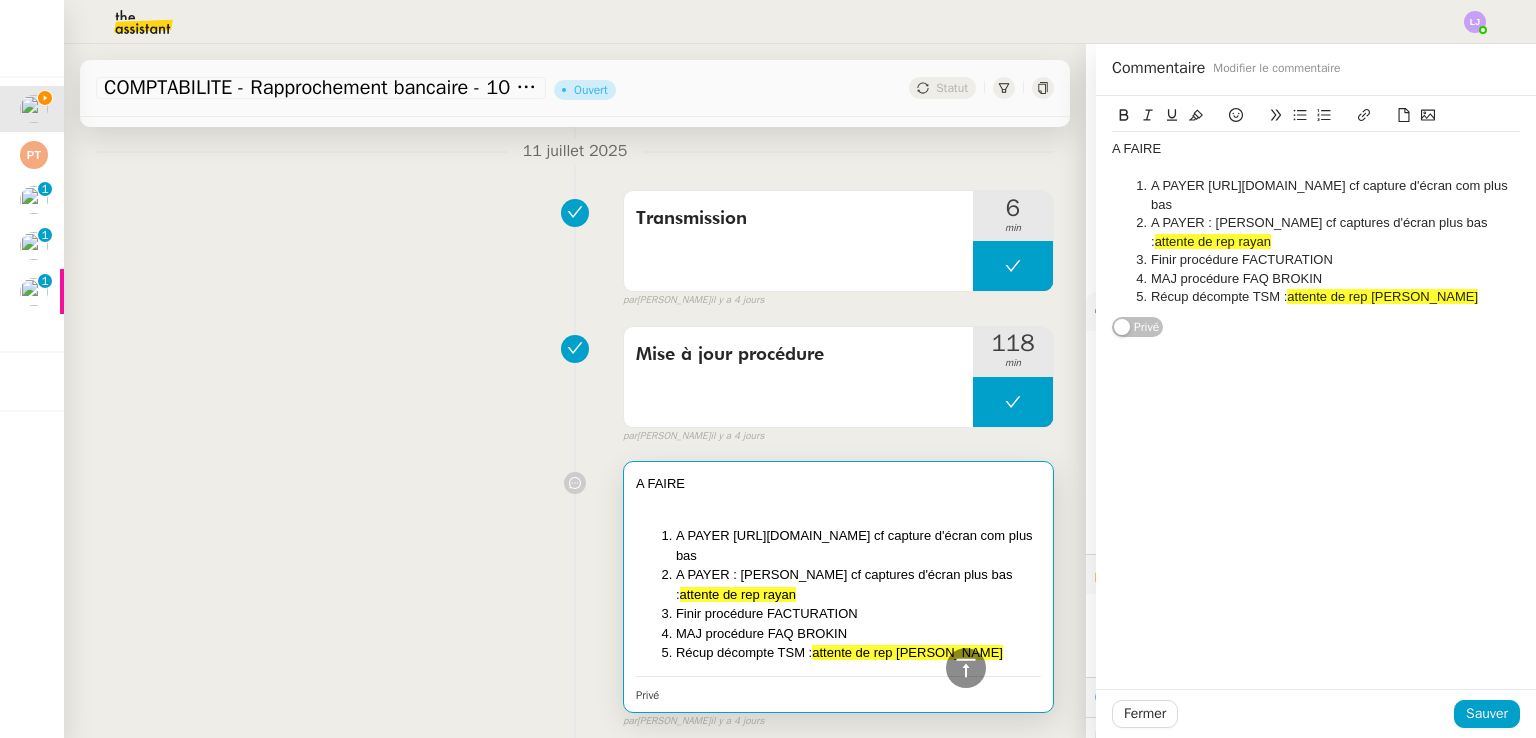 click on "A PAYER https://dashboard.theassistant.com/ticket/hAxsIEbG8yiwhtPrs7S9/info/general cf capture d'écran com plus bas" 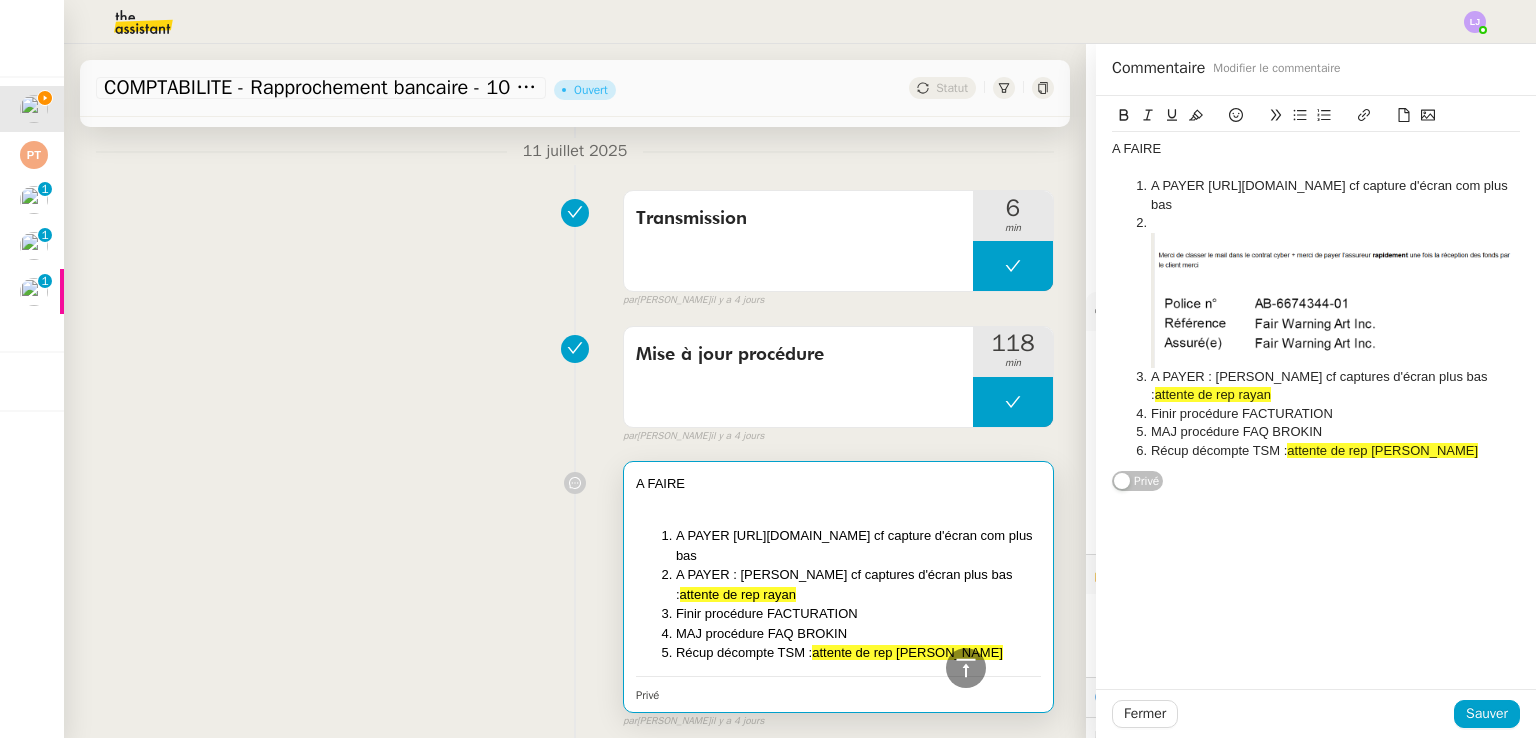 click 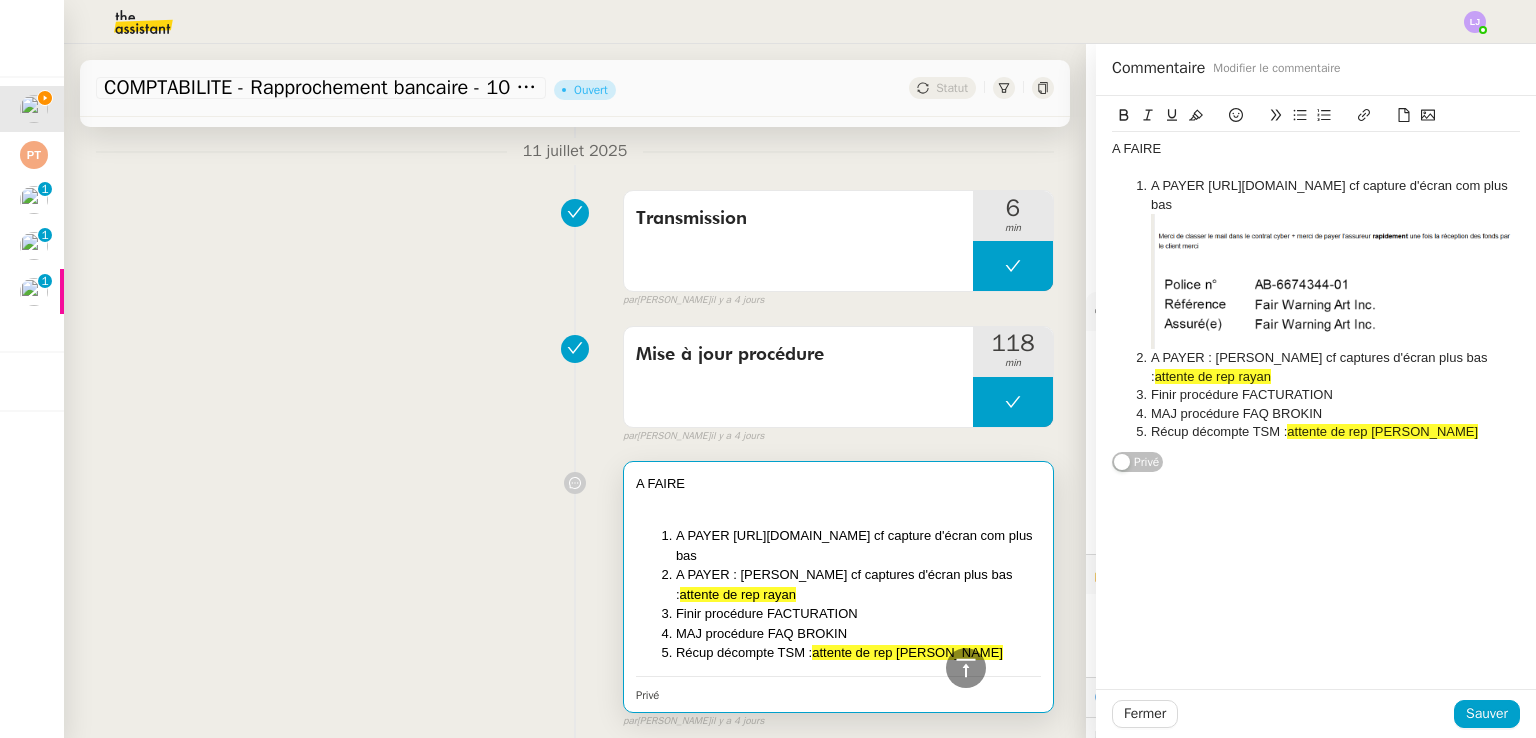 type 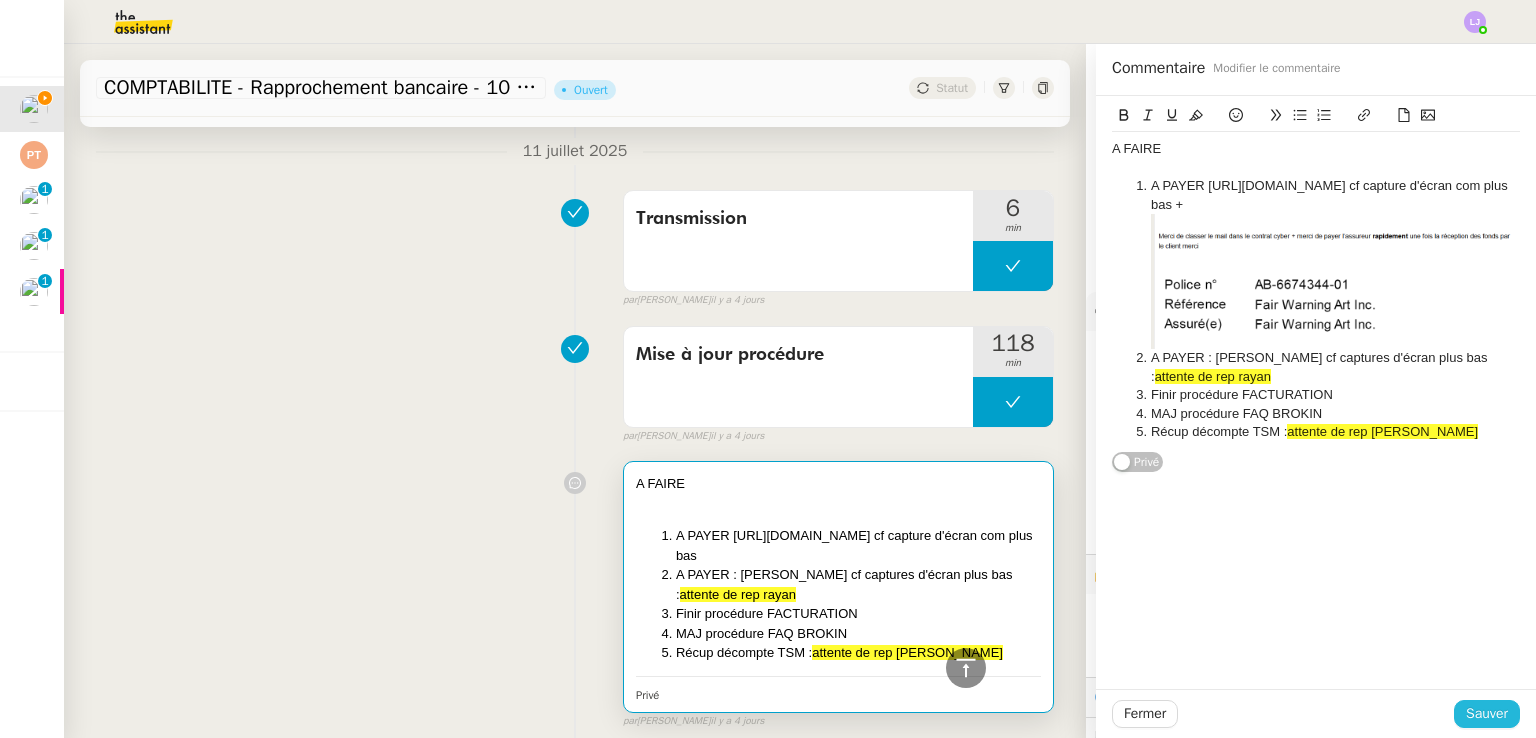 click on "Sauver" 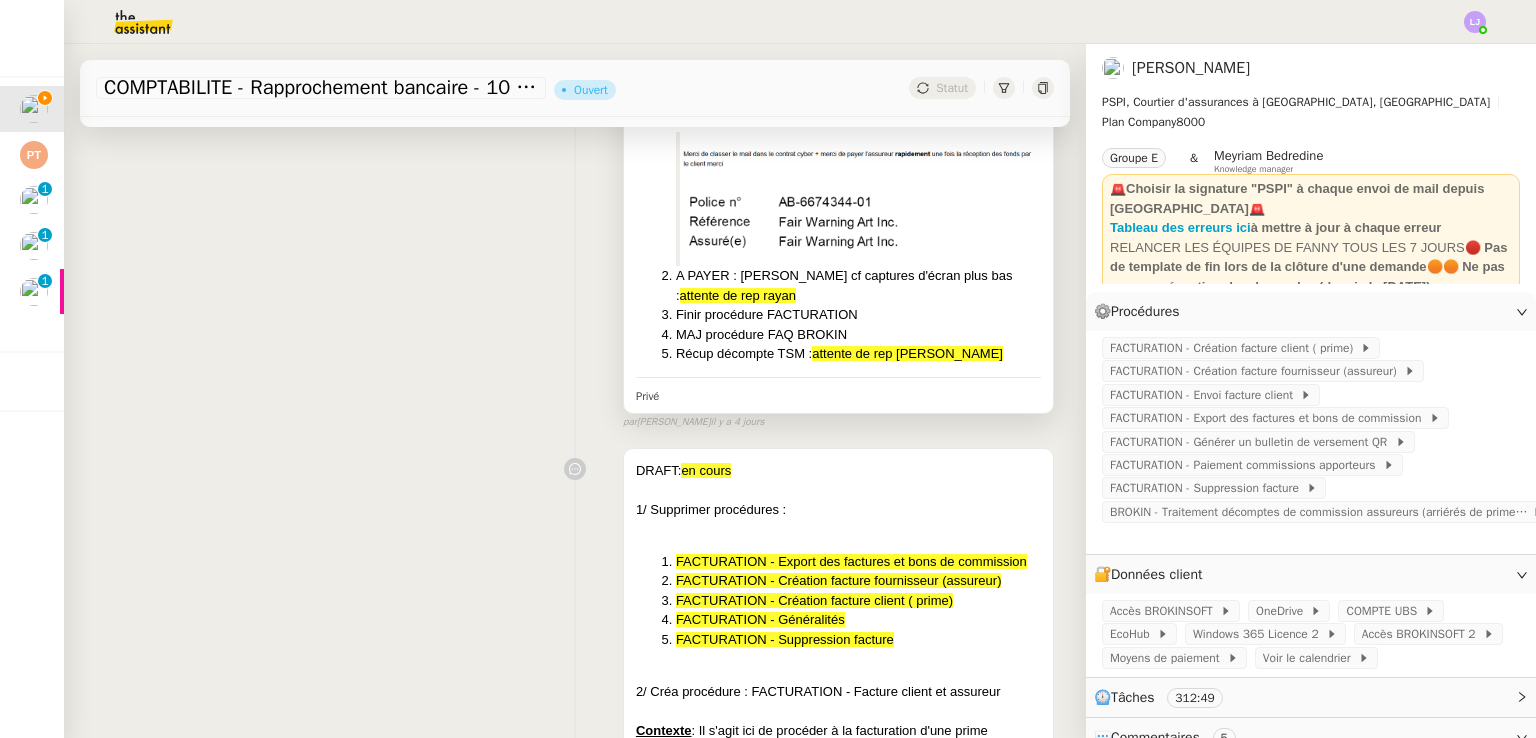 scroll, scrollTop: 3588, scrollLeft: 0, axis: vertical 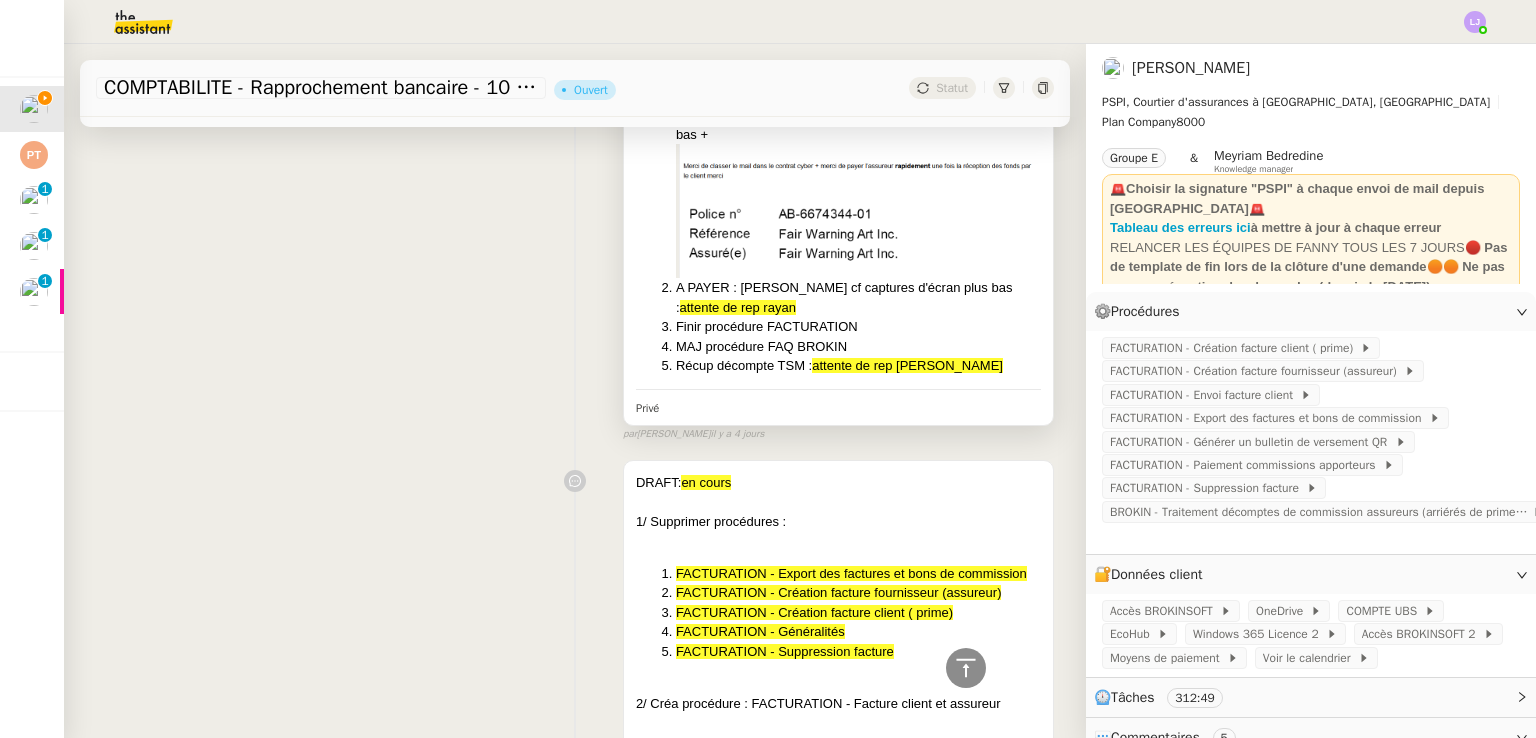 click at bounding box center (858, 211) 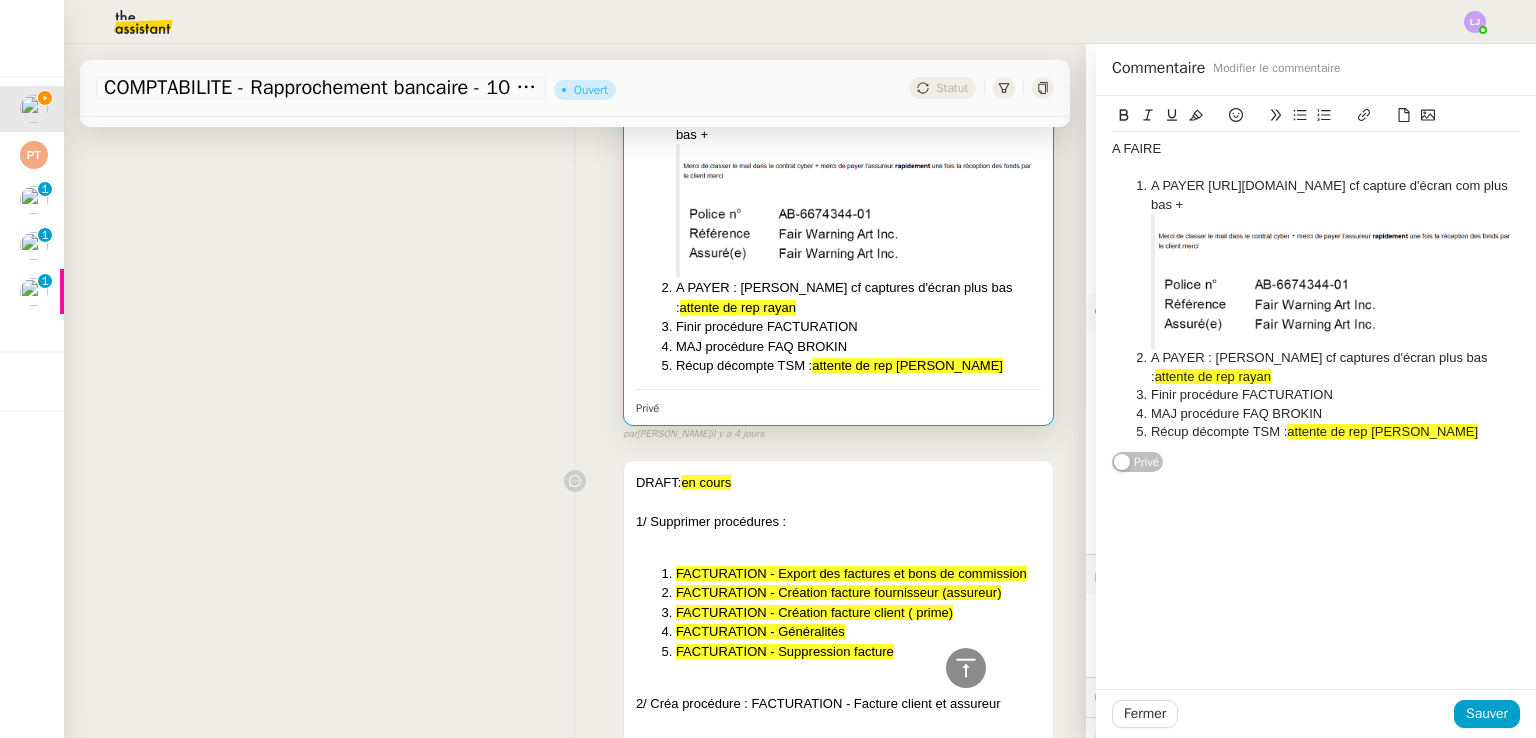 click on "A PAYER https://dashboard.theassistant.com/ticket/hAxsIEbG8yiwhtPrs7S9/info/general cf capture d'écran com plus bas +" 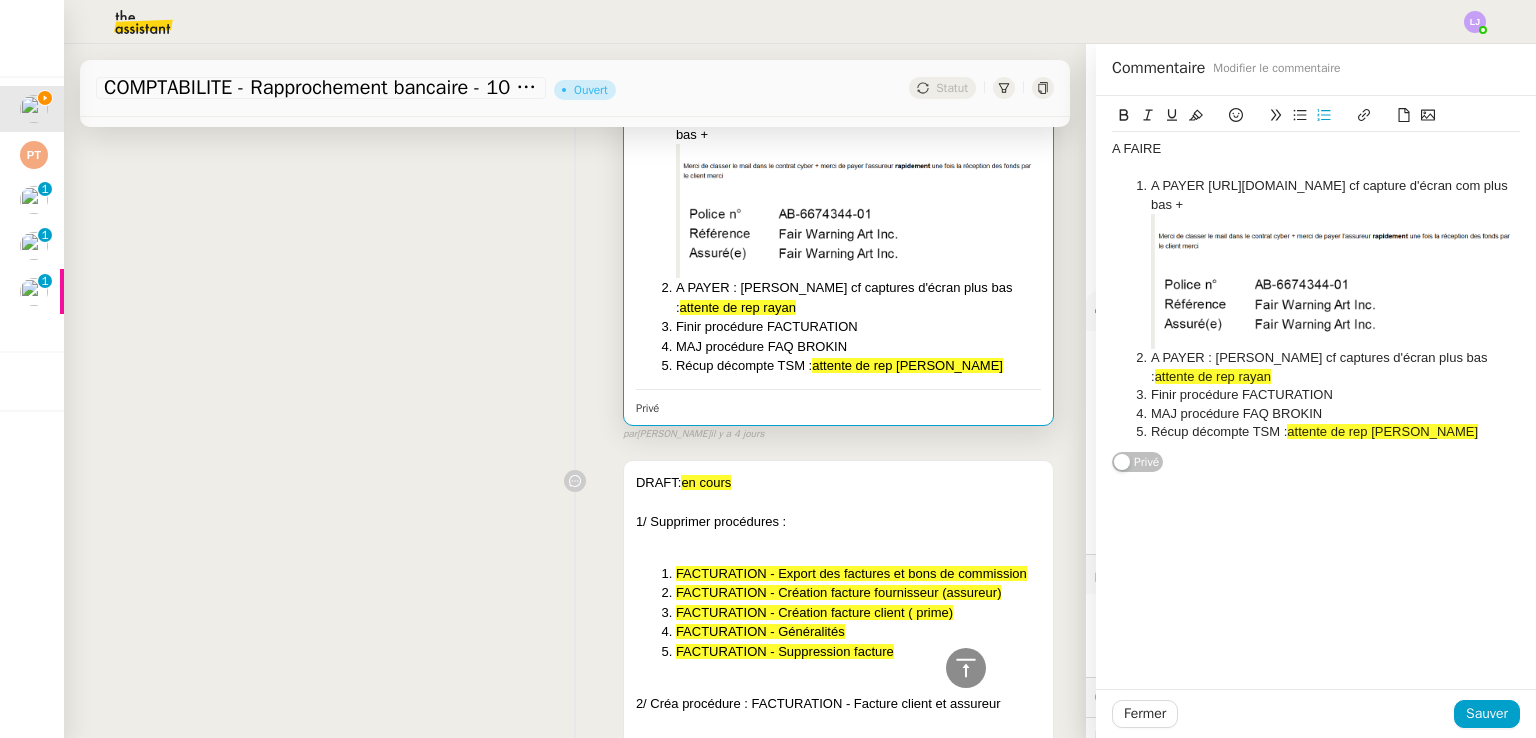 type 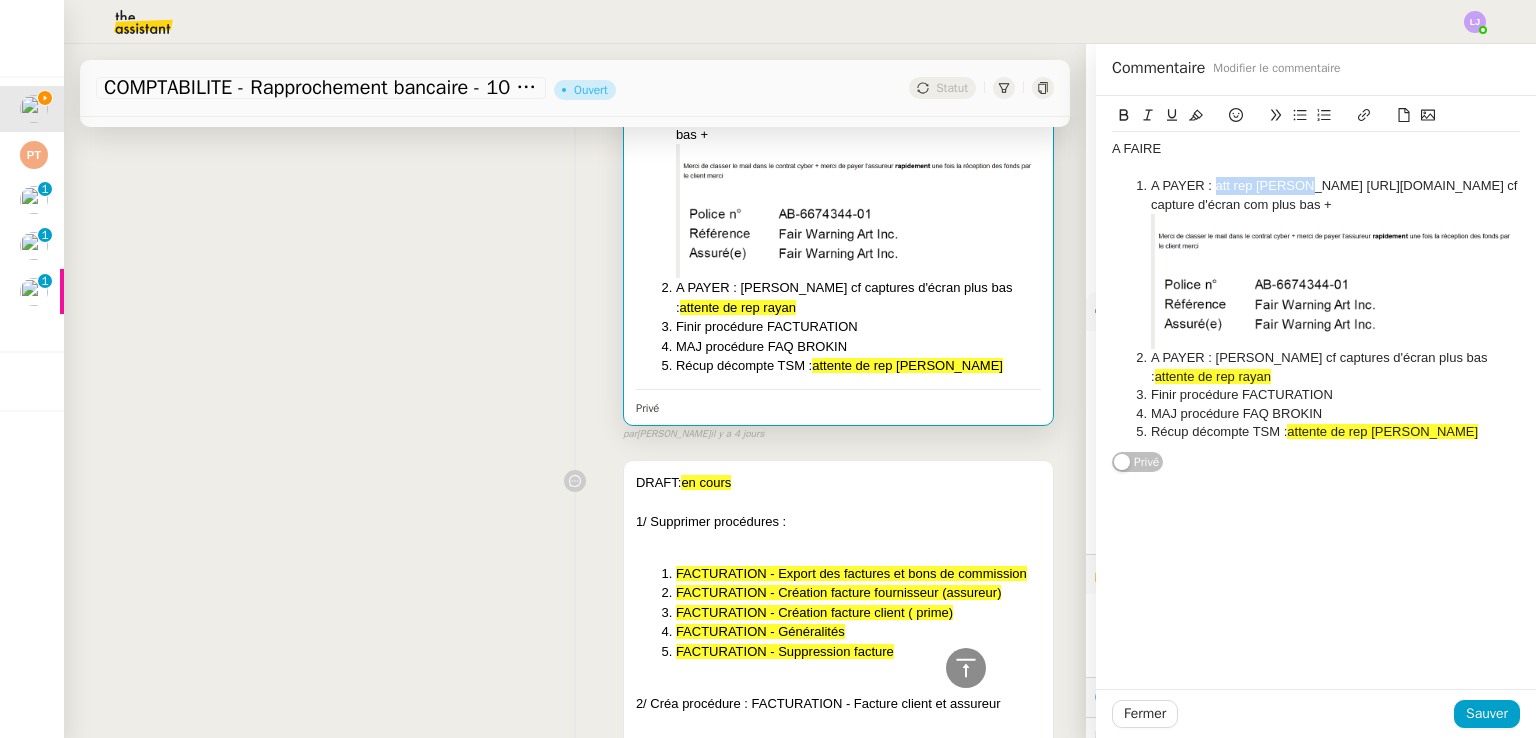 drag, startPoint x: 1282, startPoint y: 189, endPoint x: 1201, endPoint y: 184, distance: 81.154175 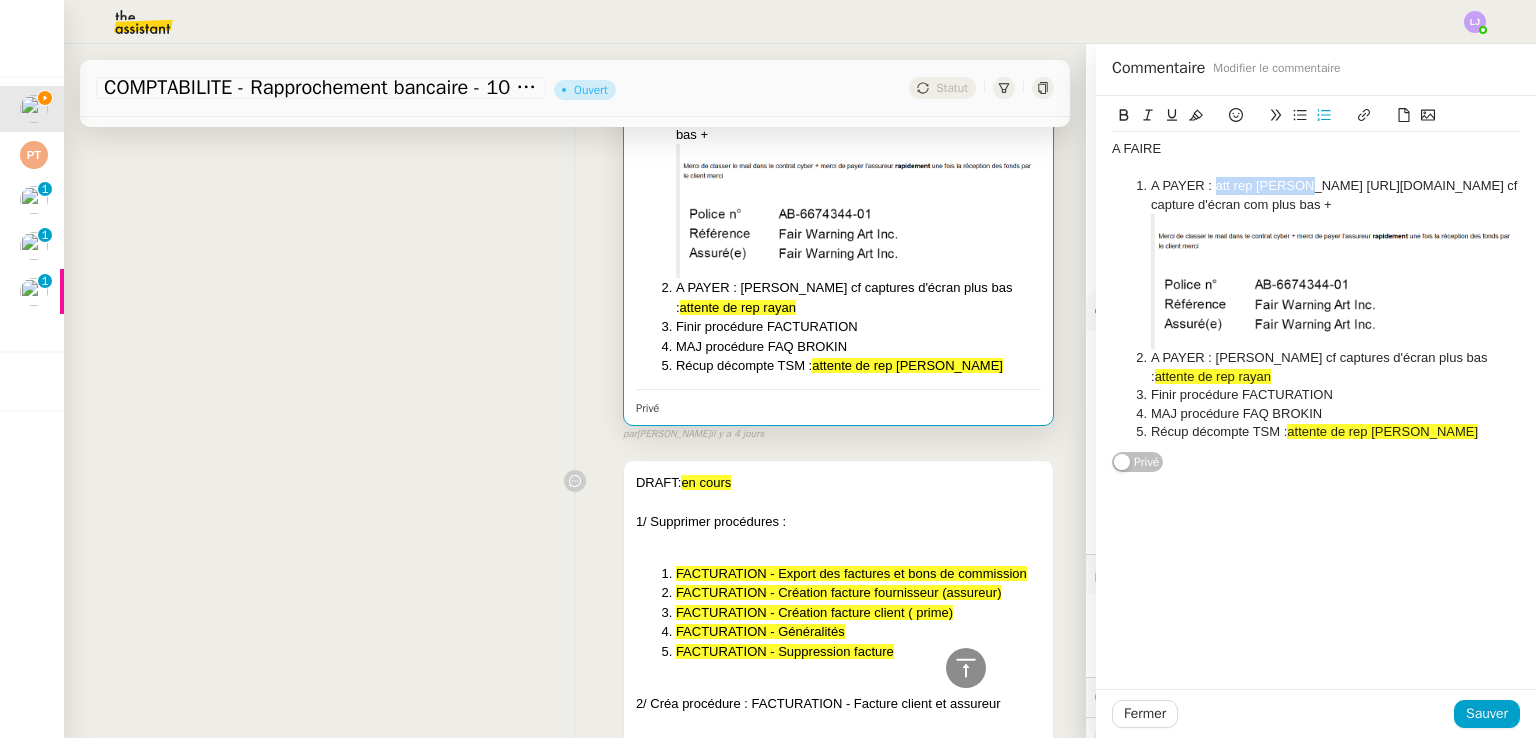 click 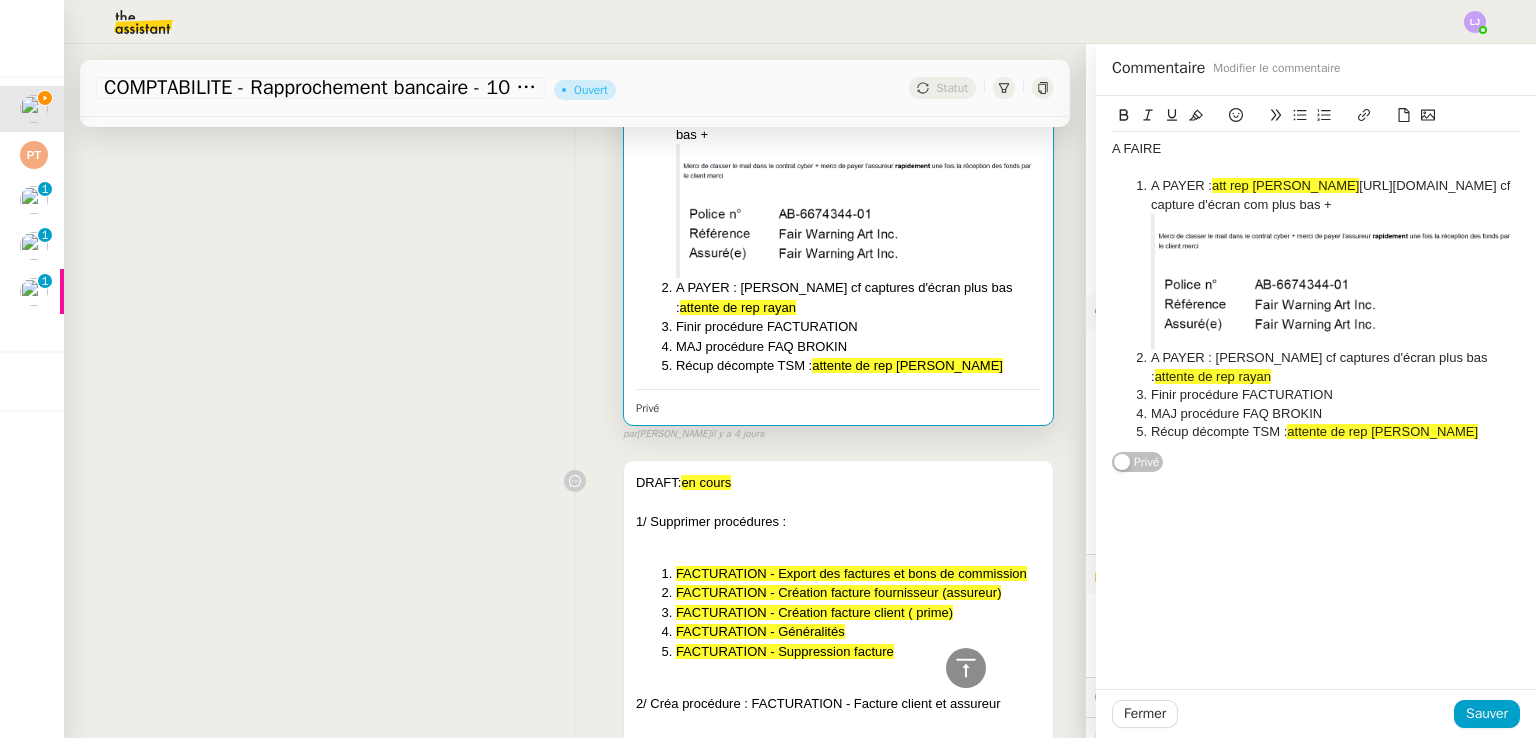 click on "Finir procédure FACTURATION" 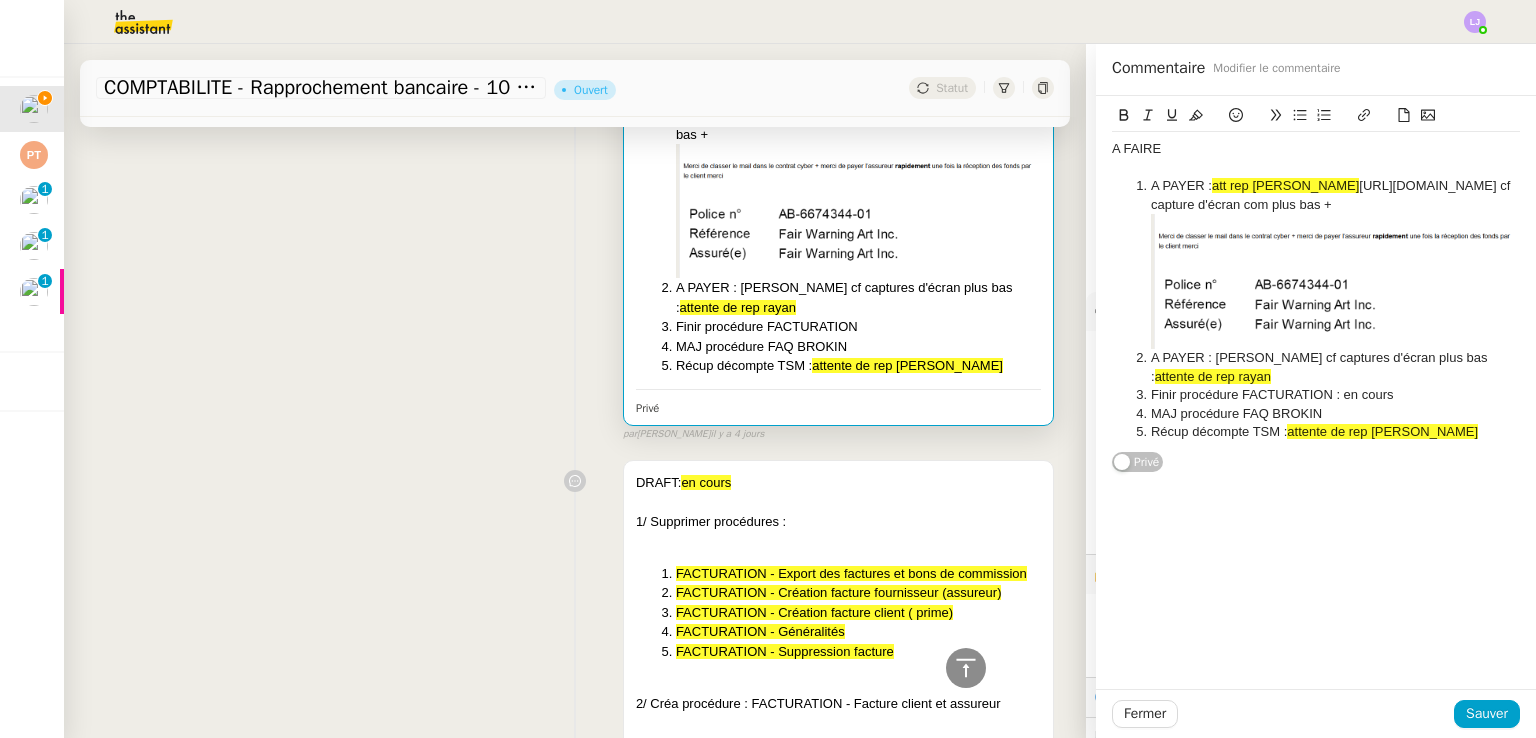 click on "MAJ procédure FAQ BROKIN" 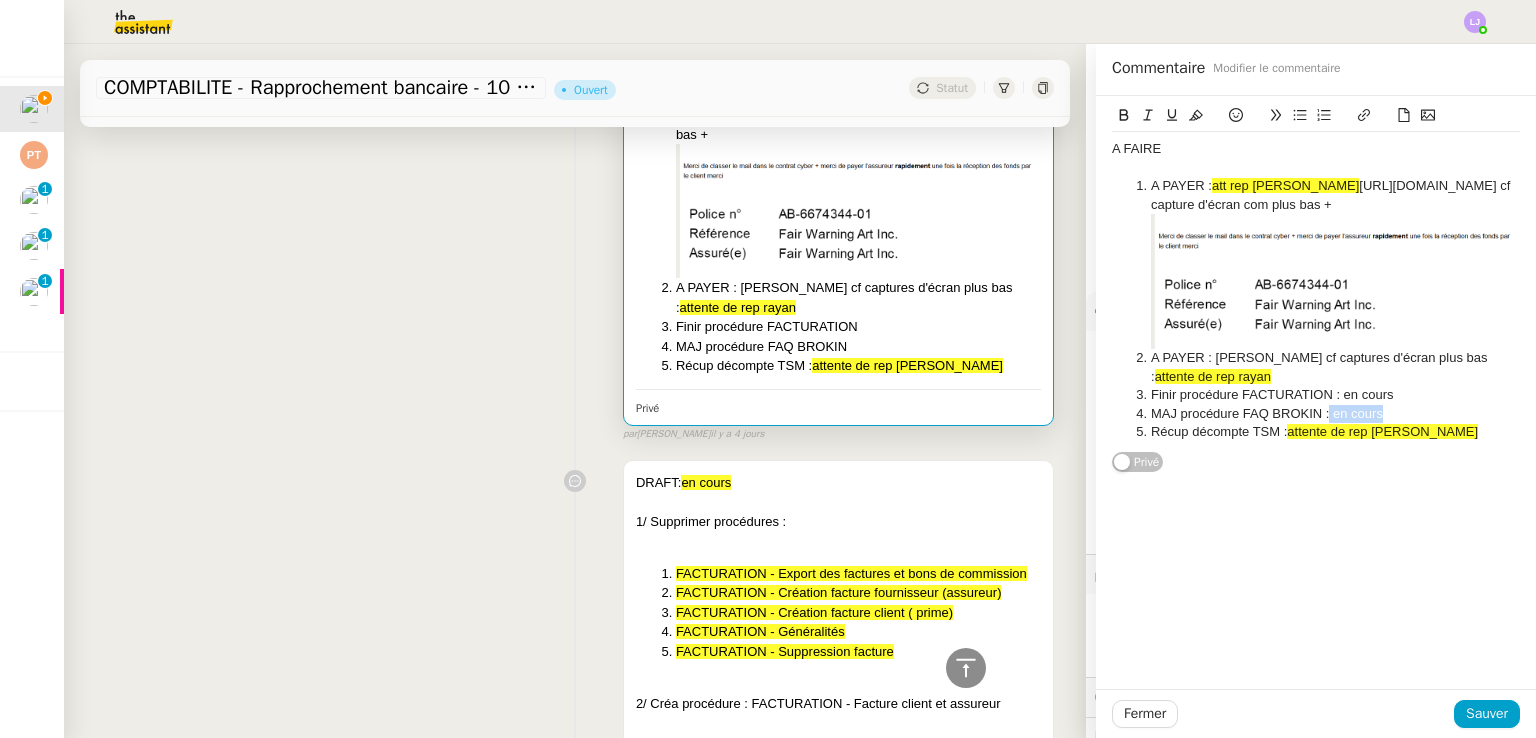 drag, startPoint x: 1375, startPoint y: 431, endPoint x: 1315, endPoint y: 435, distance: 60.133186 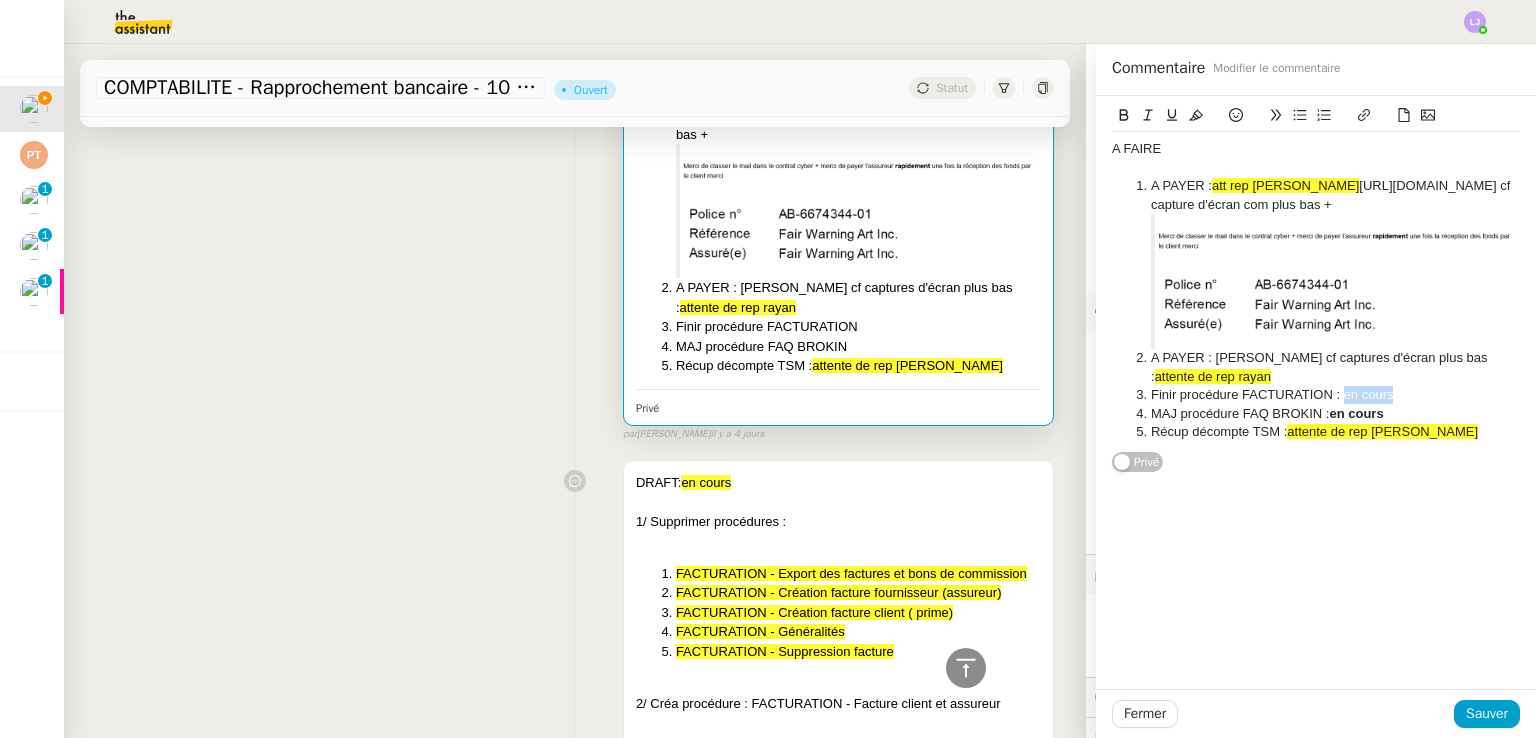 drag, startPoint x: 1412, startPoint y: 413, endPoint x: 1330, endPoint y: 416, distance: 82.05486 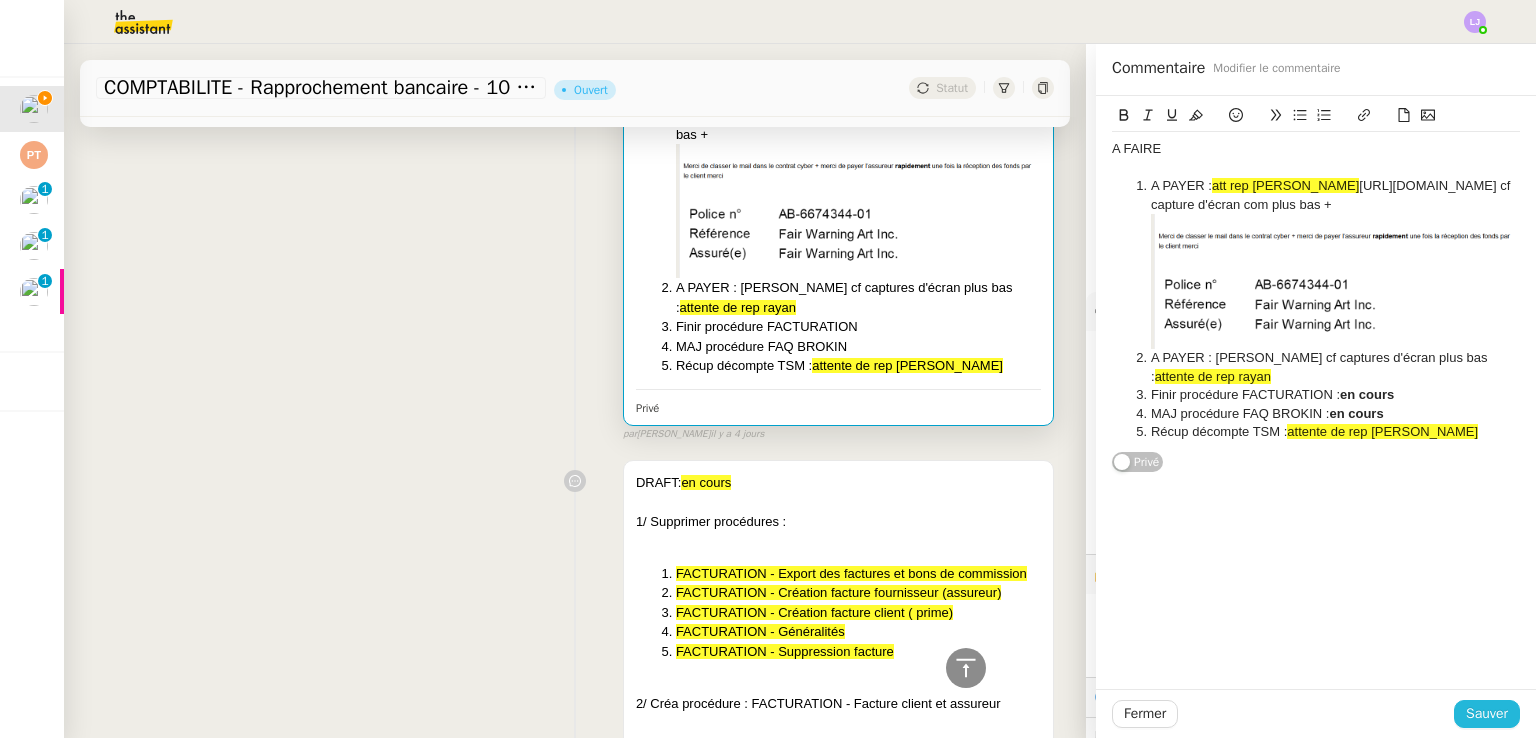 click on "Sauver" 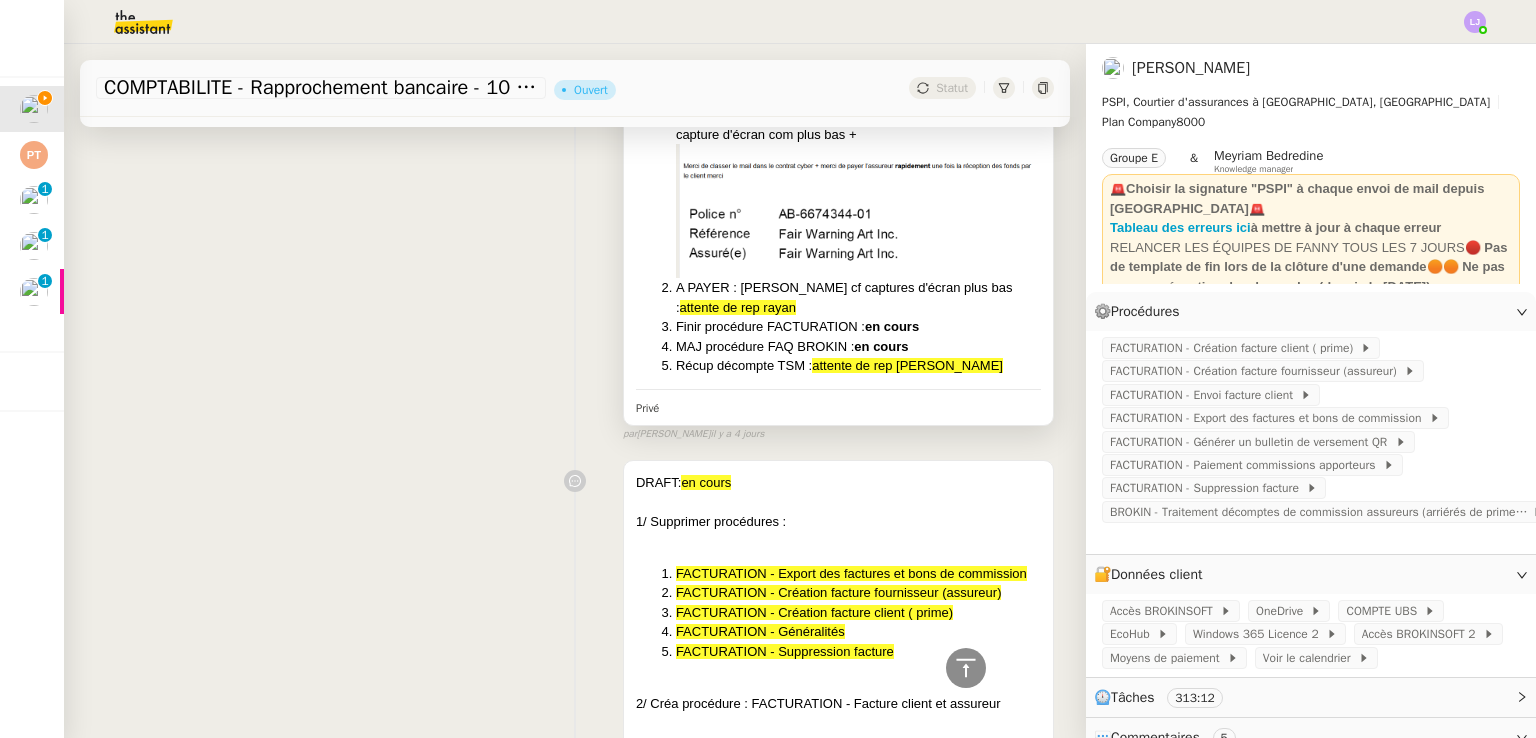 scroll, scrollTop: 0, scrollLeft: 0, axis: both 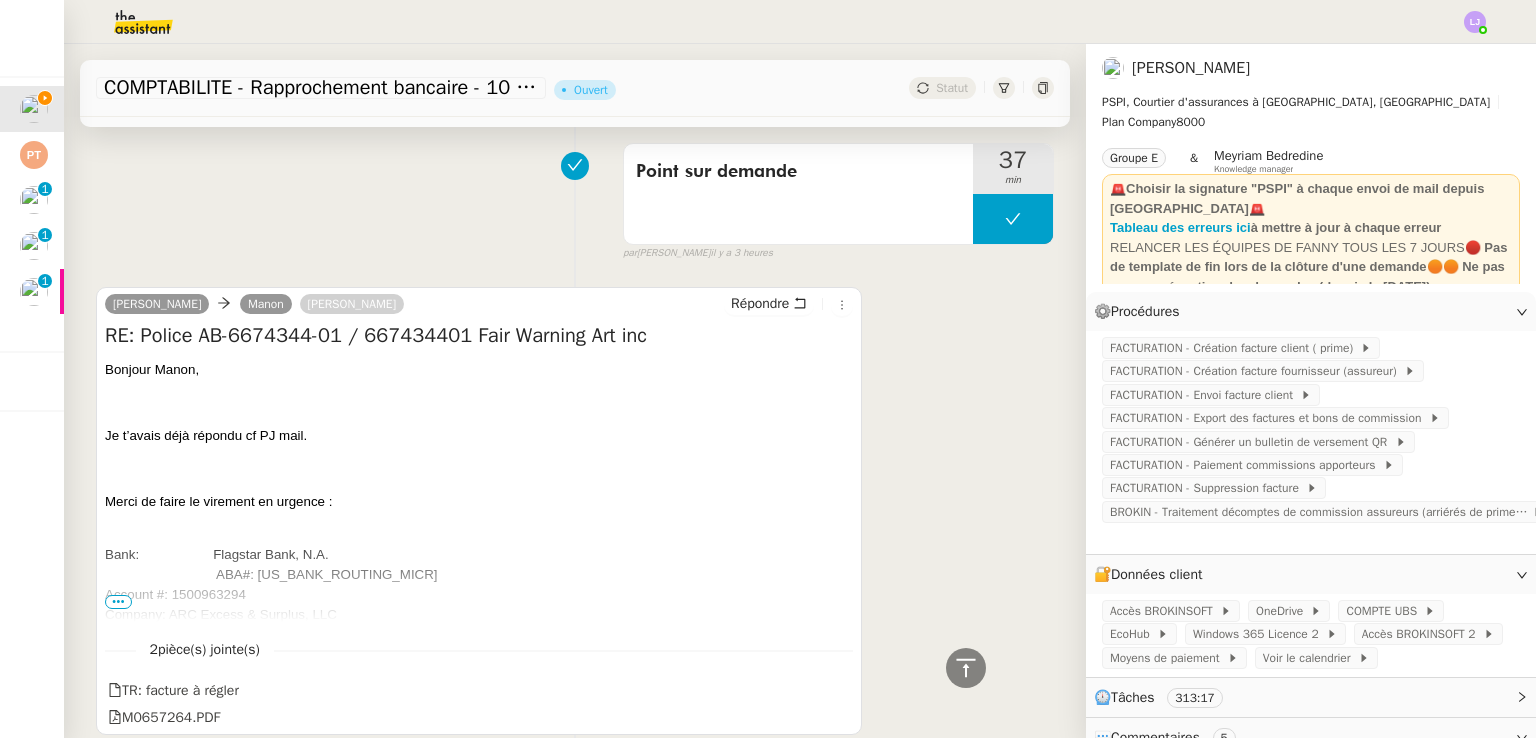 click on "•••" at bounding box center [118, 602] 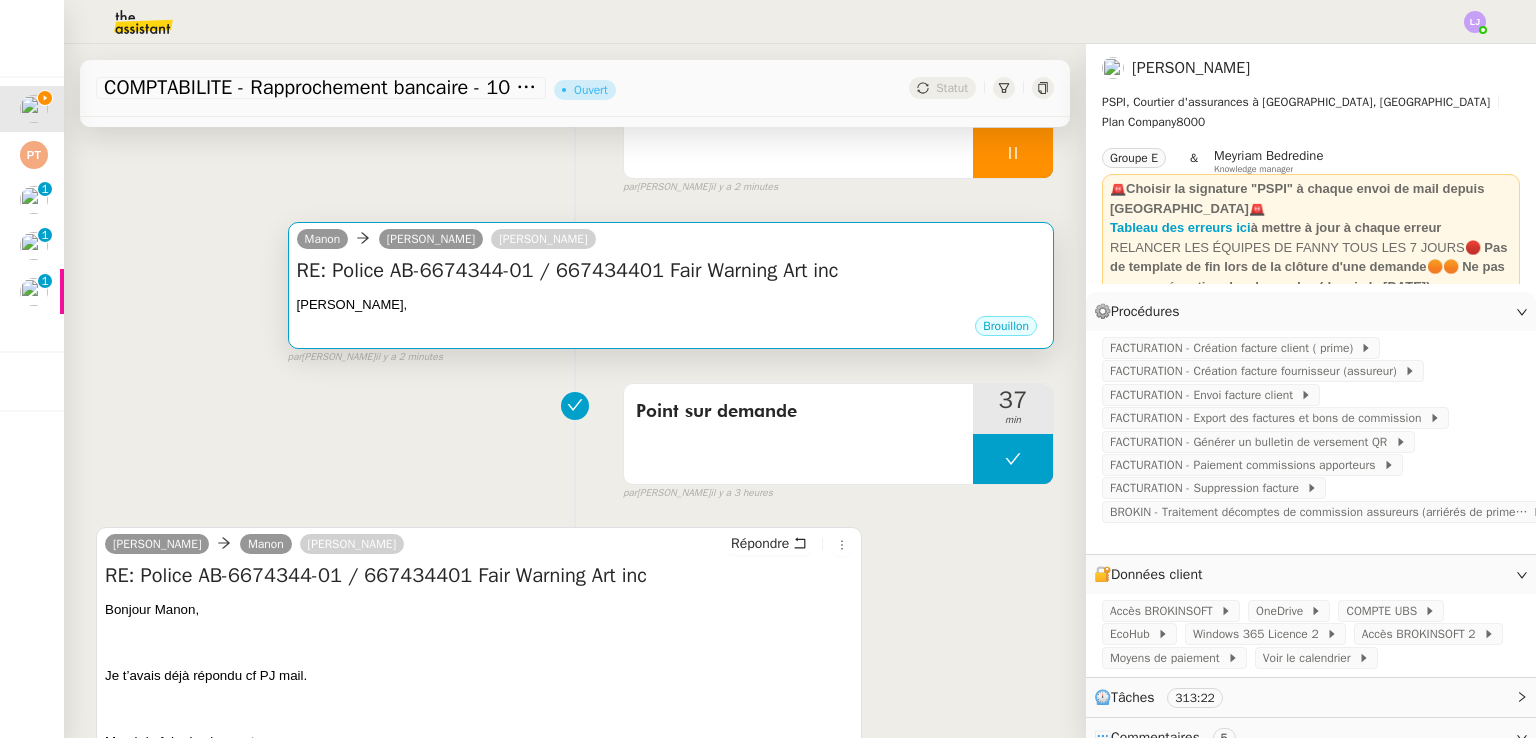 scroll, scrollTop: 208, scrollLeft: 0, axis: vertical 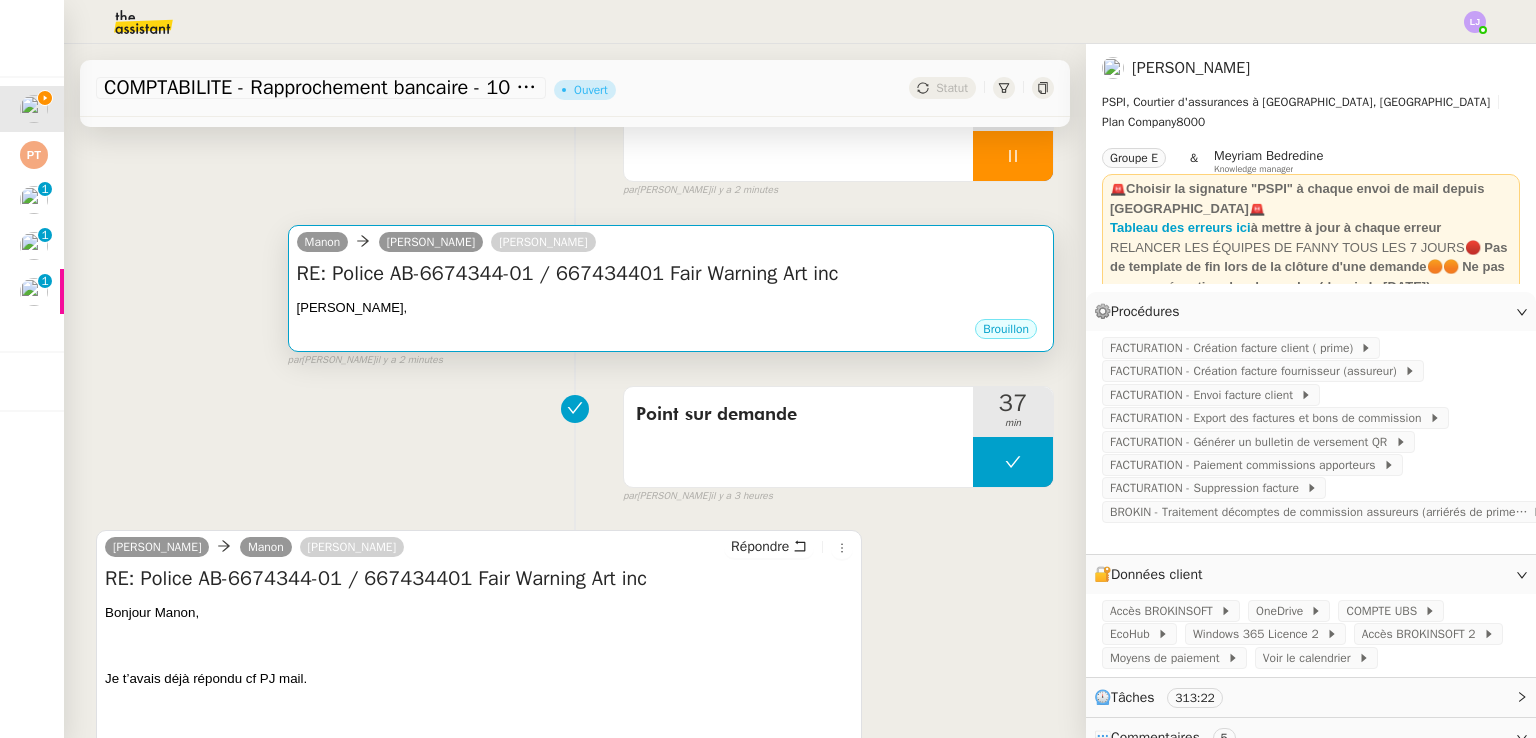 click on "RE: Police AB-6674344-01 / 667434401 Fair Warning Art inc
Sophie, •••" at bounding box center (671, 289) 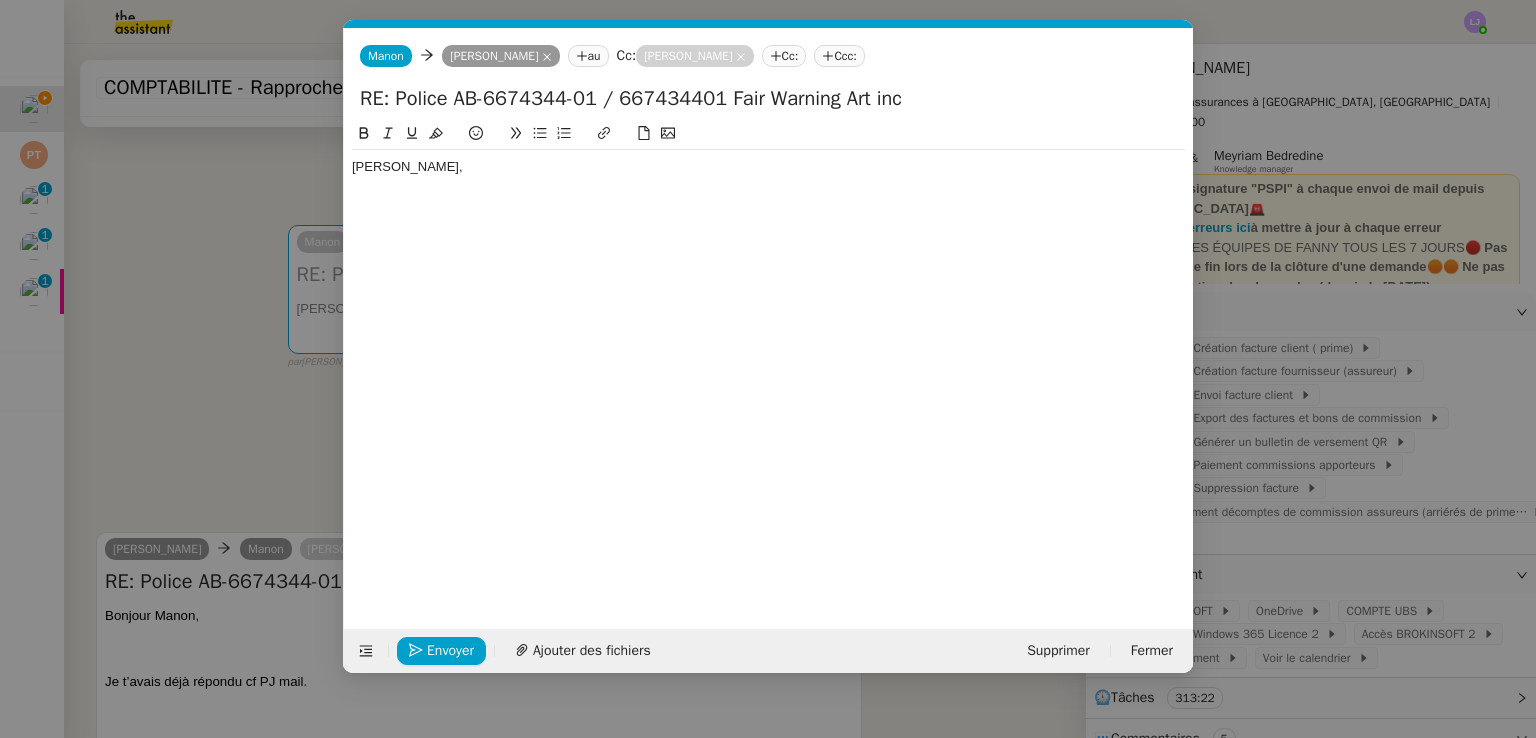 scroll, scrollTop: 0, scrollLeft: 42, axis: horizontal 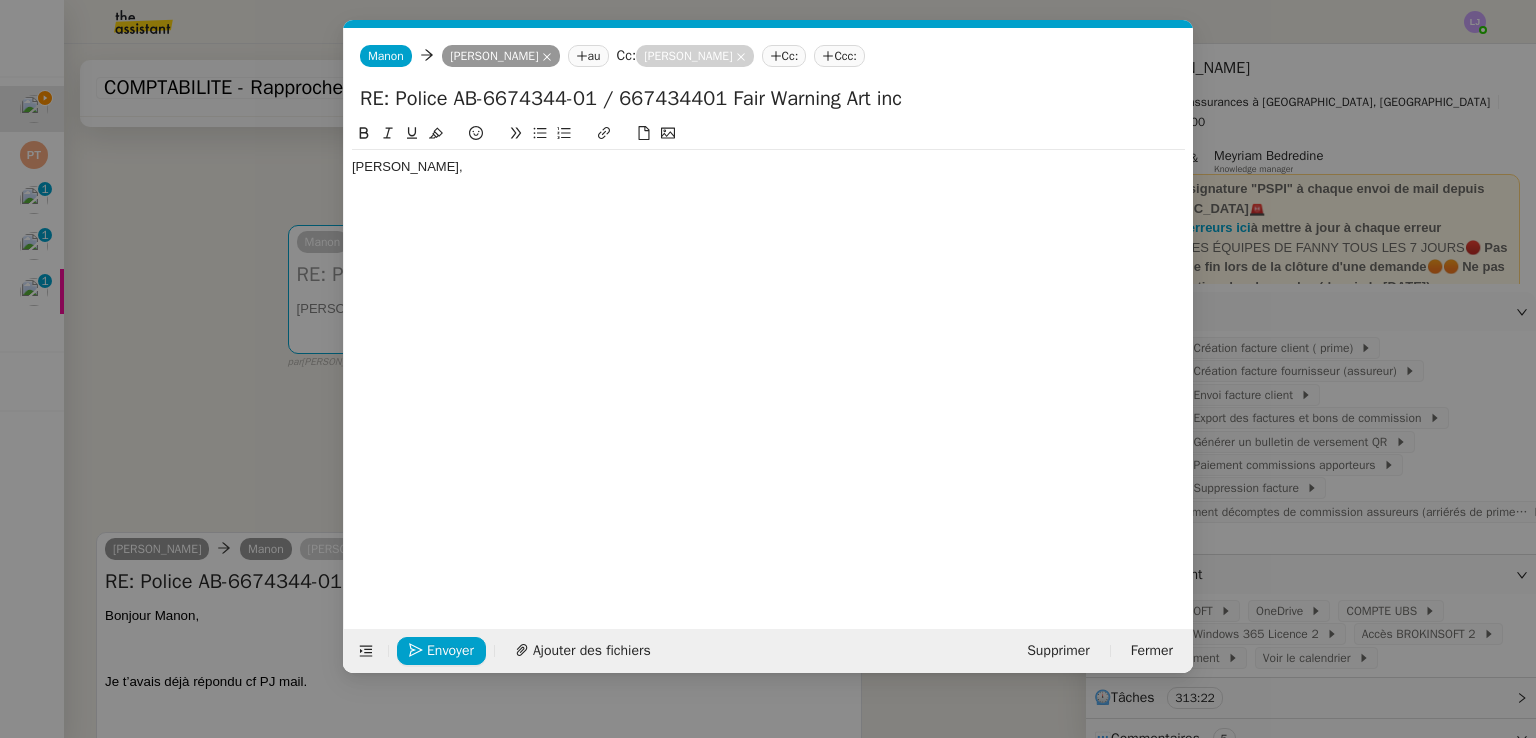 click on "[PERSON_NAME]," 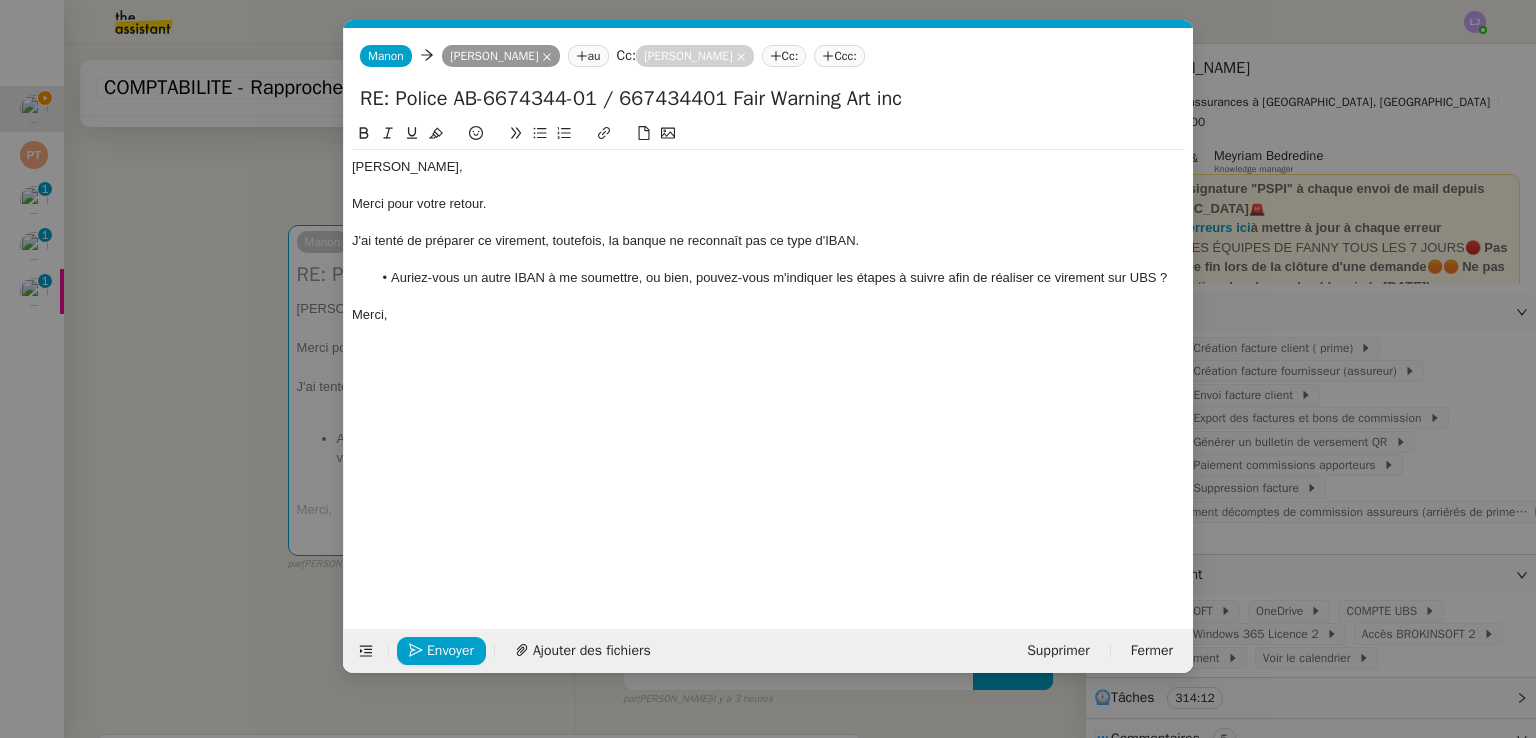 click on "J'ai tenté de préparer ce virement, toutefois, la banque ne reconnaît pas ce type d'IBAN." 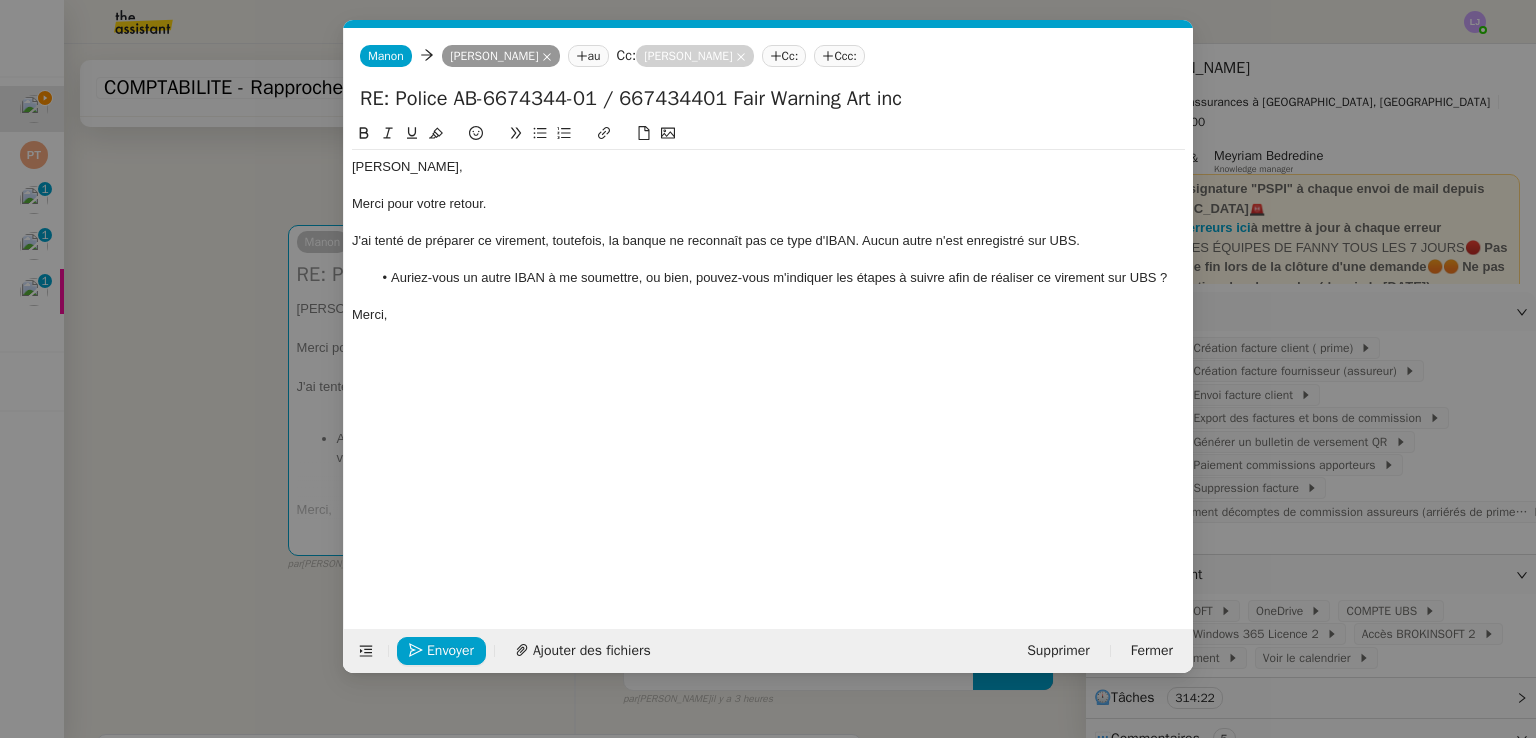 click on "Auriez-vous un autre IBAN à me soumettre, ou bien, pouvez-vous m'indiquer les étapes à suivre afin de réaliser ce virement sur UBS ?" 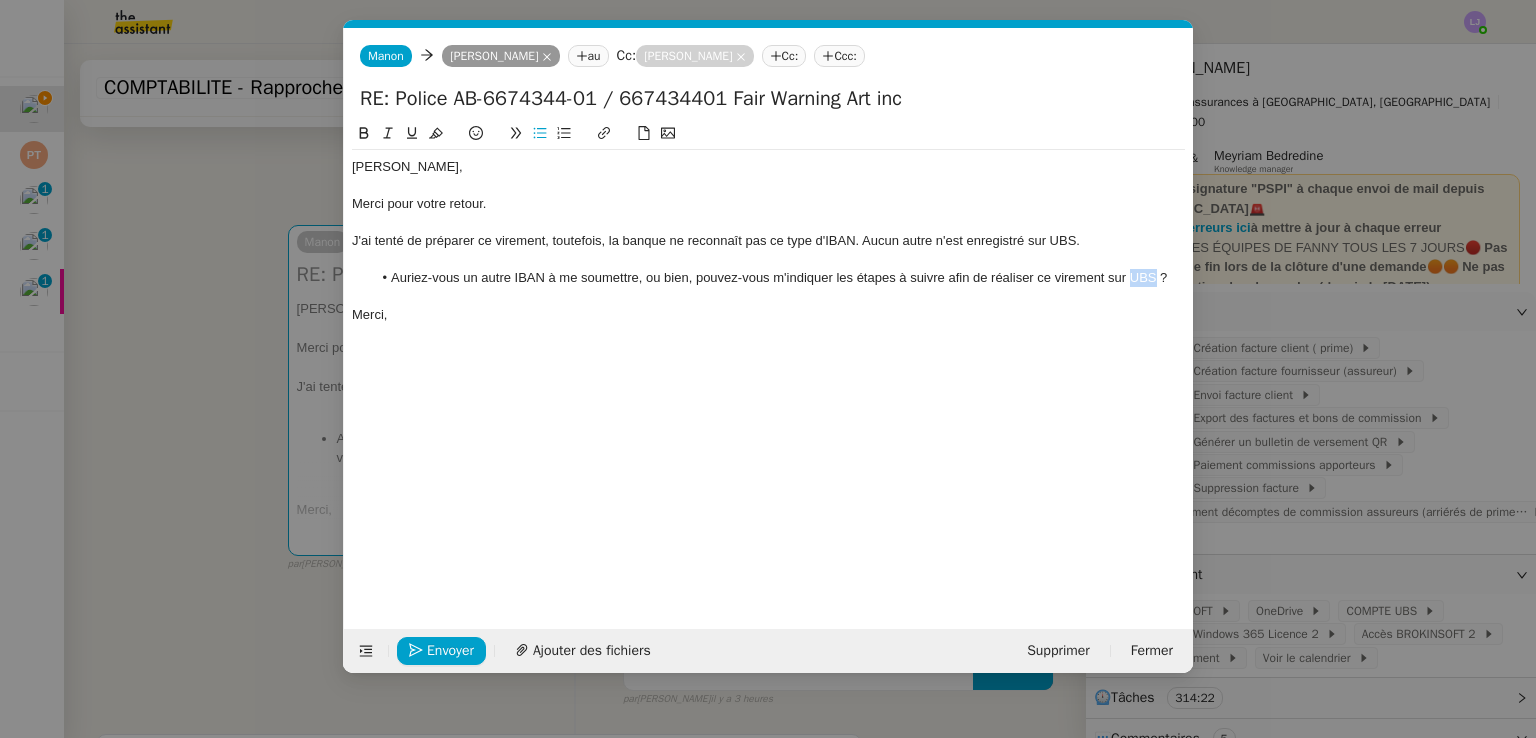 click on "Auriez-vous un autre IBAN à me soumettre, ou bien, pouvez-vous m'indiquer les étapes à suivre afin de réaliser ce virement sur UBS ?" 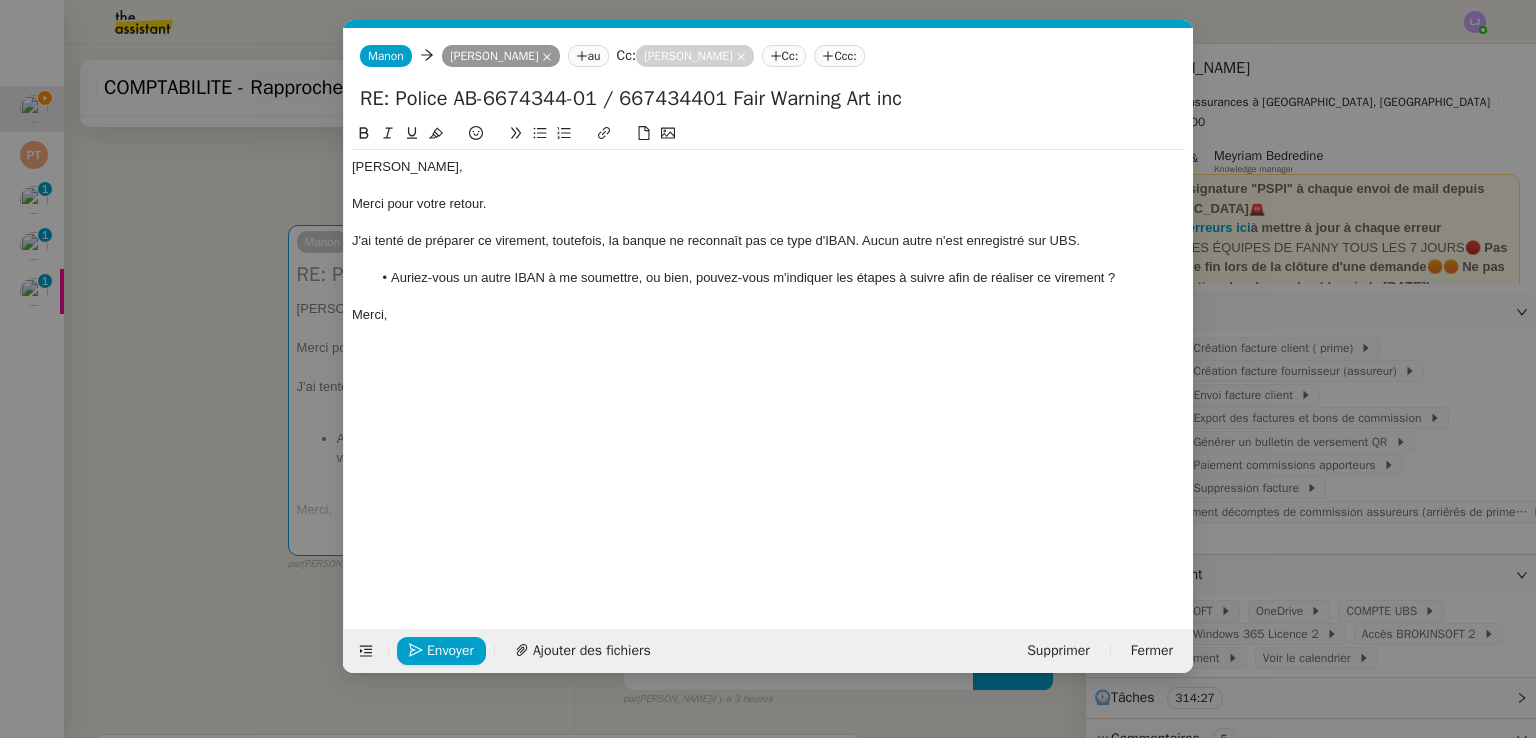 click on "Auriez-vous un autre IBAN à me soumettre, ou bien, pouvez-vous m'indiquer les étapes à suivre afin de réaliser ce virement ?" 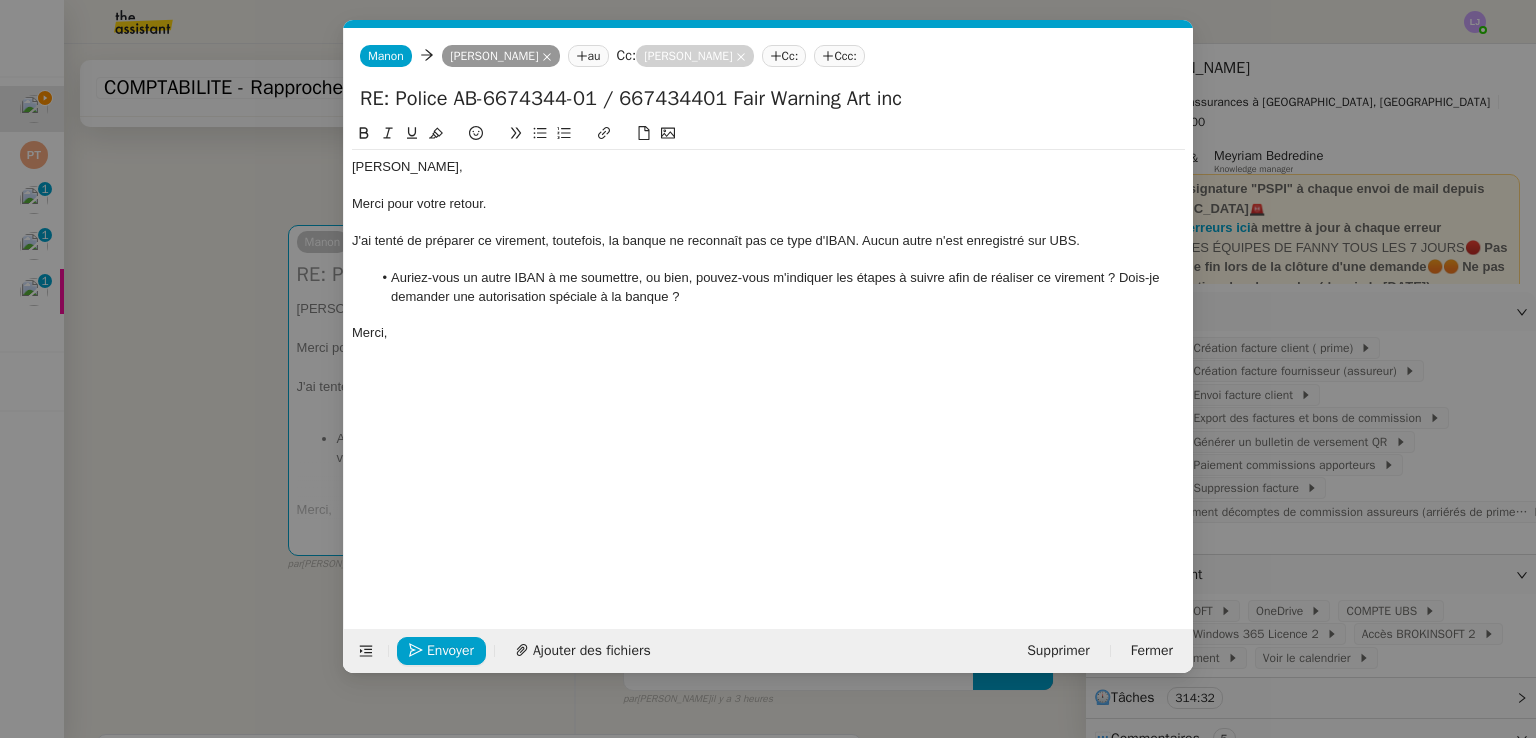 click on "Service TA - VOYAGE - PROPOSITION GLOBALE    A utiliser dans le cadre de proposition de déplacement TA - RELANCE CLIENT (EN)    Relancer un client lorsqu'il n'a pas répondu à un précédent message BAFERTY - MAIL AUDITION    A utiliser dans le cadre de la procédure d'envoi des mails d'audition TA - PUBLICATION OFFRE D'EMPLOI     Organisation du recrutement Discours de présentation du paiement sécurisé    TA - VOYAGES - PROPOSITION ITINERAIRE    Soumettre les résultats d'une recherche TA - CONFIRMATION PAIEMENT (EN)    Confirmer avec le client de modèle de transaction - Attention Plan Pro nécessaire. TA - COURRIER EXPEDIE (recommandé)    A utiliser dans le cadre de l'envoi d'un courrier recommandé TA - PARTAGE DE CALENDRIER (EN)    A utiliser pour demander au client de partager son calendrier afin de faciliter l'accès et la gestion PSPI - Appel de fonds MJL    A utiliser dans le cadre de la procédure d'appel de fonds MJL TA - RELANCE CLIENT    PSPI - Appel de cotisation CFE" at bounding box center [768, 369] 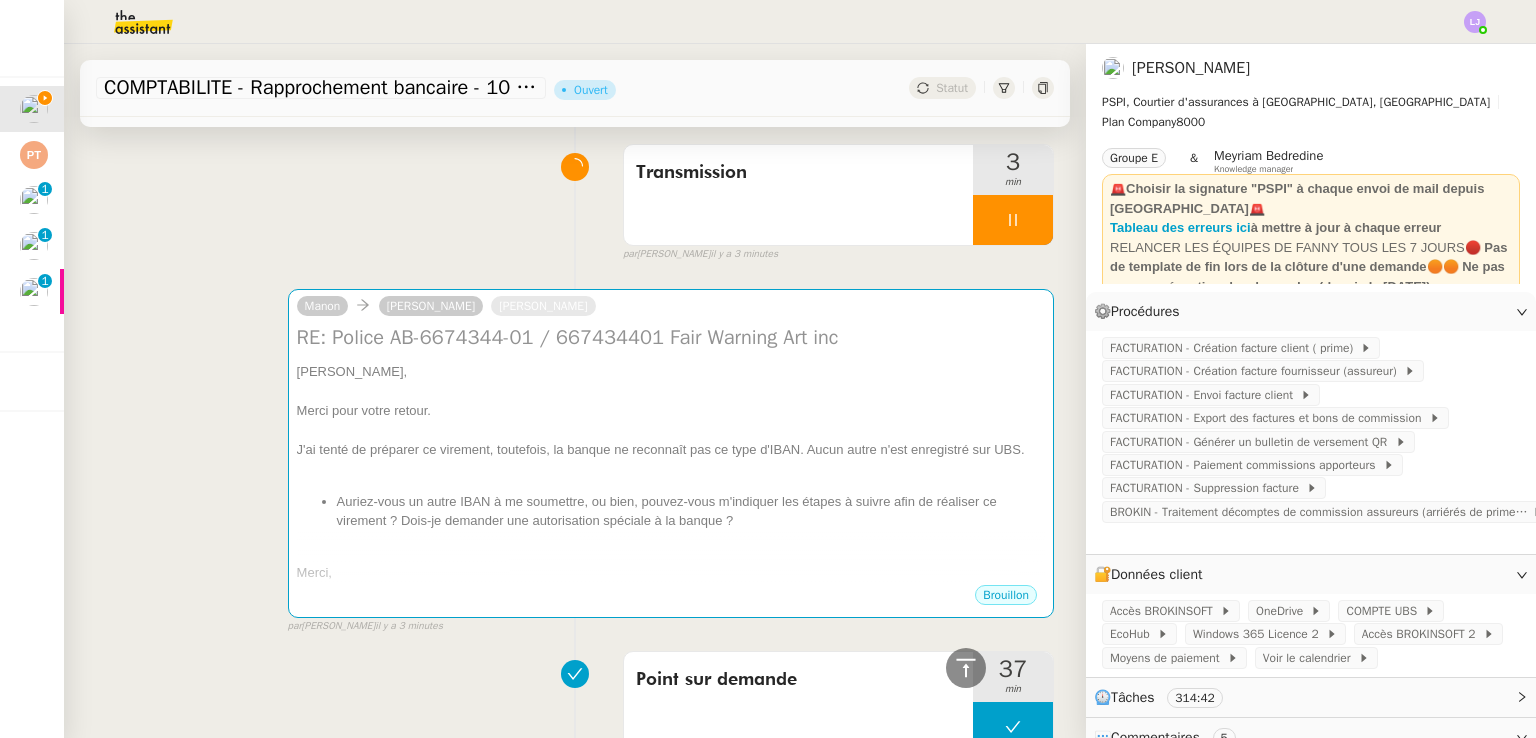 scroll, scrollTop: 120, scrollLeft: 0, axis: vertical 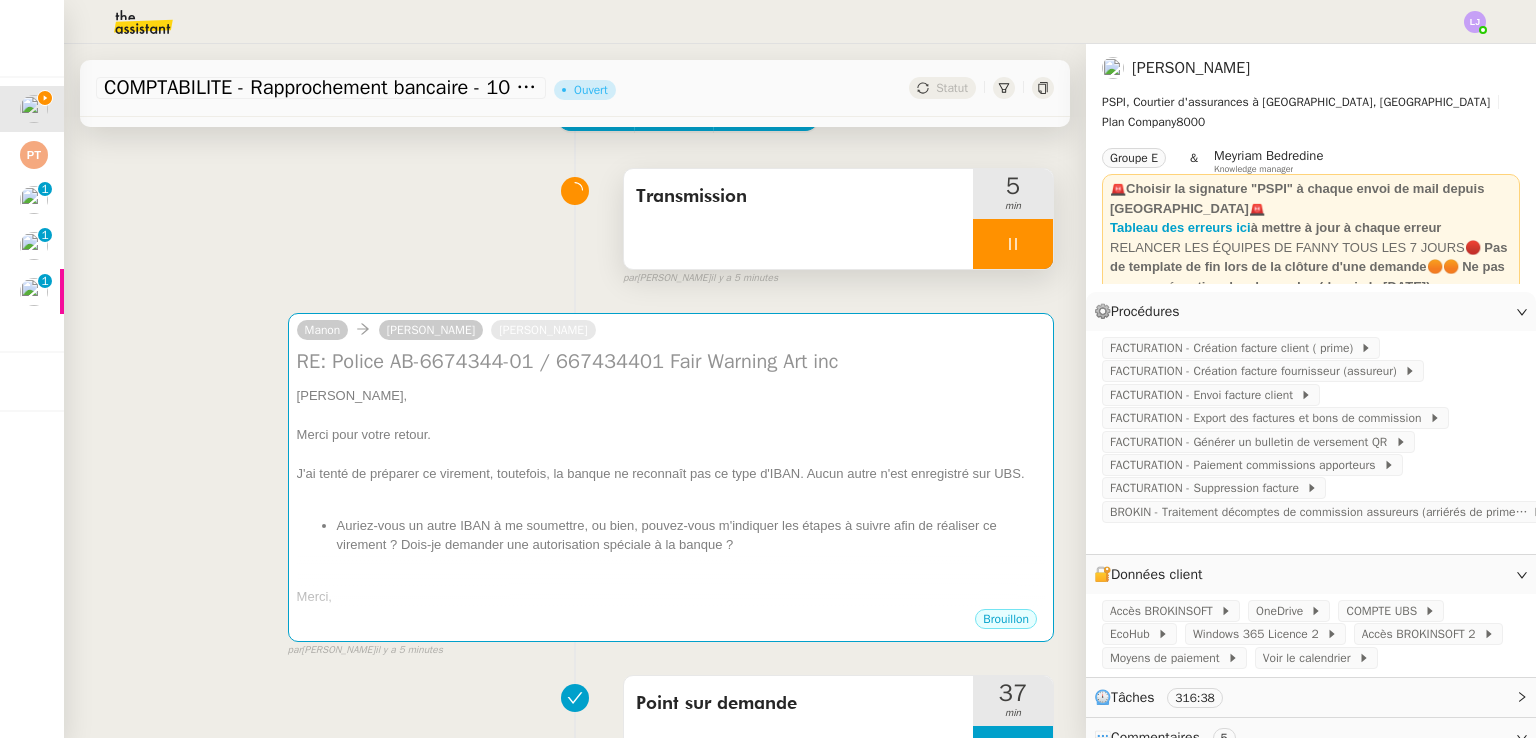 click on "Transmission" at bounding box center (798, 197) 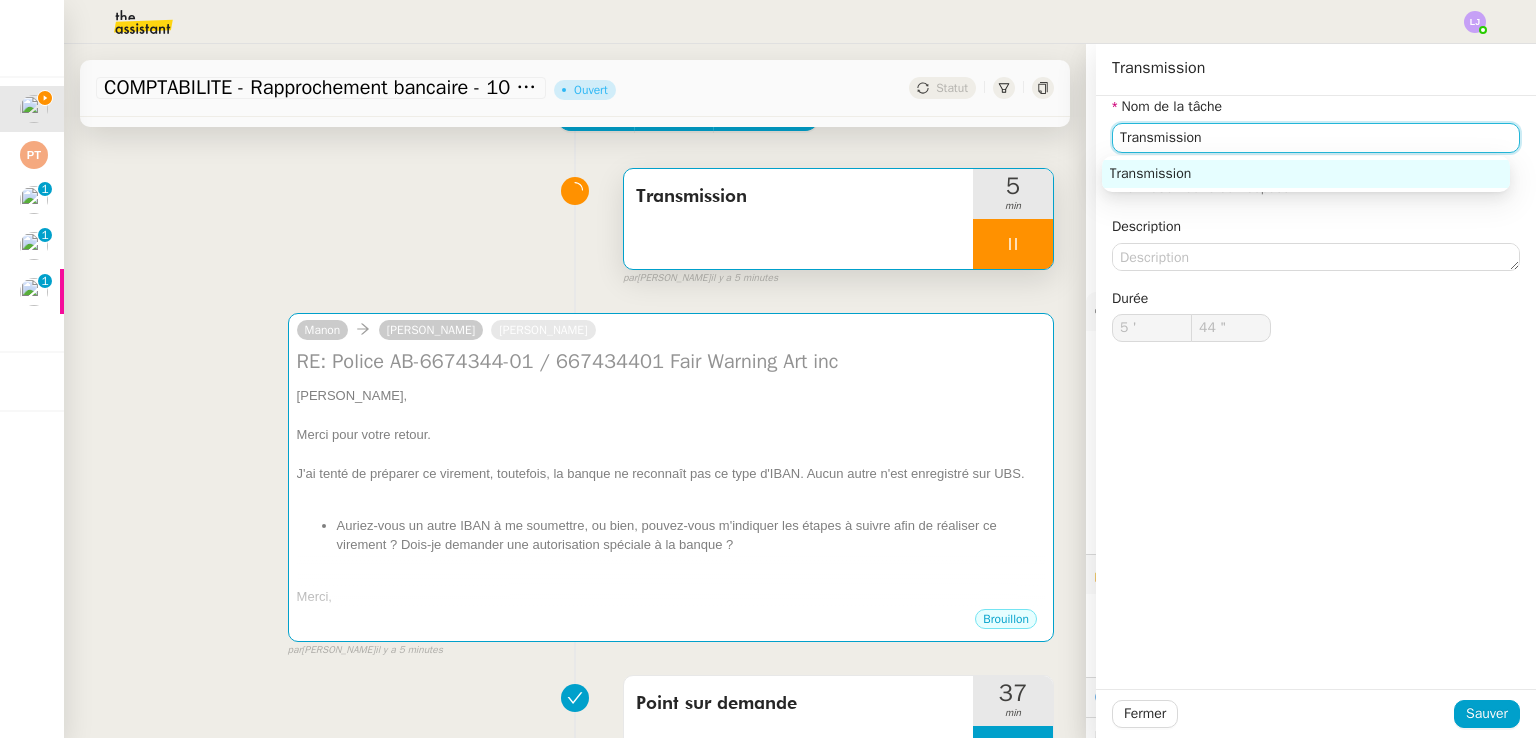 click on "Transmission" 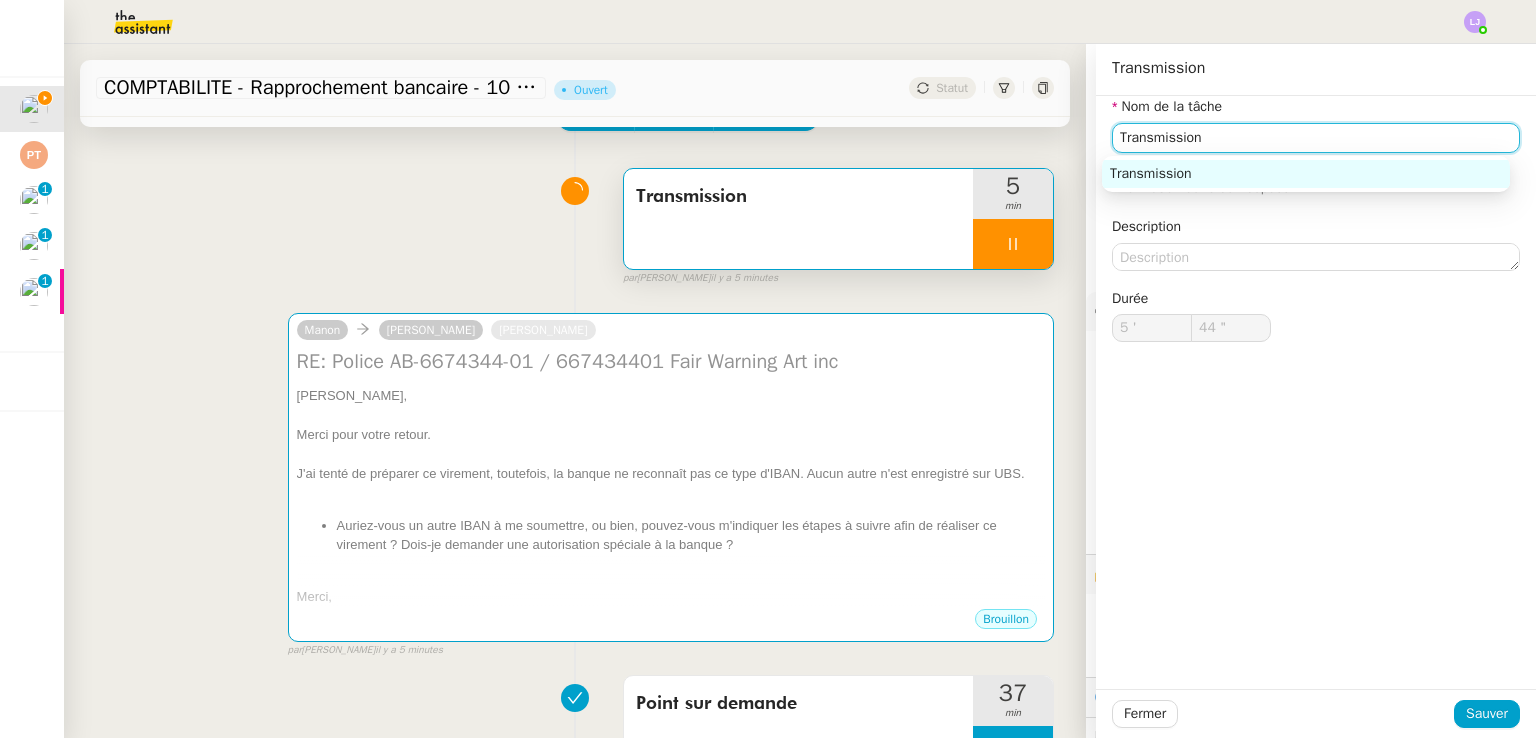 type on "45 "" 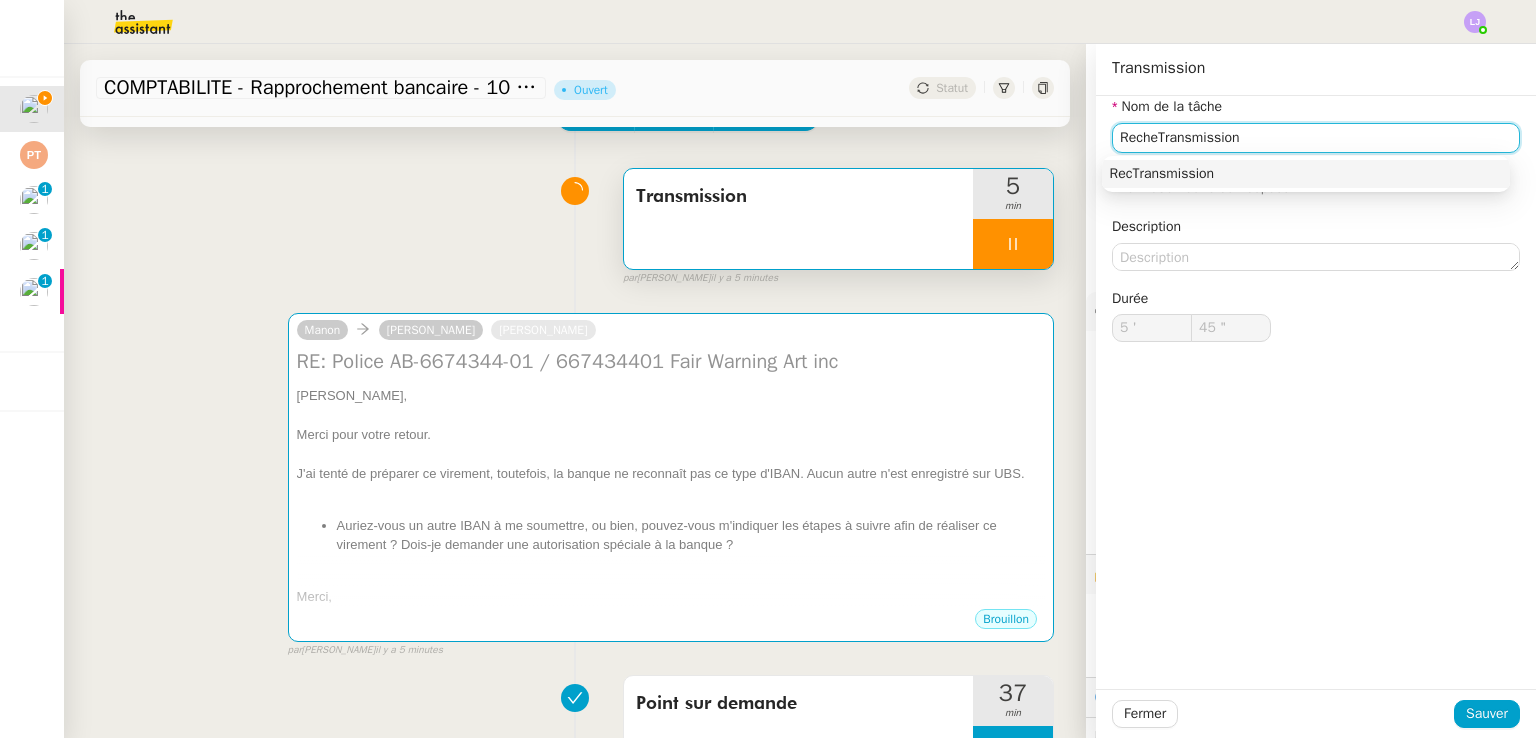 type on "RecherTransmission" 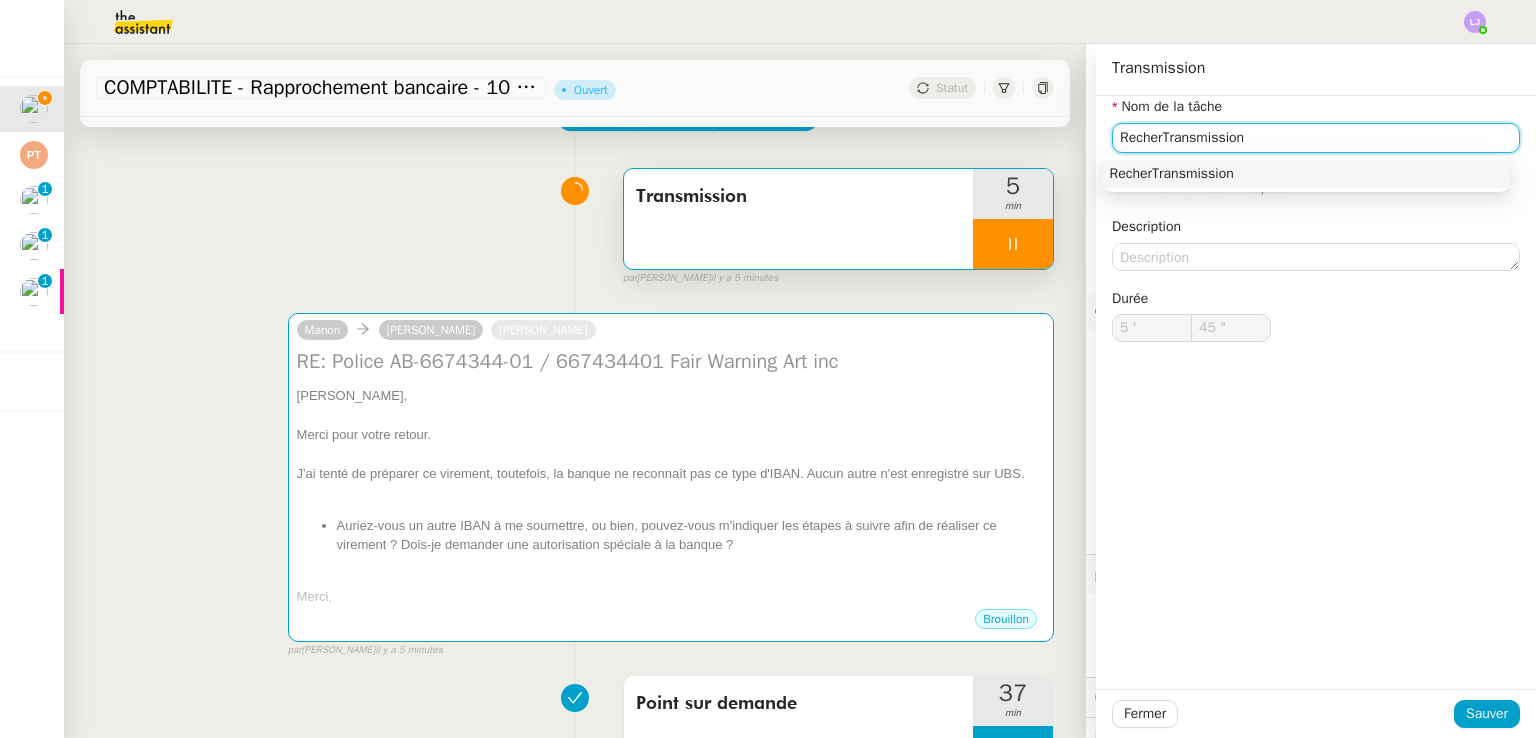 type on "46 "" 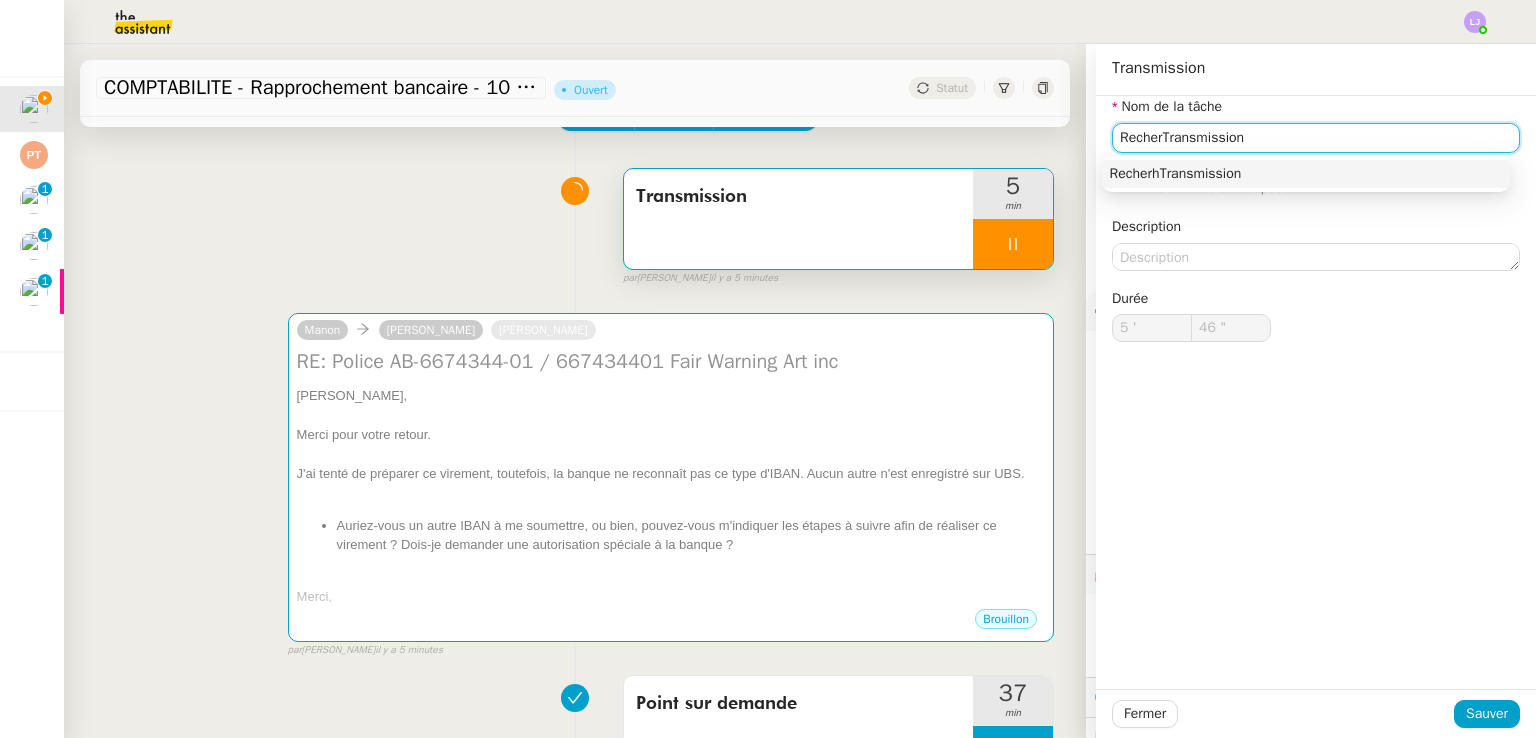 type on "RechercTransmission" 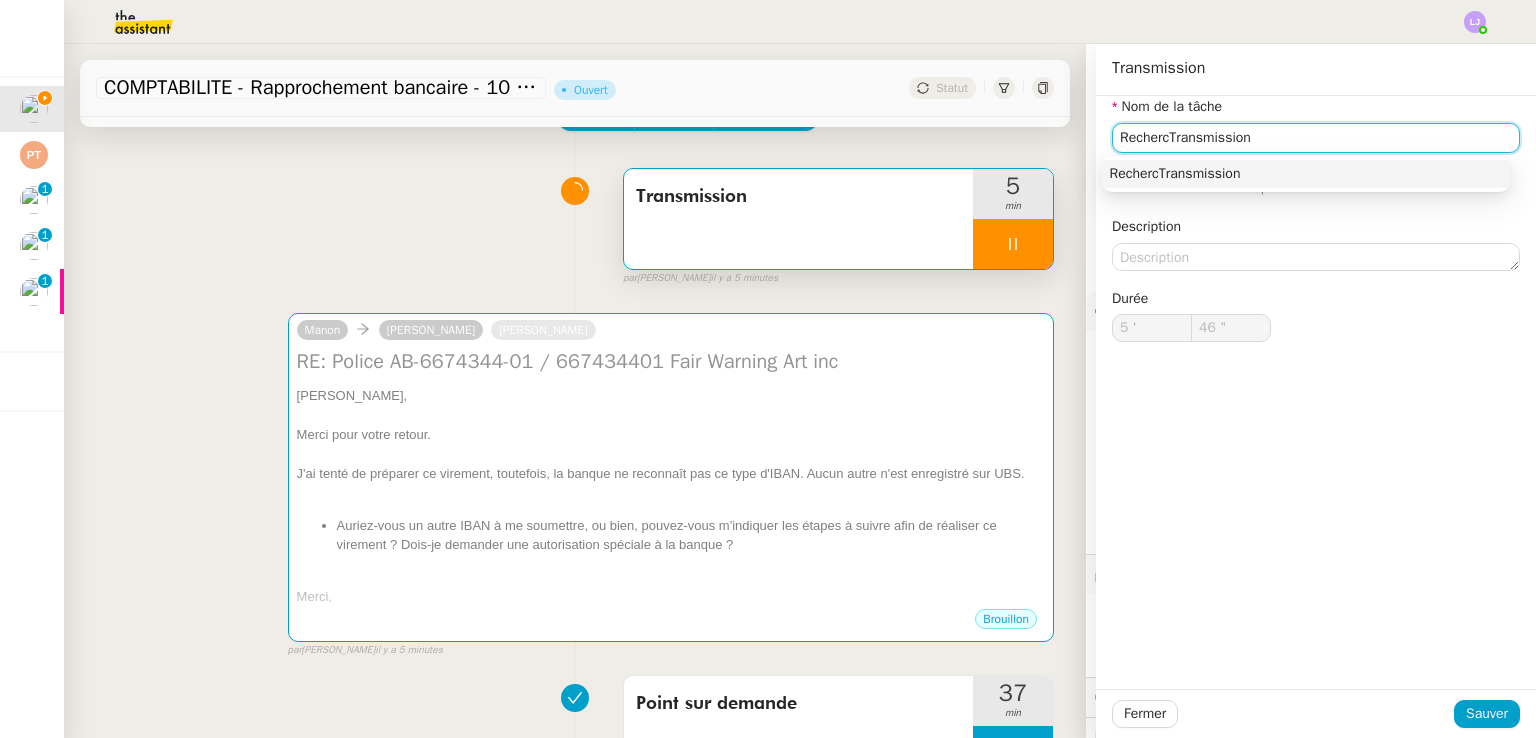 type on "47 "" 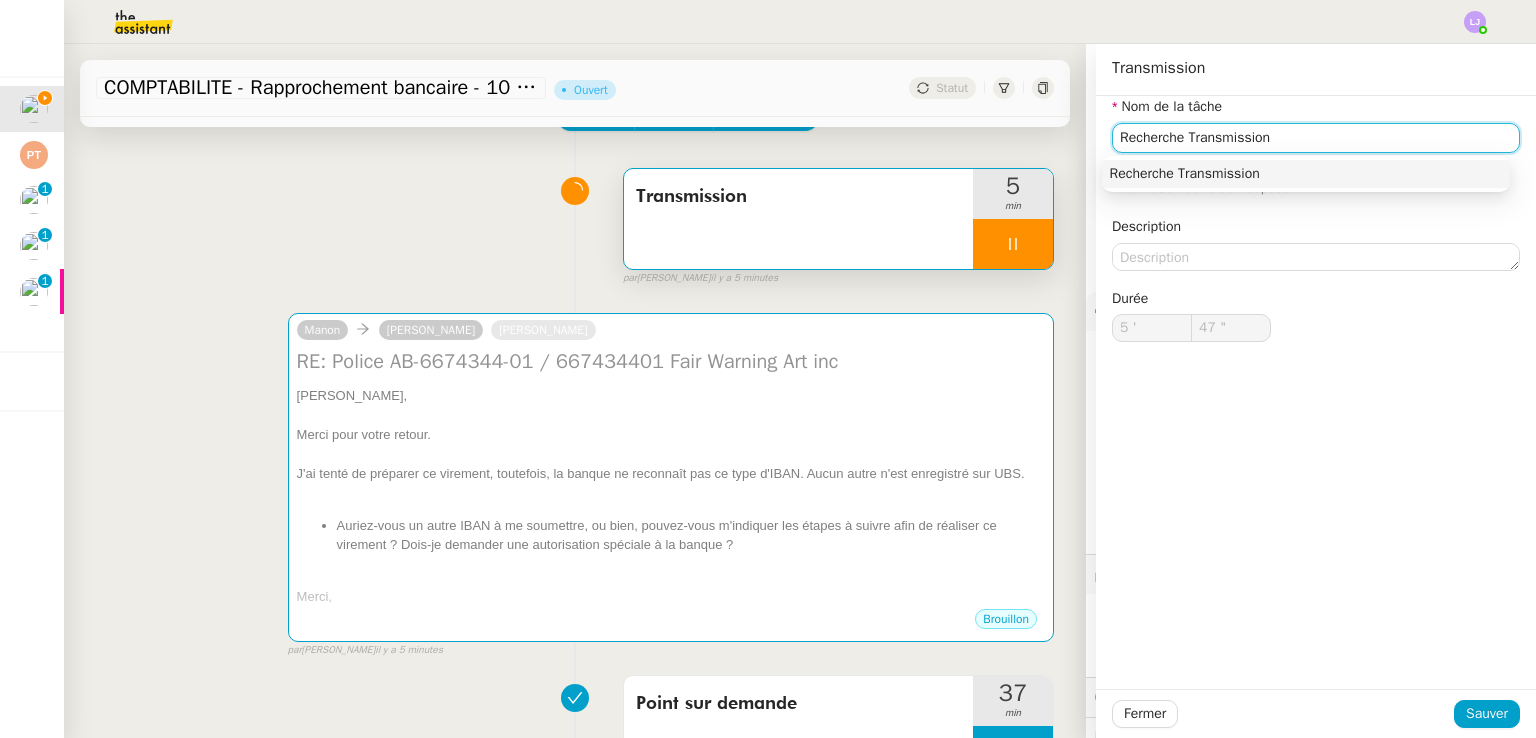 type on "Recherche eTransmission" 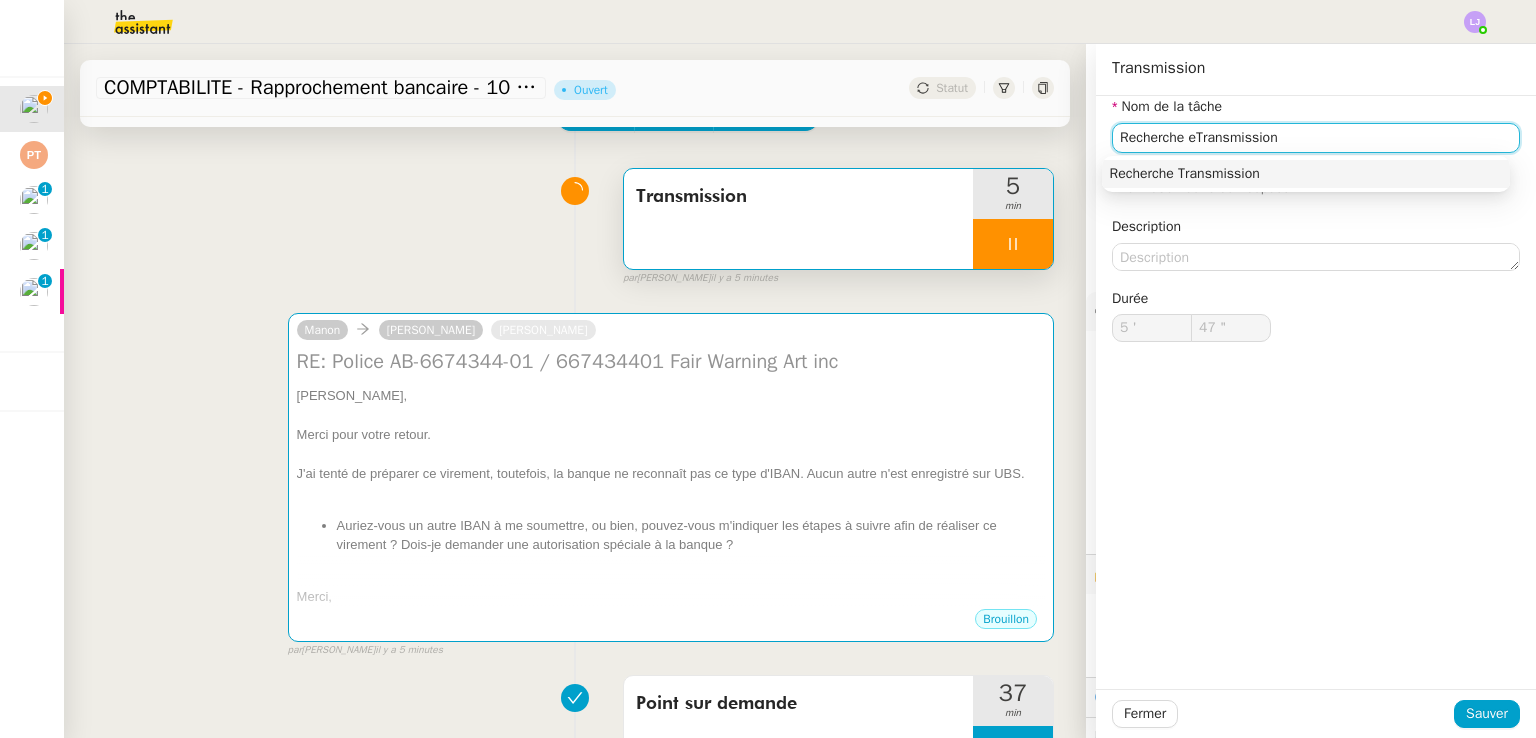 type on "48 "" 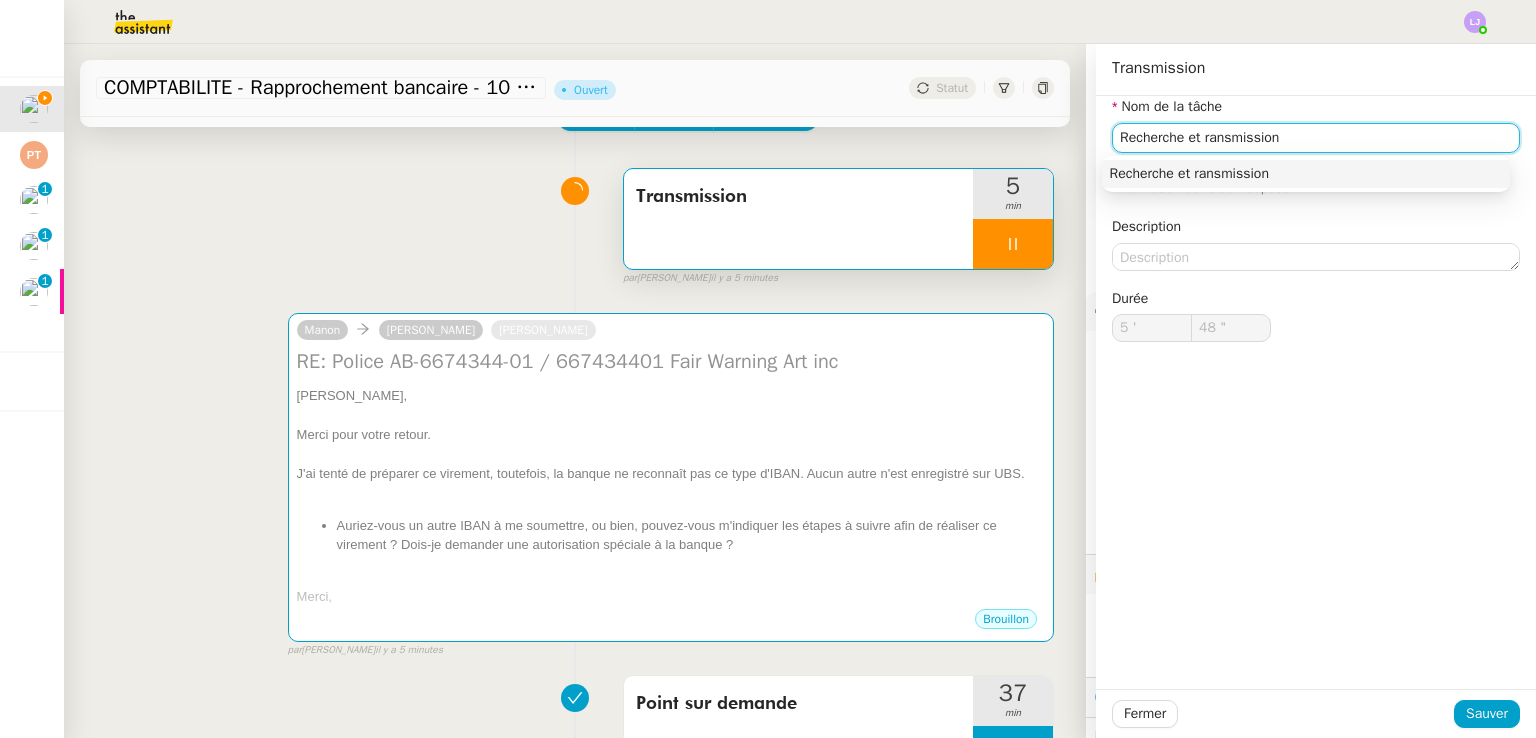 type on "Recherche et transmission" 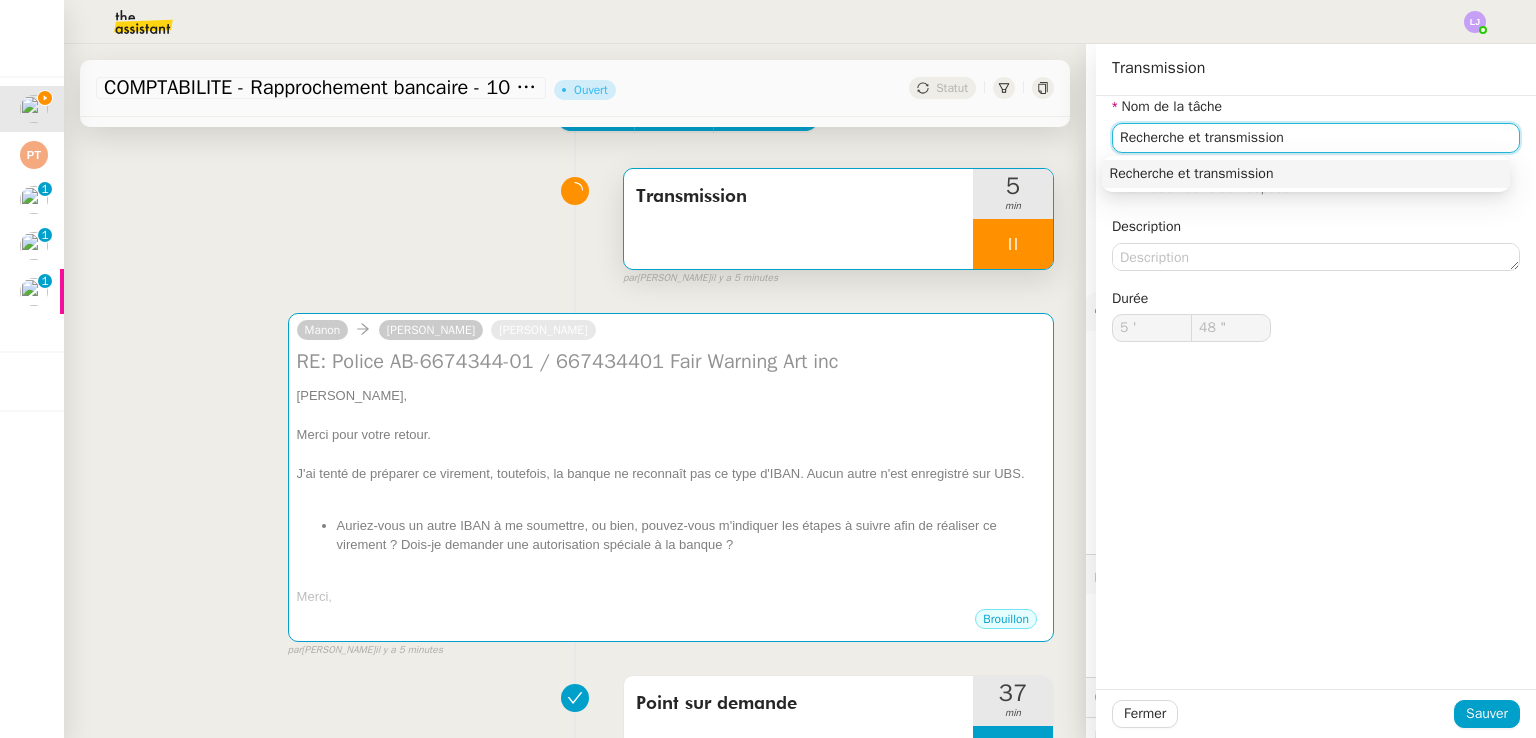 type on "49 "" 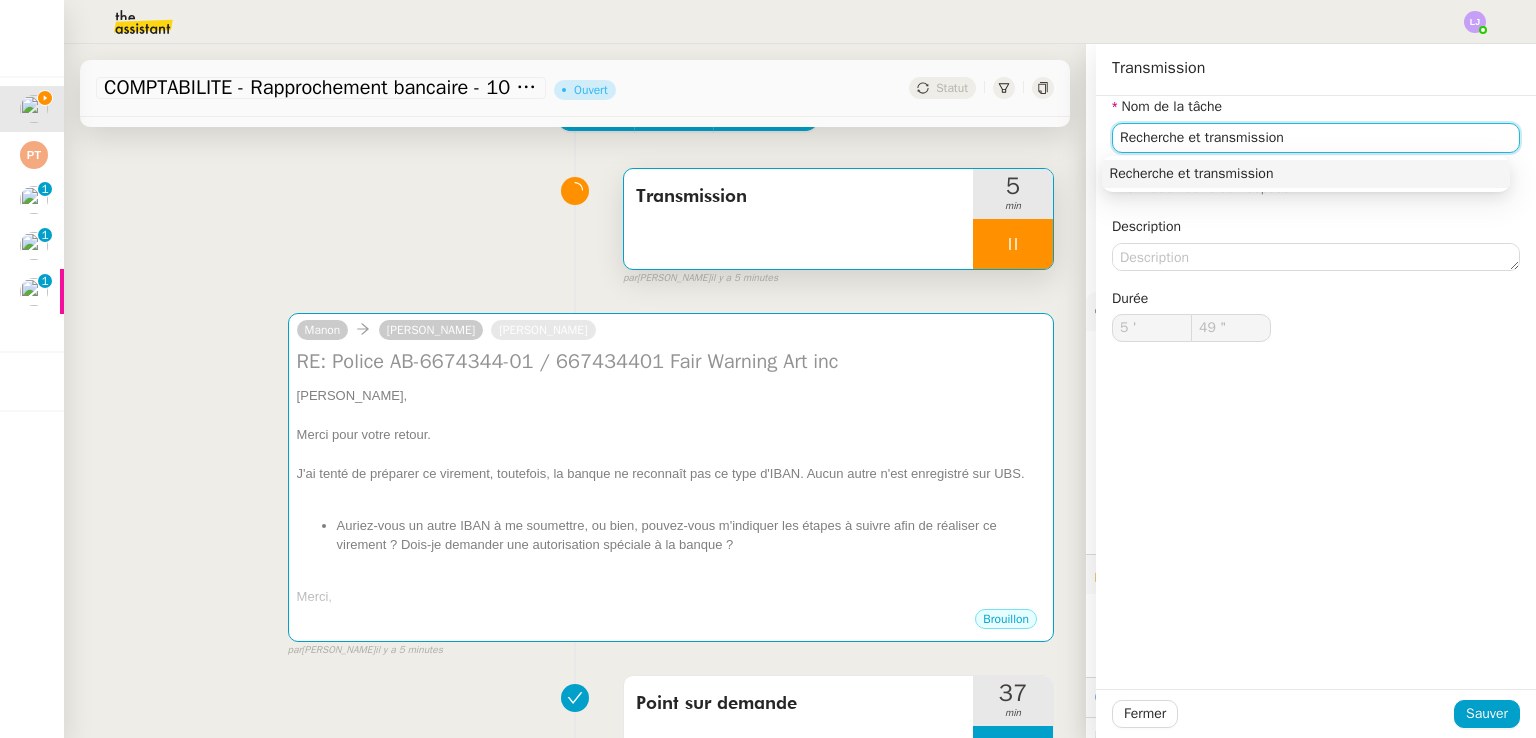 type on "Recherche et transmission" 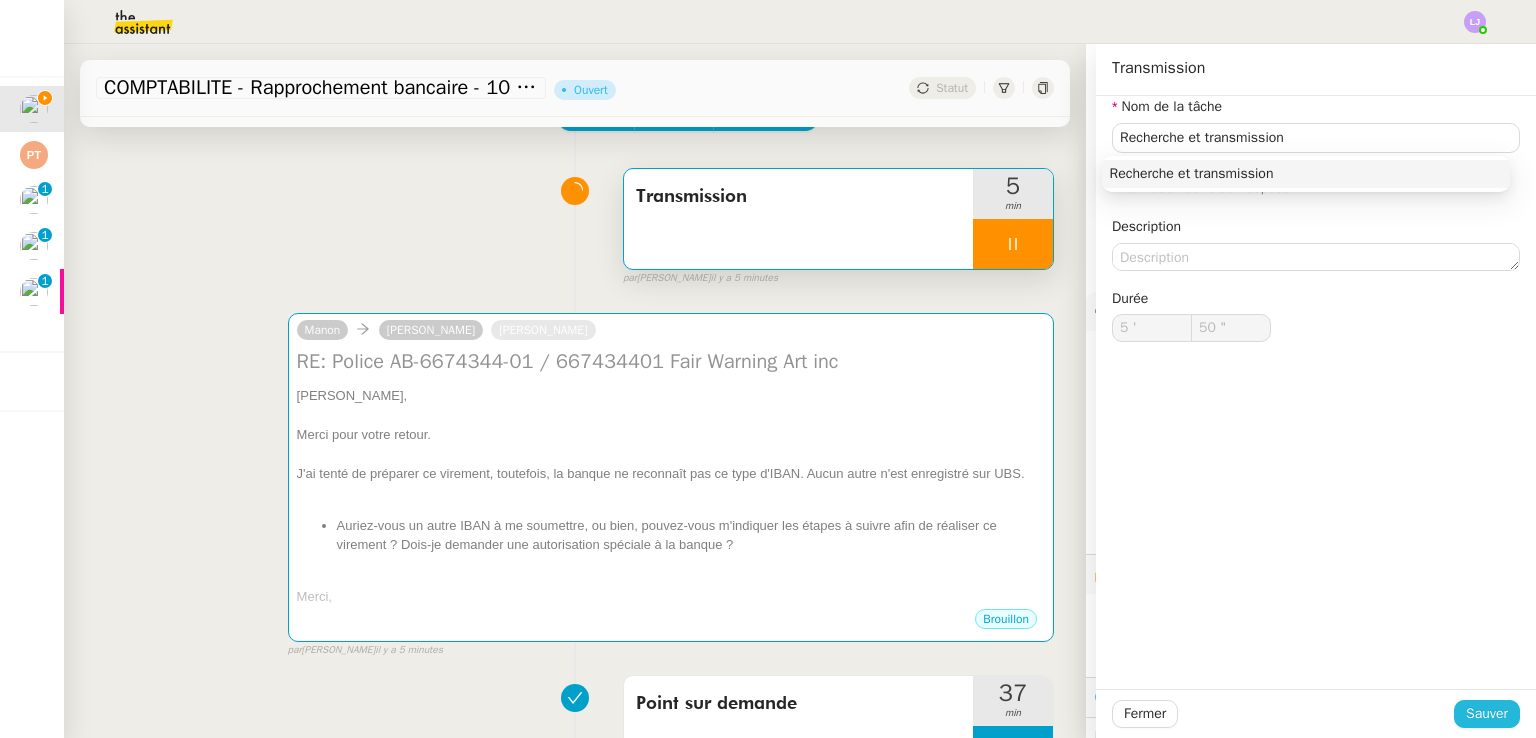 drag, startPoint x: 1472, startPoint y: 729, endPoint x: 1469, endPoint y: 712, distance: 17.262676 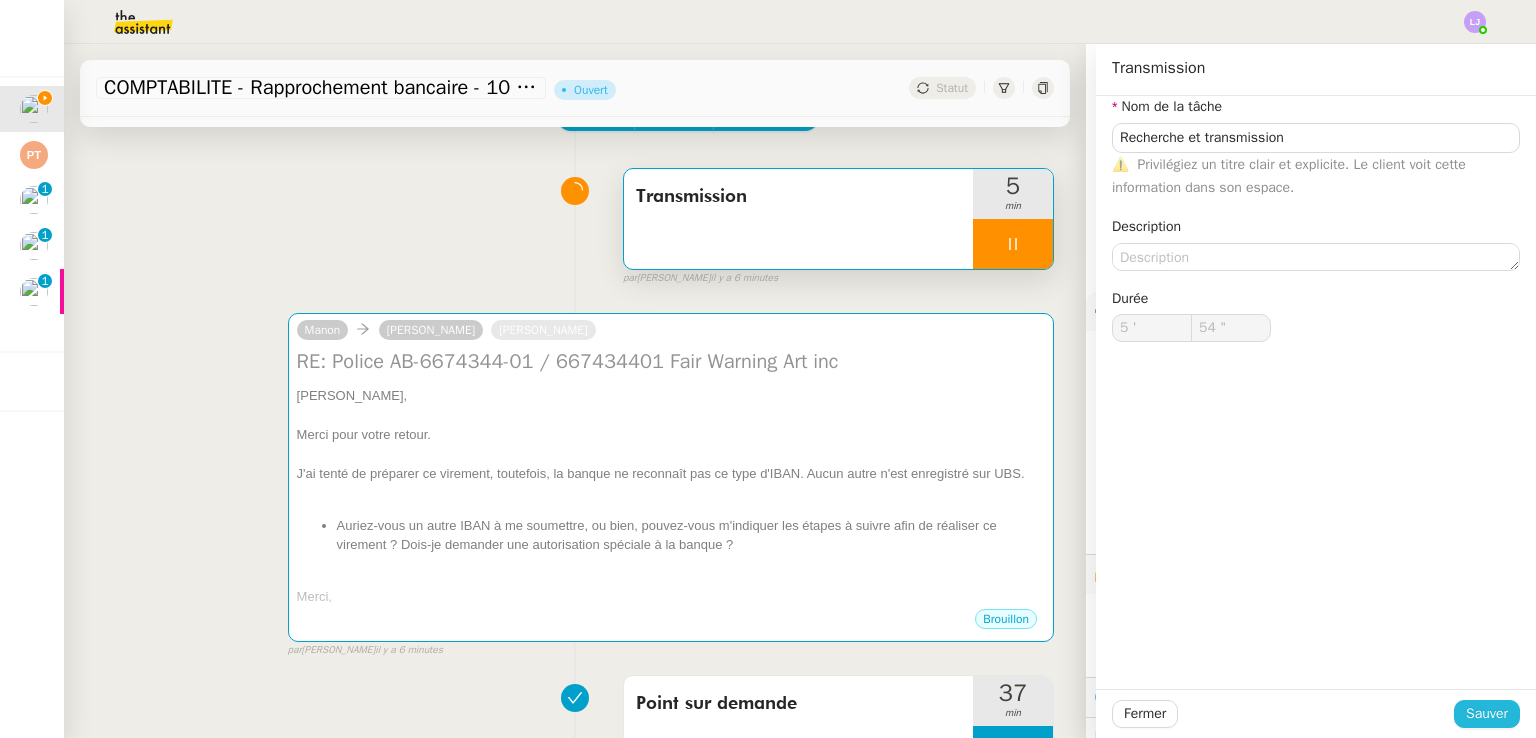 click on "Sauver" 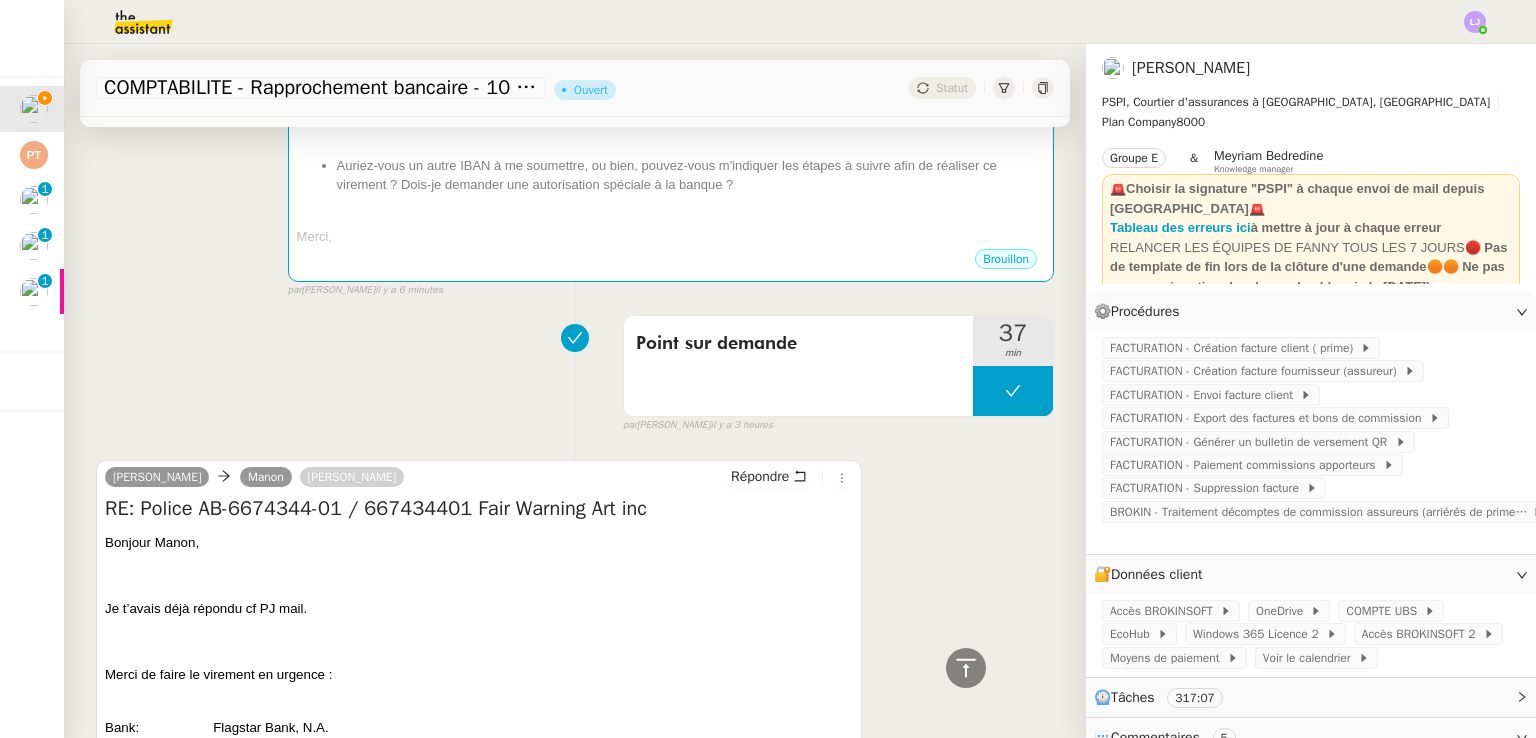 scroll, scrollTop: 0, scrollLeft: 0, axis: both 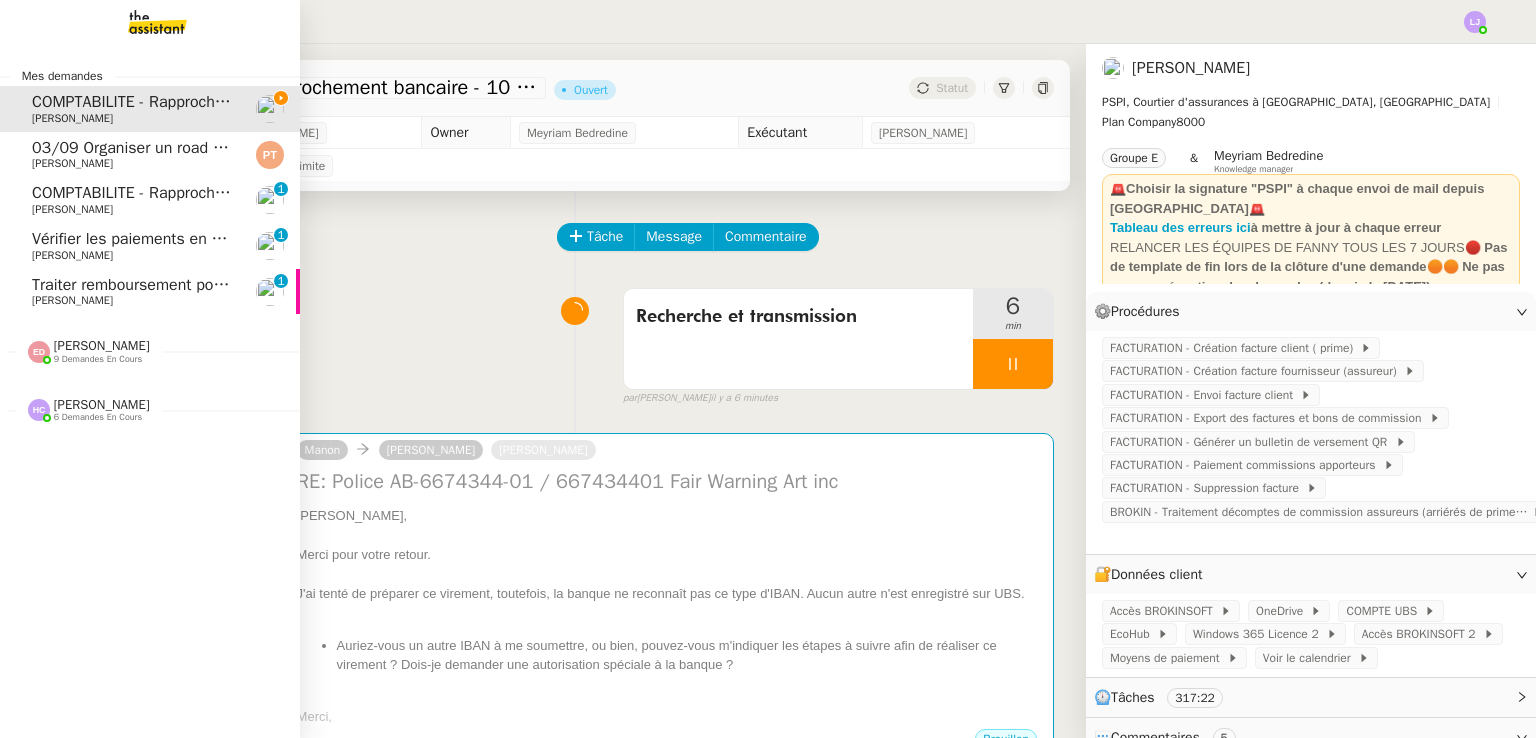 click on "6 demandes en cours" 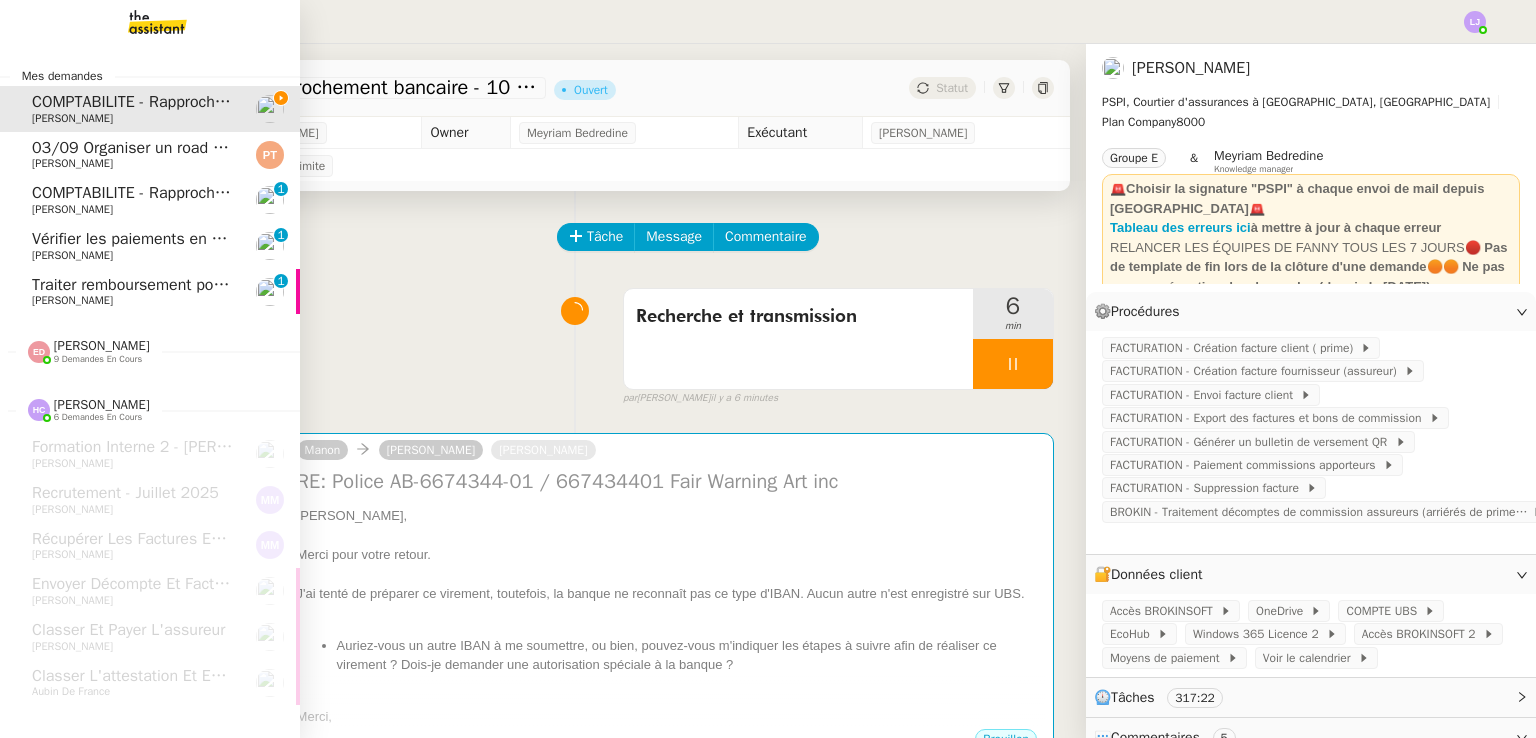 click on "[PERSON_NAME]" 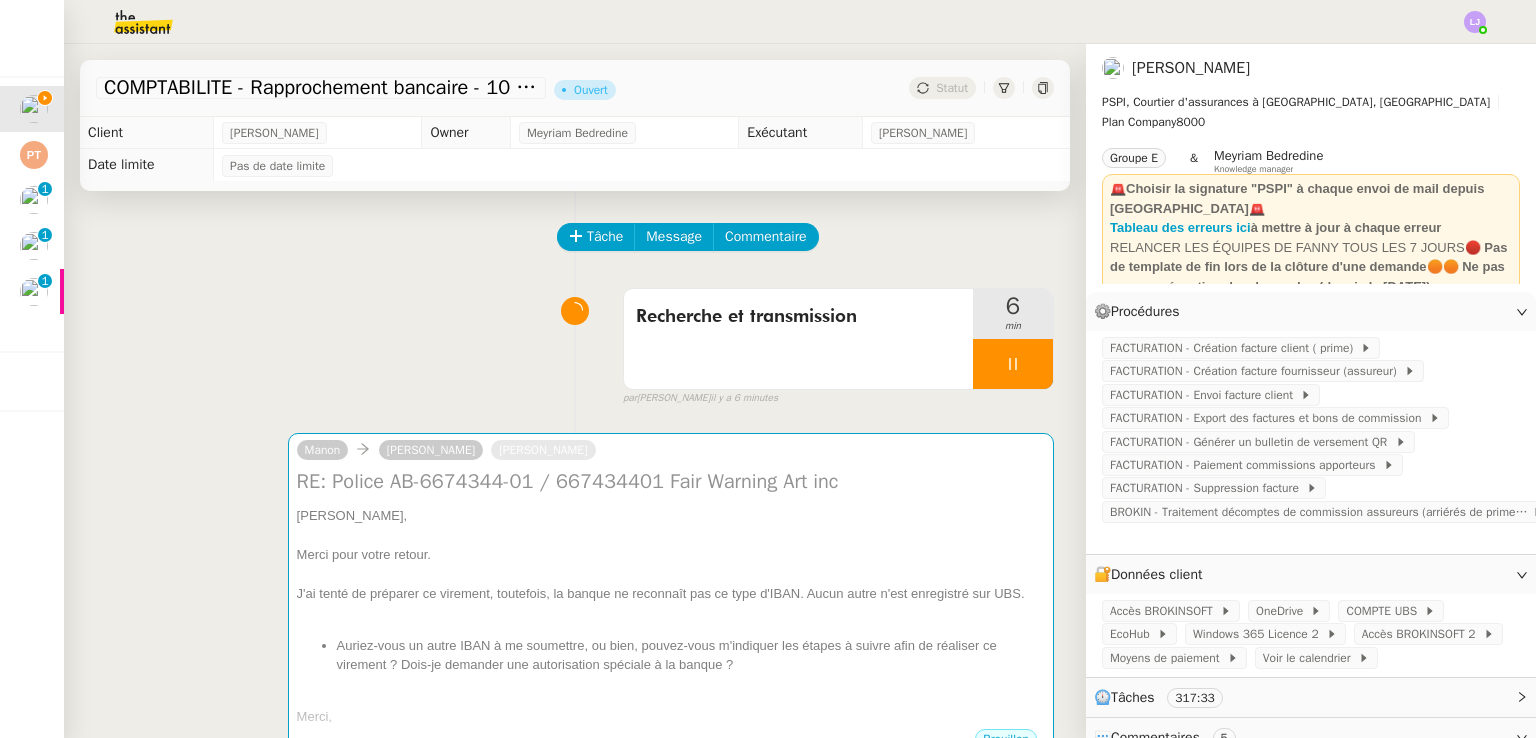 scroll, scrollTop: 0, scrollLeft: 0, axis: both 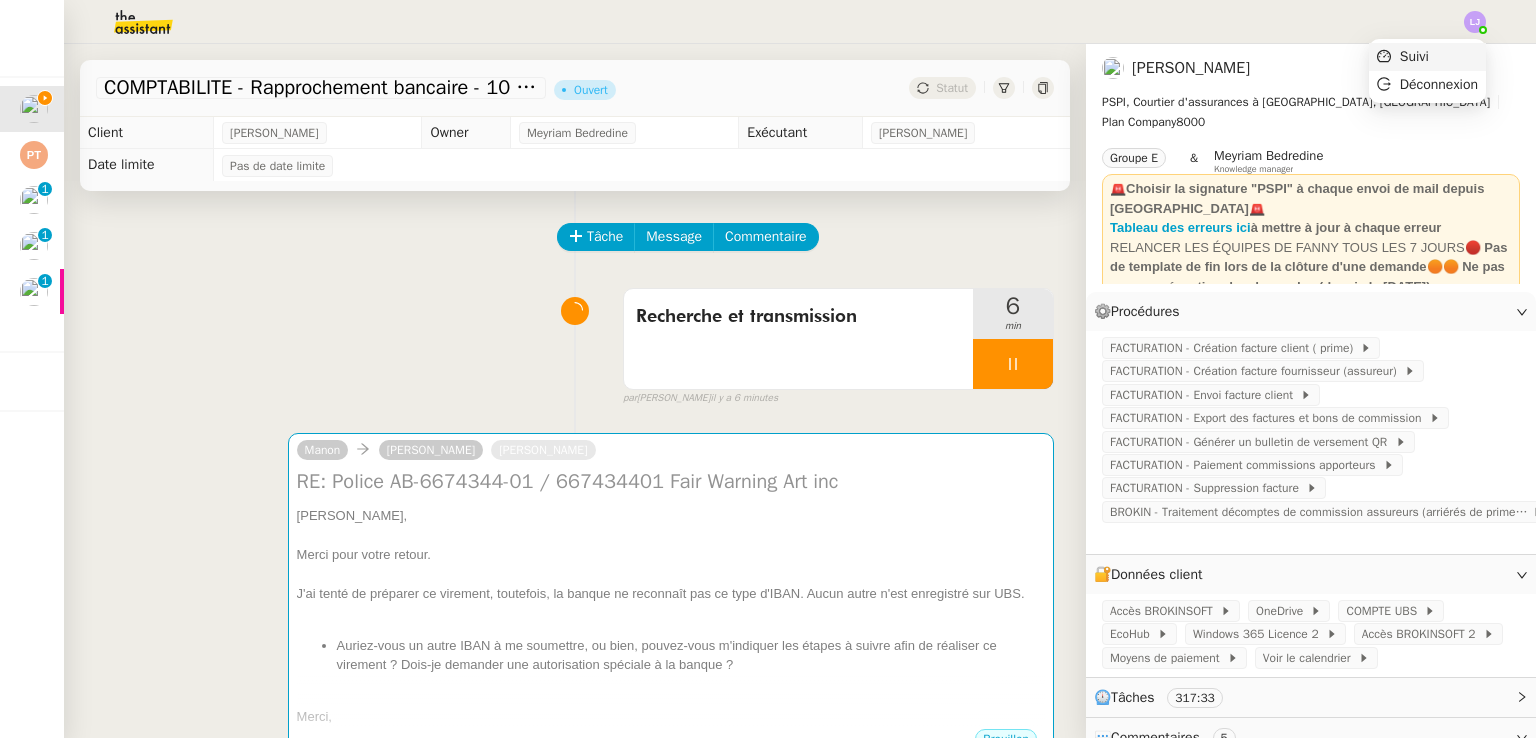 click on "Suivi" at bounding box center [1427, 57] 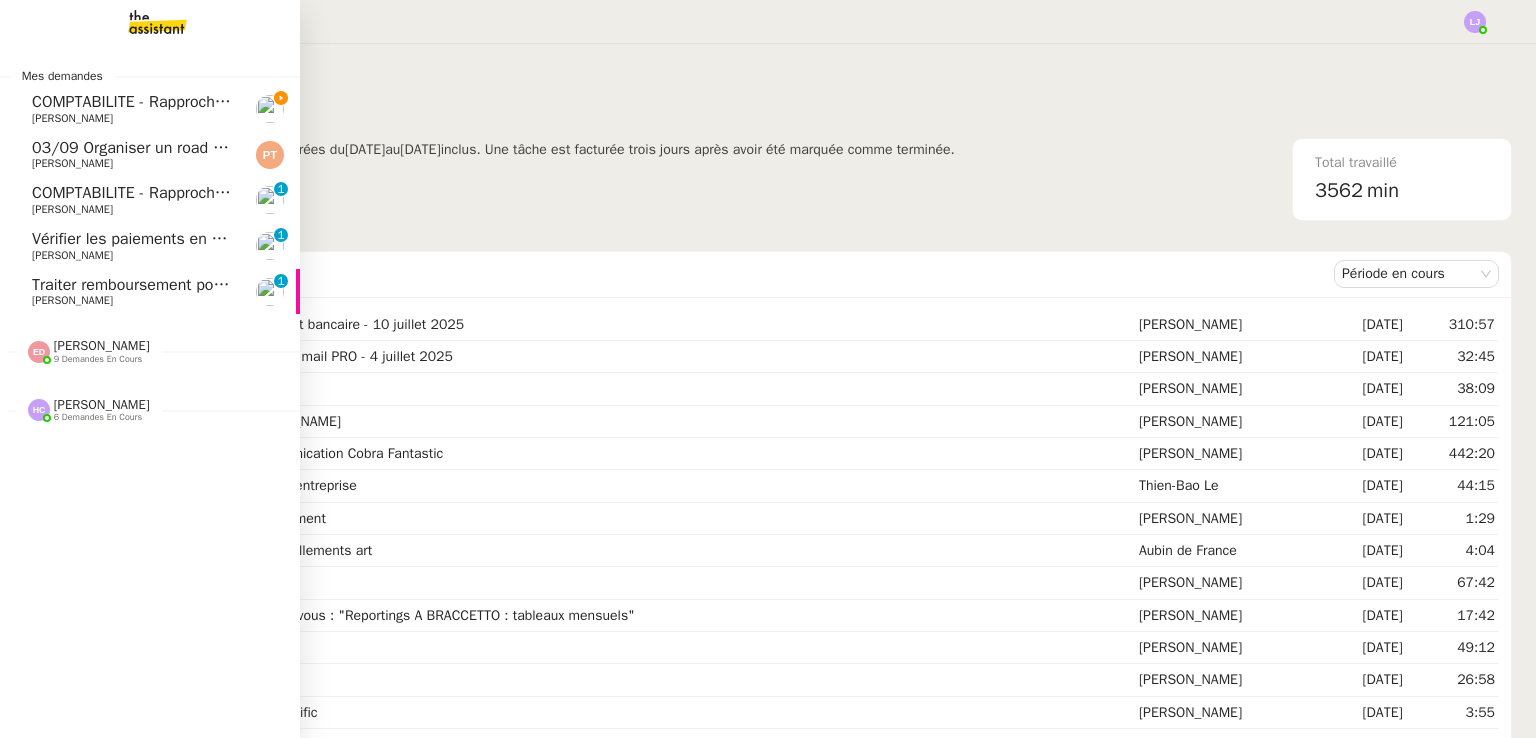 click on "COMPTABILITE - Rapprochement bancaire - 10 juillet 2025" 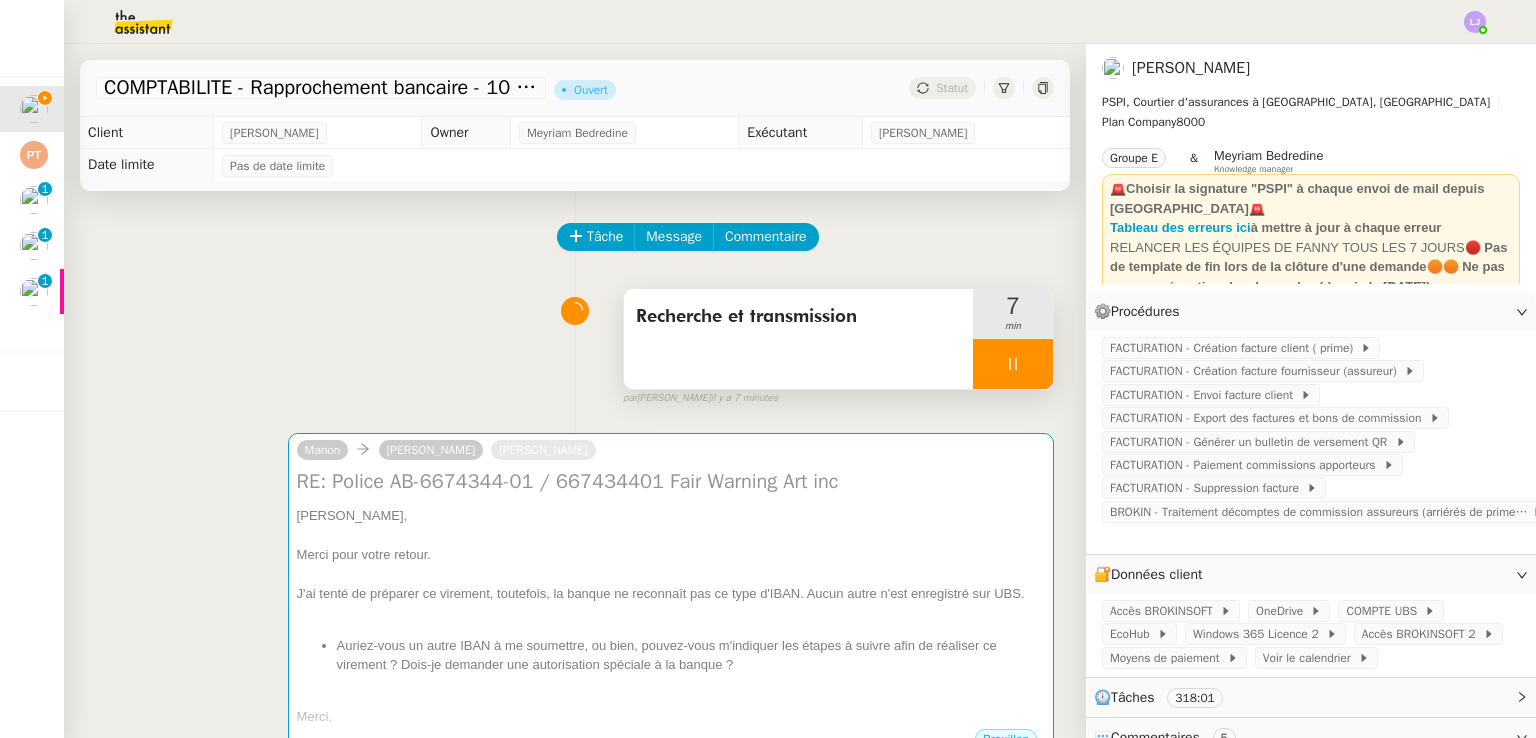 click at bounding box center (1013, 364) 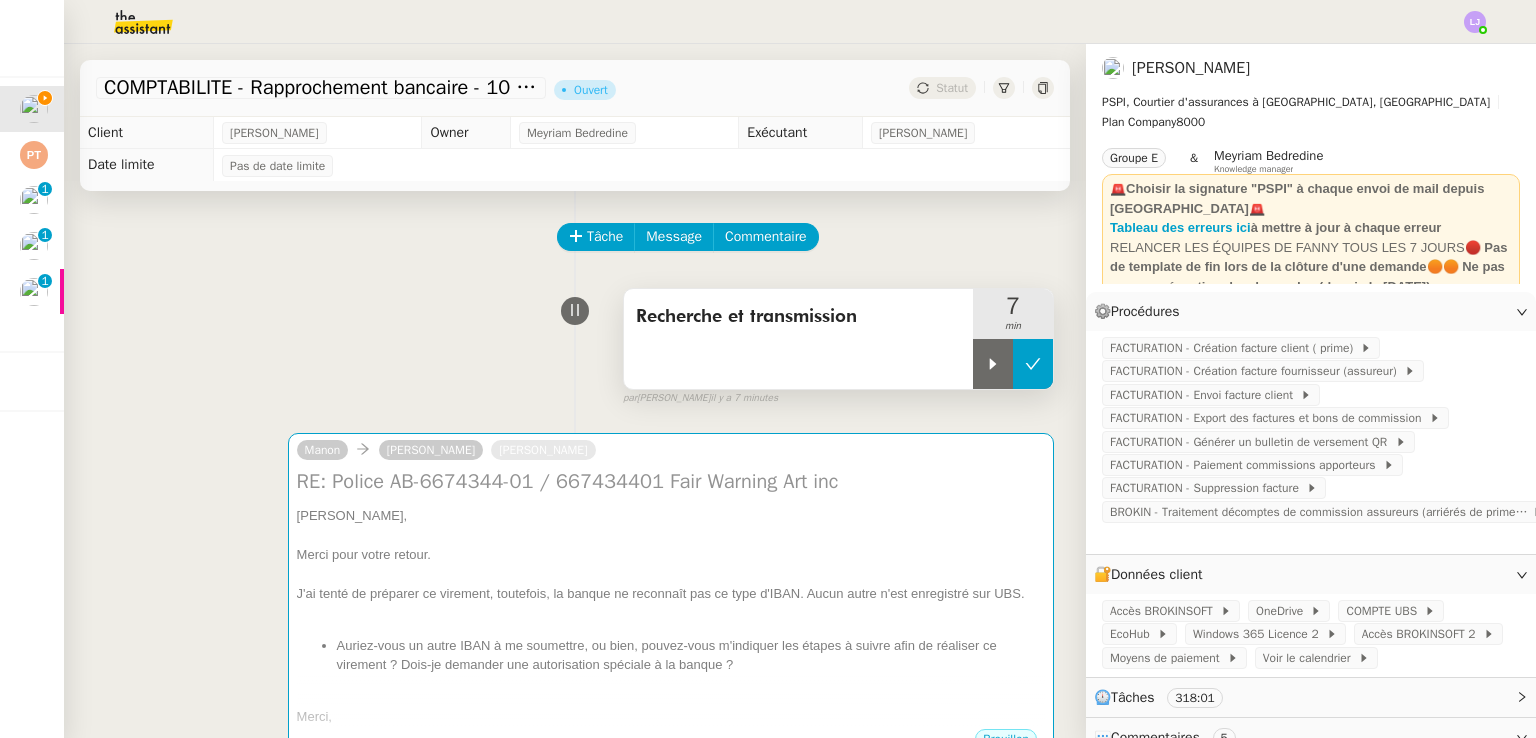 click 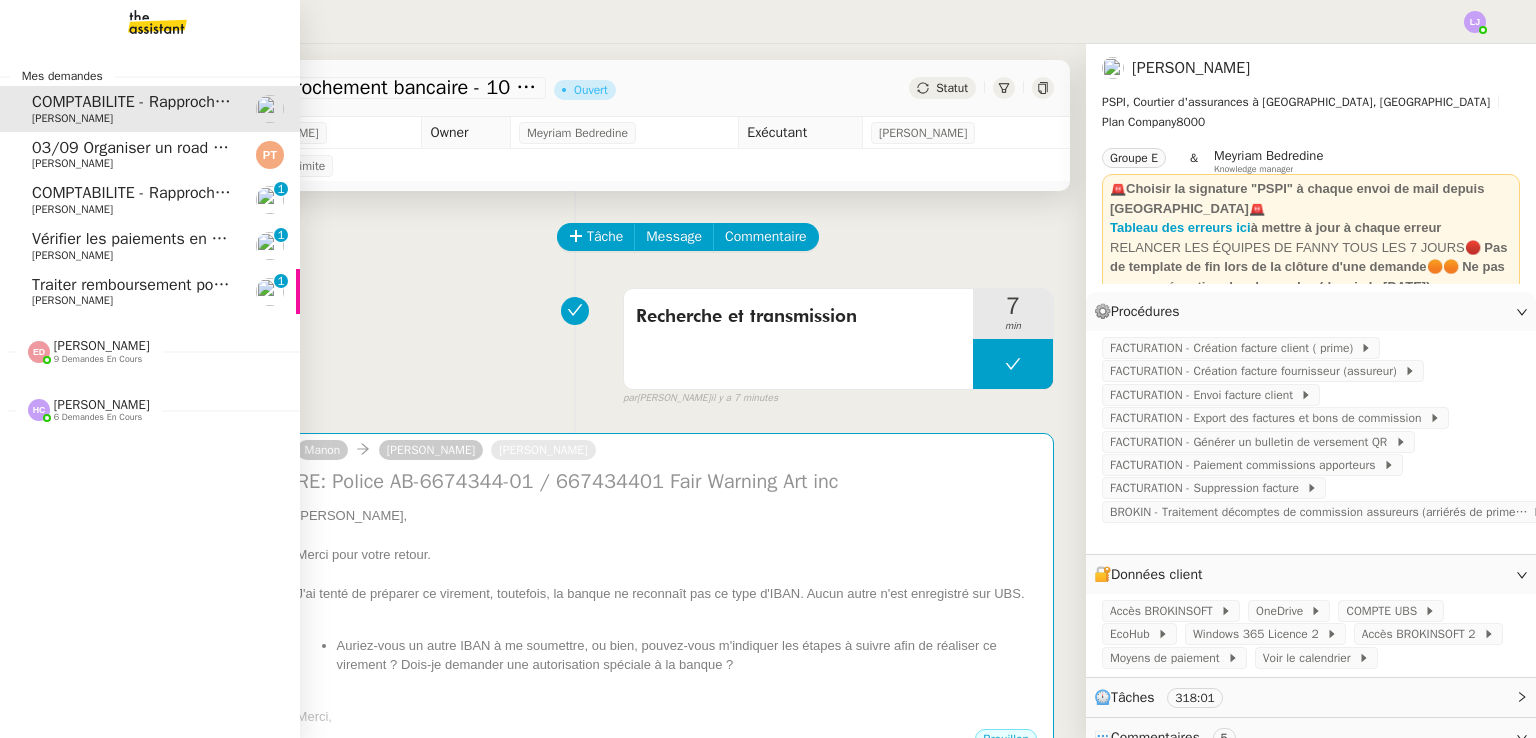click on "COMPTABILITE - Rapprochement bancaire - 14 juillet 2025" 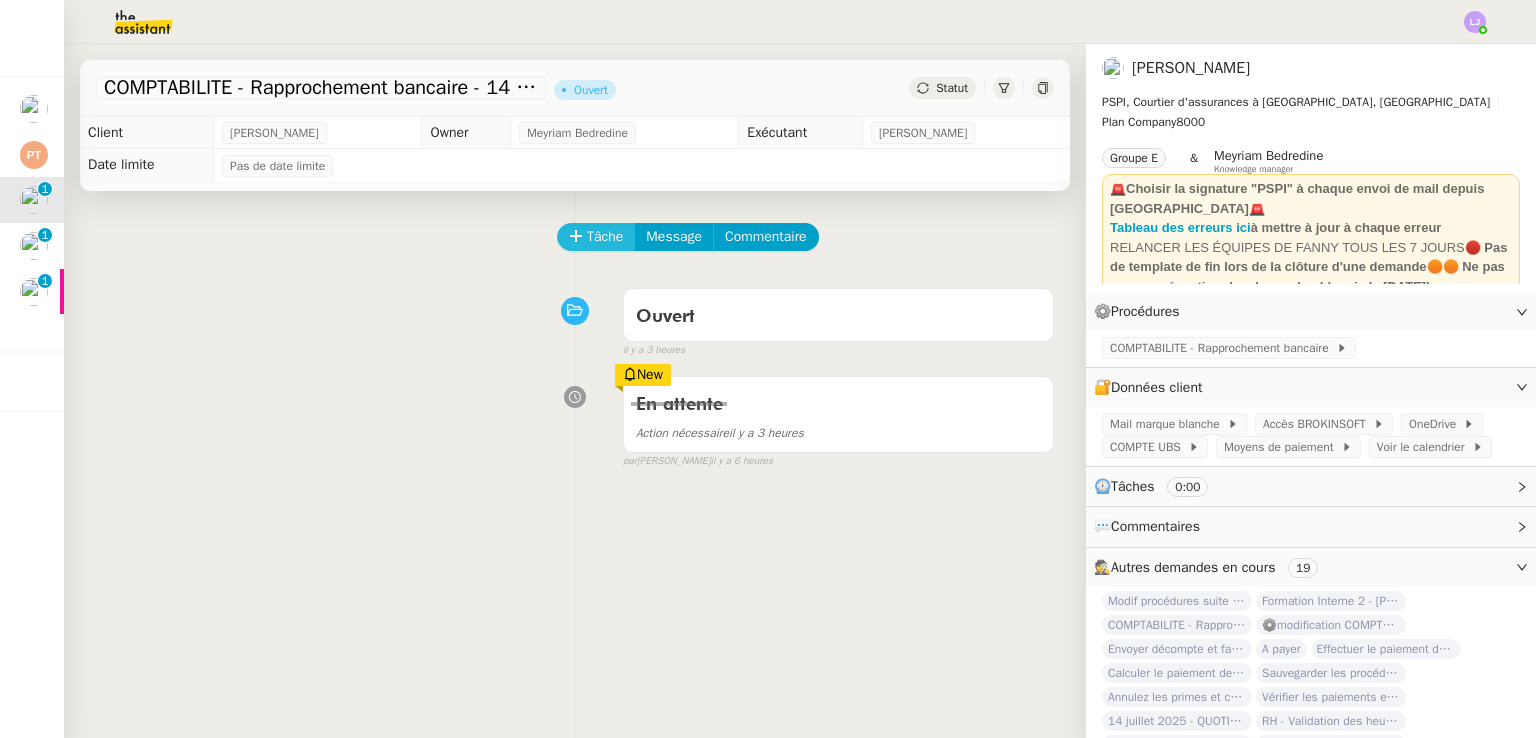 click on "Tâche" 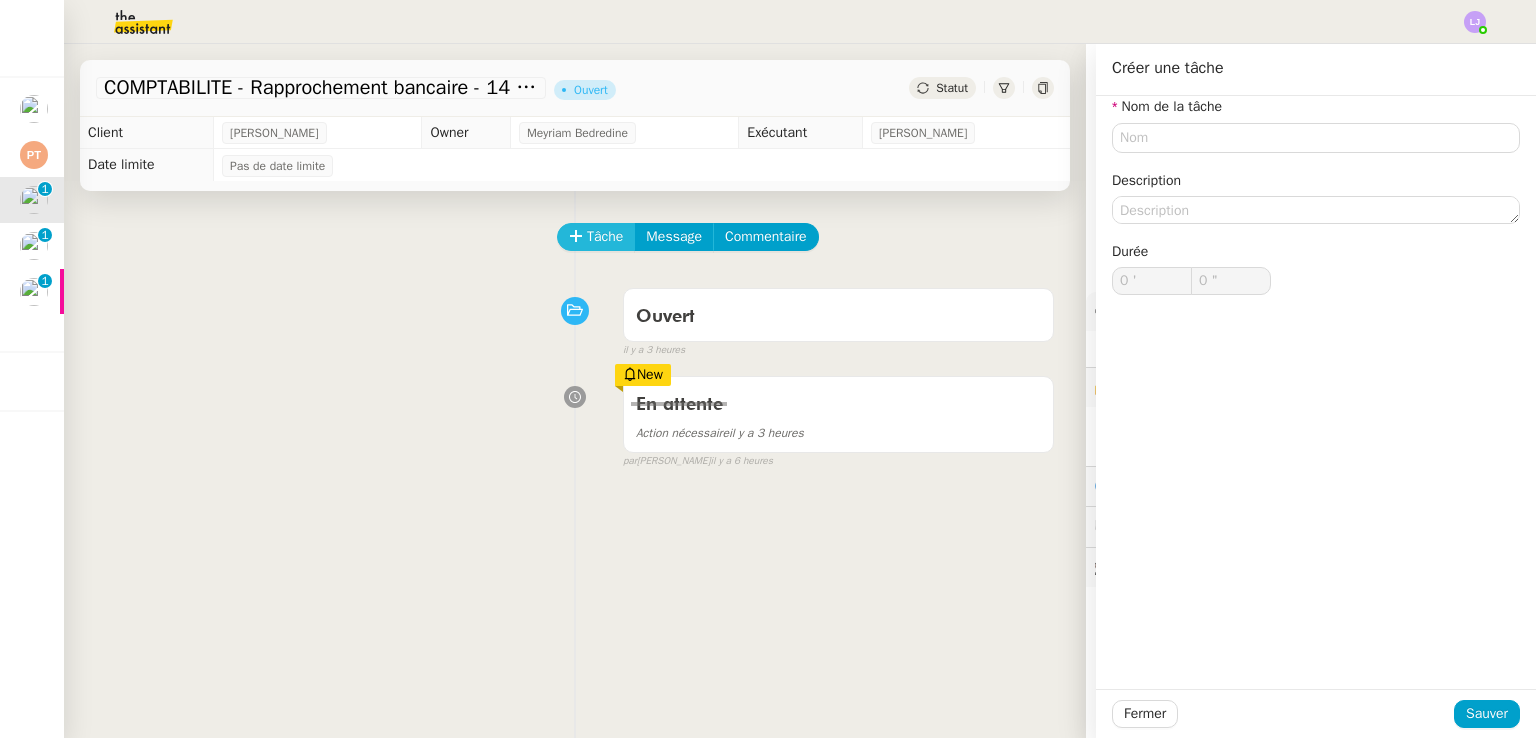 type 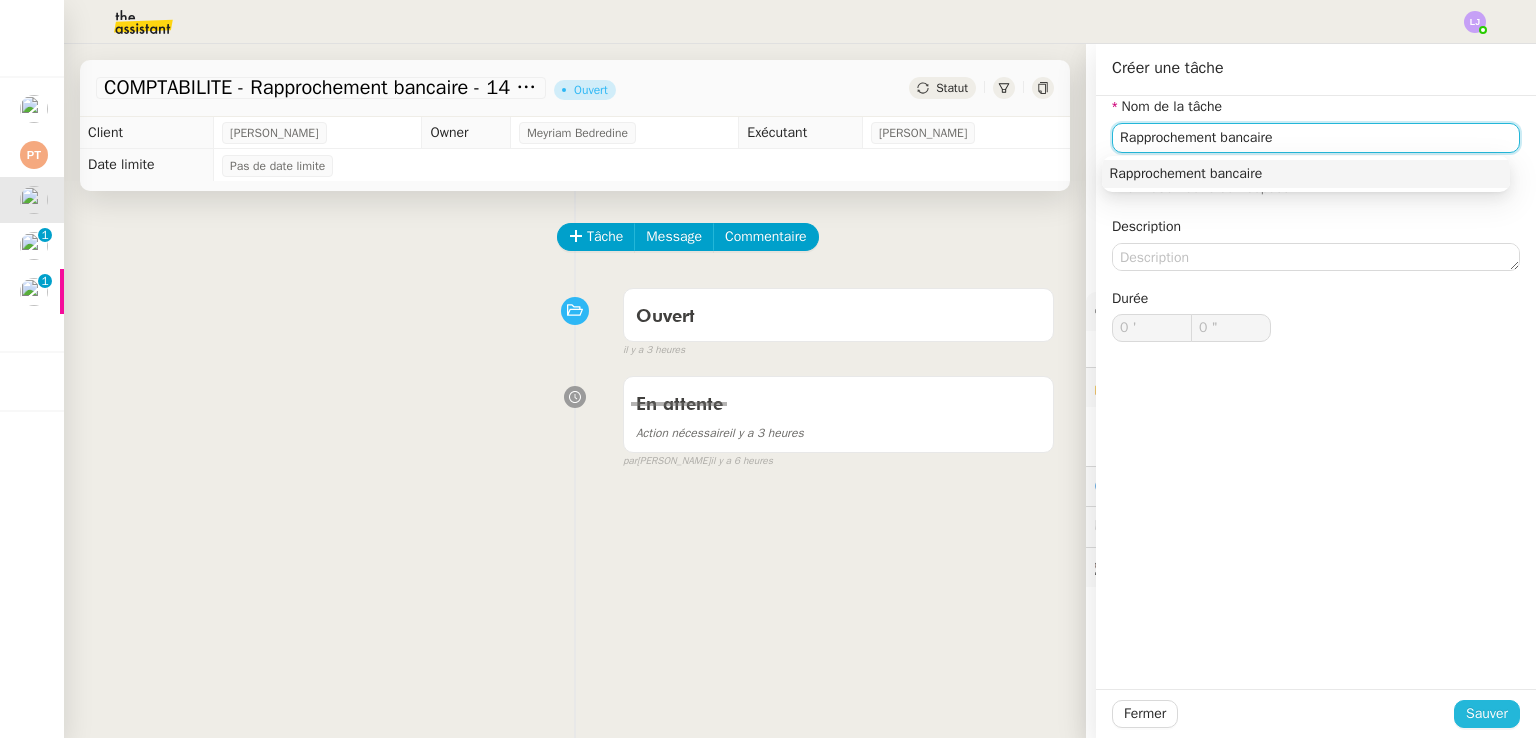 type on "Rapprochement bancaire" 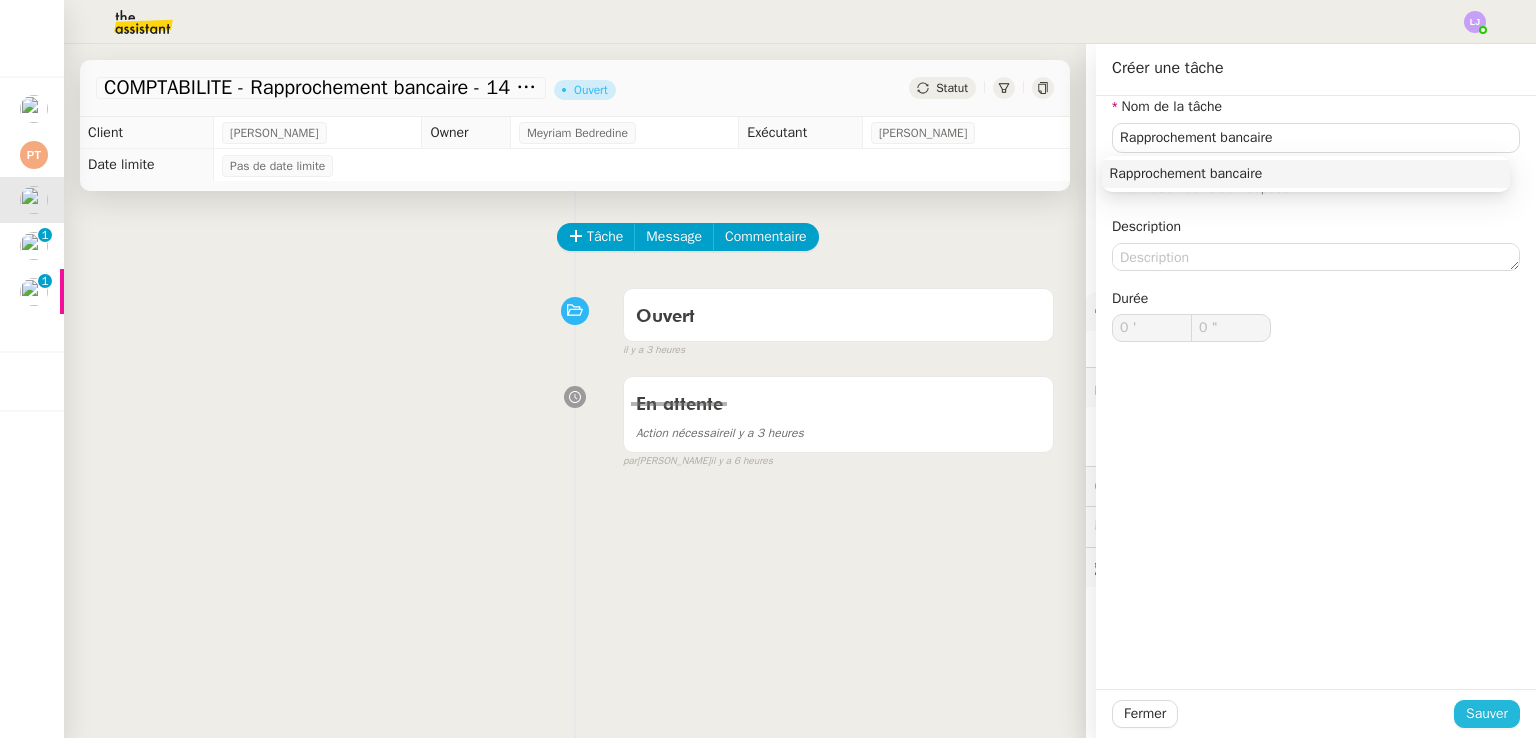 click on "Sauver" 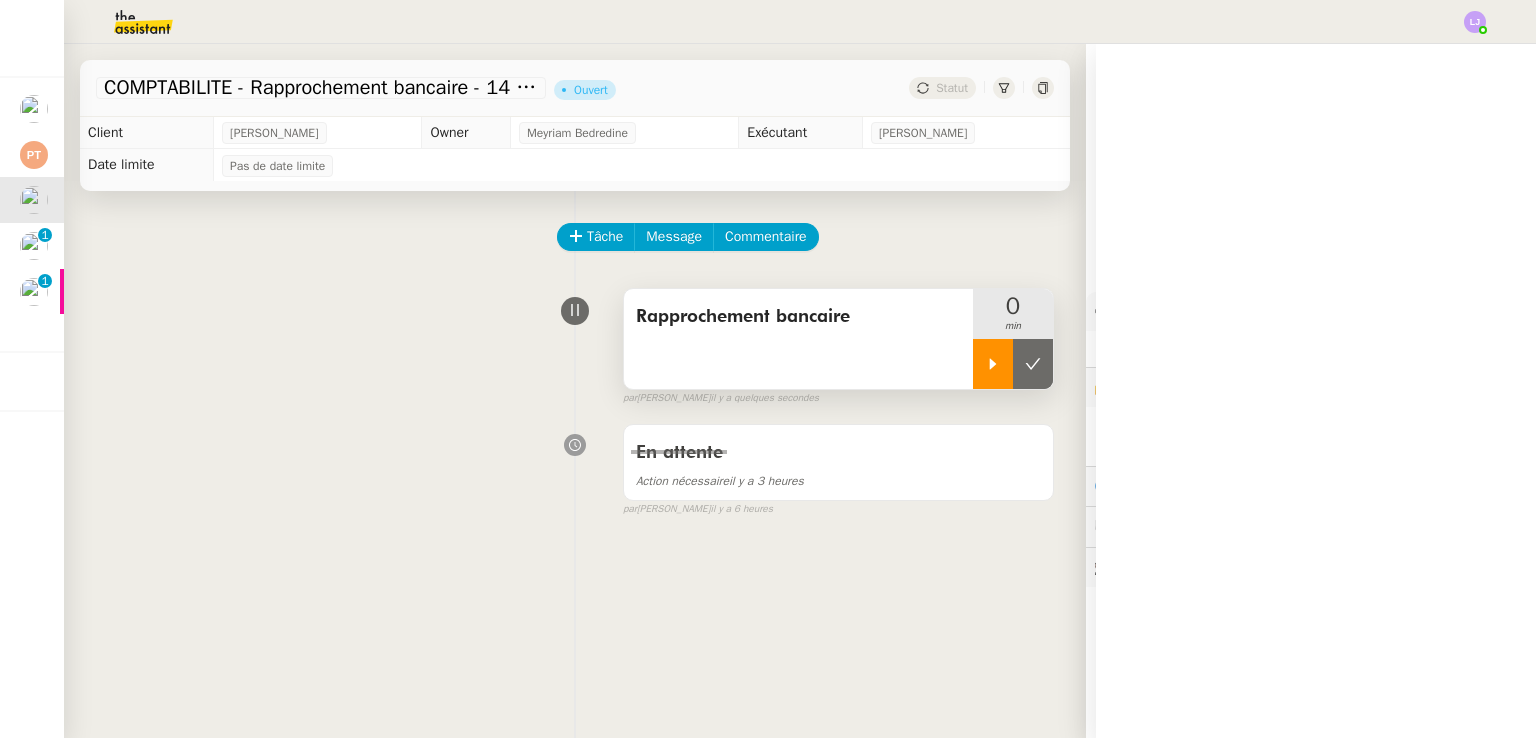 click 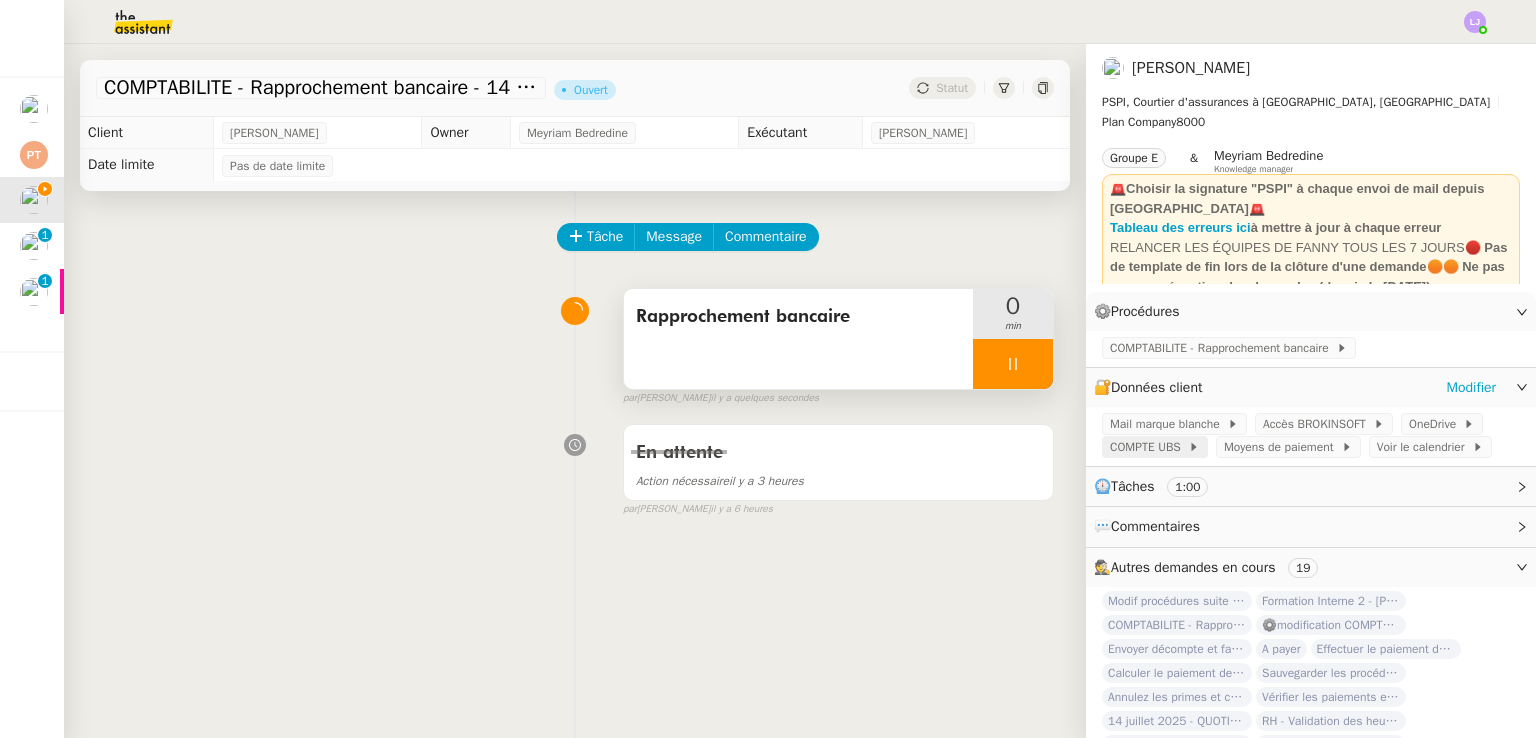 click on "COMPTE UBS" 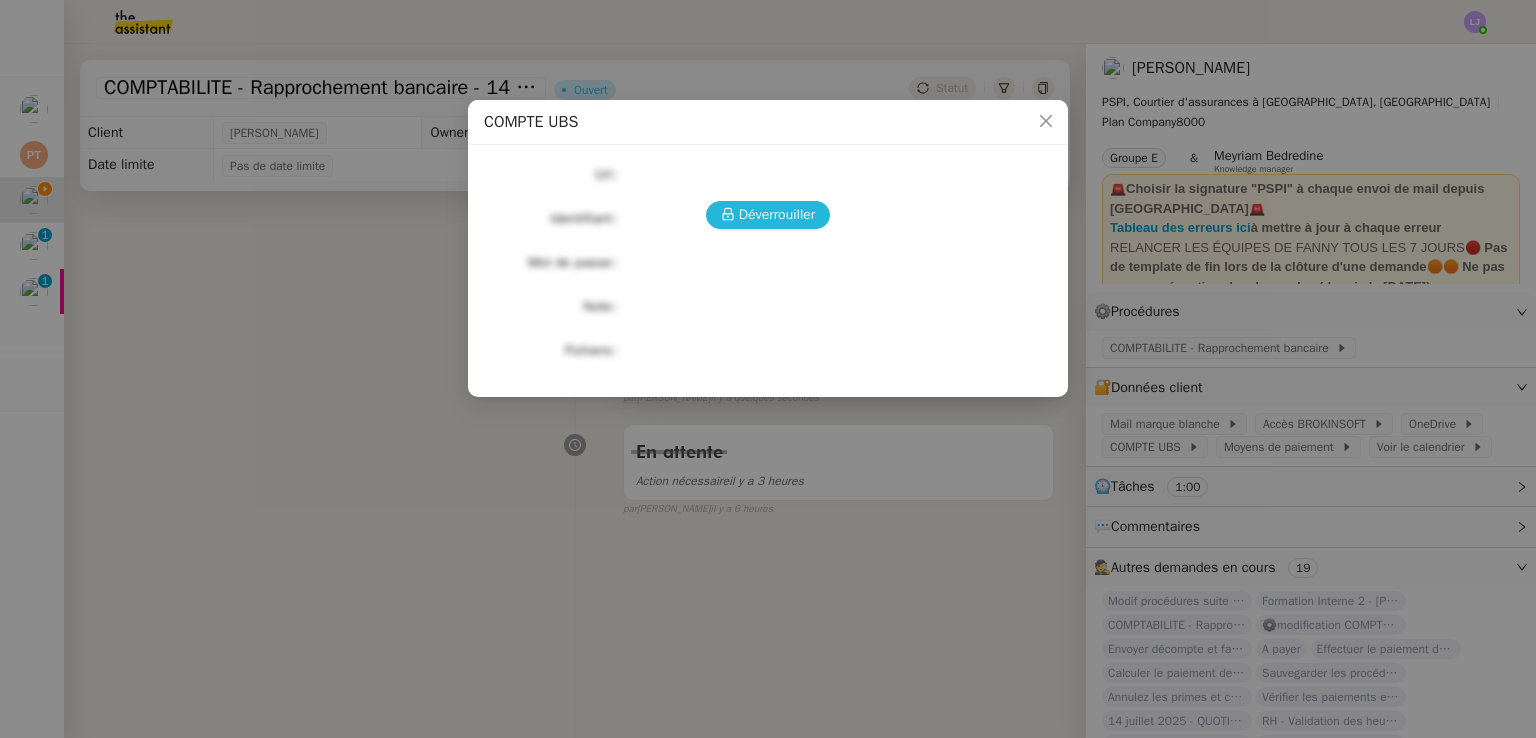 click on "Déverrouiller" at bounding box center (777, 214) 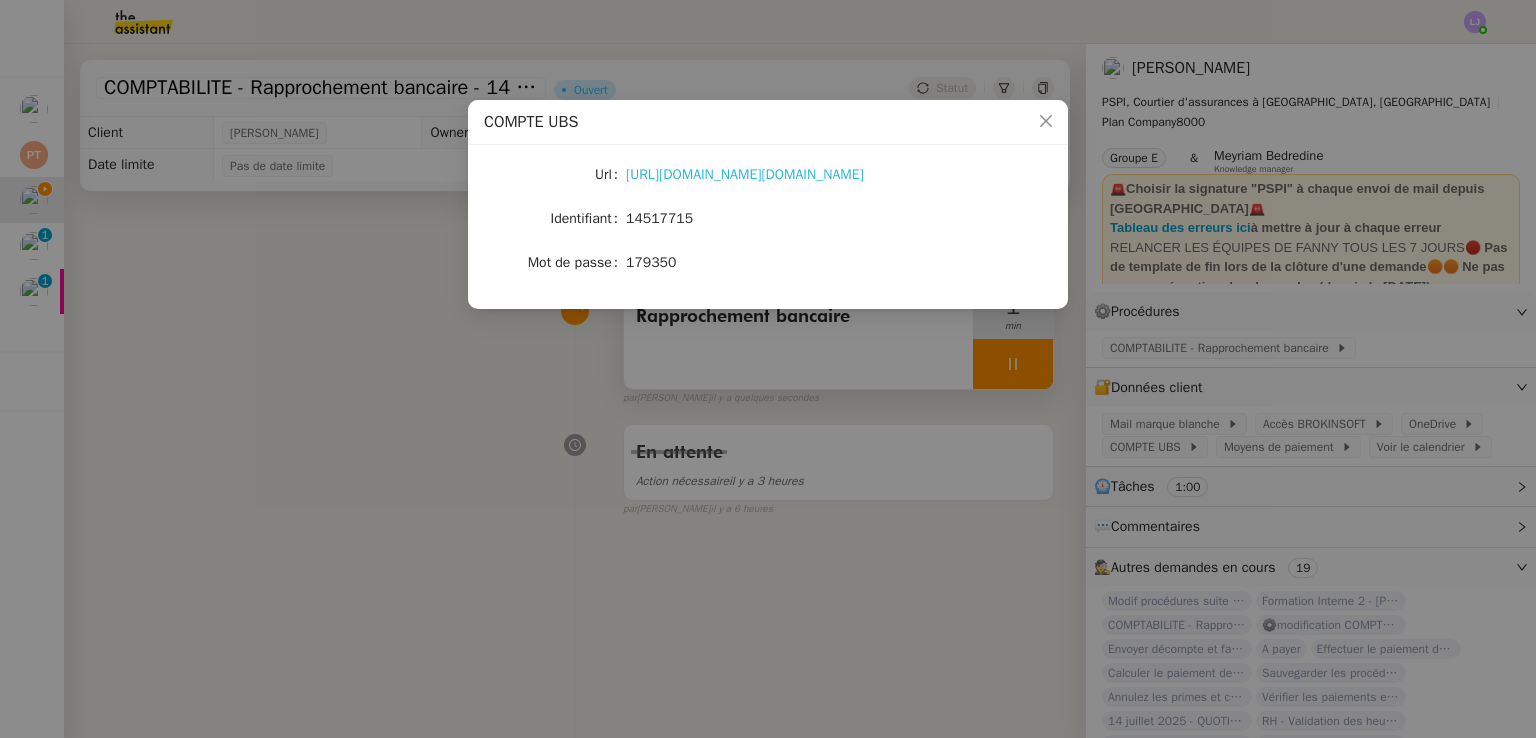 click on "https://ebanking-ch1.ubs.com/workbench/WorkbenchOpenAction.do?login#/home?navitemid=Home" 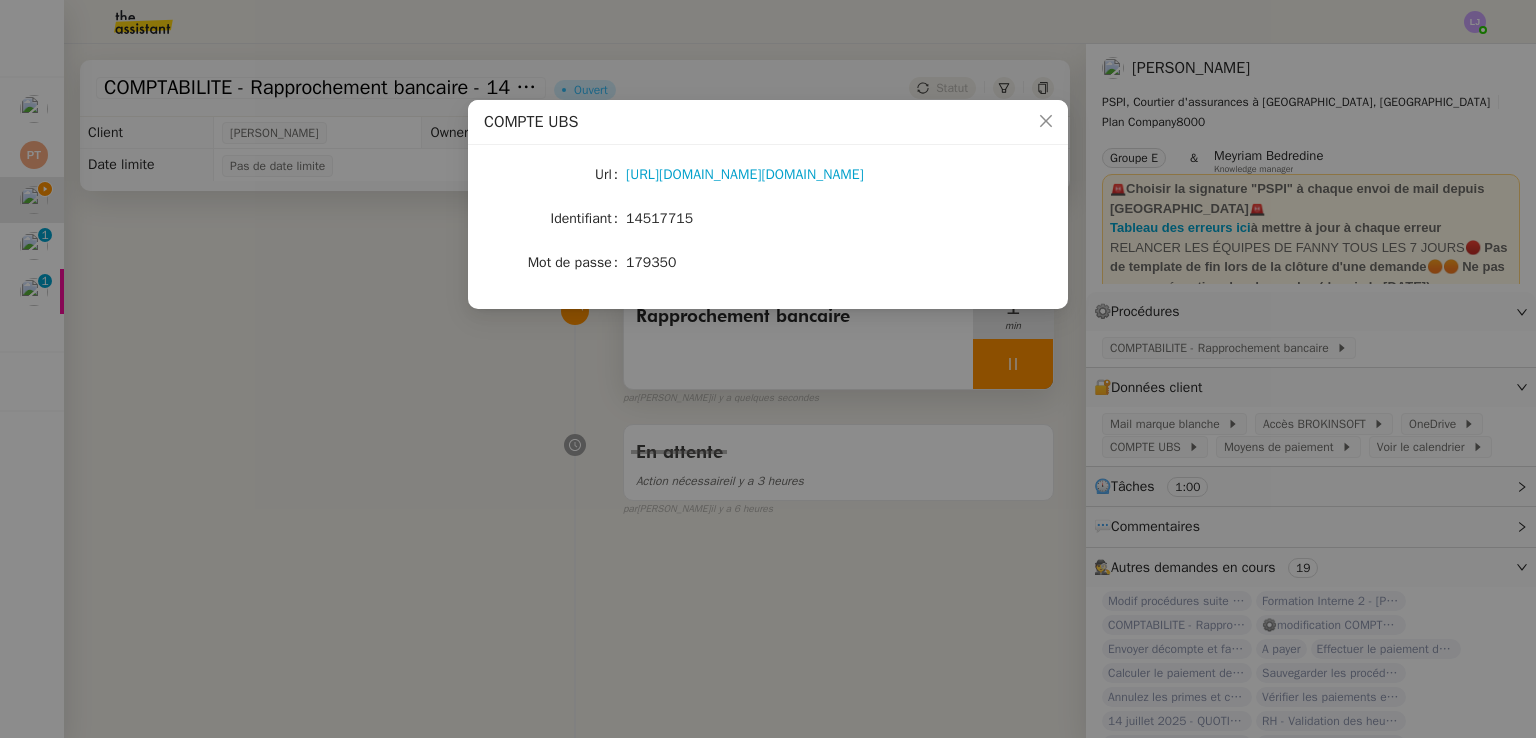 click on "14517715" 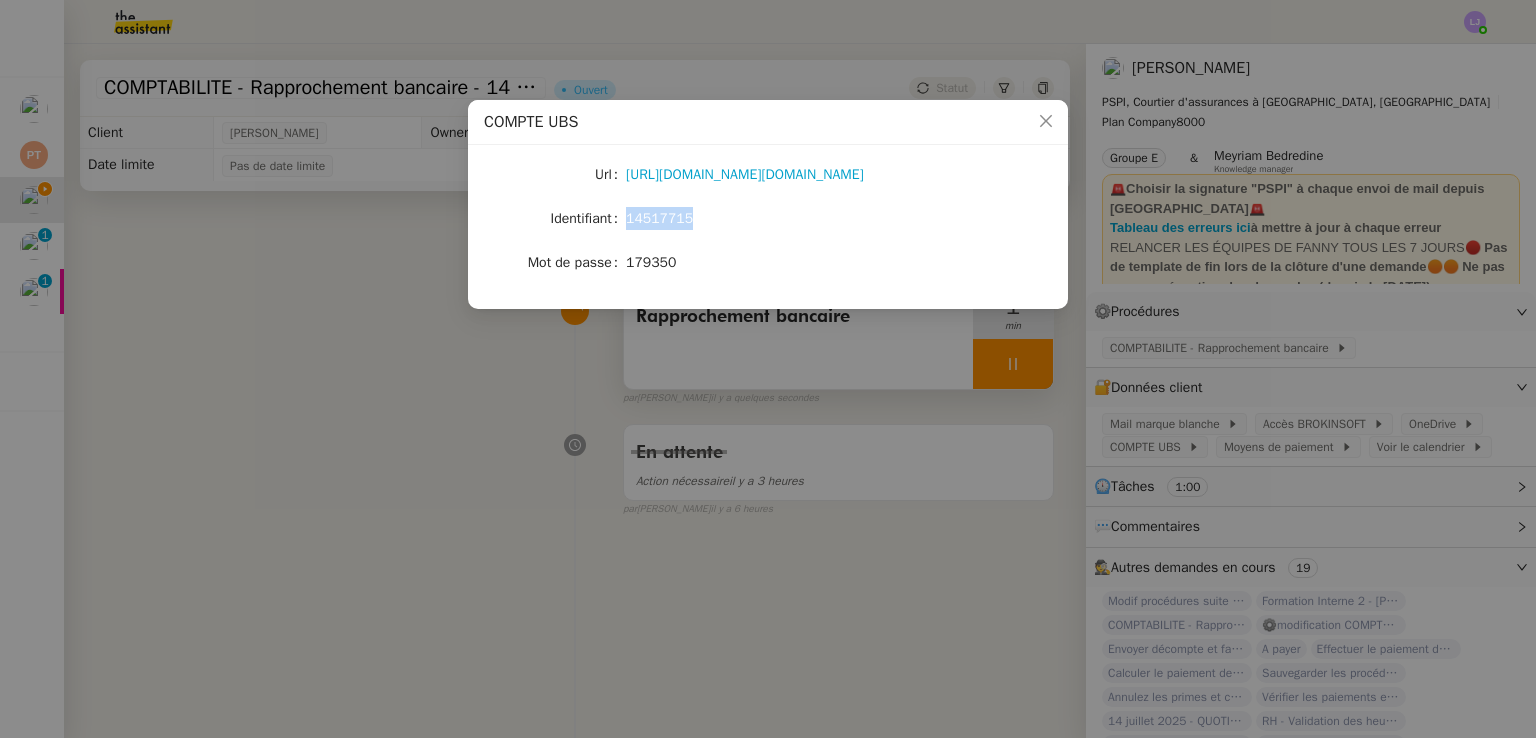 click on "14517715" 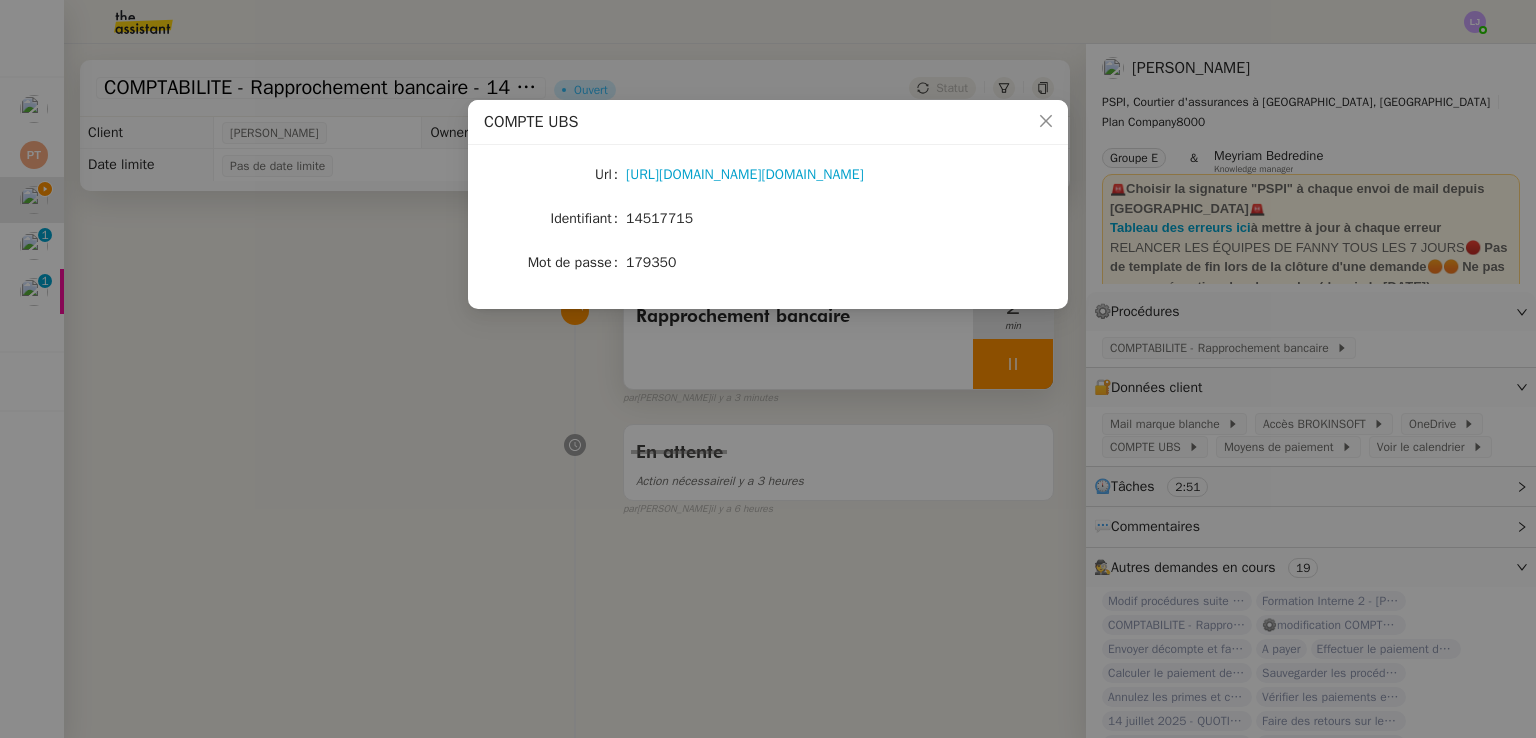 click on "COMPTE UBS Url https://ebanking-ch1.ubs.com/workbench/WorkbenchOpenAction.do?login#/home?navitemid=Home    Identifiant 14517715 Mot de passe 179350" at bounding box center [768, 369] 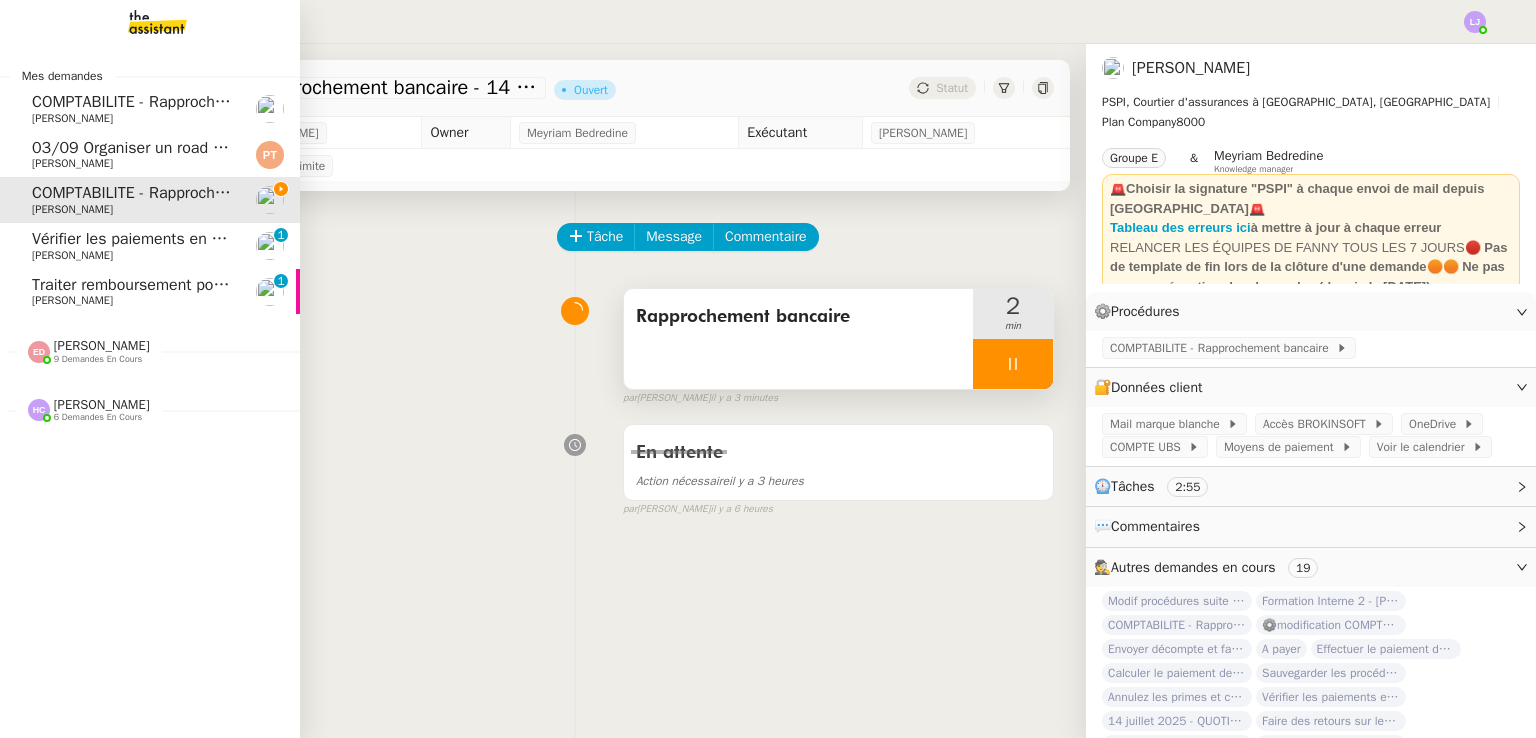 click on "Vérifier les paiements en attente" 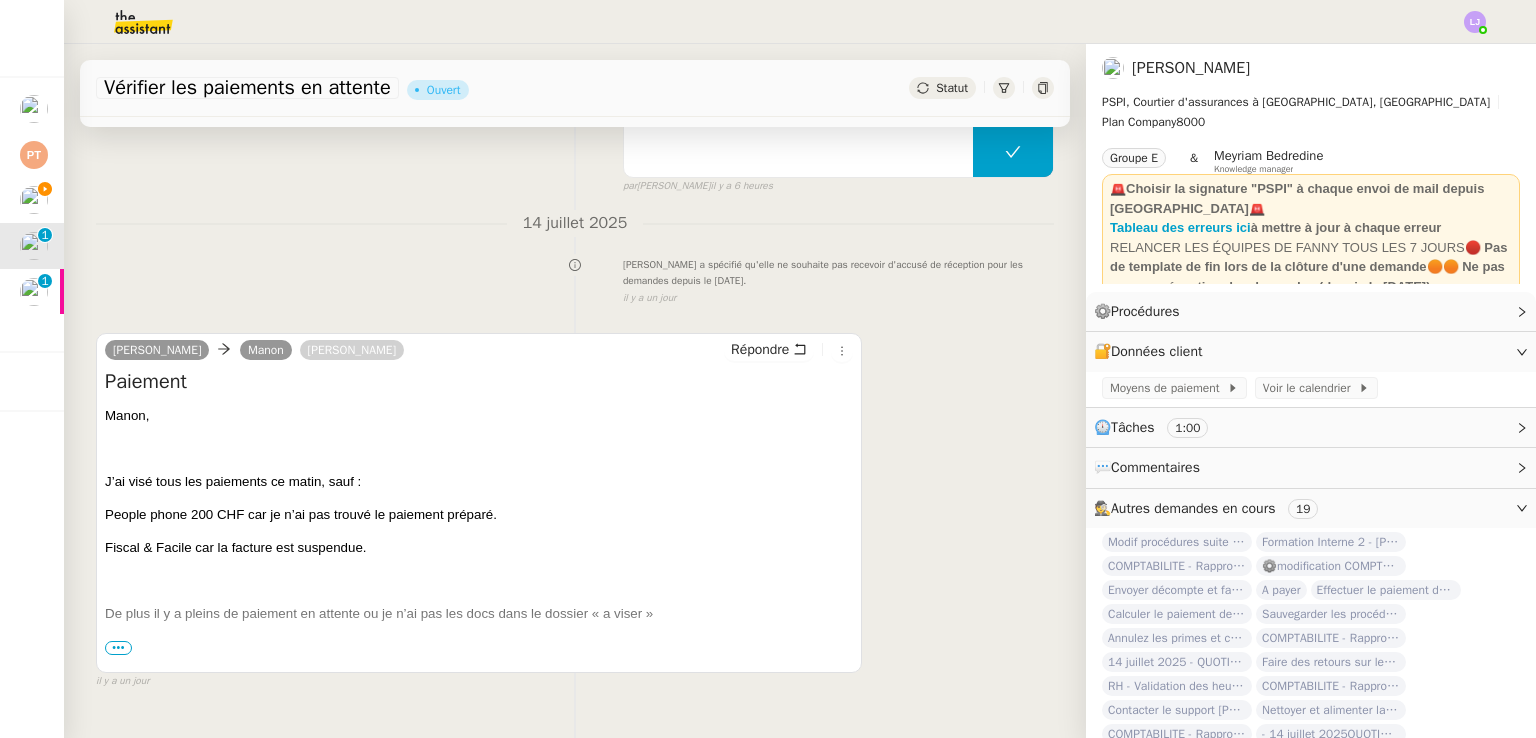 scroll, scrollTop: 412, scrollLeft: 0, axis: vertical 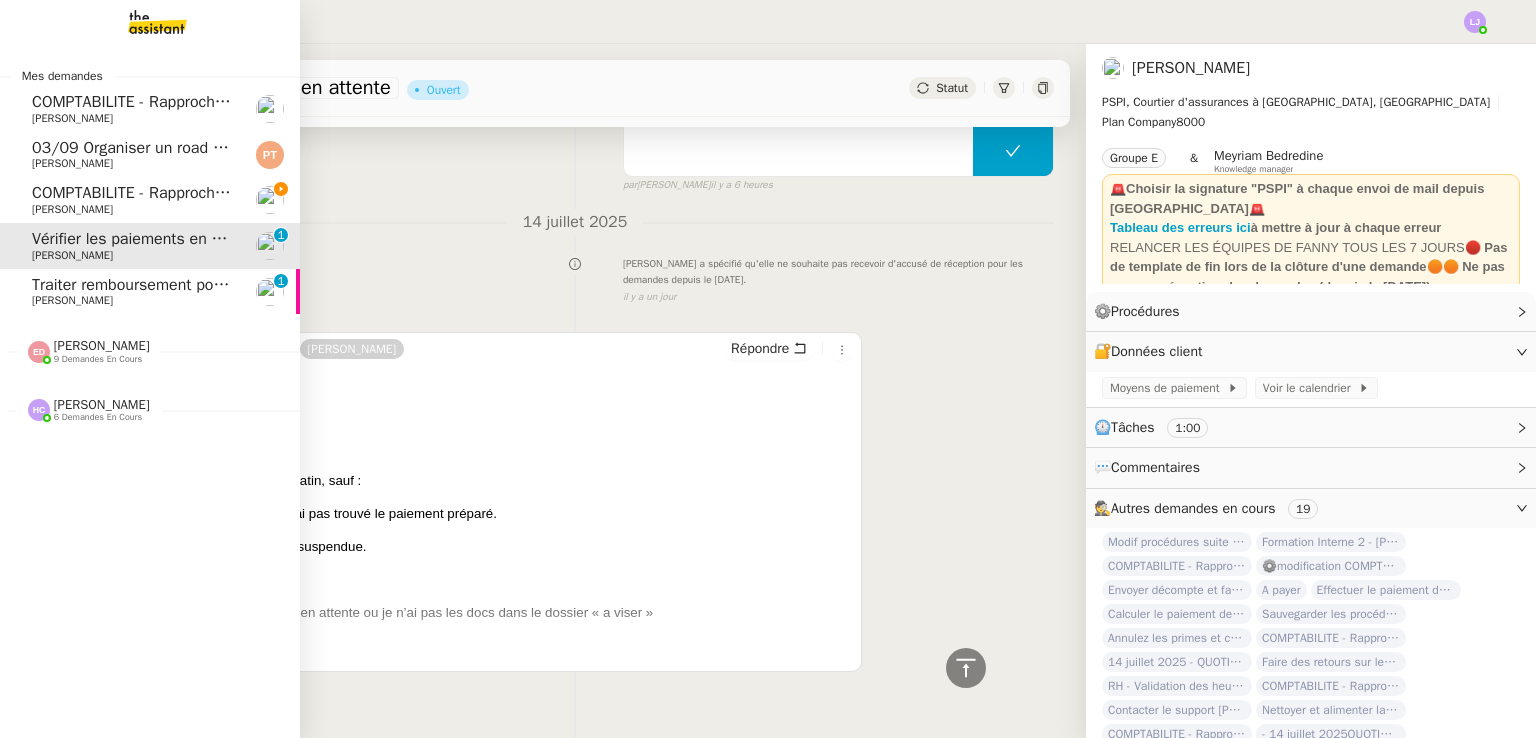 click on "Traiter remboursement pour [PERSON_NAME] Rio" 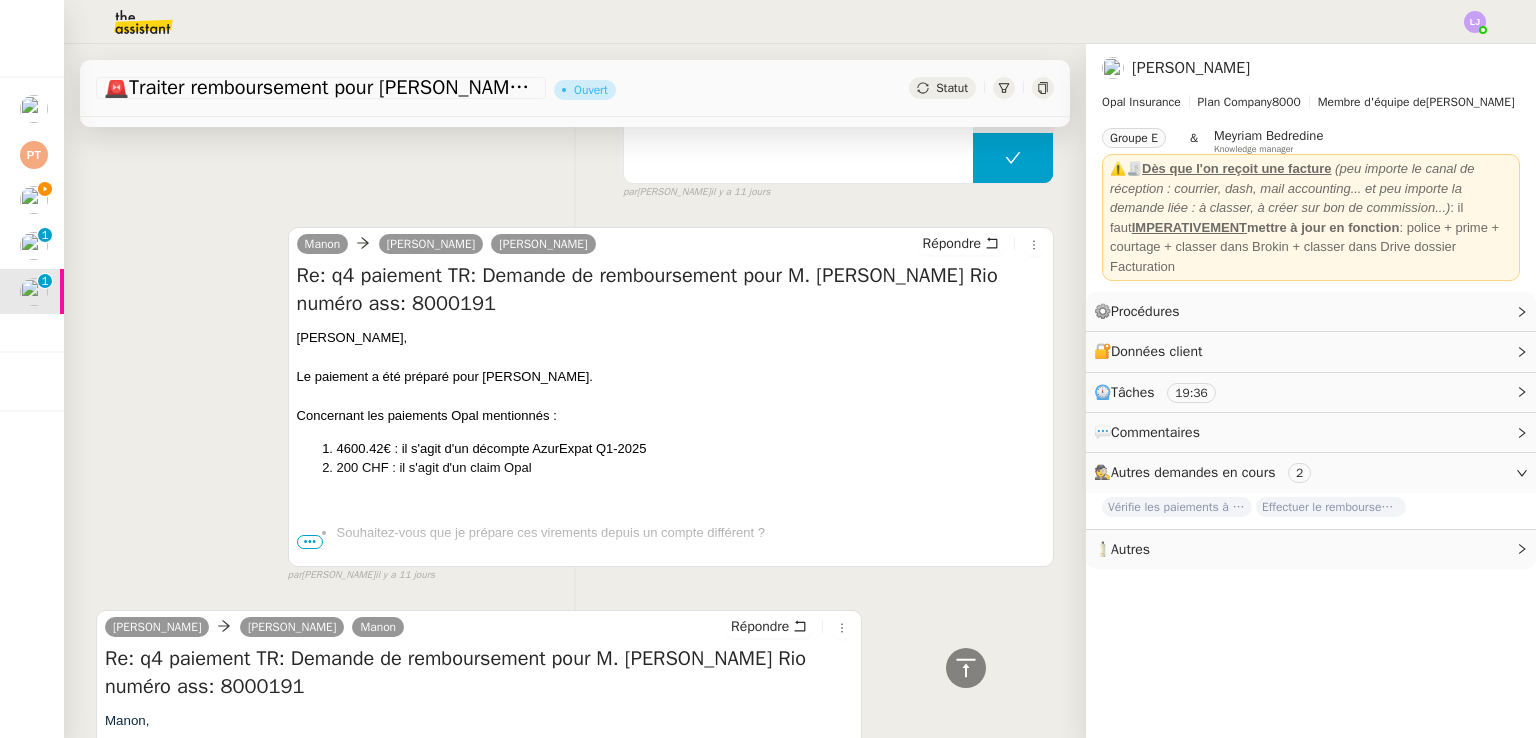 scroll, scrollTop: 0, scrollLeft: 0, axis: both 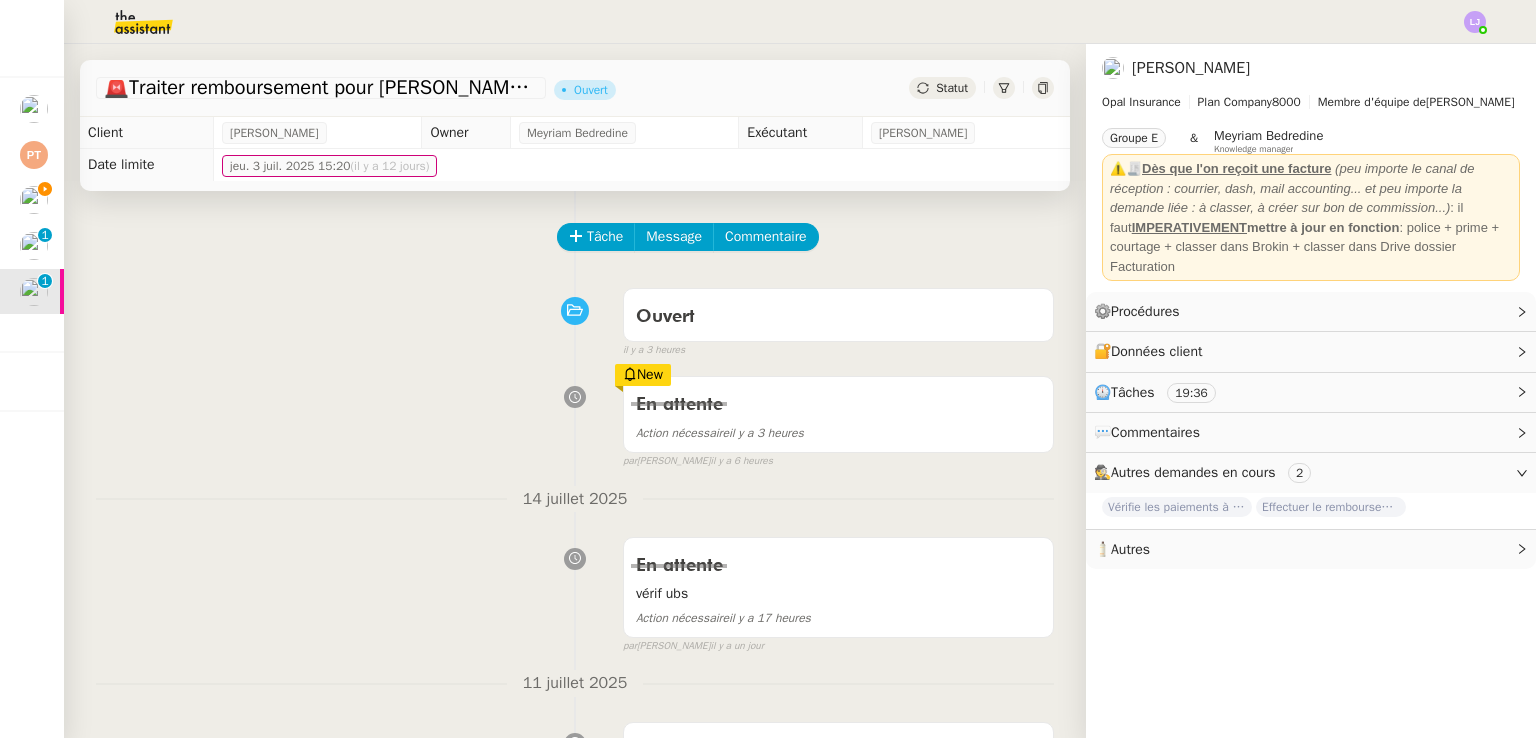 click on "Tâche Message Commentaire" 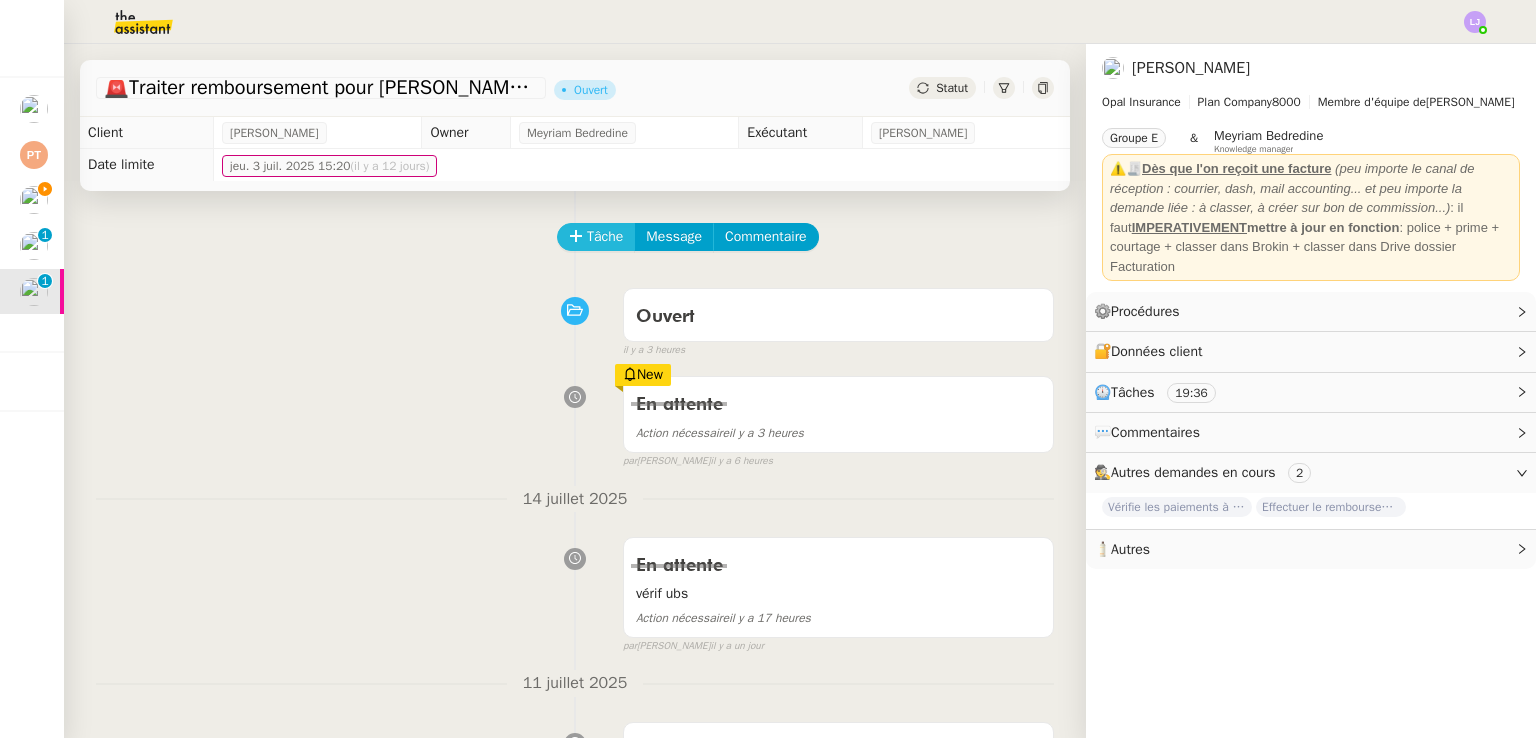 click on "Tâche" 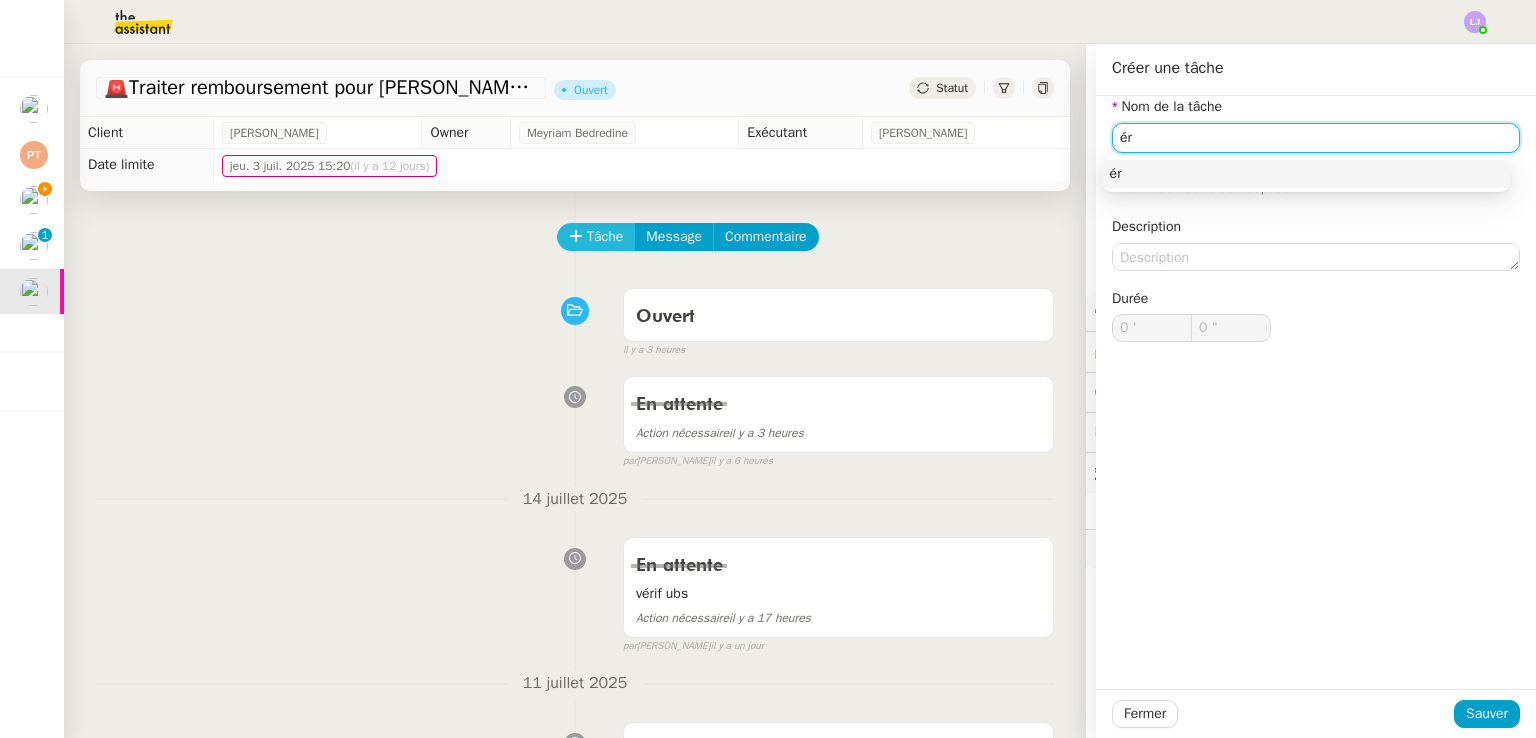 type on "é" 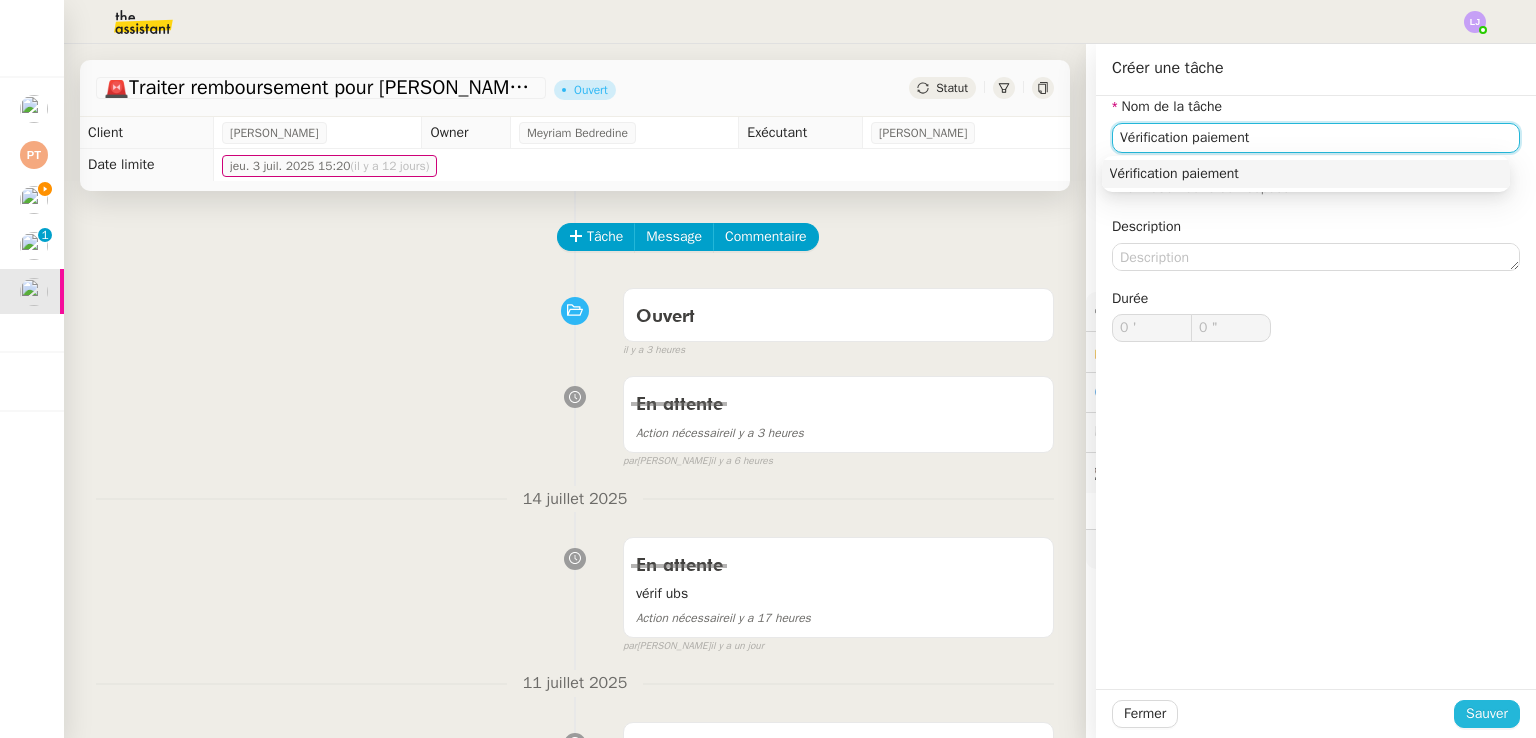 type on "Vérification paiement" 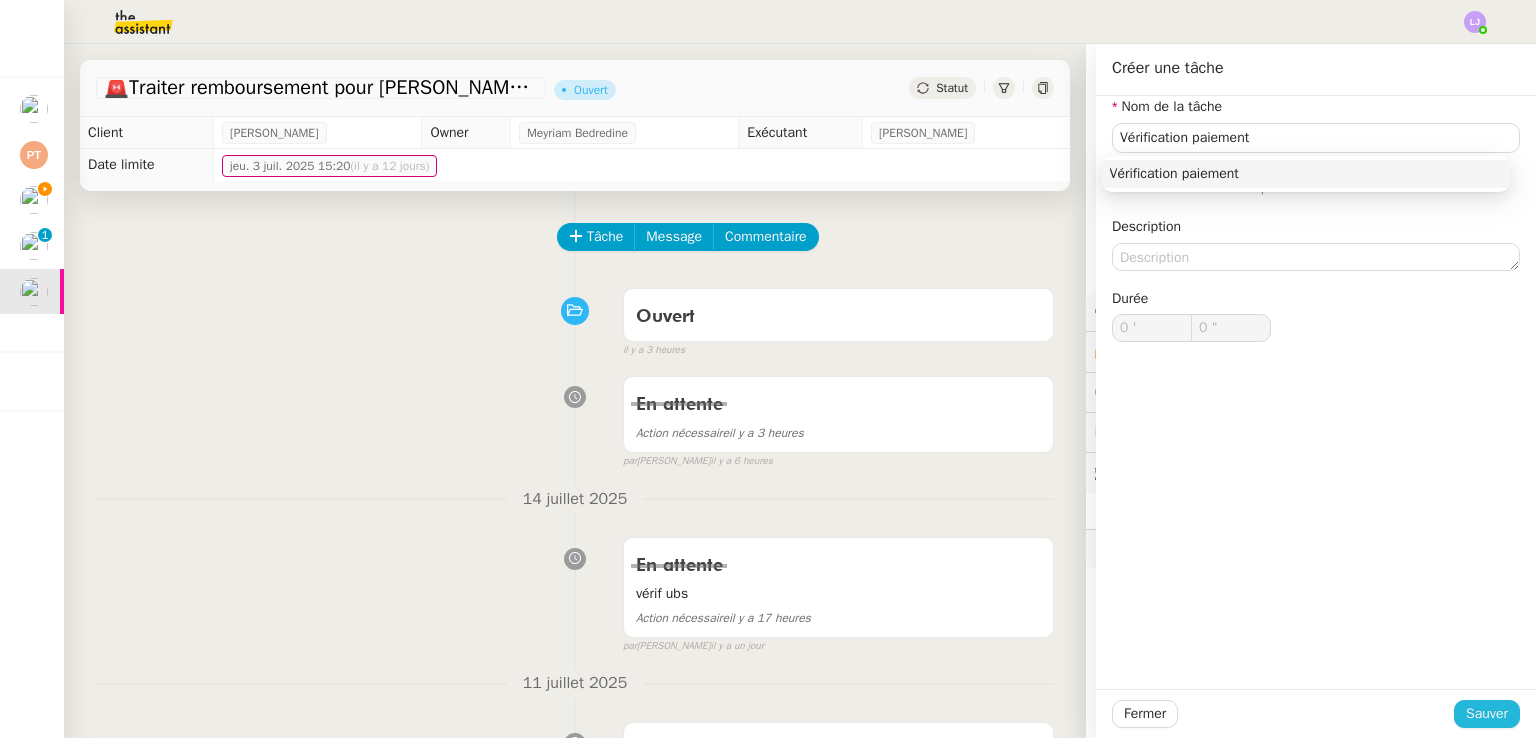 click on "Sauver" 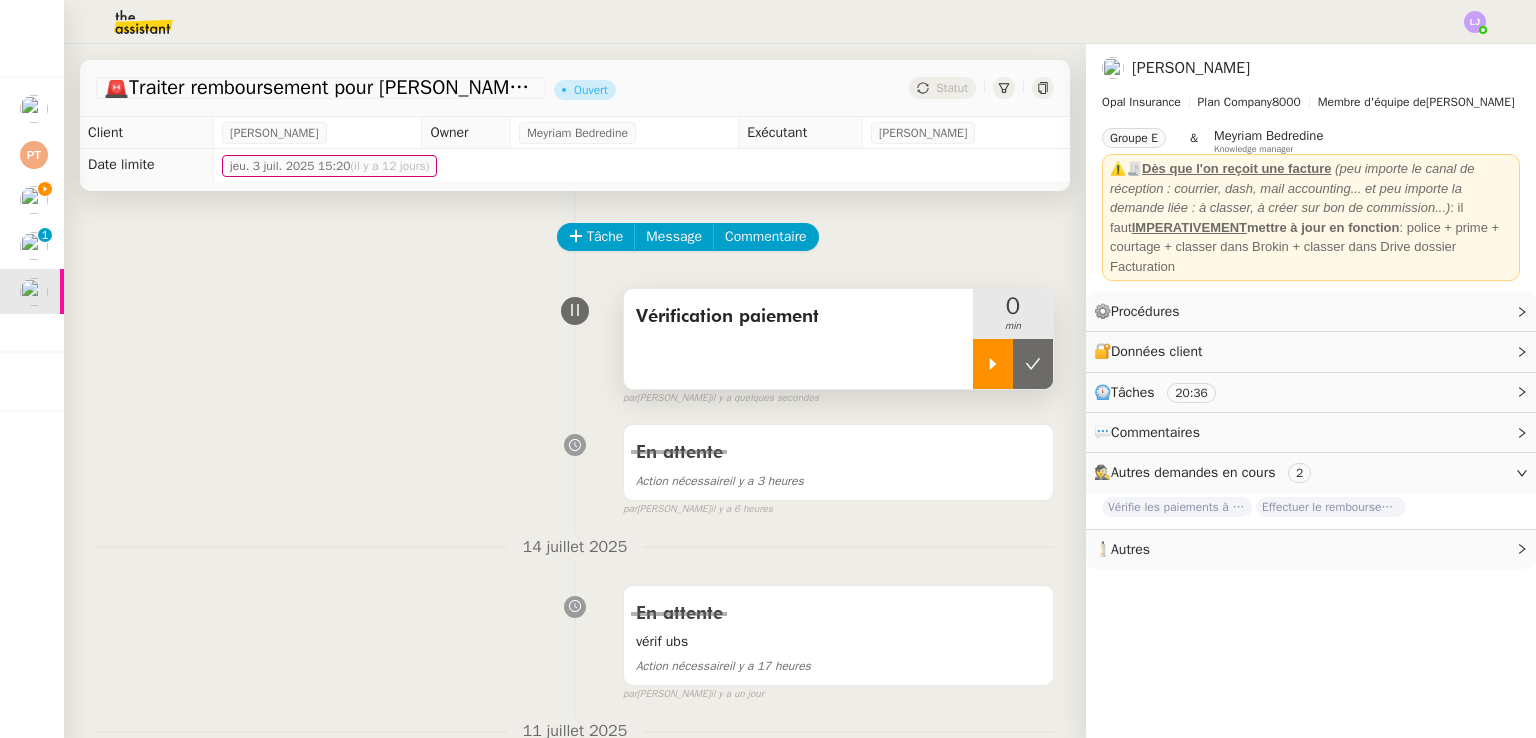 click 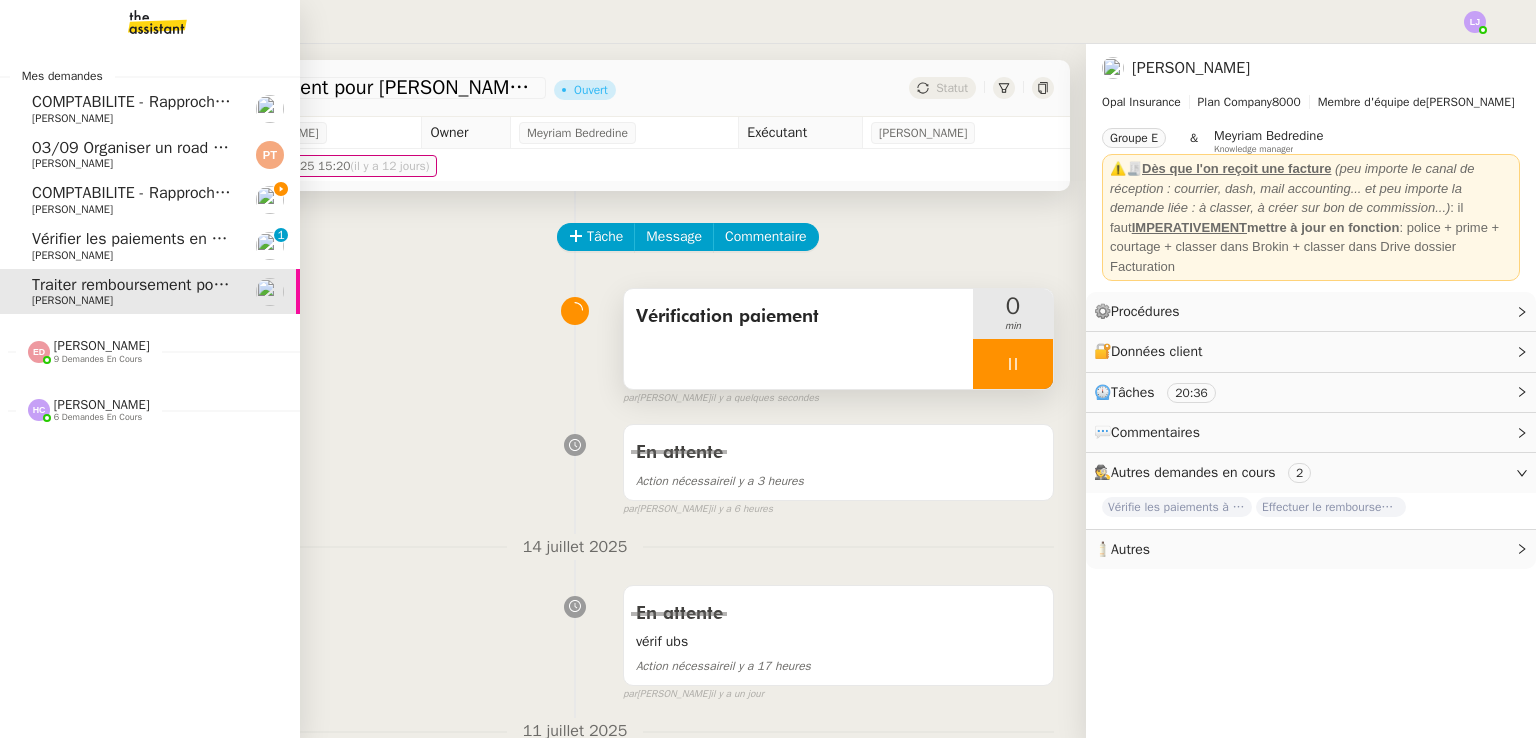 click on "[PERSON_NAME]" 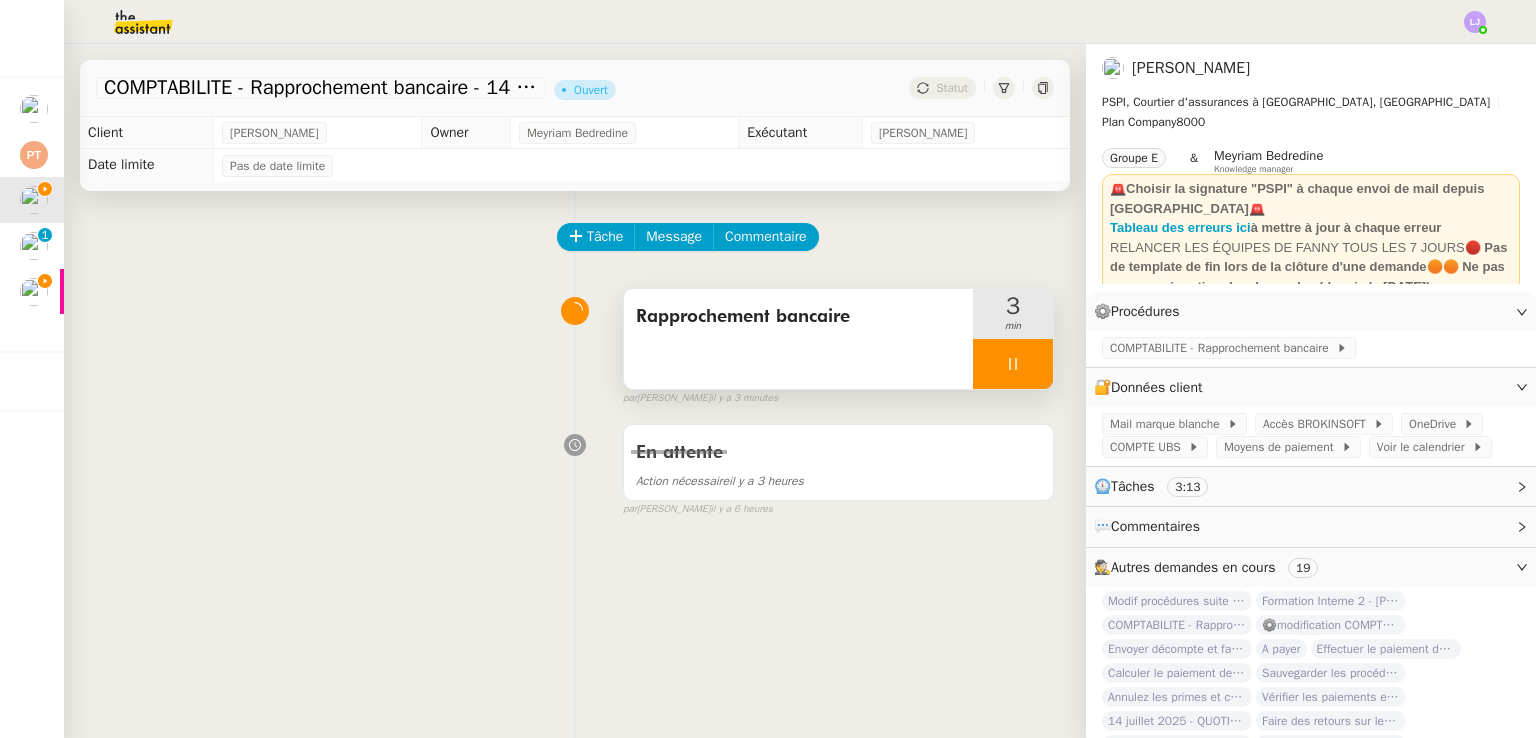 click 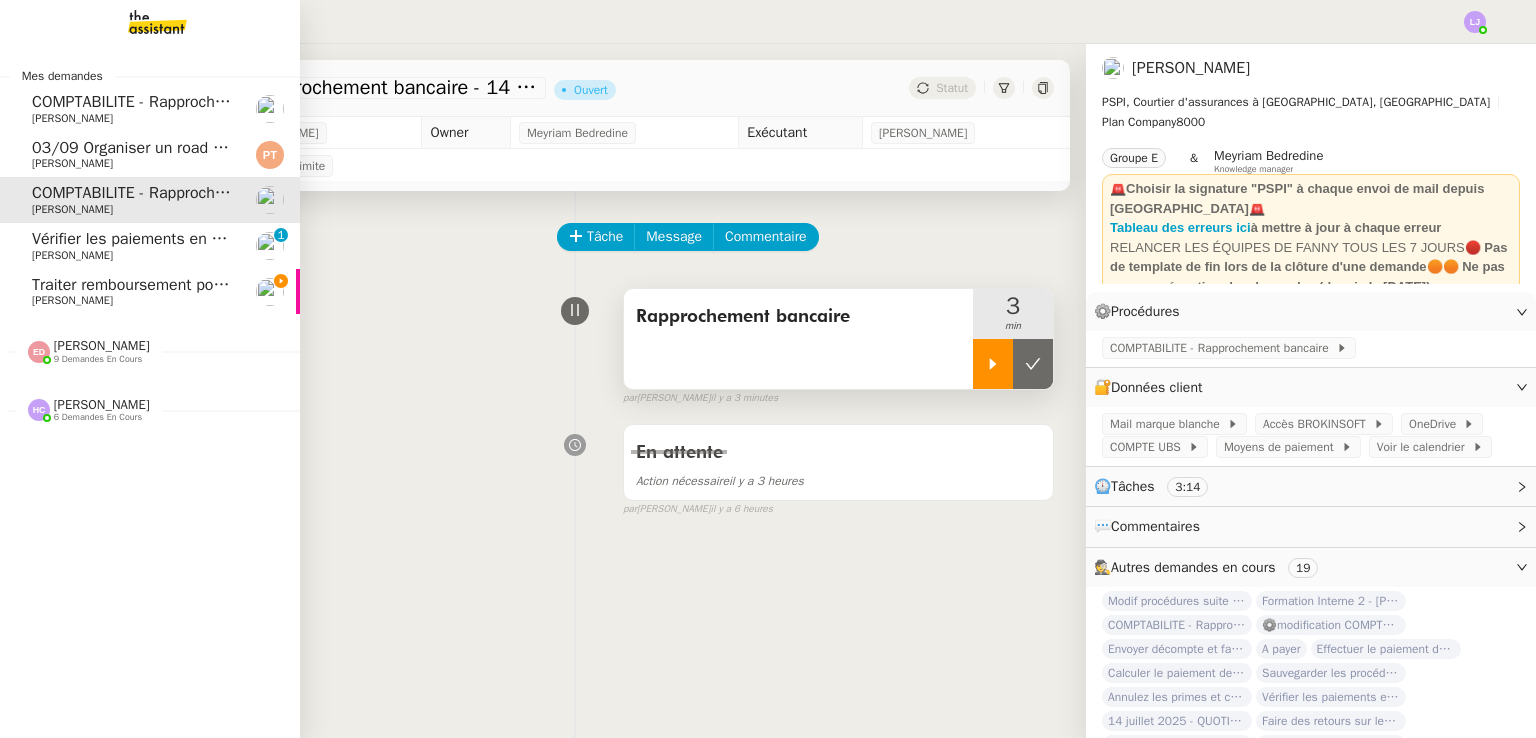 click on "[PERSON_NAME]" 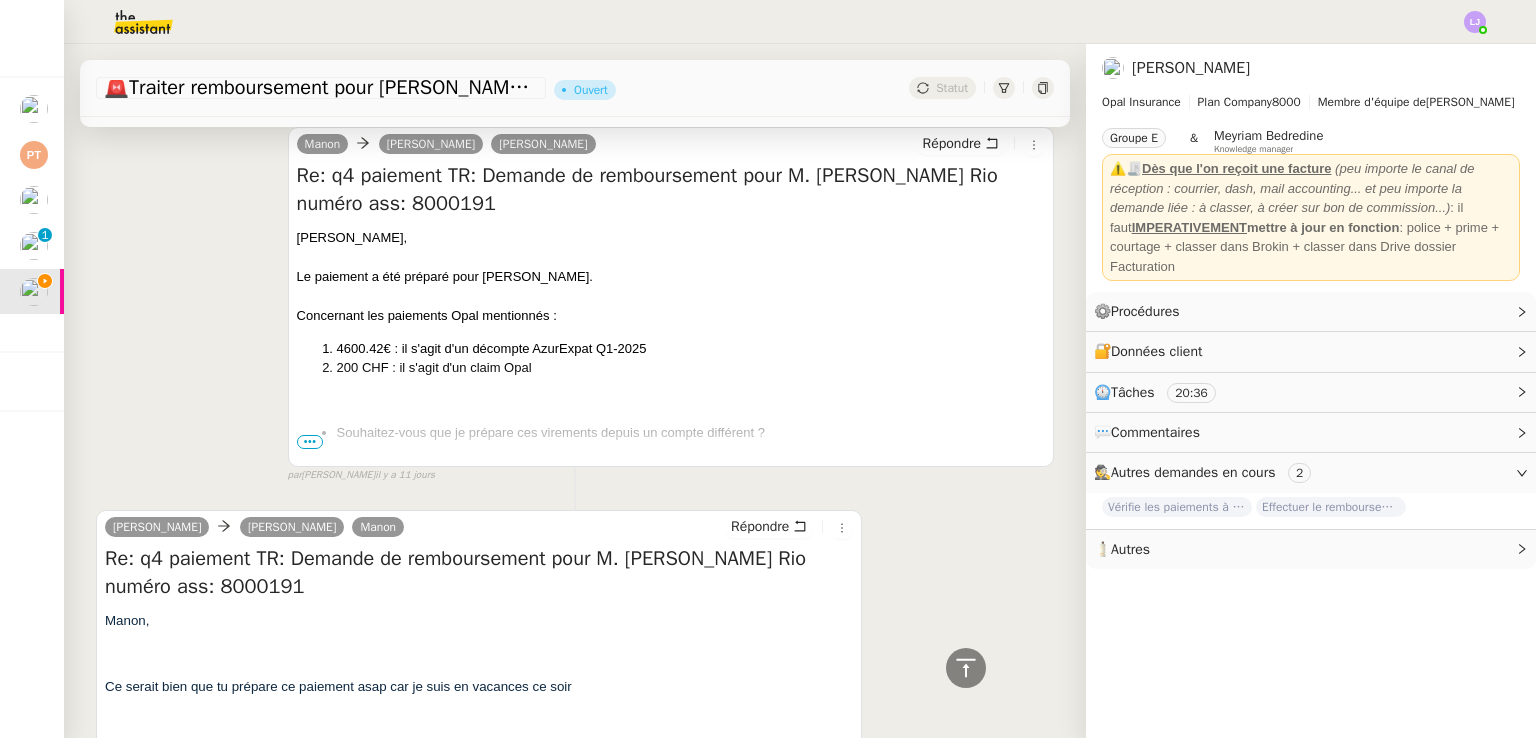 click on "Fanny, Le paiement a été préparé pour Mme Claudia Audibert. Concernant les paiements Opal mentionnés : 4600.42€ : il s'agit d'un décompte AzurExpat Q1-2025 200 CHF : il s'agit d'un claim Opal Souhaitez-vous que je prépare ces virements depuis un compte différent ? Merci
Manon Latour
Assistante
PSPI SA
Rue du Prince 10
1204 Geneva
Switzerland" at bounding box center [671, 2291] 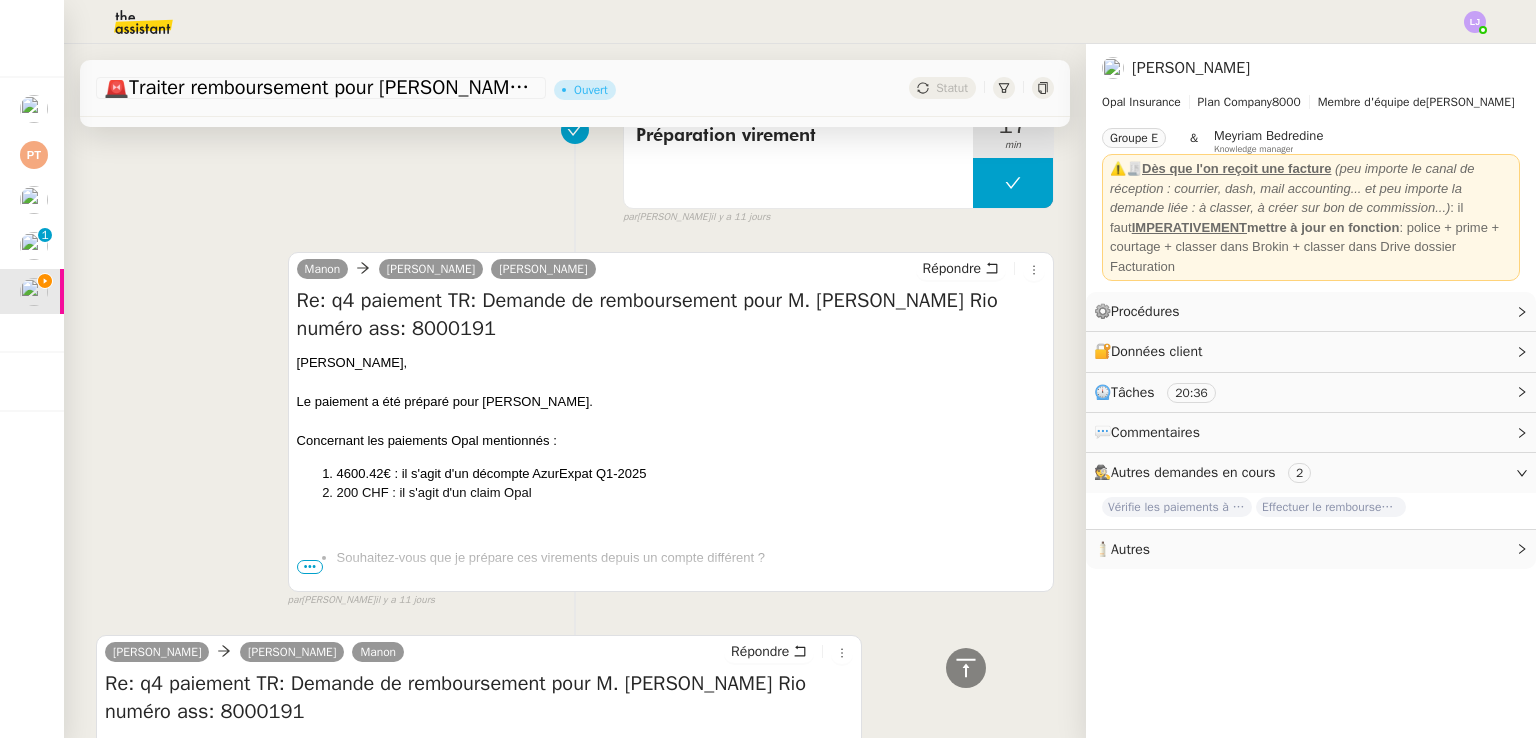scroll, scrollTop: 1668, scrollLeft: 0, axis: vertical 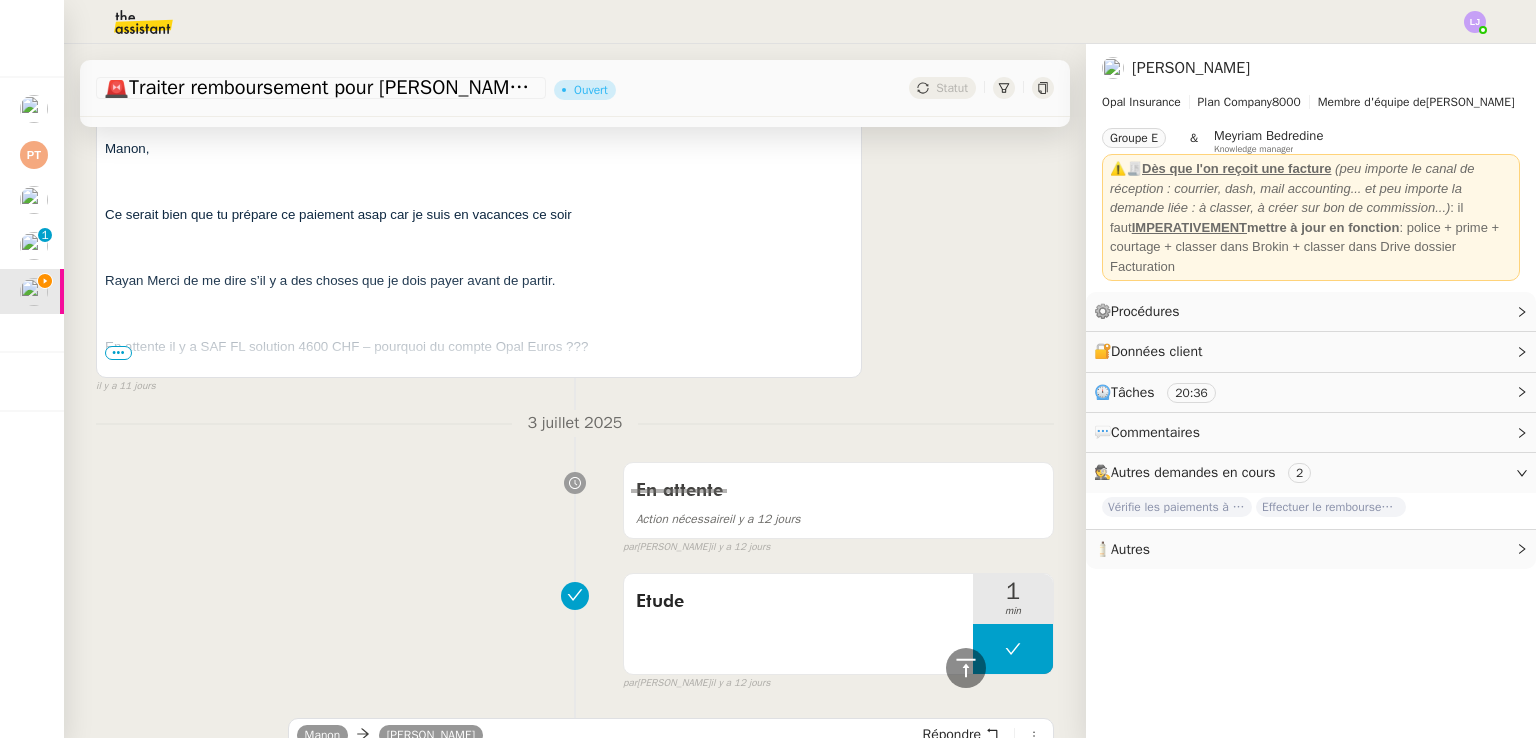 click on "•••" at bounding box center (118, 353) 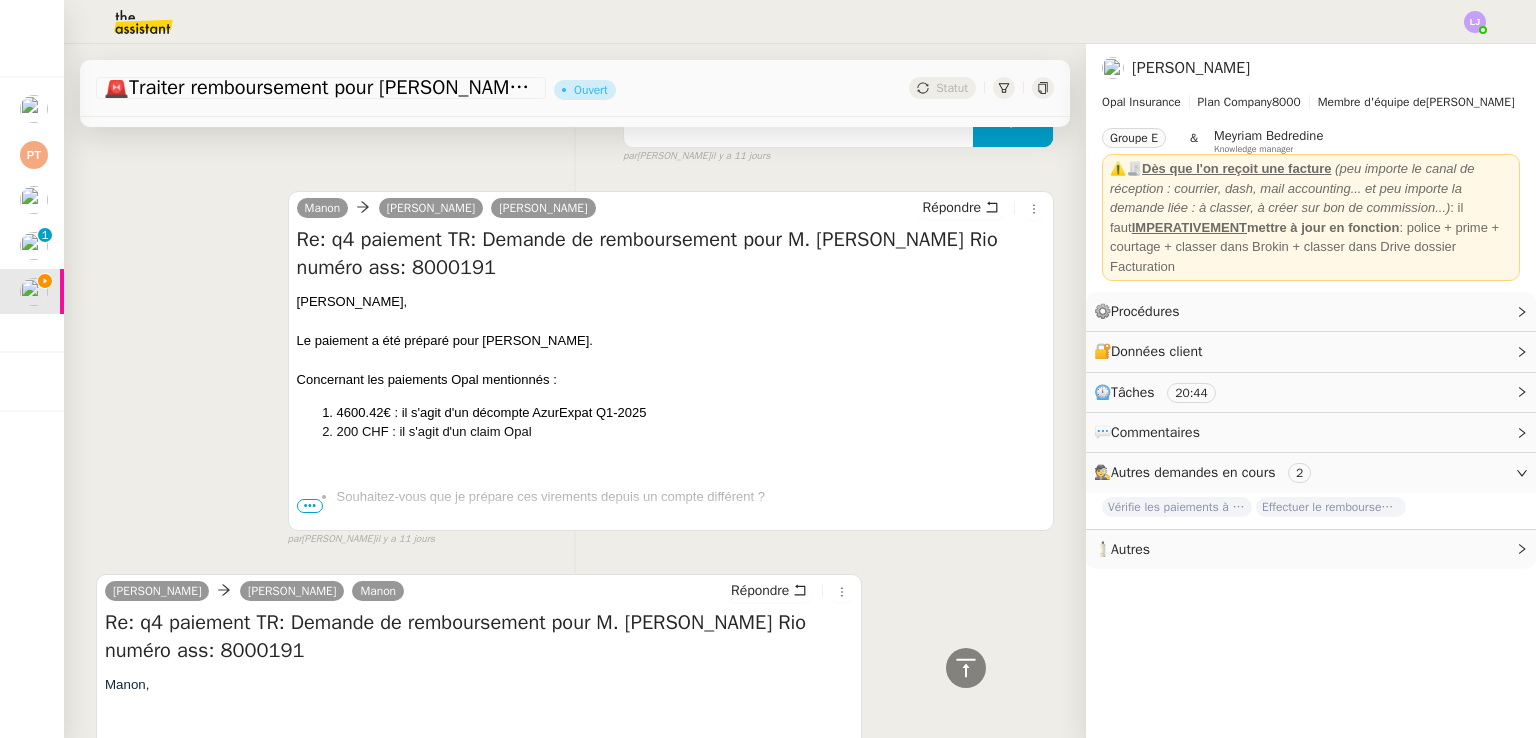 scroll, scrollTop: 1130, scrollLeft: 0, axis: vertical 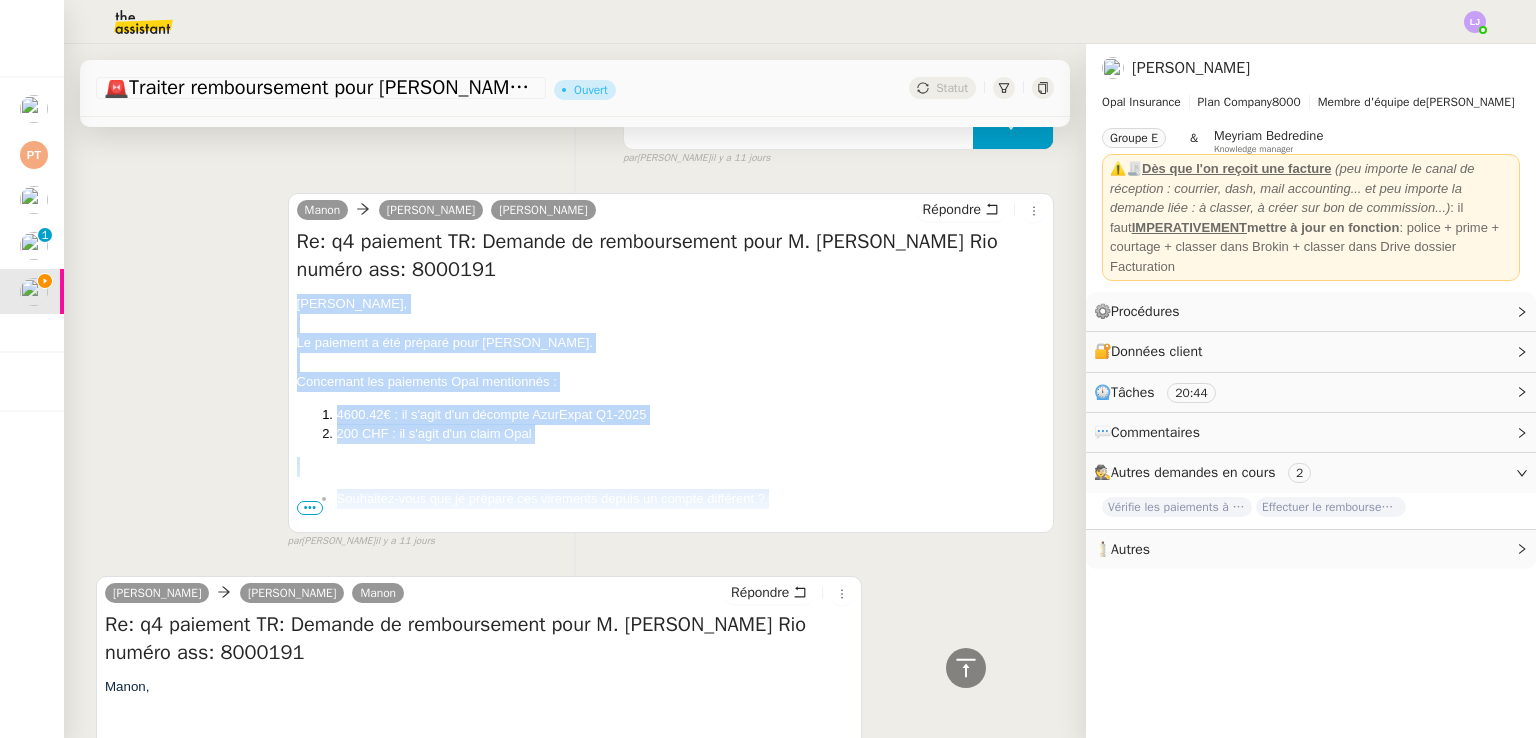 drag, startPoint x: 291, startPoint y: 297, endPoint x: 776, endPoint y: 509, distance: 529.30994 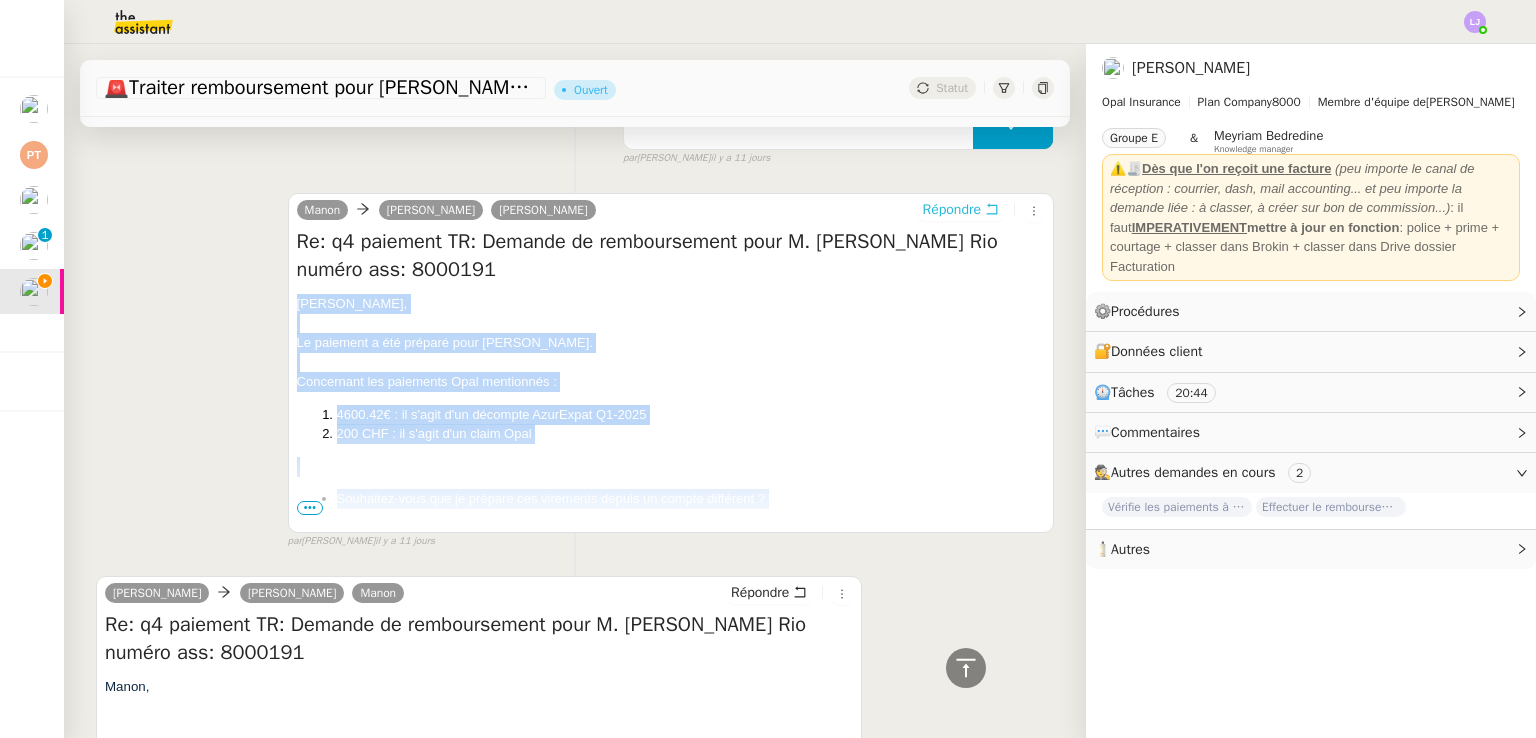 click on "Répondre" at bounding box center [952, 210] 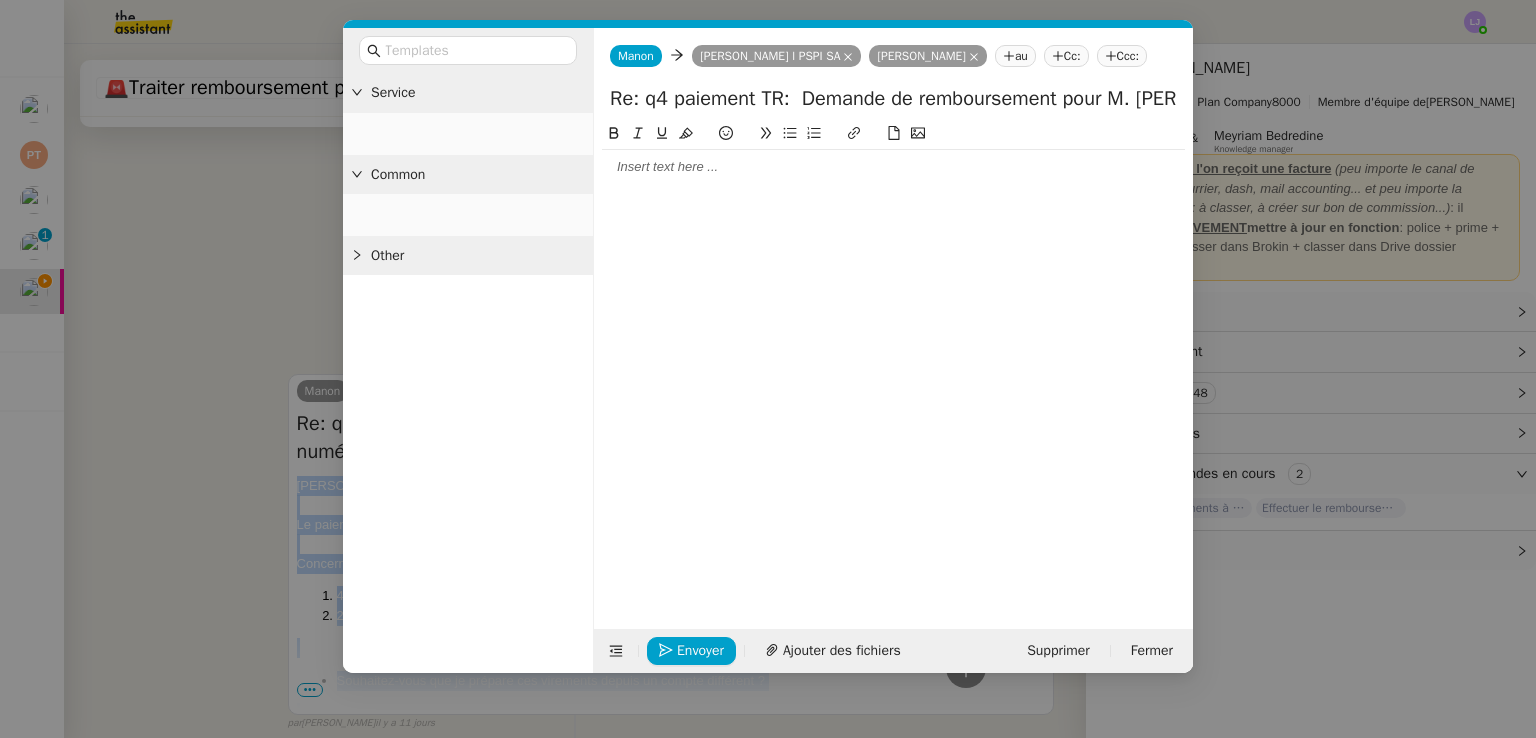 scroll, scrollTop: 1312, scrollLeft: 0, axis: vertical 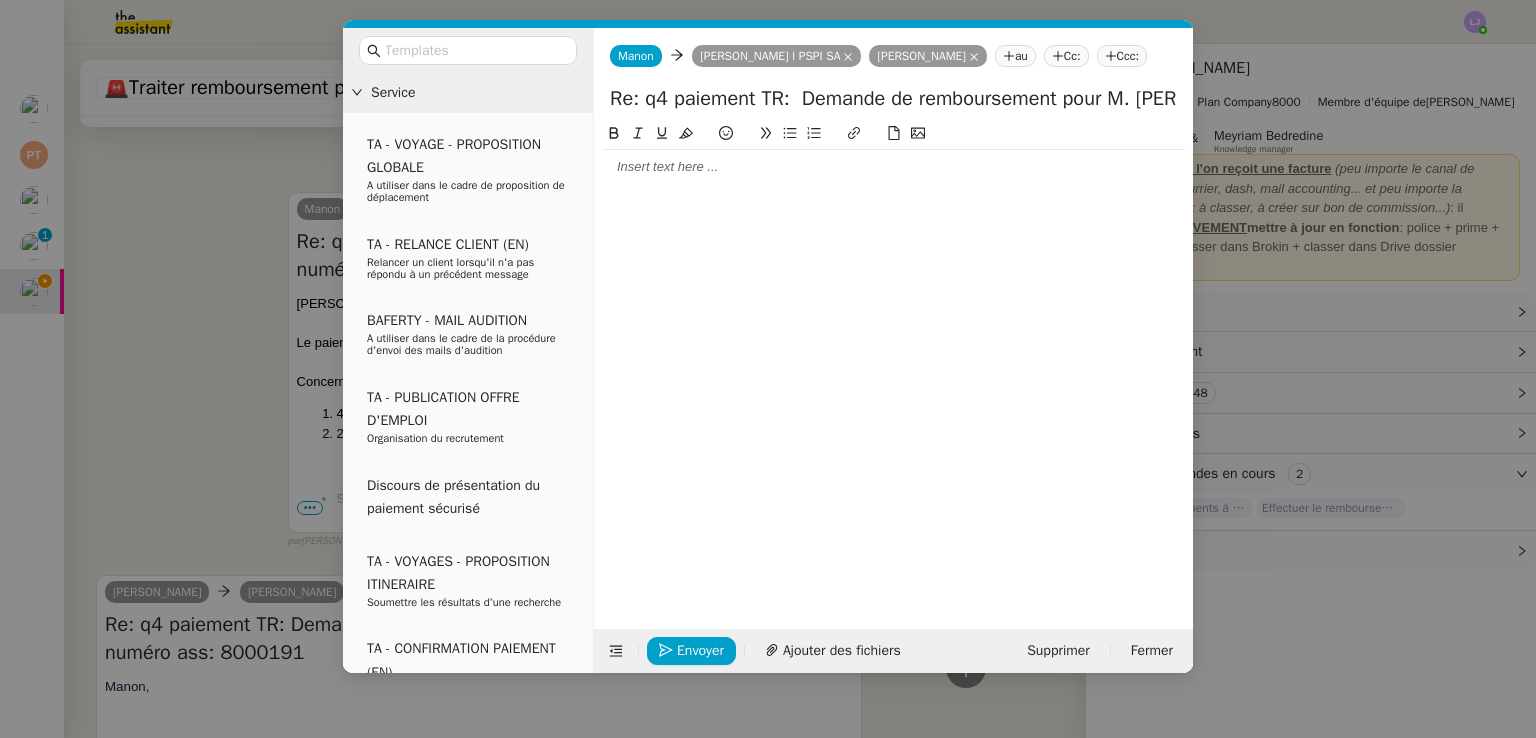 paste 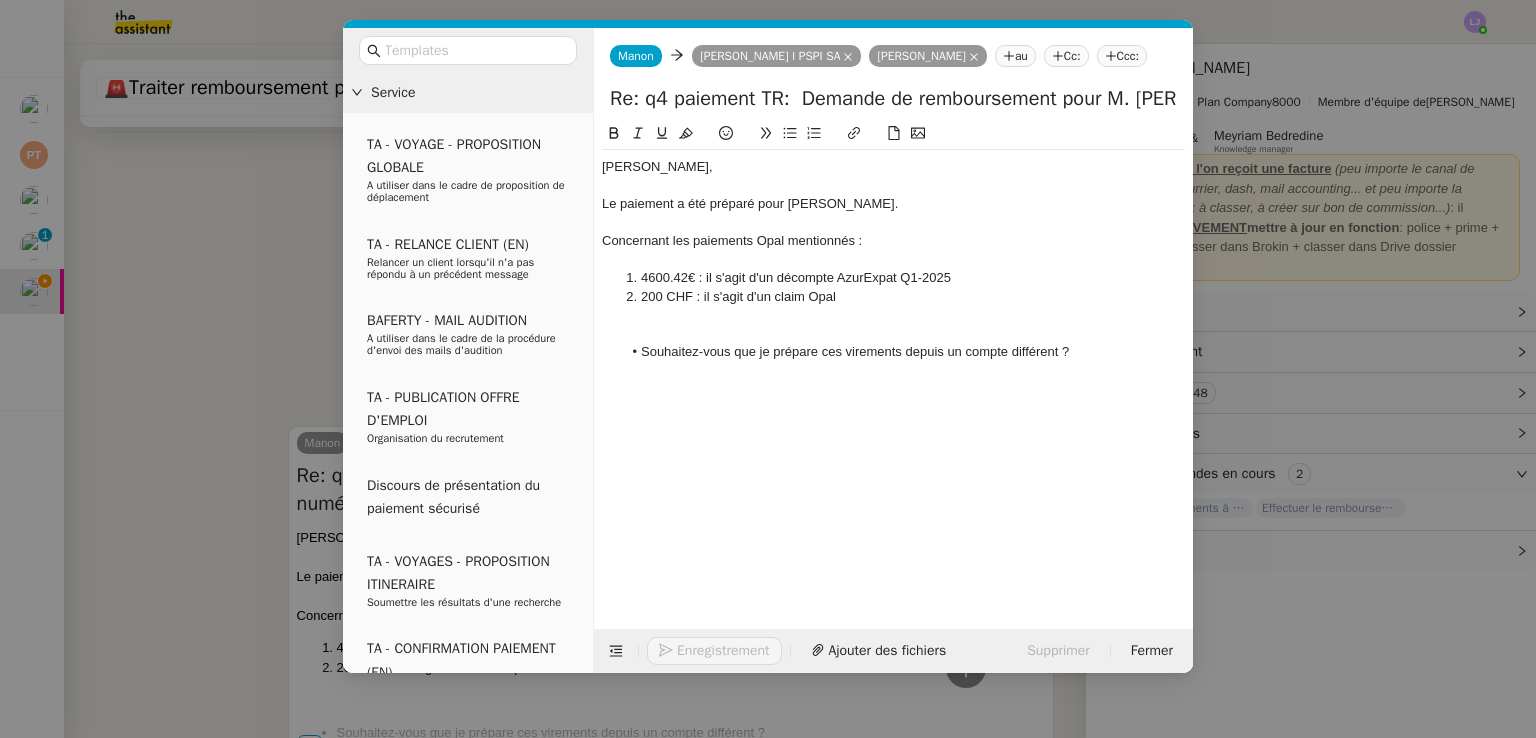 scroll, scrollTop: 1546, scrollLeft: 0, axis: vertical 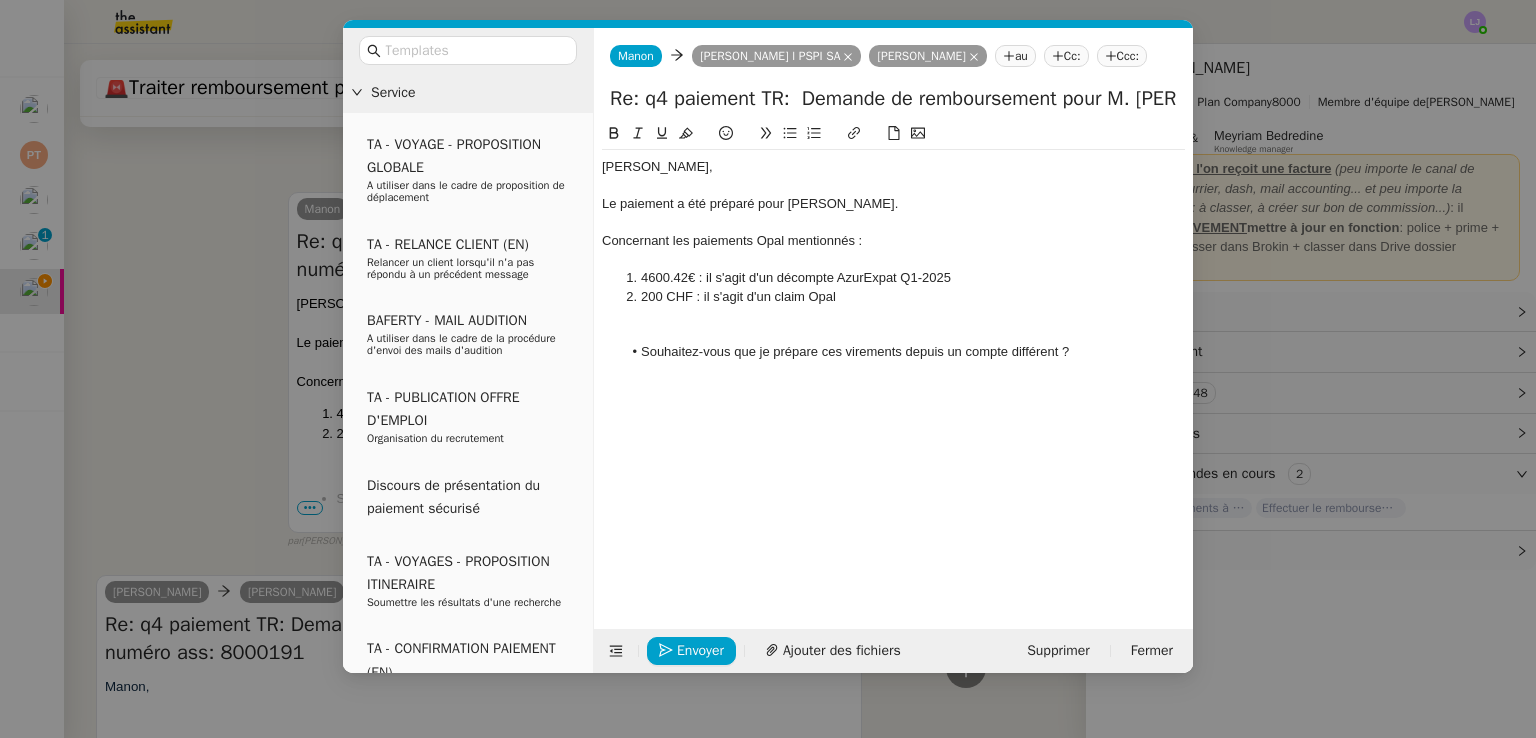 click on "Le paiement a été préparé pour Mme Claudia Audibert." 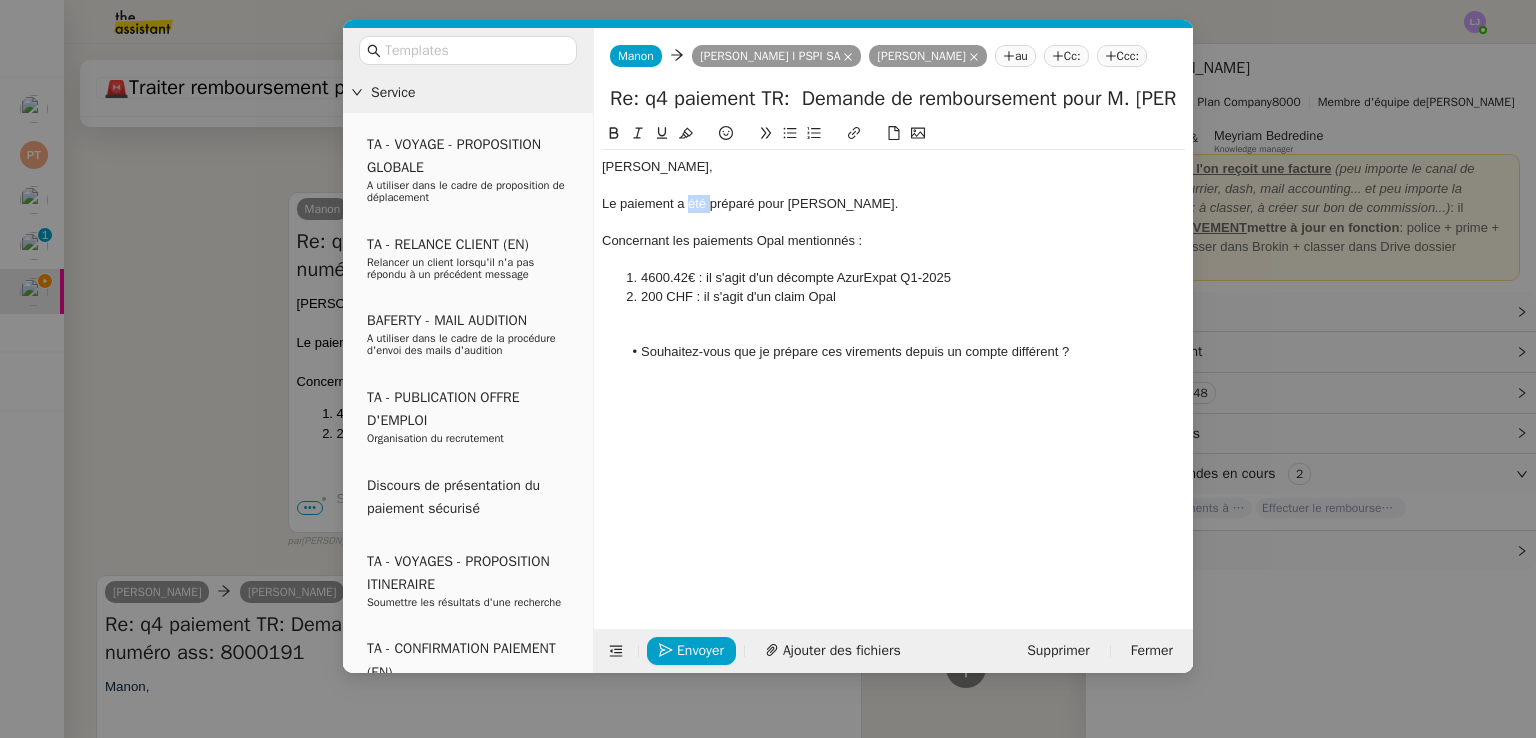 click on "Le paiement a été préparé pour Mme Claudia Audibert." 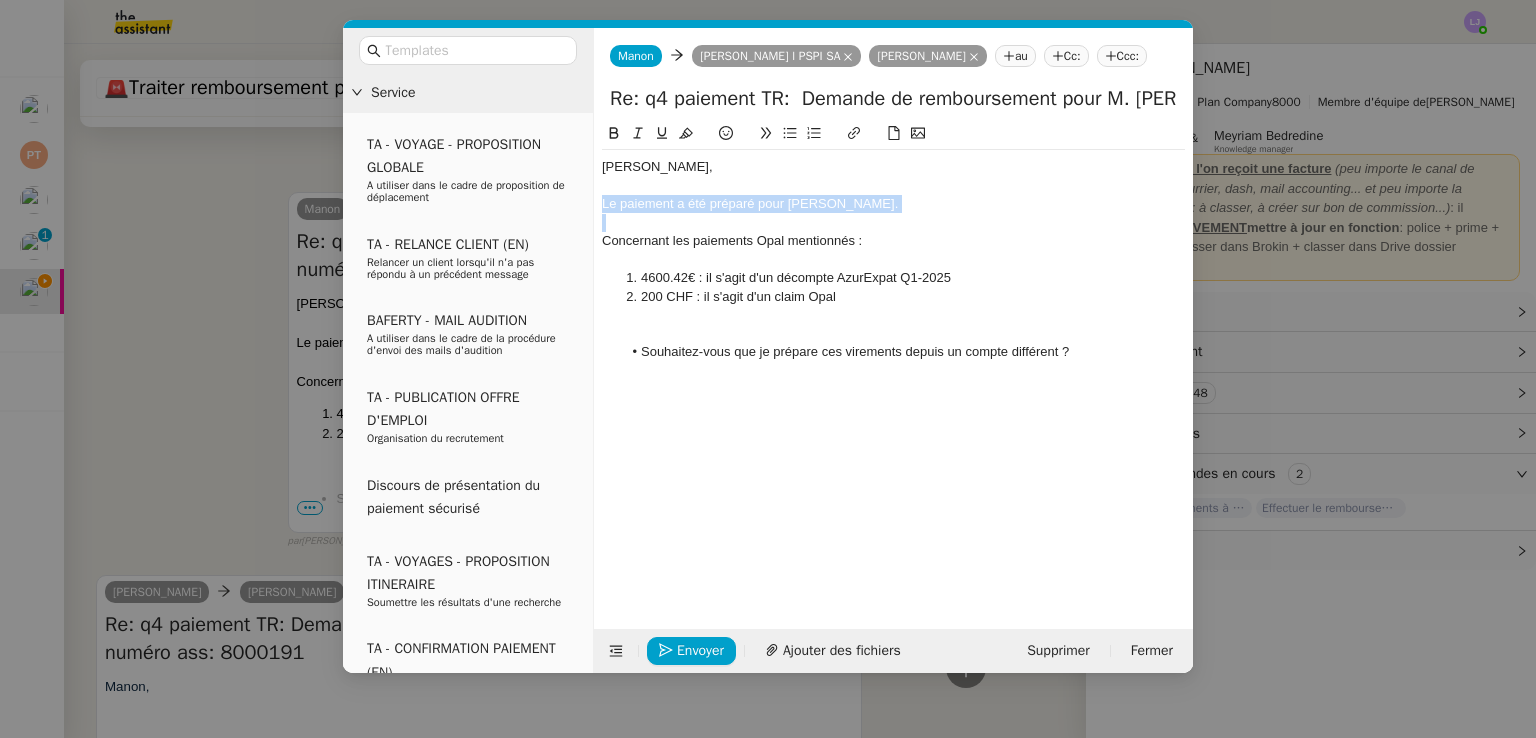 click on "Le paiement a été préparé pour Mme Claudia Audibert." 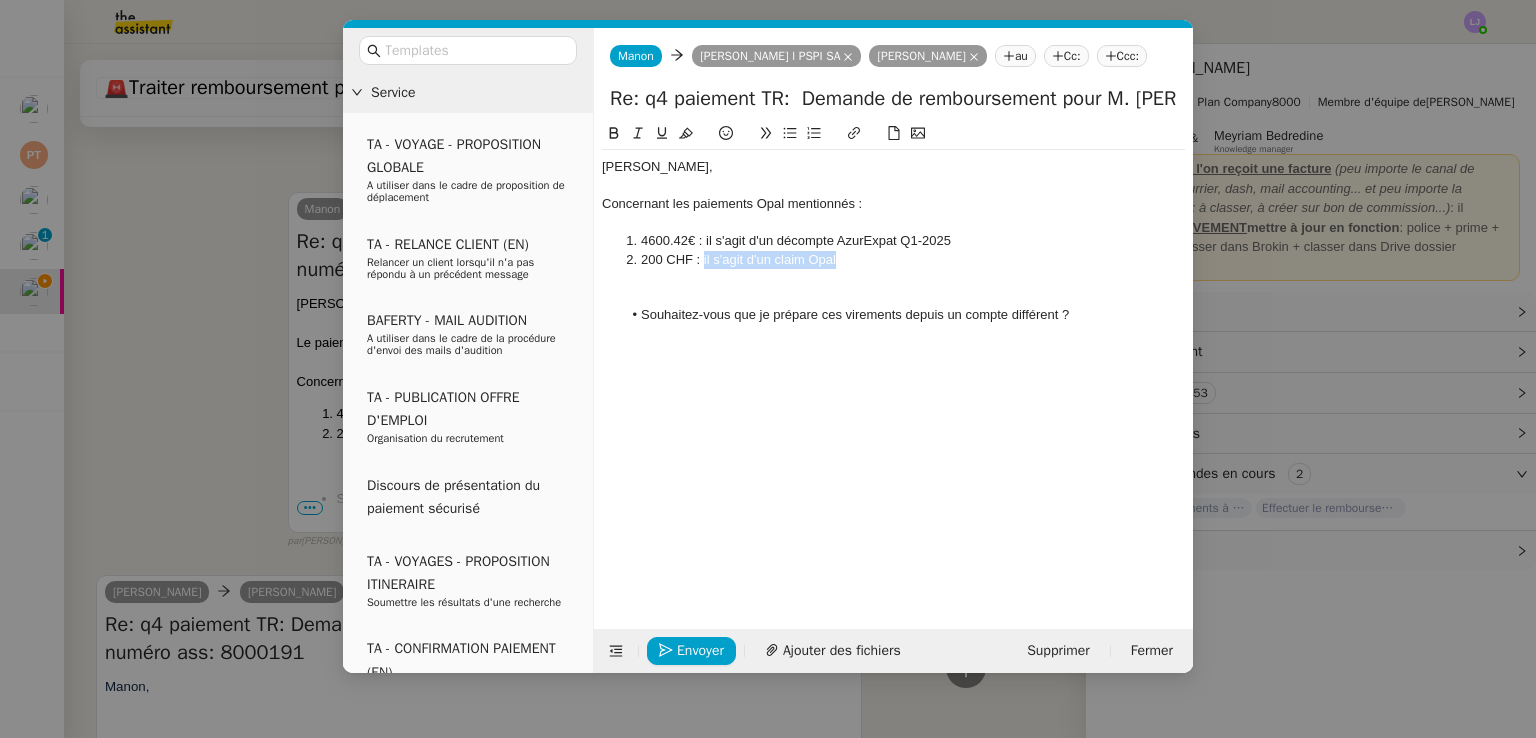 drag, startPoint x: 844, startPoint y: 263, endPoint x: 704, endPoint y: 265, distance: 140.01428 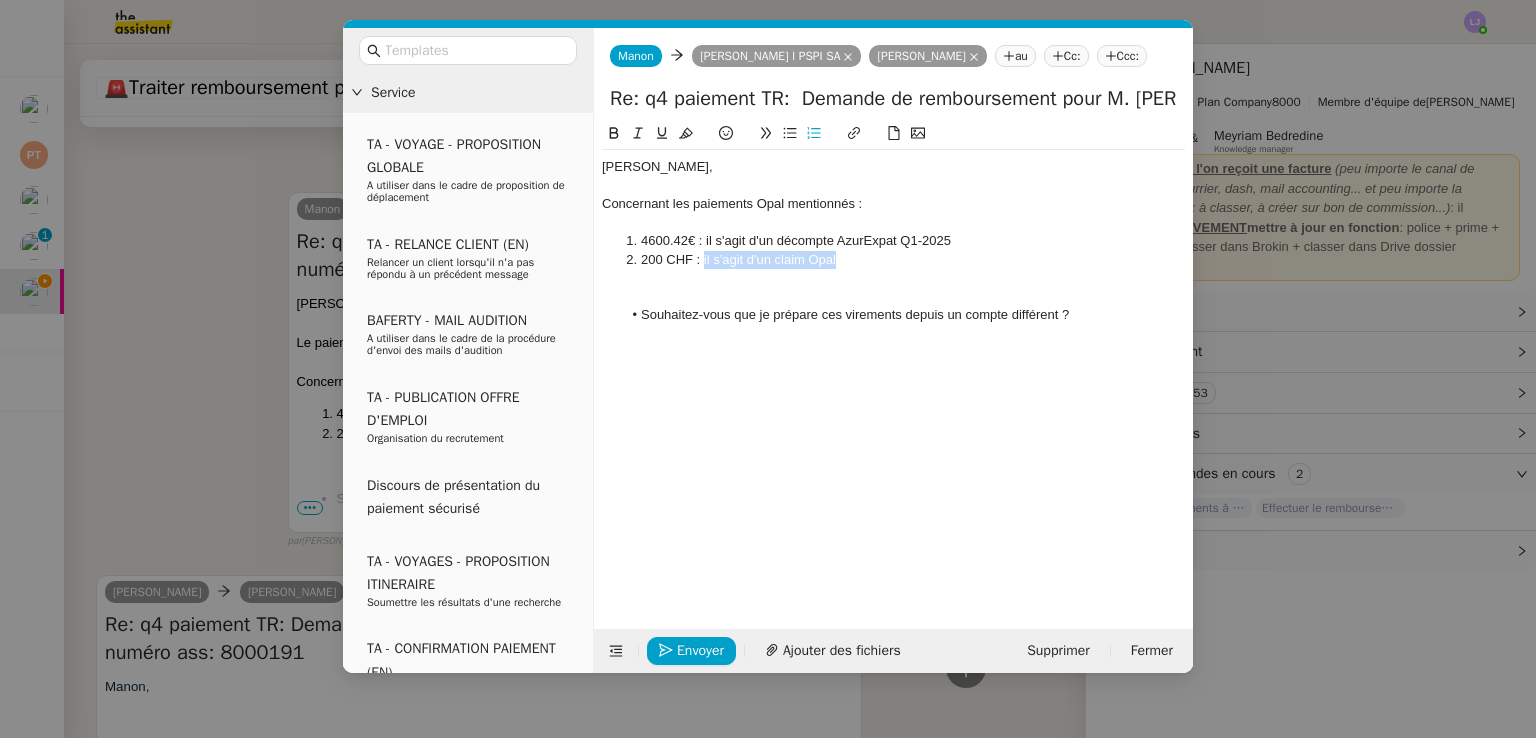 type 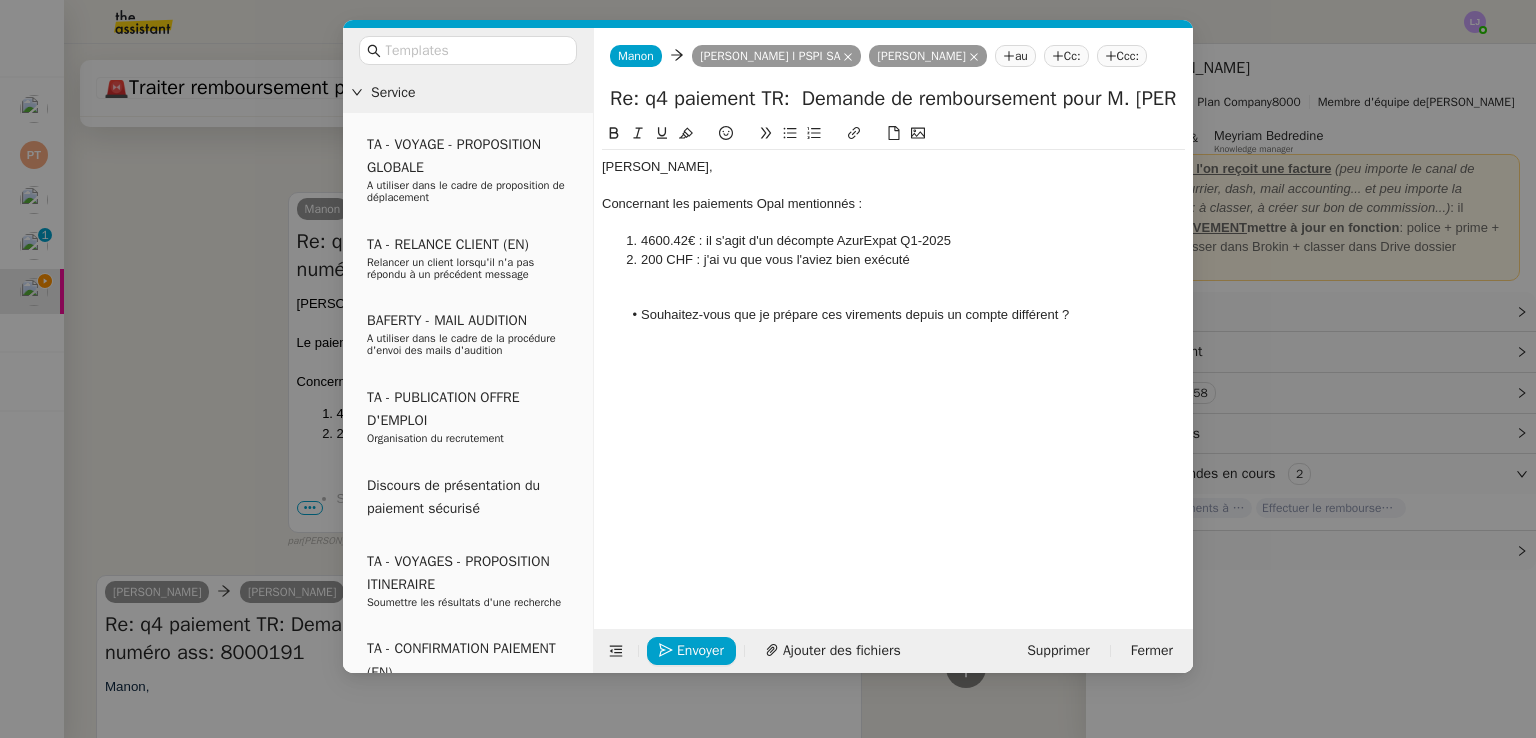 click 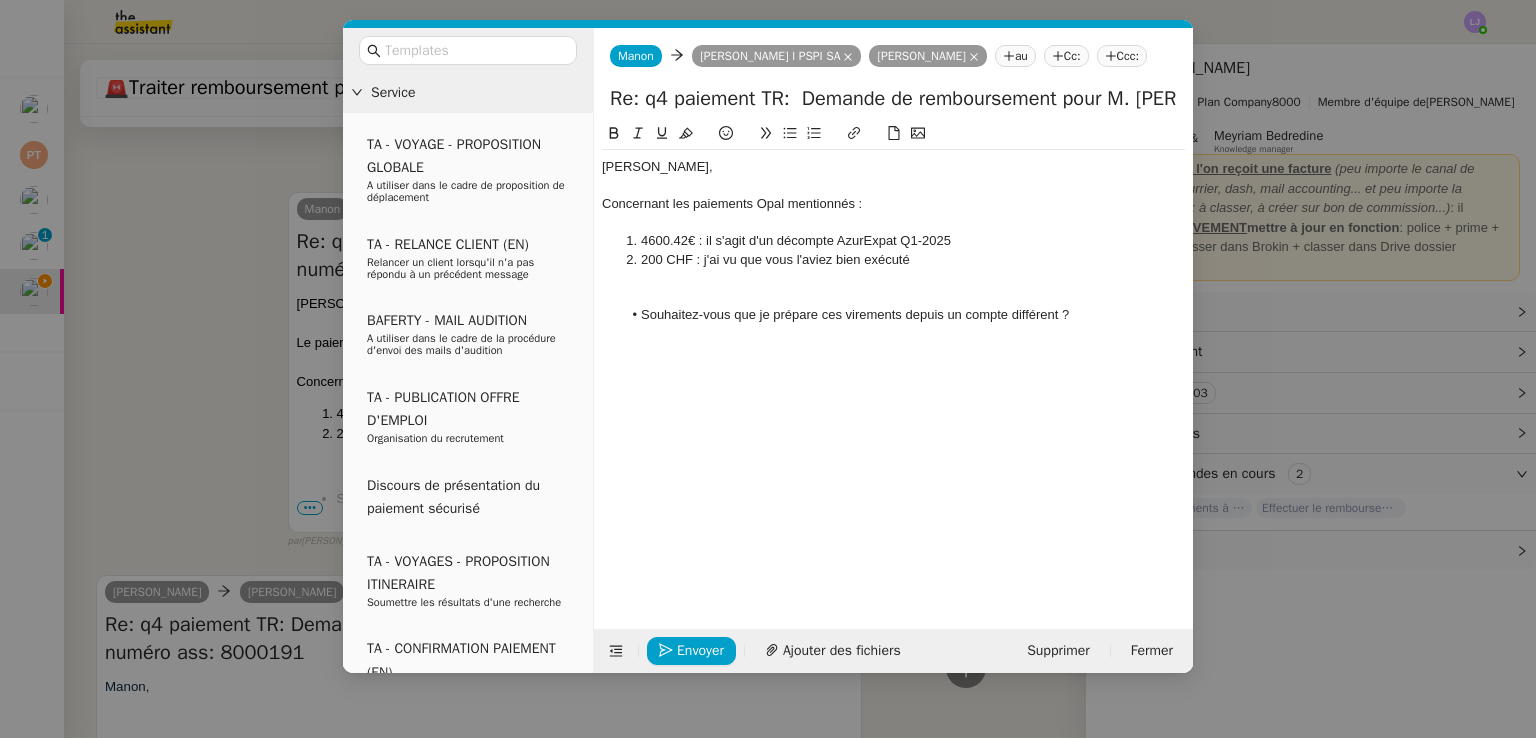click on "Concernant les paiements Opal mentionnés :" 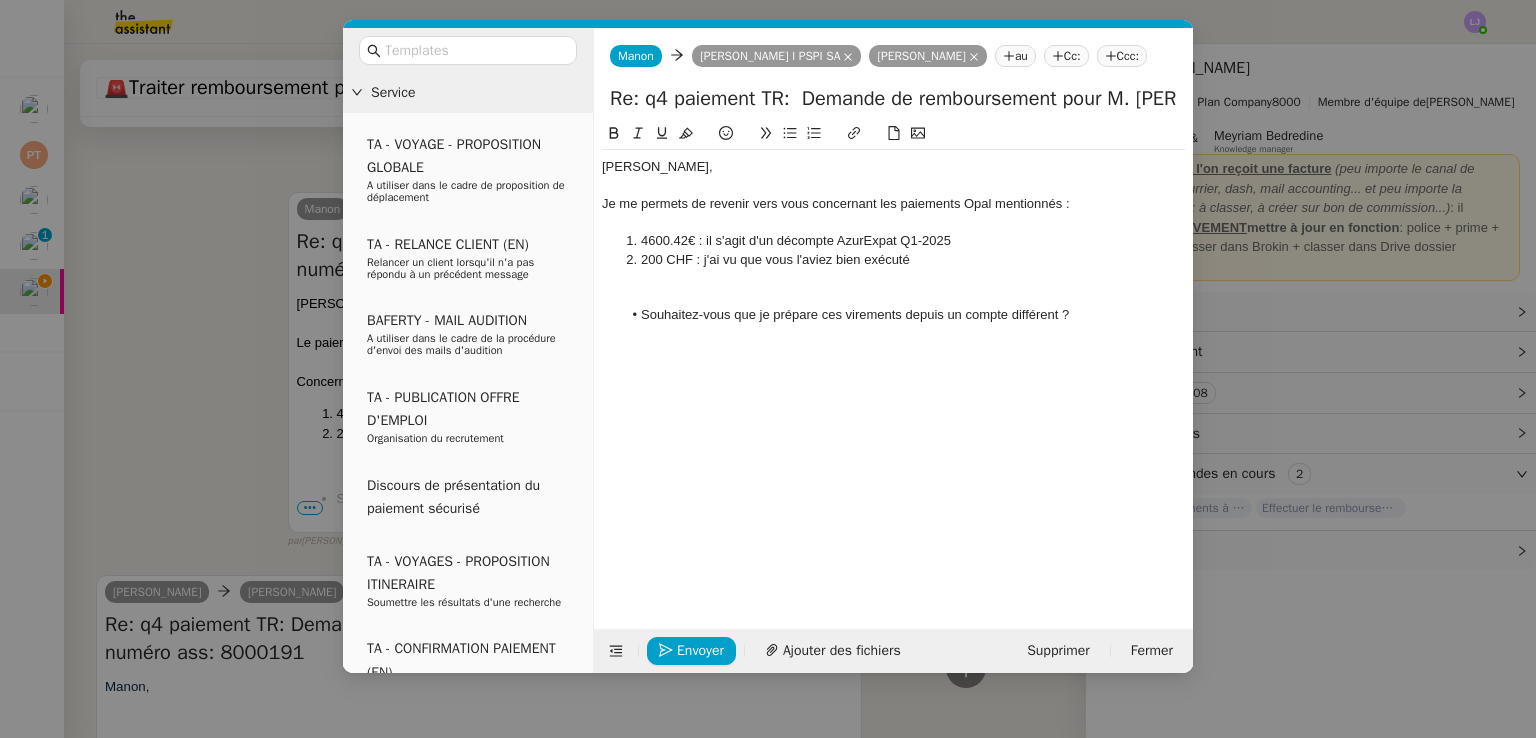 click on "4600.42€ : il s'agit d'un décompte AzurExpat Q1-2025" 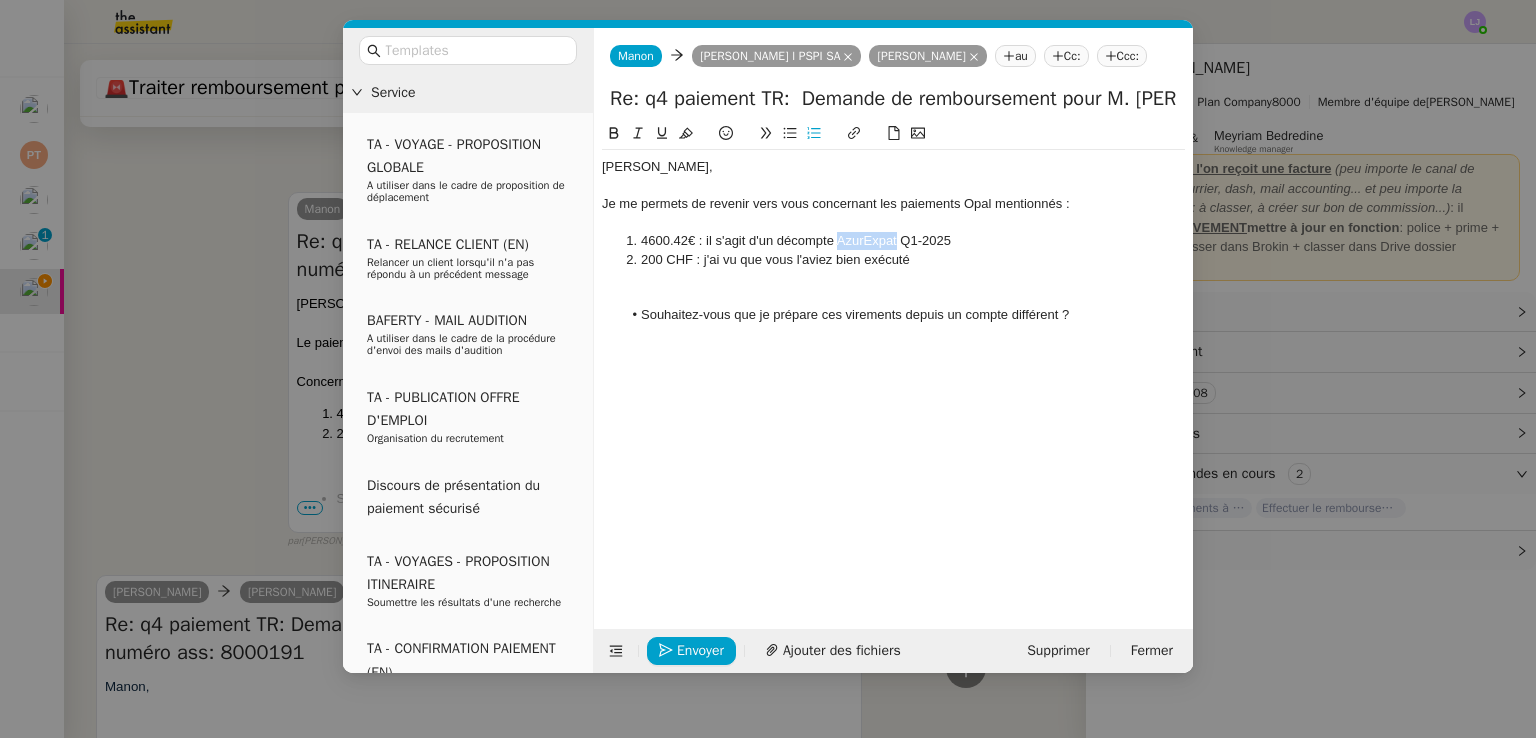 click on "4600.42€ : il s'agit d'un décompte AzurExpat Q1-2025" 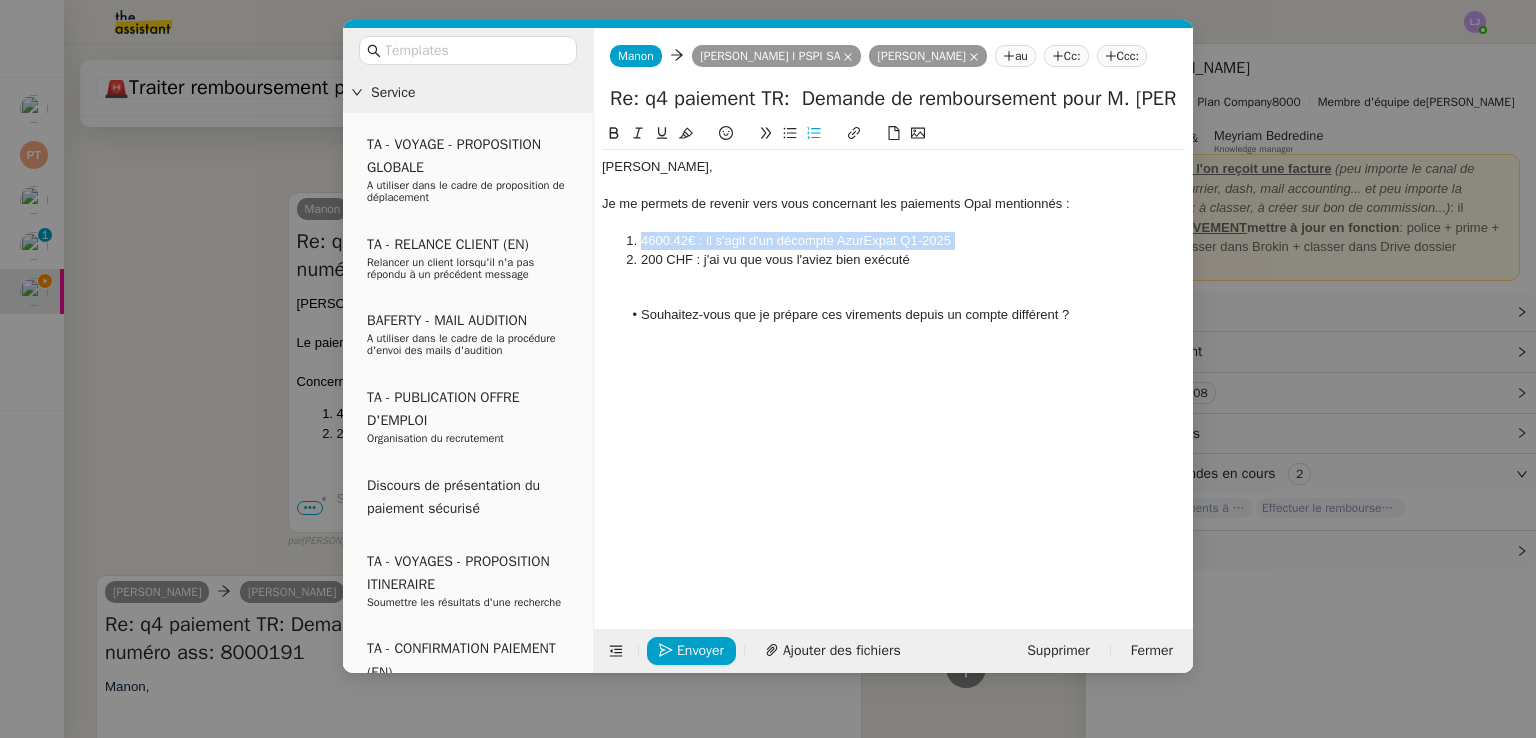 click on "4600.42€ : il s'agit d'un décompte AzurExpat Q1-2025" 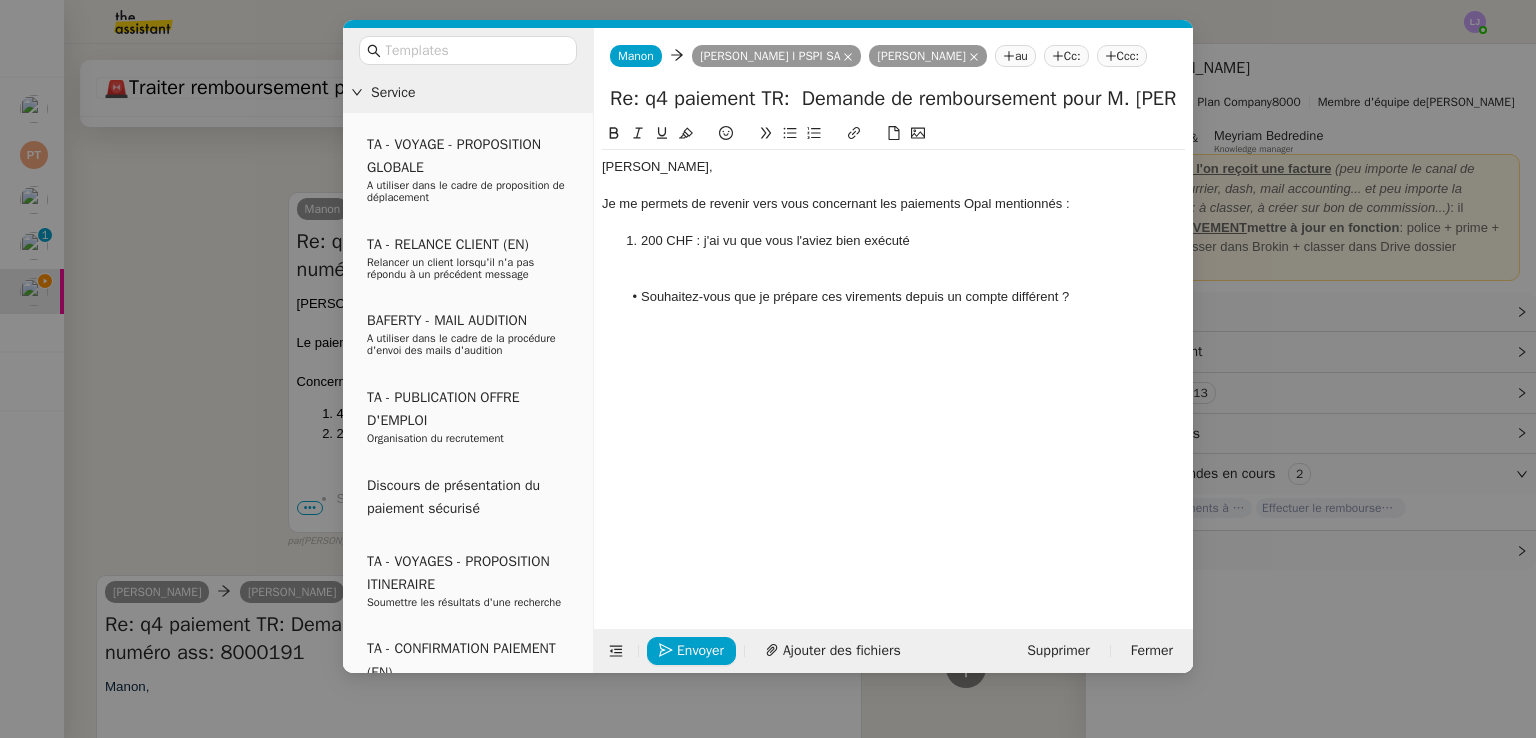 scroll, scrollTop: 1539, scrollLeft: 0, axis: vertical 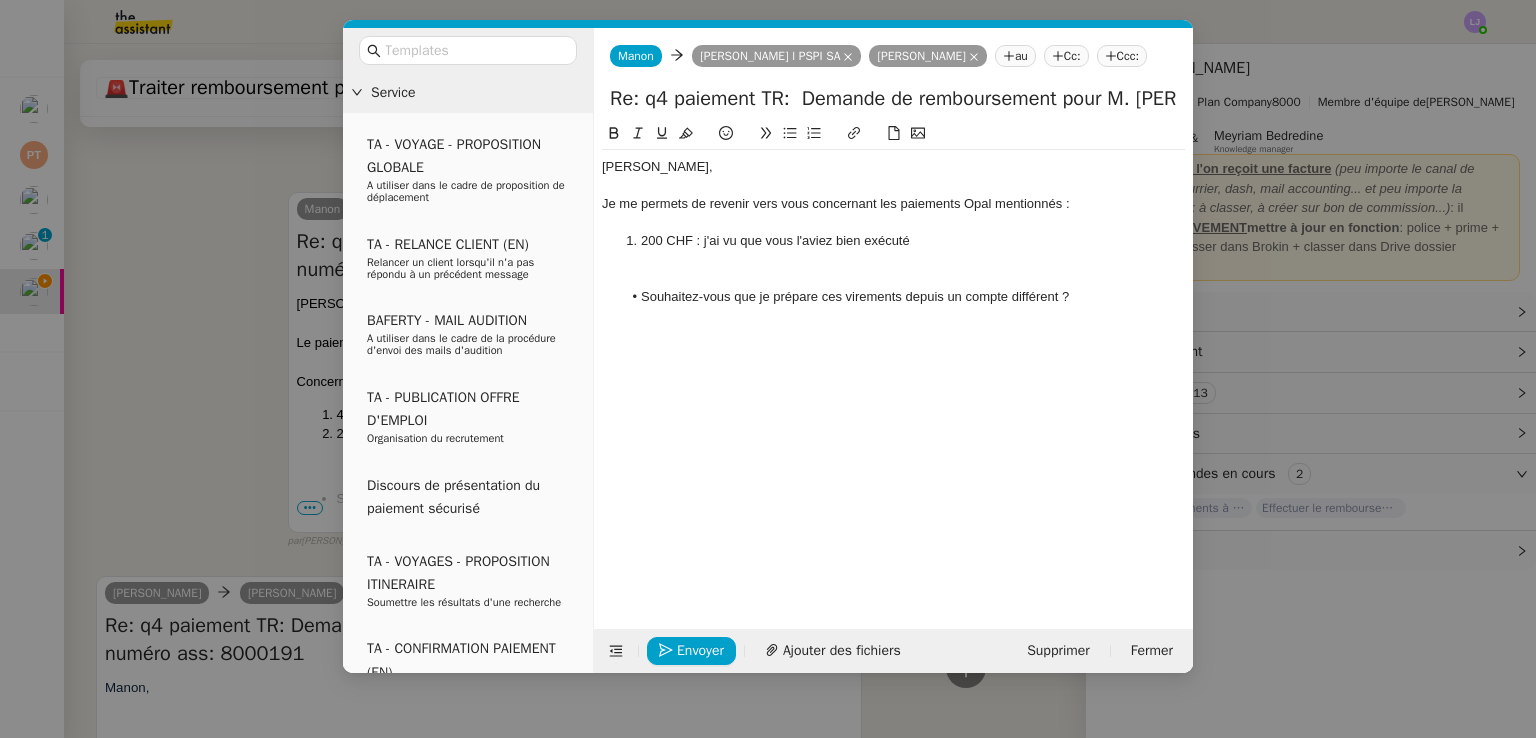 click on "200 CHF : j'ai vu que vous l'aviez bien exécuté" 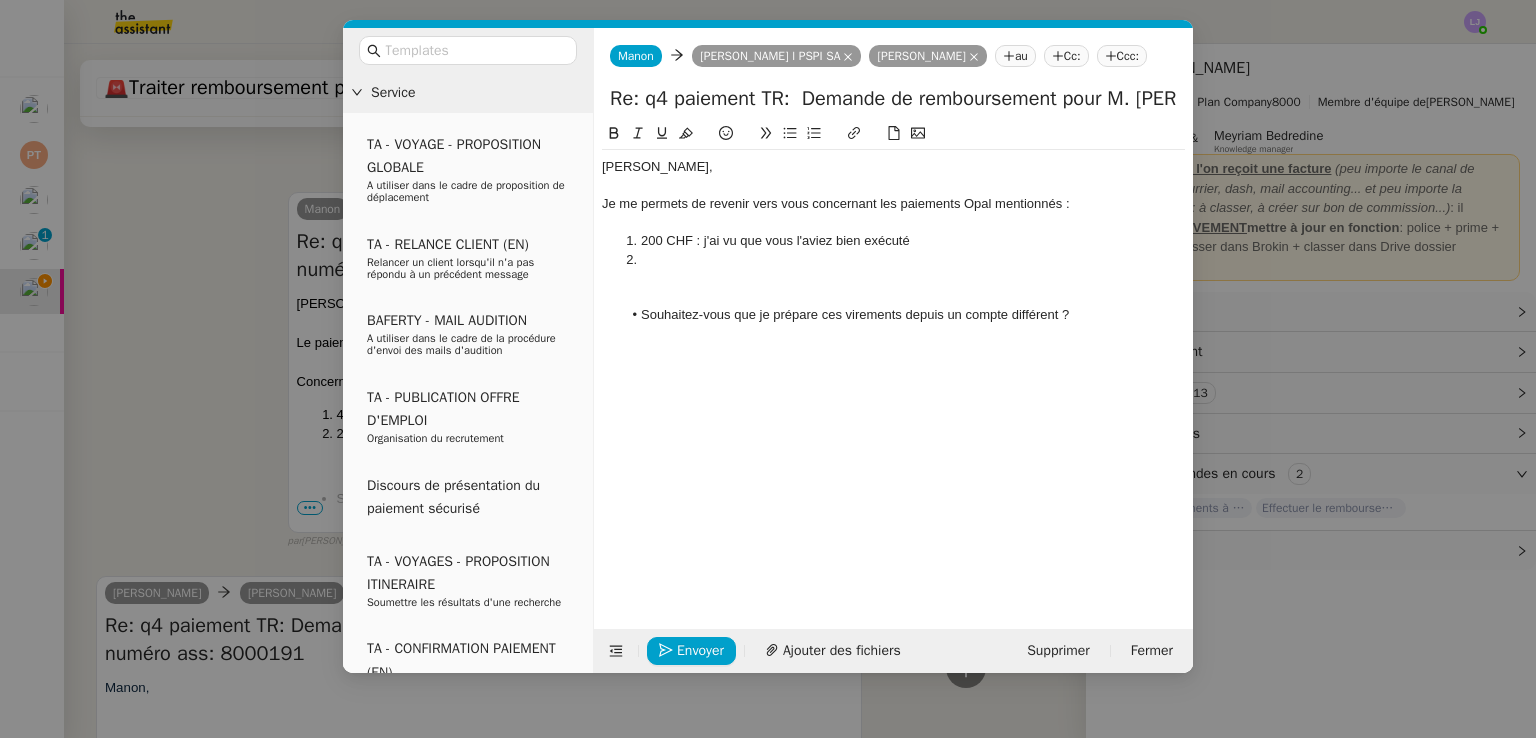 scroll, scrollTop: 0, scrollLeft: 0, axis: both 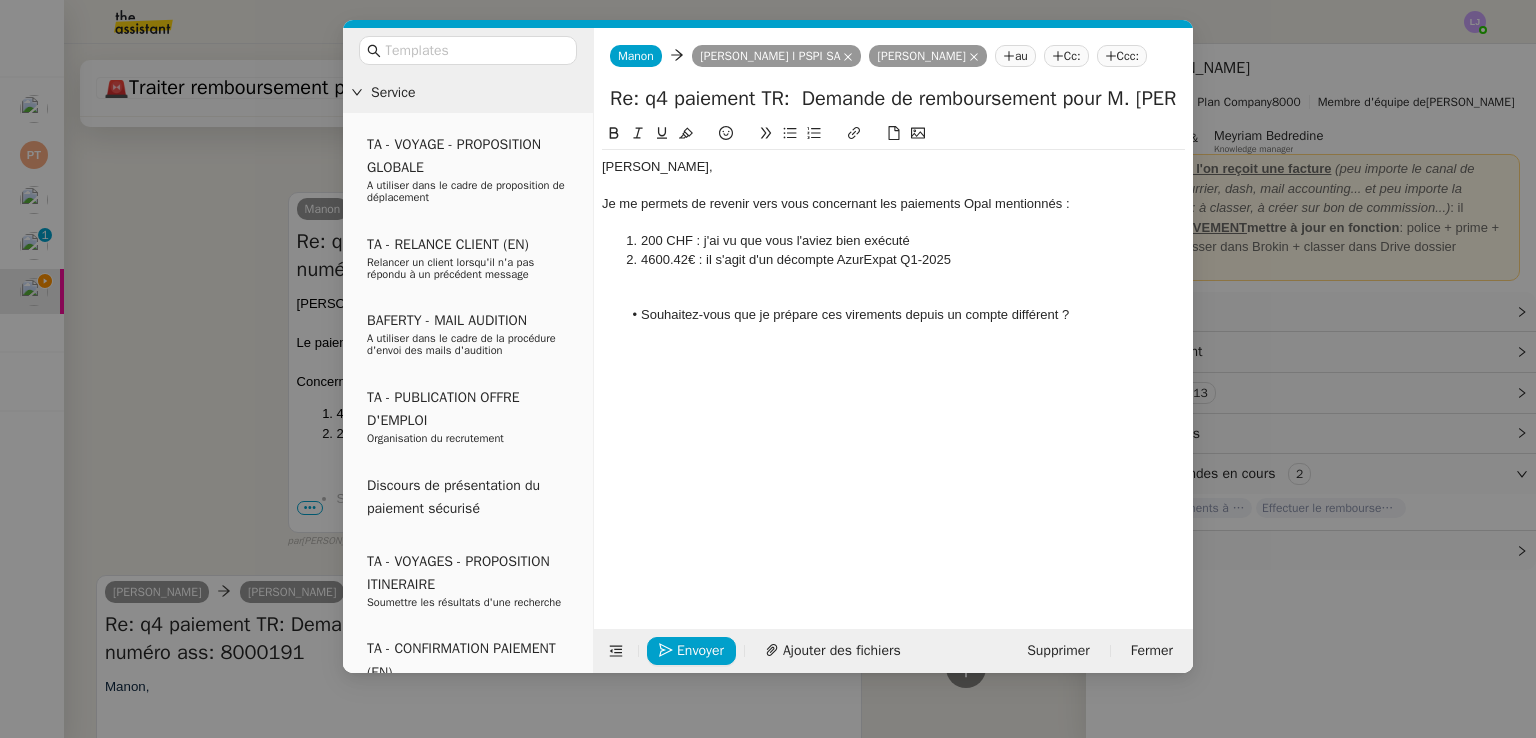 click 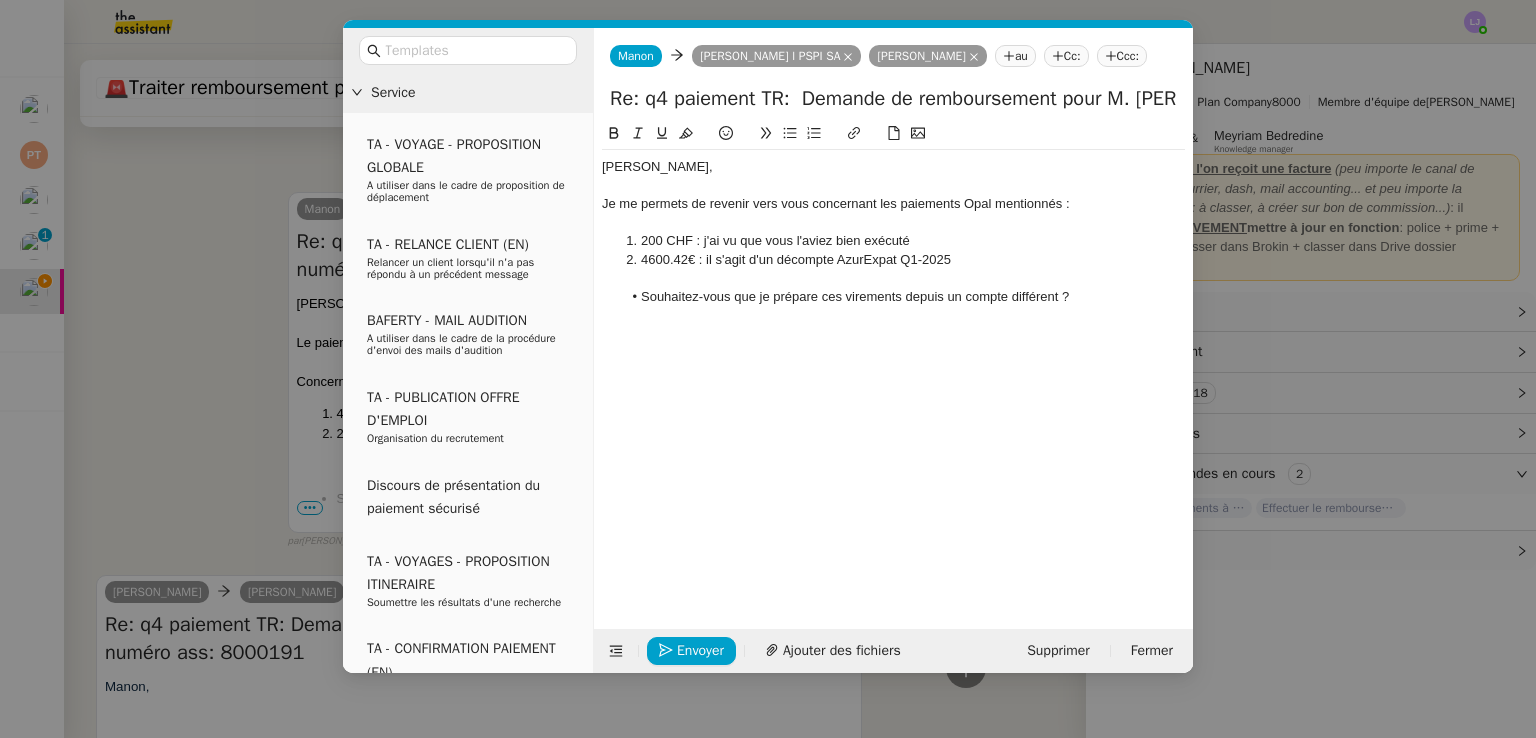 scroll, scrollTop: 1539, scrollLeft: 0, axis: vertical 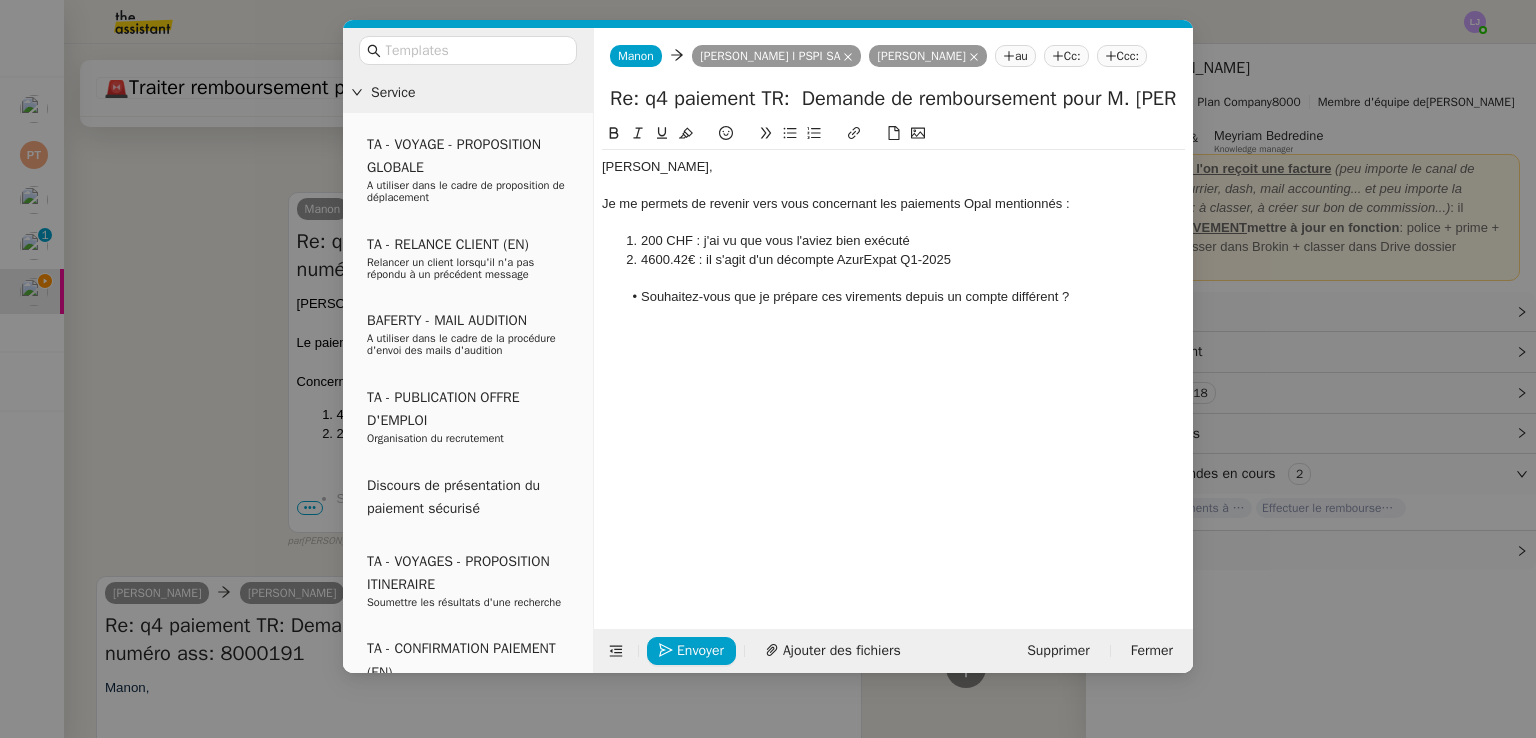 click on "Souhaitez-vous que je prépare ces virements depuis un compte différent ?" 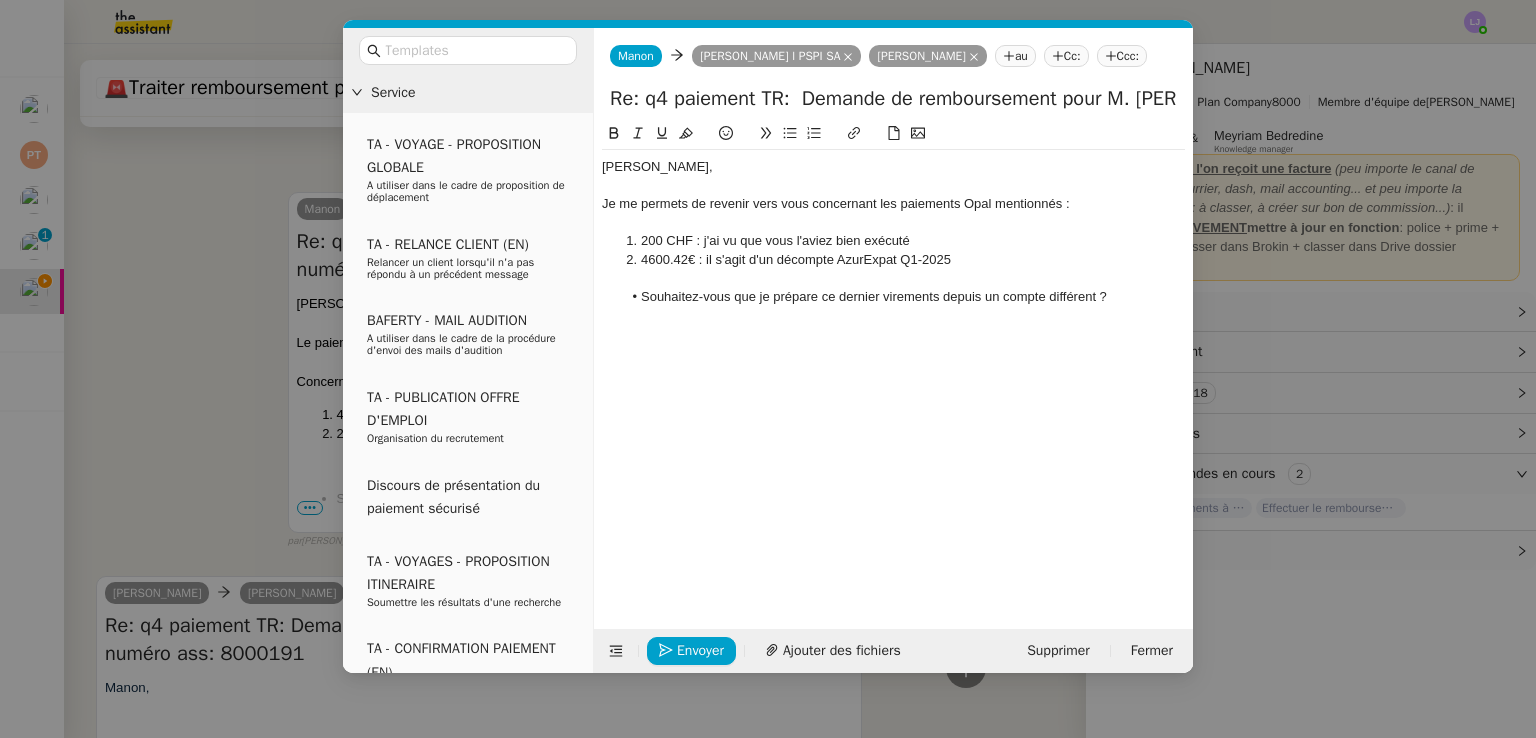 click on "Souhaitez-vous que je prépare ce dernier virements depuis un compte différent ?" 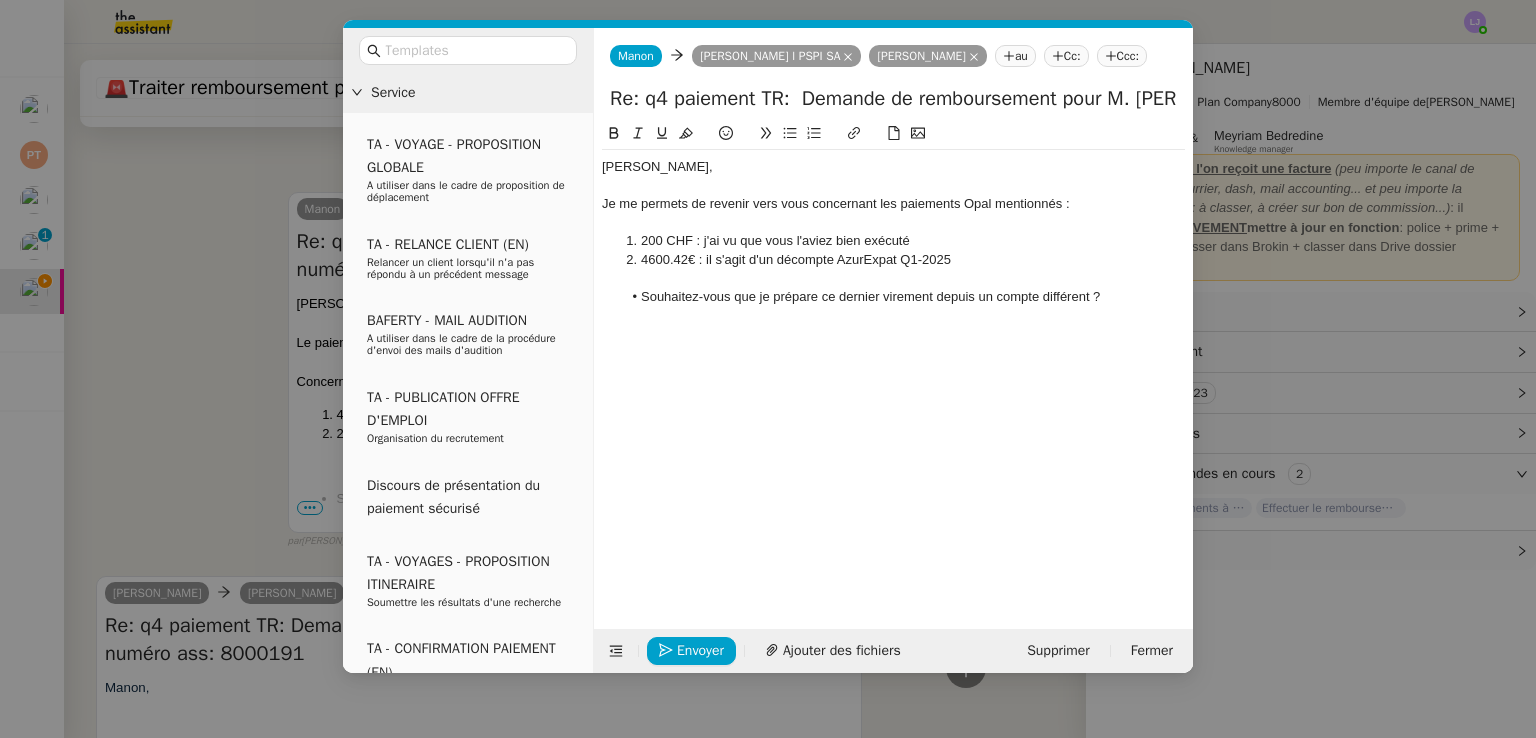 click on "Souhaitez-vous que je prépare ce dernier virement depuis un compte différent ?" 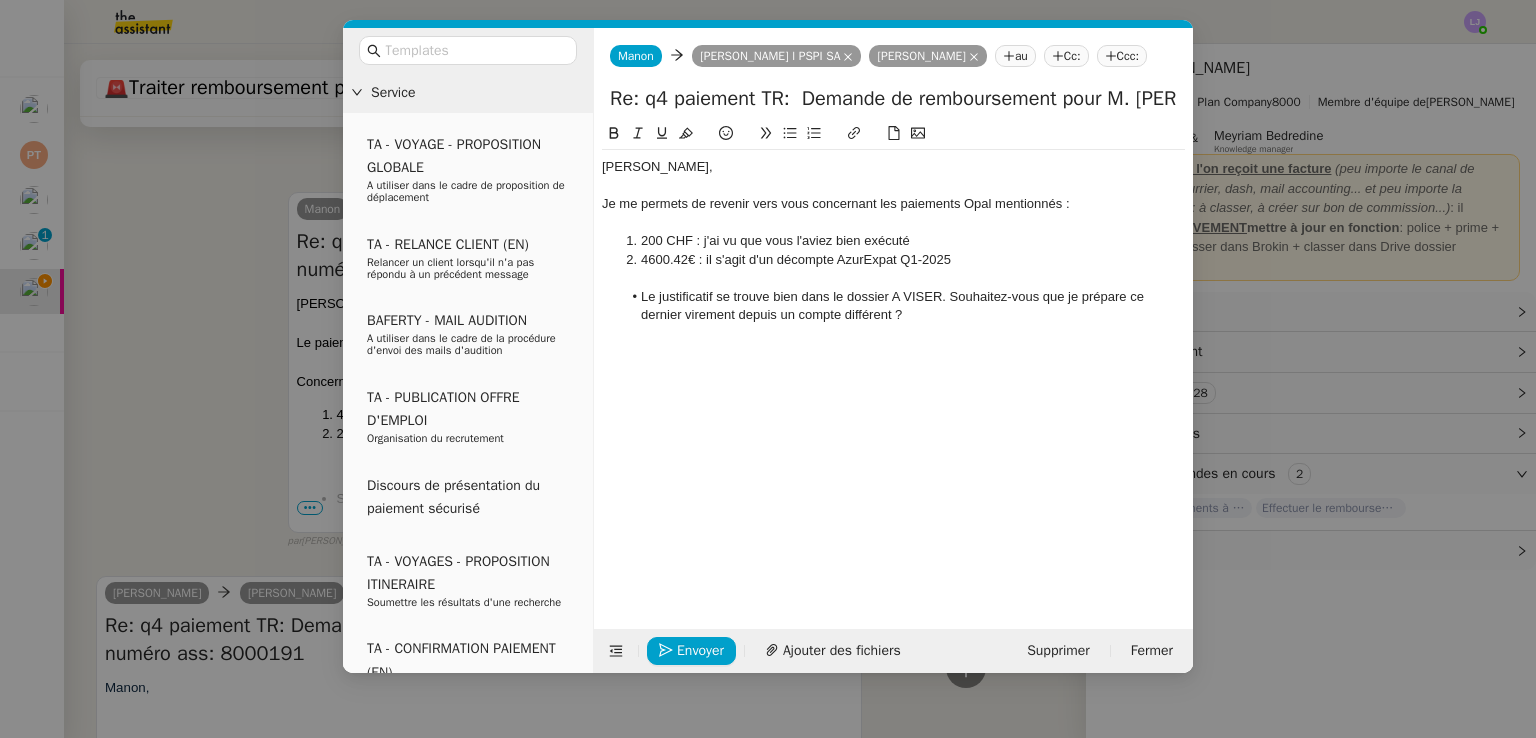 scroll, scrollTop: 1546, scrollLeft: 0, axis: vertical 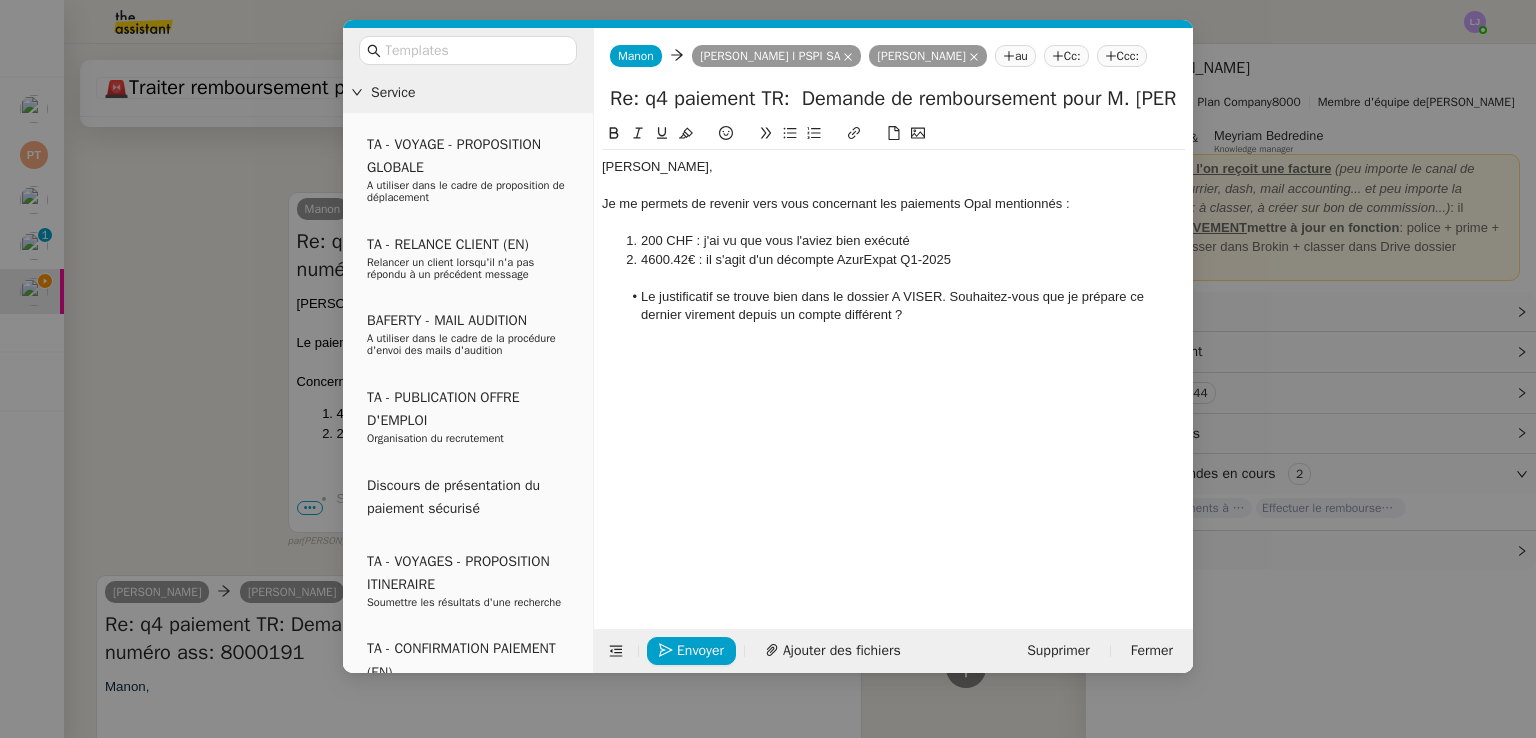click 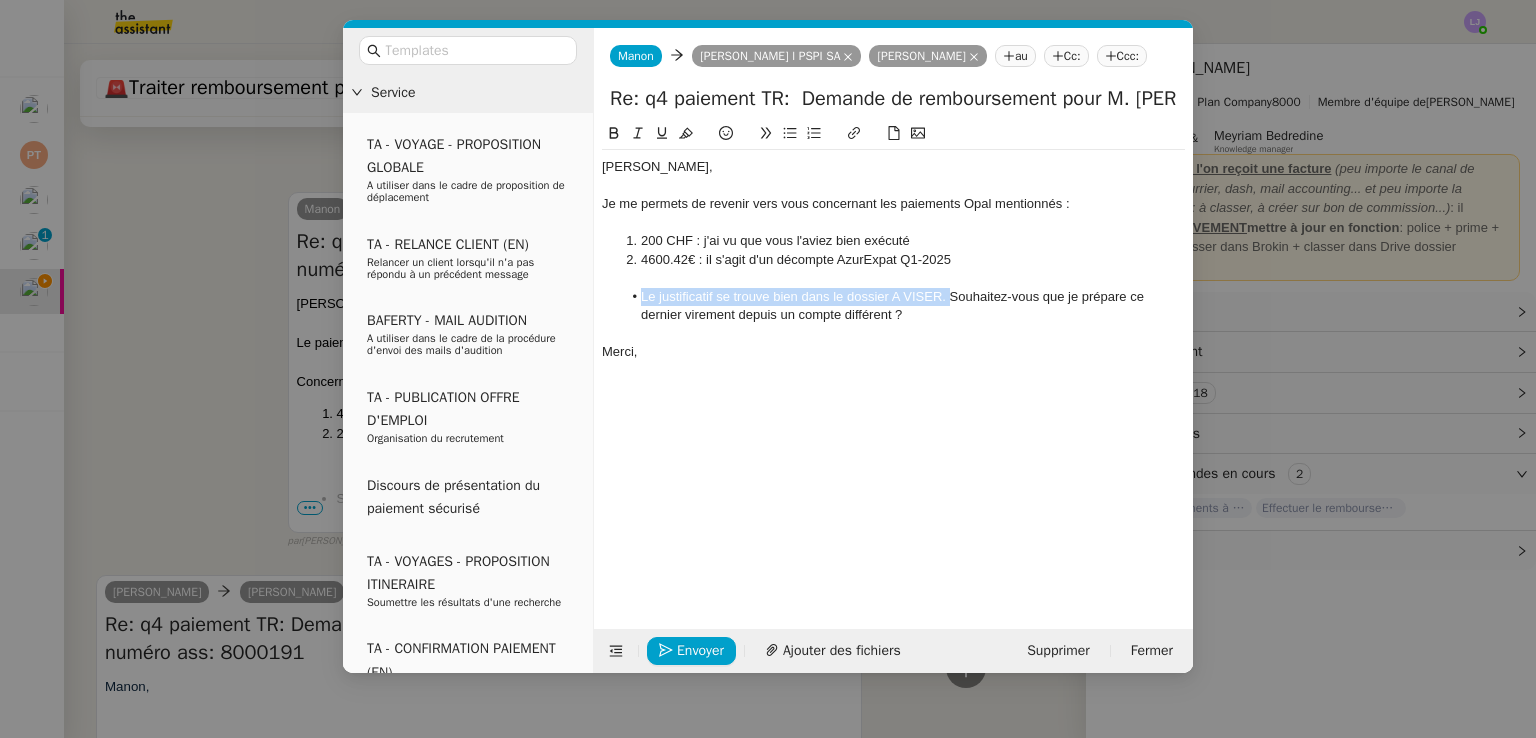 drag, startPoint x: 953, startPoint y: 301, endPoint x: 635, endPoint y: 297, distance: 318.02515 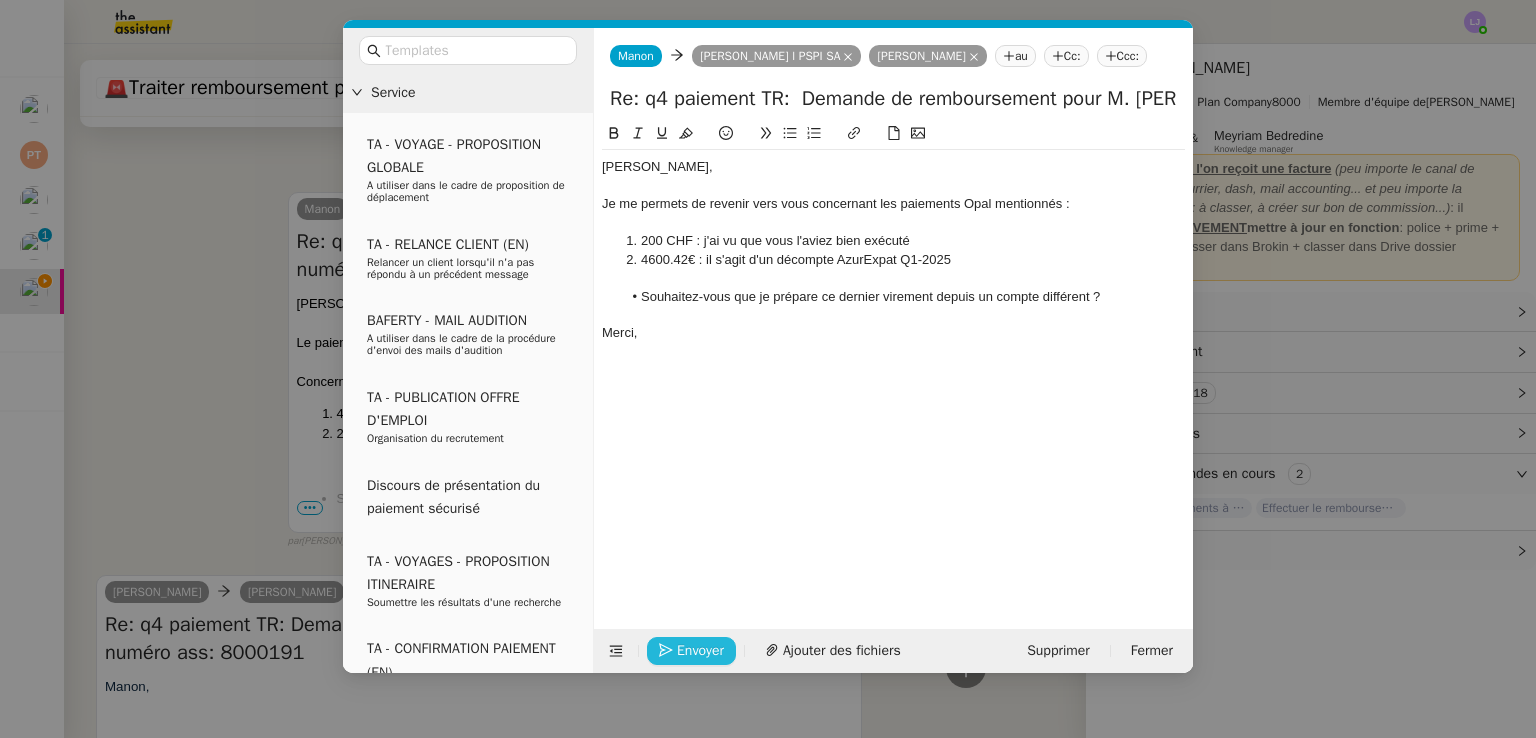 click on "Envoyer" 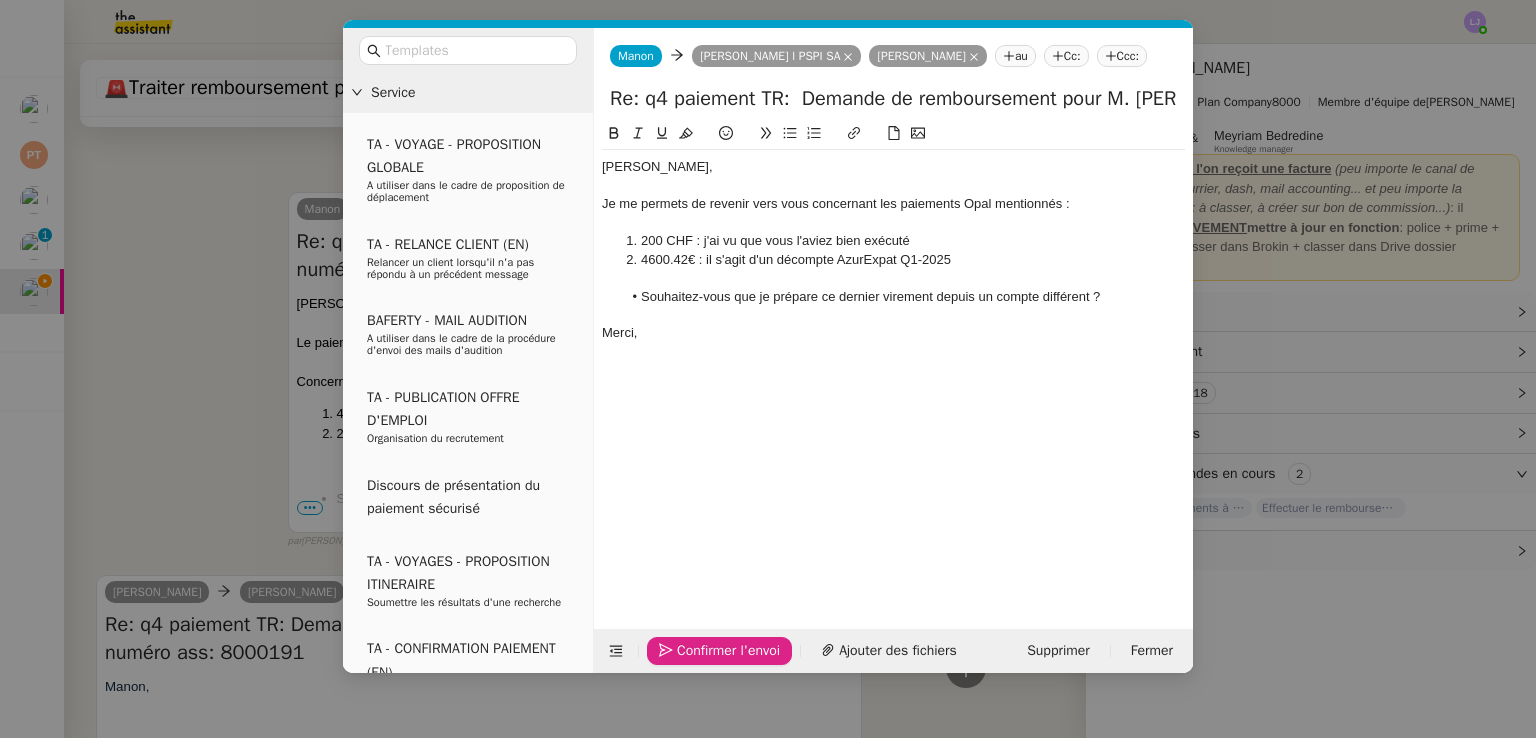click on "Confirmer l'envoi" 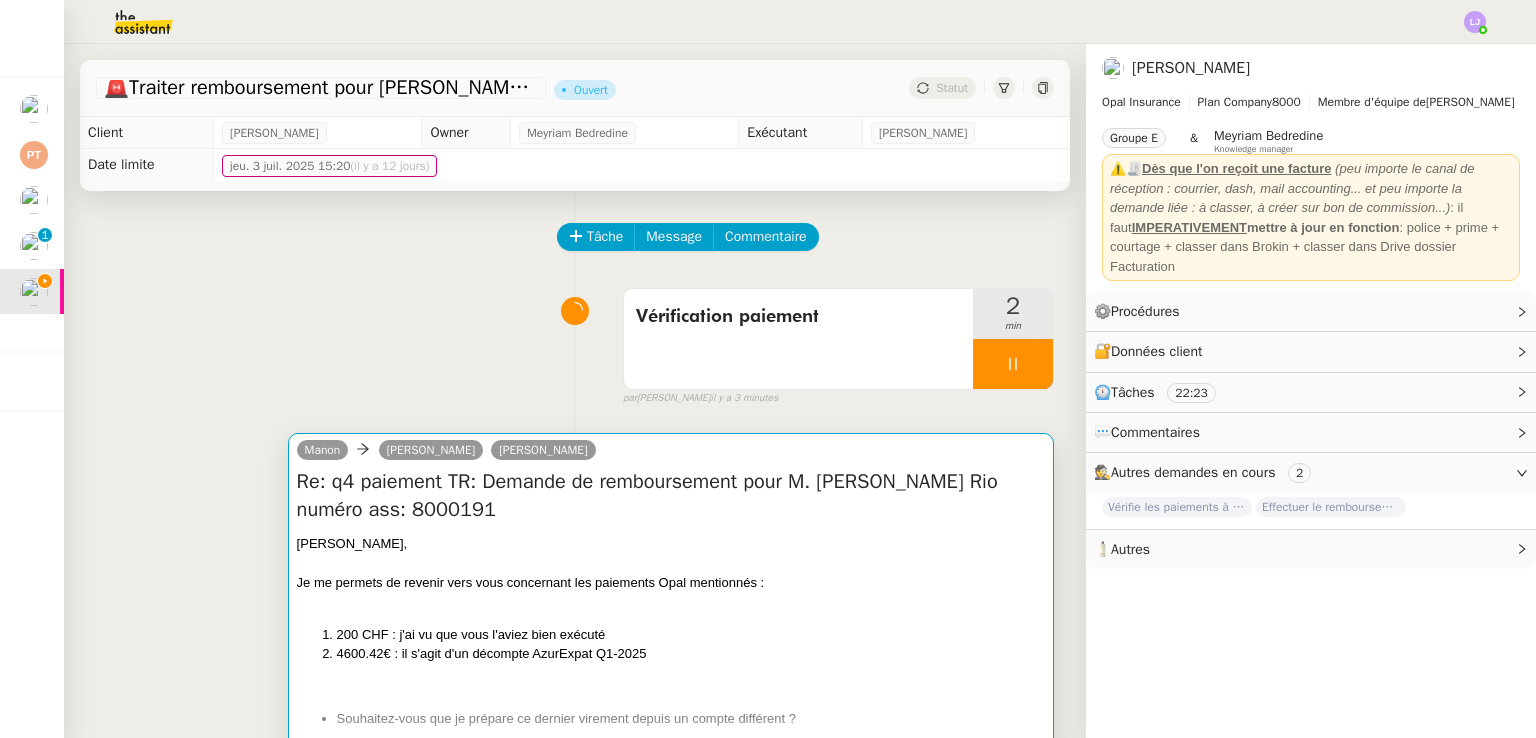 scroll, scrollTop: 280, scrollLeft: 0, axis: vertical 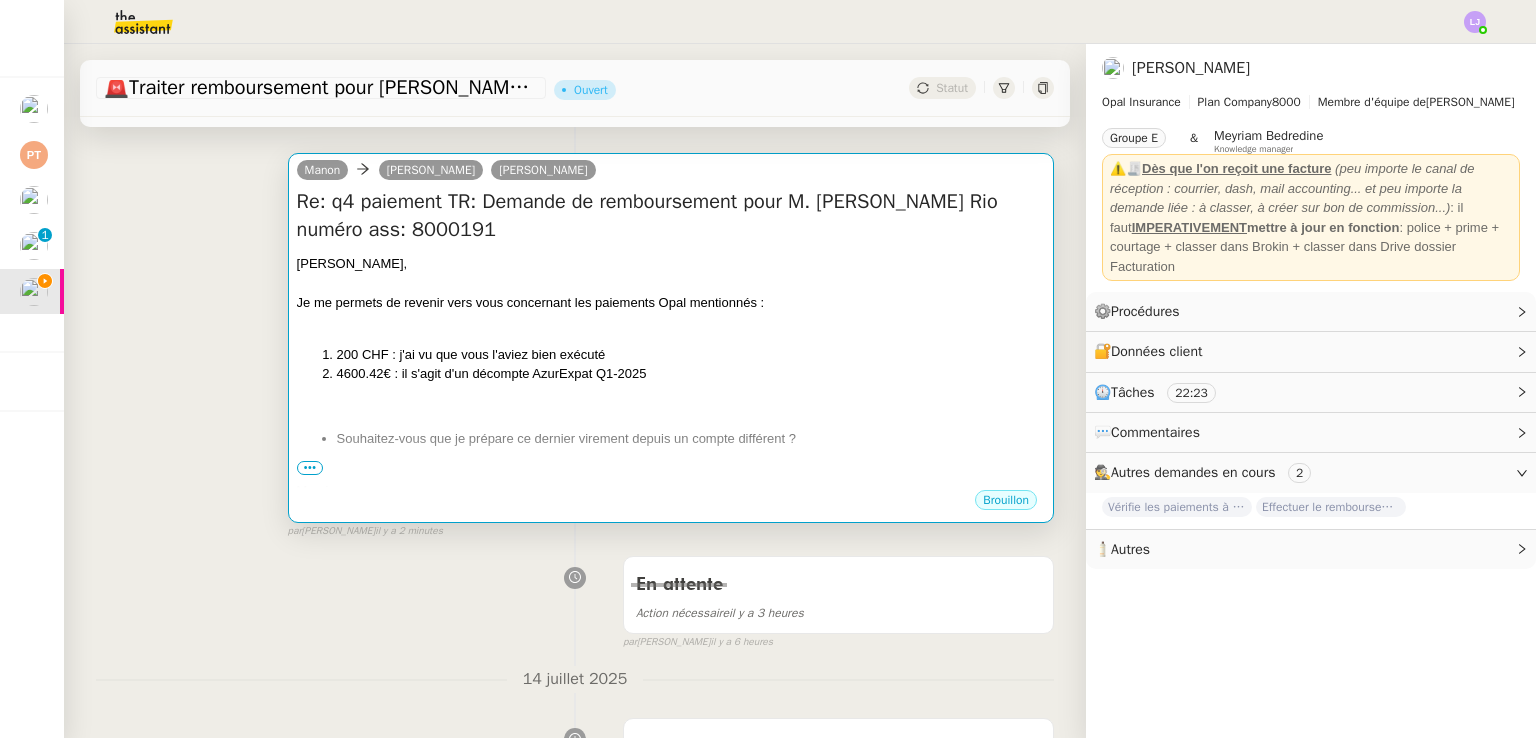 click at bounding box center [671, 322] 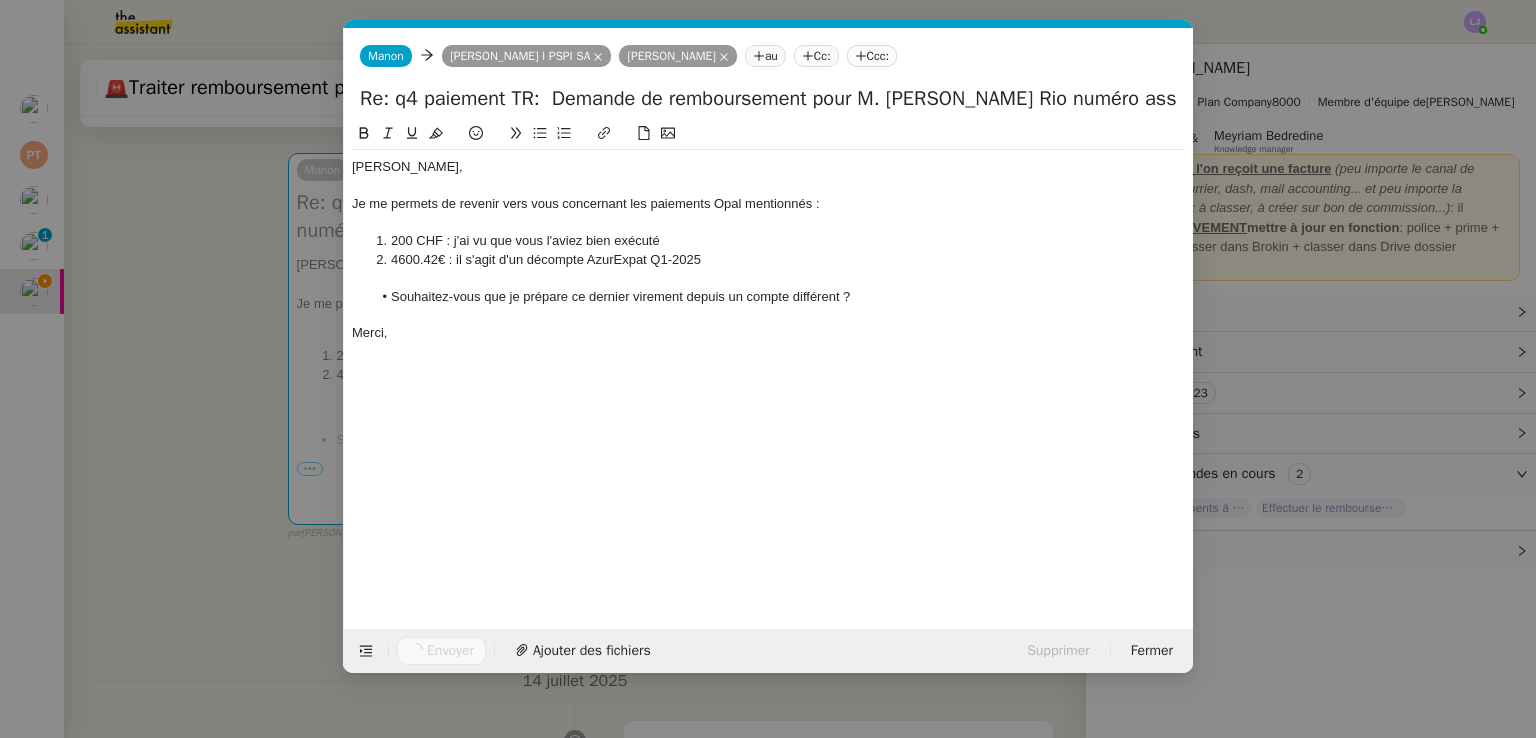 scroll, scrollTop: 0, scrollLeft: 42, axis: horizontal 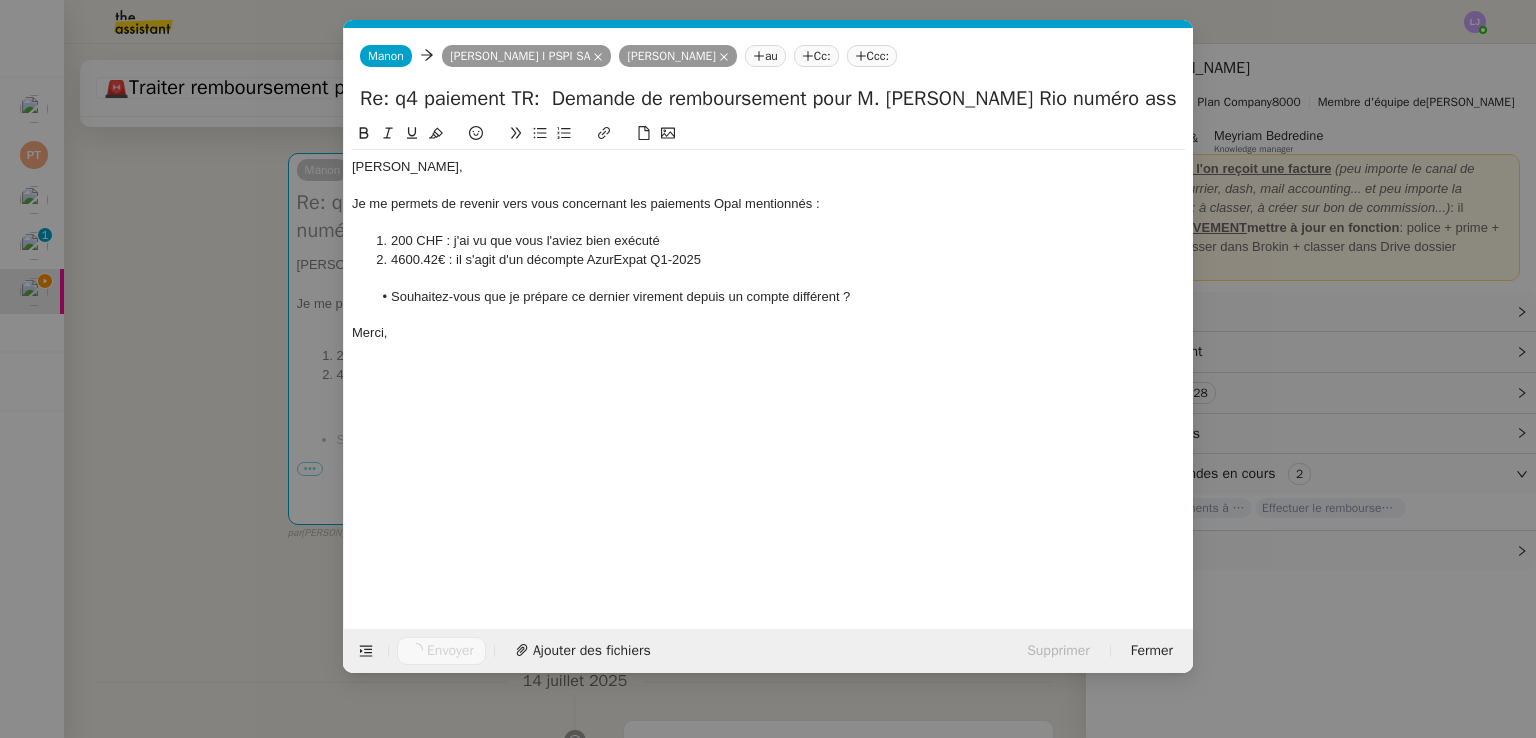 click on "Service TA - VOYAGE - PROPOSITION GLOBALE    A utiliser dans le cadre de proposition de déplacement TA - RELANCE CLIENT (EN)    Relancer un client lorsqu'il n'a pas répondu à un précédent message BAFERTY - MAIL AUDITION    A utiliser dans le cadre de la procédure d'envoi des mails d'audition TA - PUBLICATION OFFRE D'EMPLOI     Organisation du recrutement Discours de présentation du paiement sécurisé    TA - VOYAGES - PROPOSITION ITINERAIRE    Soumettre les résultats d'une recherche TA - CONFIRMATION PAIEMENT (EN)    Confirmer avec le client de modèle de transaction - Attention Plan Pro nécessaire. TA - COURRIER EXPEDIE (recommandé)    A utiliser dans le cadre de l'envoi d'un courrier recommandé TA - PARTAGE DE CALENDRIER (EN)    A utiliser pour demander au client de partager son calendrier afin de faciliter l'accès et la gestion PSPI - Appel de fonds MJL    A utiliser dans le cadre de la procédure d'appel de fonds MJL TA - RELANCE CLIENT    TA - AR PROCEDURES        21 YIELD" at bounding box center [768, 369] 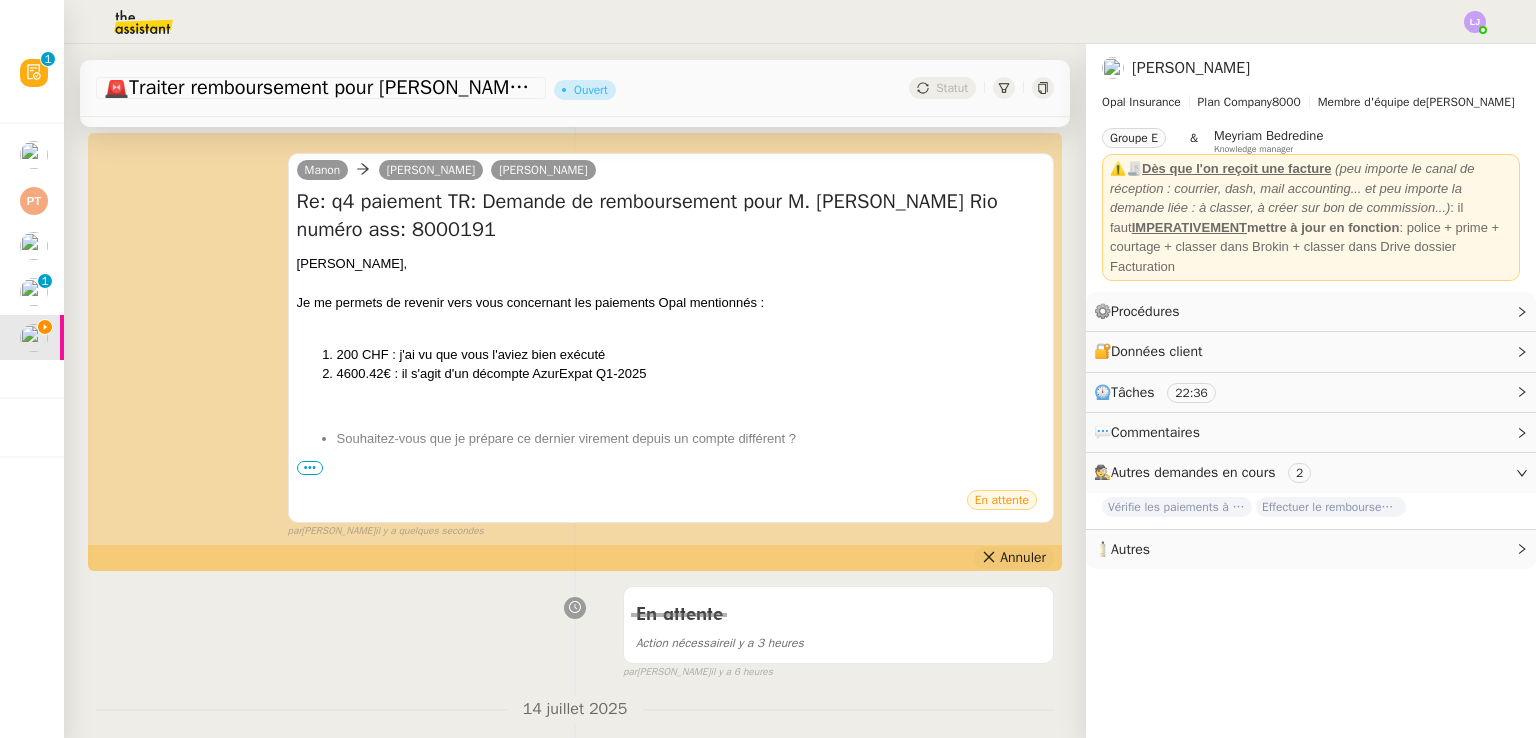 click 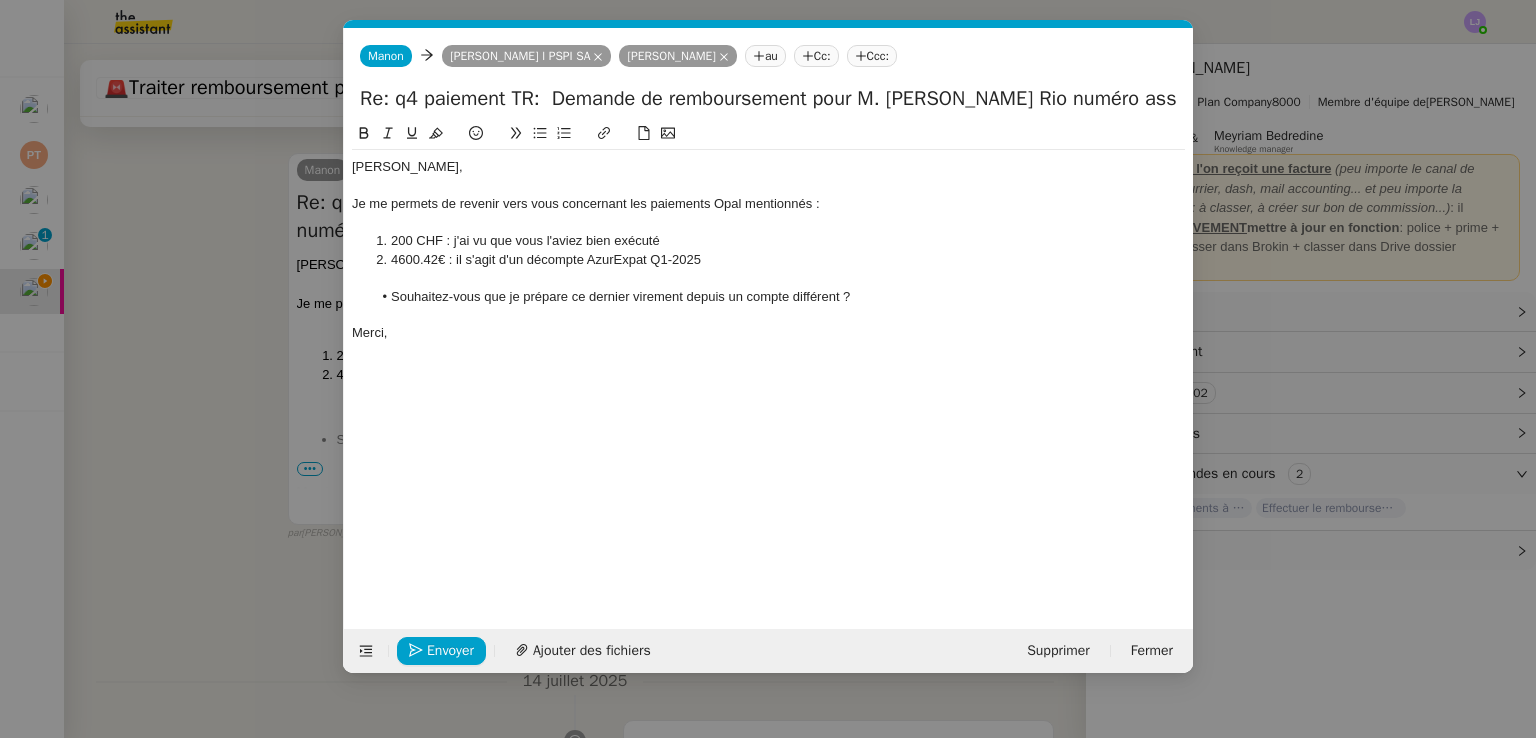 scroll, scrollTop: 0, scrollLeft: 42, axis: horizontal 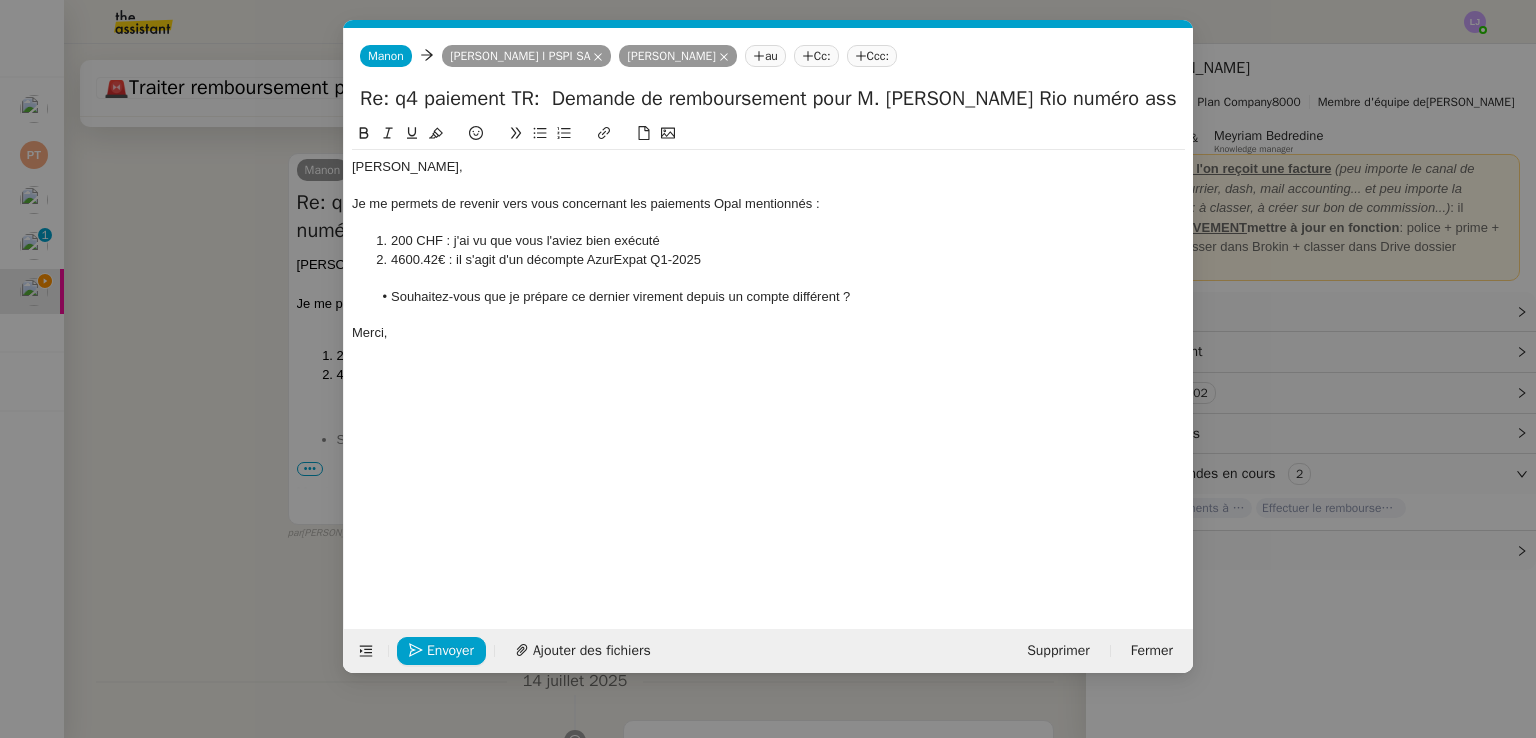 click on "Souhaitez-vous que je prépare ce dernier virement depuis un compte différent ?" 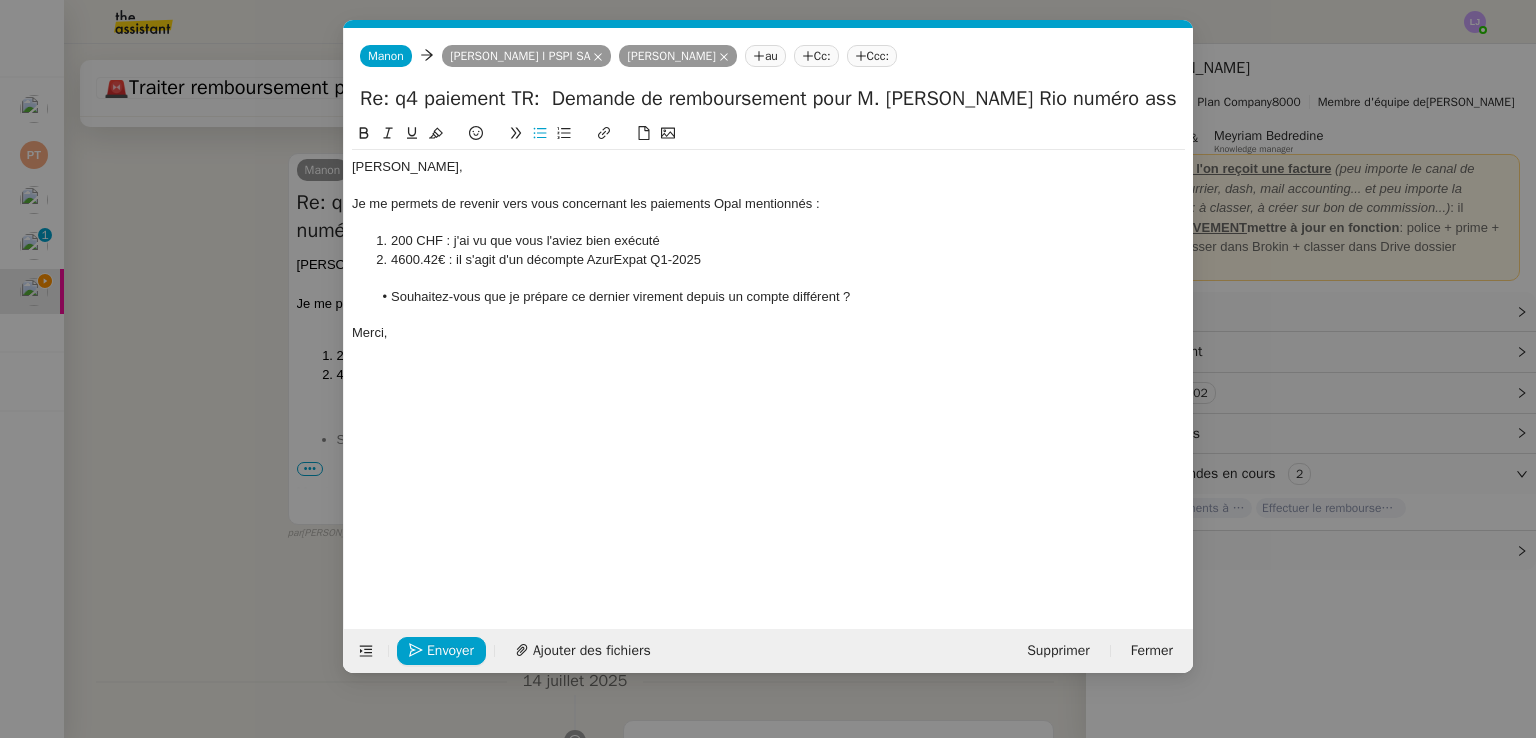 type 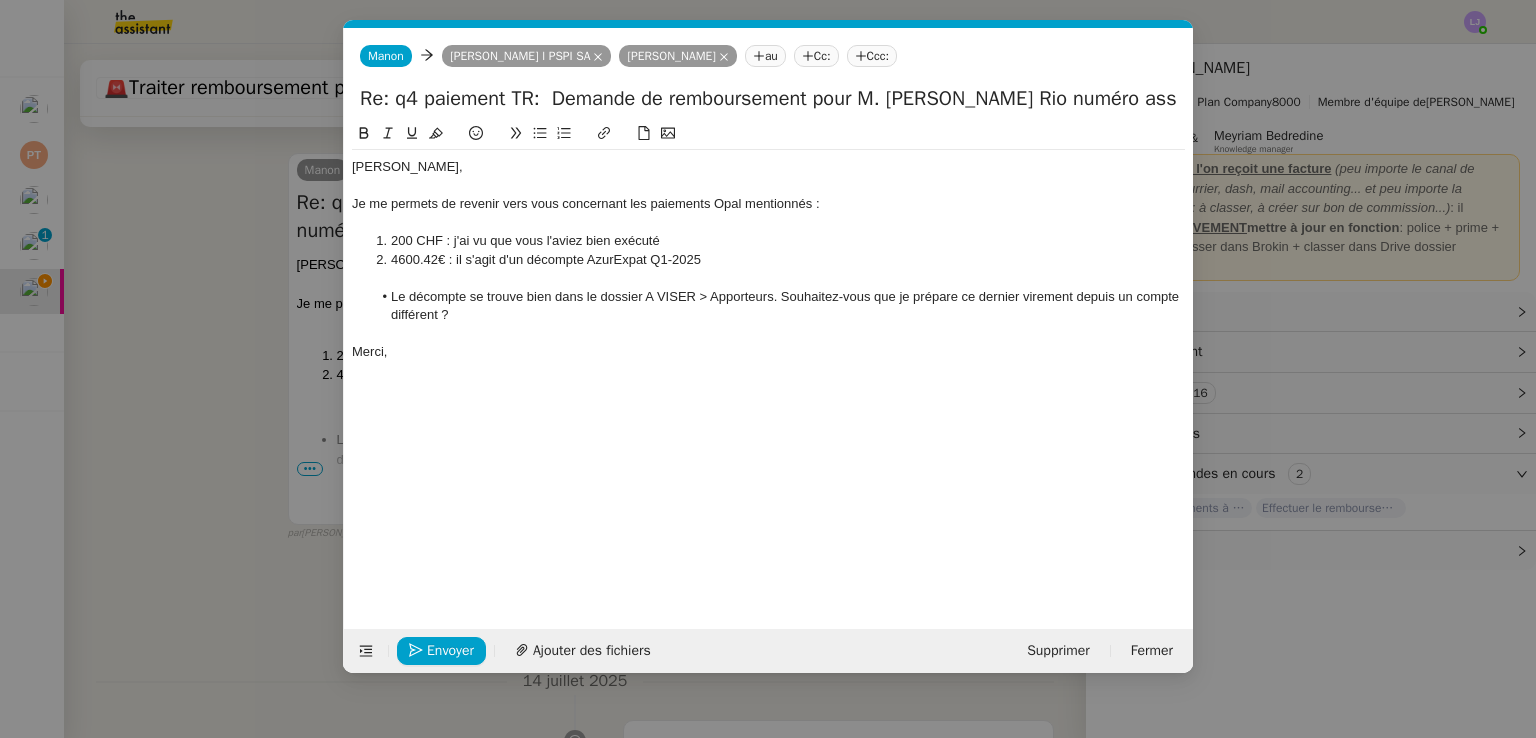 click on "Le décompte se trouve bien dans le dossier A VISER > Apporteurs. Souhaitez-vous que je prépare ce dernier virement depuis un compte différent ?" 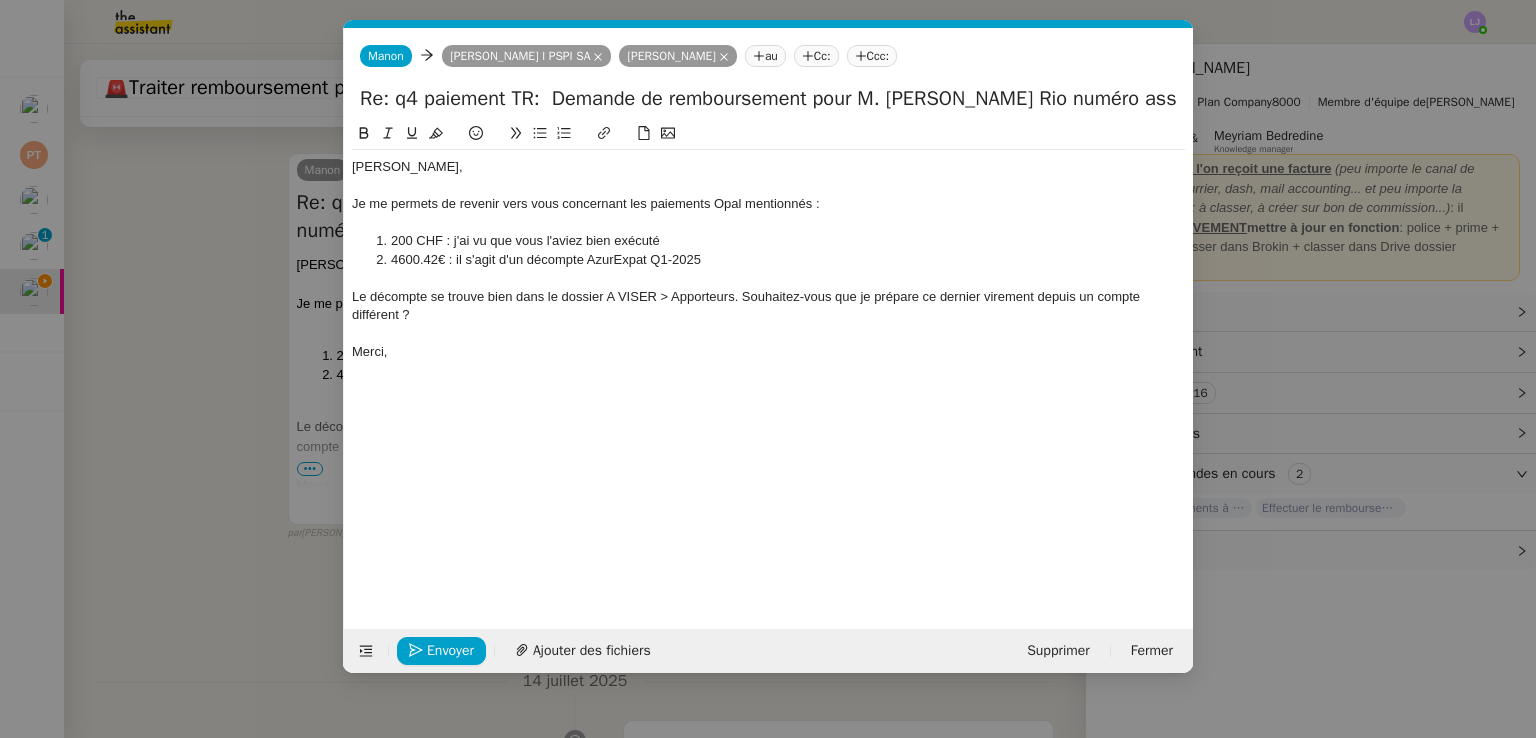 click on "Le décompte se trouve bien dans le dossier A VISER > Apporteurs. Souhaitez-vous que je prépare ce dernier virement depuis un compte différent ?" 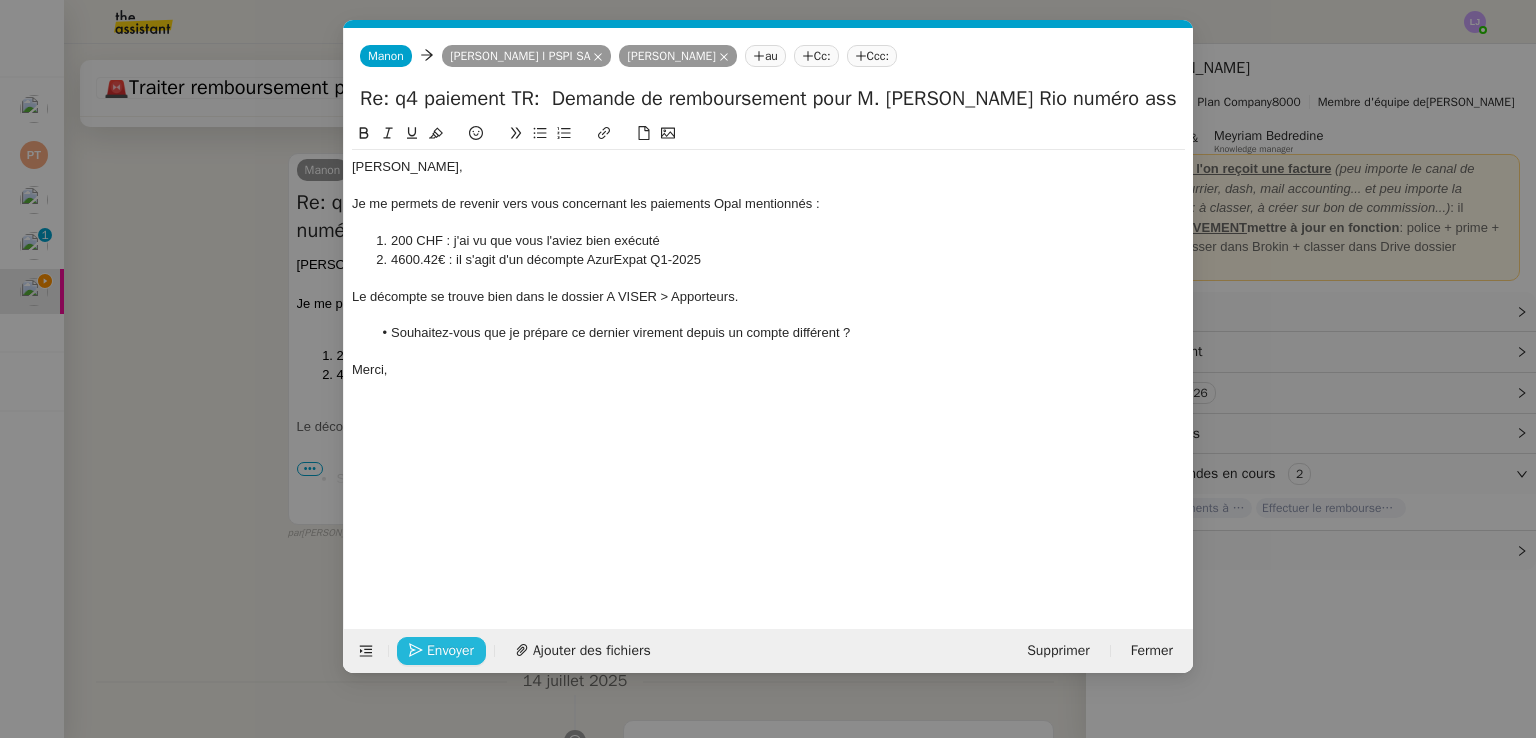 click on "Envoyer" 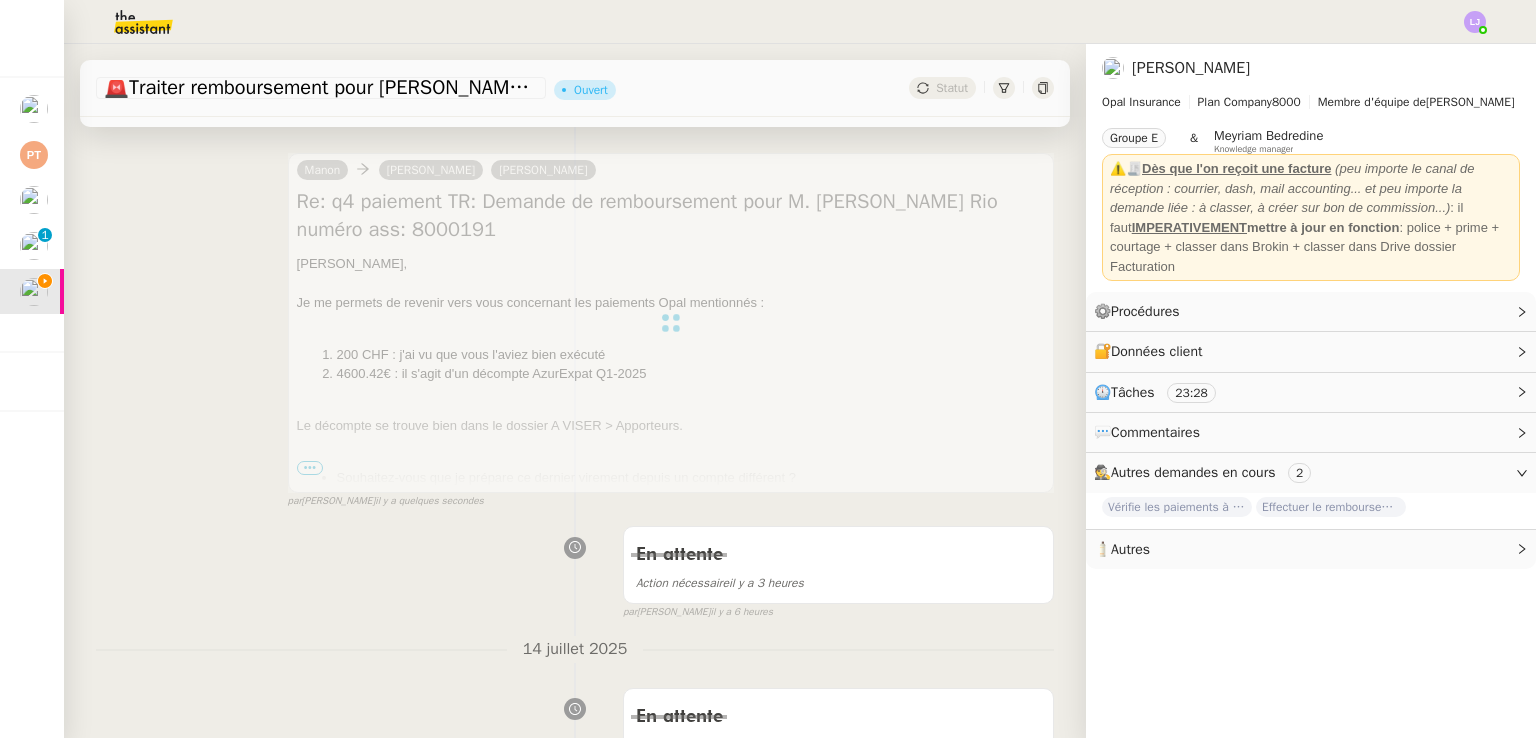 scroll, scrollTop: 0, scrollLeft: 0, axis: both 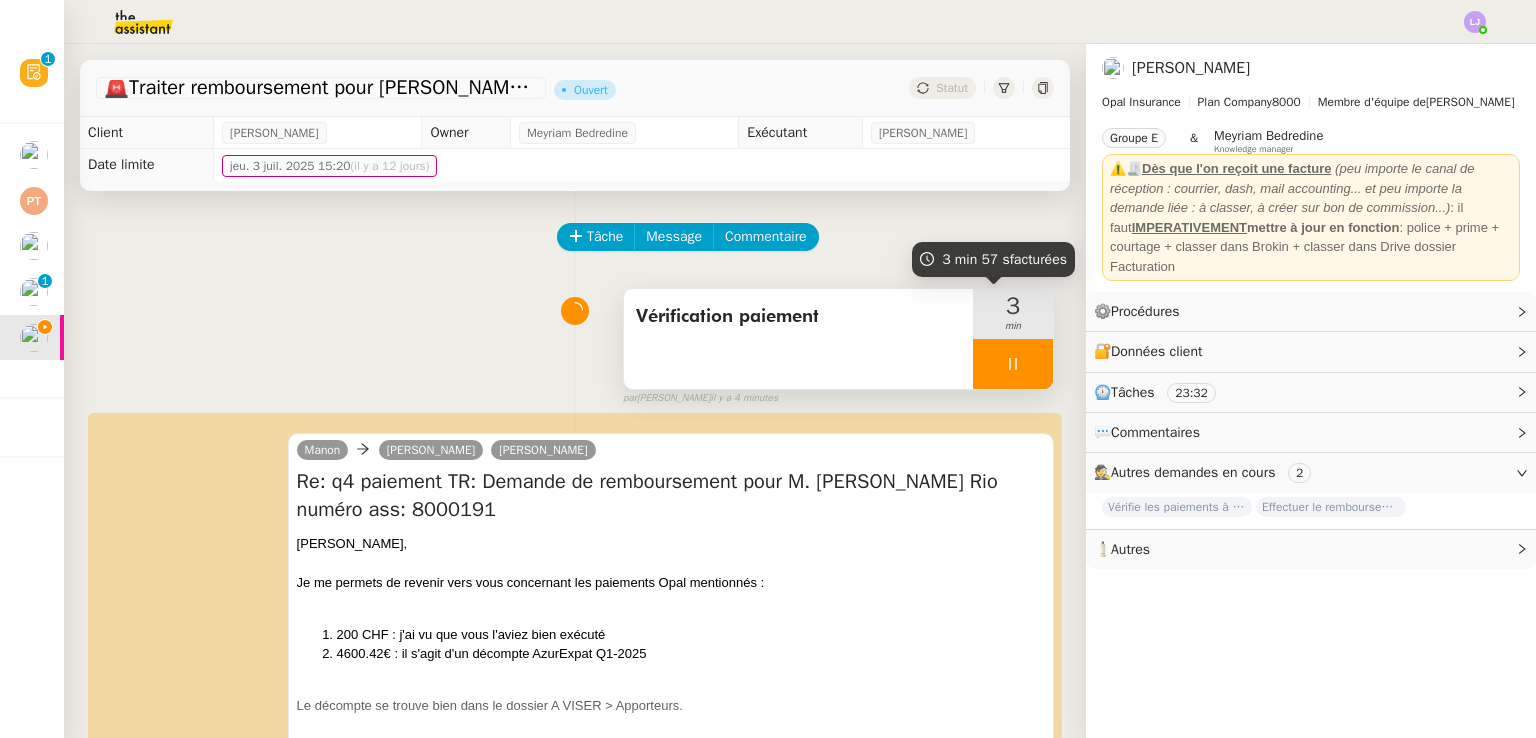 click on "Vérification paiement" at bounding box center [798, 339] 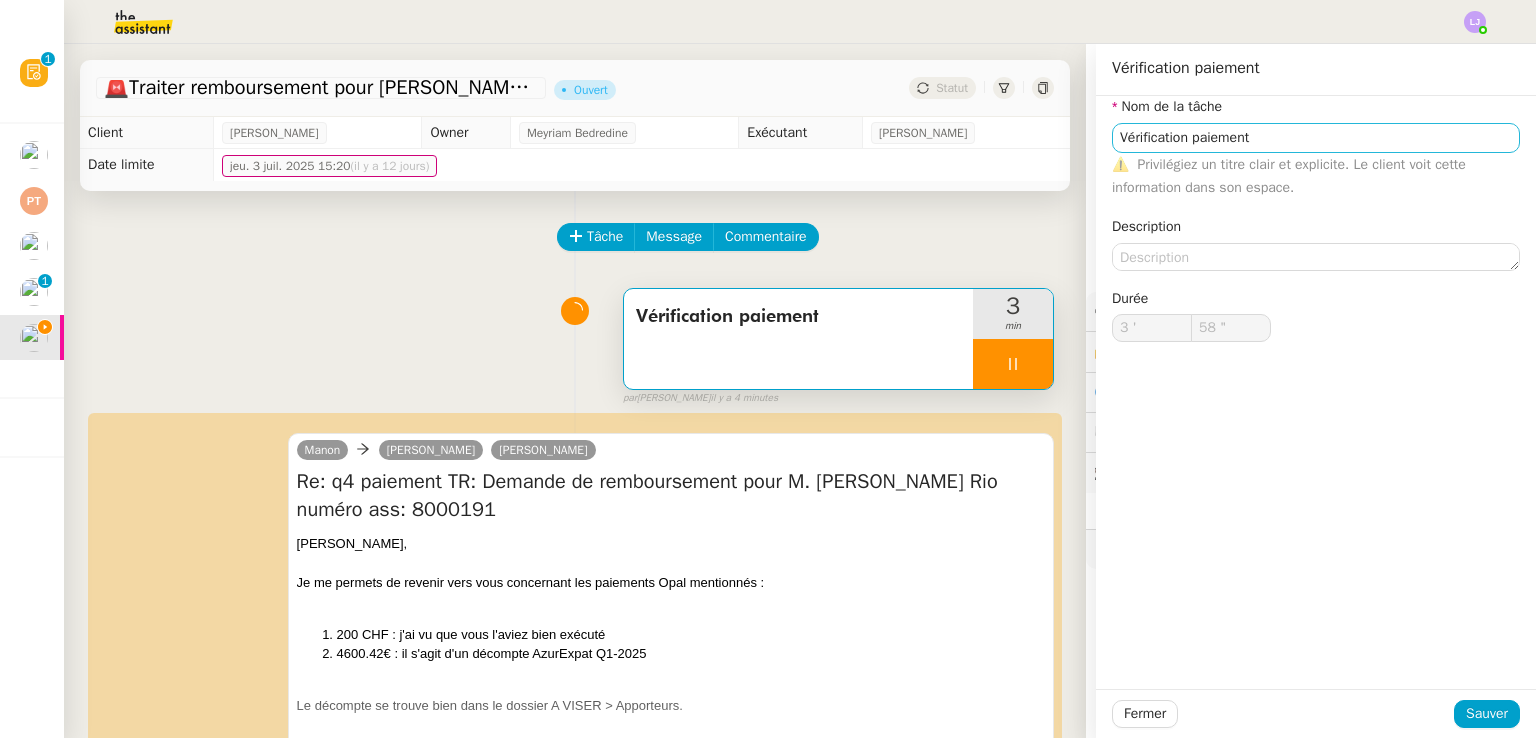 type on "59 "" 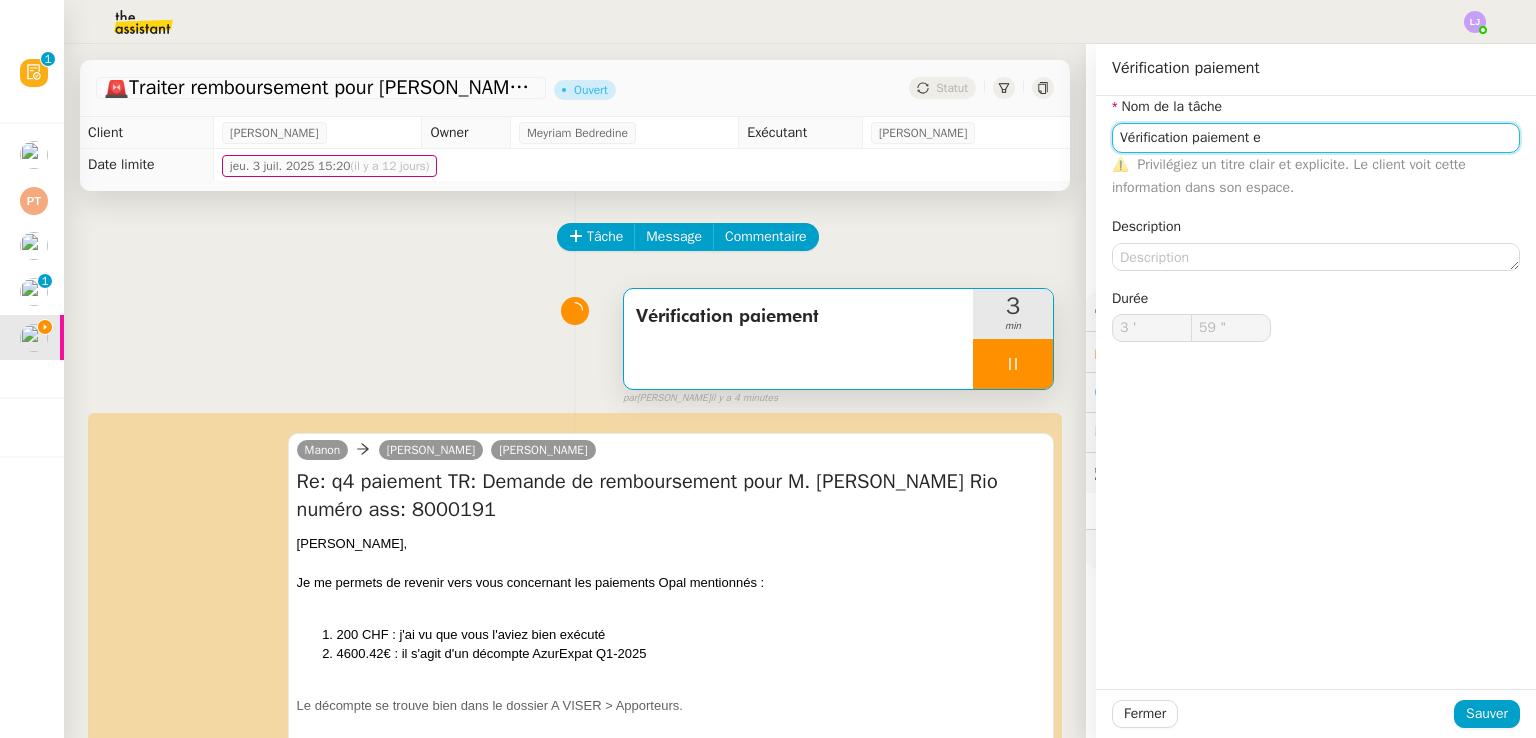 click on "Vérification paiement e" 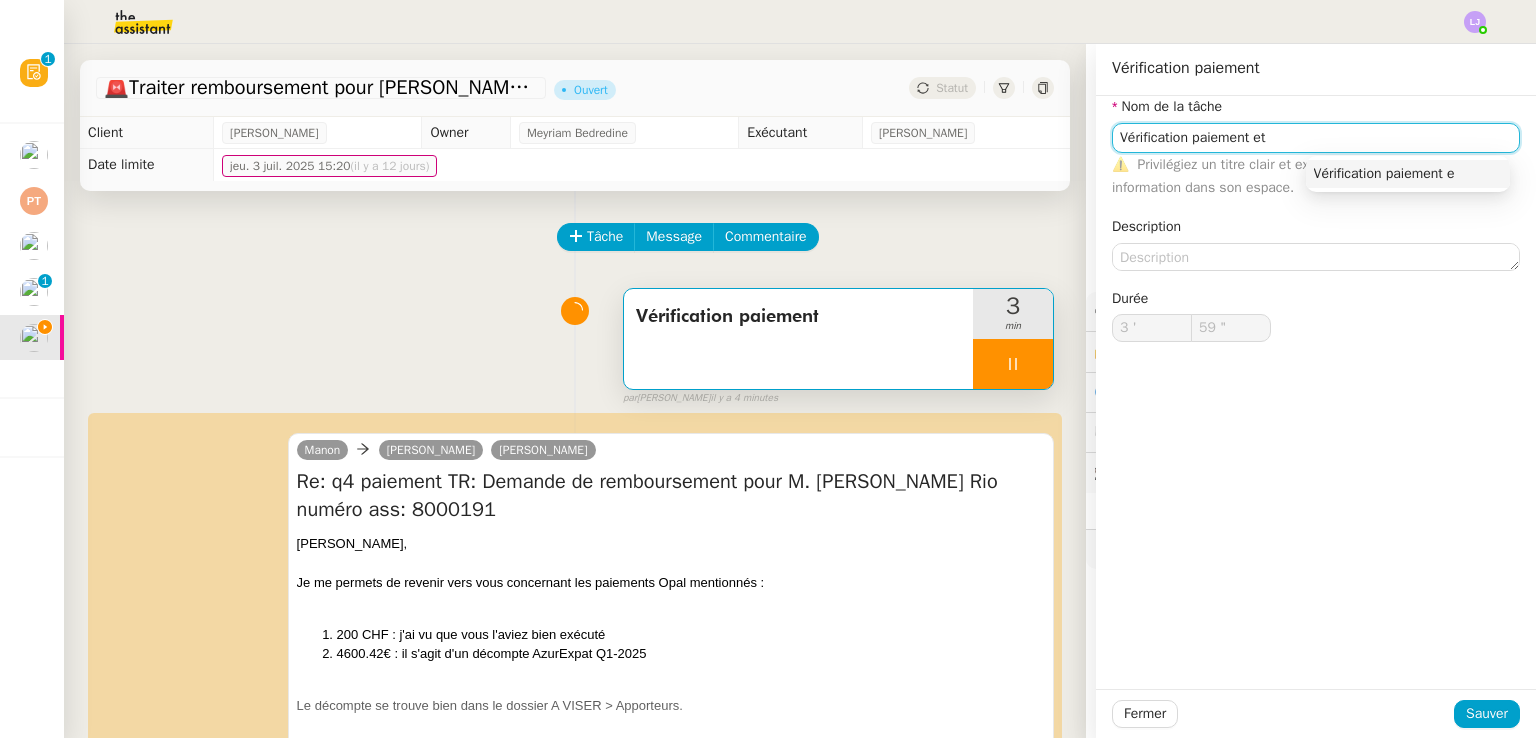 type on "Vérification paiement et" 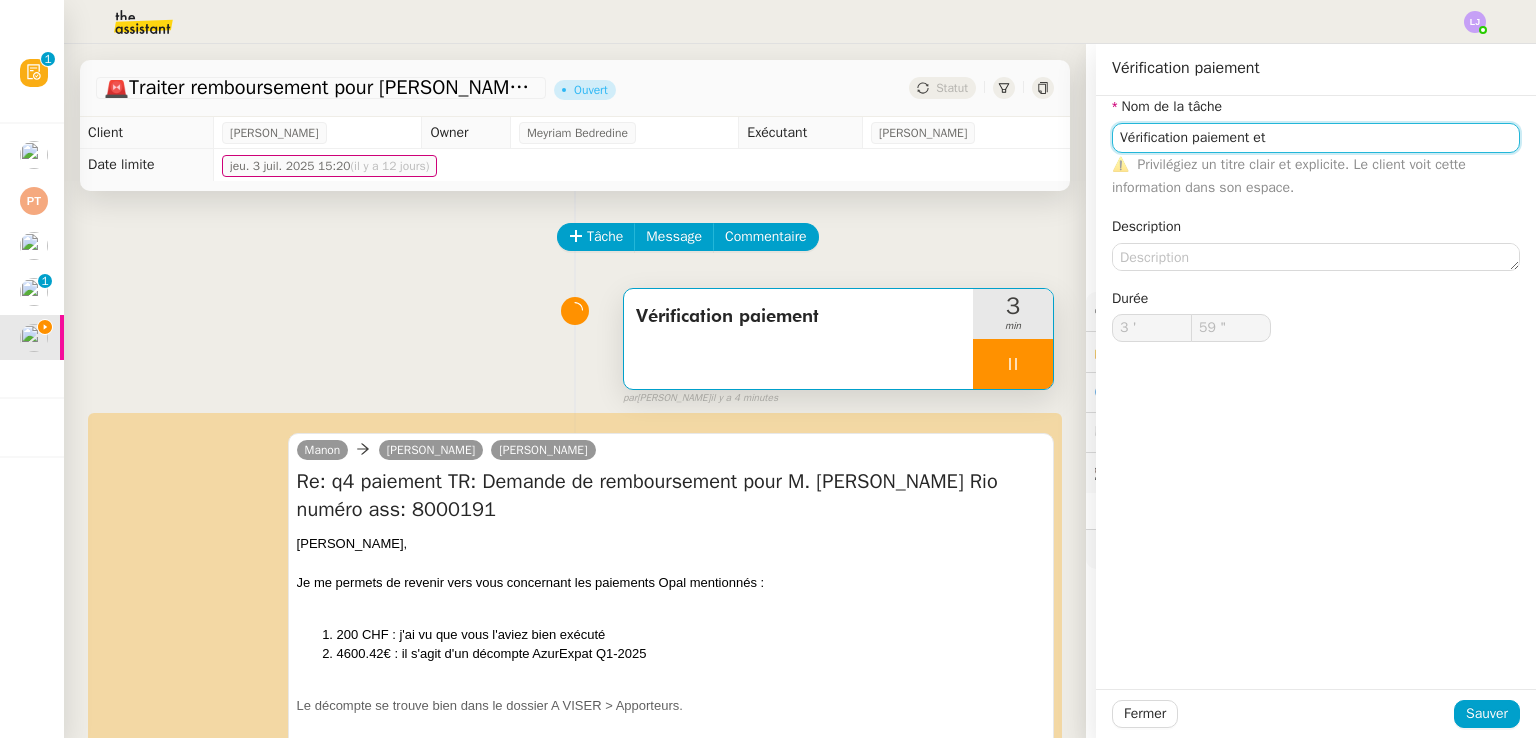 type on "4 '" 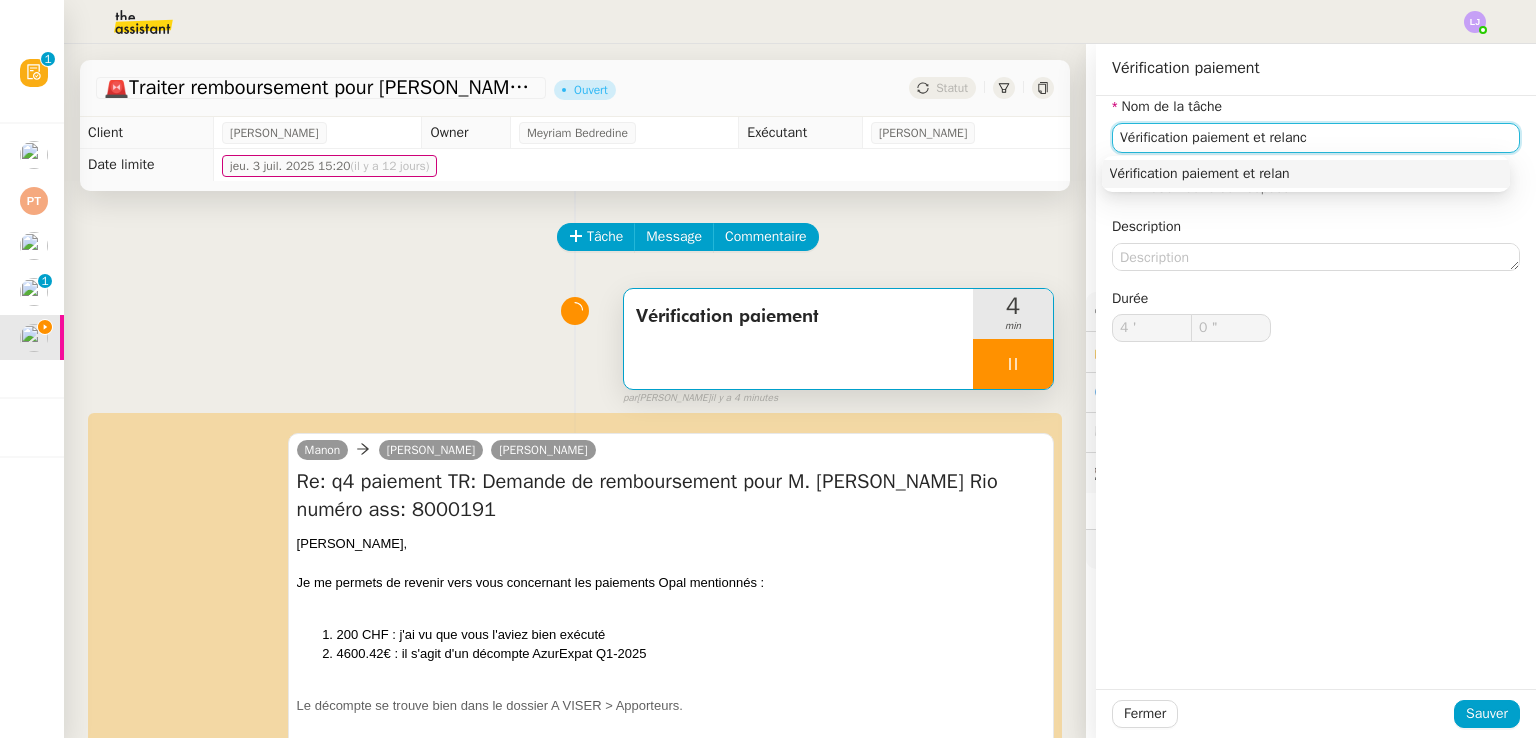 type on "Vérification paiement et relance" 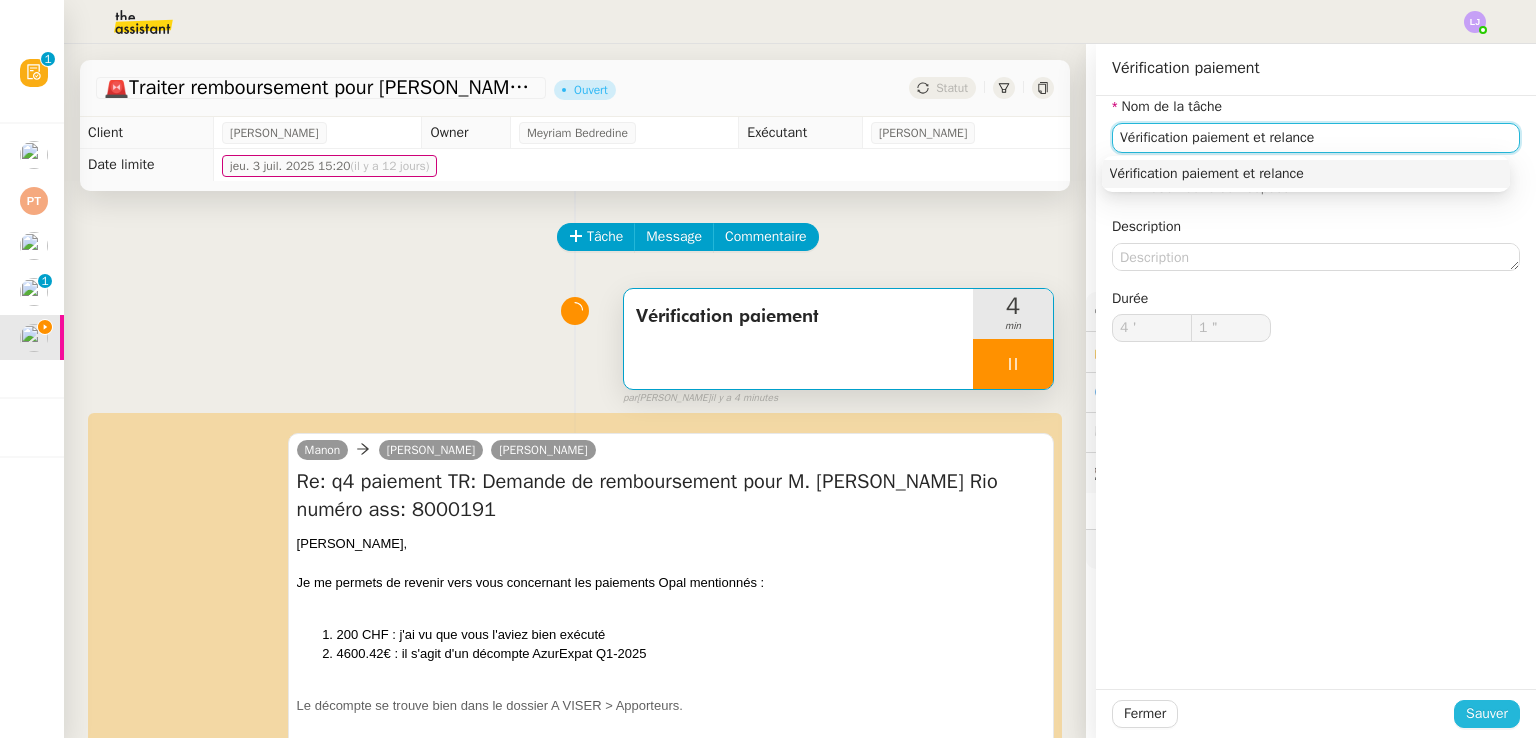 type on "2 "" 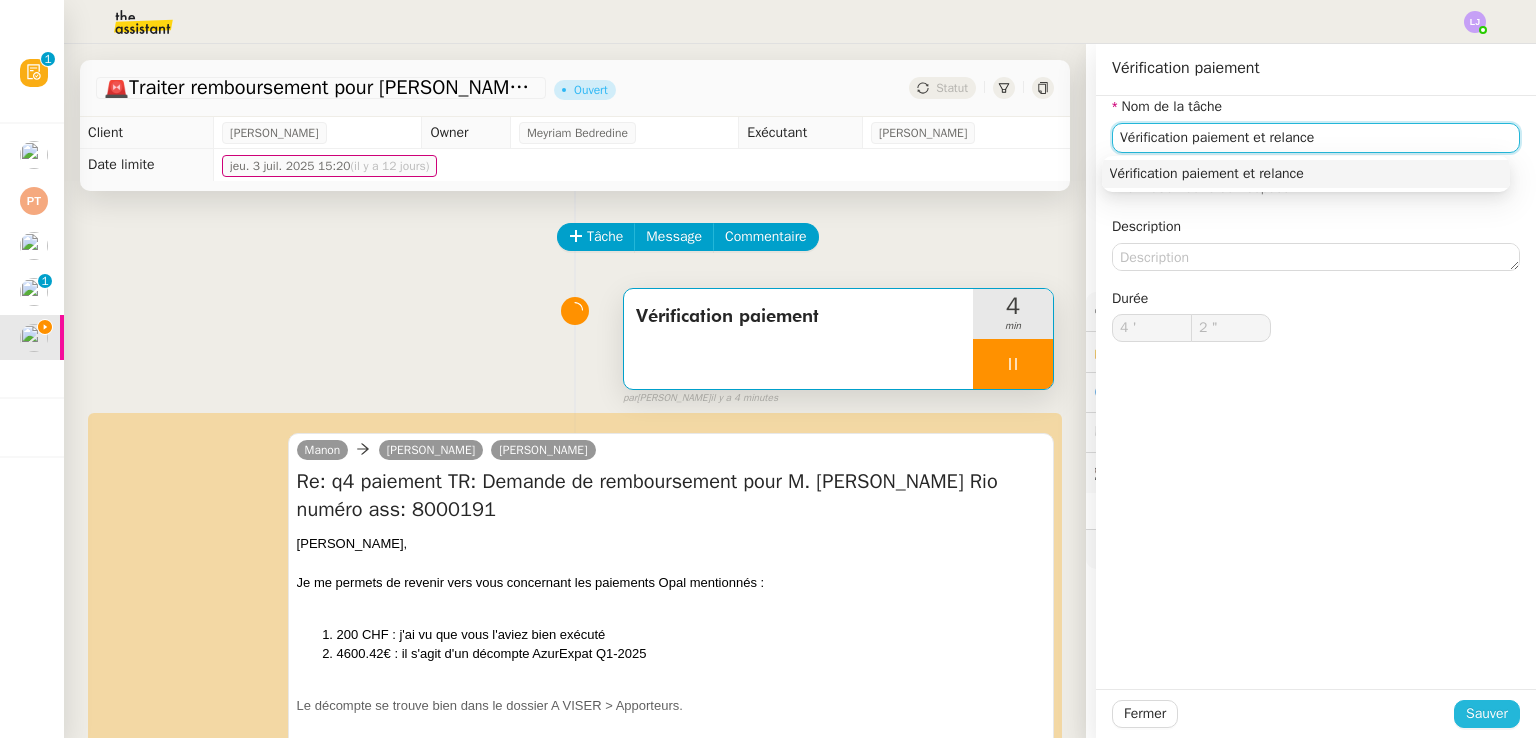 type on "Vérification paiement et relance" 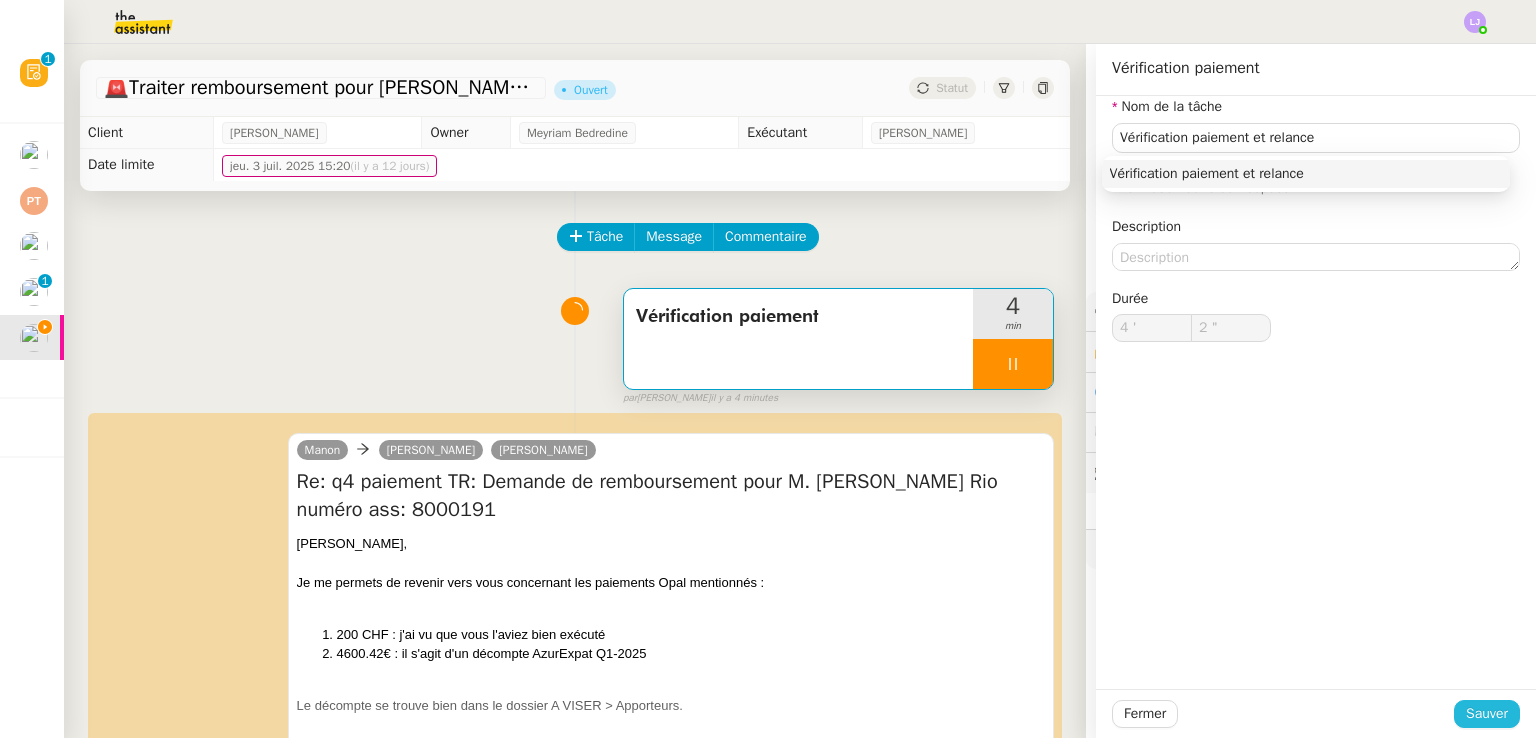click on "Sauver" 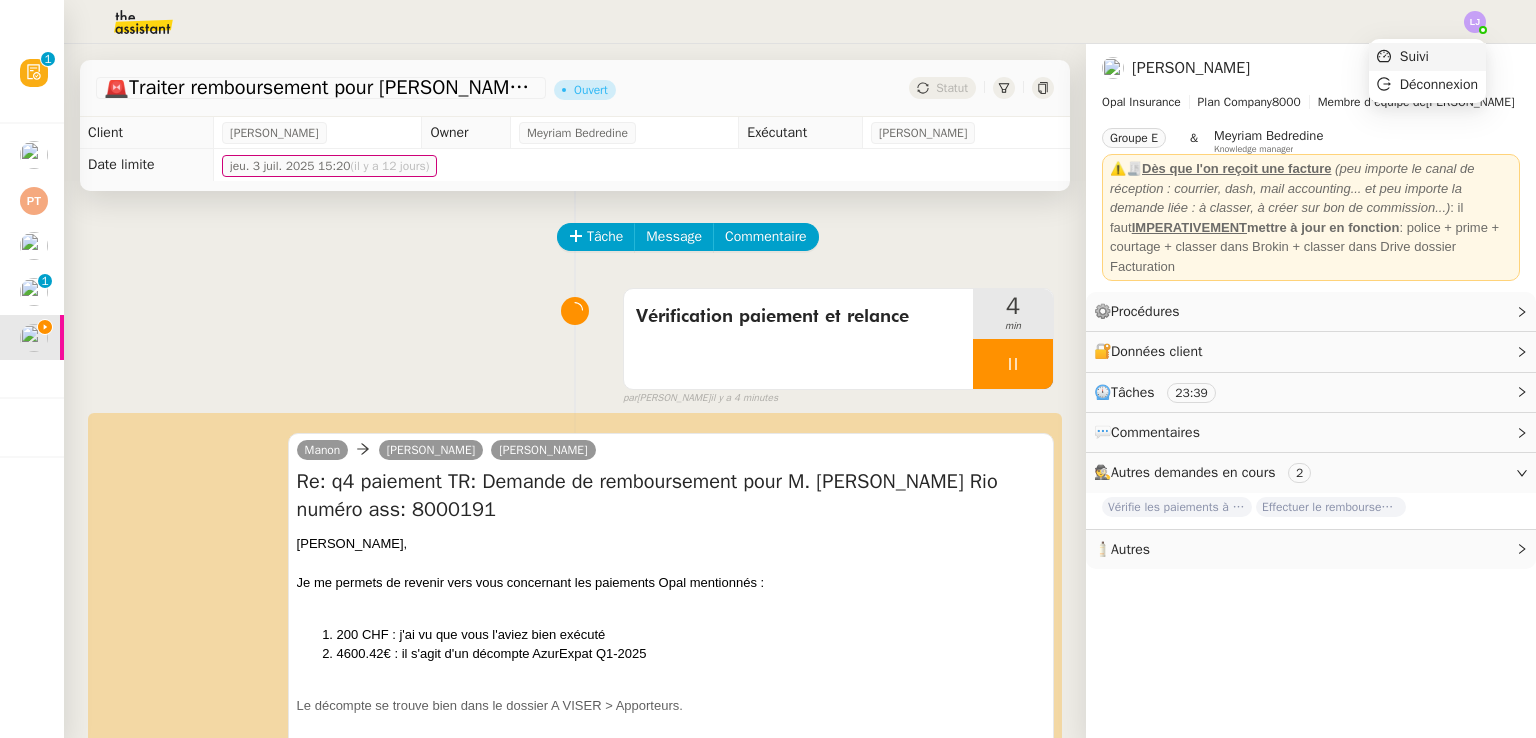 click on "Suivi" at bounding box center [1427, 57] 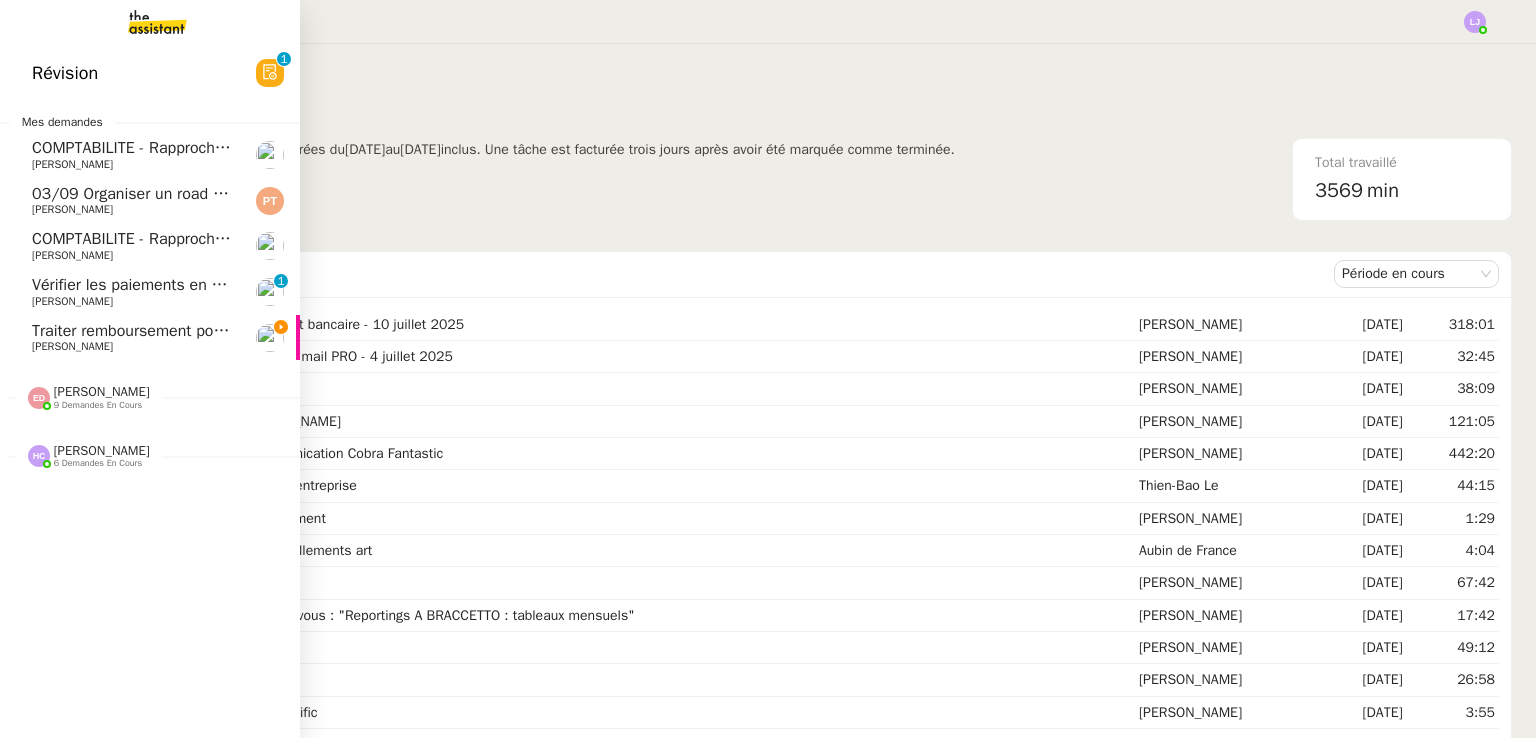 click on "[PERSON_NAME]" 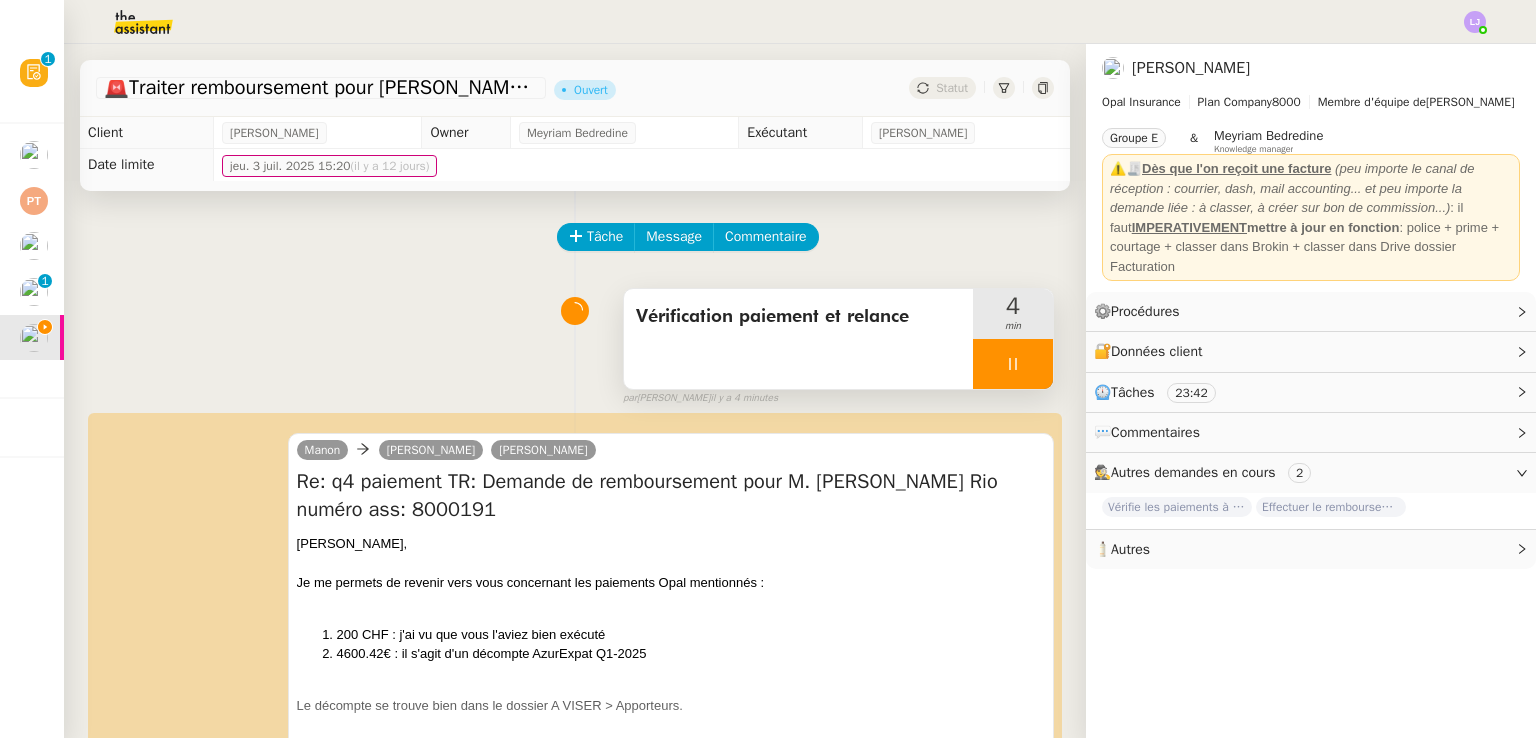 click at bounding box center (1013, 364) 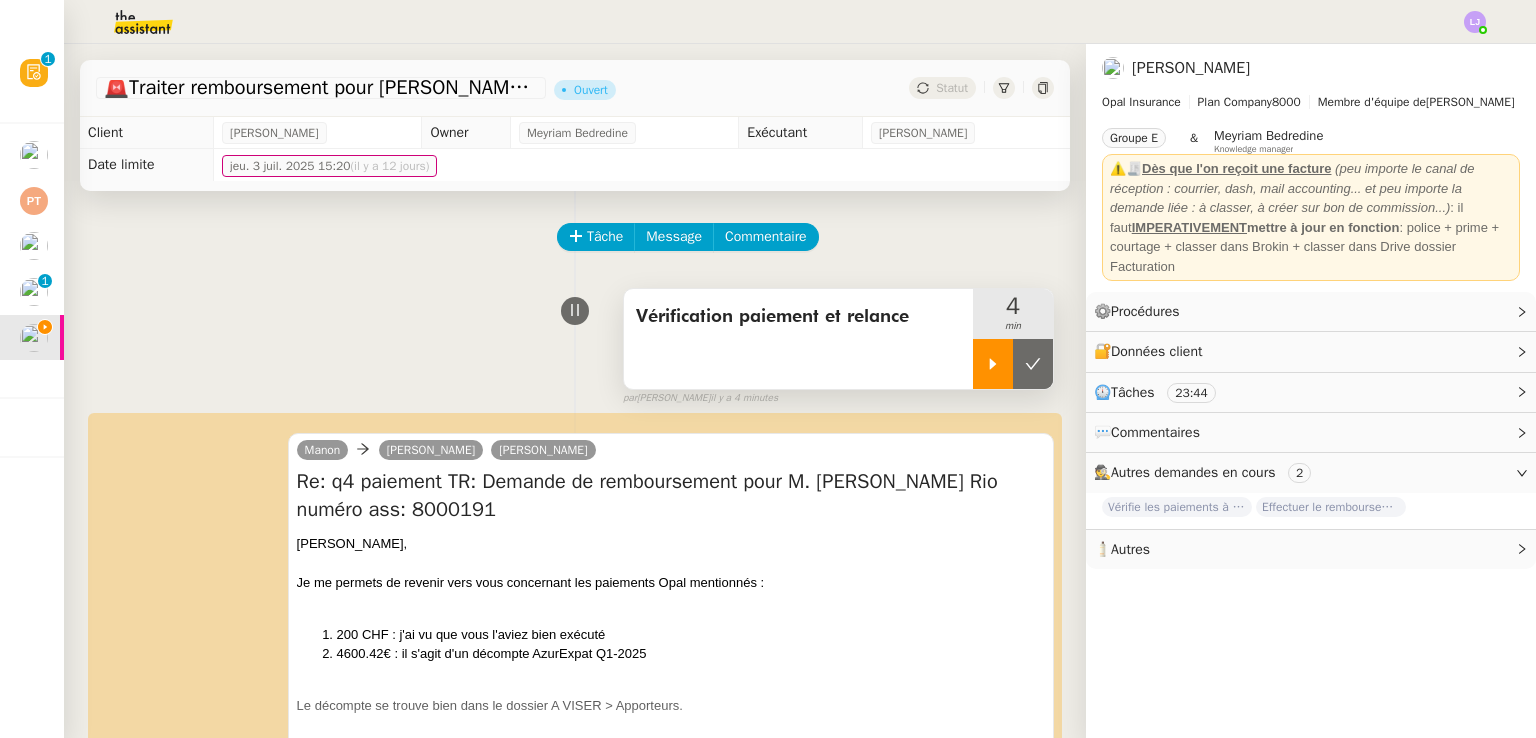 click 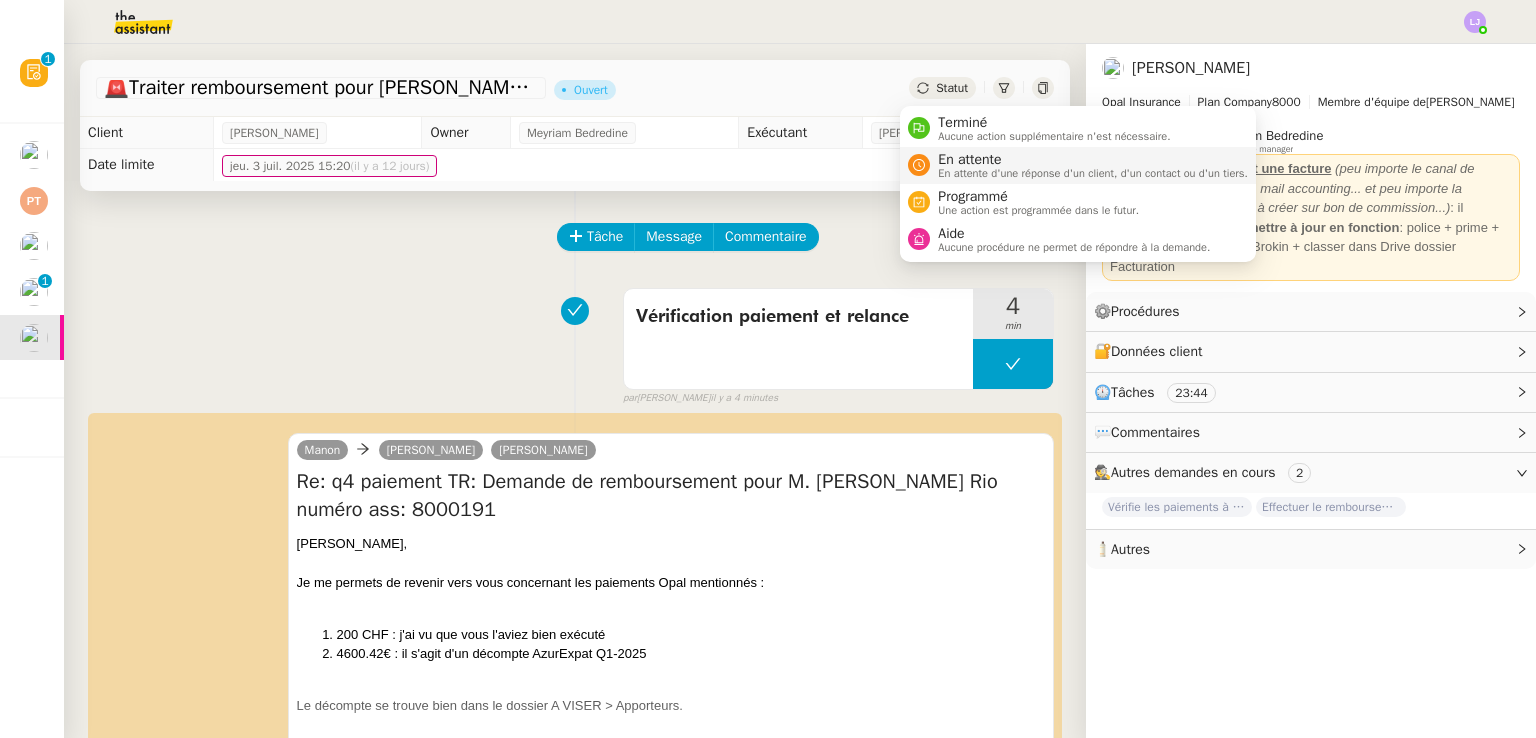 click on "En attente d'une réponse d'un client, d'un contact ou d'un tiers." at bounding box center [1093, 173] 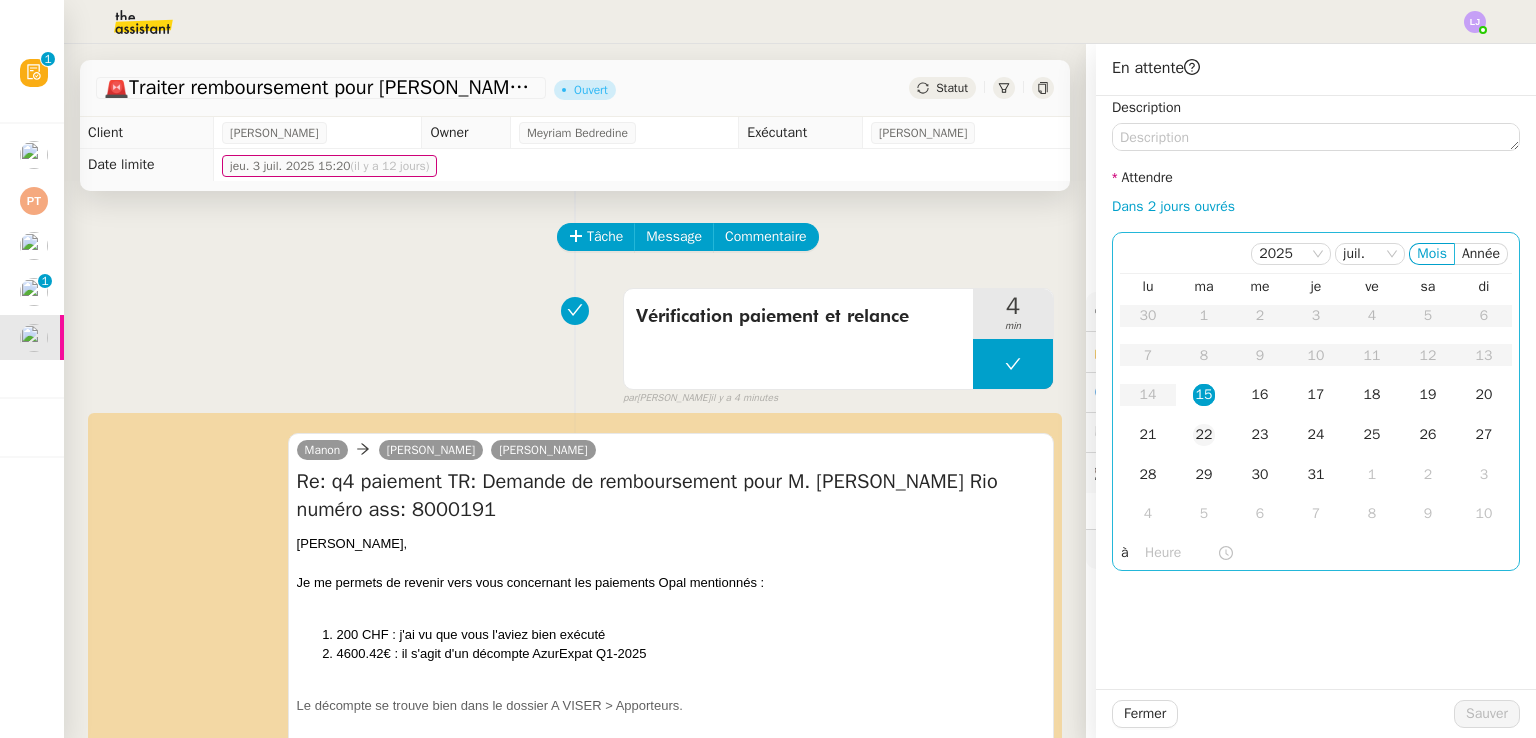 click on "22" 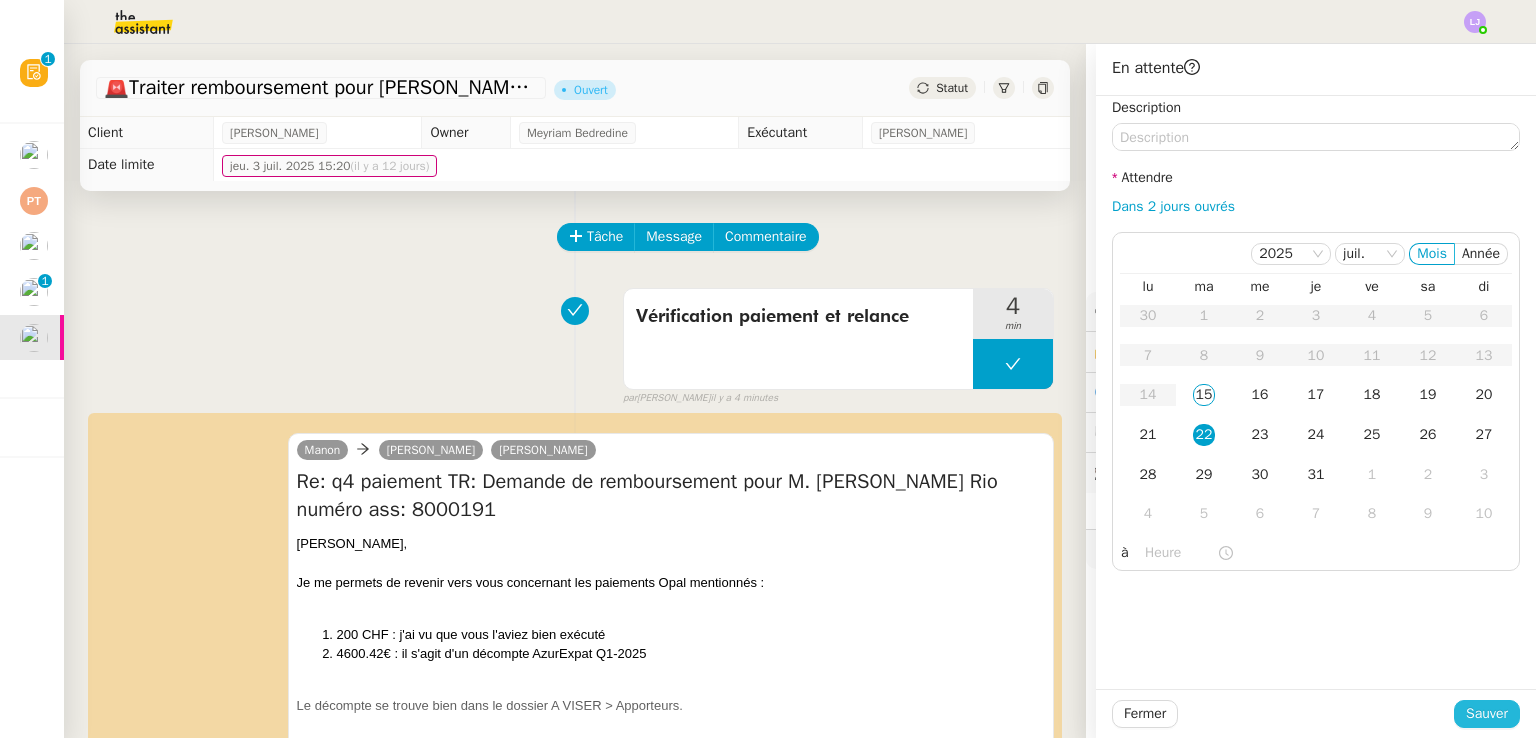 click on "Sauver" 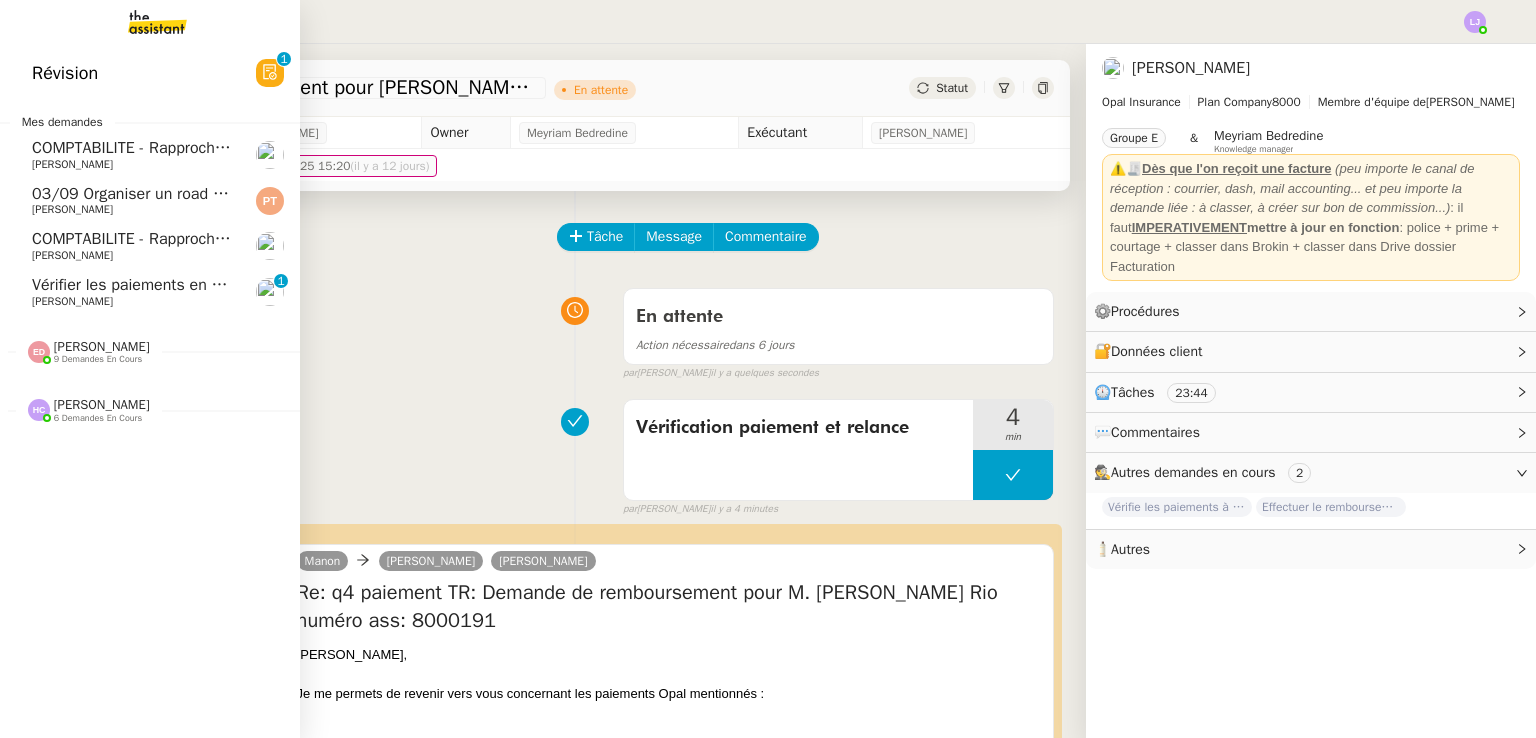 click on "Vérifier les paiements en attente" 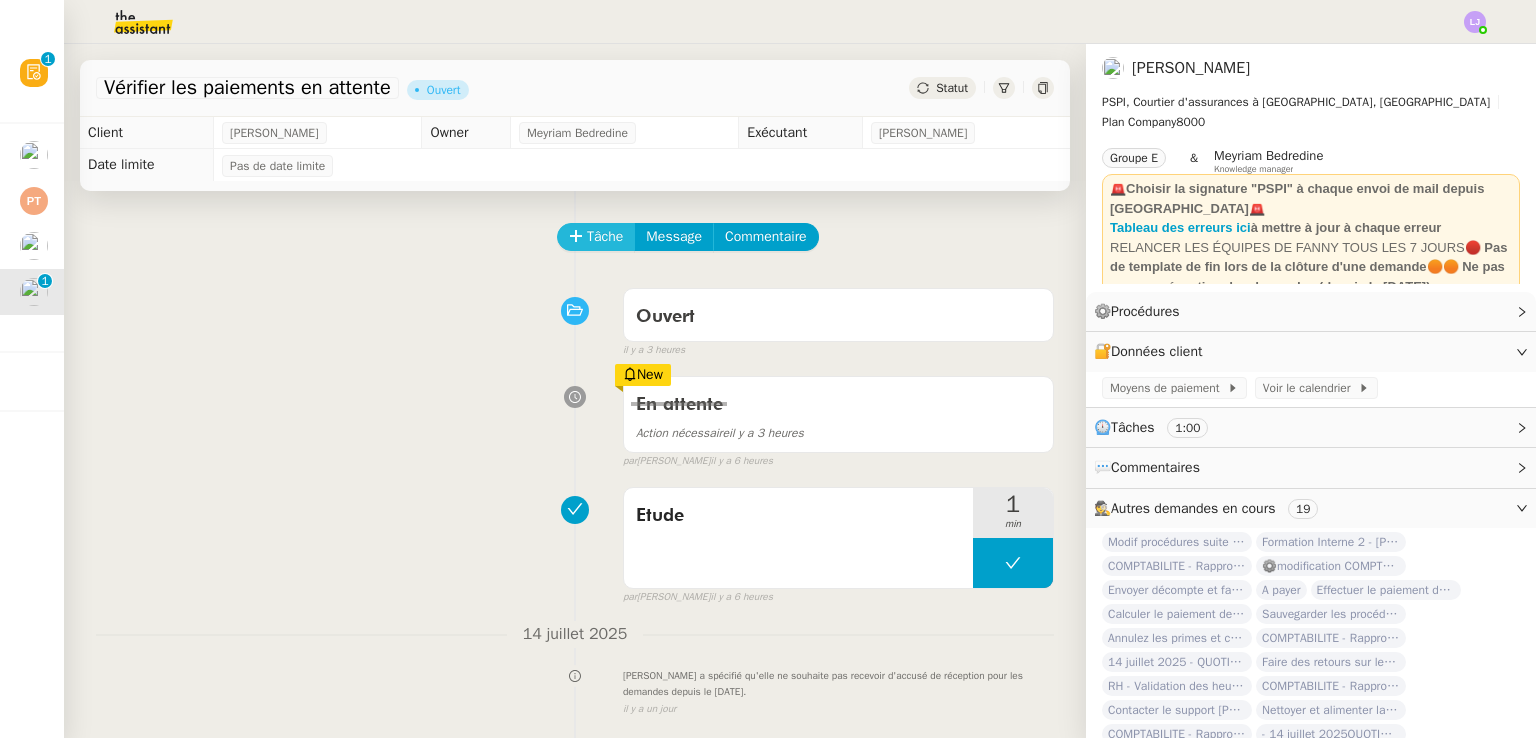 click on "Tâche" 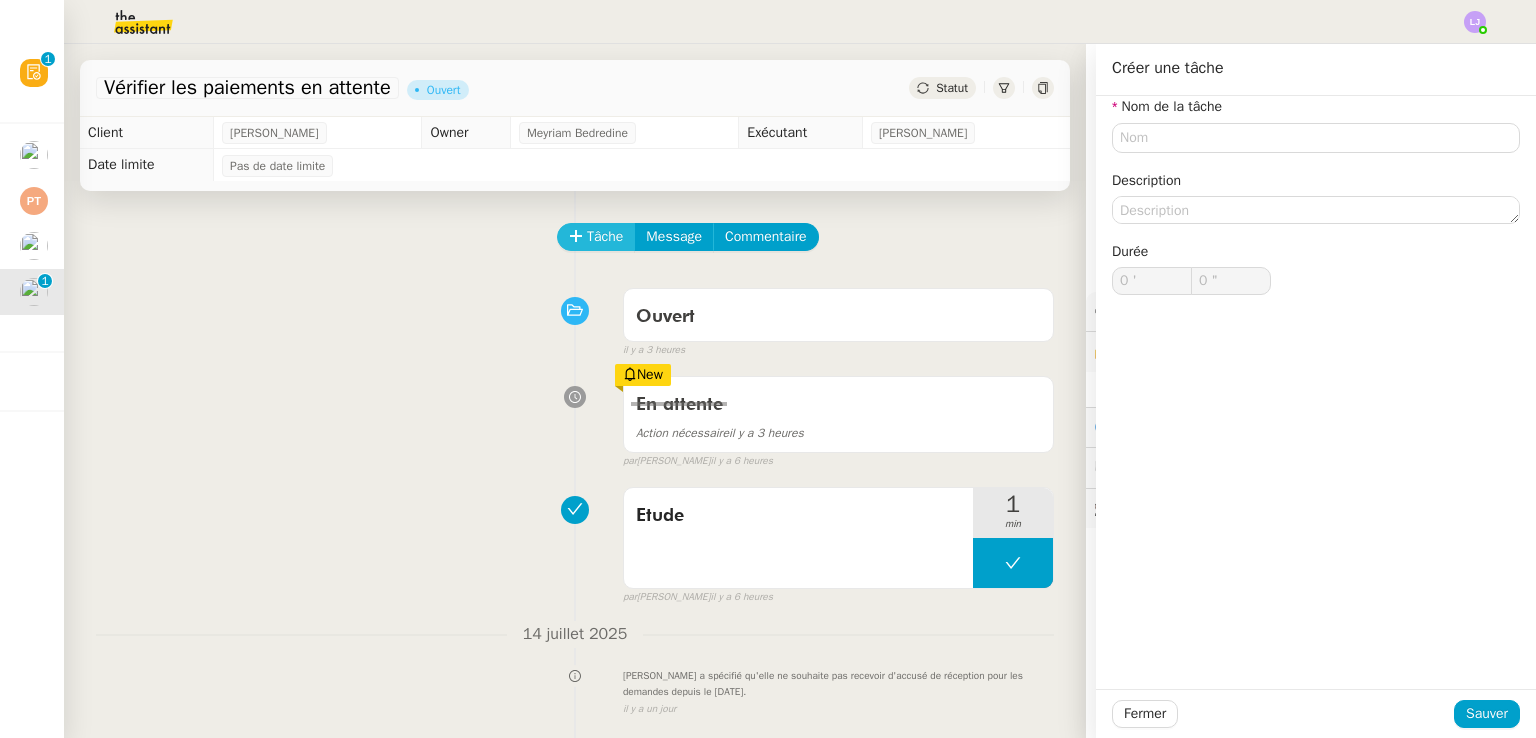 type 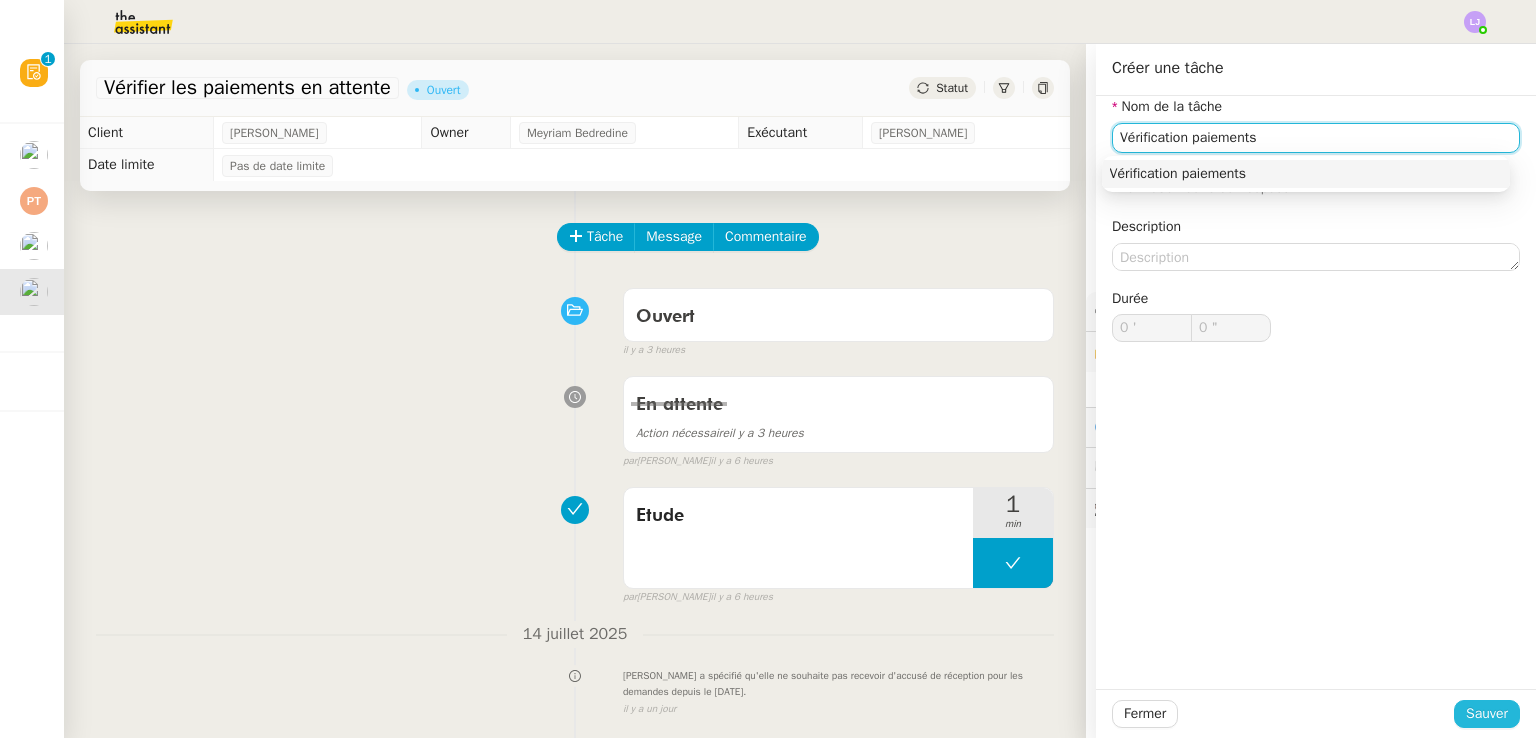 type on "Vérification paiements" 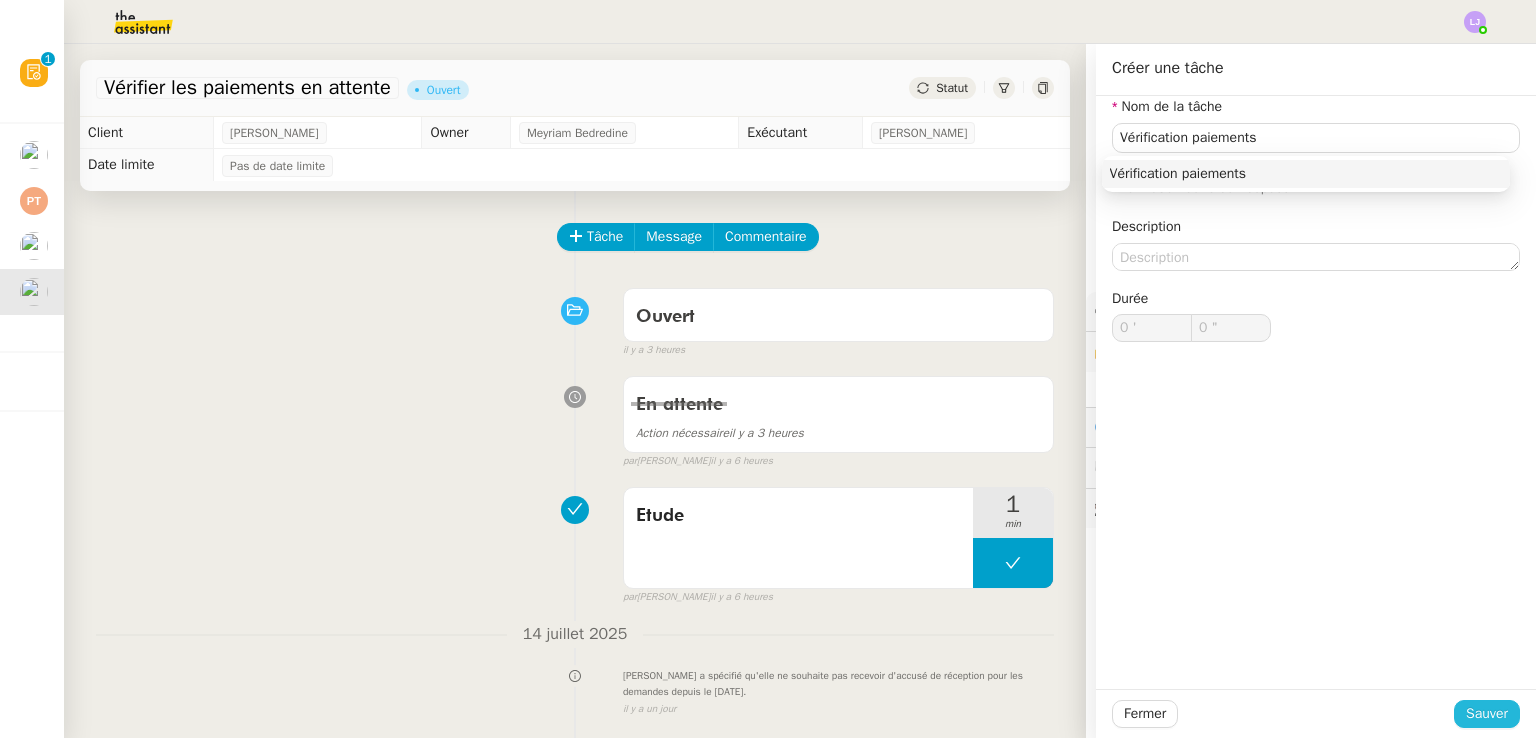 click on "Sauver" 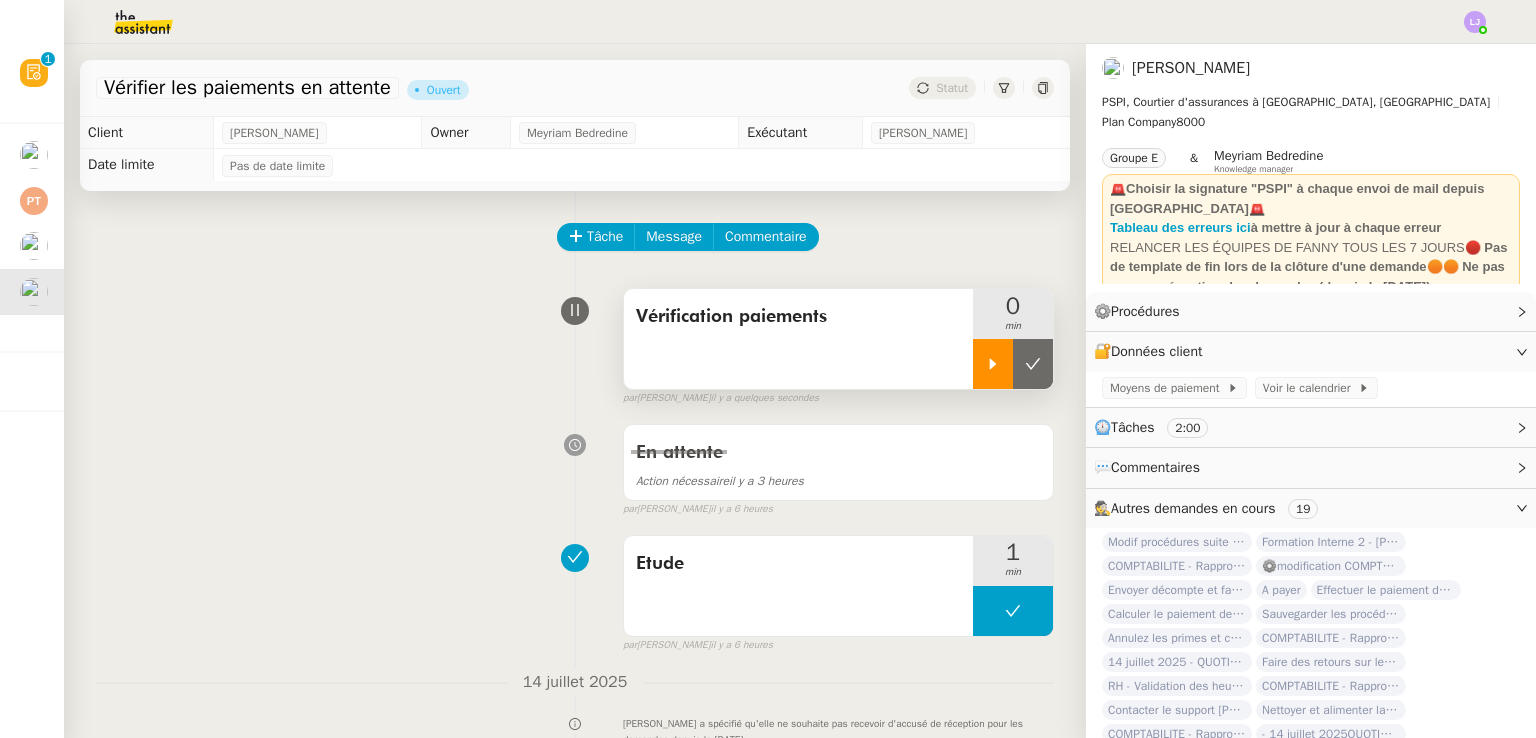 click 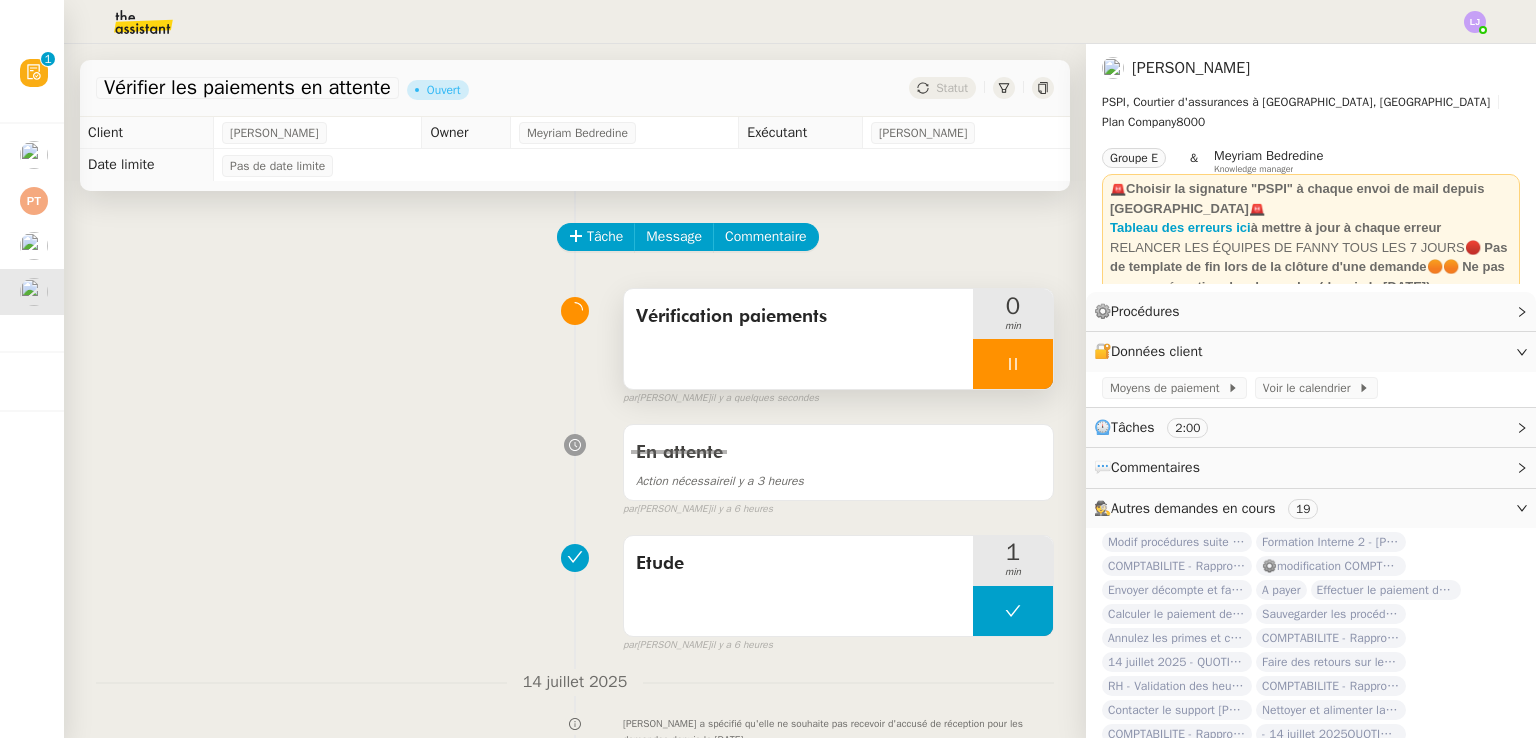 scroll, scrollTop: 486, scrollLeft: 0, axis: vertical 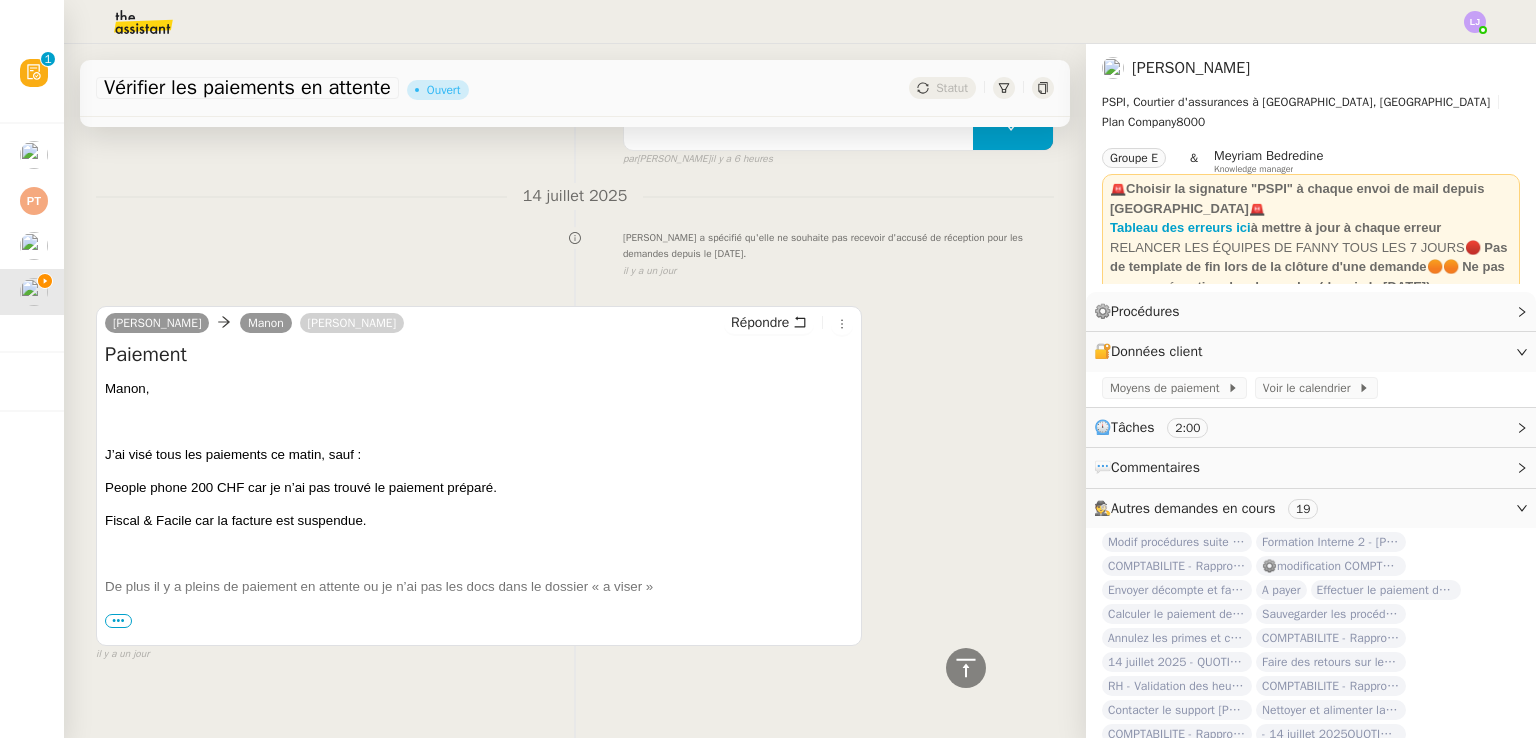 click on "•••" at bounding box center (118, 621) 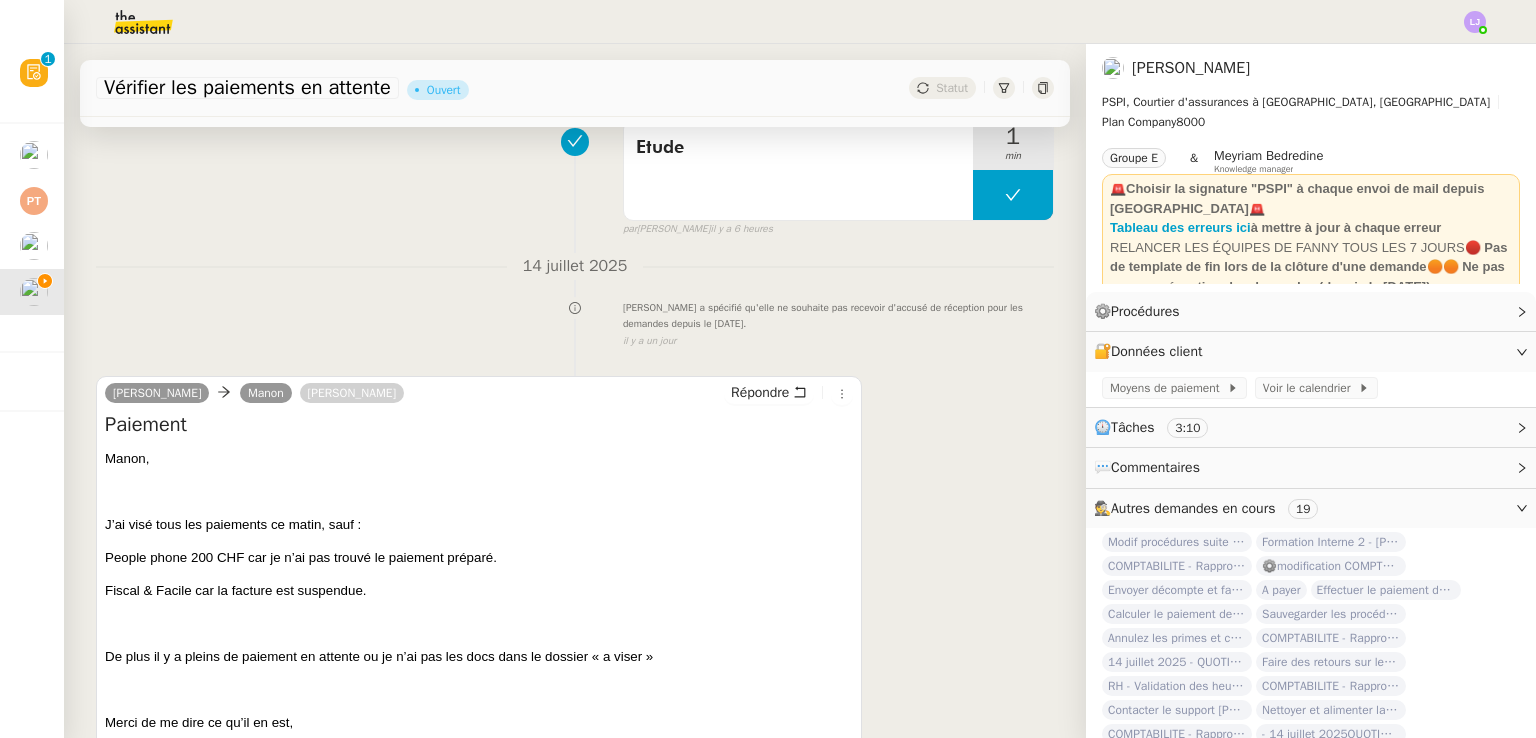 scroll, scrollTop: 428, scrollLeft: 0, axis: vertical 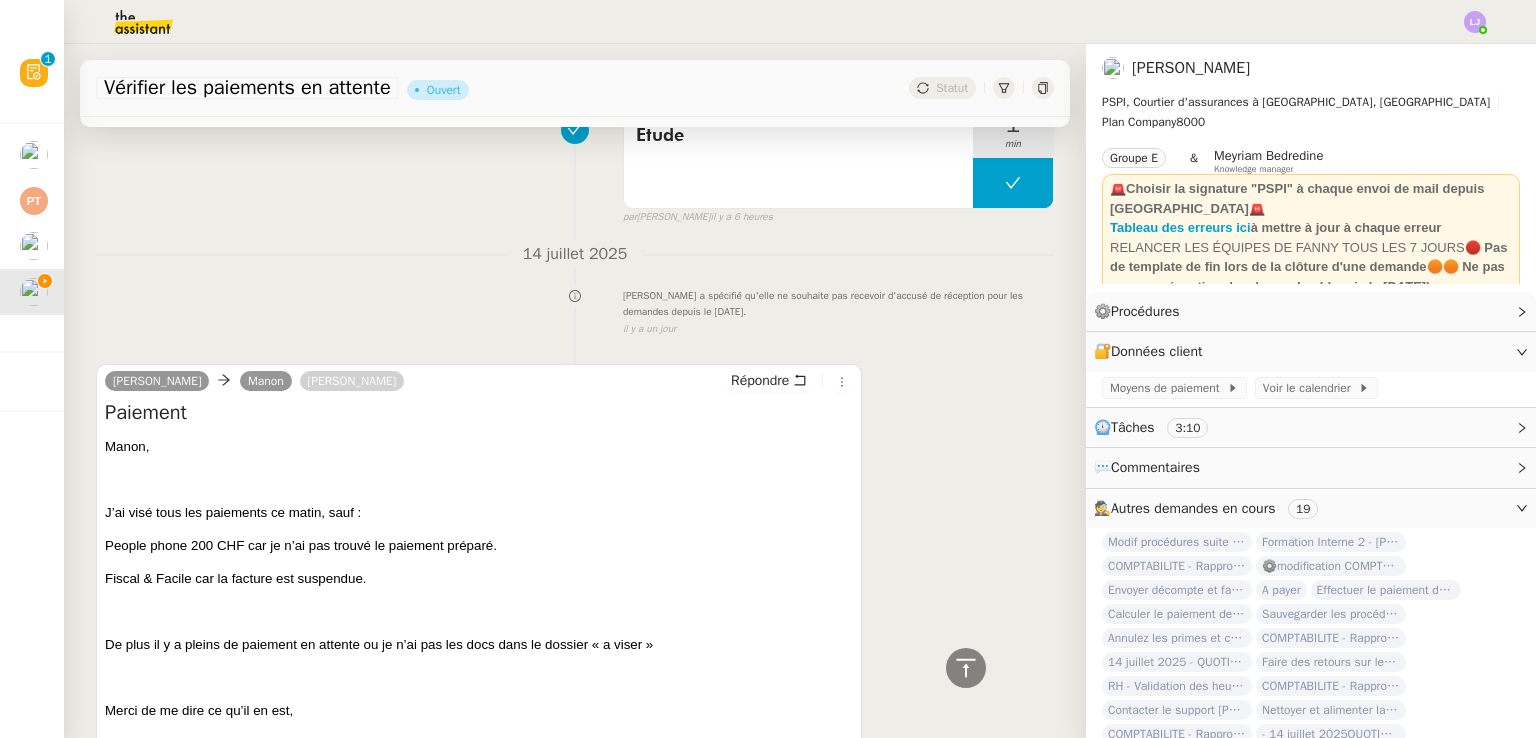 click on "Répondre" at bounding box center [788, 381] 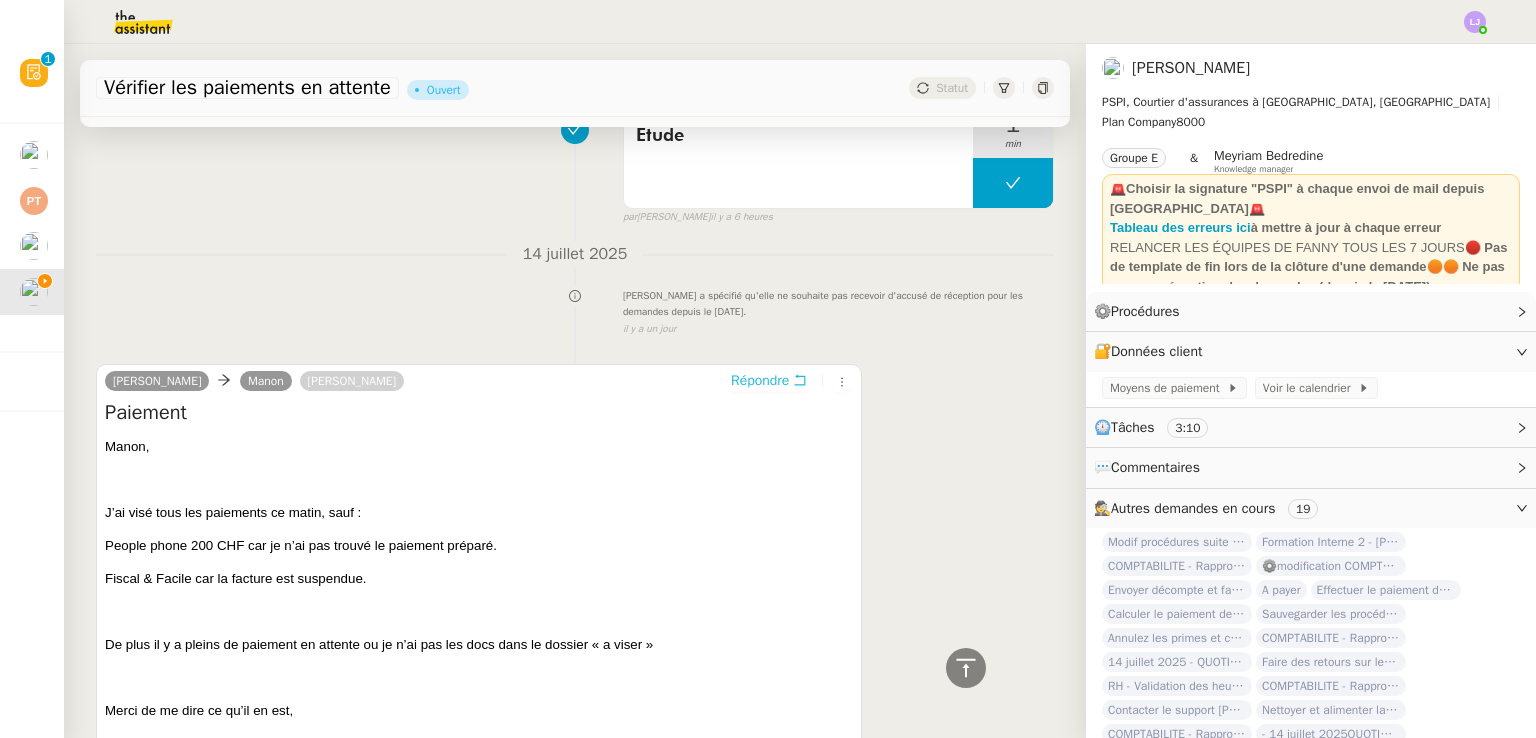 click on "Répondre" at bounding box center [760, 381] 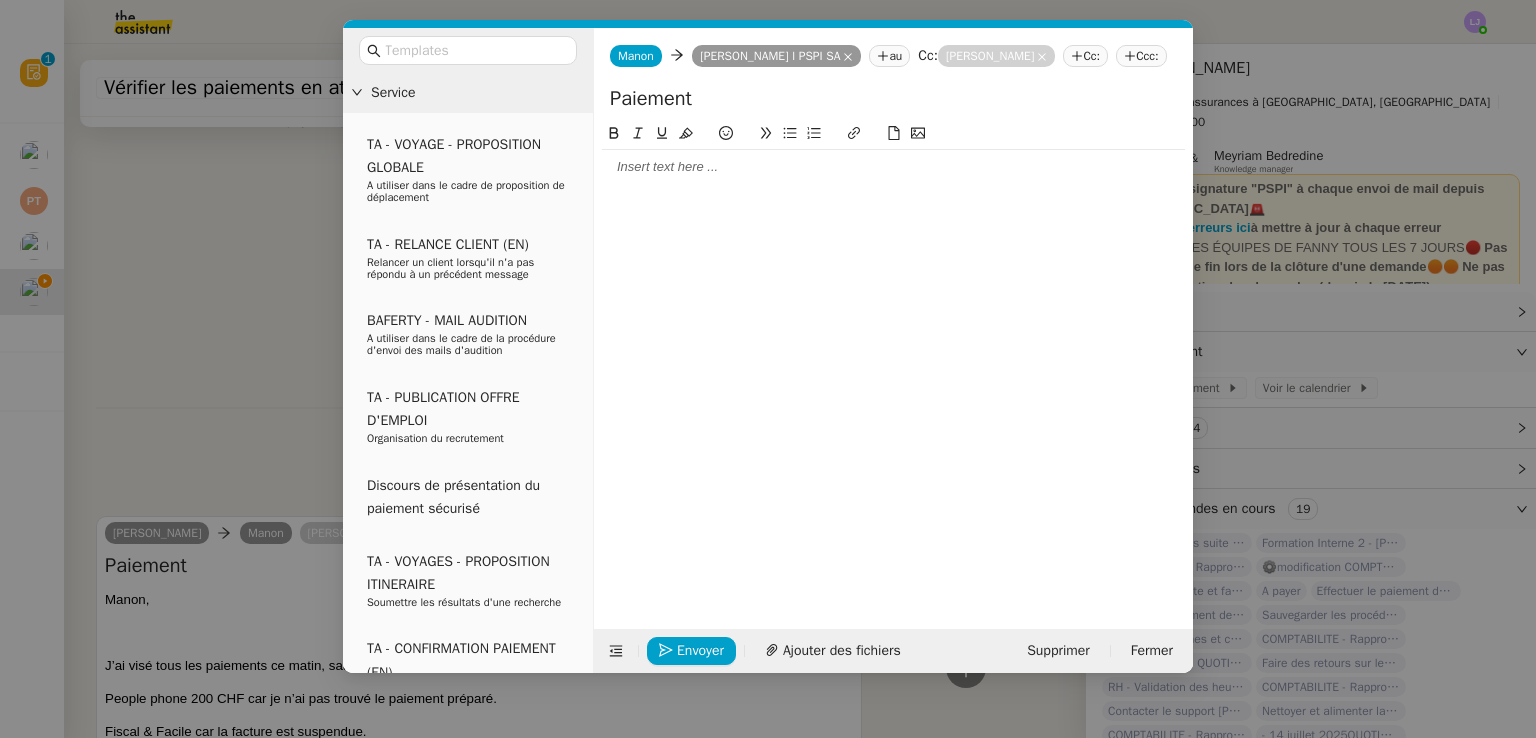 scroll, scrollTop: 582, scrollLeft: 0, axis: vertical 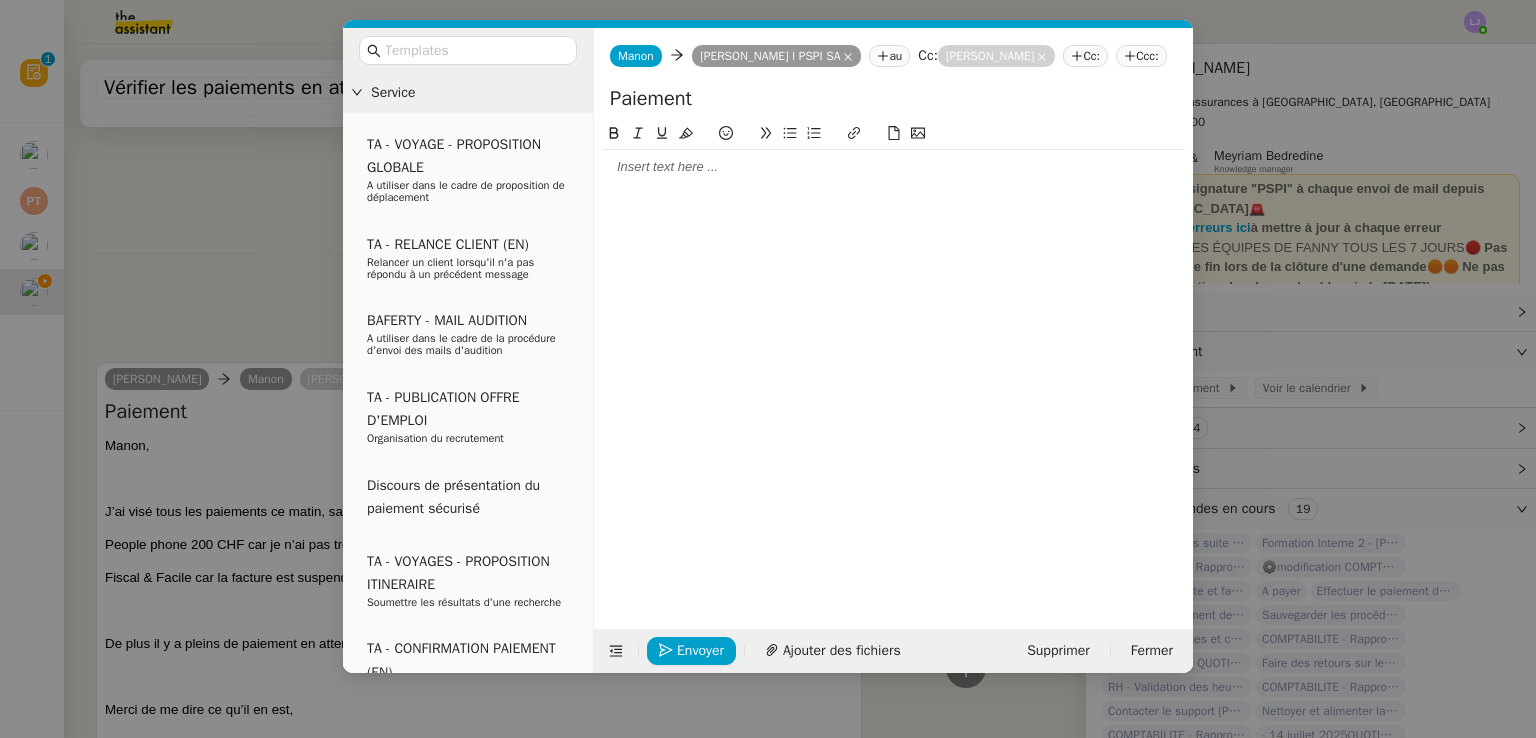click 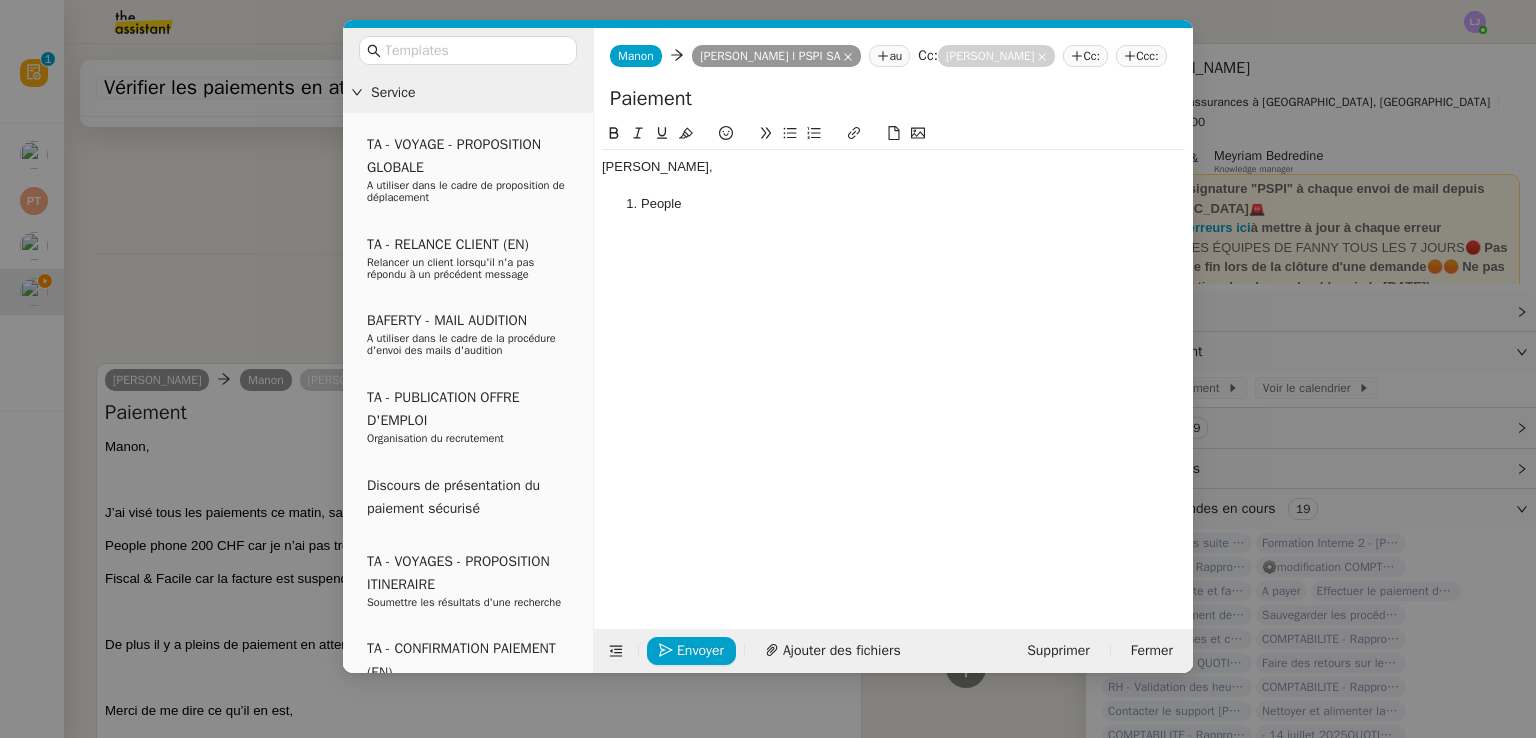 scroll, scrollTop: 666, scrollLeft: 0, axis: vertical 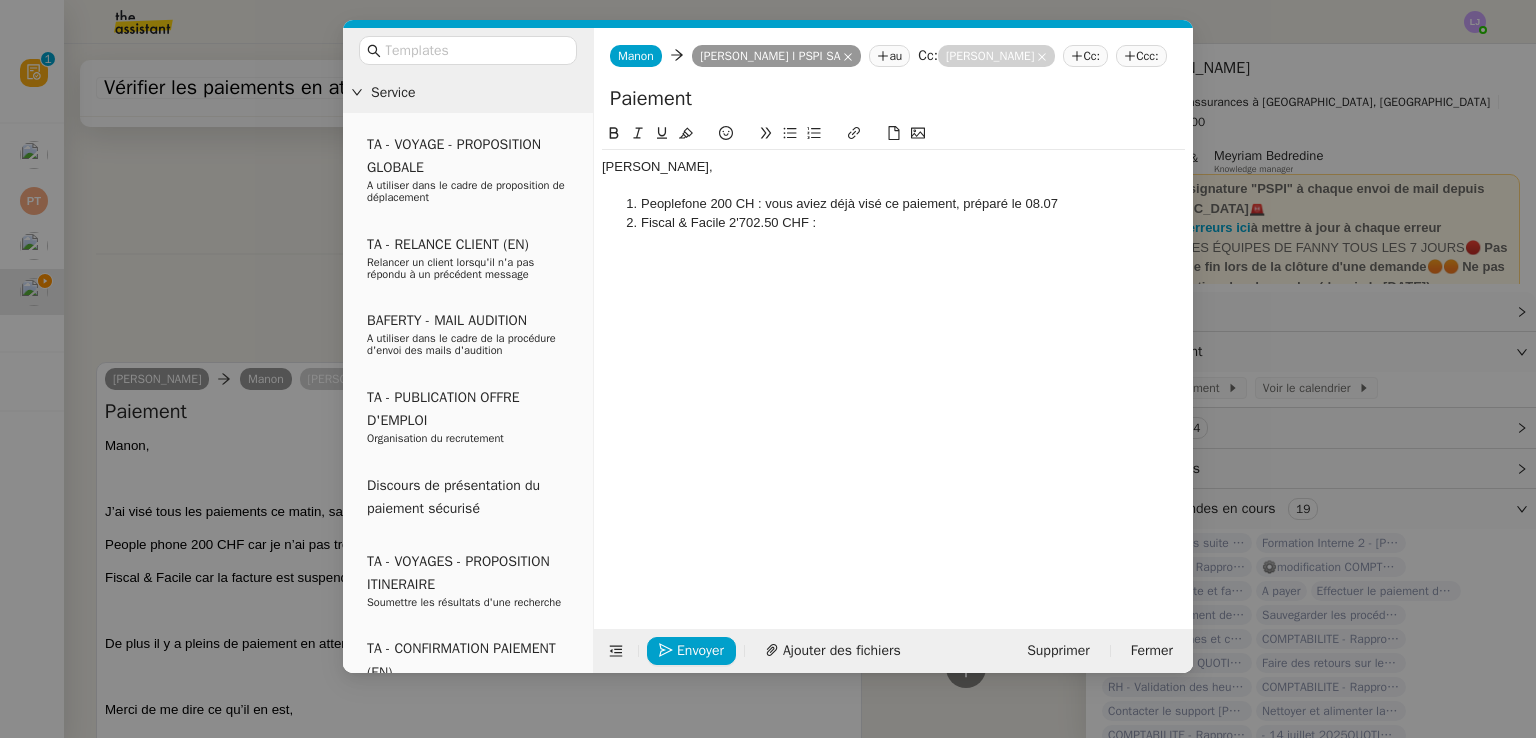 click on "Peoplefone 200 CH : vous aviez déjà visé ce paiement, préparé le 08.07" 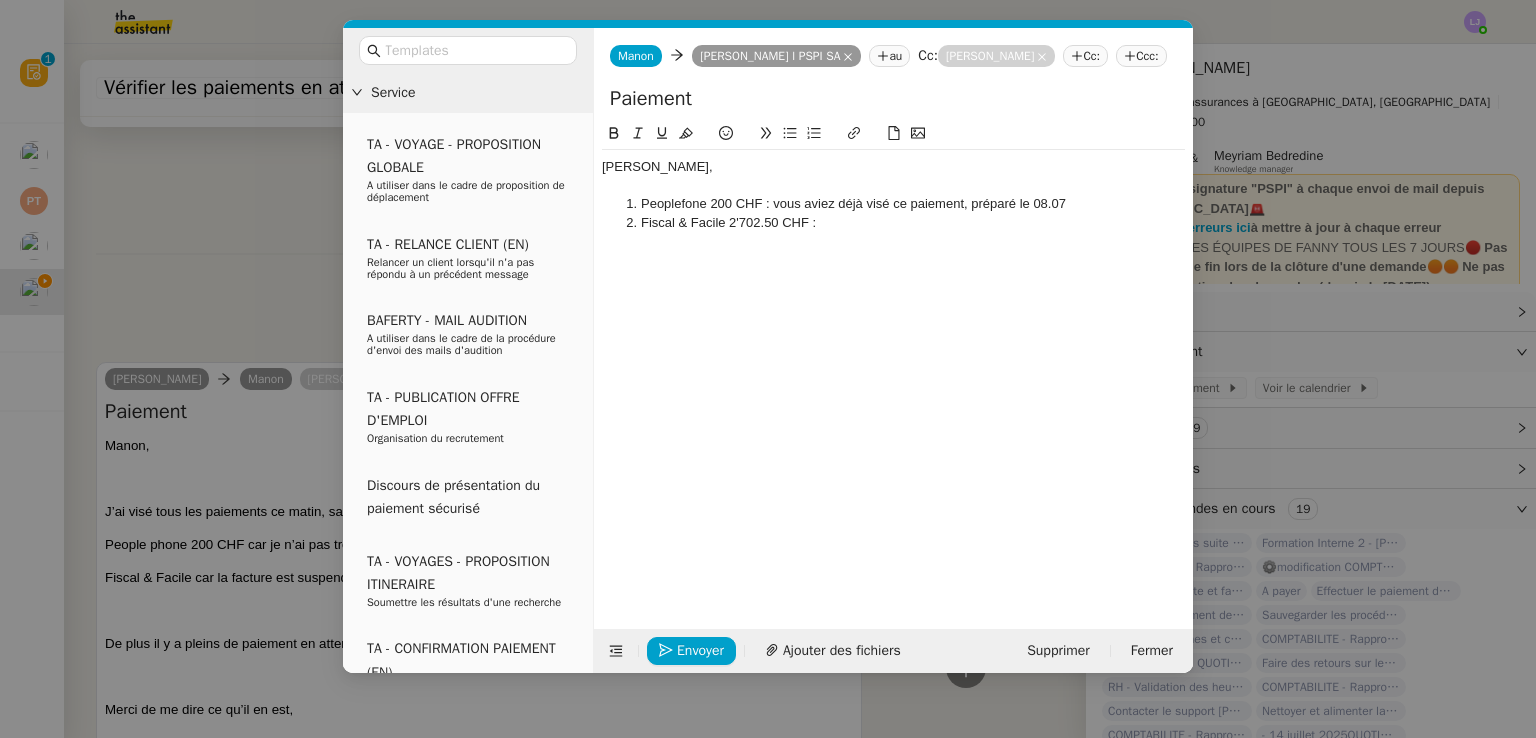 click on "Service TA - VOYAGE - PROPOSITION GLOBALE    A utiliser dans le cadre de proposition de déplacement TA - RELANCE CLIENT (EN)    Relancer un client lorsqu'il n'a pas répondu à un précédent message BAFERTY - MAIL AUDITION    A utiliser dans le cadre de la procédure d'envoi des mails d'audition TA - PUBLICATION OFFRE D'EMPLOI     Organisation du recrutement Discours de présentation du paiement sécurisé    TA - VOYAGES - PROPOSITION ITINERAIRE    Soumettre les résultats d'une recherche TA - CONFIRMATION PAIEMENT (EN)    Confirmer avec le client de modèle de transaction - Attention Plan Pro nécessaire. TA - COURRIER EXPEDIE (recommandé)    A utiliser dans le cadre de l'envoi d'un courrier recommandé TA - PARTAGE DE CALENDRIER (EN)    A utiliser pour demander au client de partager son calendrier afin de faciliter l'accès et la gestion PSPI - Appel de fonds MJL    A utiliser dans le cadre de la procédure d'appel de fonds MJL TA - RELANCE CLIENT    PSPI - Appel de cotisation CFE" at bounding box center (768, 369) 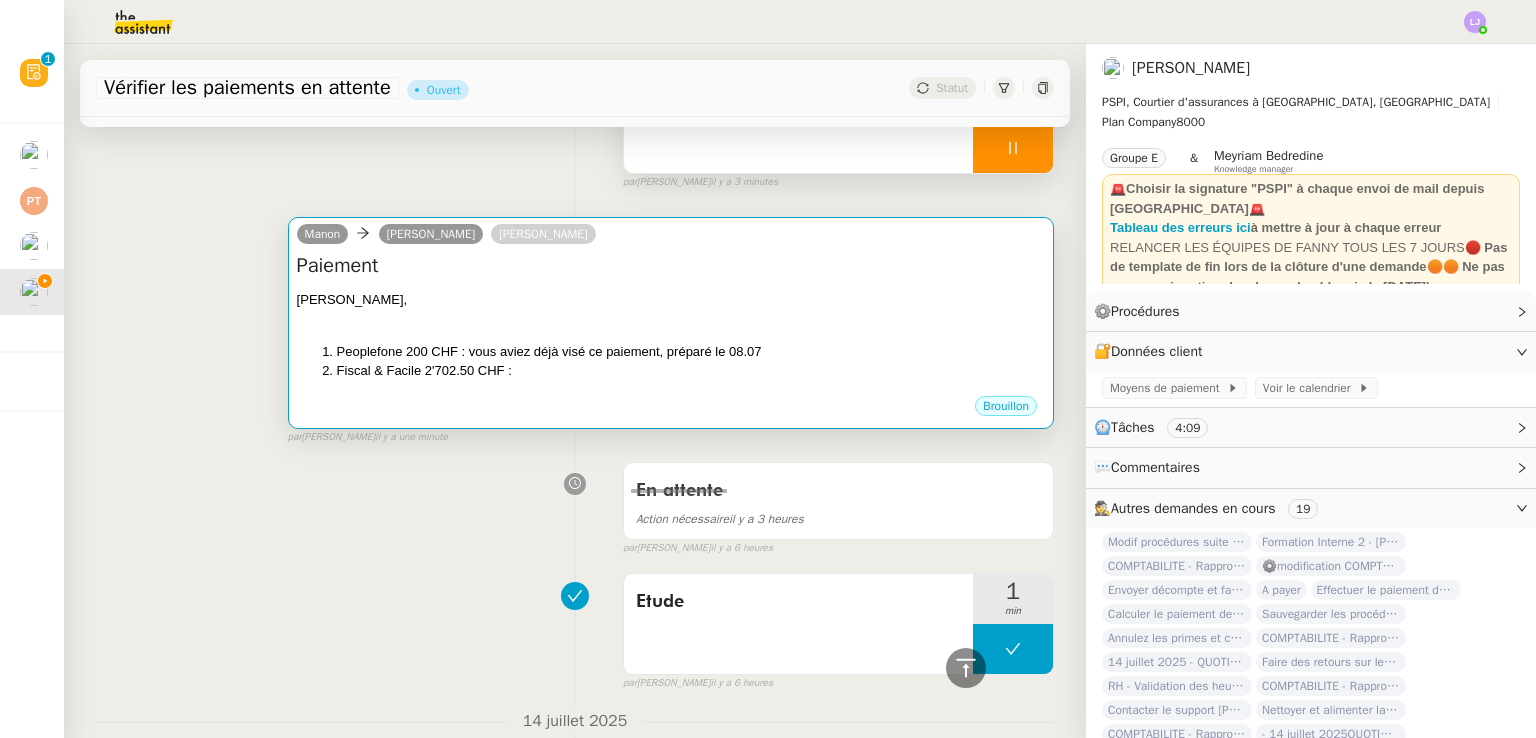 scroll, scrollTop: 195, scrollLeft: 0, axis: vertical 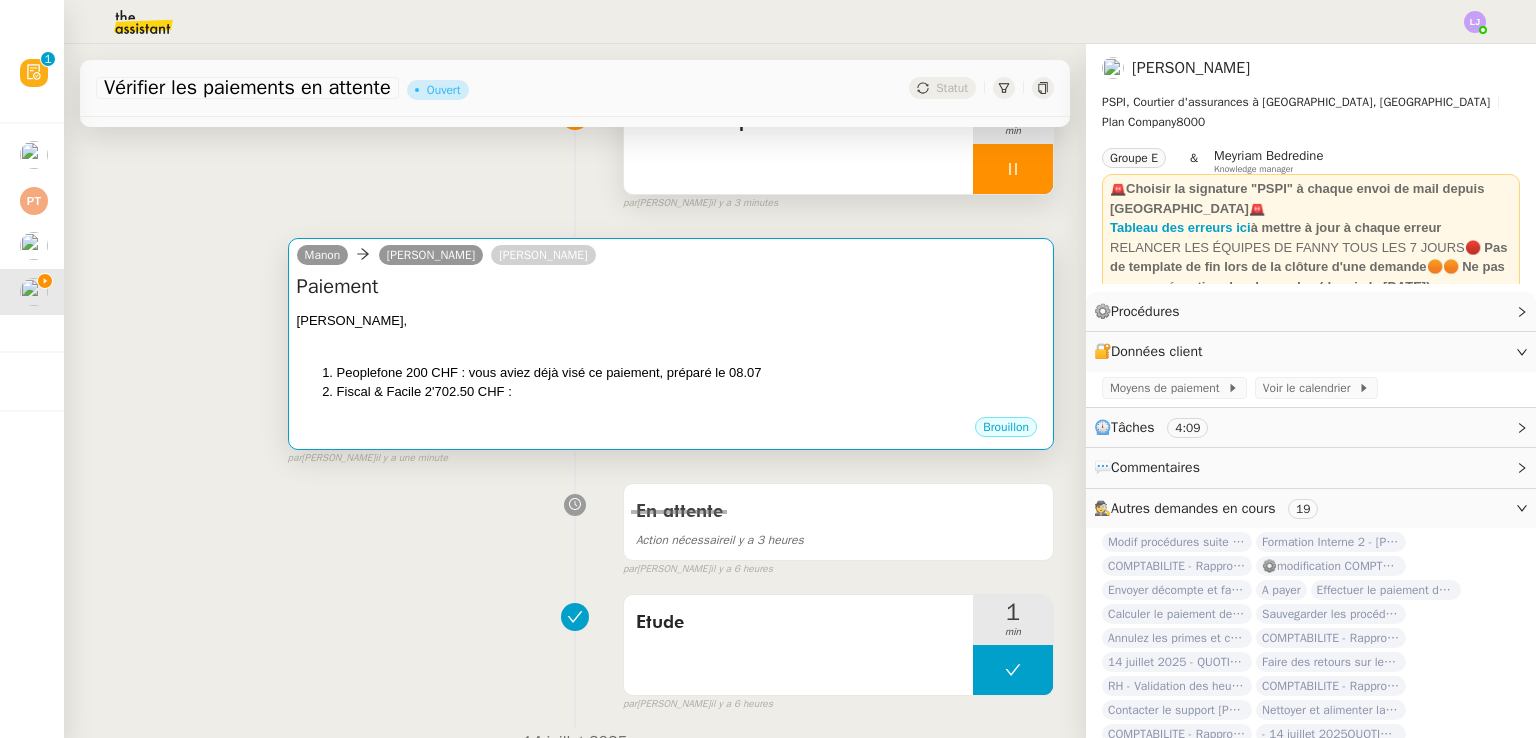click on "Peoplefone 200 CHF : vous aviez déjà visé ce paiement, préparé le 08.07" at bounding box center [691, 373] 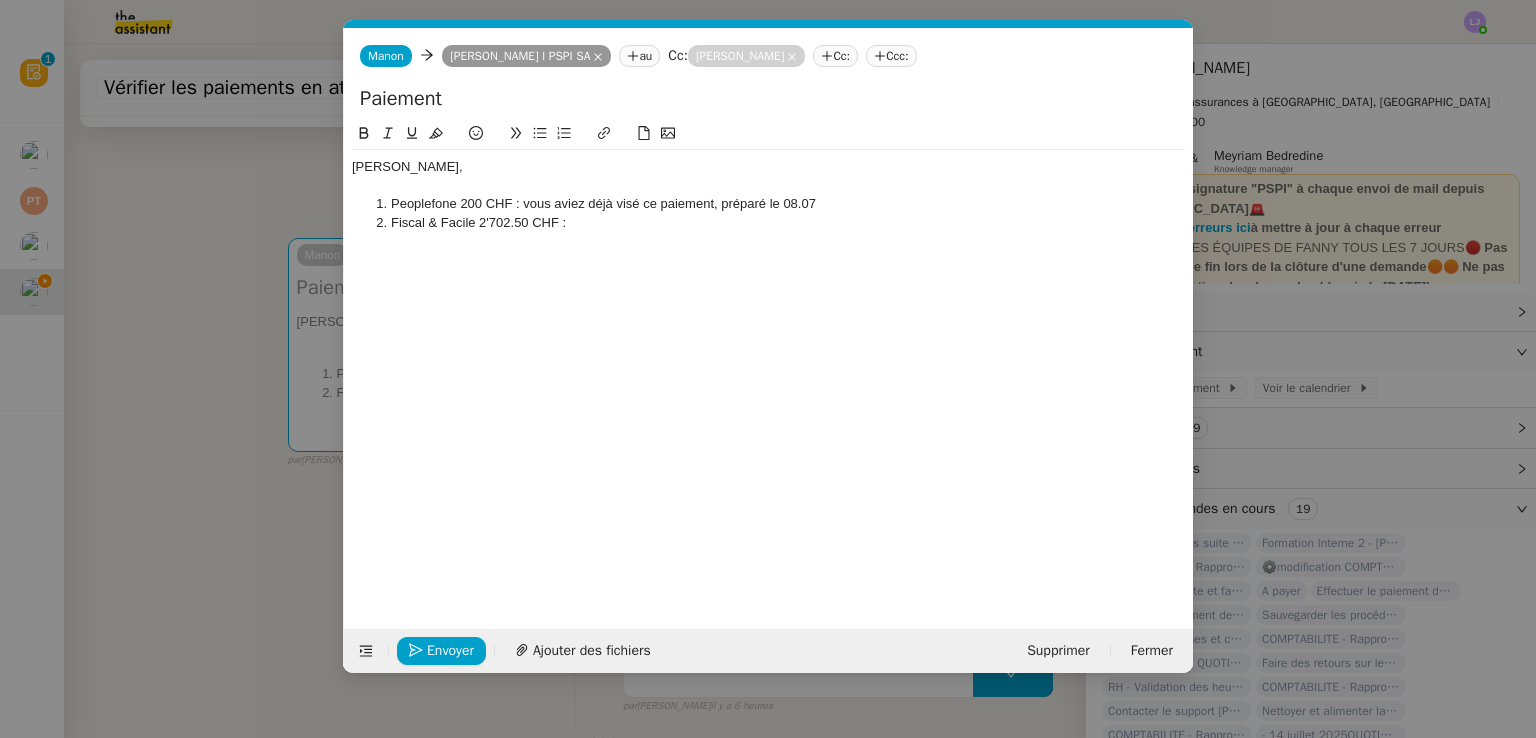 scroll, scrollTop: 0, scrollLeft: 42, axis: horizontal 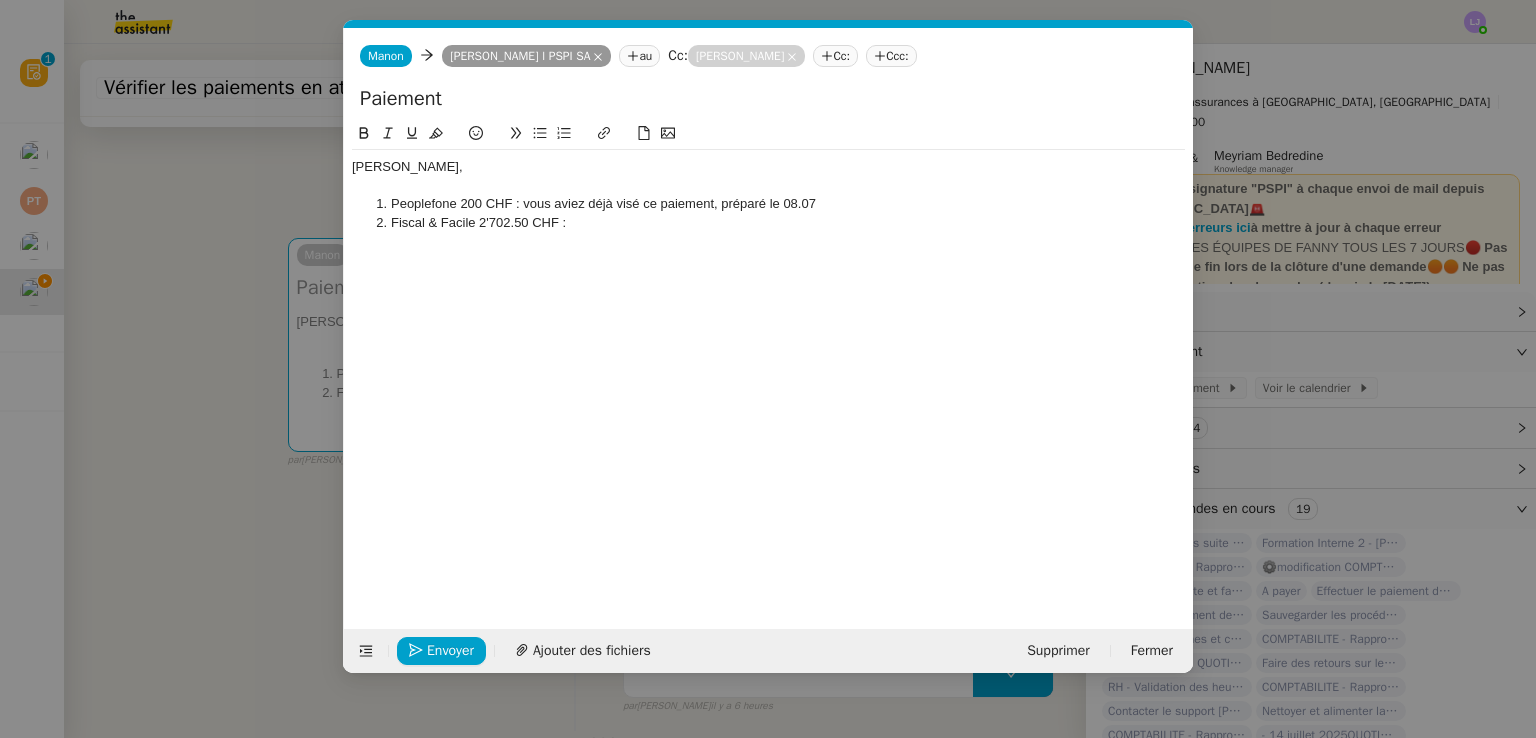 click on "Fiscal & Facile 2'702.50 CHF :" 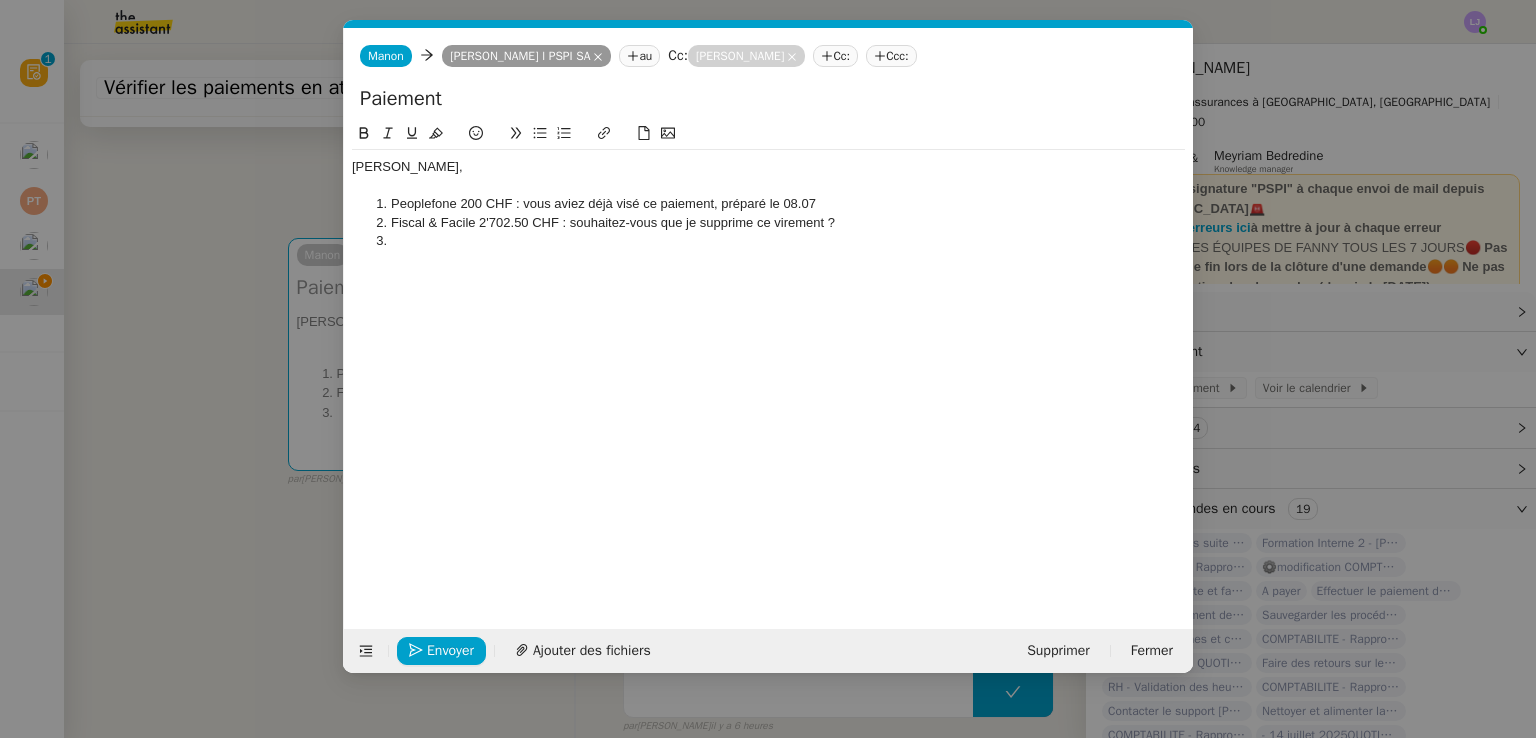 click on "Service TA - VOYAGE - PROPOSITION GLOBALE    A utiliser dans le cadre de proposition de déplacement TA - RELANCE CLIENT (EN)    Relancer un client lorsqu'il n'a pas répondu à un précédent message BAFERTY - MAIL AUDITION    A utiliser dans le cadre de la procédure d'envoi des mails d'audition TA - PUBLICATION OFFRE D'EMPLOI     Organisation du recrutement Discours de présentation du paiement sécurisé    TA - VOYAGES - PROPOSITION ITINERAIRE    Soumettre les résultats d'une recherche TA - CONFIRMATION PAIEMENT (EN)    Confirmer avec le client de modèle de transaction - Attention Plan Pro nécessaire. TA - COURRIER EXPEDIE (recommandé)    A utiliser dans le cadre de l'envoi d'un courrier recommandé TA - PARTAGE DE CALENDRIER (EN)    A utiliser pour demander au client de partager son calendrier afin de faciliter l'accès et la gestion PSPI - Appel de fonds MJL    A utiliser dans le cadre de la procédure d'appel de fonds MJL TA - RELANCE CLIENT    PSPI - Appel de cotisation CFE" at bounding box center (768, 369) 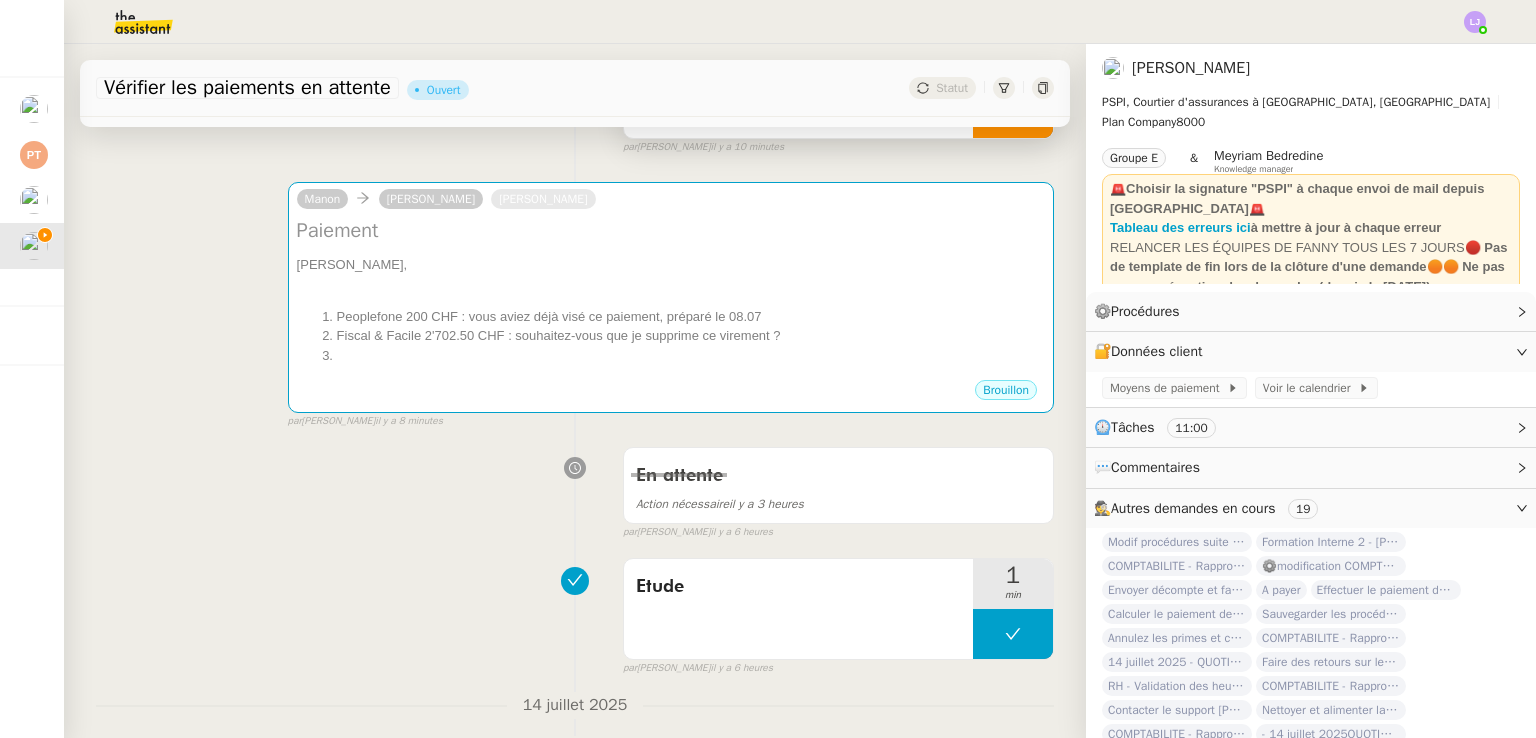 scroll, scrollTop: 243, scrollLeft: 0, axis: vertical 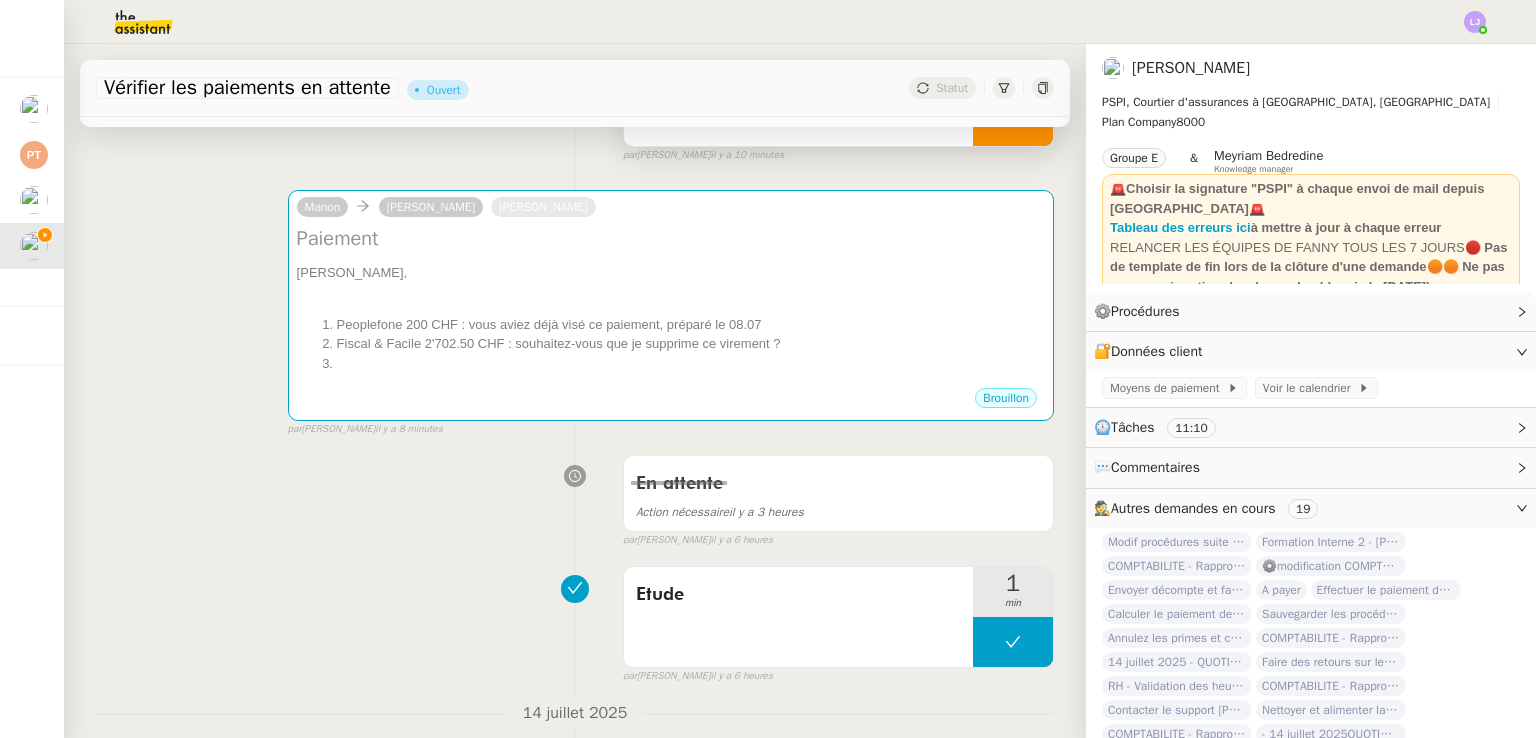 click 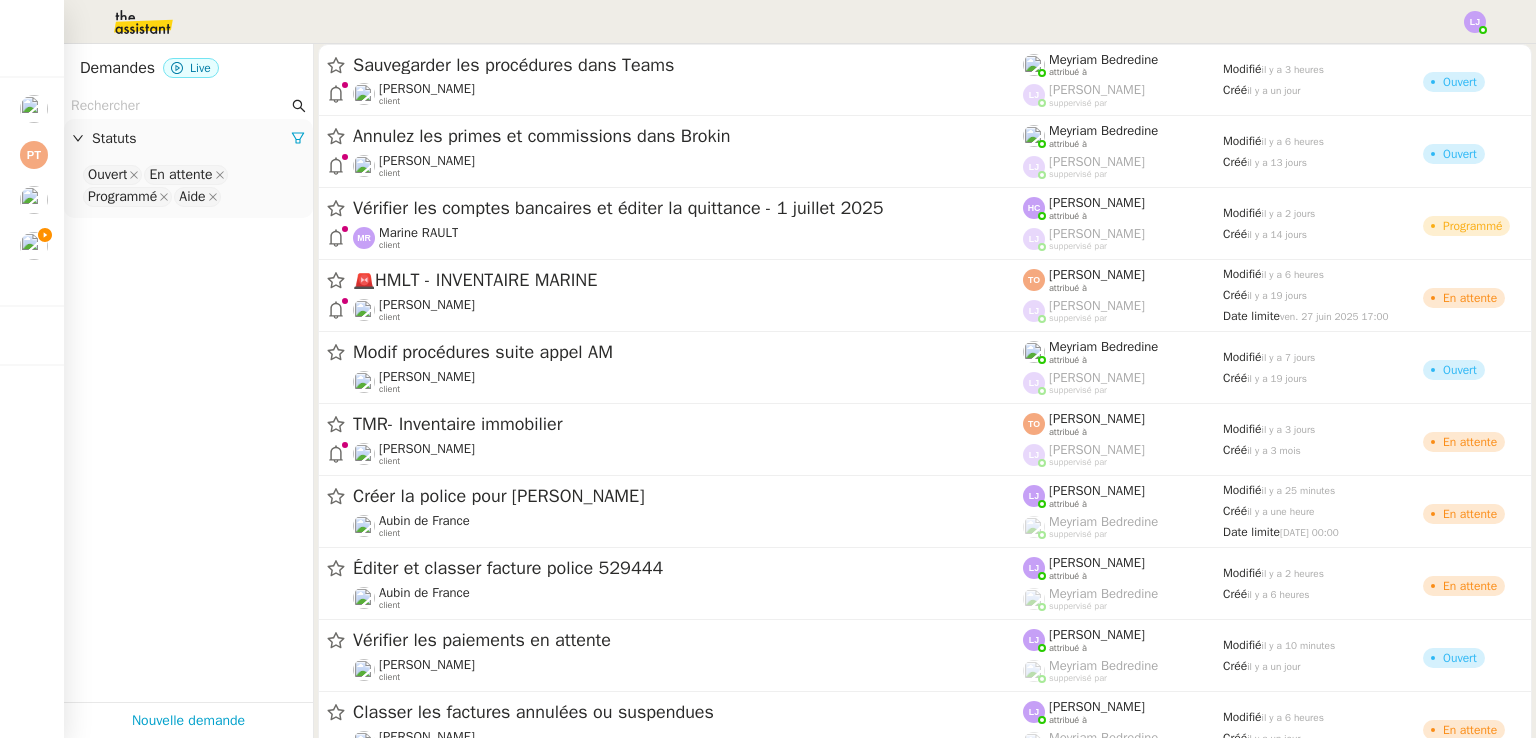 click 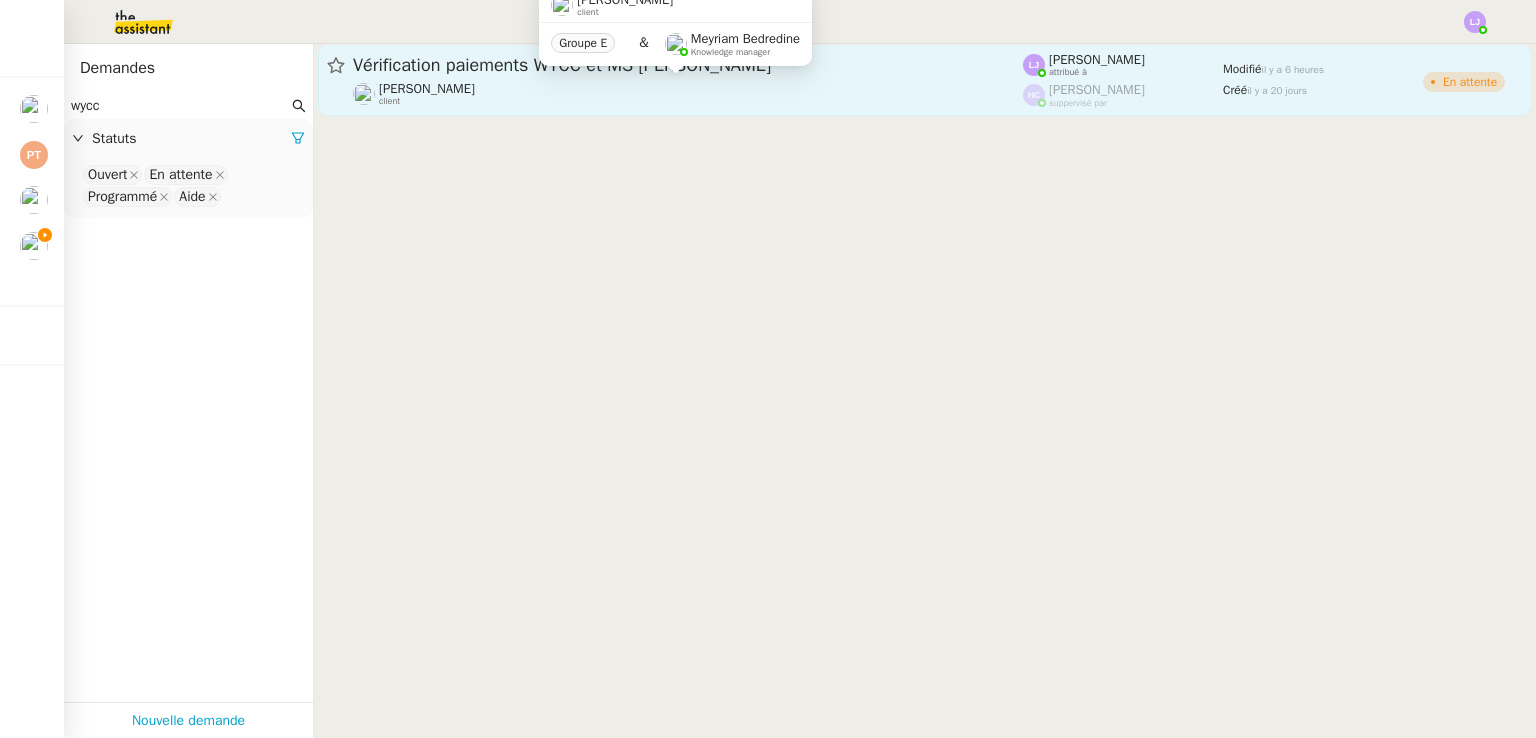 type on "wycc" 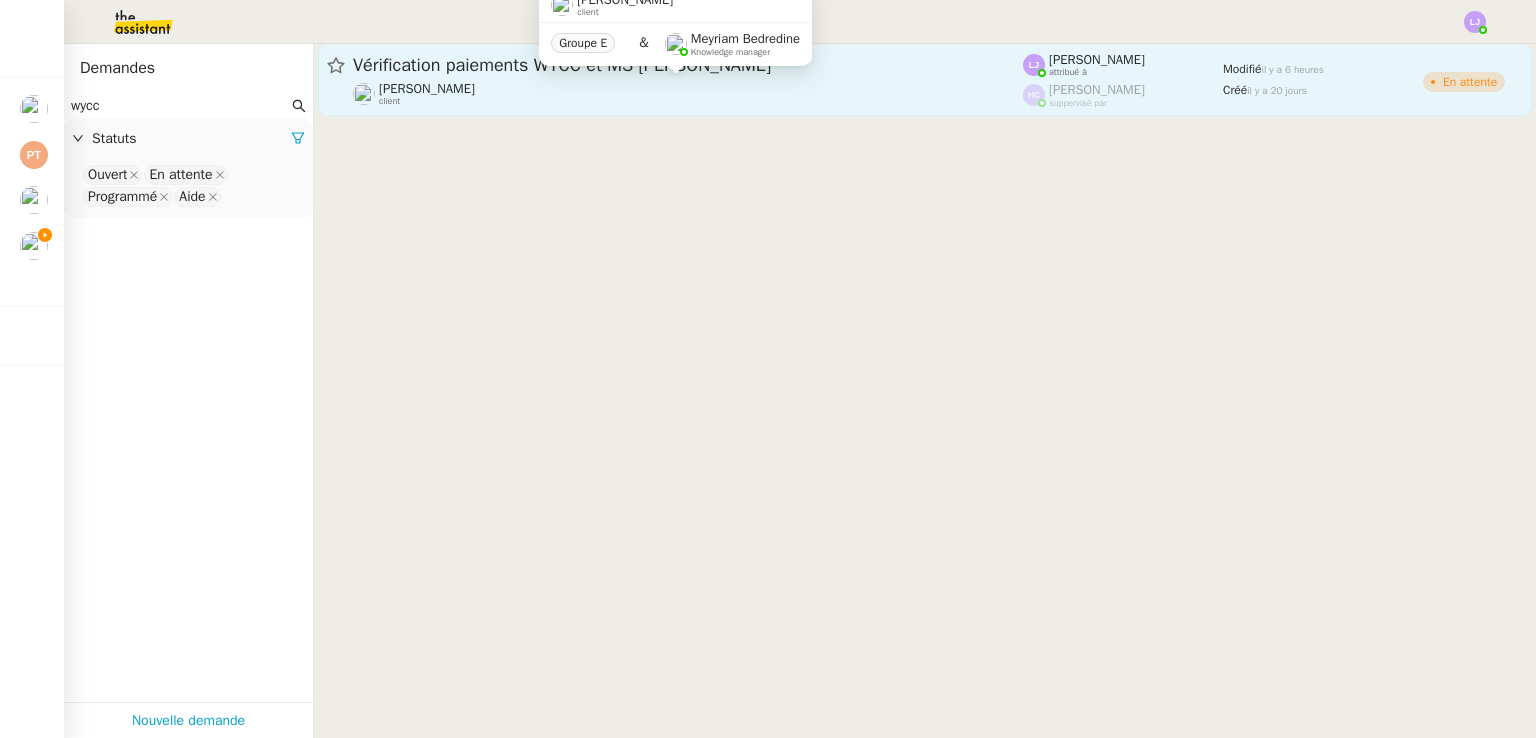 click on "Sophie Mouraire    client" 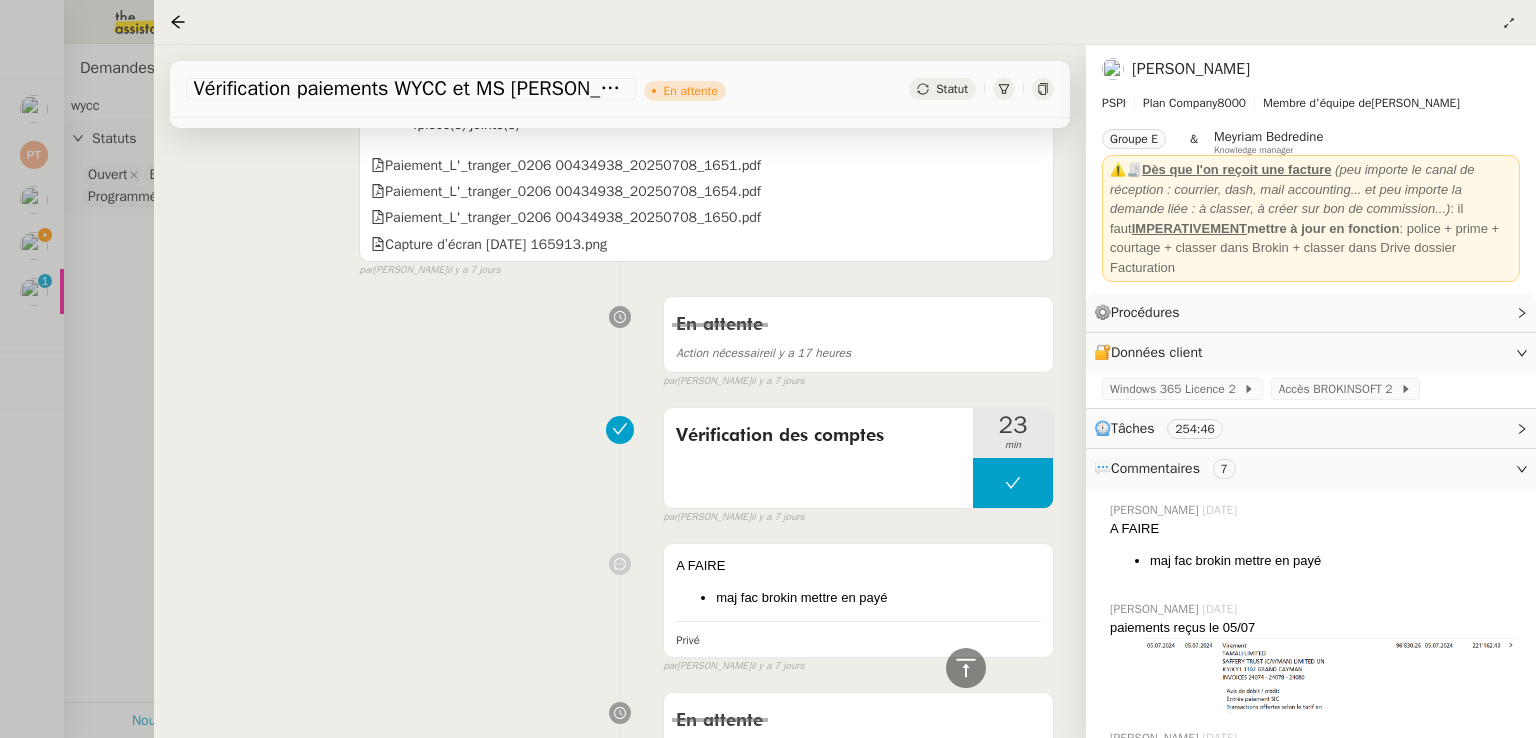 scroll, scrollTop: 1964, scrollLeft: 0, axis: vertical 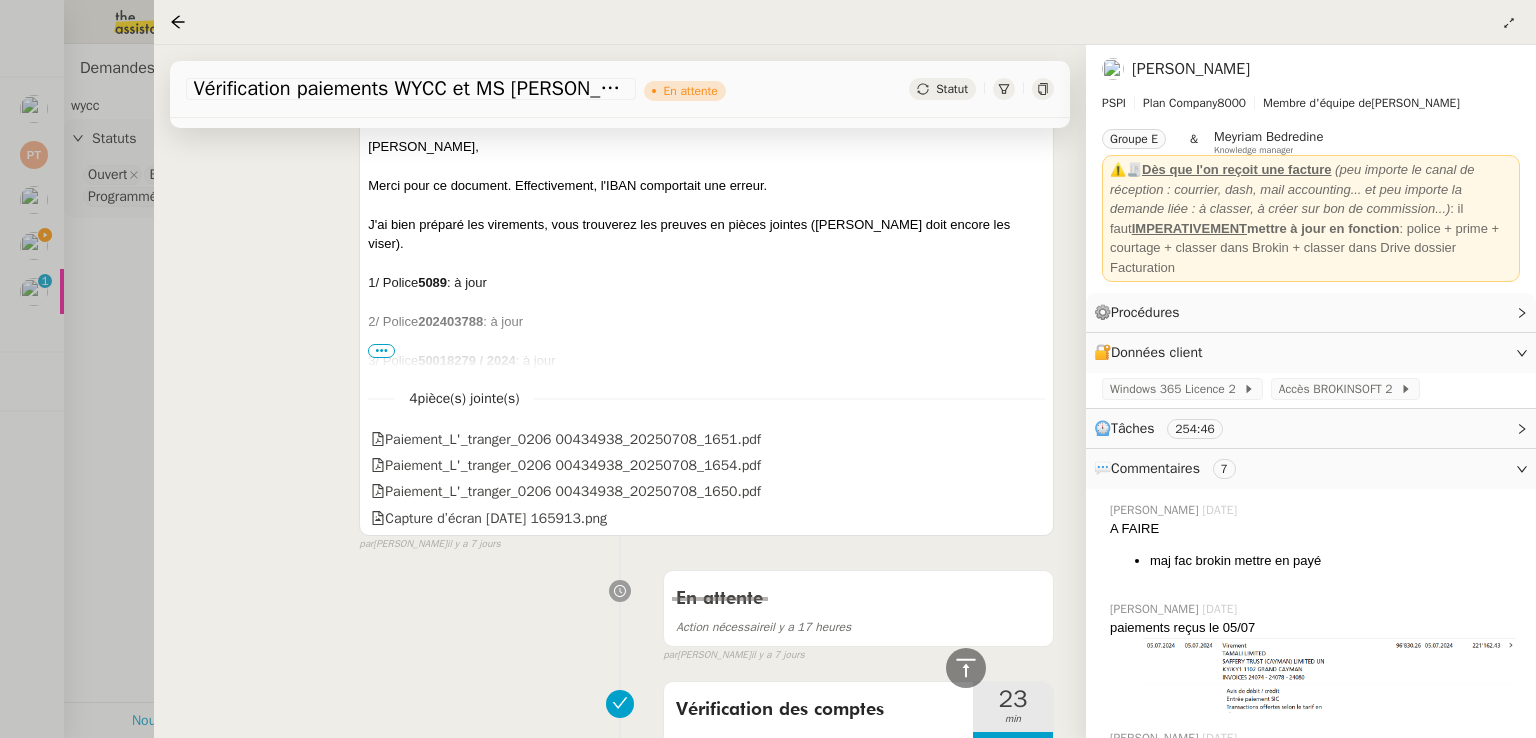 click on "•••" at bounding box center (381, 351) 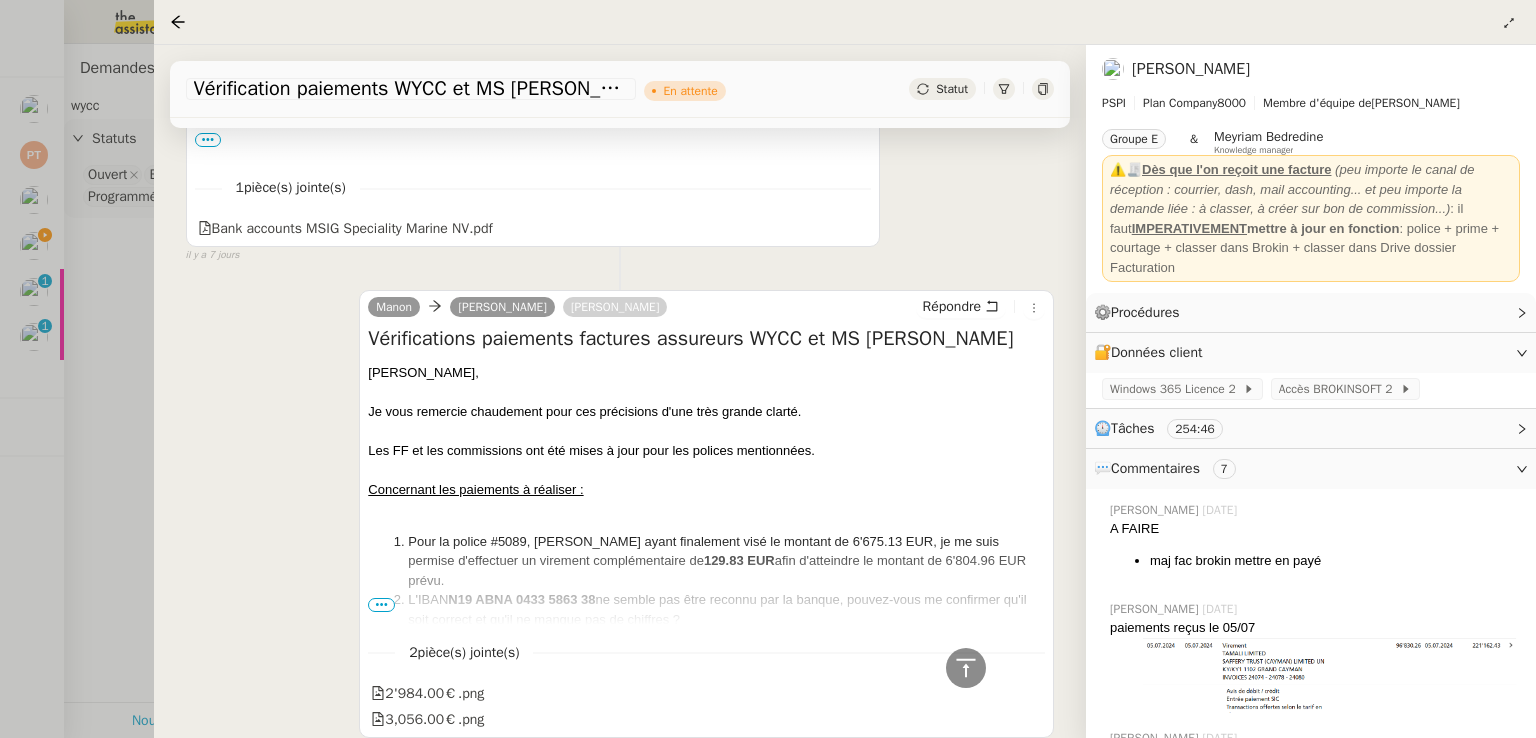 scroll, scrollTop: 7851, scrollLeft: 0, axis: vertical 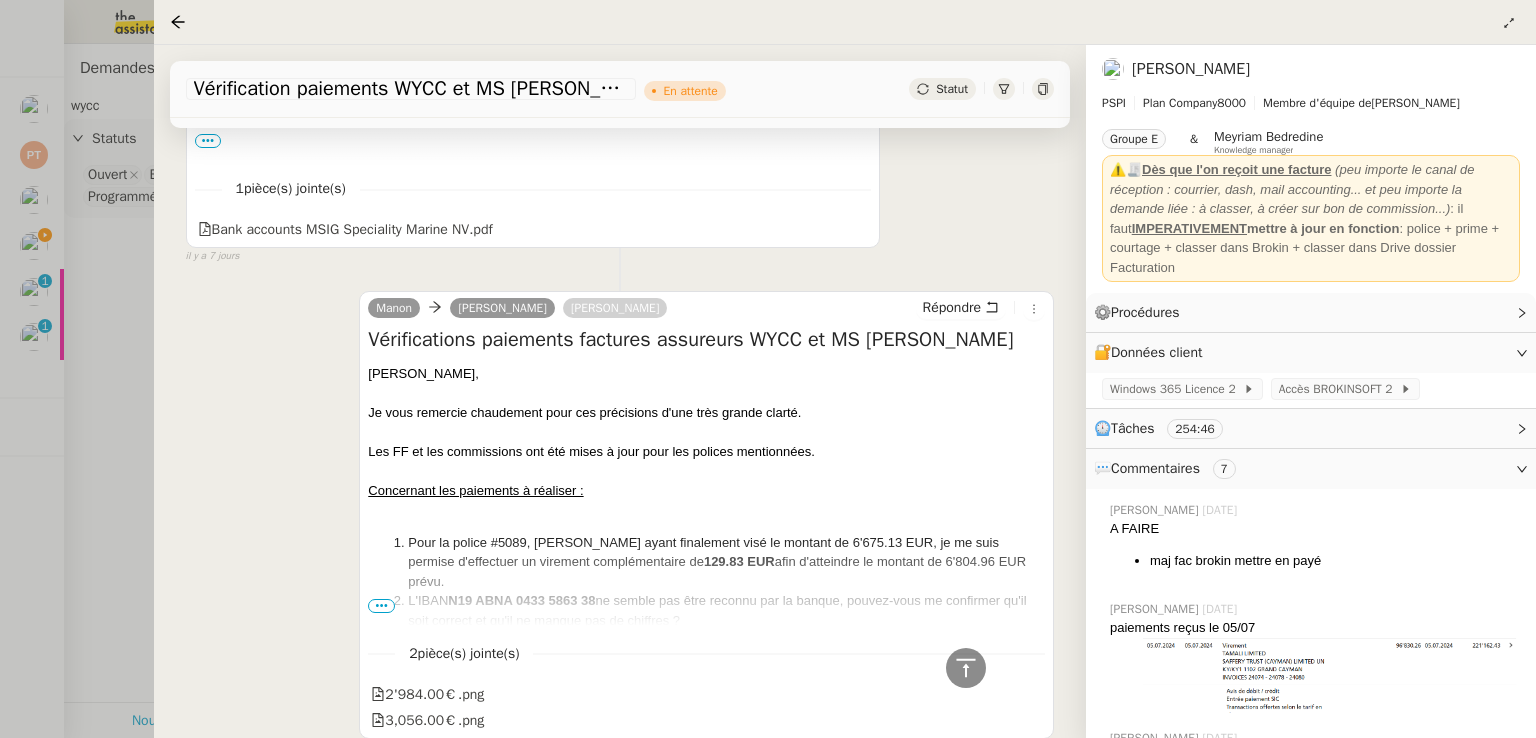 click on "•••" at bounding box center [381, 606] 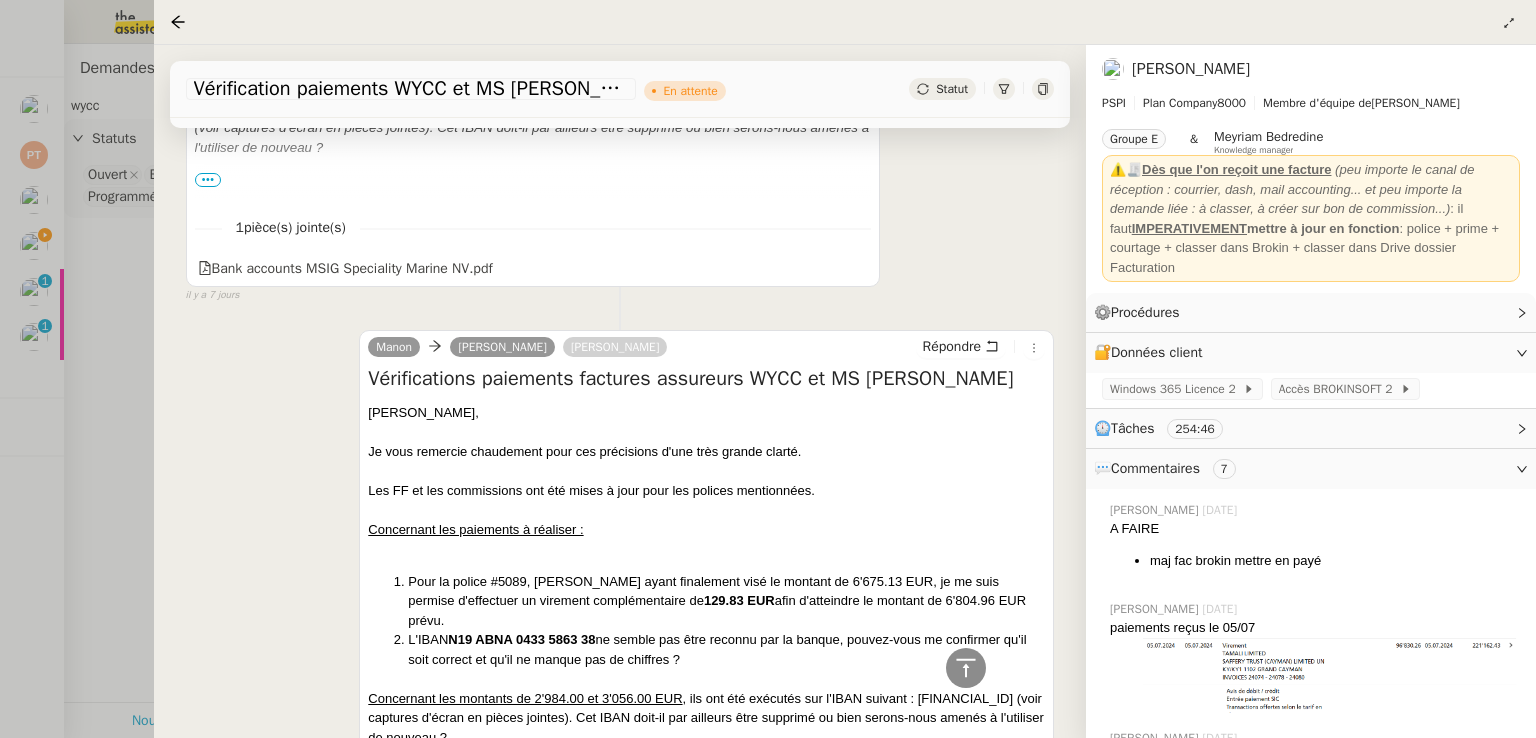scroll, scrollTop: 7724, scrollLeft: 0, axis: vertical 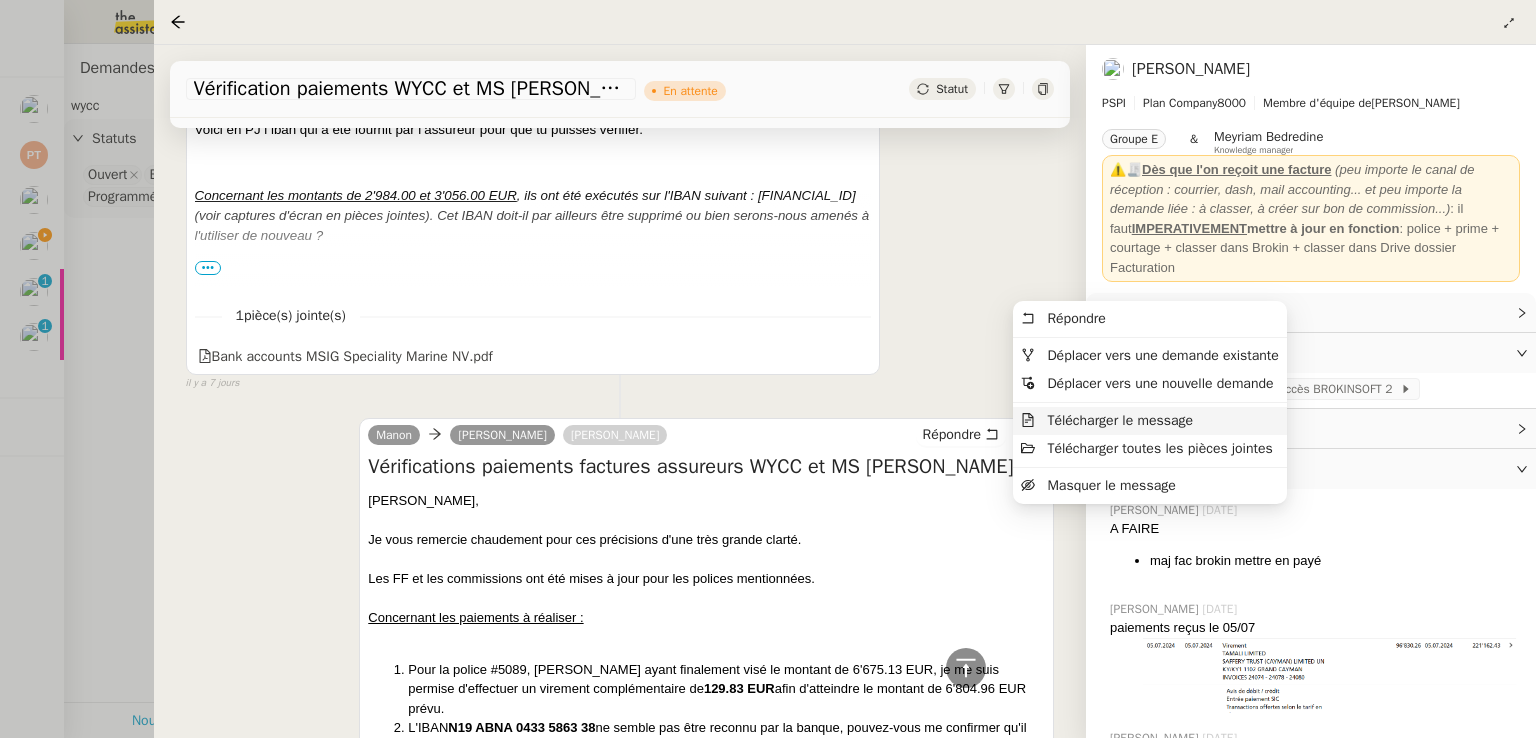 click on "Télécharger le message" at bounding box center [1120, 420] 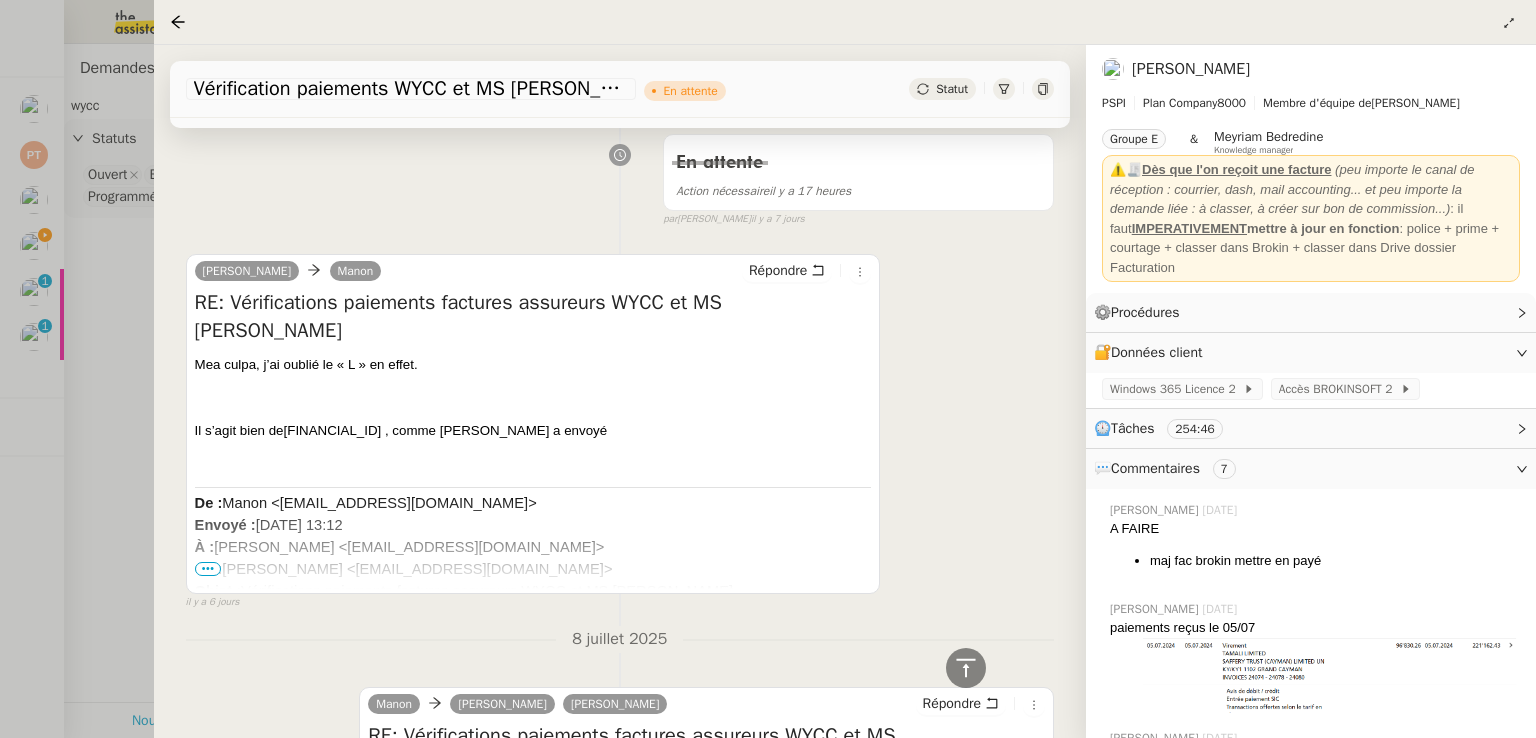 scroll, scrollTop: 1908, scrollLeft: 0, axis: vertical 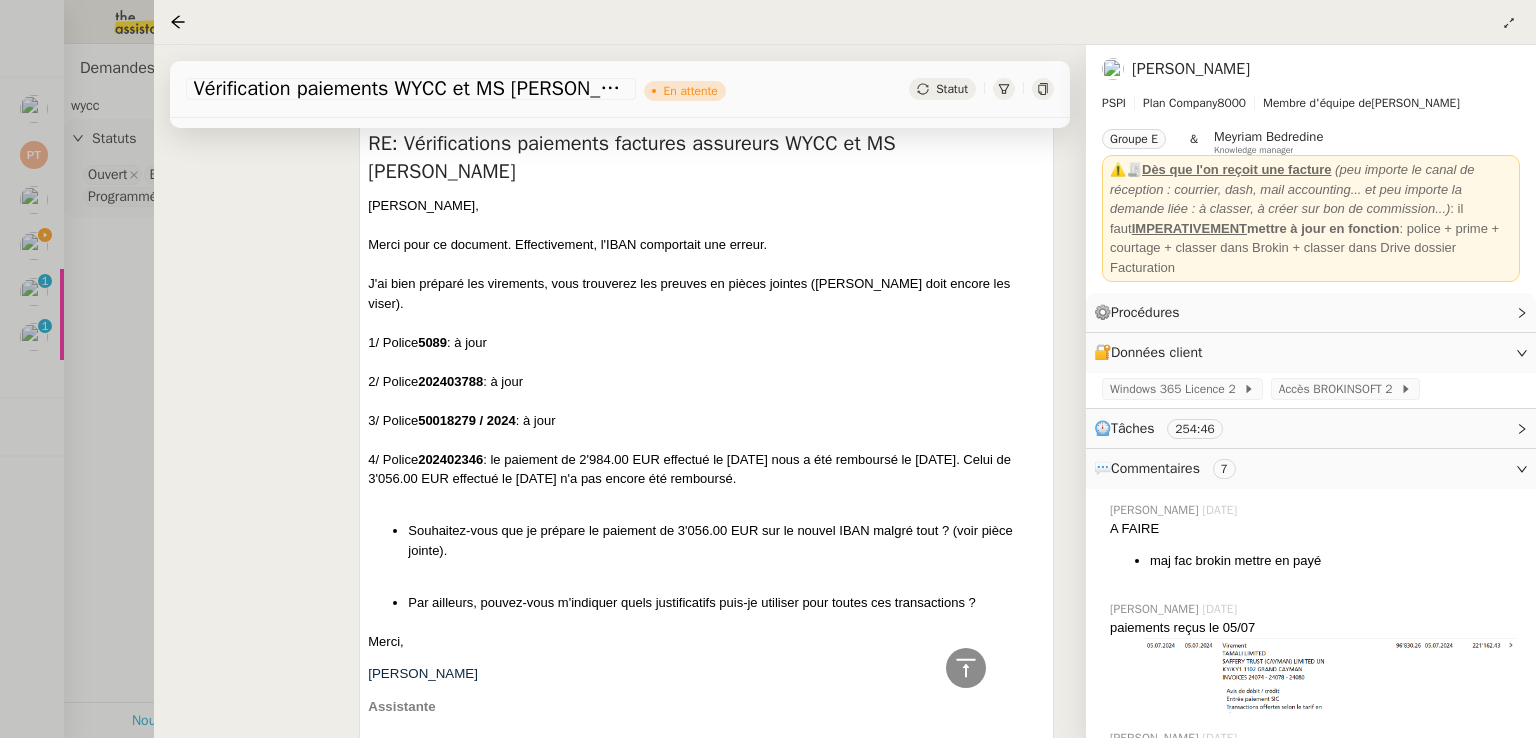 click on "5089" at bounding box center [432, 342] 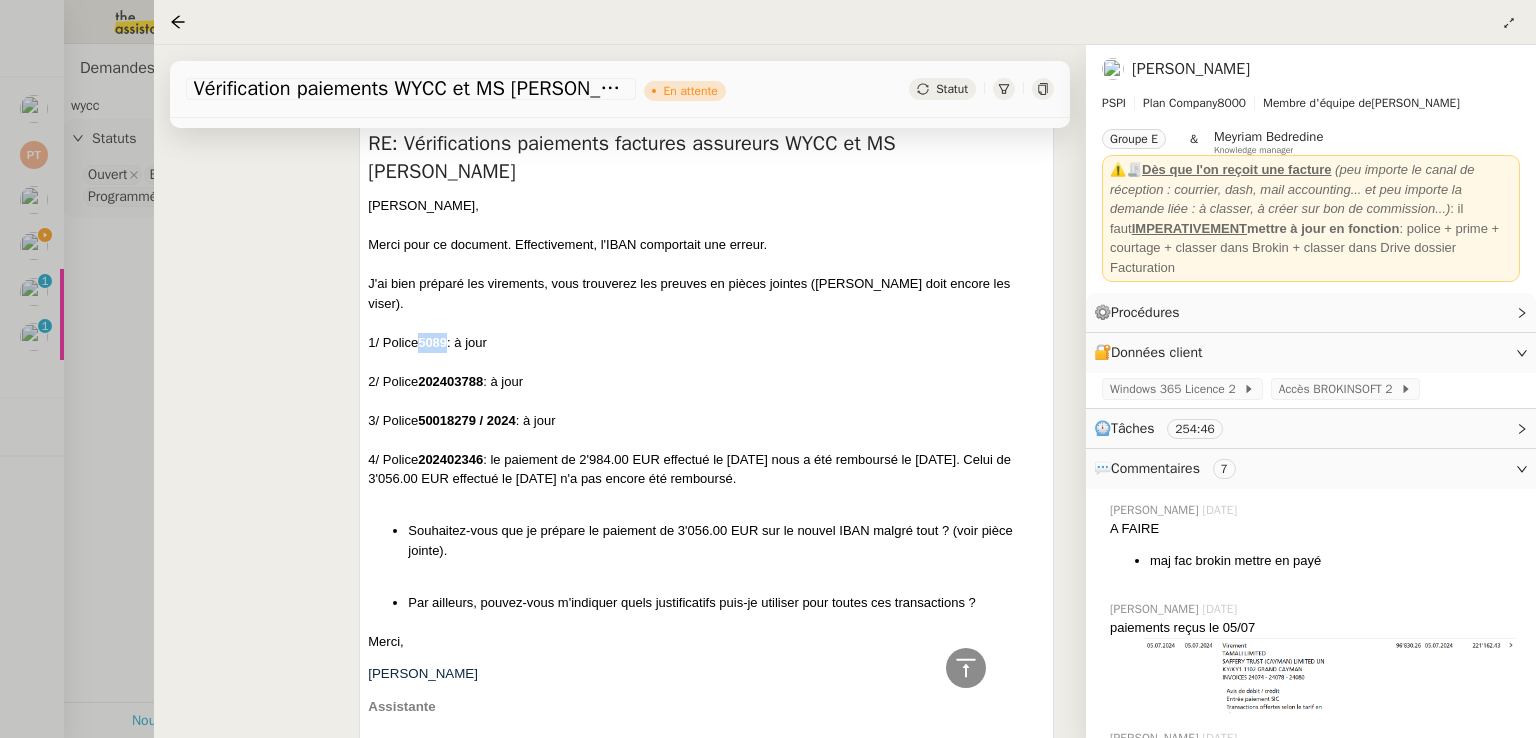 click on "5089" at bounding box center [432, 342] 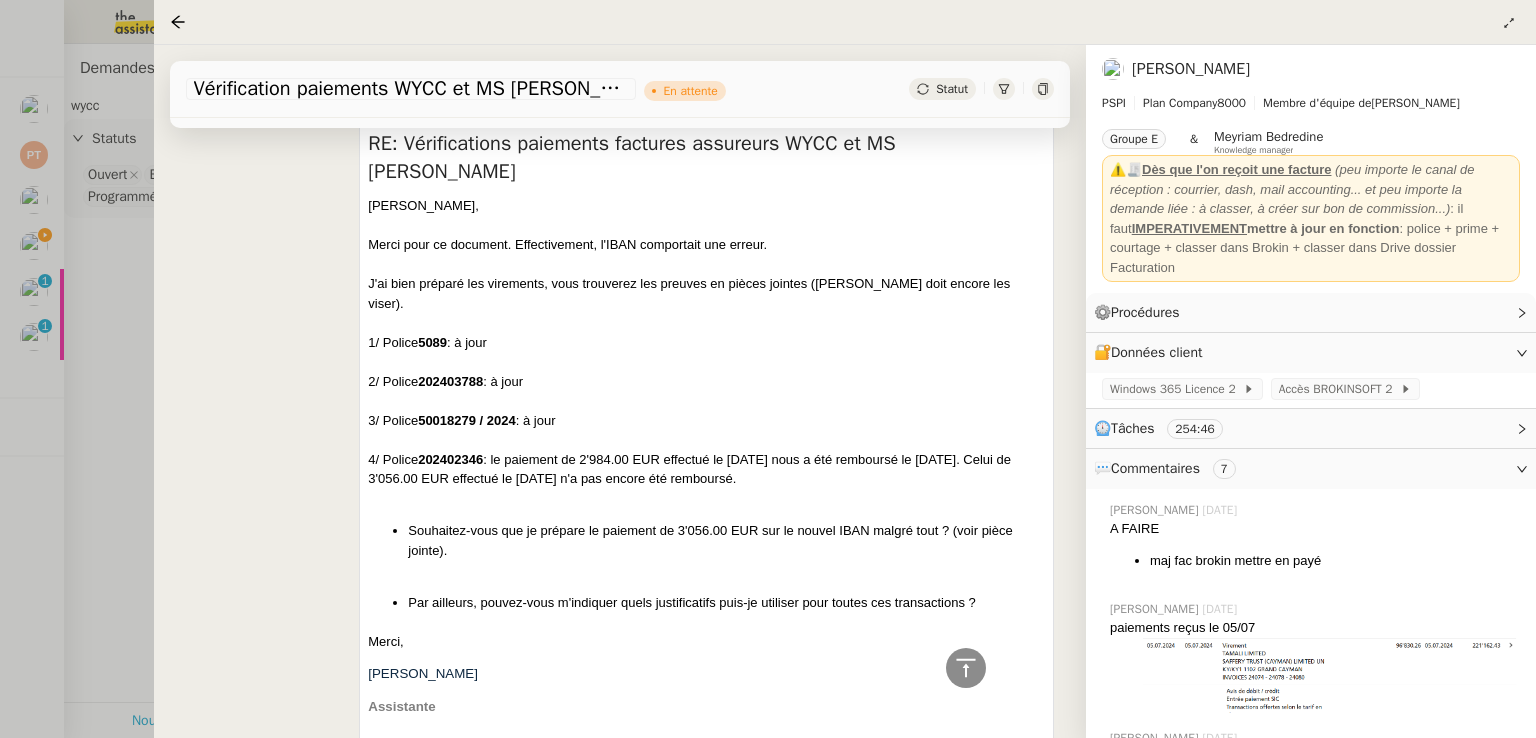 click at bounding box center [768, 369] 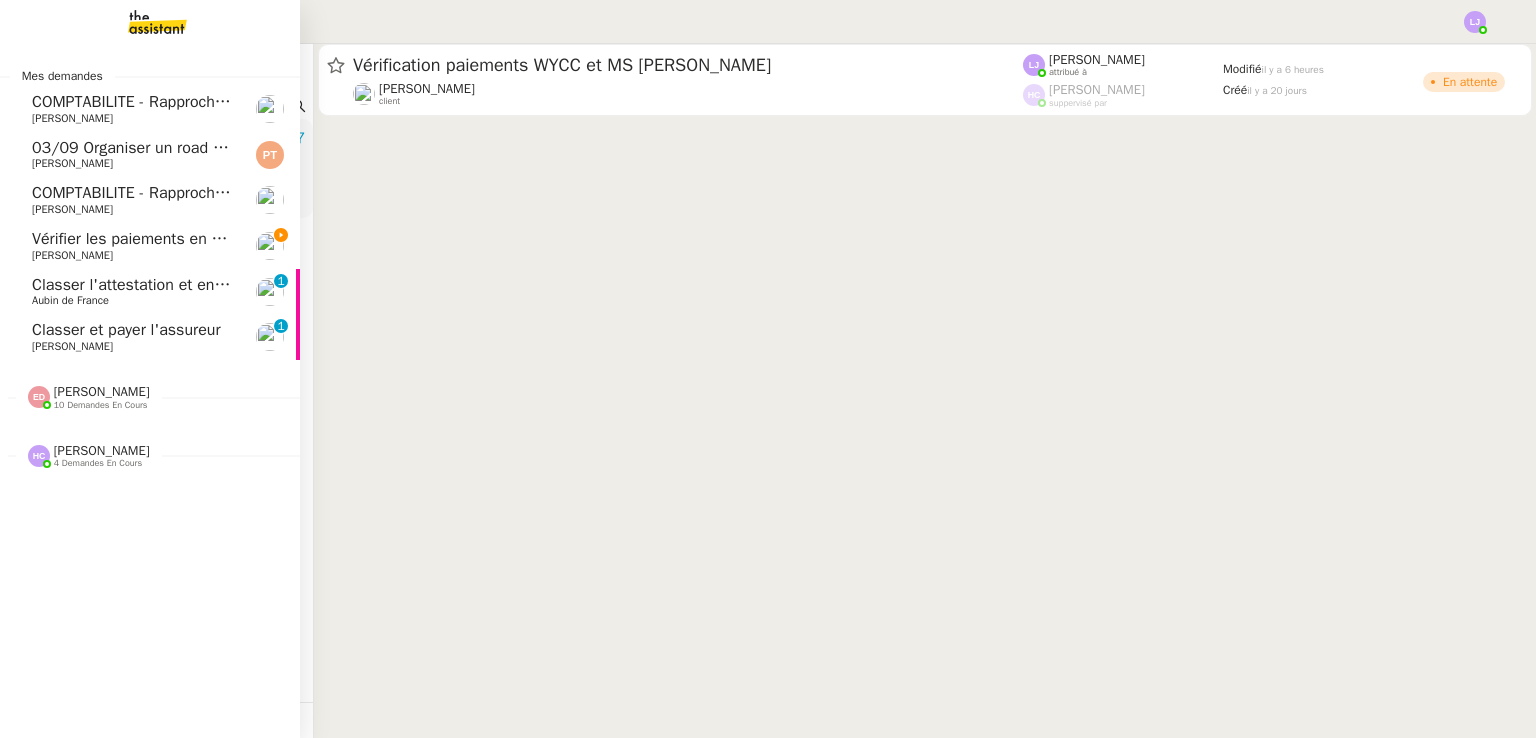click on "[PERSON_NAME]" 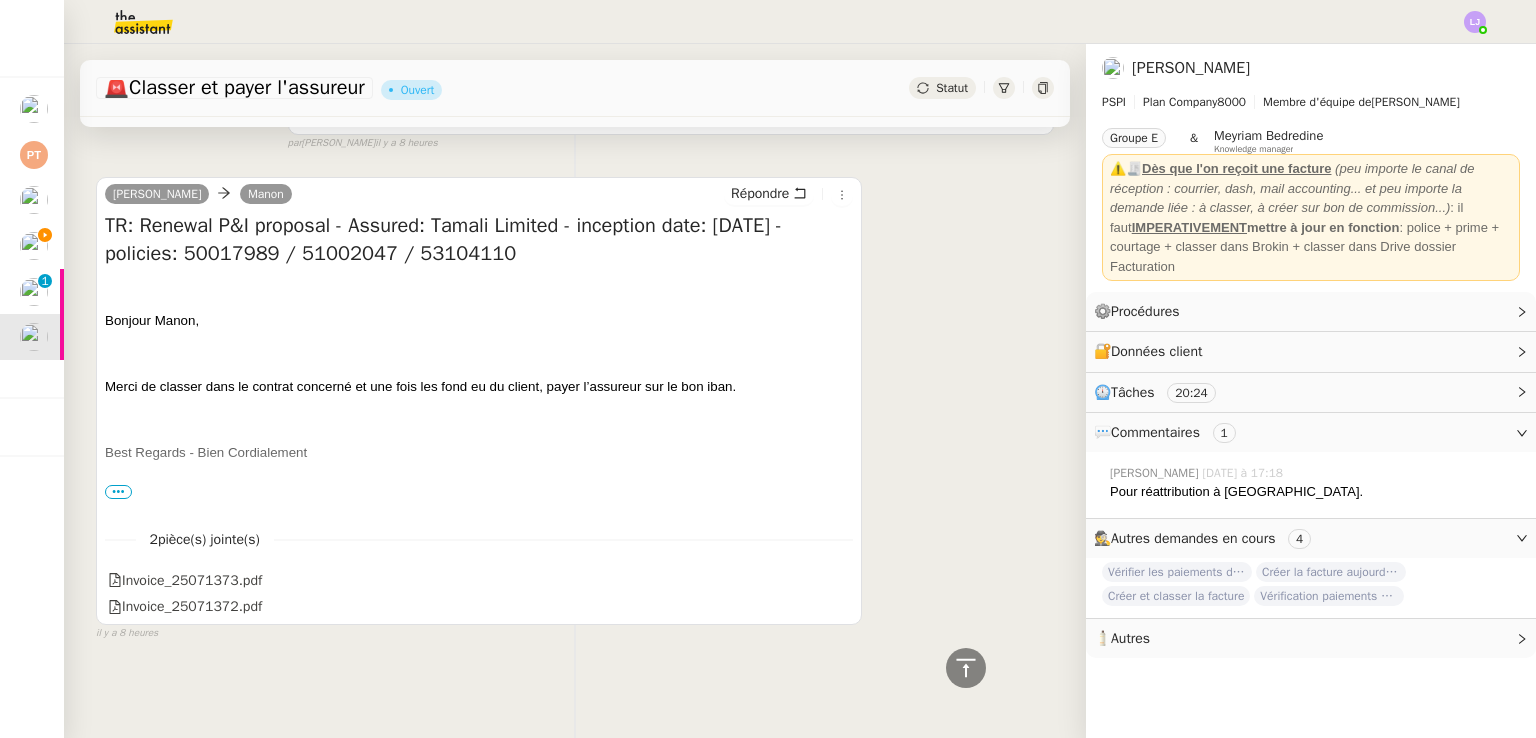 scroll, scrollTop: 2008, scrollLeft: 0, axis: vertical 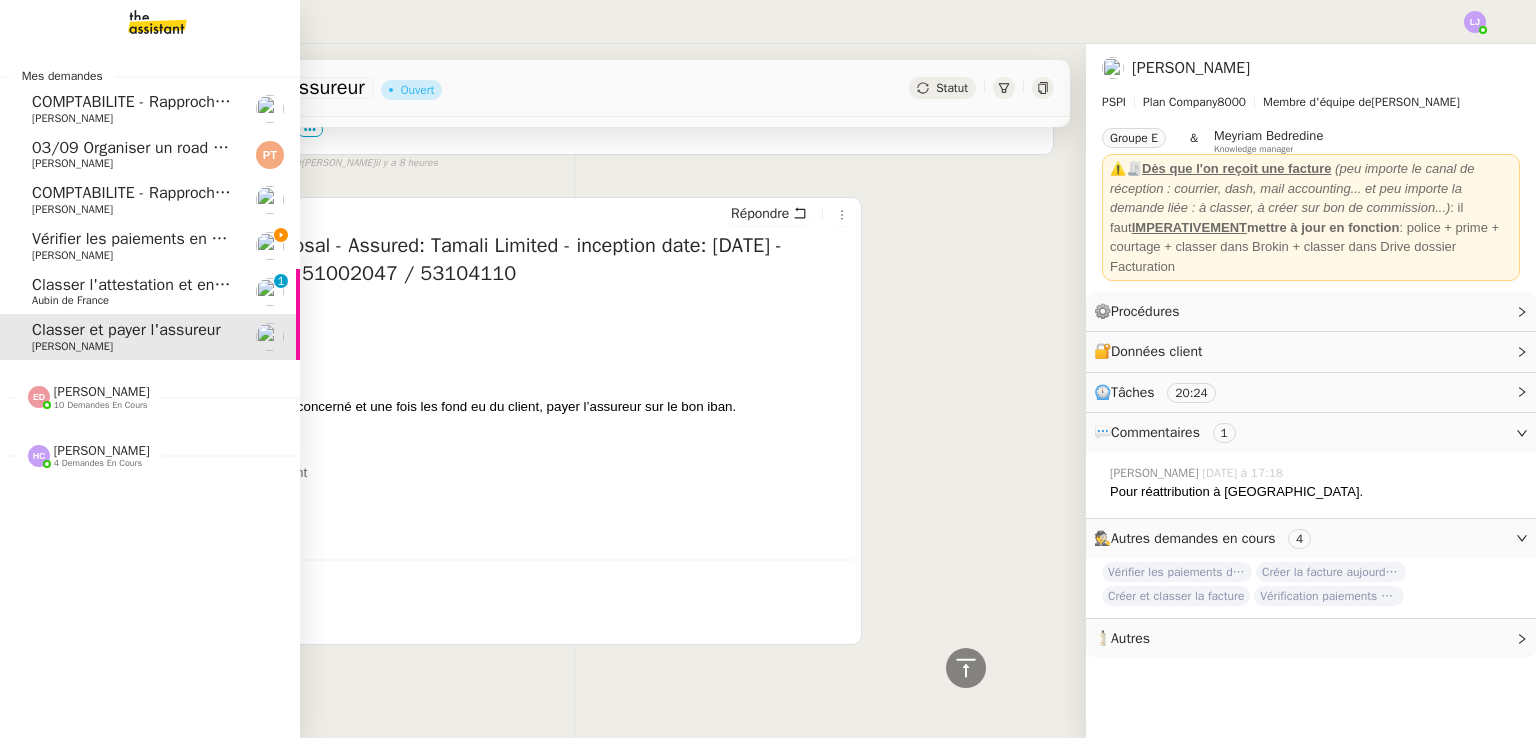click on "Classer l'attestation et envoyer l'offre" 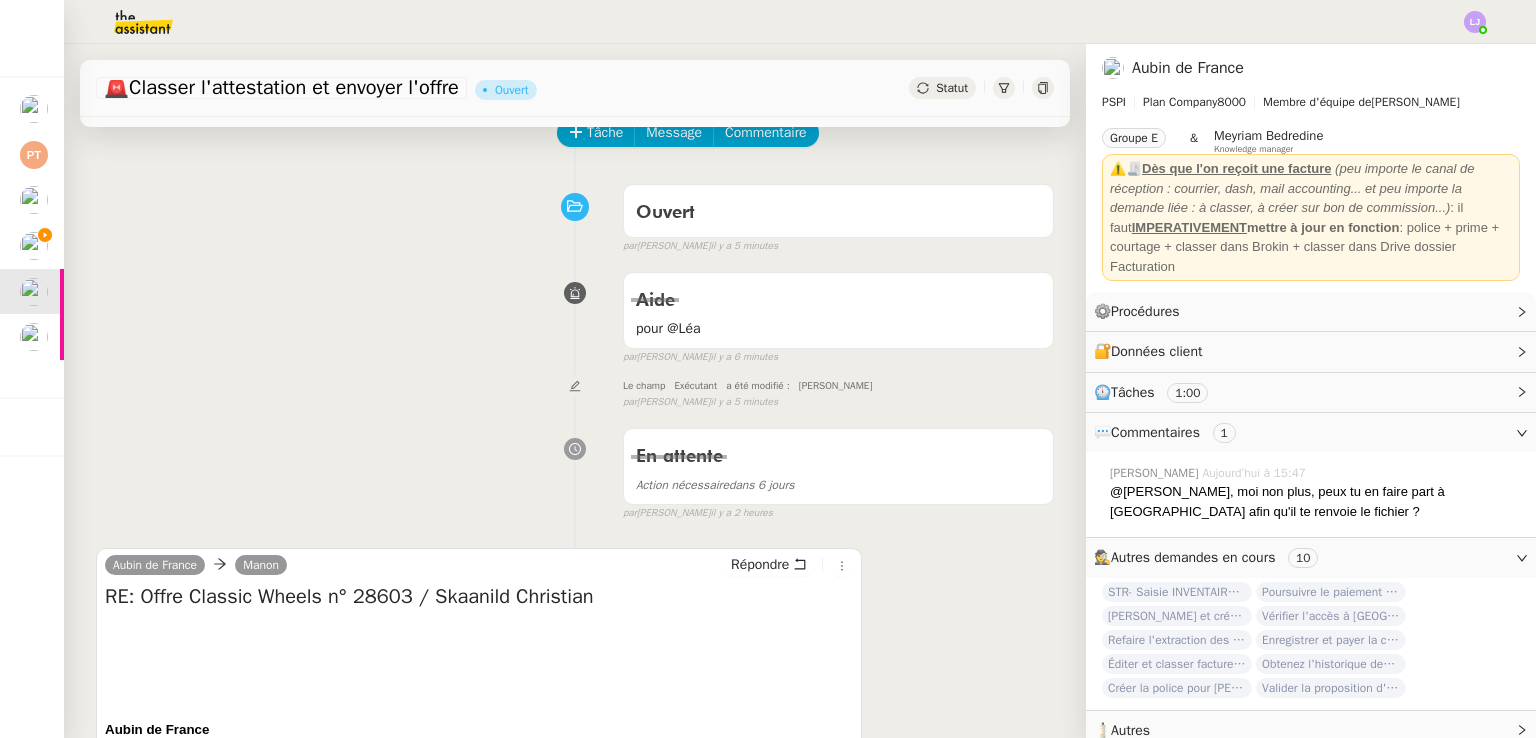 scroll, scrollTop: 0, scrollLeft: 0, axis: both 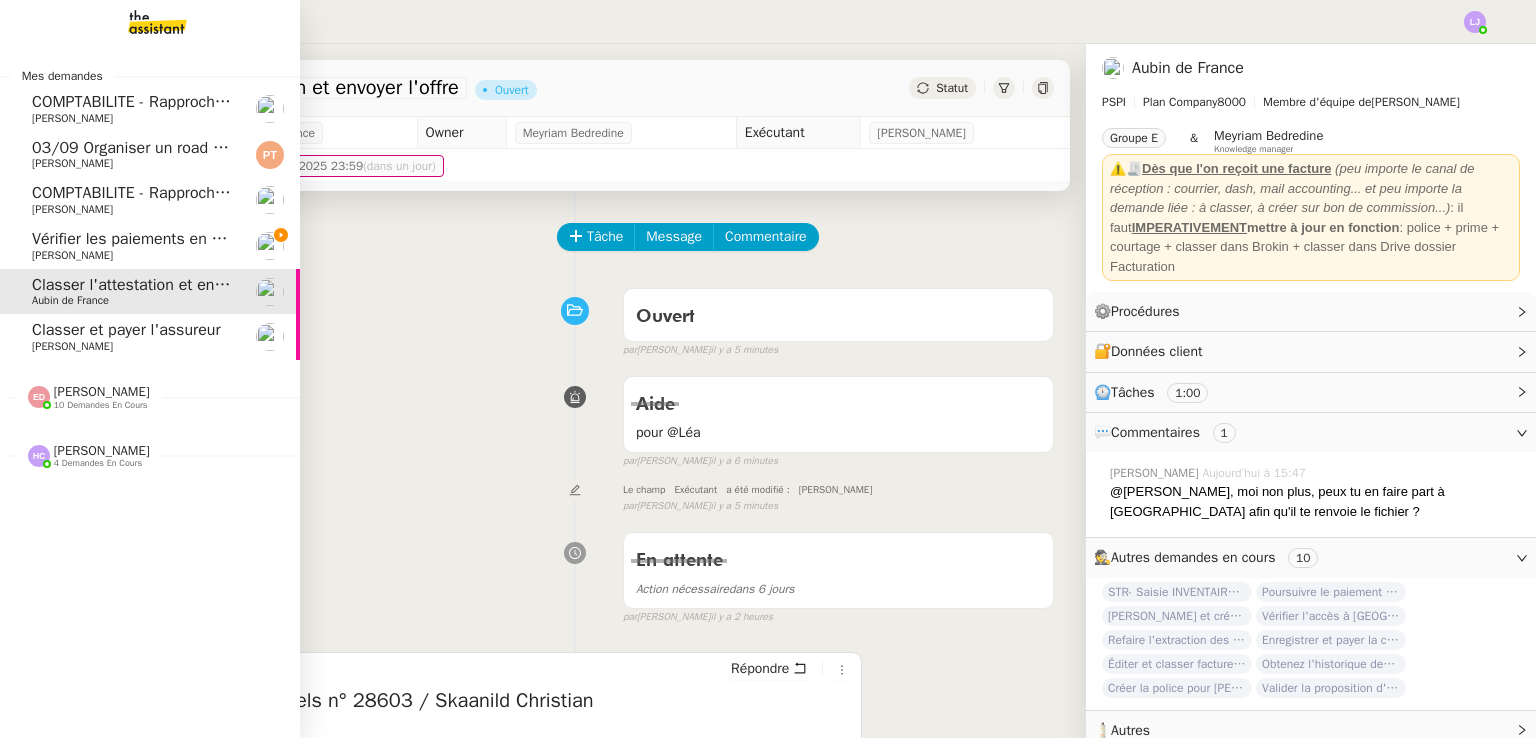 click on "[PERSON_NAME]" 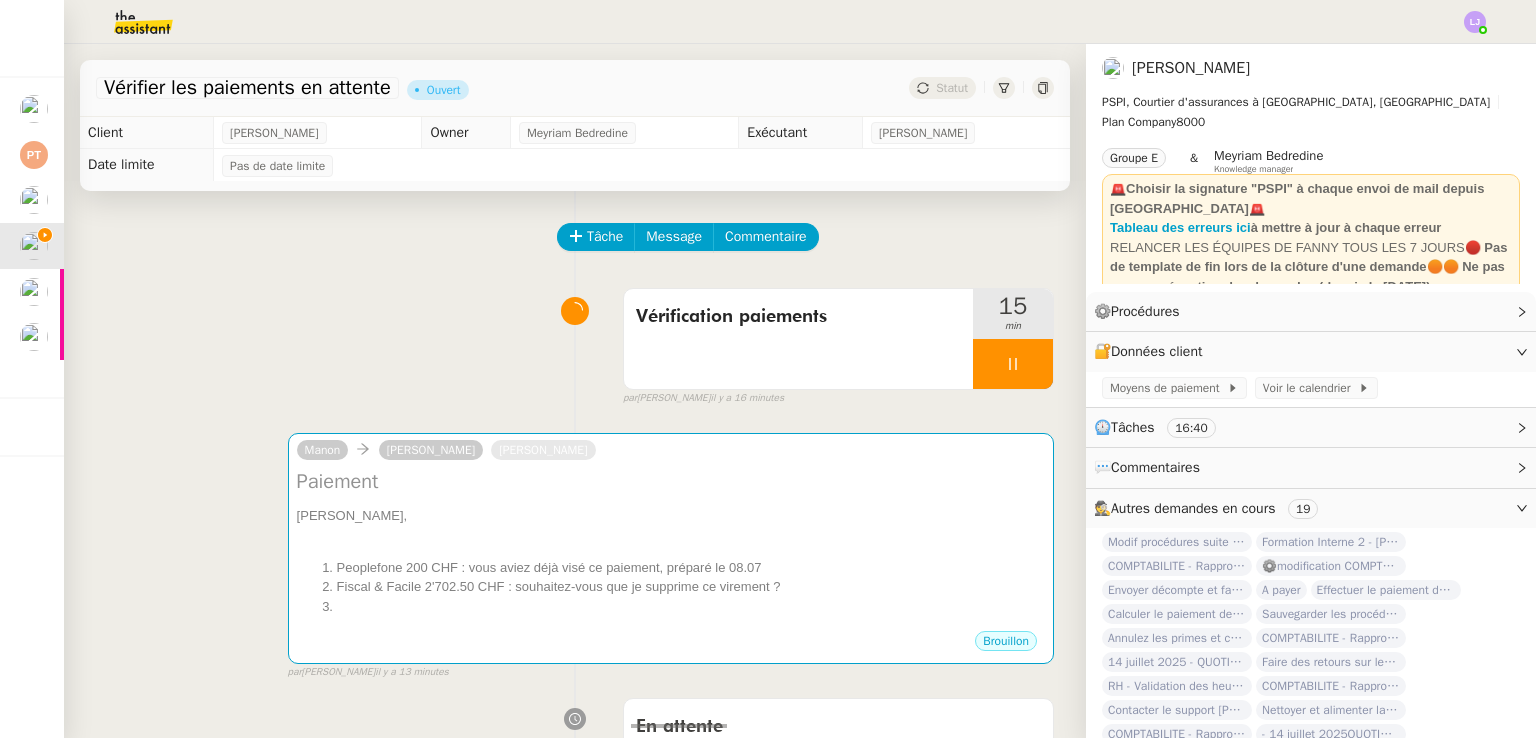 click 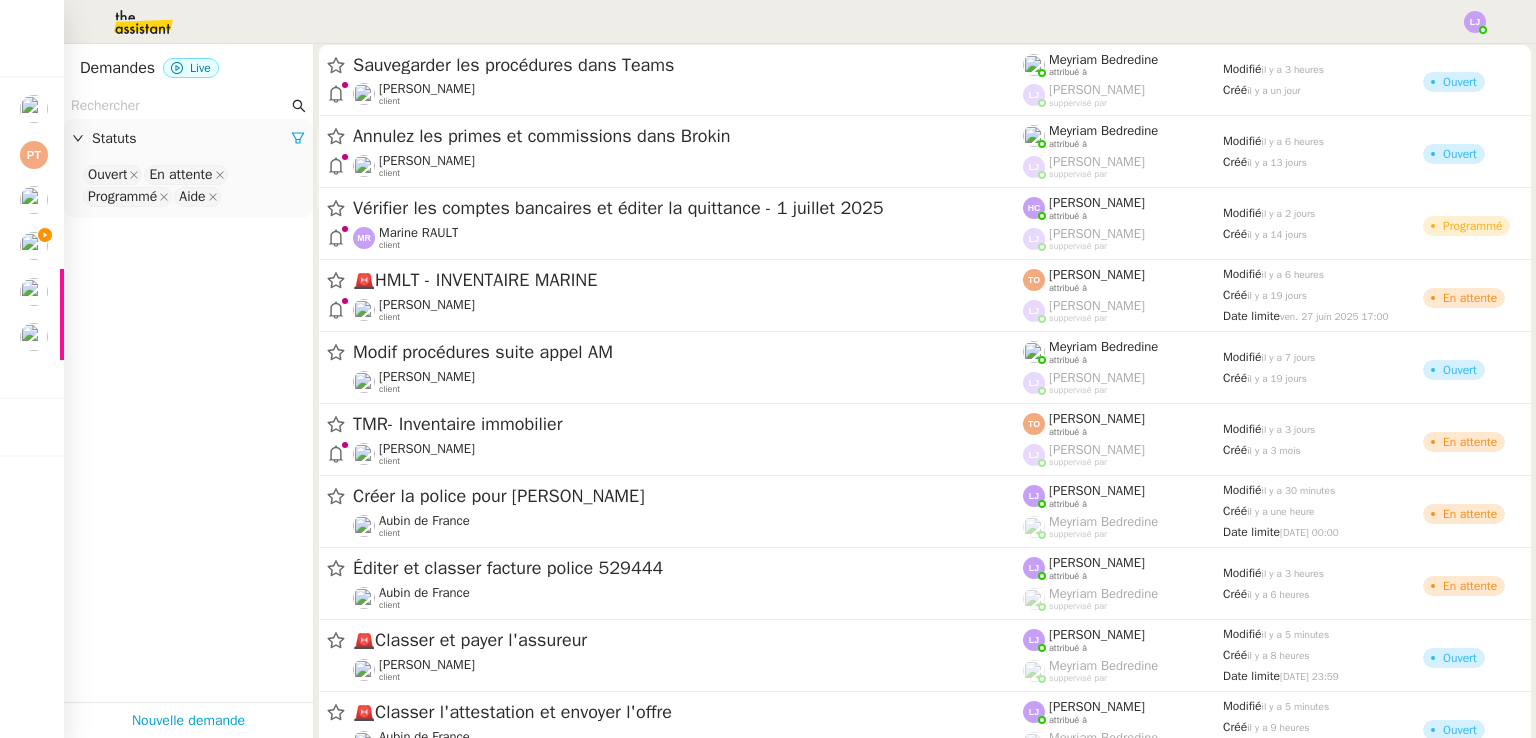 click 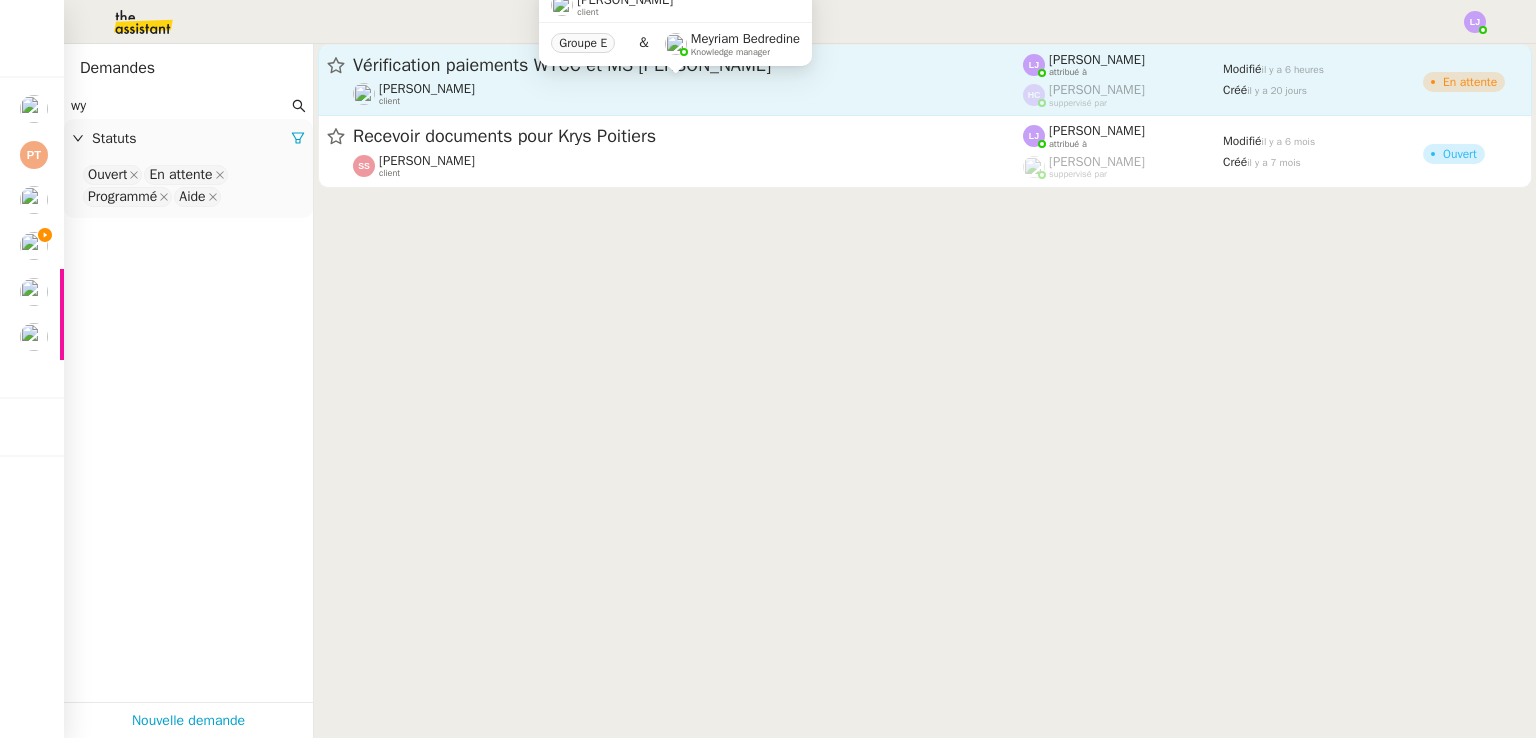 click on "[PERSON_NAME]" 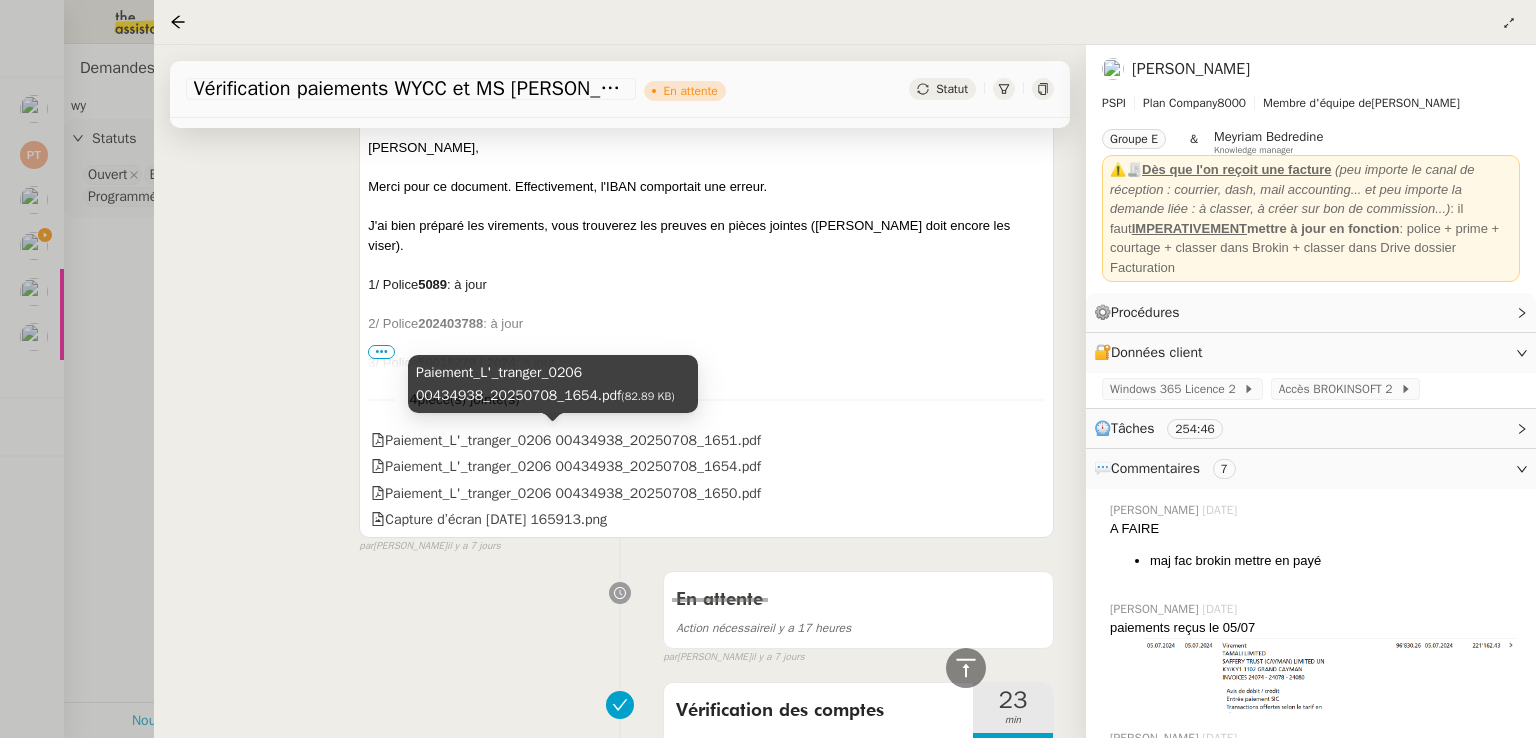 scroll, scrollTop: 1964, scrollLeft: 0, axis: vertical 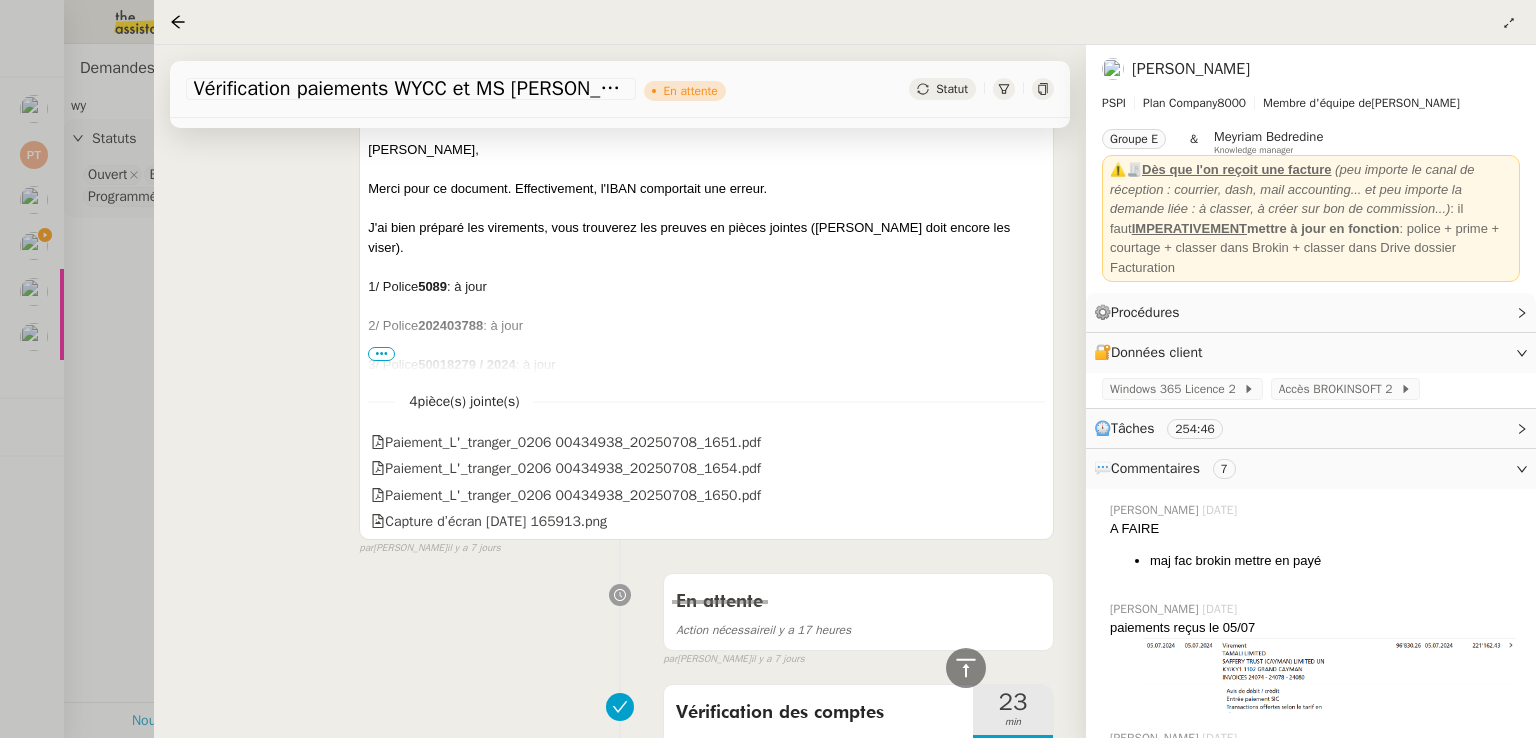 click on "202403788" at bounding box center [450, 325] 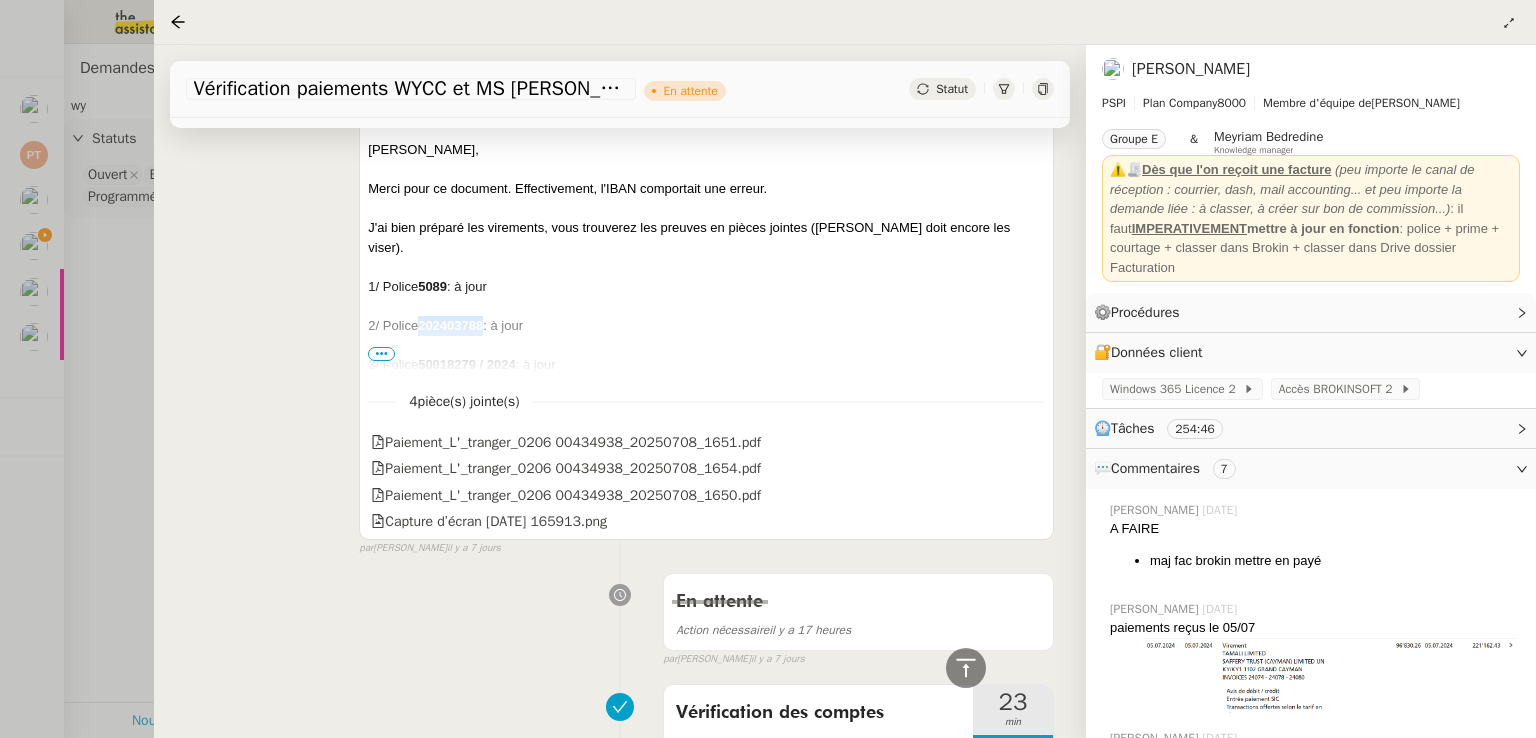 click on "202403788" at bounding box center (450, 325) 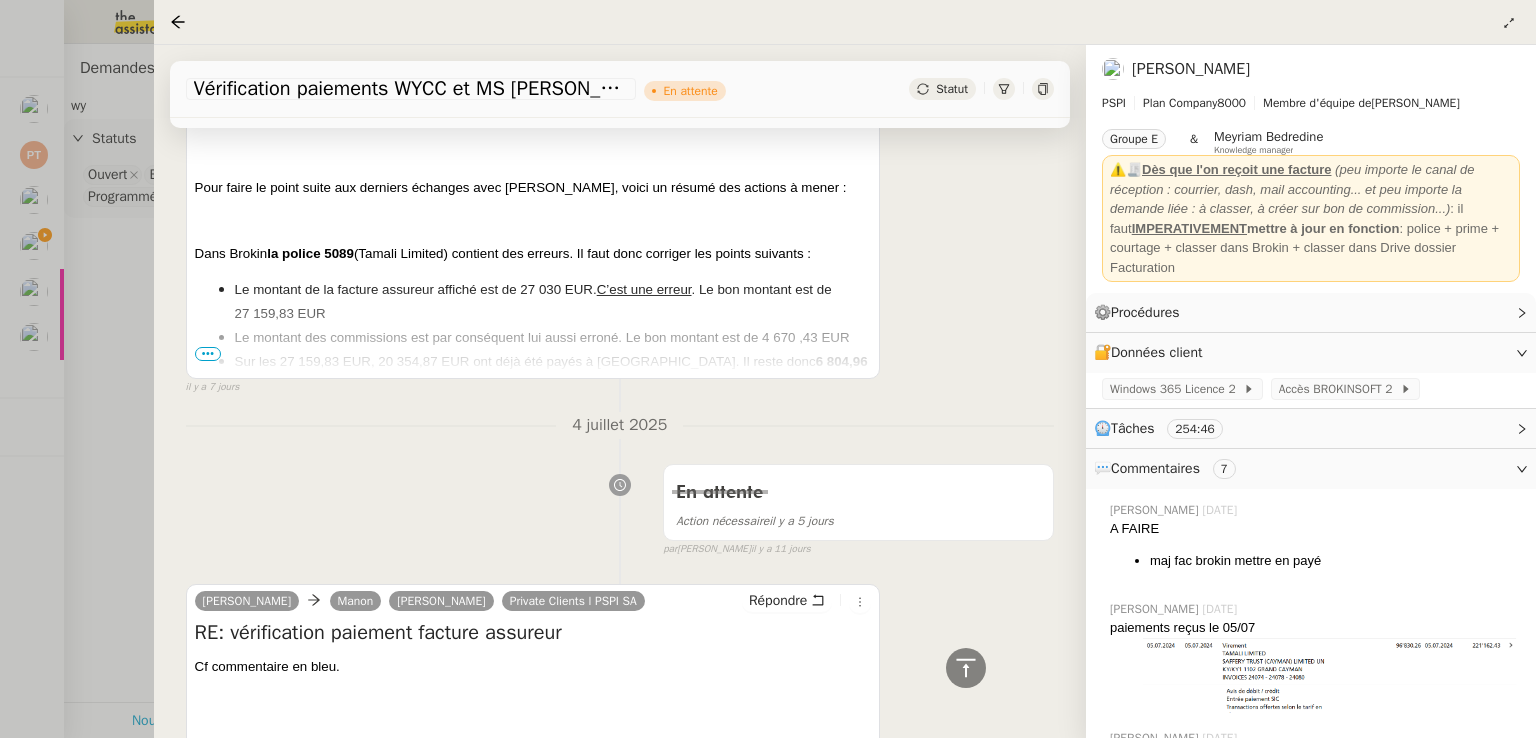 scroll, scrollTop: 4956, scrollLeft: 0, axis: vertical 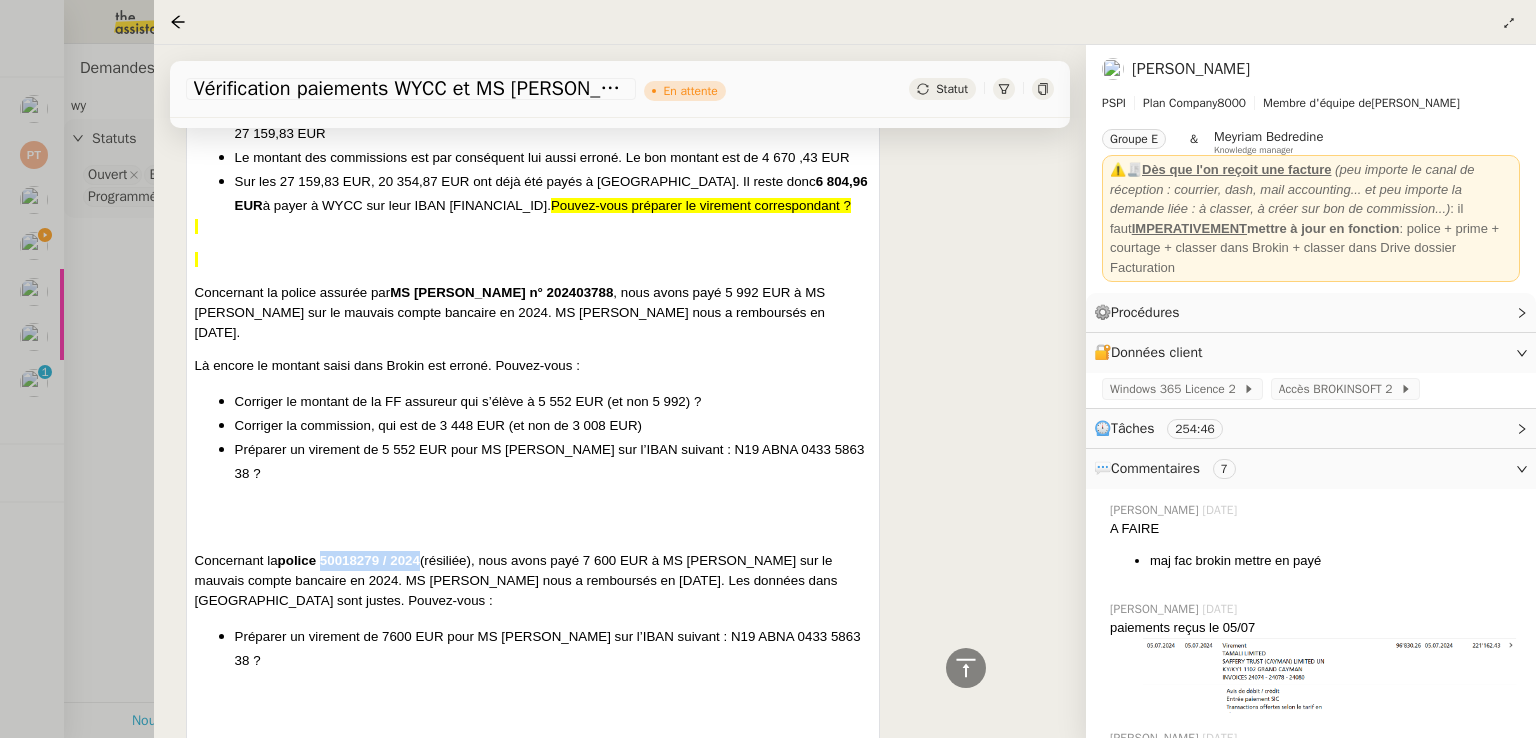drag, startPoint x: 420, startPoint y: 512, endPoint x: 322, endPoint y: 510, distance: 98.02041 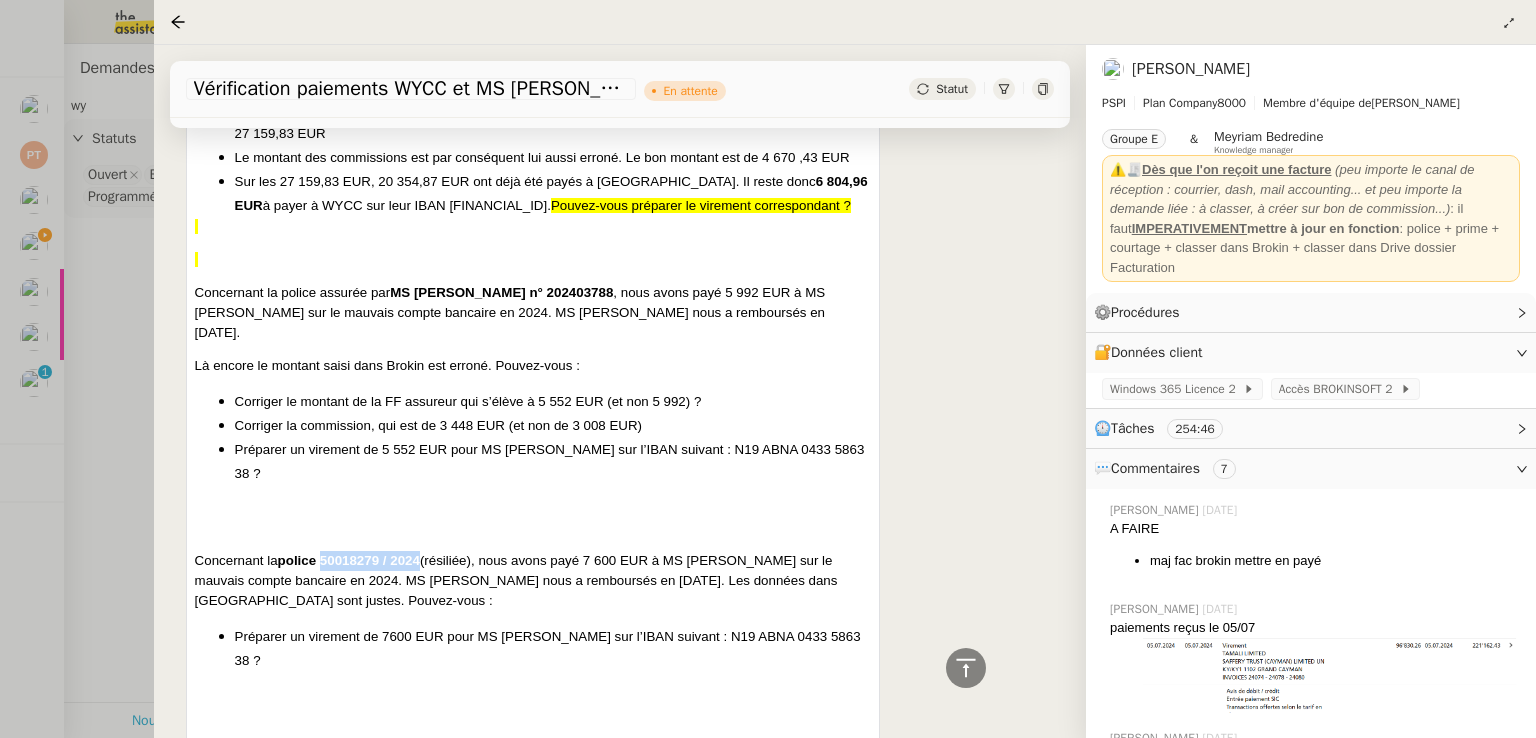 copy on "50018279 / 2024" 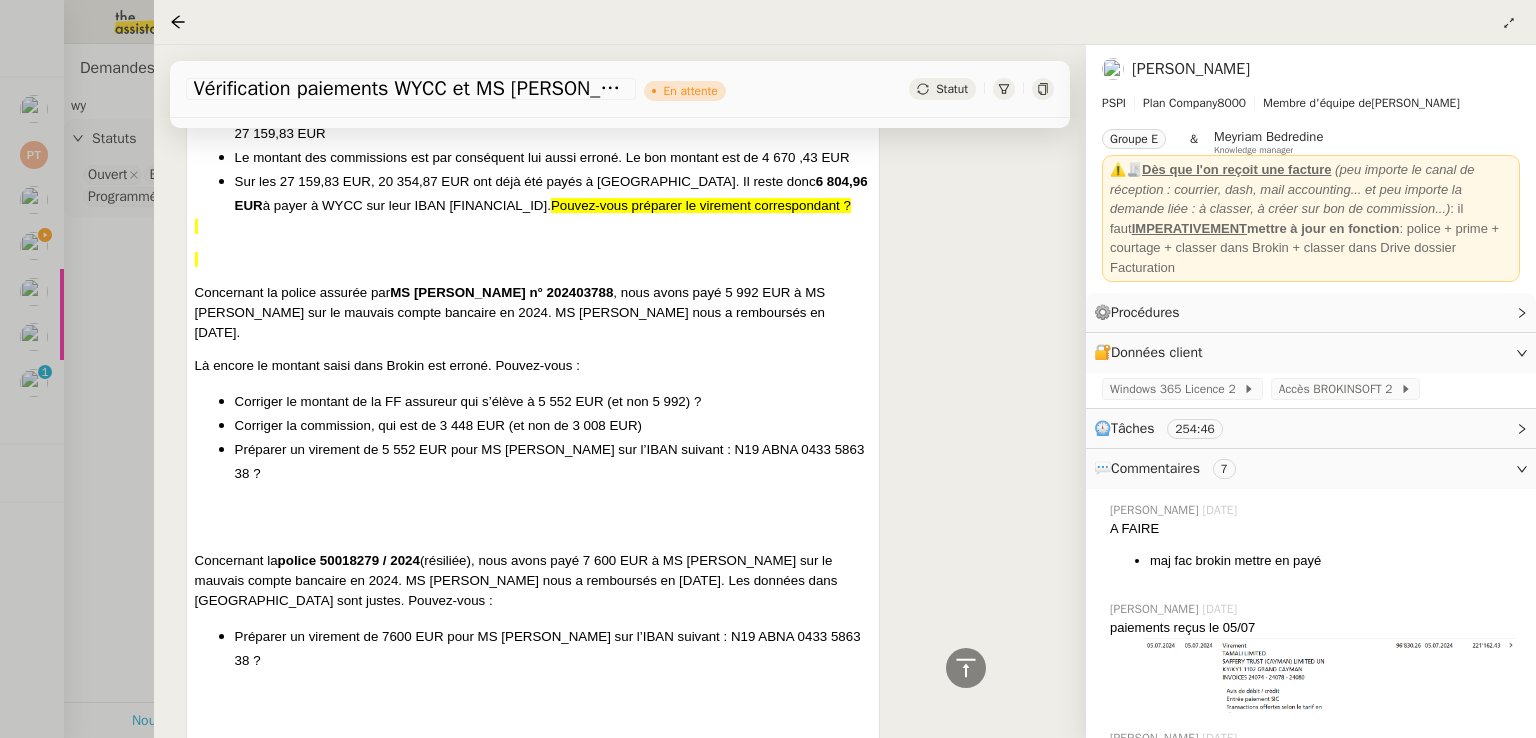 click at bounding box center (768, 369) 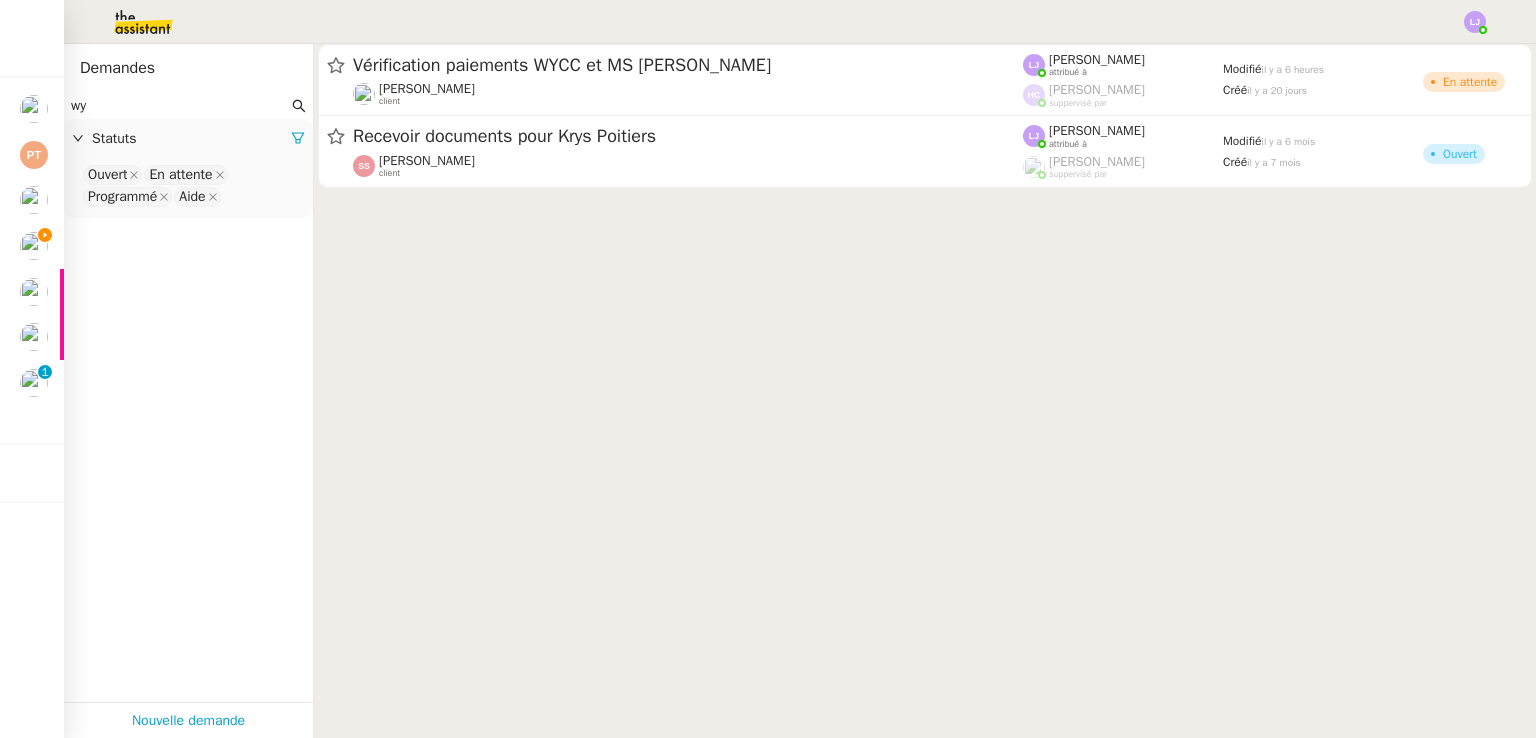 click on "wy" 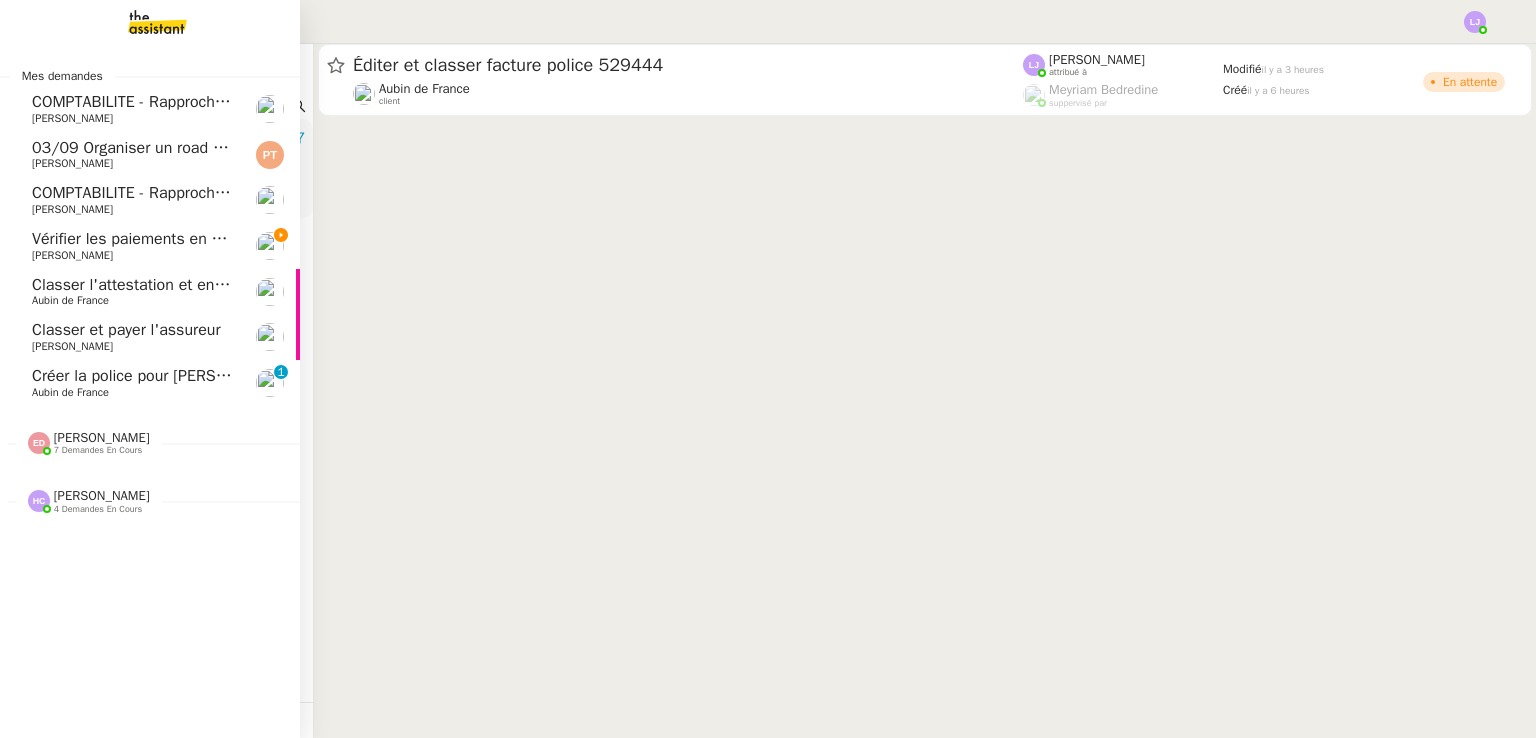 type on "laura" 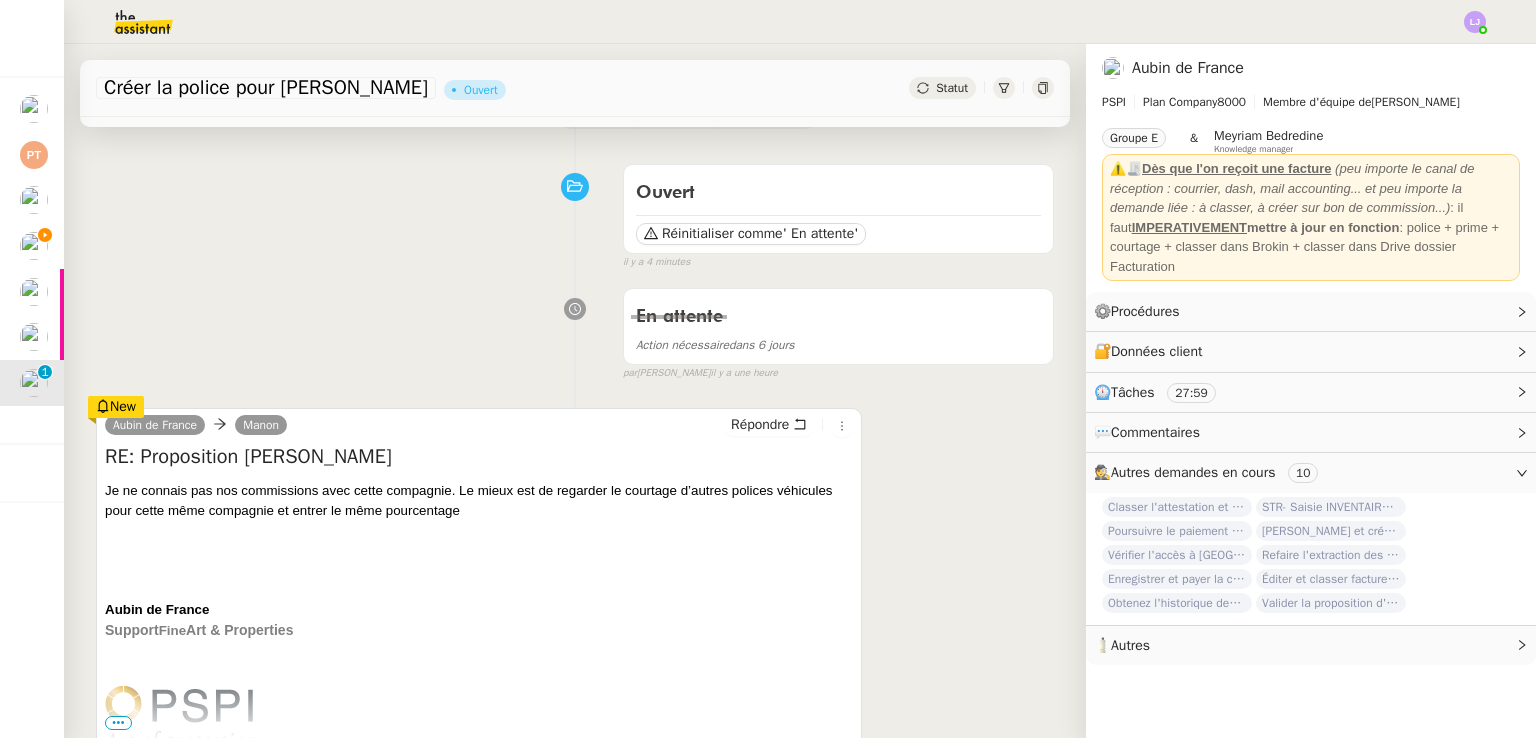 scroll, scrollTop: 0, scrollLeft: 0, axis: both 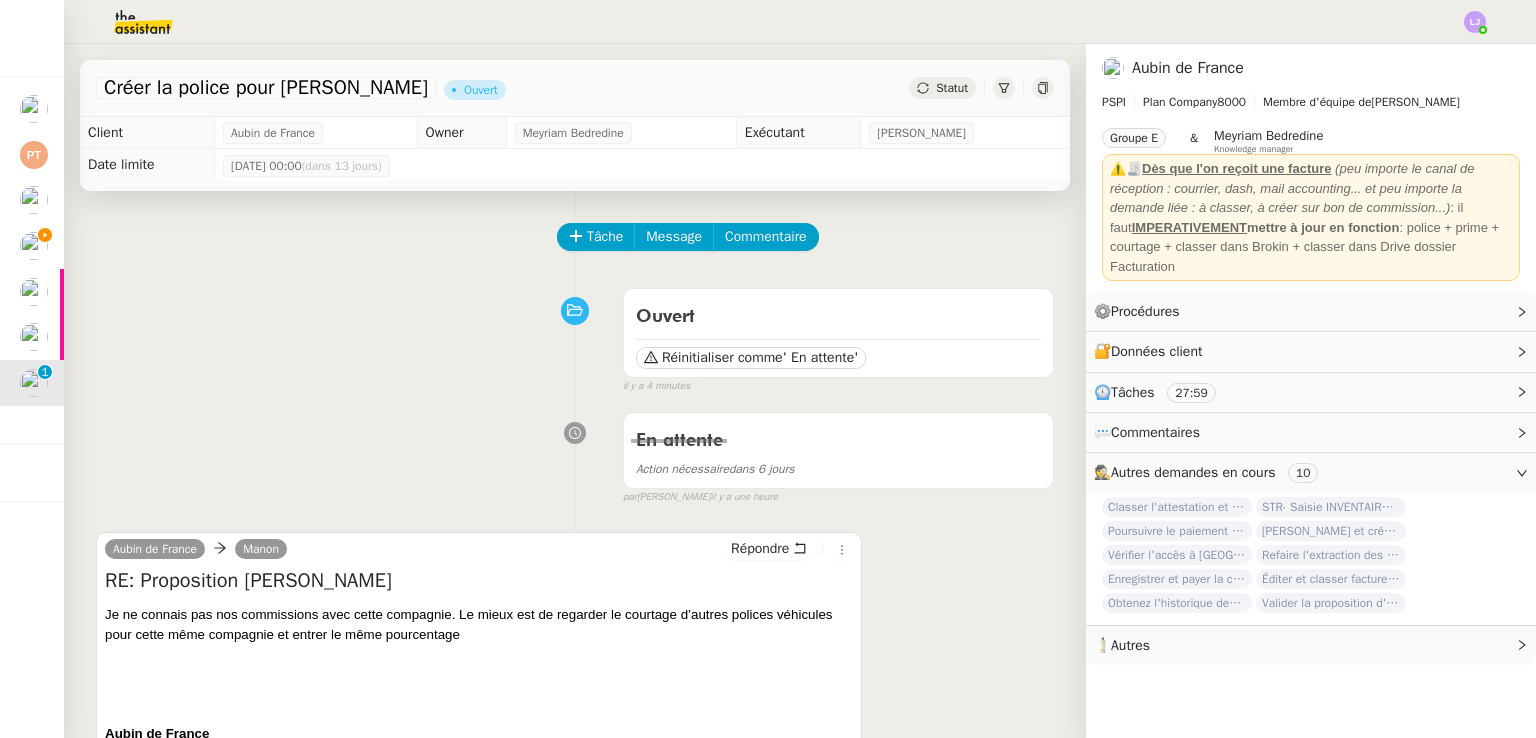 click 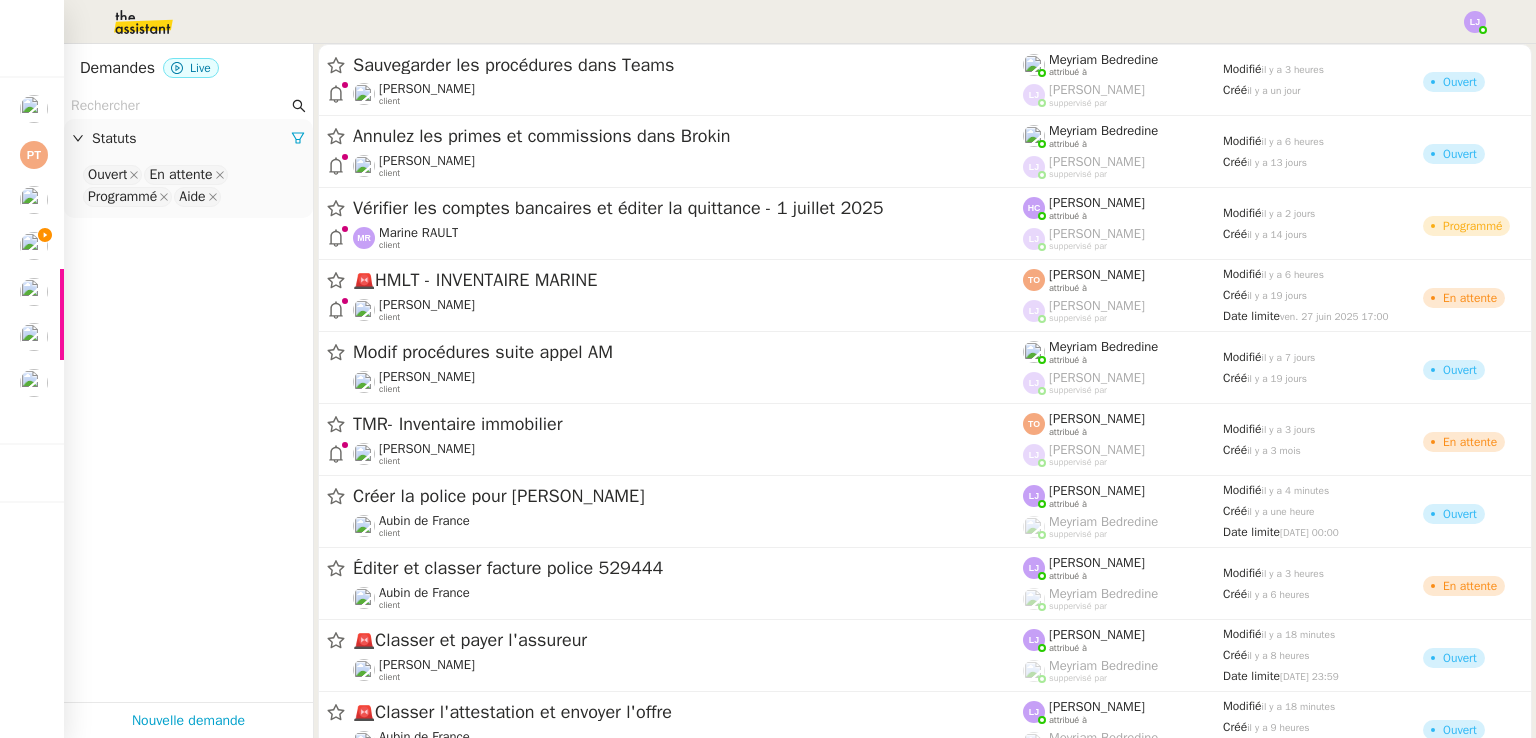 click 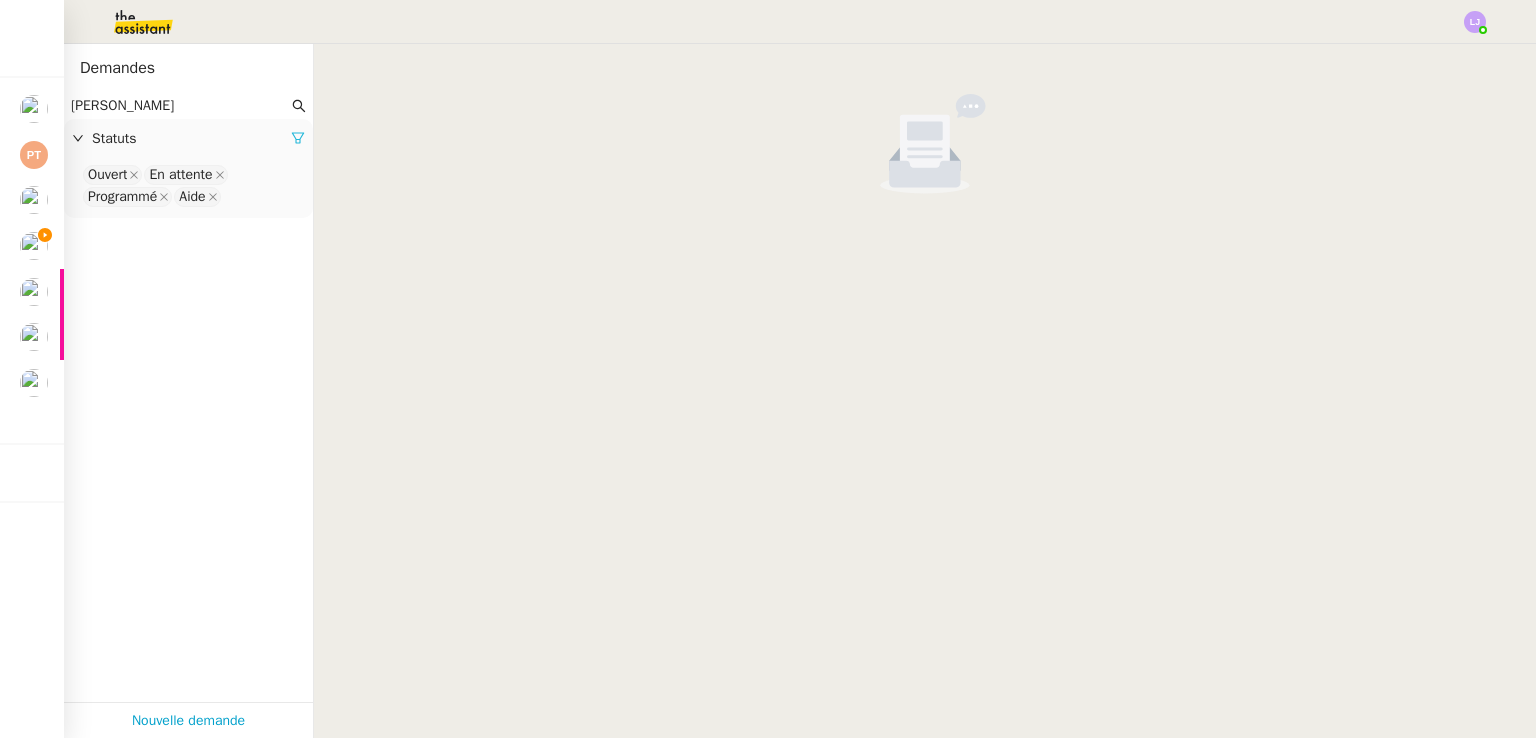 type on "laura di l" 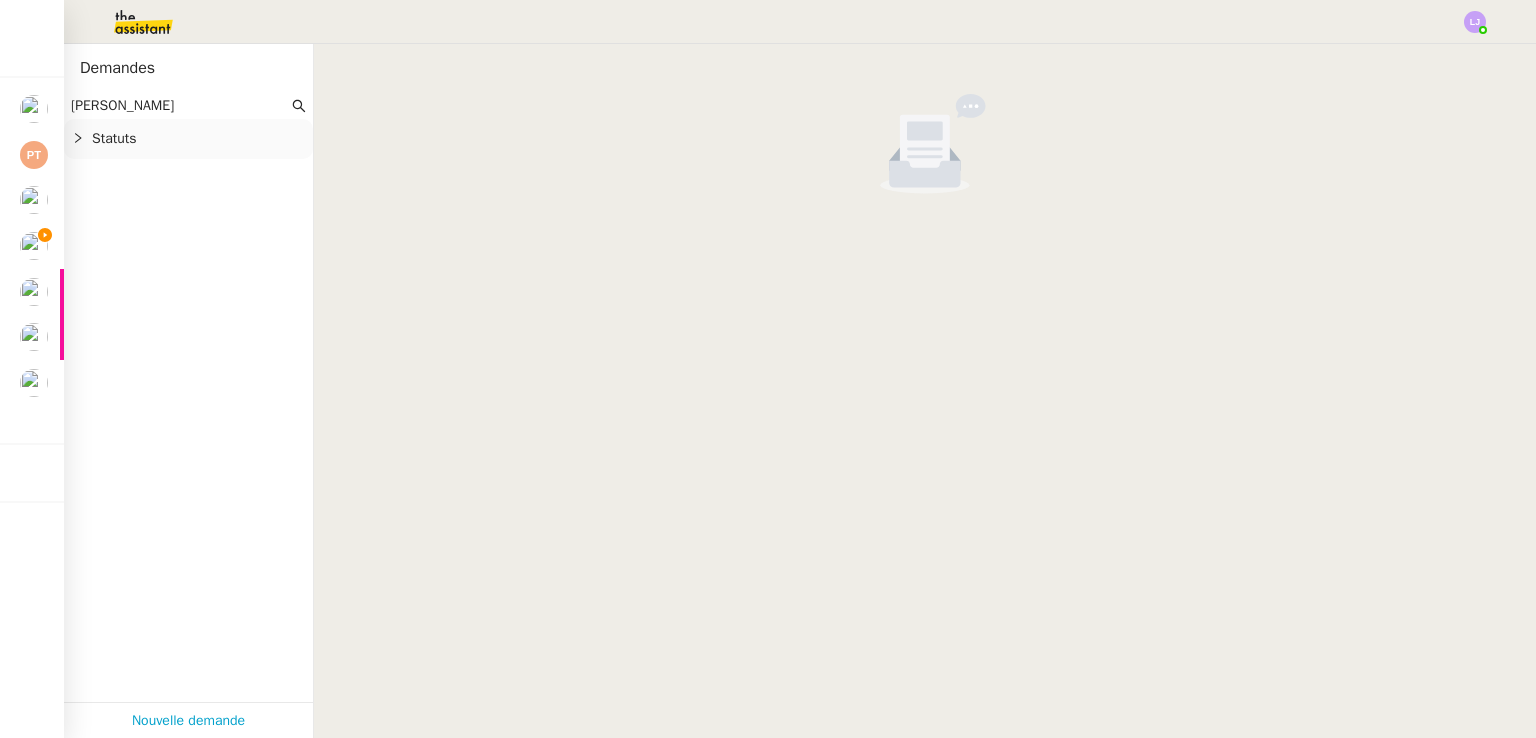 click on "Statuts" 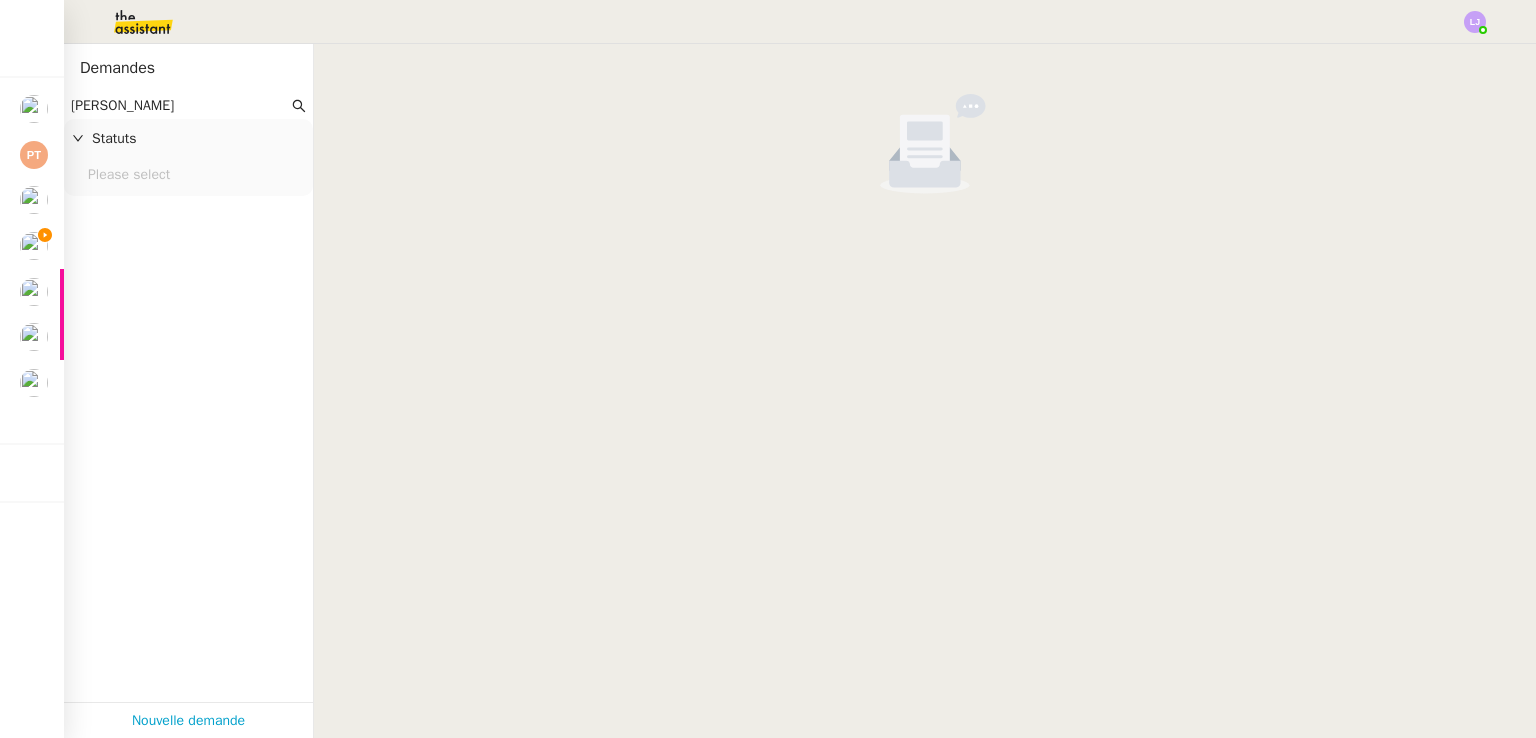 click on "Please select" 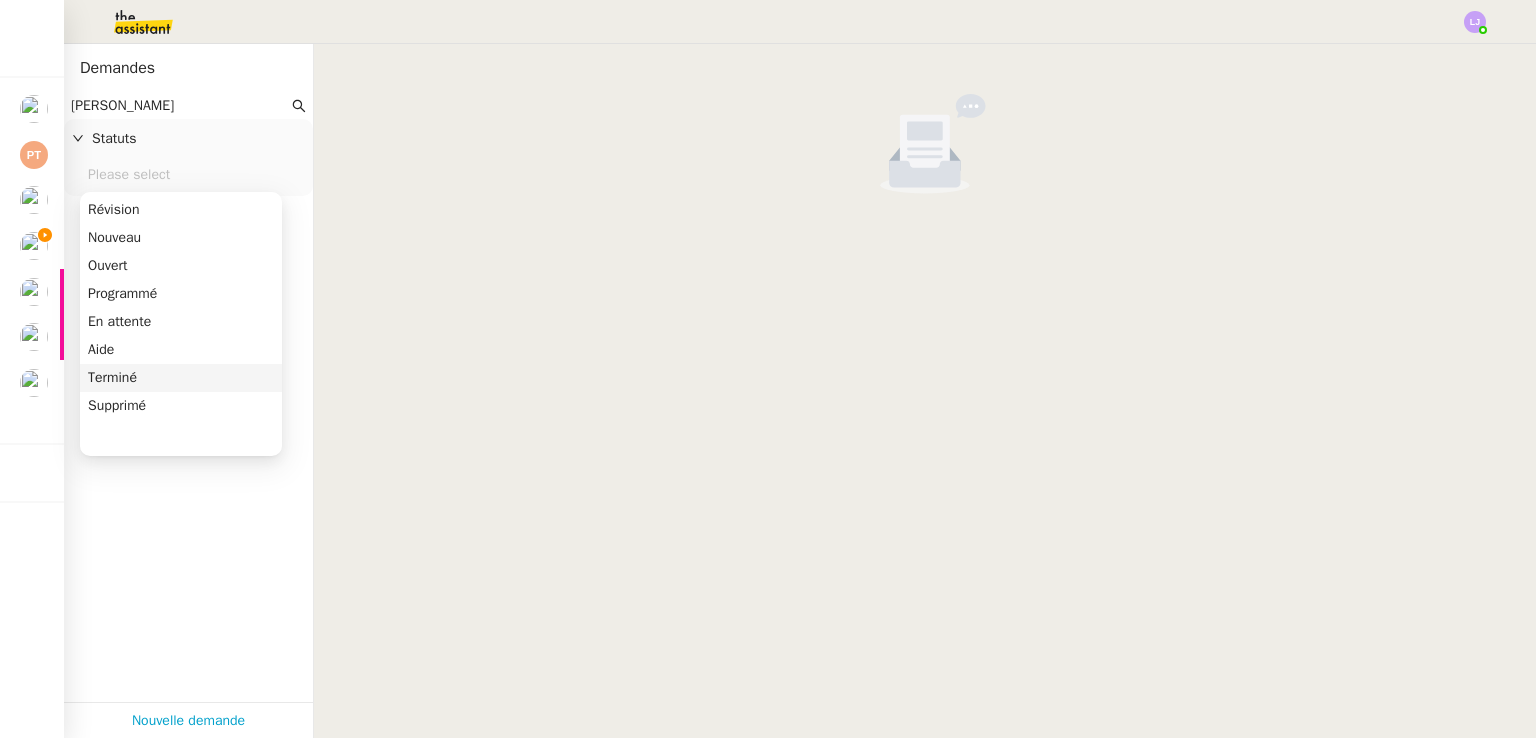 click on "Terminé" at bounding box center (181, 378) 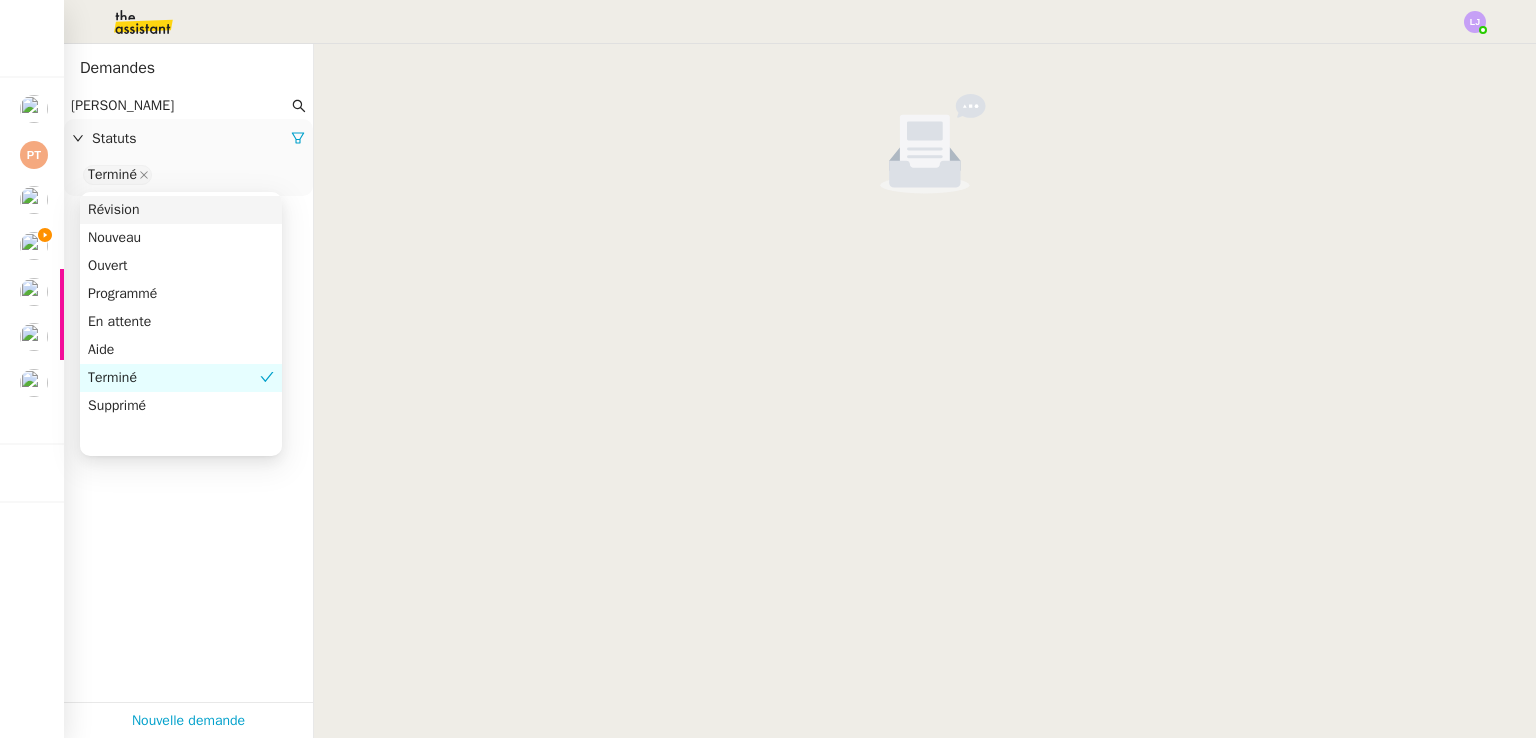 click on "laura di l" 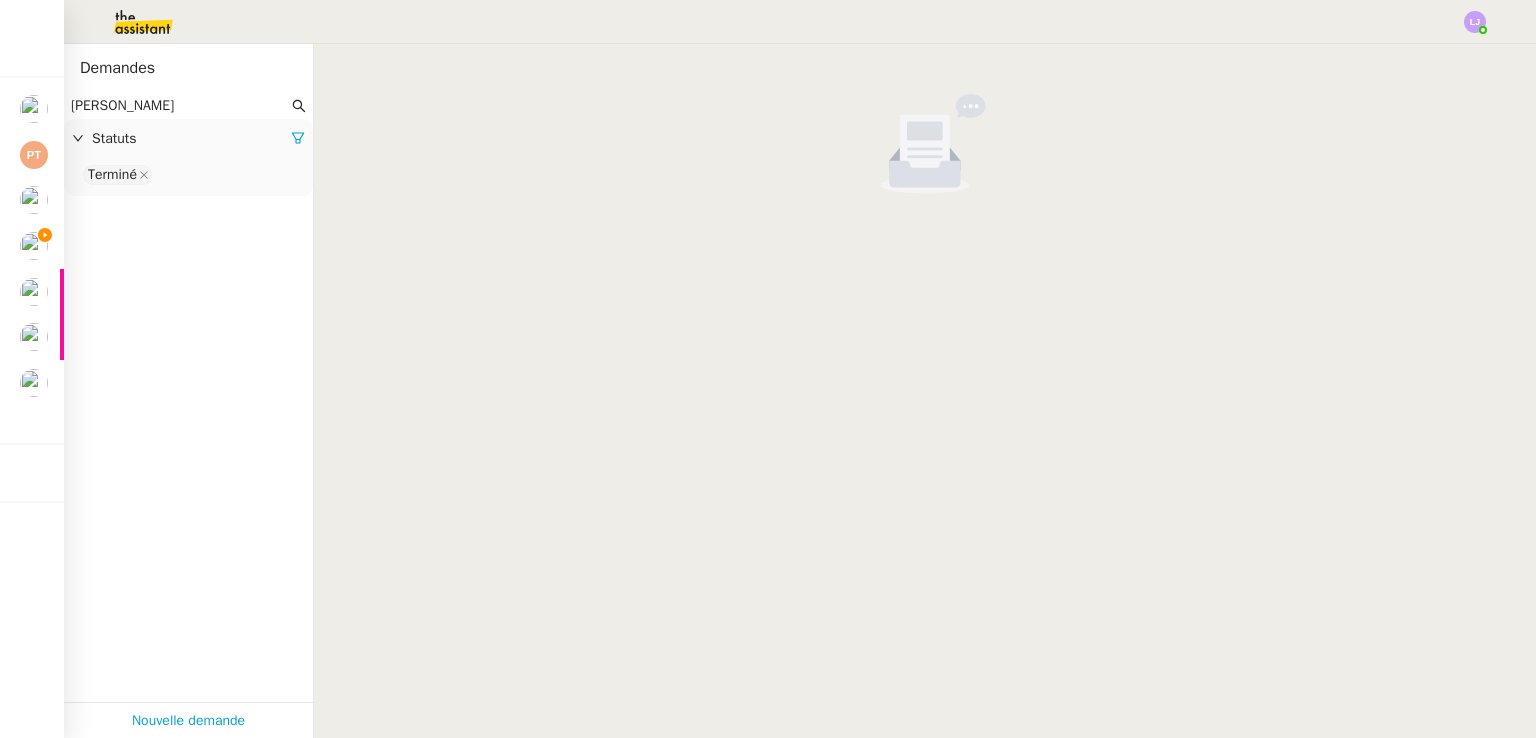 click on "laura di l" 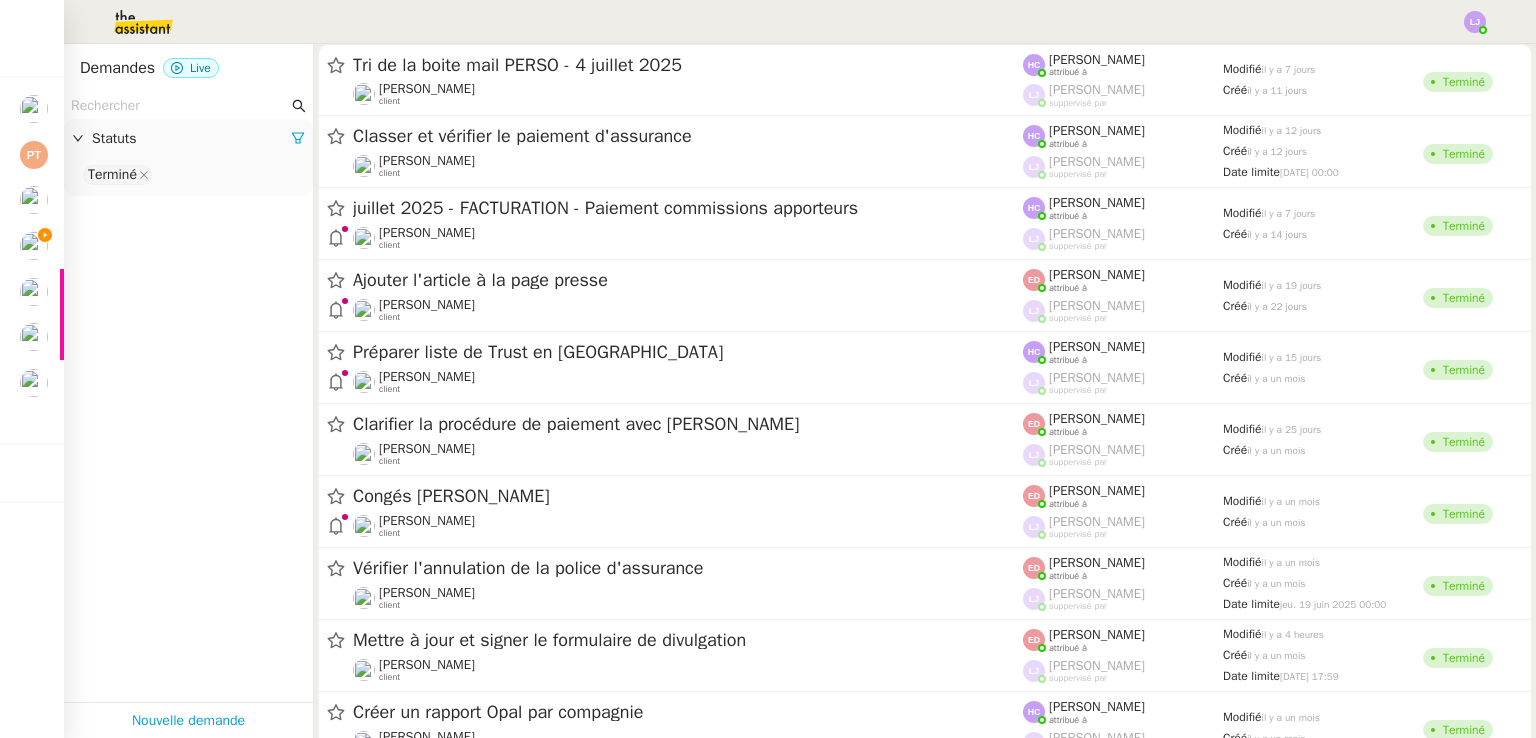 type 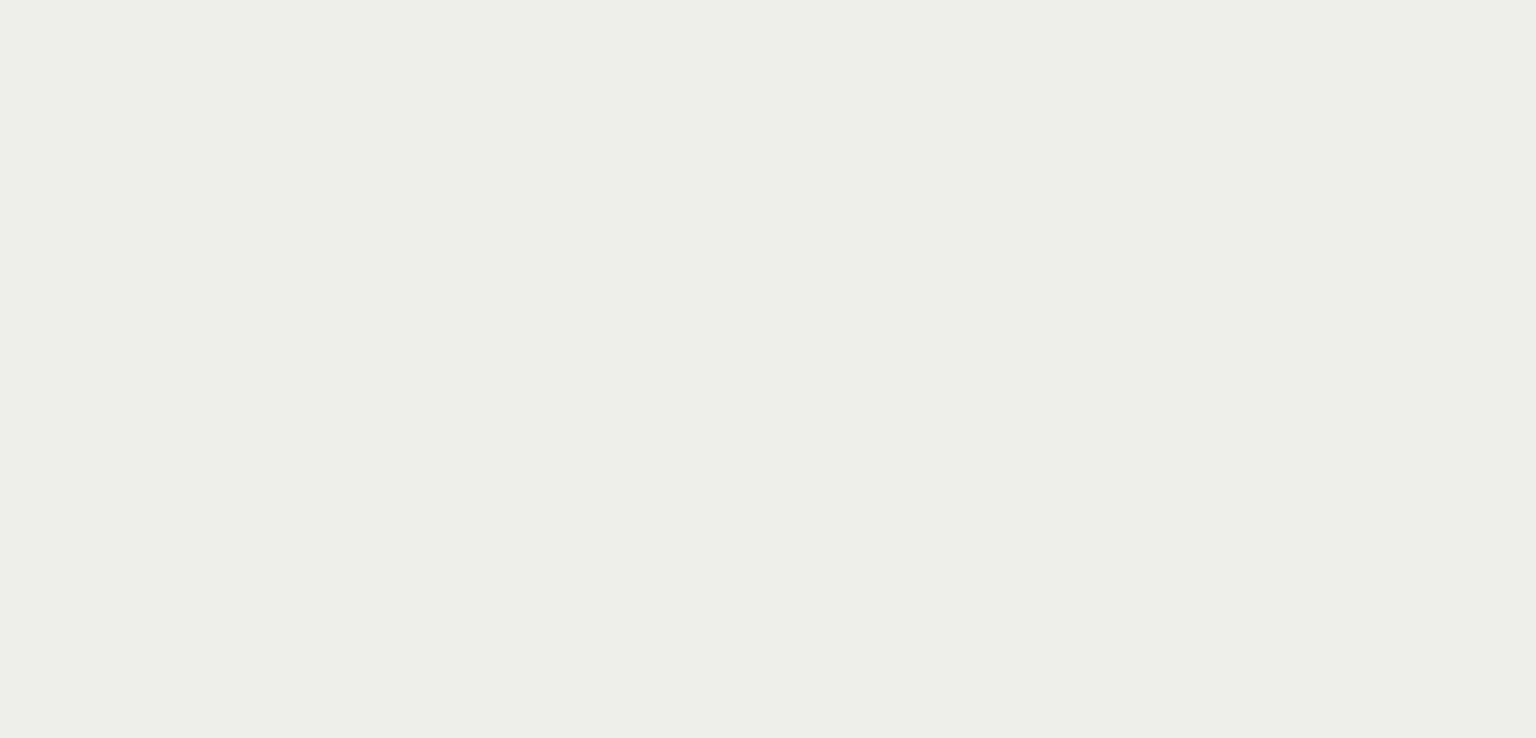 scroll, scrollTop: 0, scrollLeft: 0, axis: both 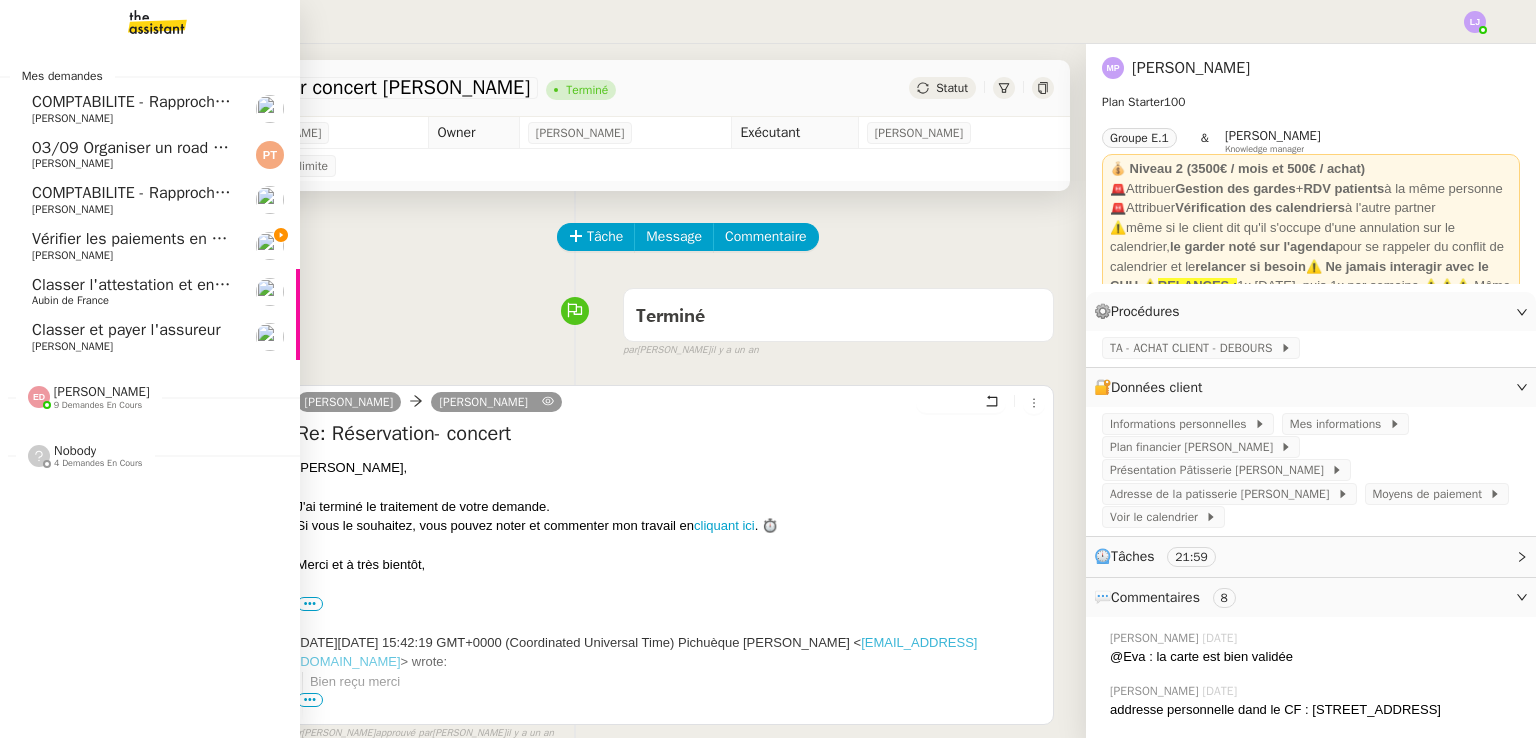 click on "Vérifier les paiements en attente" 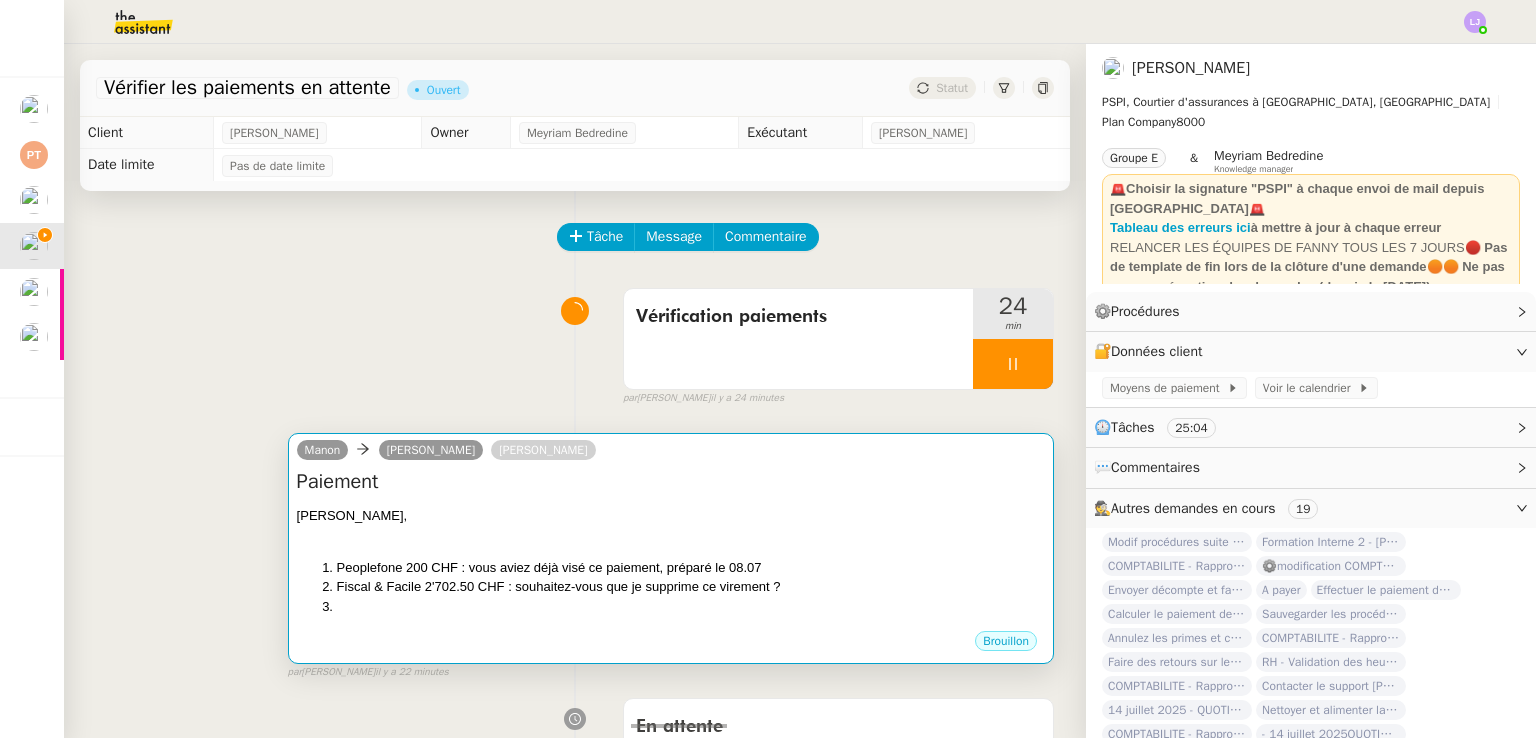 click on "[PERSON_NAME]," at bounding box center [671, 516] 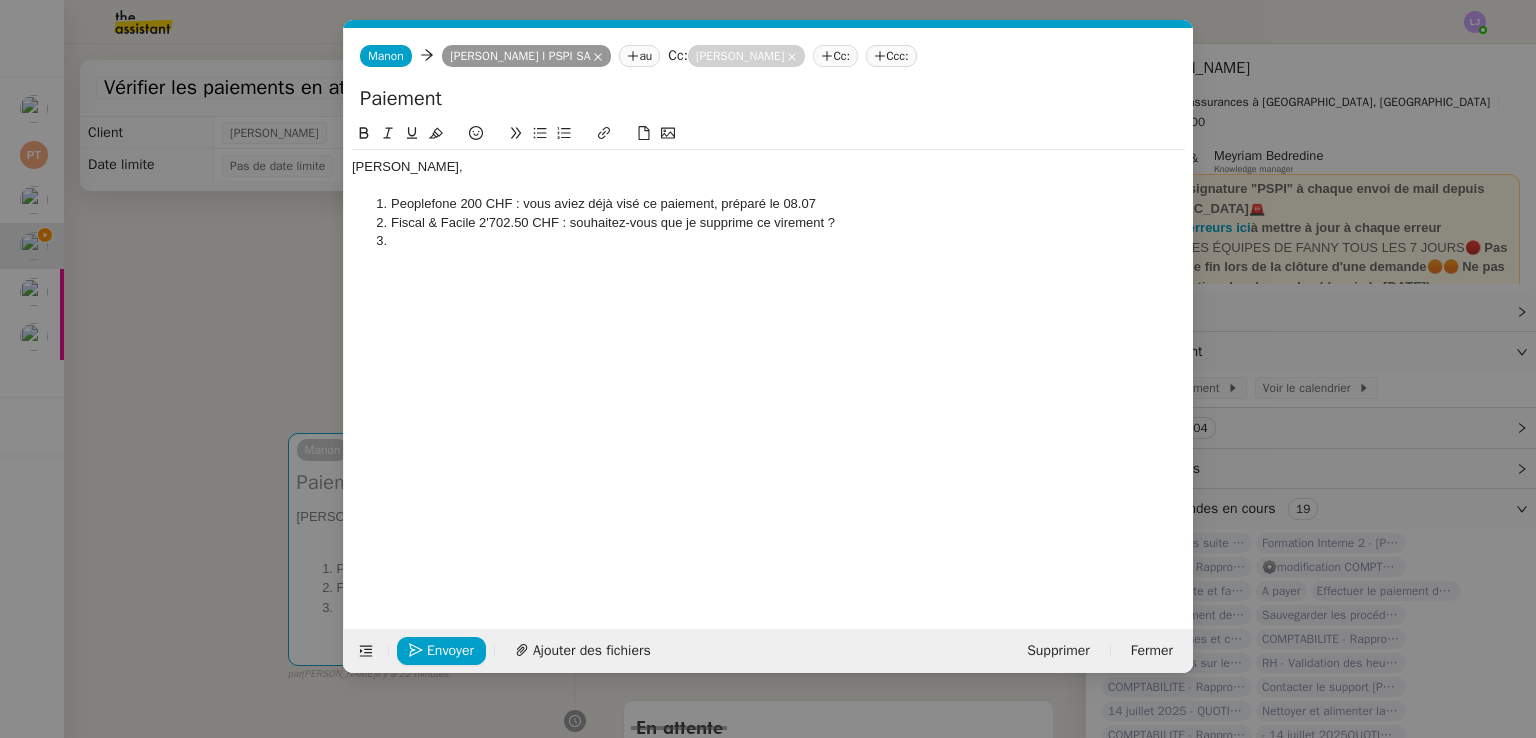 scroll, scrollTop: 0, scrollLeft: 42, axis: horizontal 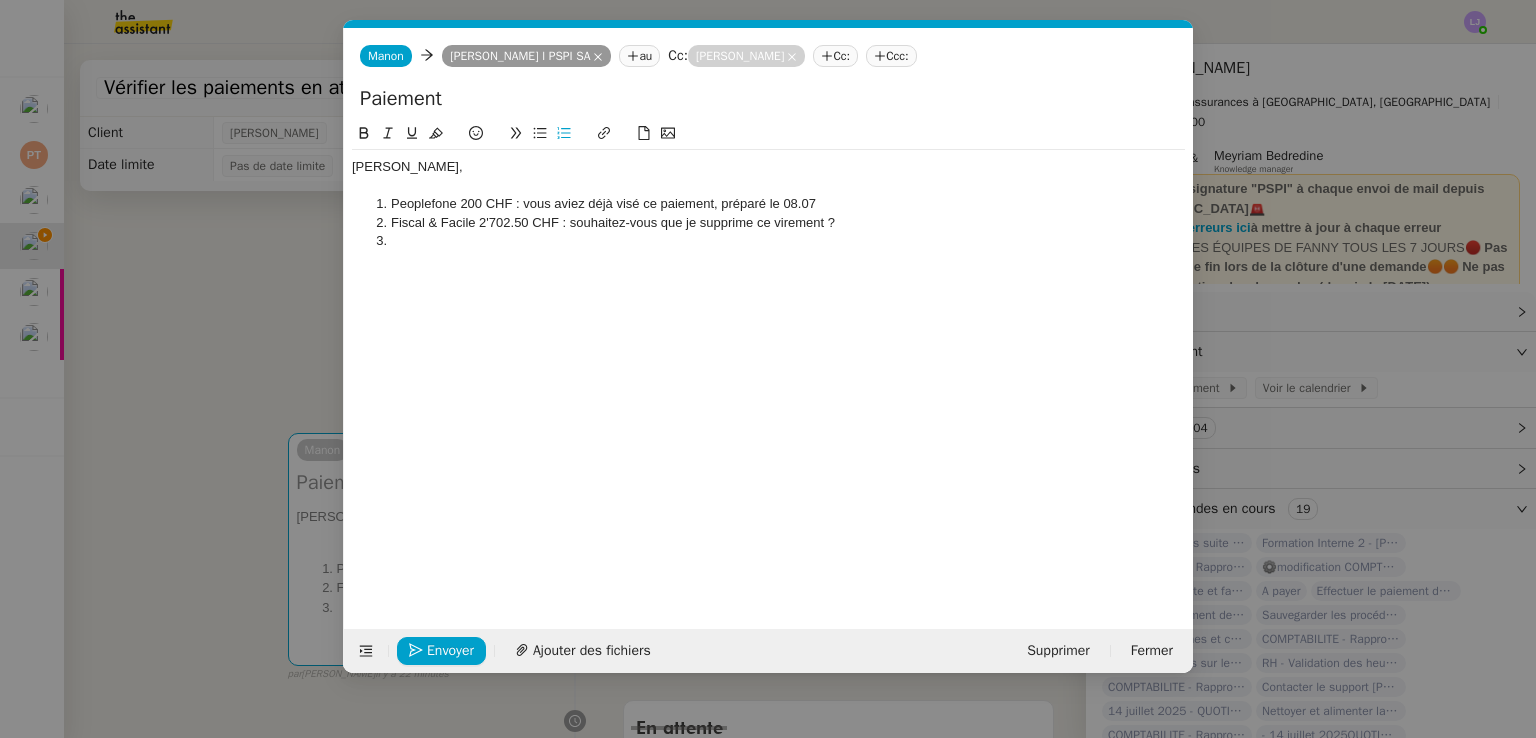 type 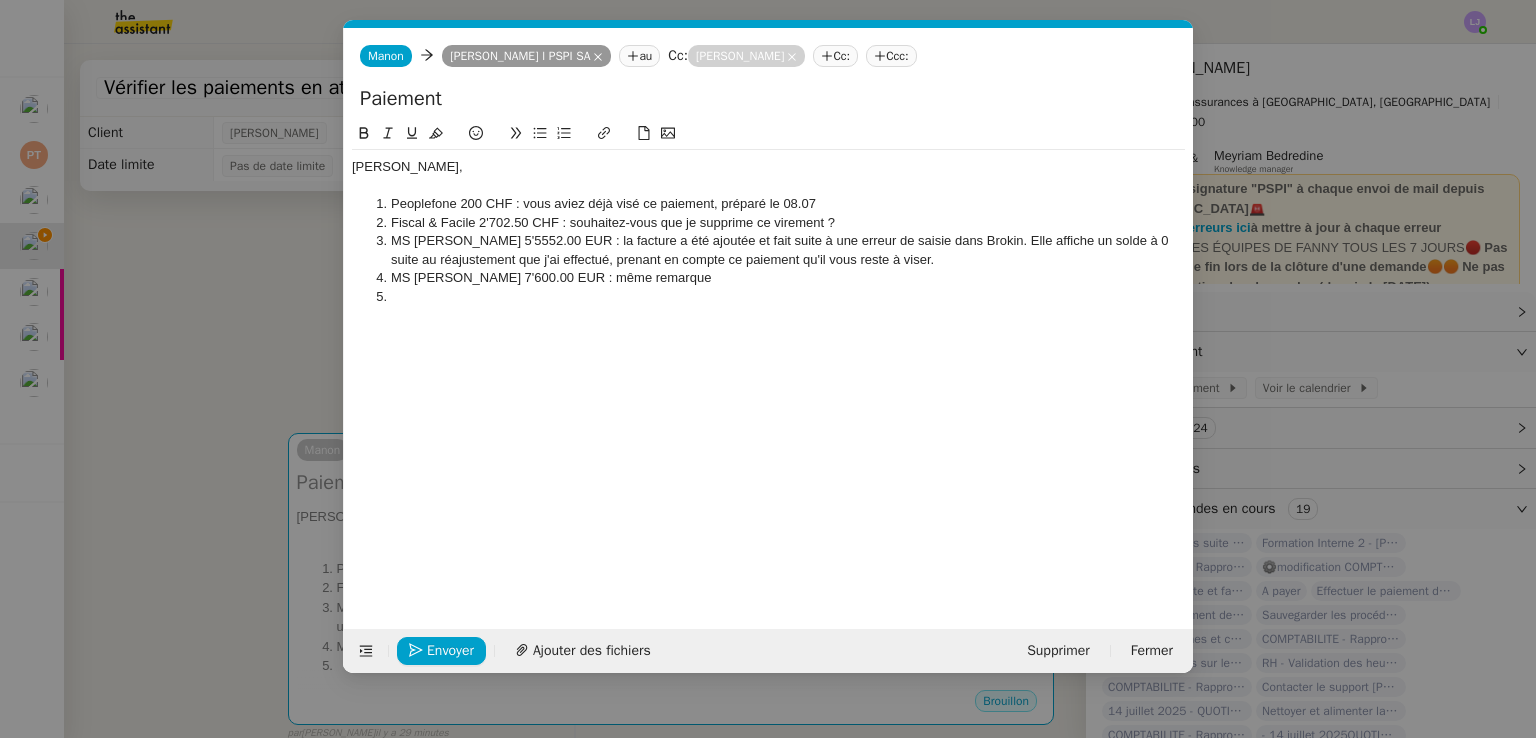 click on "Service TA - VOYAGE - PROPOSITION GLOBALE    A utiliser dans le cadre de proposition de déplacement TA - RELANCE CLIENT (EN)    Relancer un client lorsqu'il n'a pas répondu à un précédent message BAFERTY - MAIL AUDITION    A utiliser dans le cadre de la procédure d'envoi des mails d'audition TA - PUBLICATION OFFRE D'EMPLOI     Organisation du recrutement Discours de présentation du paiement sécurisé    TA - VOYAGES - PROPOSITION ITINERAIRE    Soumettre les résultats d'une recherche TA - CONFIRMATION PAIEMENT (EN)    Confirmer avec le client de modèle de transaction - Attention Plan Pro nécessaire. TA - COURRIER EXPEDIE (recommandé)    A utiliser dans le cadre de l'envoi d'un courrier recommandé TA - PARTAGE DE CALENDRIER (EN)    A utiliser pour demander au client de partager son calendrier afin de faciliter l'accès et la gestion PSPI - Appel de fonds MJL    A utiliser dans le cadre de la procédure d'appel de fonds MJL TA - RELANCE CLIENT    PSPI - Appel de cotisation CFE" at bounding box center [768, 369] 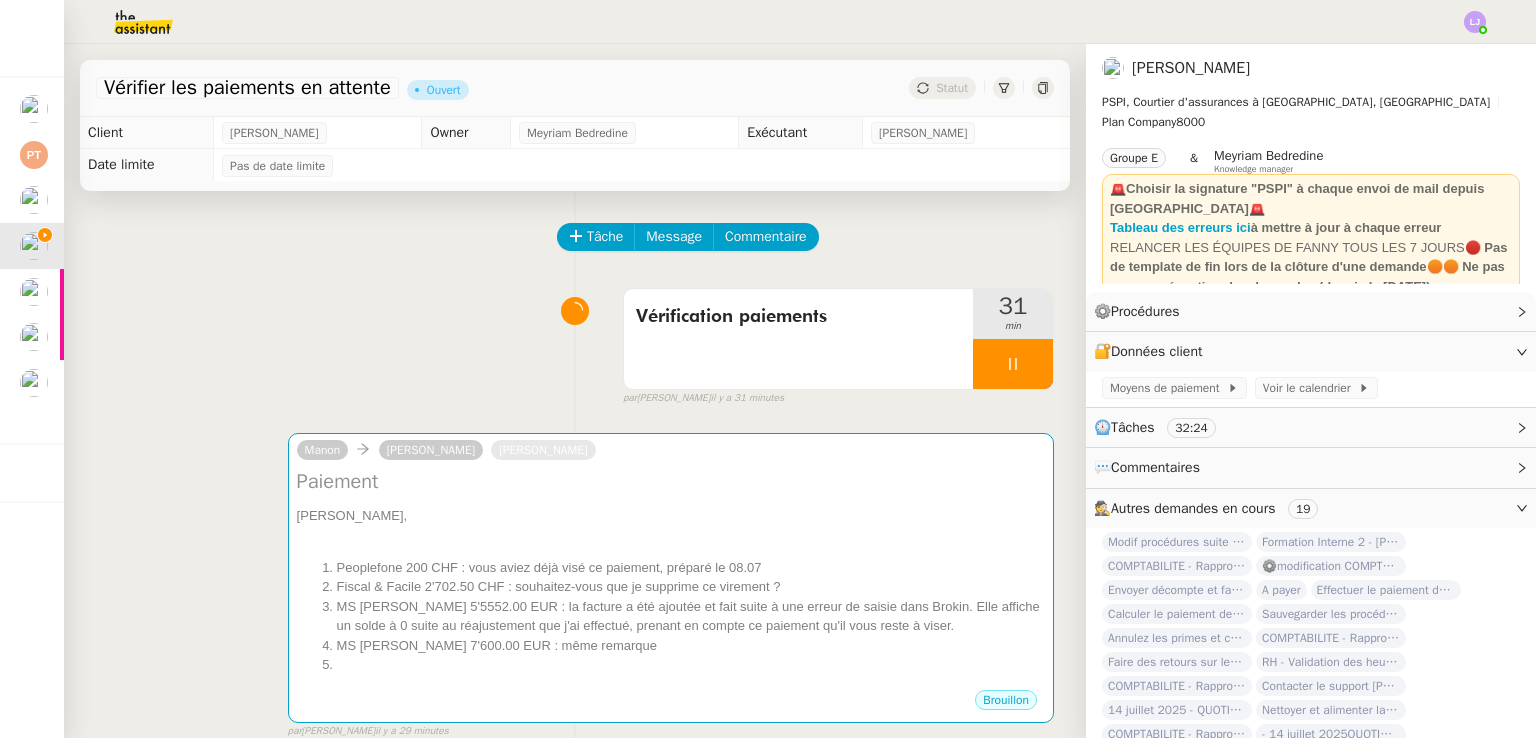 click 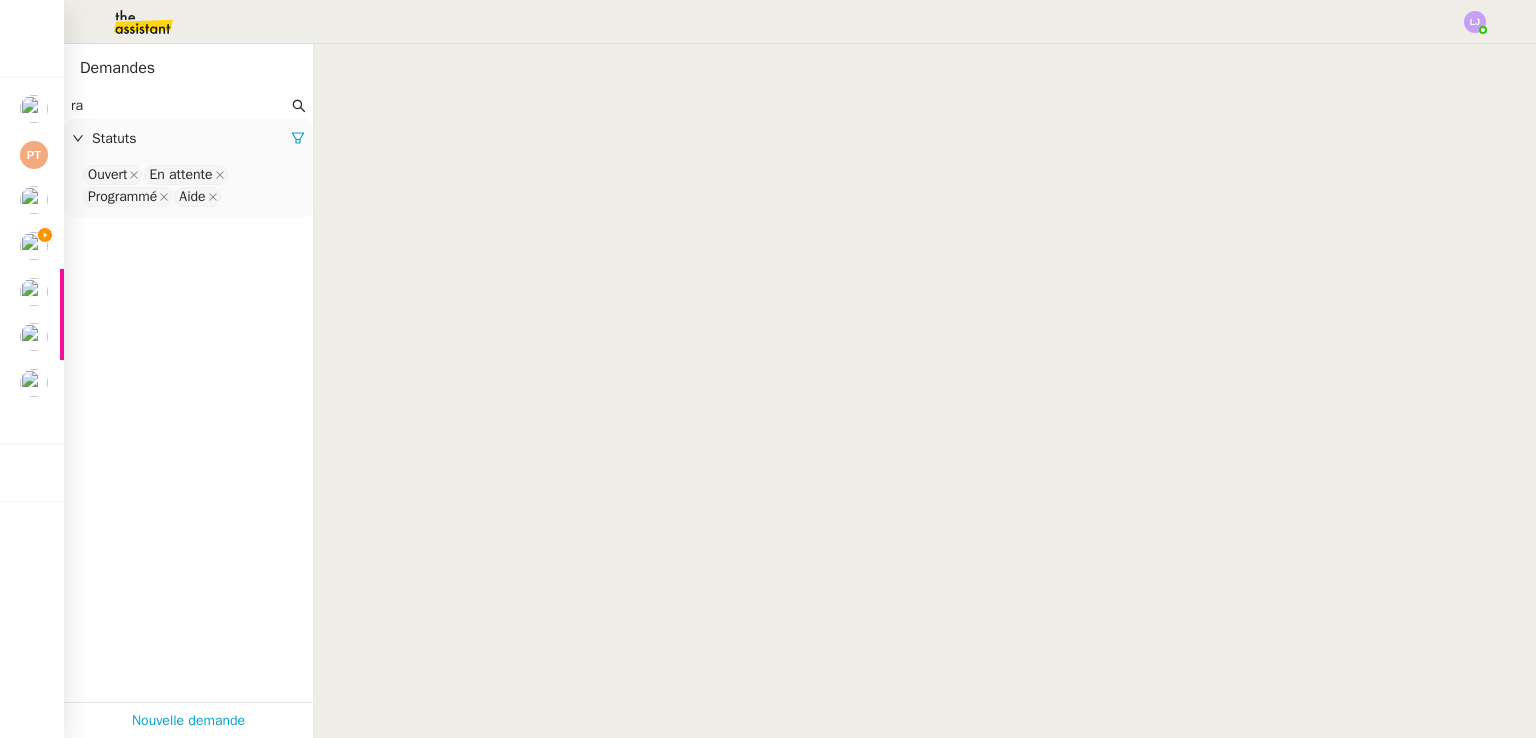 click on "ra" 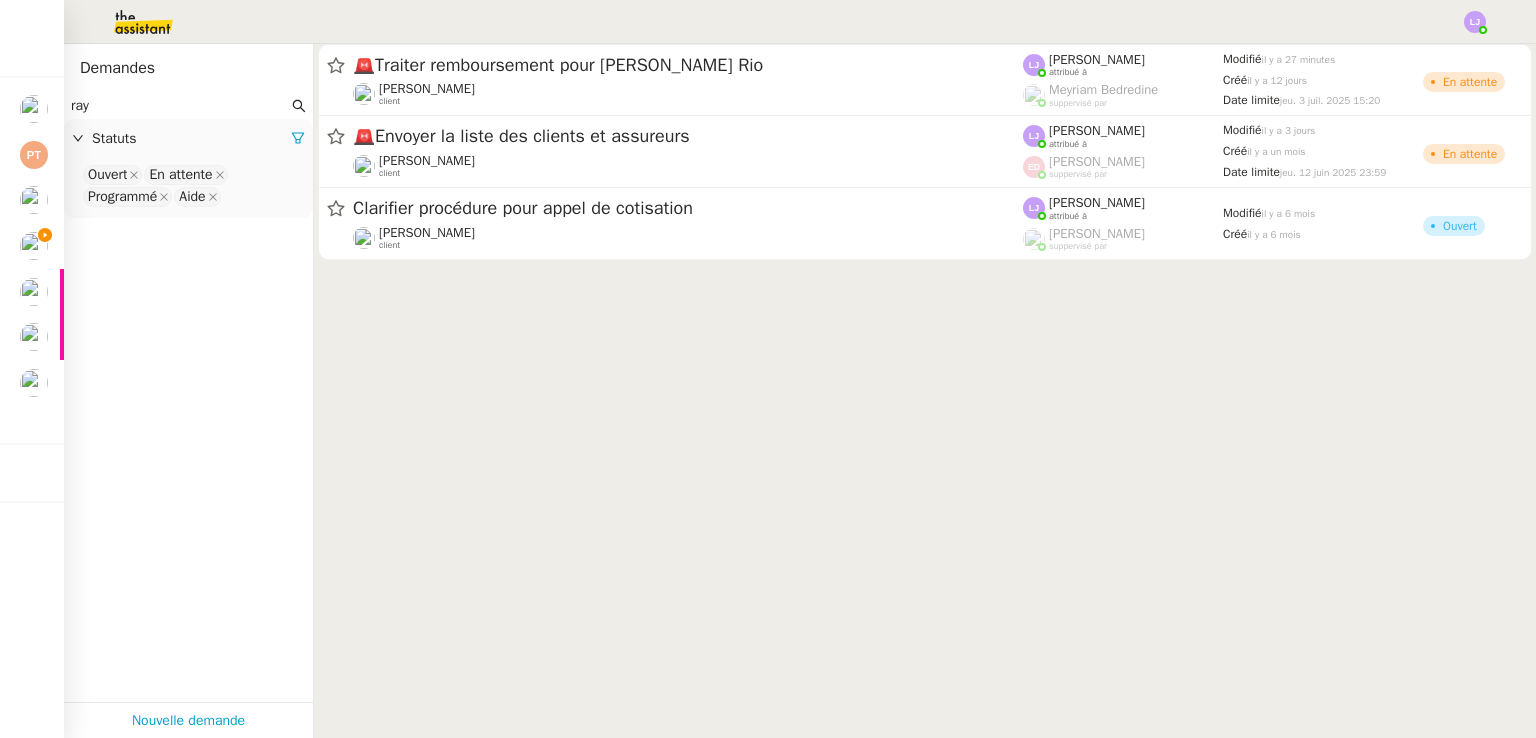 type on "ray" 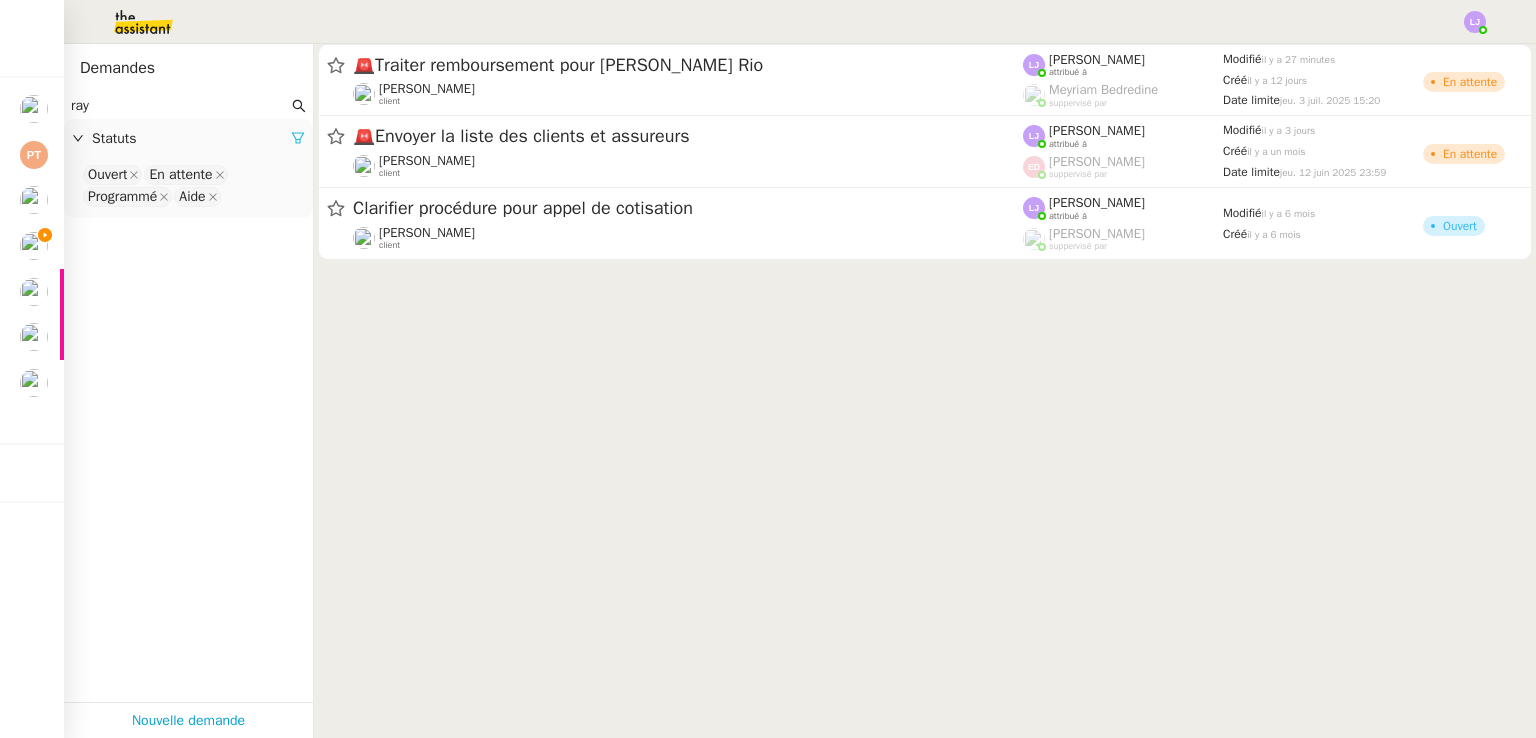 click 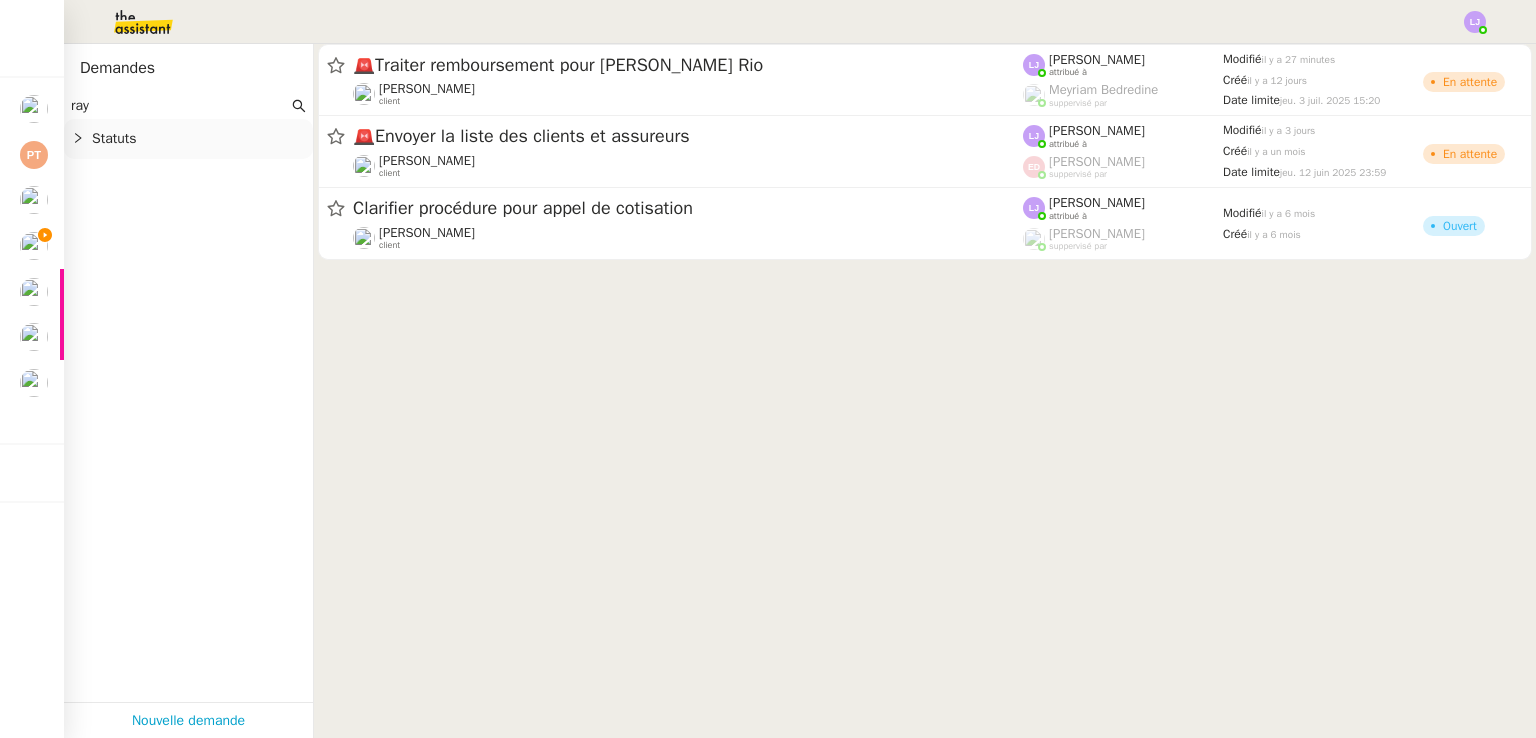 click on "Statuts" 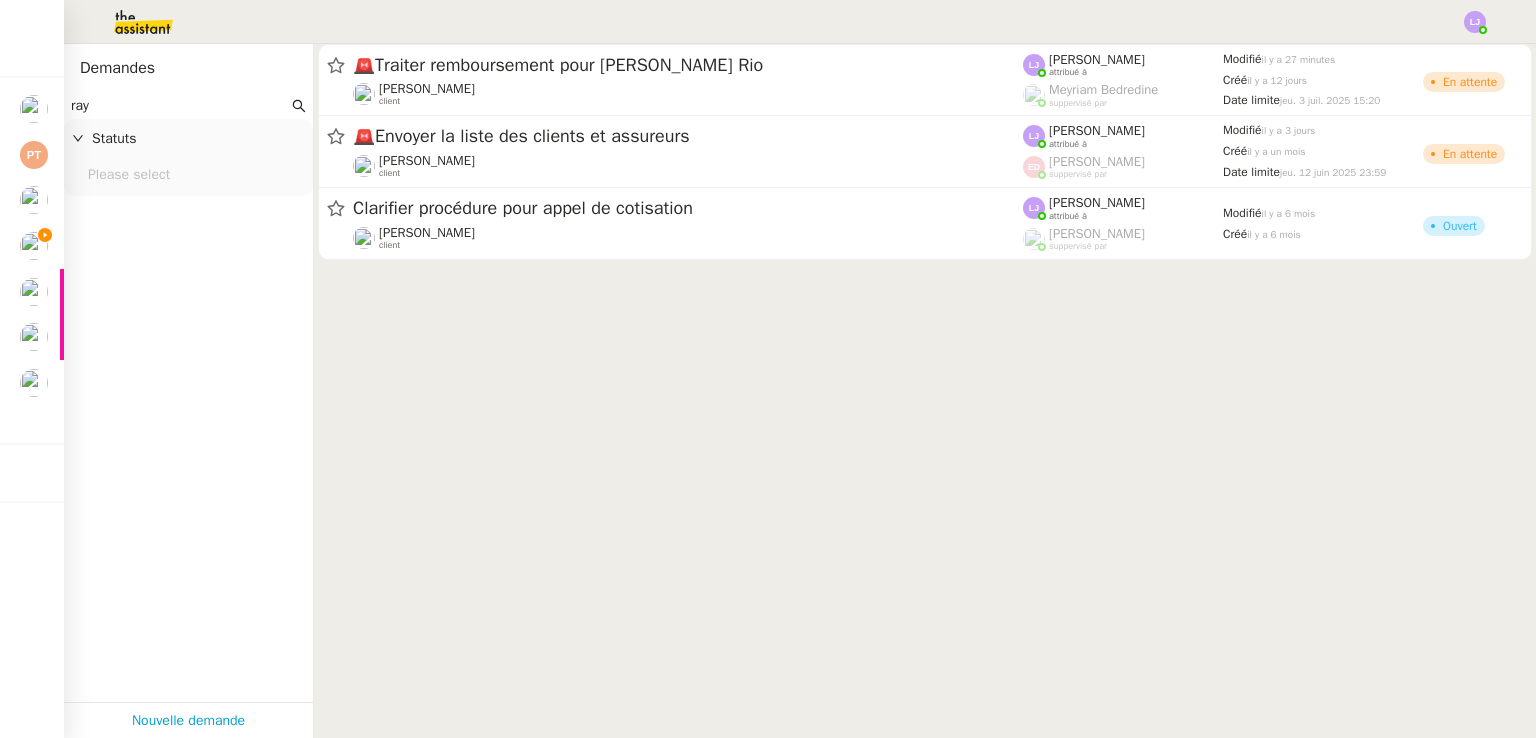 click on "Please select" 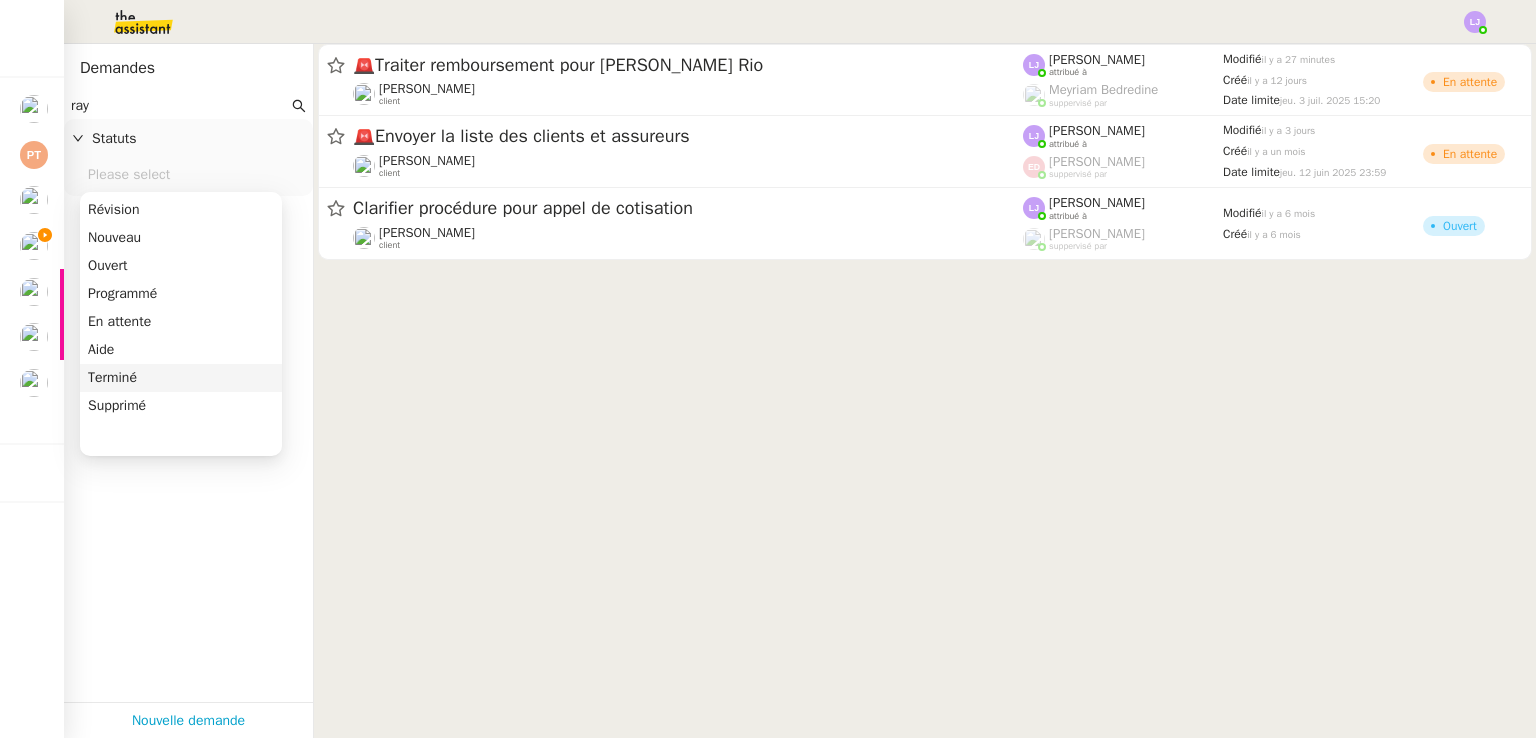 click on "Terminé" at bounding box center [181, 378] 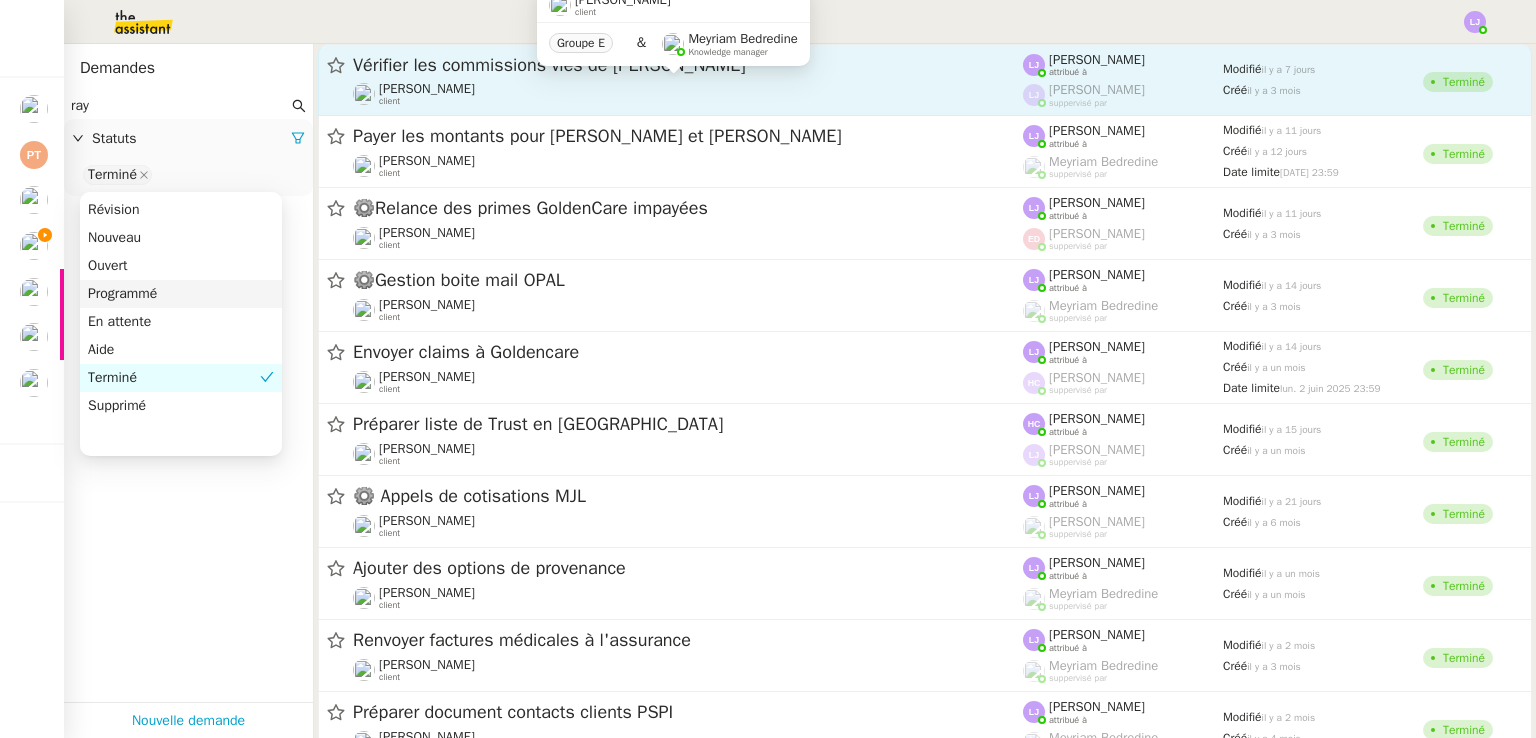 click on "[PERSON_NAME]     client" 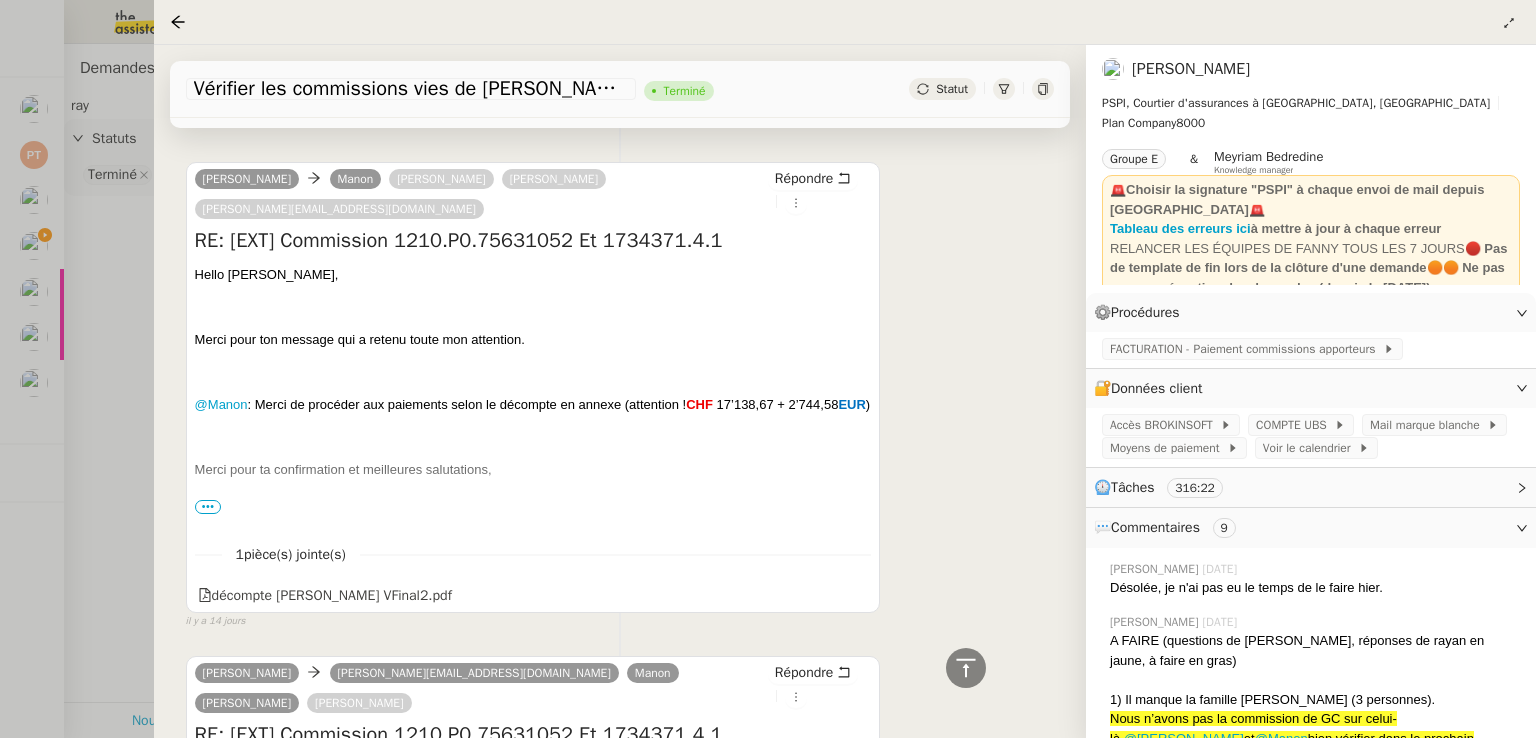scroll, scrollTop: 4455, scrollLeft: 0, axis: vertical 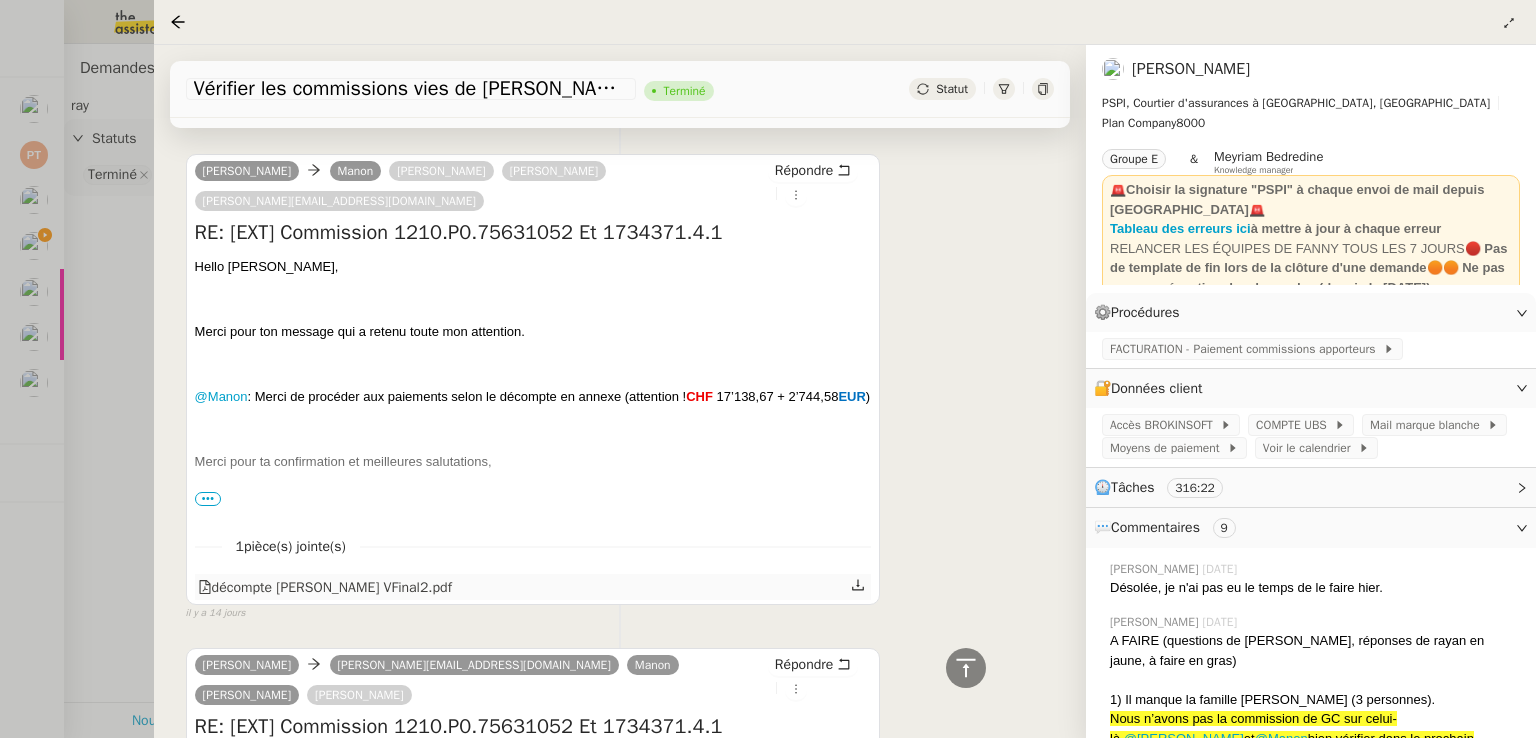 click 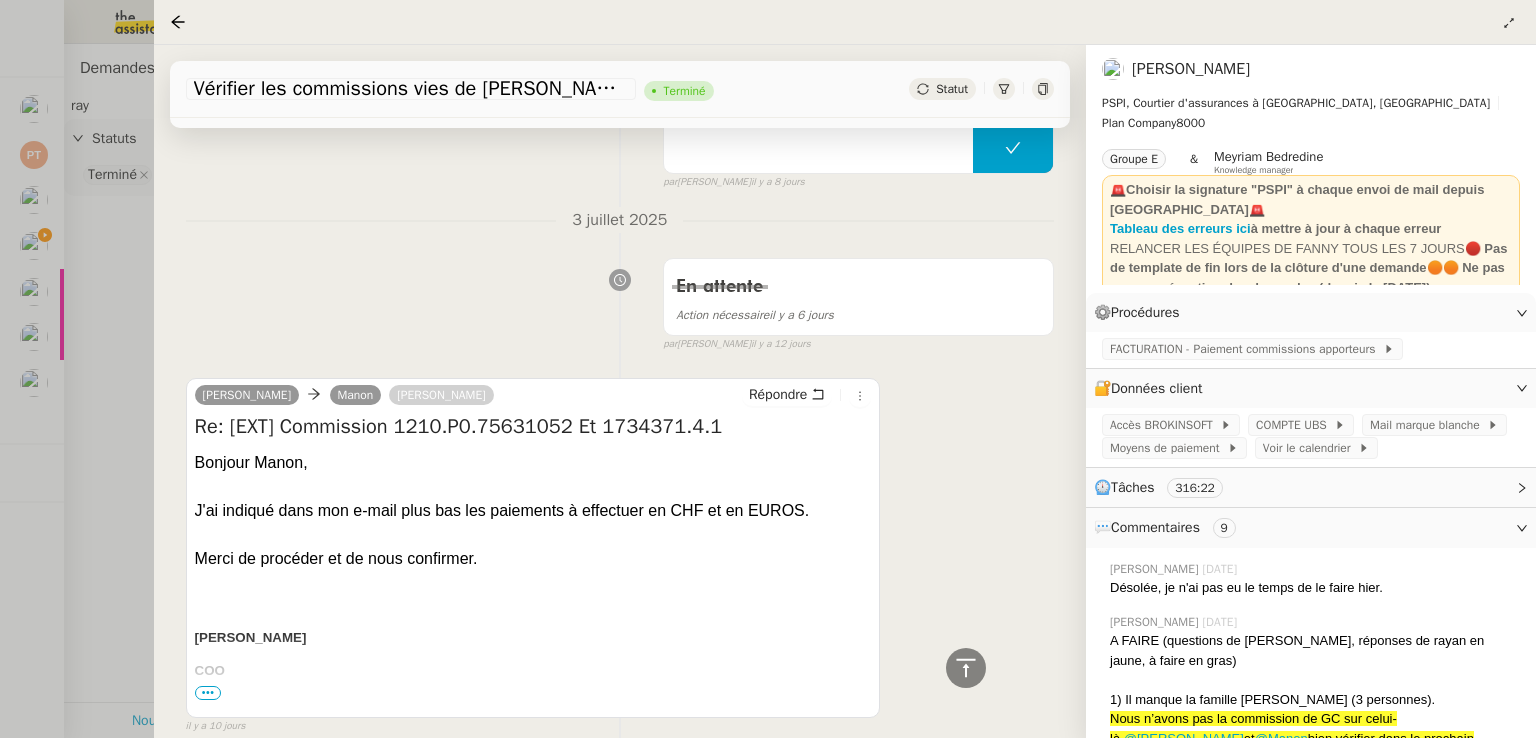 scroll, scrollTop: 2811, scrollLeft: 0, axis: vertical 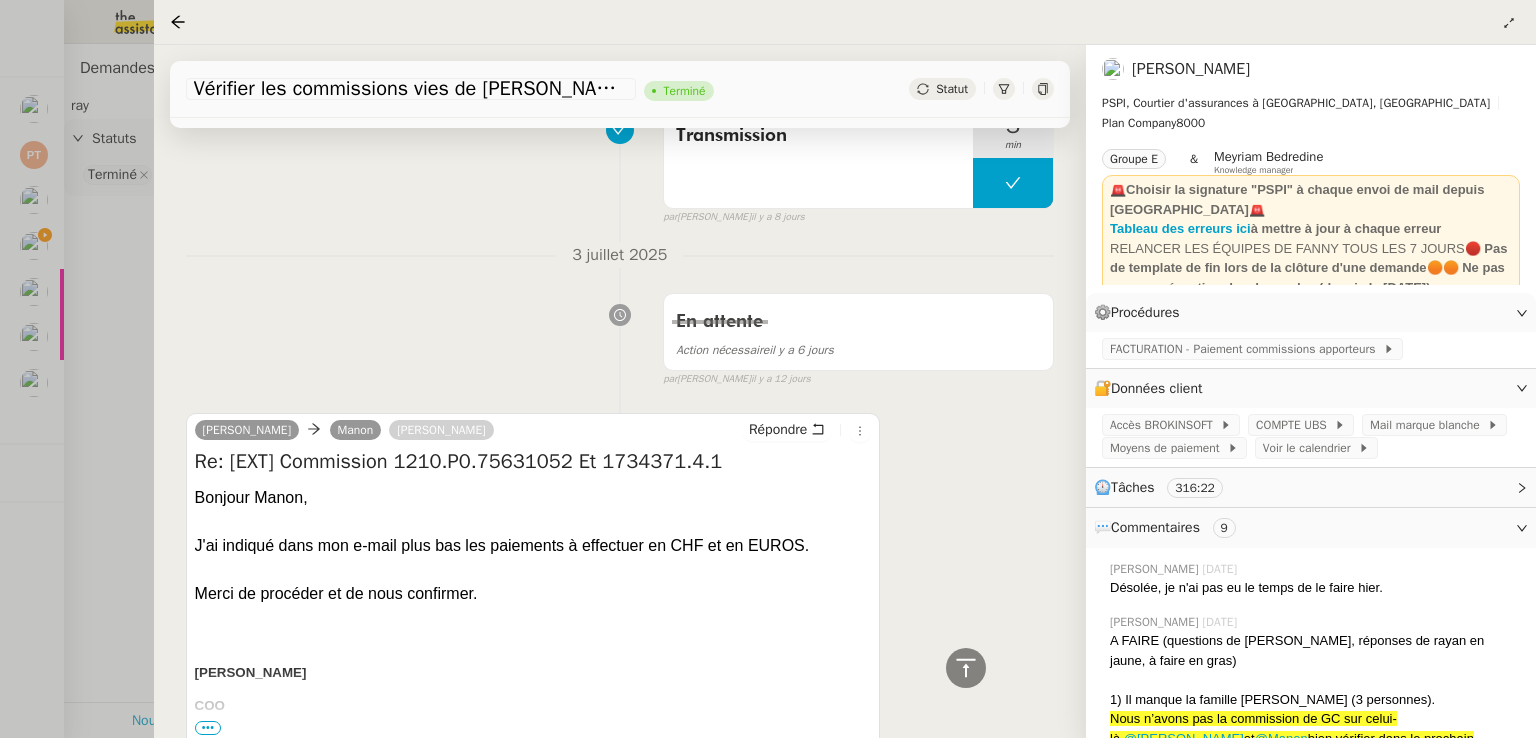 click at bounding box center [768, 369] 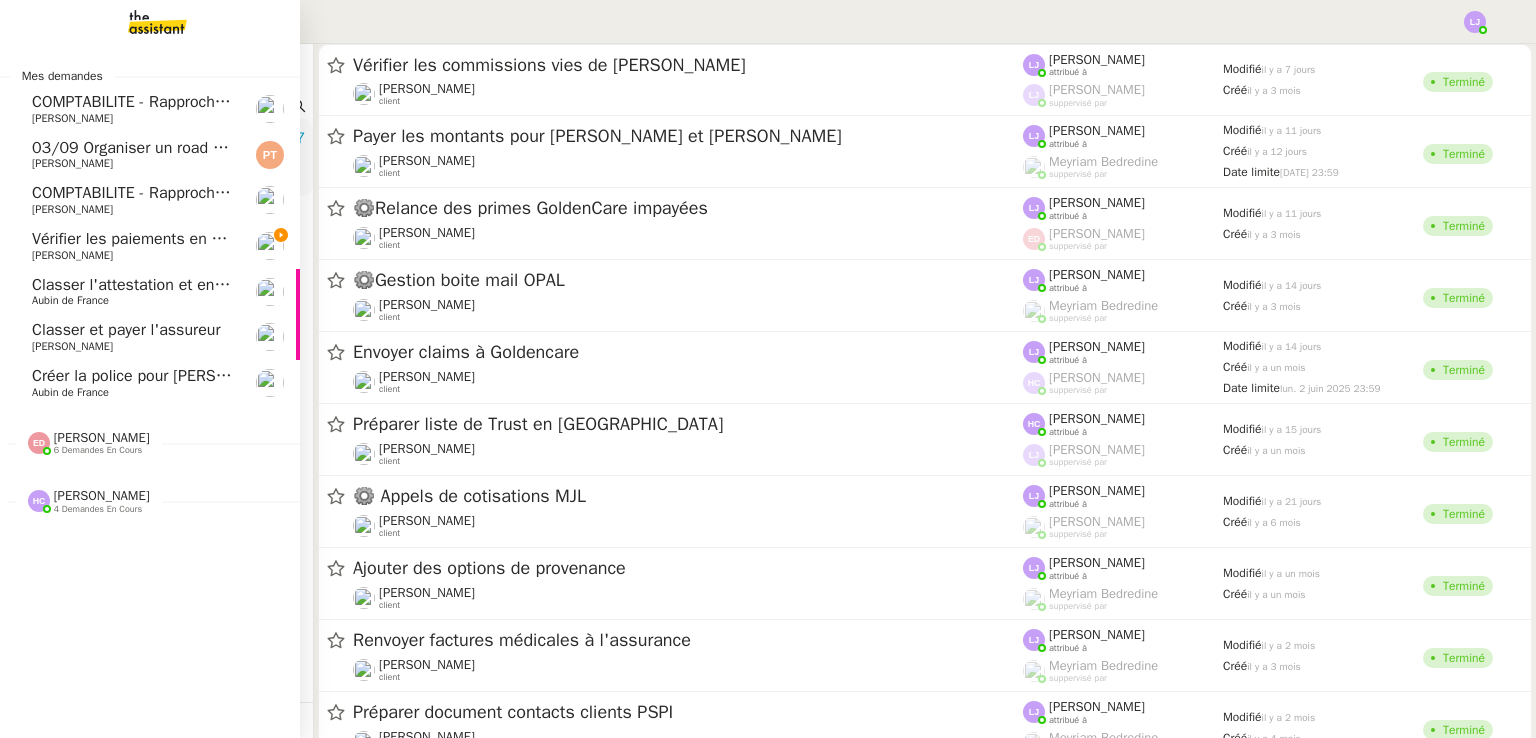 click on "Vérifier les paiements en attente" 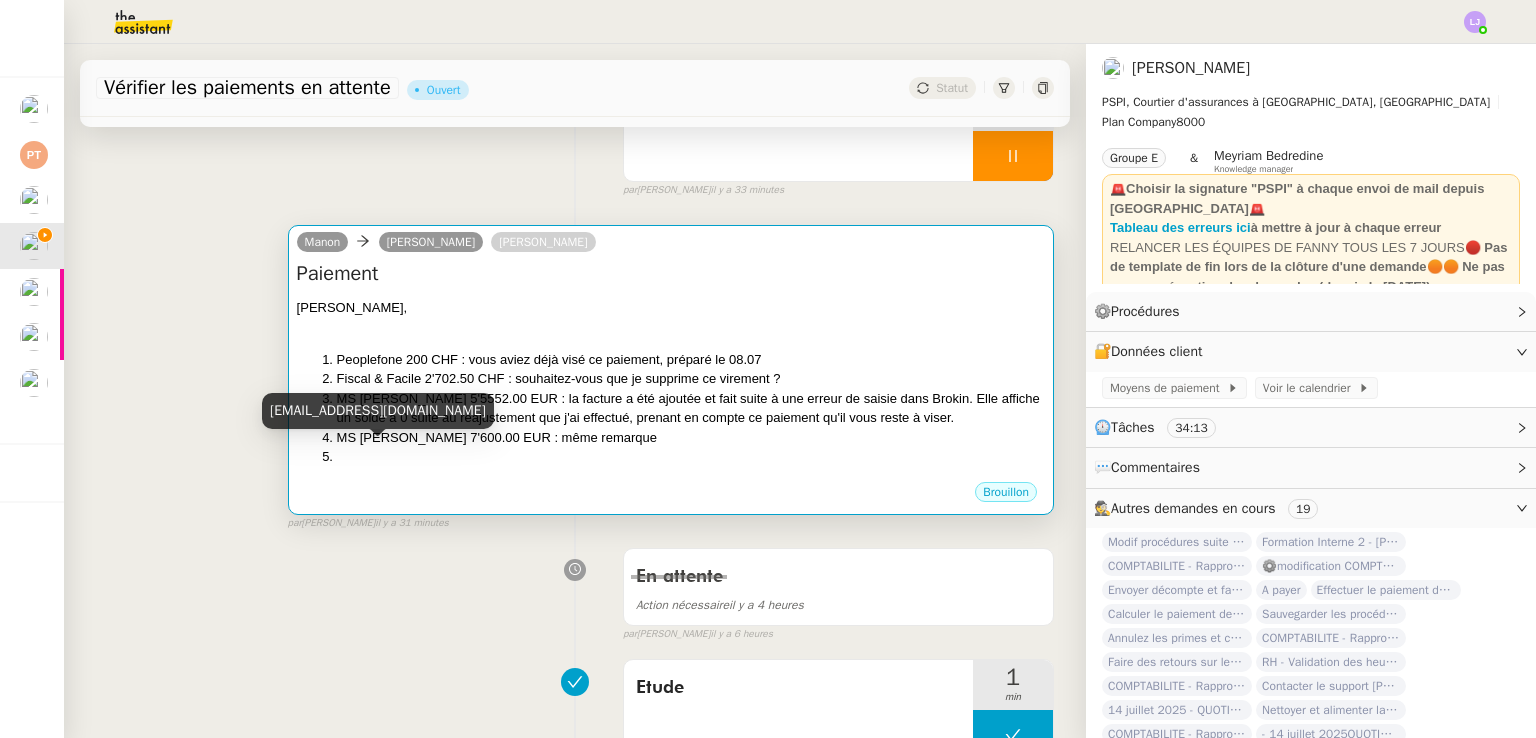 scroll, scrollTop: 211, scrollLeft: 0, axis: vertical 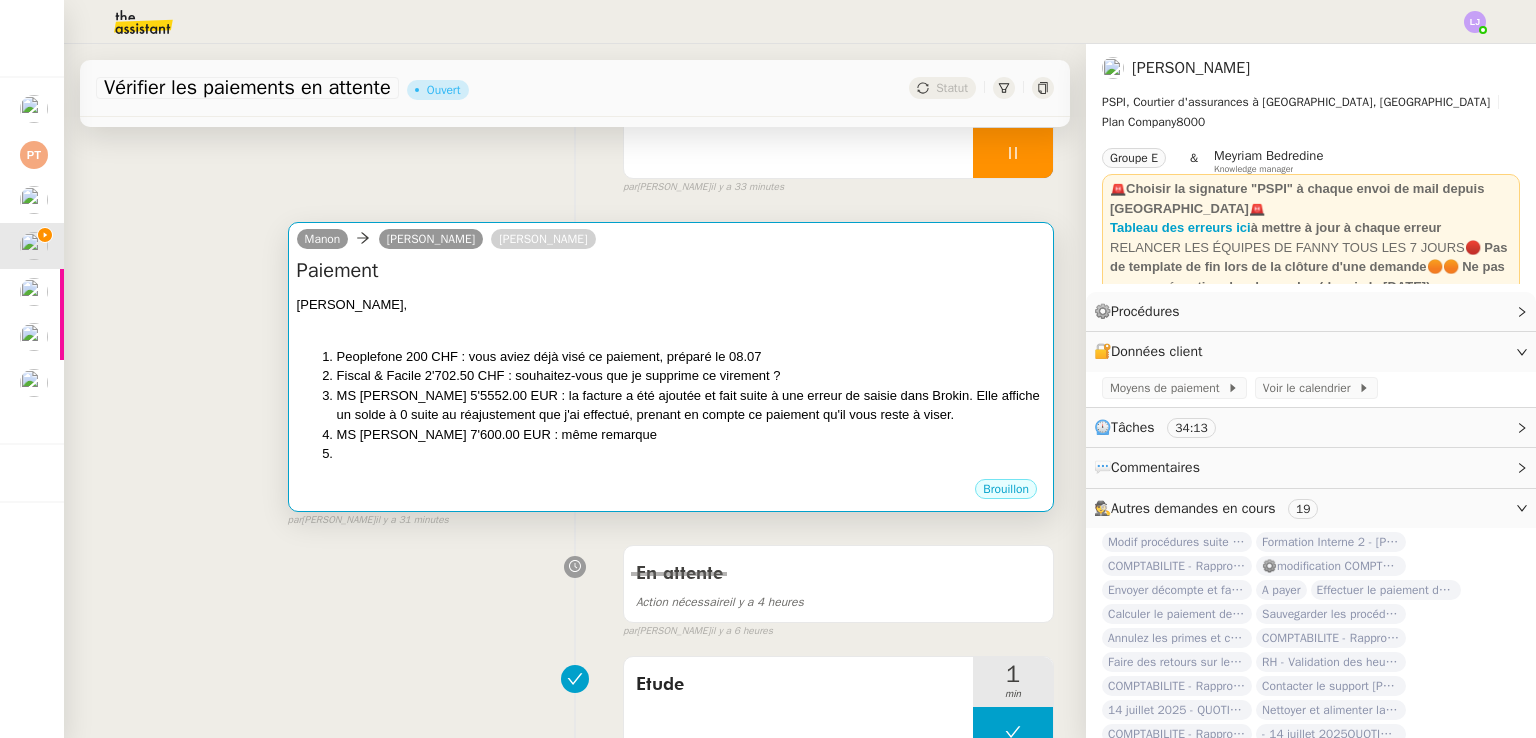 click on "MS AMLIN 5'5552.00 EUR : la facture a été ajoutée et fait suite à une erreur de saisie dans Brokin. Elle affiche un solde à 0 suite au réajustement que j'ai effectué, prenant en compte ce paiement qu'il vous reste à viser." at bounding box center (691, 405) 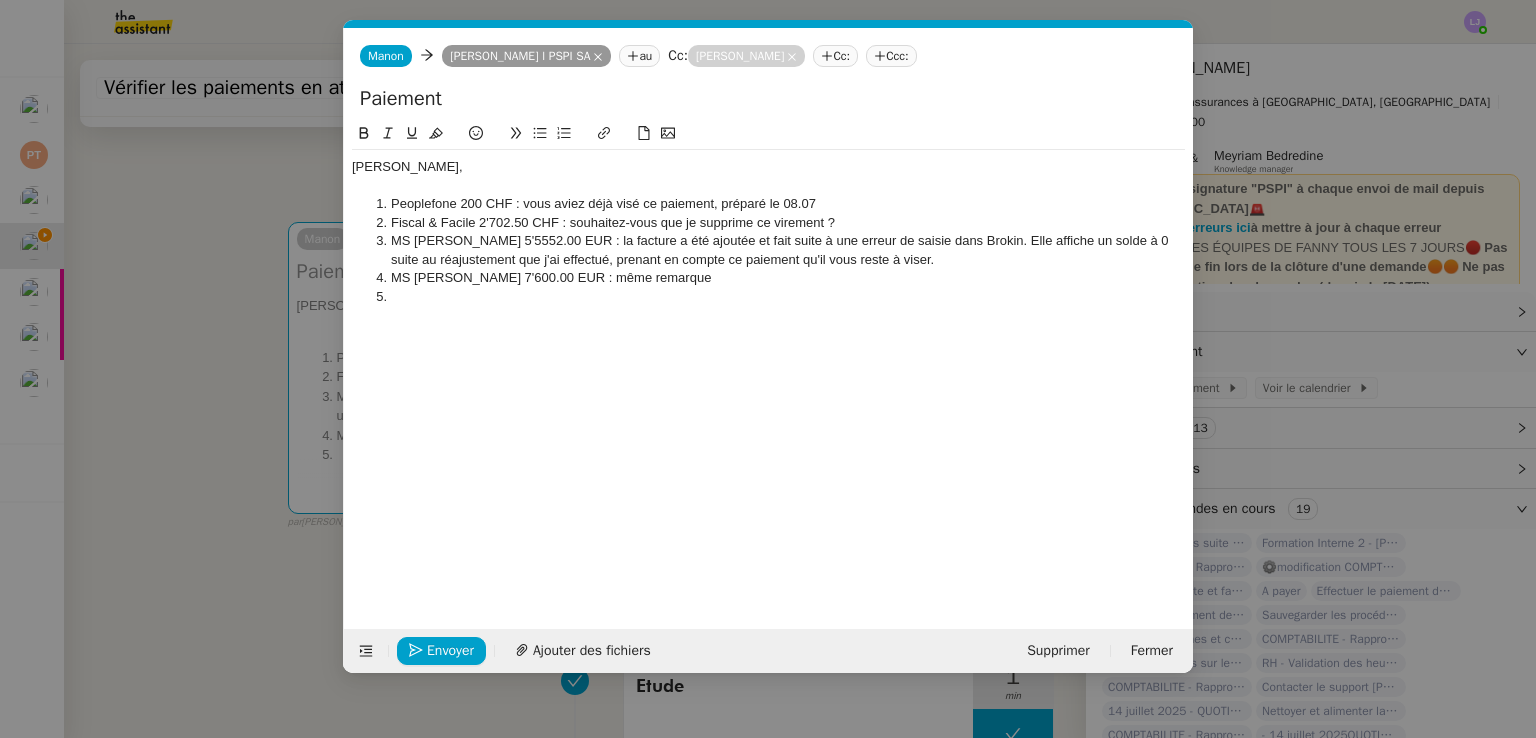 scroll, scrollTop: 0, scrollLeft: 42, axis: horizontal 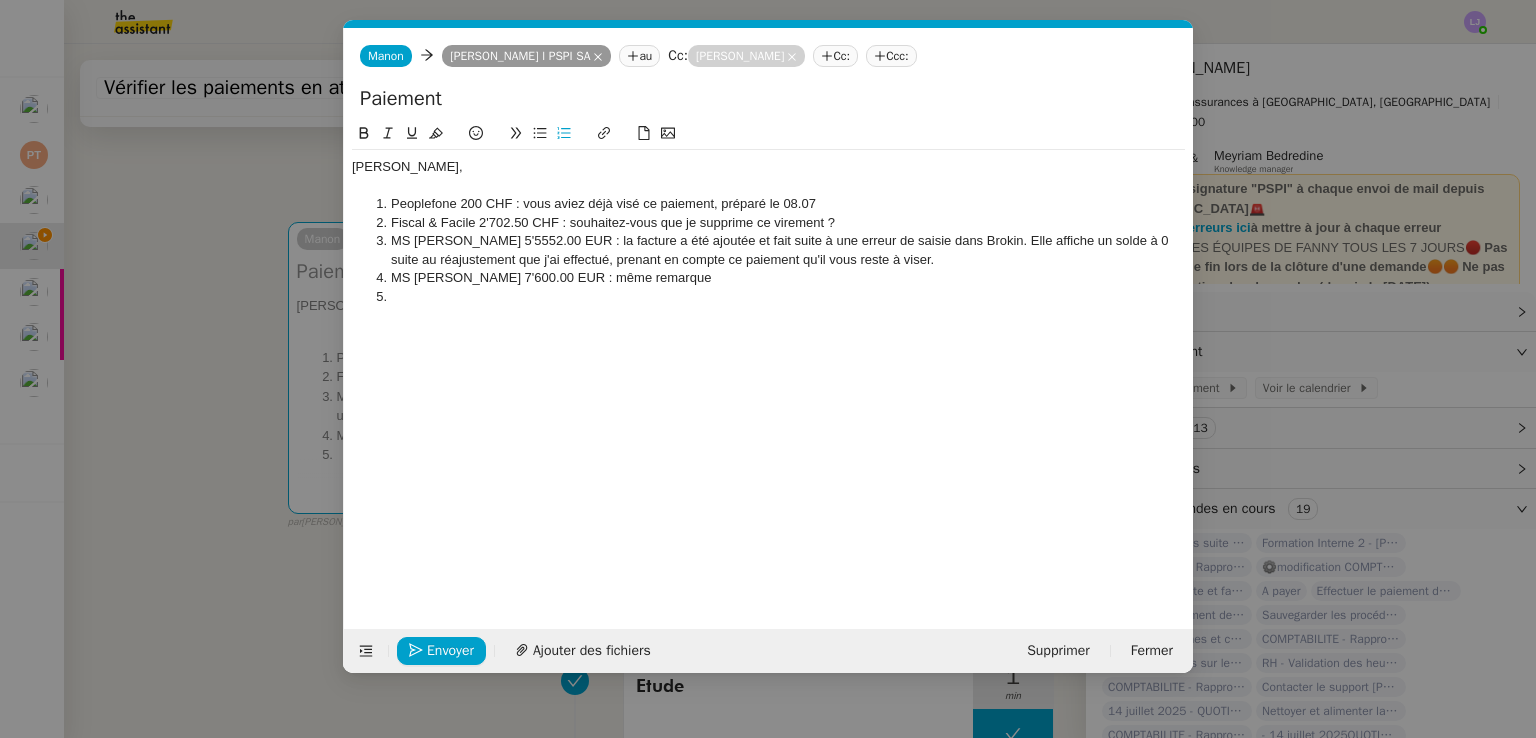 type 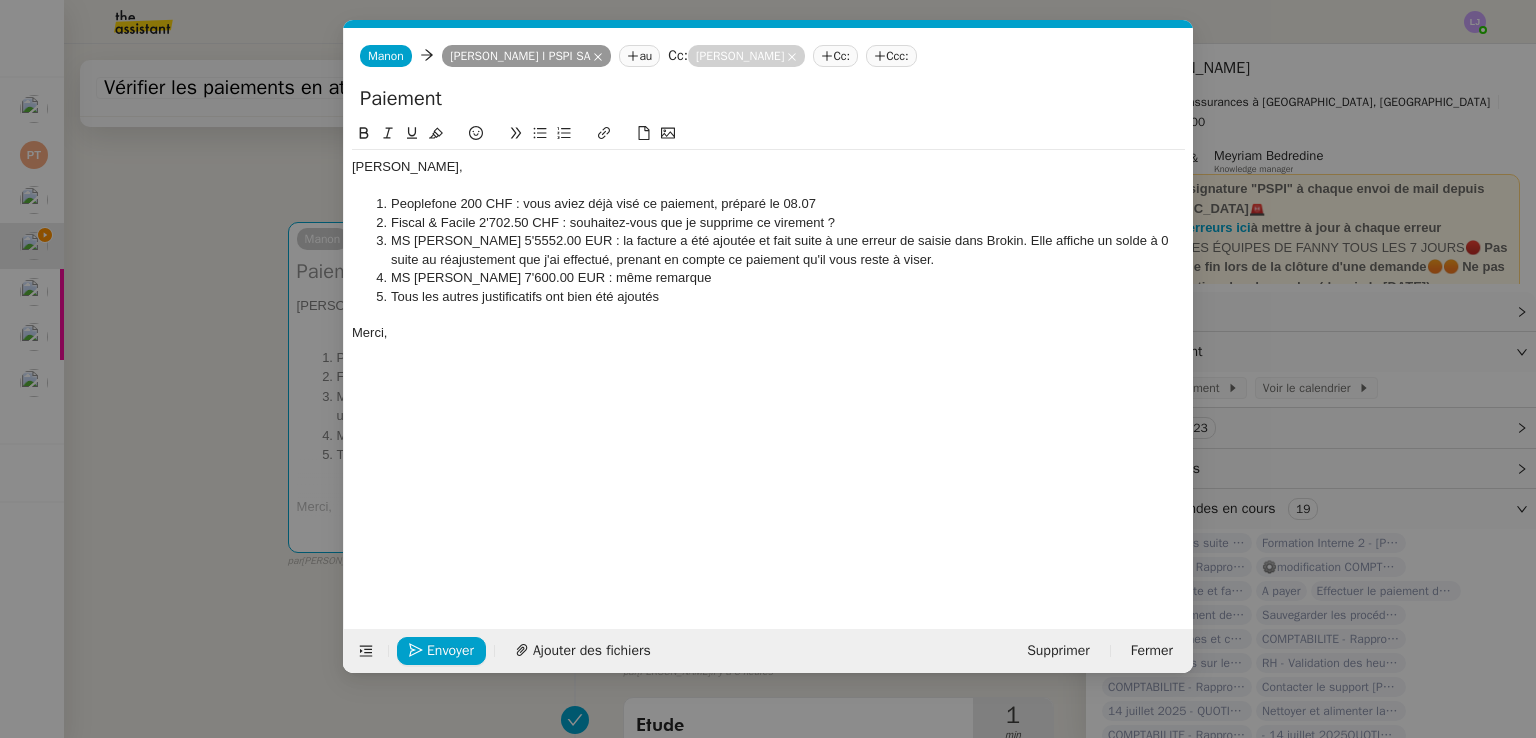 click on "Service TA - VOYAGE - PROPOSITION GLOBALE    A utiliser dans le cadre de proposition de déplacement TA - RELANCE CLIENT (EN)    Relancer un client lorsqu'il n'a pas répondu à un précédent message BAFERTY - MAIL AUDITION    A utiliser dans le cadre de la procédure d'envoi des mails d'audition TA - PUBLICATION OFFRE D'EMPLOI     Organisation du recrutement Discours de présentation du paiement sécurisé    TA - VOYAGES - PROPOSITION ITINERAIRE    Soumettre les résultats d'une recherche TA - CONFIRMATION PAIEMENT (EN)    Confirmer avec le client de modèle de transaction - Attention Plan Pro nécessaire. TA - COURRIER EXPEDIE (recommandé)    A utiliser dans le cadre de l'envoi d'un courrier recommandé TA - PARTAGE DE CALENDRIER (EN)    A utiliser pour demander au client de partager son calendrier afin de faciliter l'accès et la gestion PSPI - Appel de fonds MJL    A utiliser dans le cadre de la procédure d'appel de fonds MJL TA - RELANCE CLIENT    PSPI - Appel de cotisation CFE" at bounding box center [768, 369] 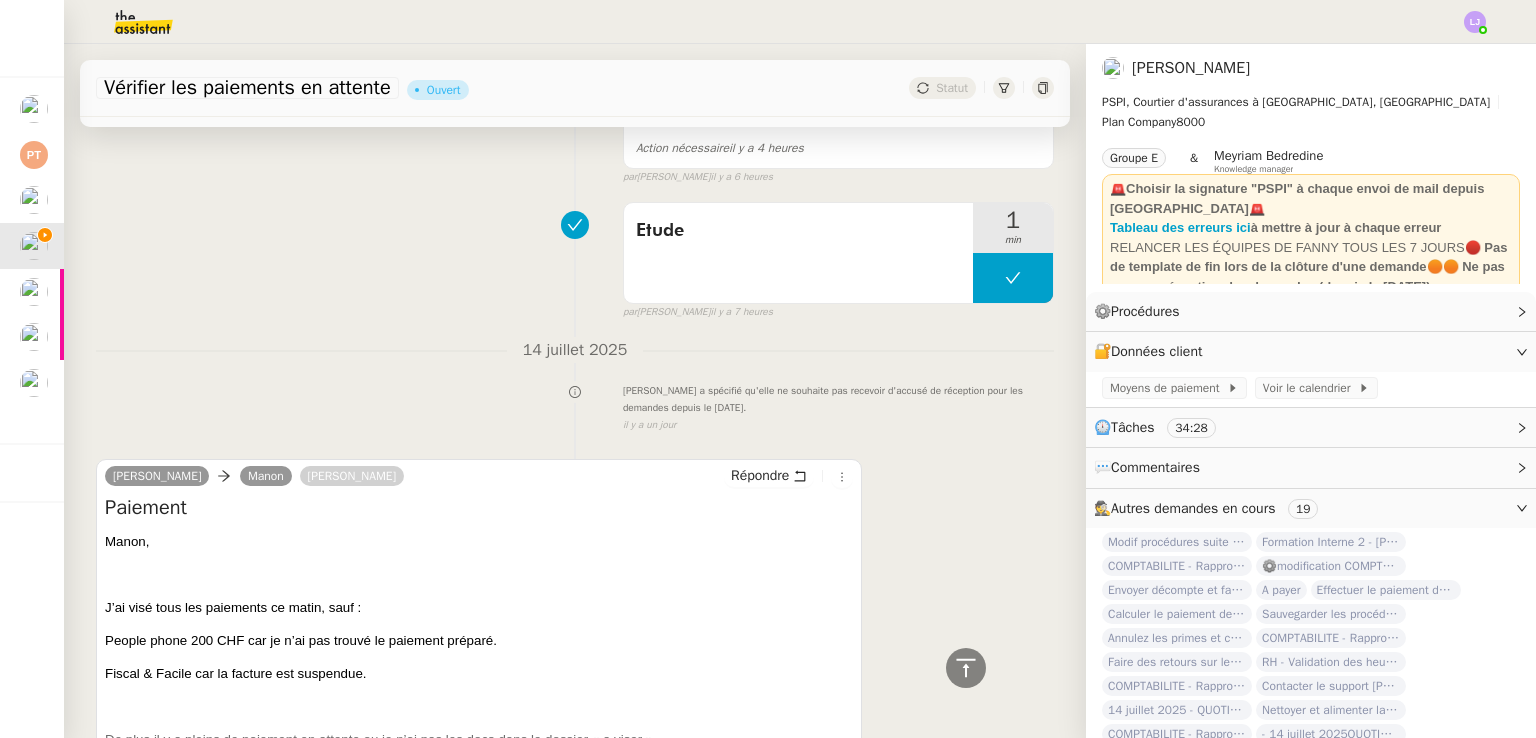scroll, scrollTop: 892, scrollLeft: 0, axis: vertical 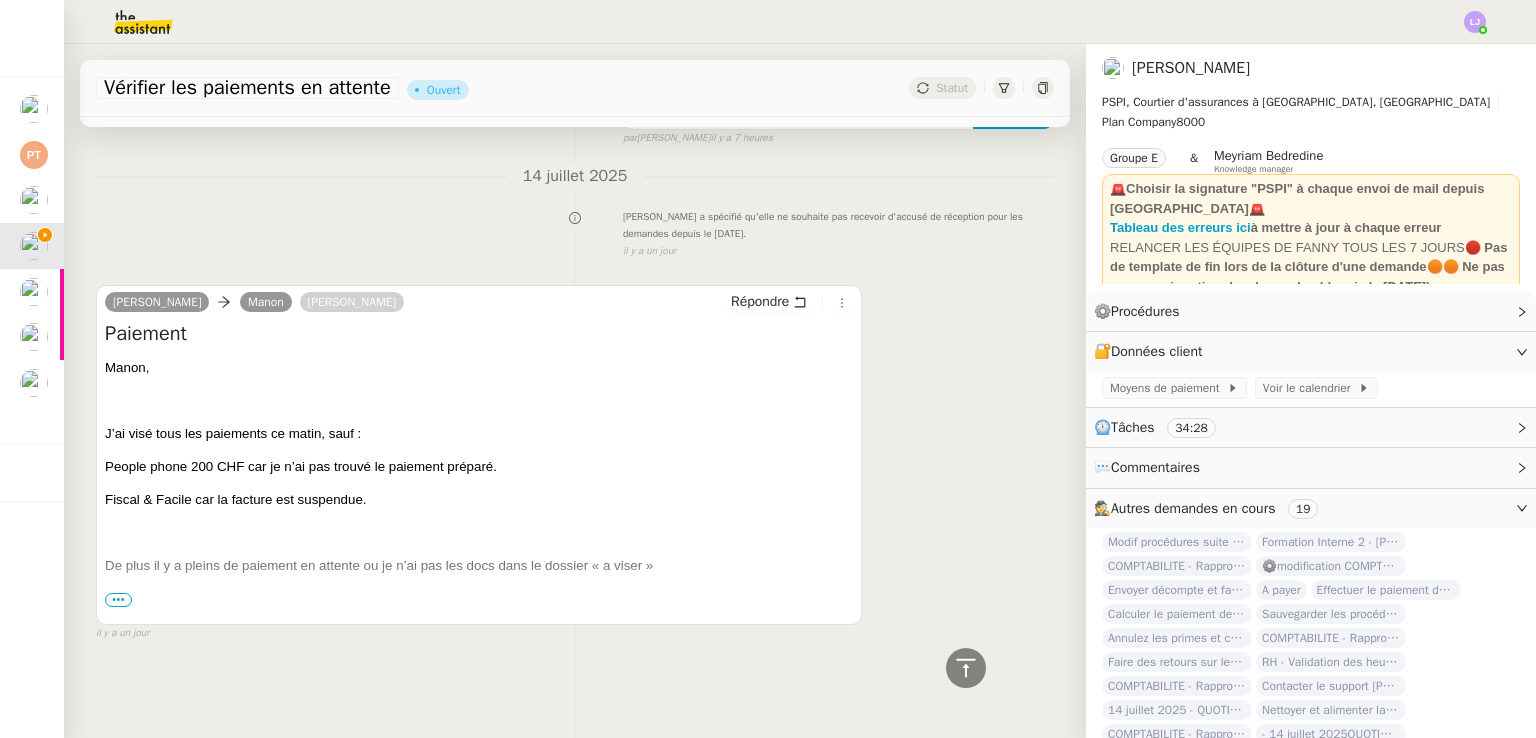 click on "•••" at bounding box center (118, 600) 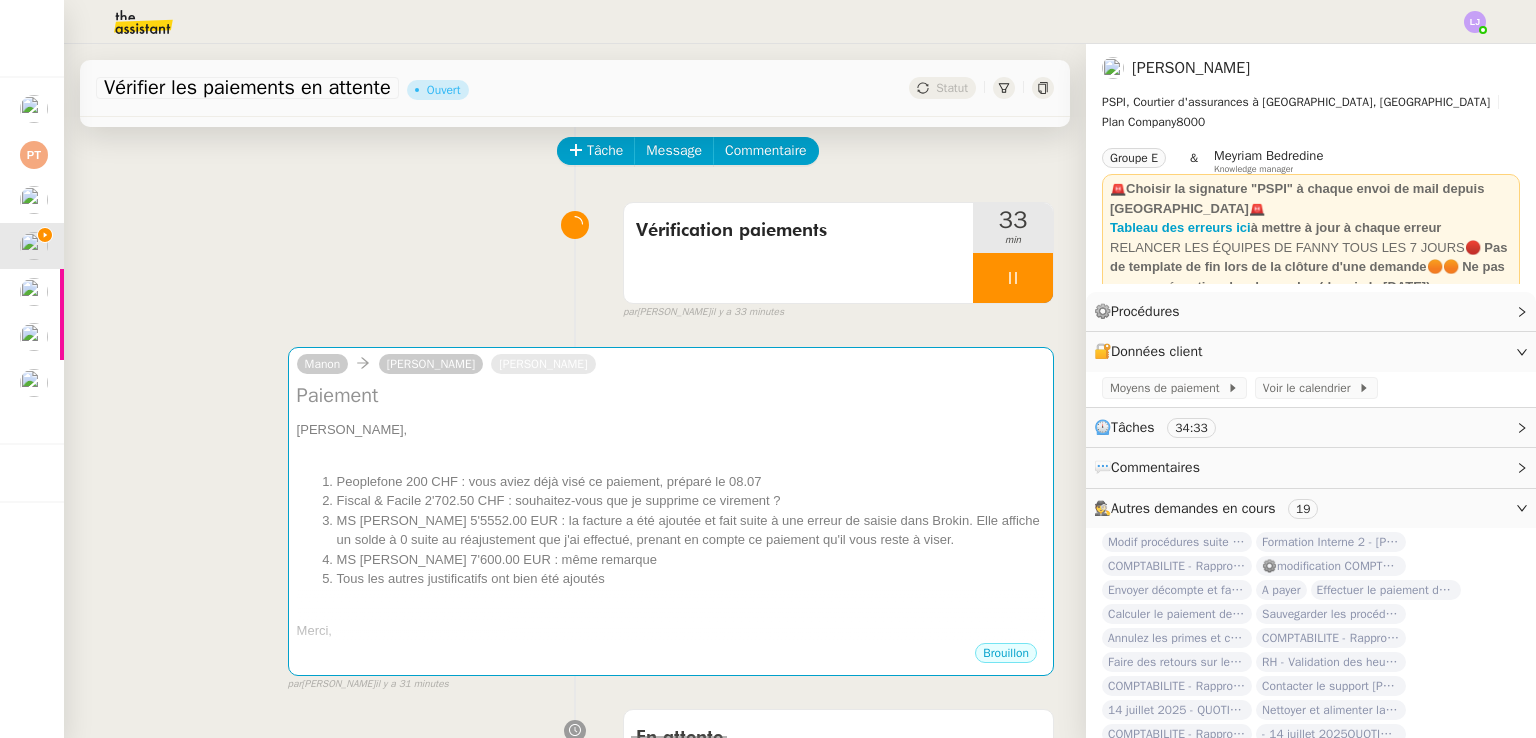scroll, scrollTop: 87, scrollLeft: 0, axis: vertical 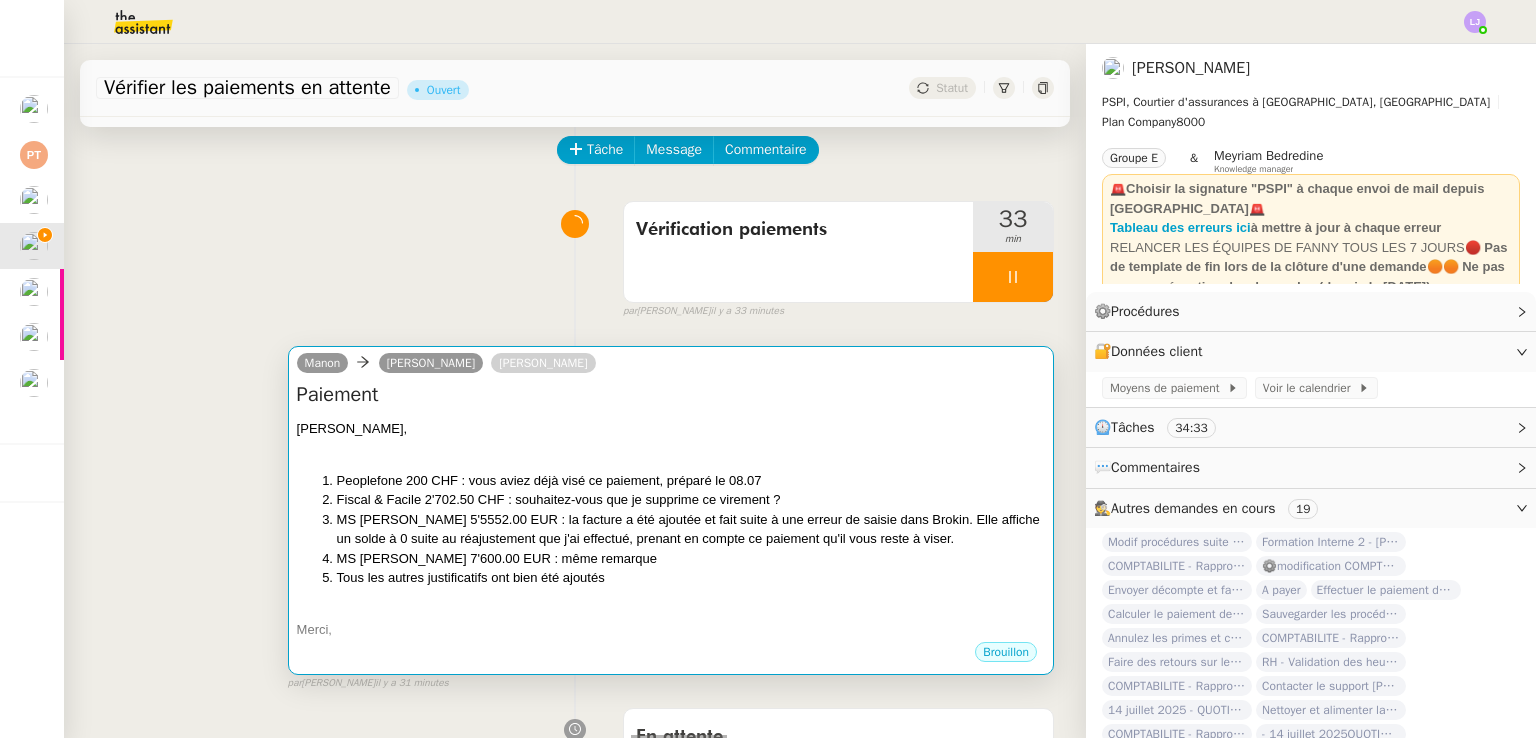 click on "[PERSON_NAME]," at bounding box center (671, 429) 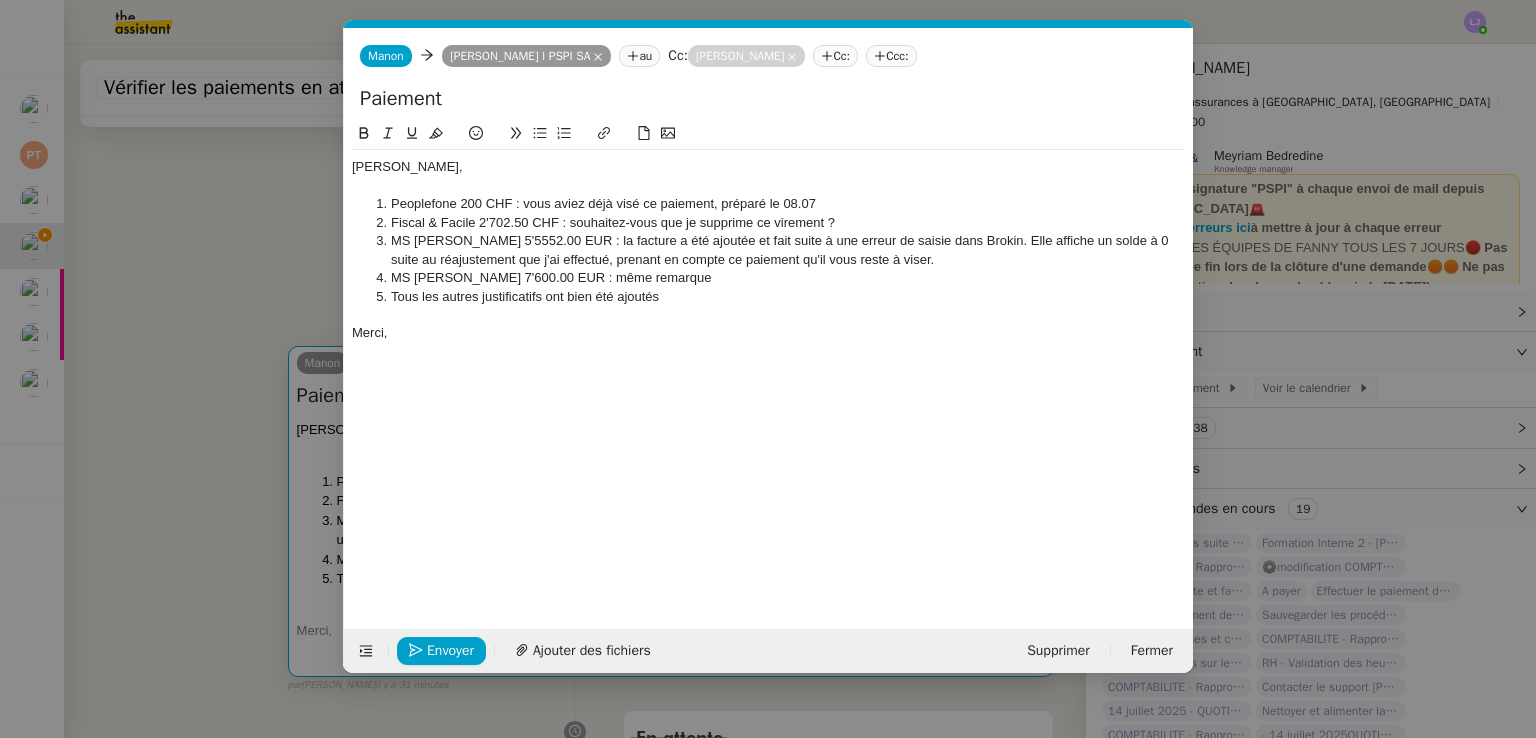 scroll, scrollTop: 0, scrollLeft: 42, axis: horizontal 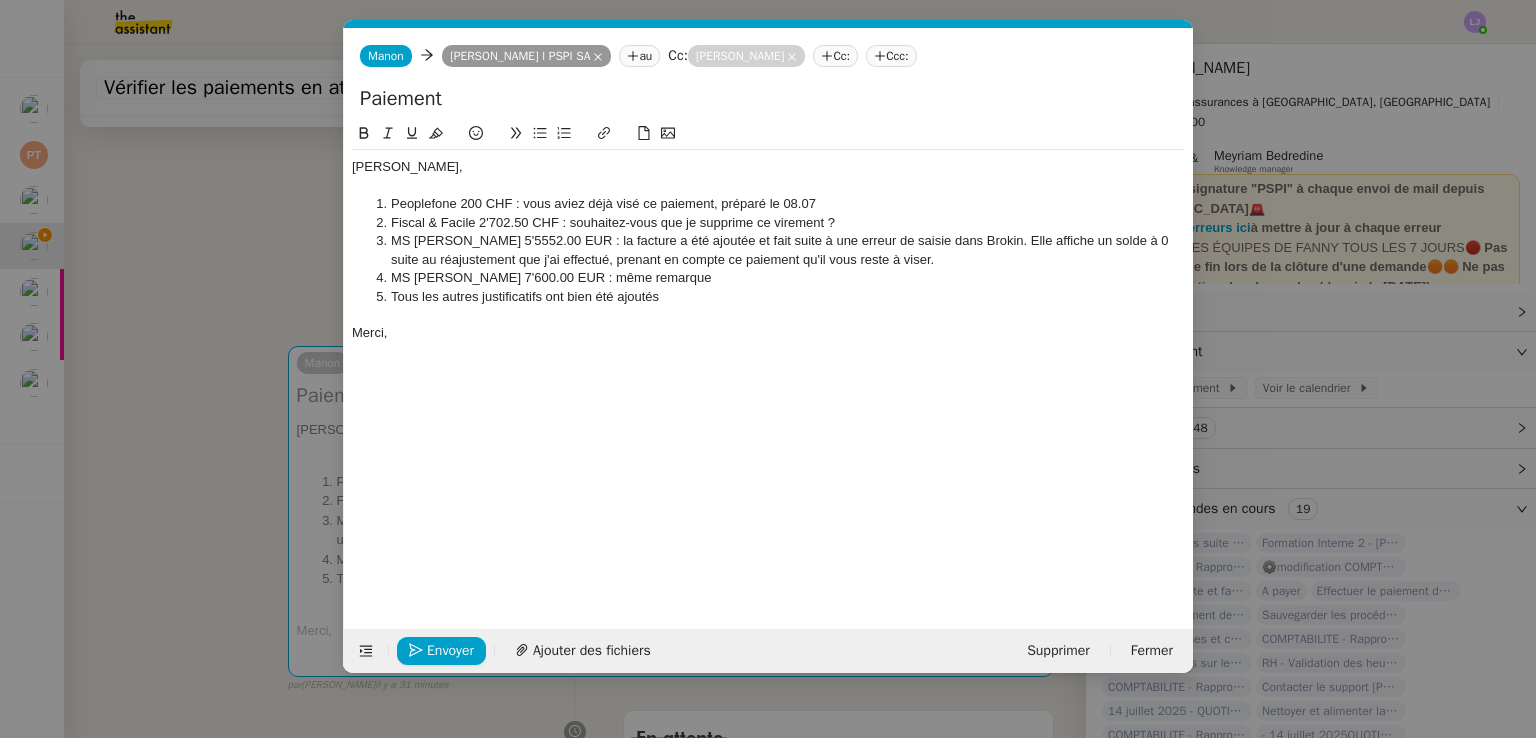 click on "MS AMLIN 7'600.00 EUR : même remarque" 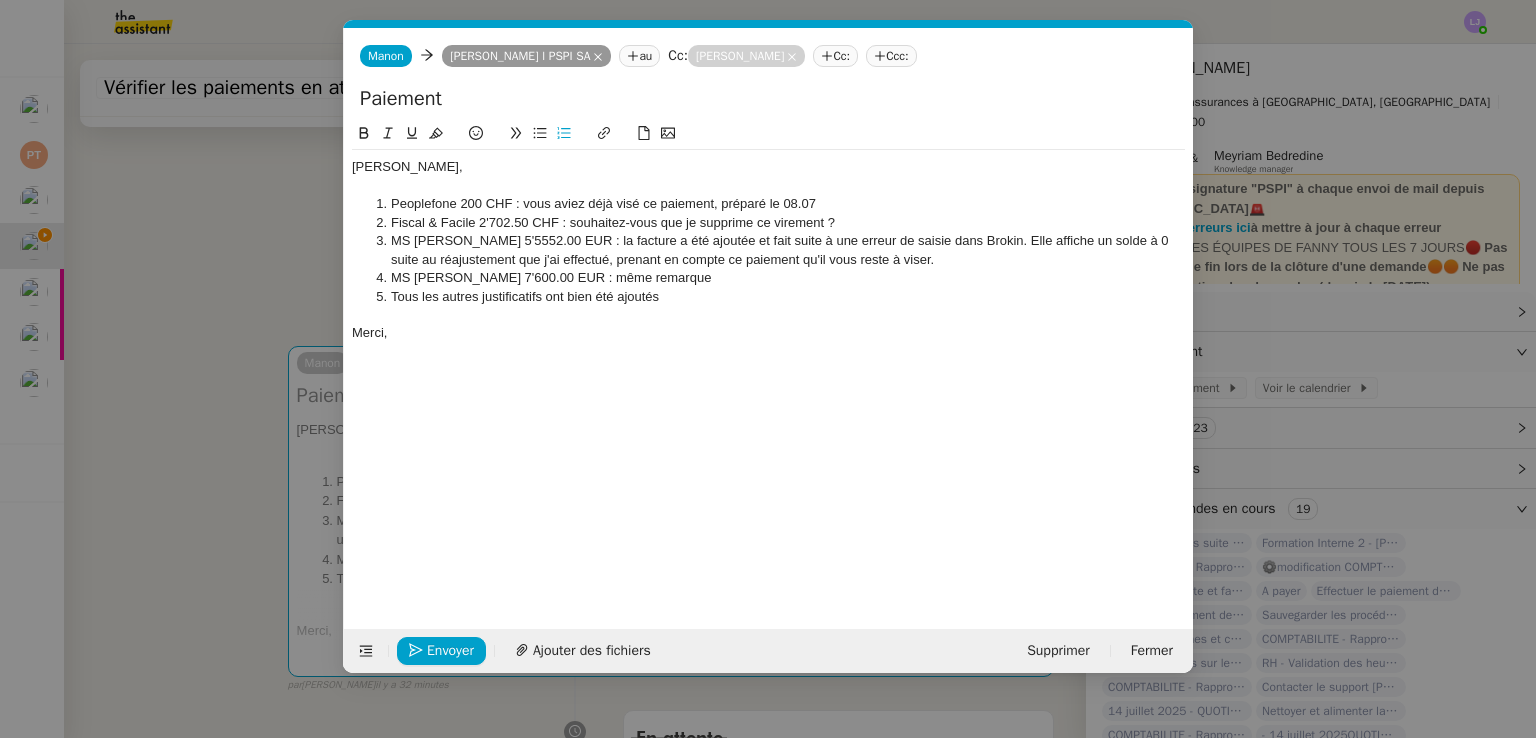 click on "Service TA - VOYAGE - PROPOSITION GLOBALE    A utiliser dans le cadre de proposition de déplacement TA - RELANCE CLIENT (EN)    Relancer un client lorsqu'il n'a pas répondu à un précédent message BAFERTY - MAIL AUDITION    A utiliser dans le cadre de la procédure d'envoi des mails d'audition TA - PUBLICATION OFFRE D'EMPLOI     Organisation du recrutement Discours de présentation du paiement sécurisé    TA - VOYAGES - PROPOSITION ITINERAIRE    Soumettre les résultats d'une recherche TA - CONFIRMATION PAIEMENT (EN)    Confirmer avec le client de modèle de transaction - Attention Plan Pro nécessaire. TA - COURRIER EXPEDIE (recommandé)    A utiliser dans le cadre de l'envoi d'un courrier recommandé TA - PARTAGE DE CALENDRIER (EN)    A utiliser pour demander au client de partager son calendrier afin de faciliter l'accès et la gestion PSPI - Appel de fonds MJL    A utiliser dans le cadre de la procédure d'appel de fonds MJL TA - RELANCE CLIENT    PSPI - Appel de cotisation CFE" at bounding box center [768, 369] 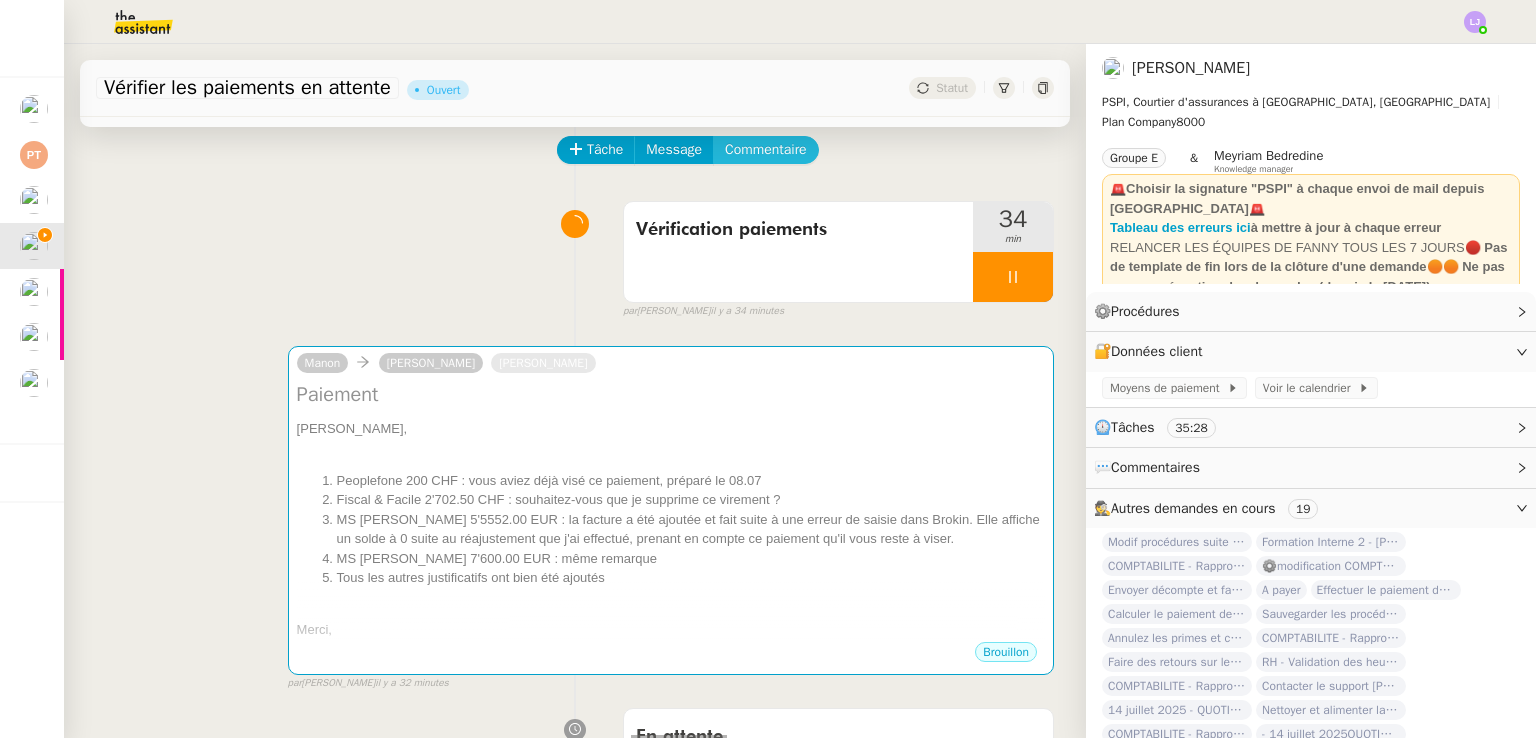 click on "Commentaire" 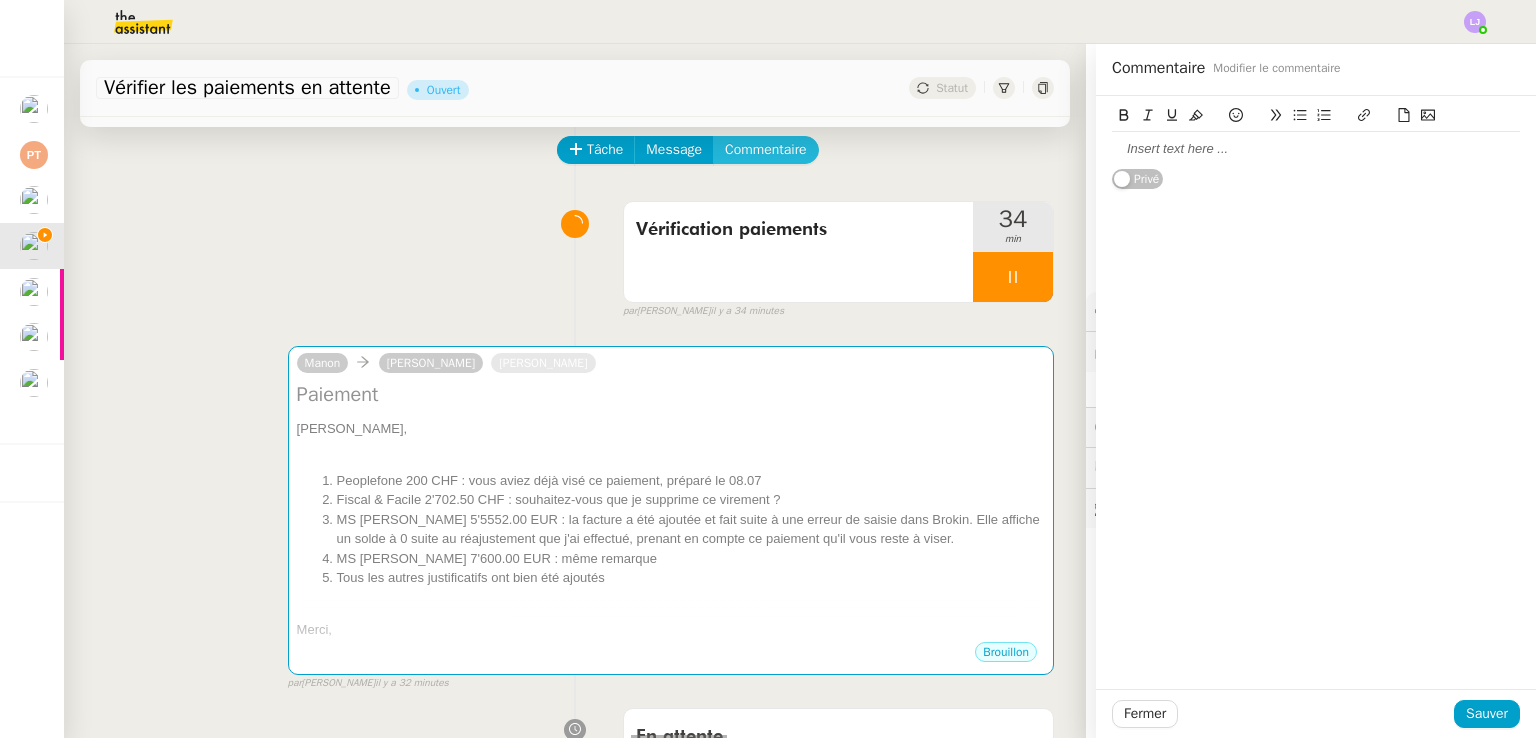 type 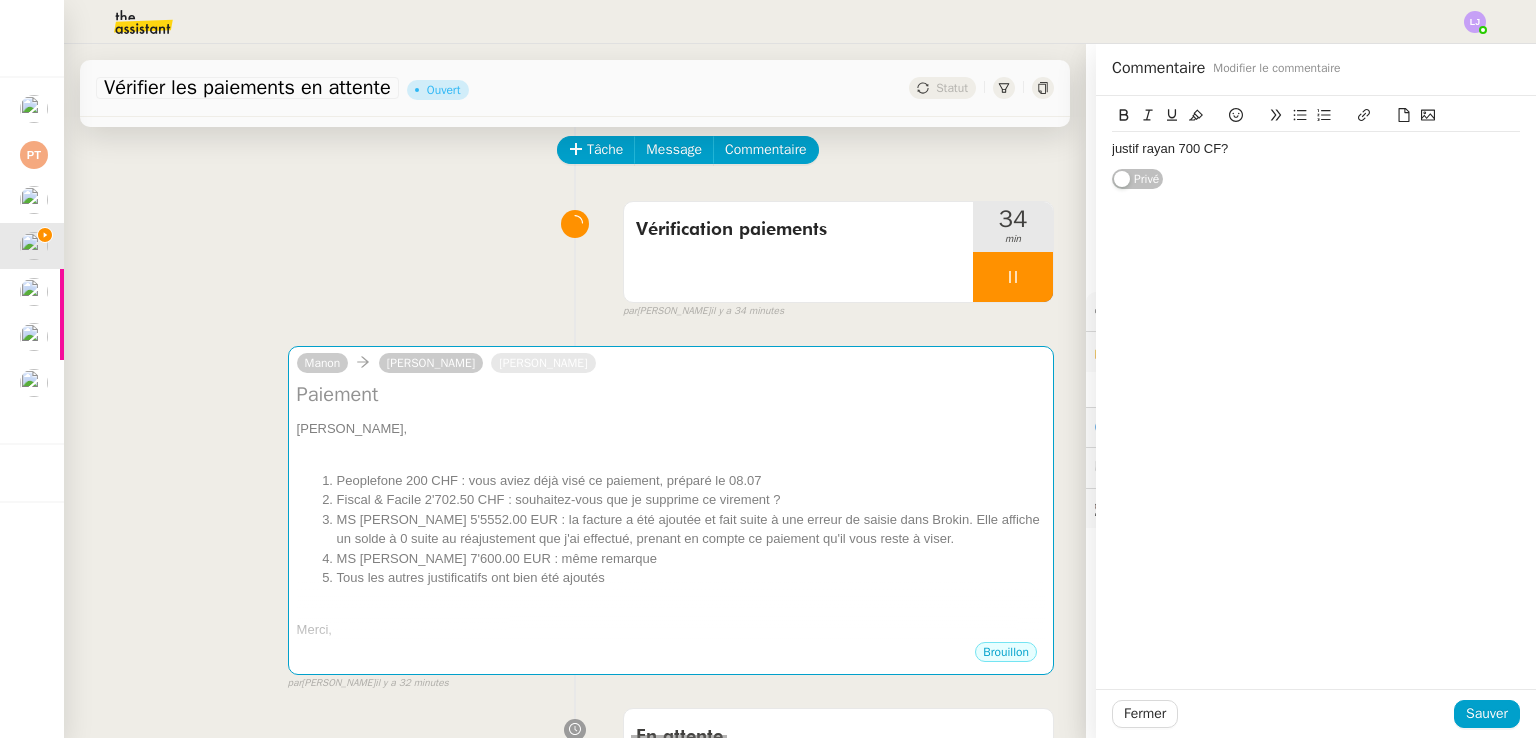 click on "Fermer Sauver" 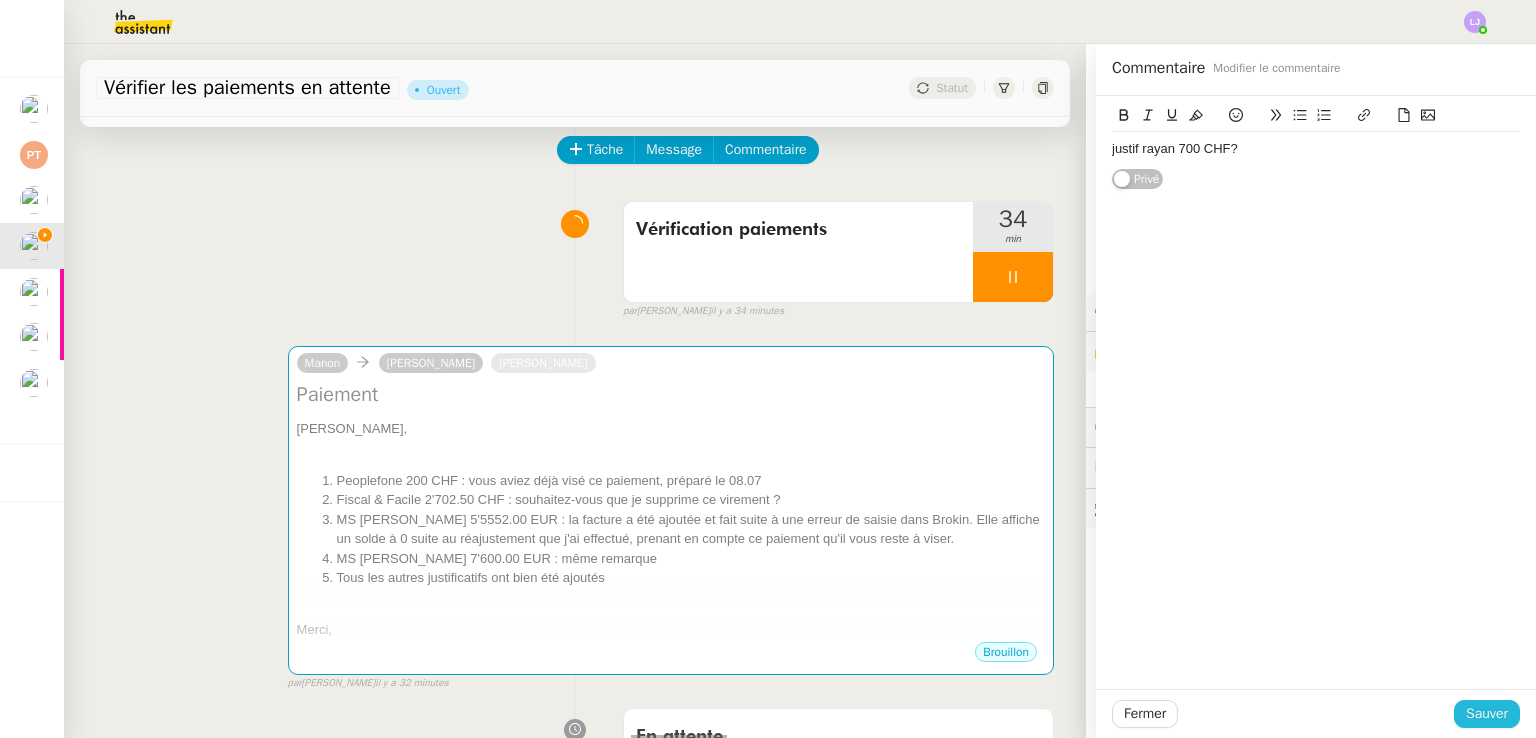 click on "Sauver" 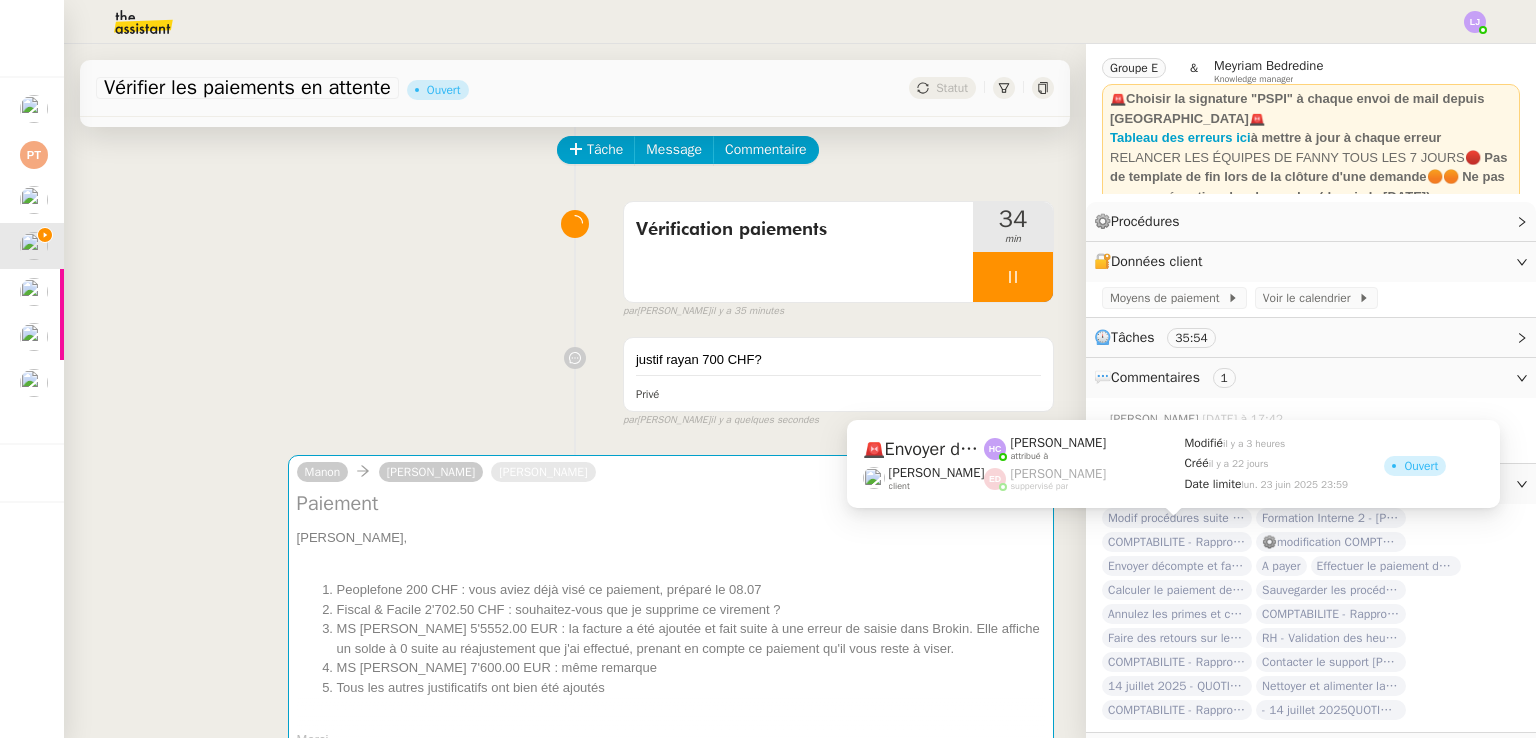 scroll, scrollTop: 135, scrollLeft: 0, axis: vertical 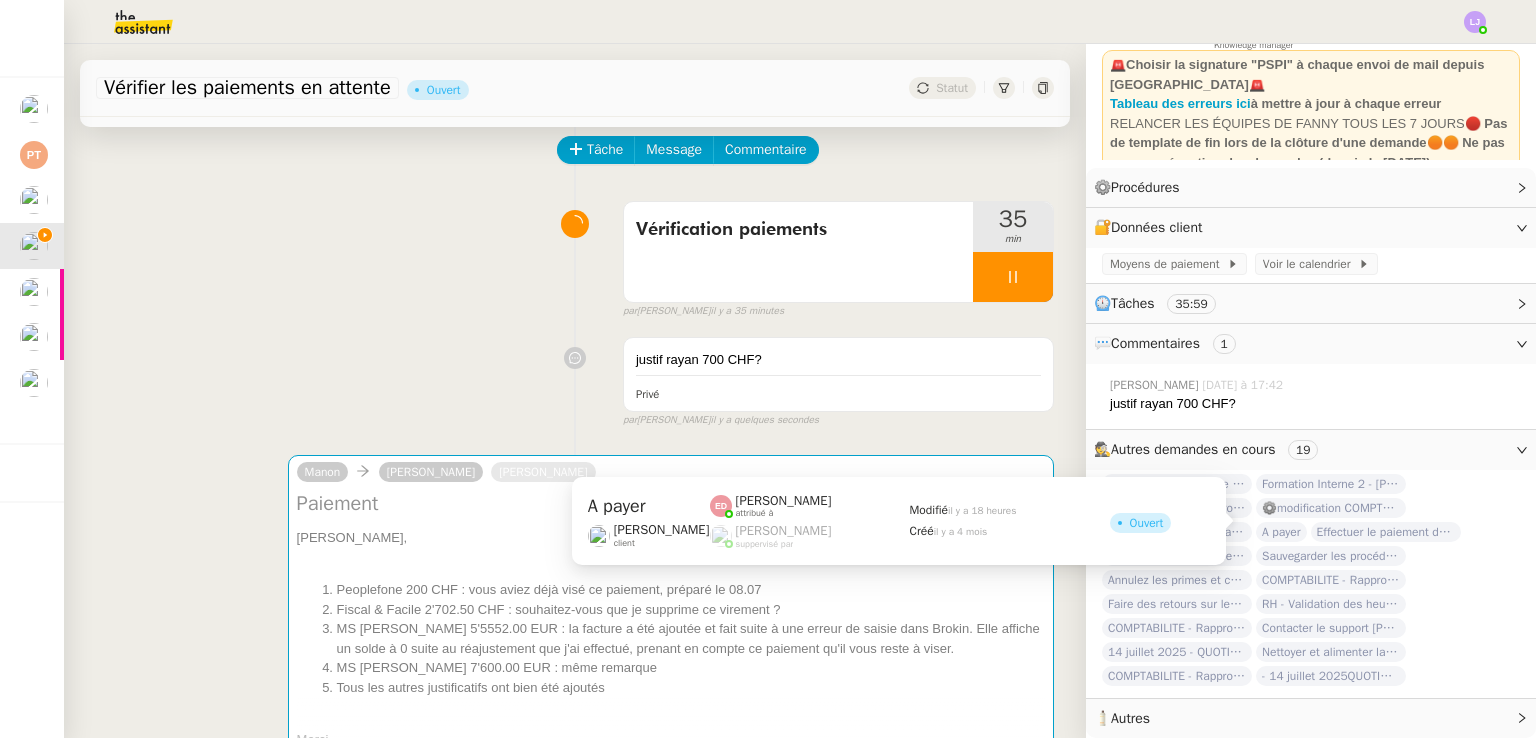 click on "A payer" 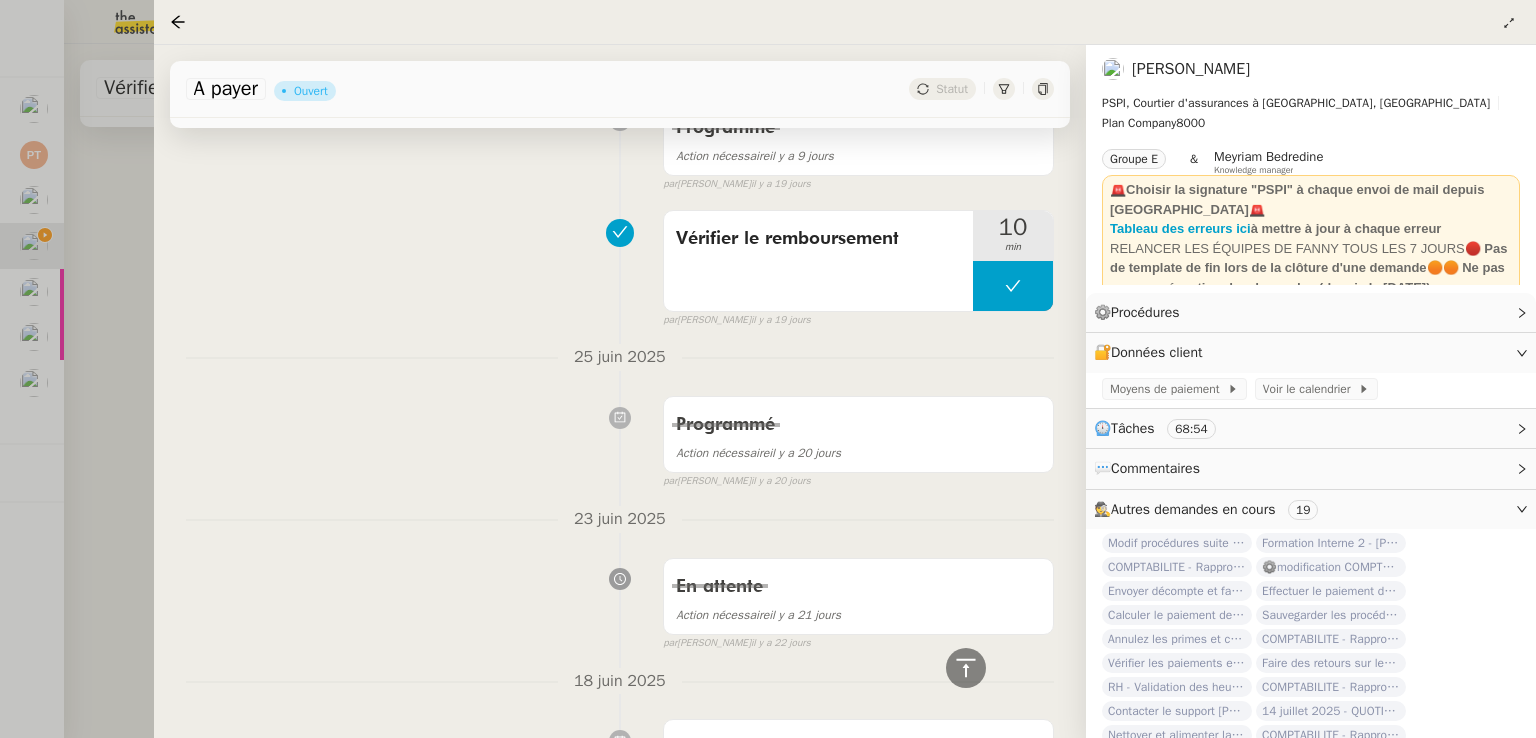 scroll, scrollTop: 1007, scrollLeft: 0, axis: vertical 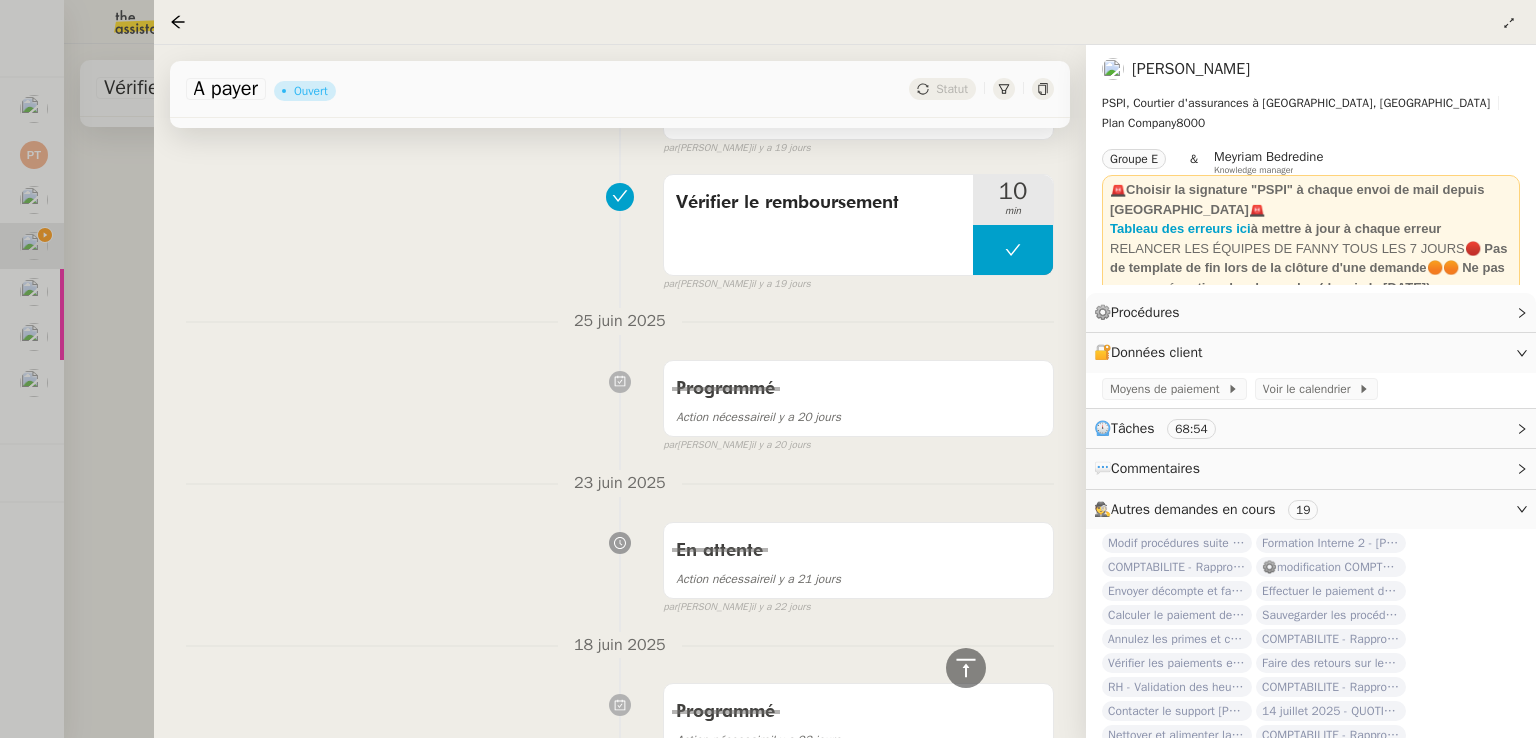 click at bounding box center [768, 369] 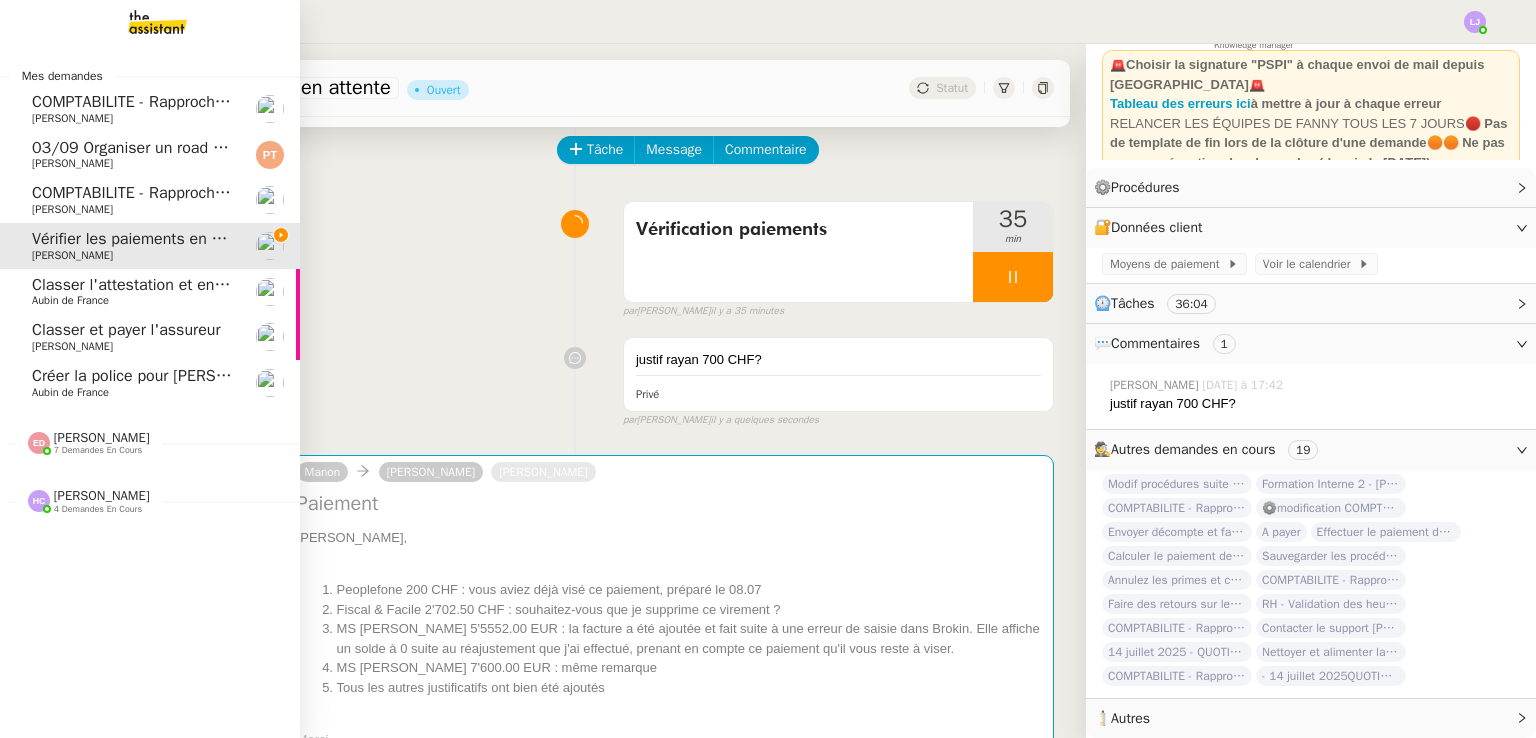 click on "[PERSON_NAME]" 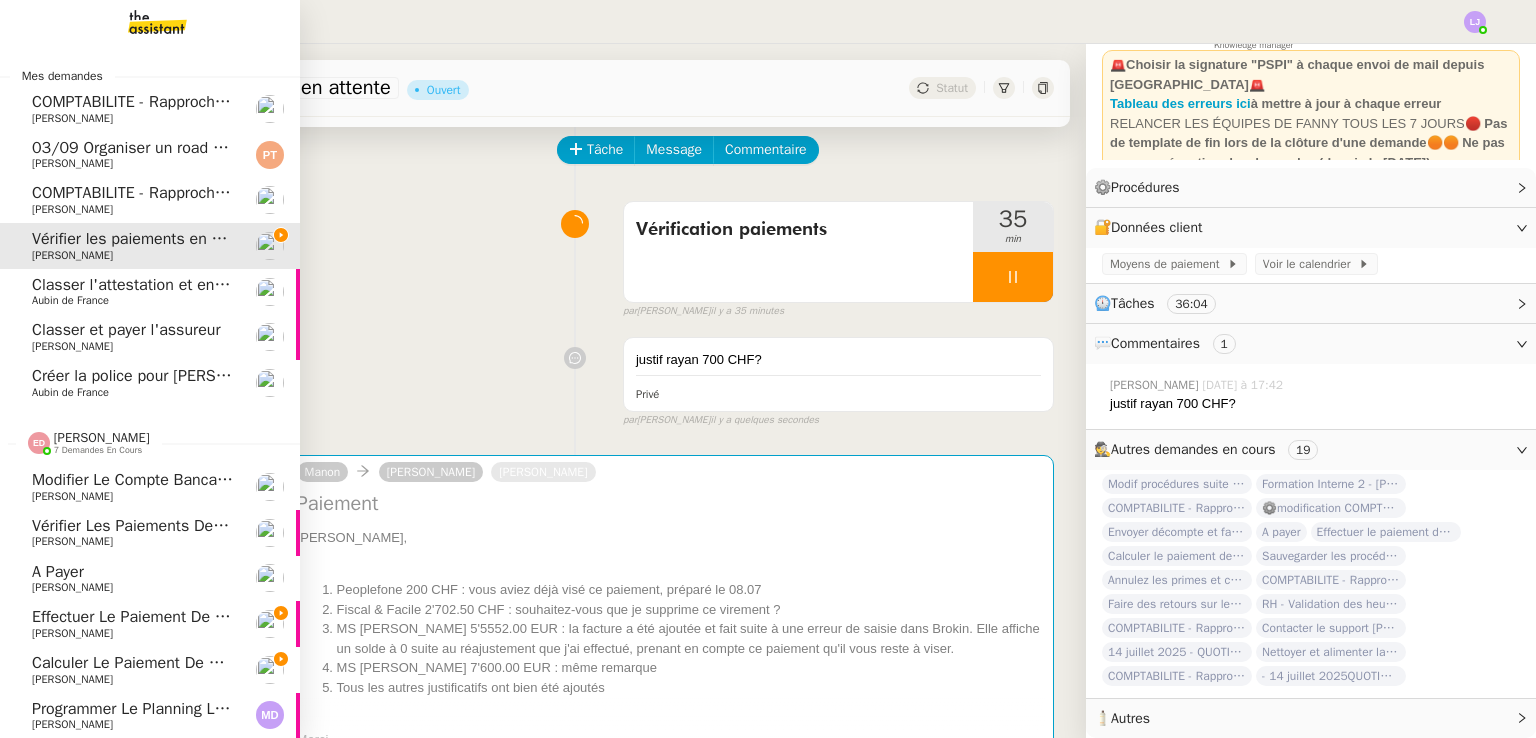 scroll, scrollTop: 115, scrollLeft: 0, axis: vertical 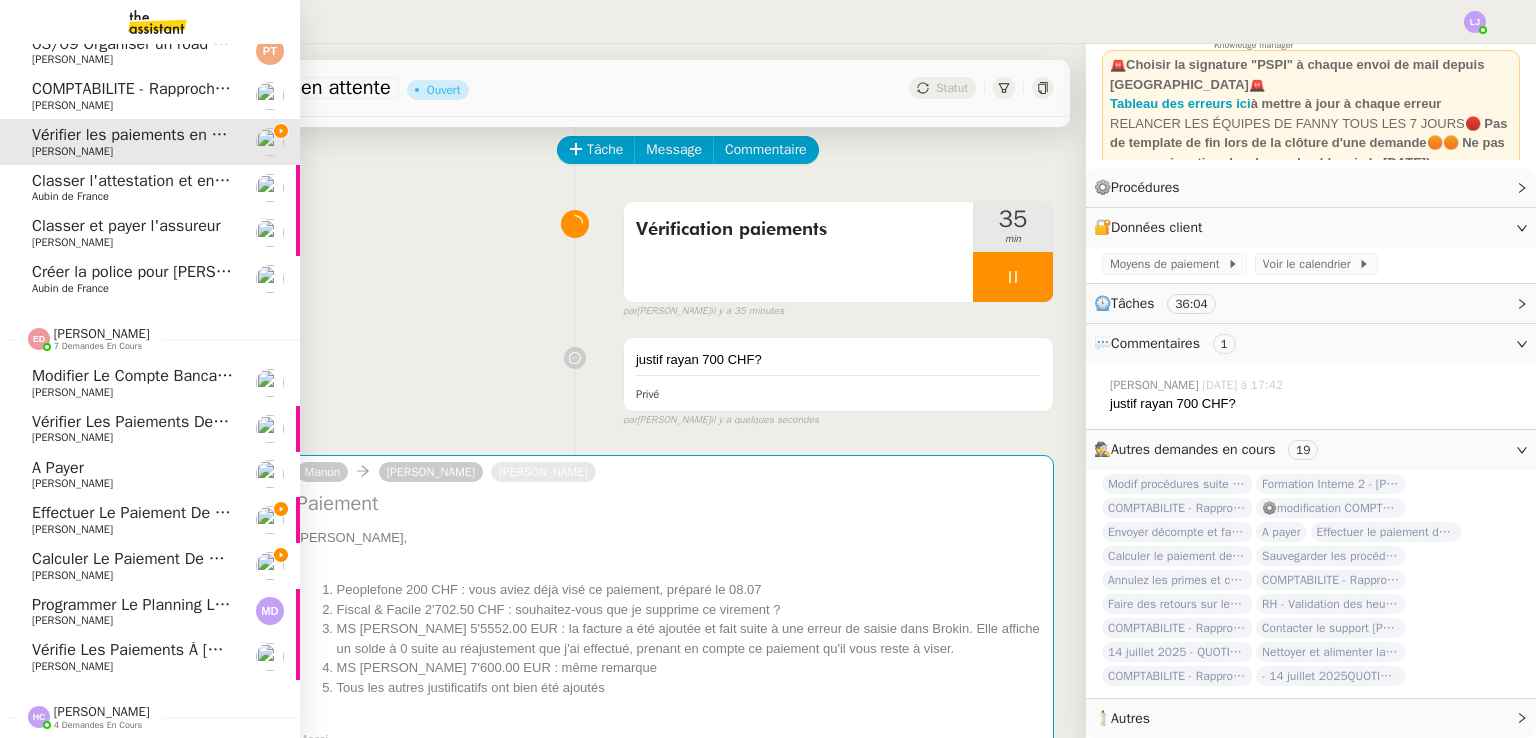 click on "Effectuer le paiement de la prime" 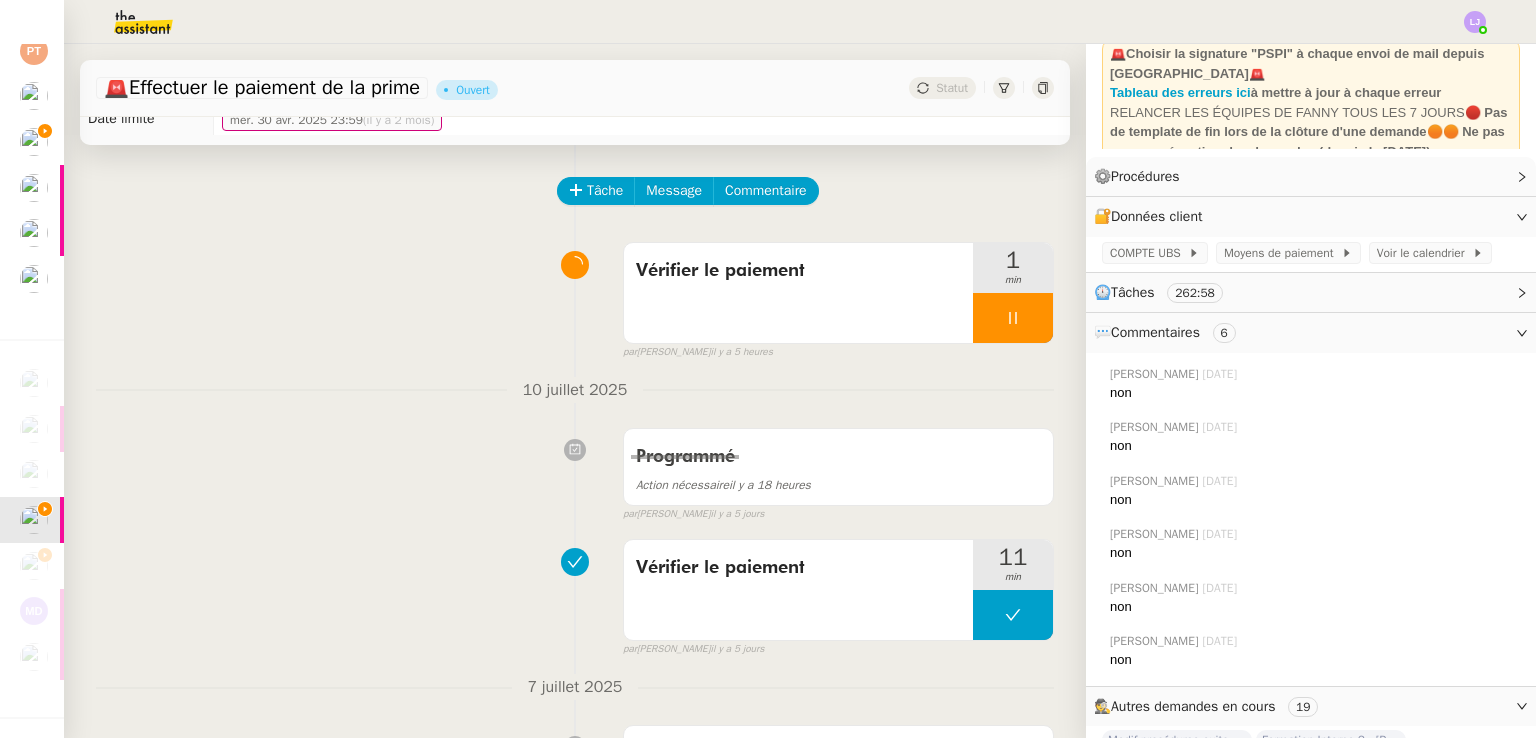 scroll, scrollTop: 42, scrollLeft: 0, axis: vertical 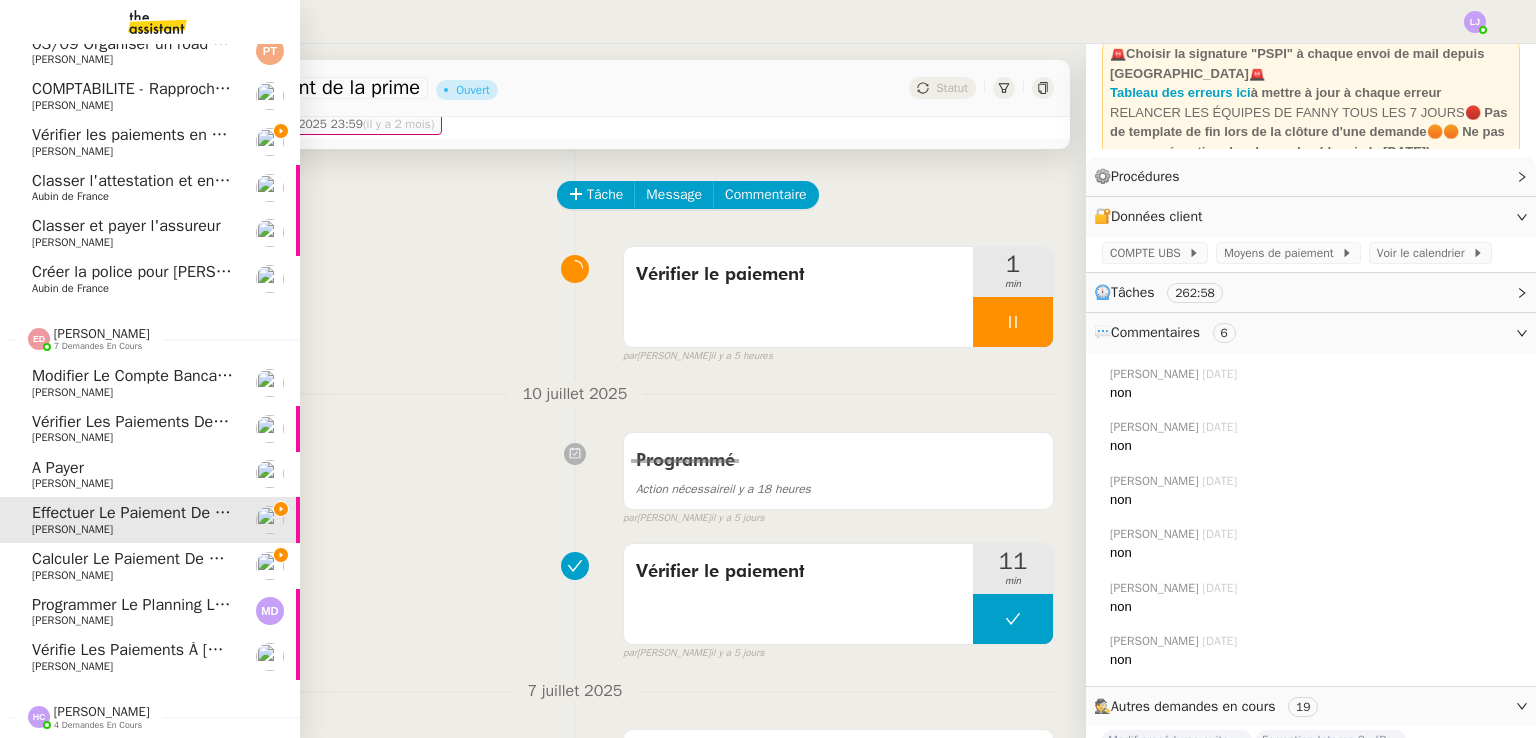 click on "[PERSON_NAME]" 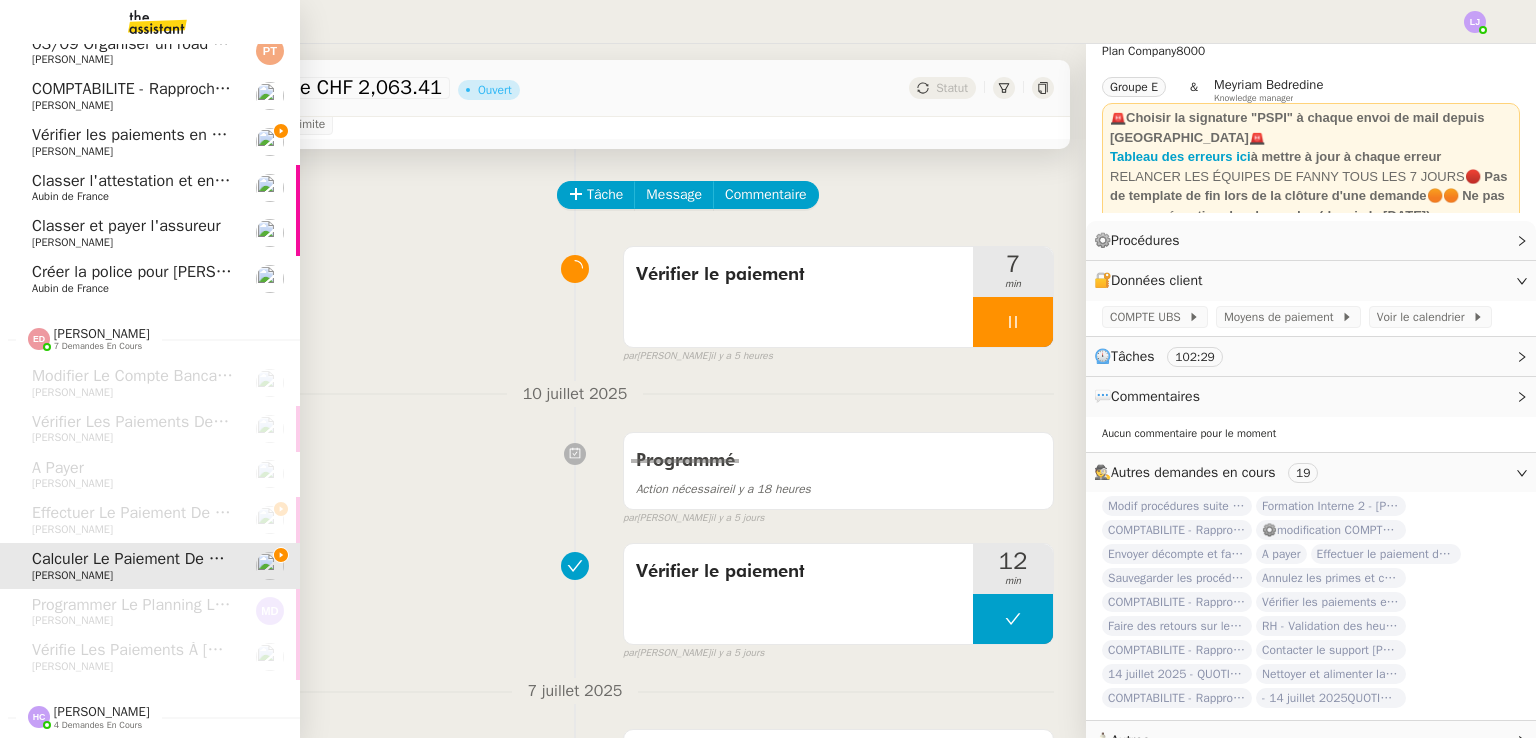 scroll, scrollTop: 69, scrollLeft: 0, axis: vertical 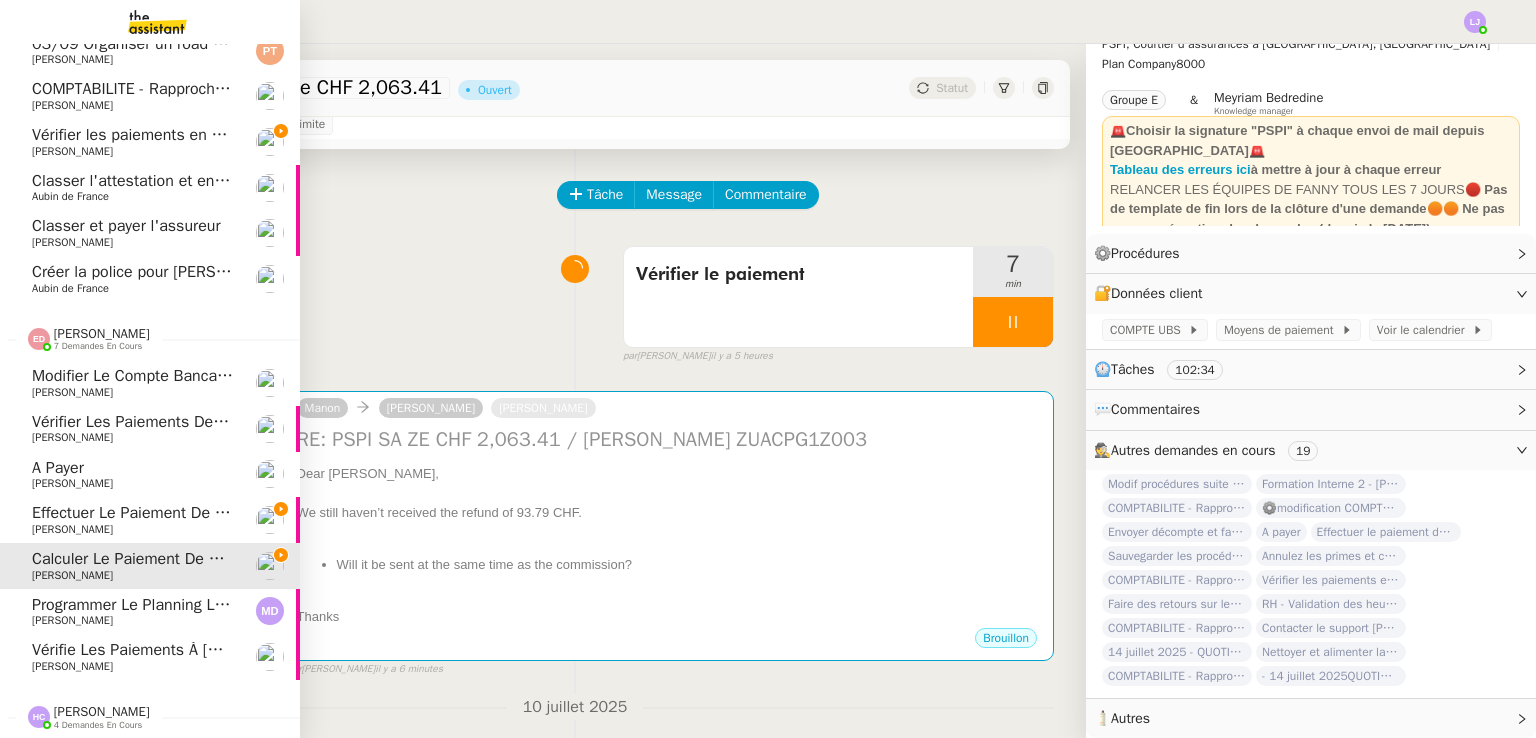 click on "[PERSON_NAME]" 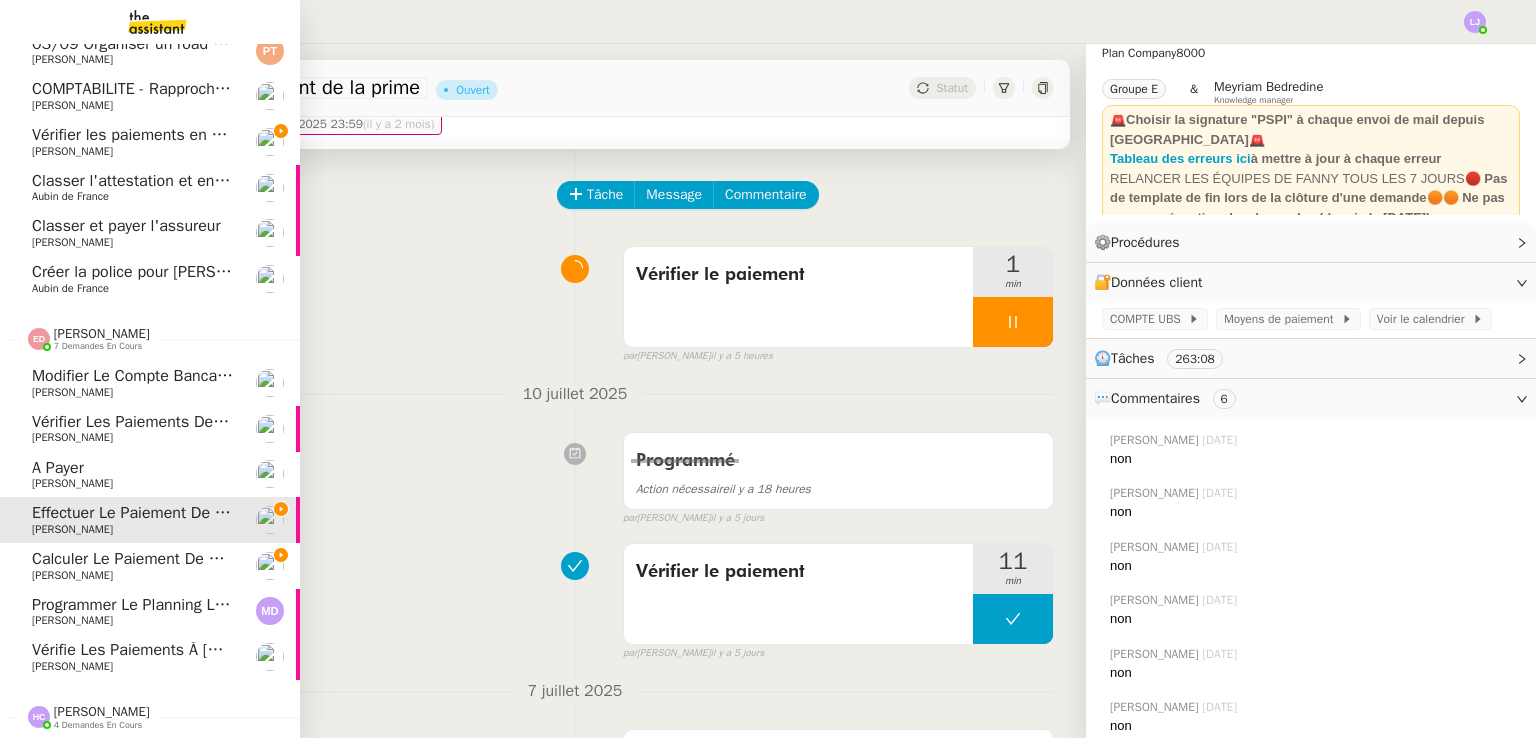 scroll, scrollTop: 135, scrollLeft: 0, axis: vertical 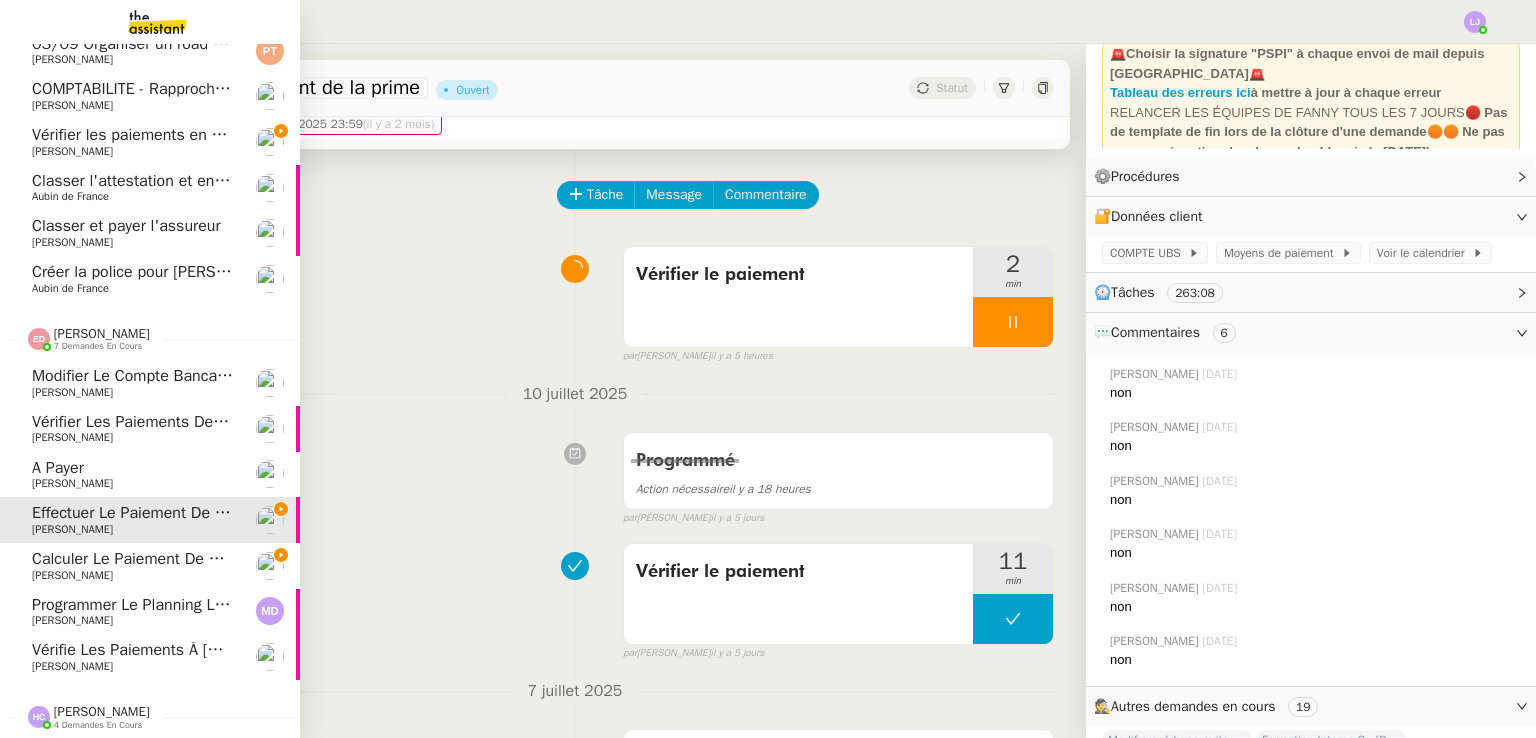 click on "Calculer le paiement de CHF 2,063.41    Fanny Eyraud" 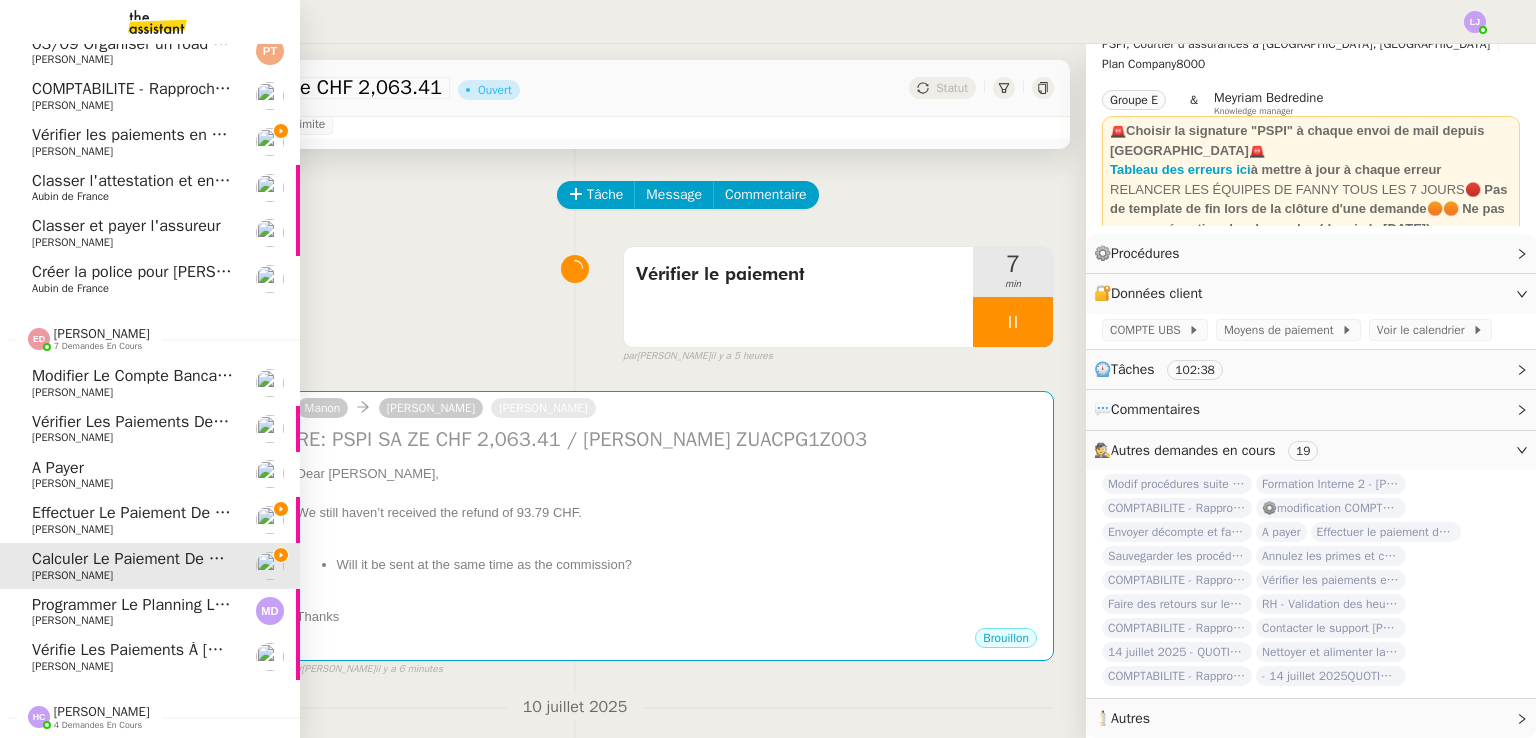 scroll, scrollTop: 69, scrollLeft: 0, axis: vertical 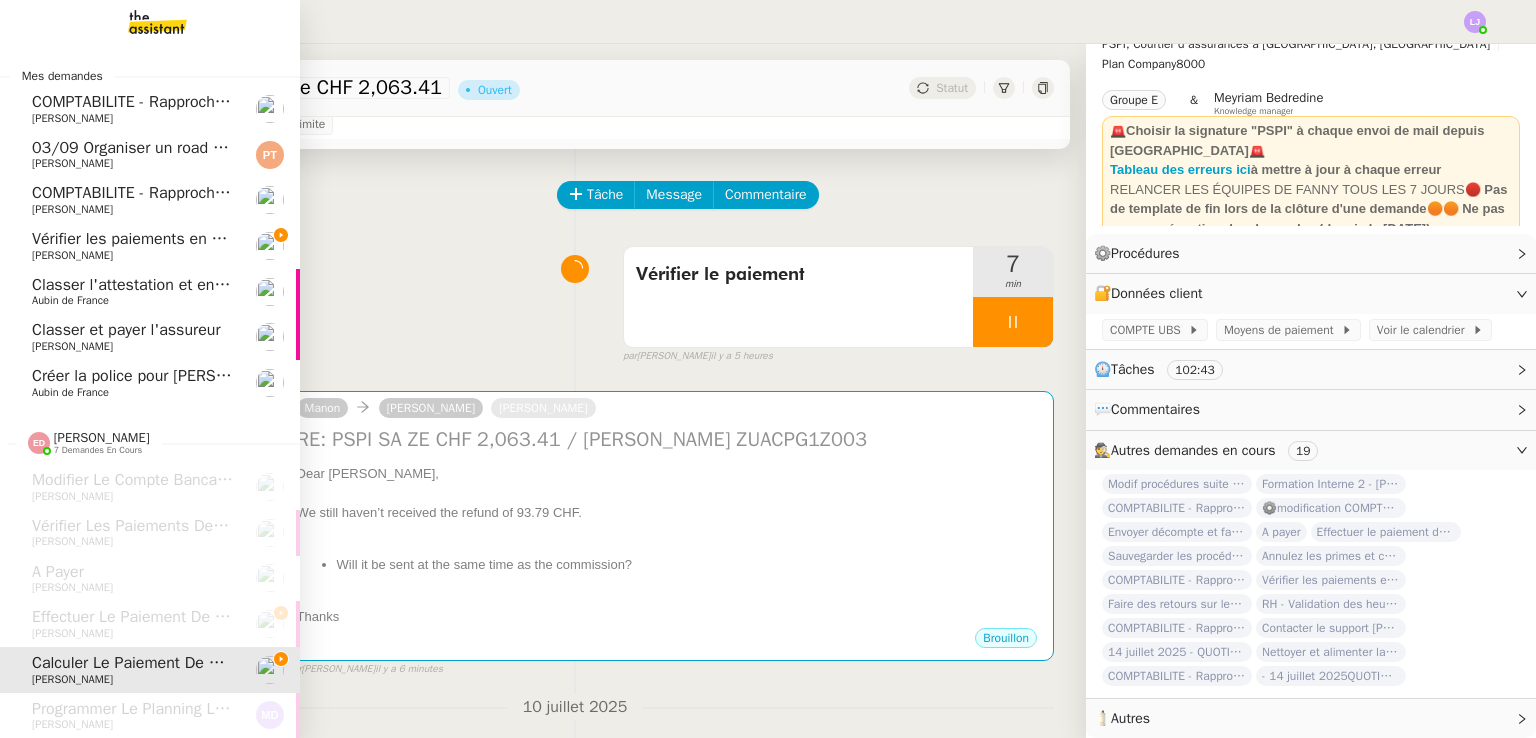 click on "[PERSON_NAME]" 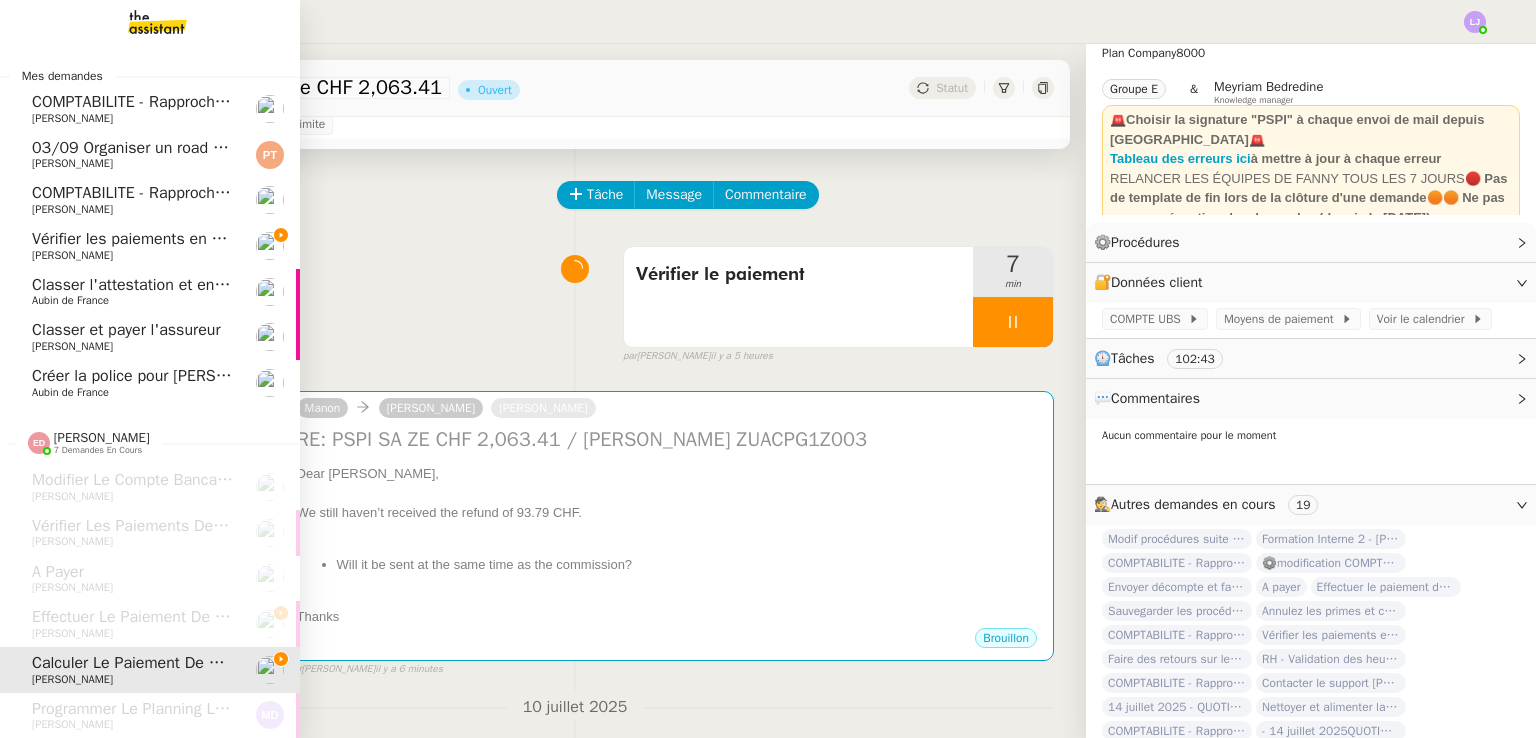 scroll, scrollTop: 135, scrollLeft: 0, axis: vertical 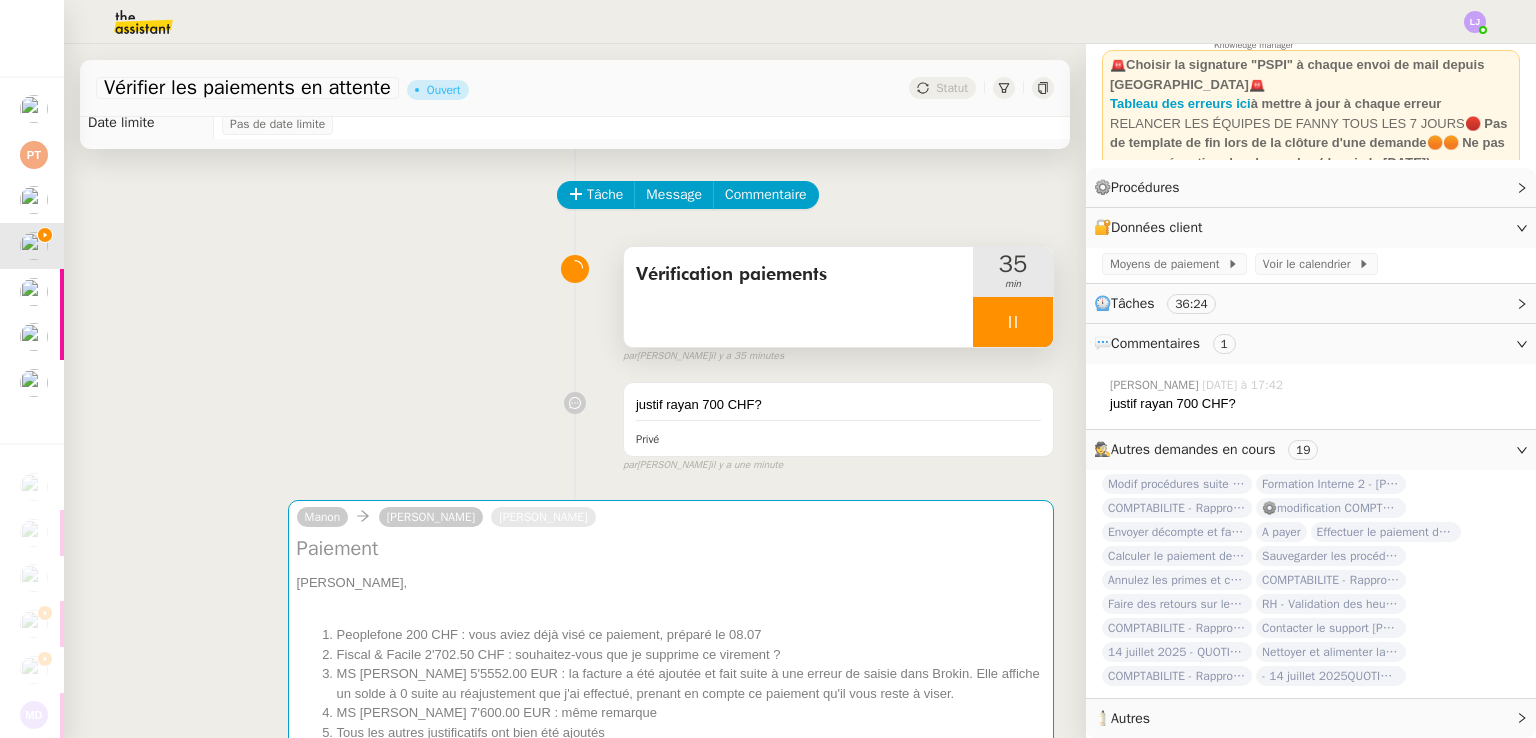 click on "Vérification paiements" at bounding box center (798, 297) 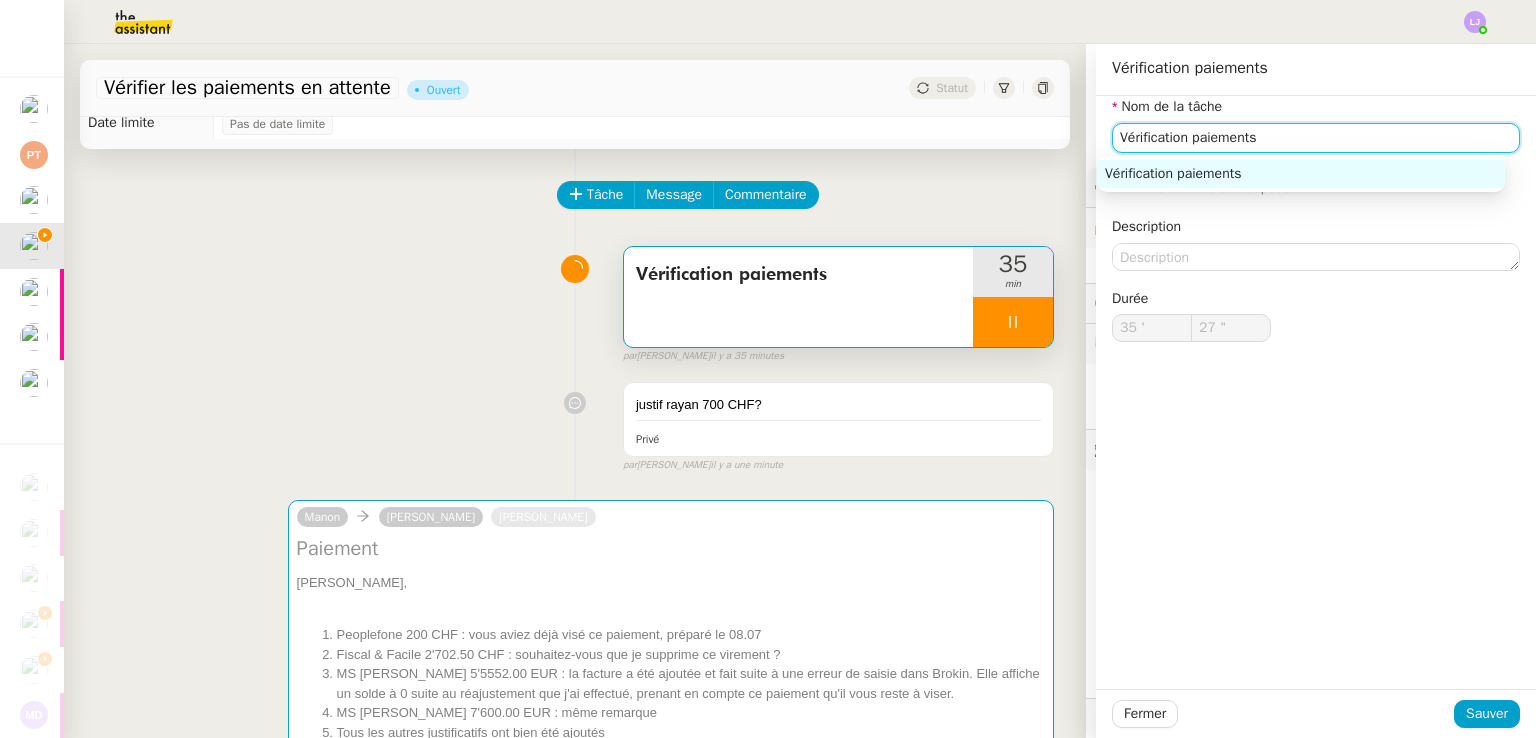 click on "Vérification paiements" 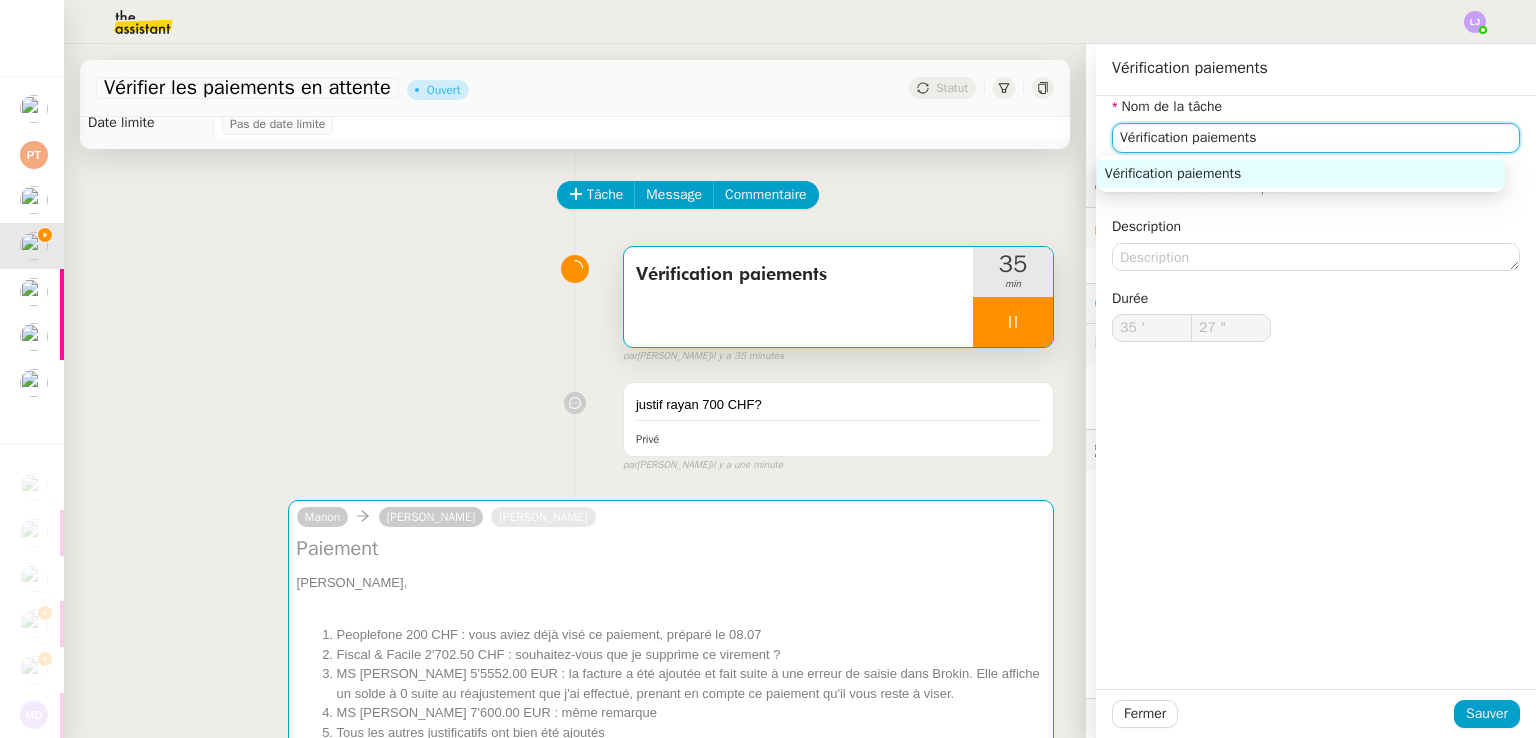 click on "Vérification paiements" 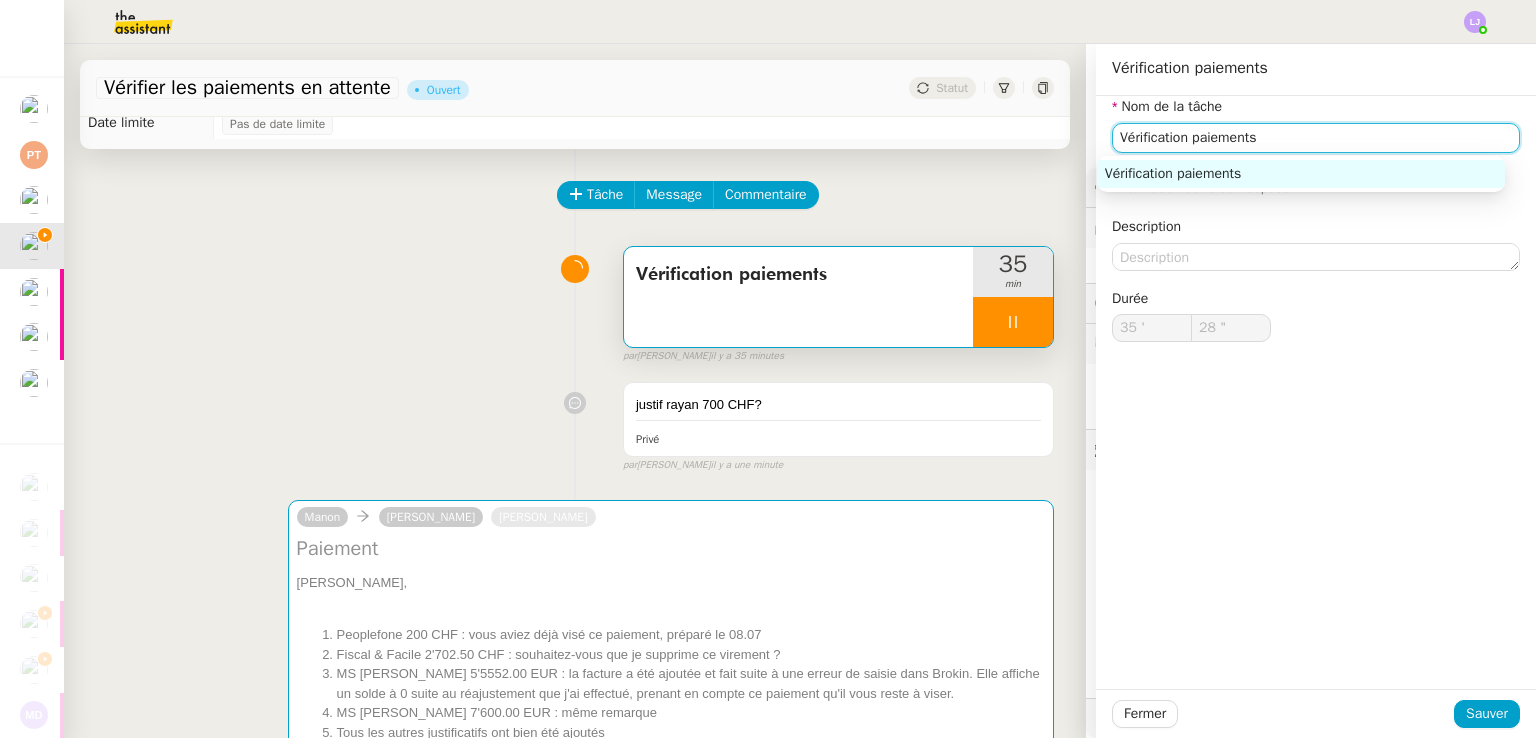 click on "Vérification paiements" 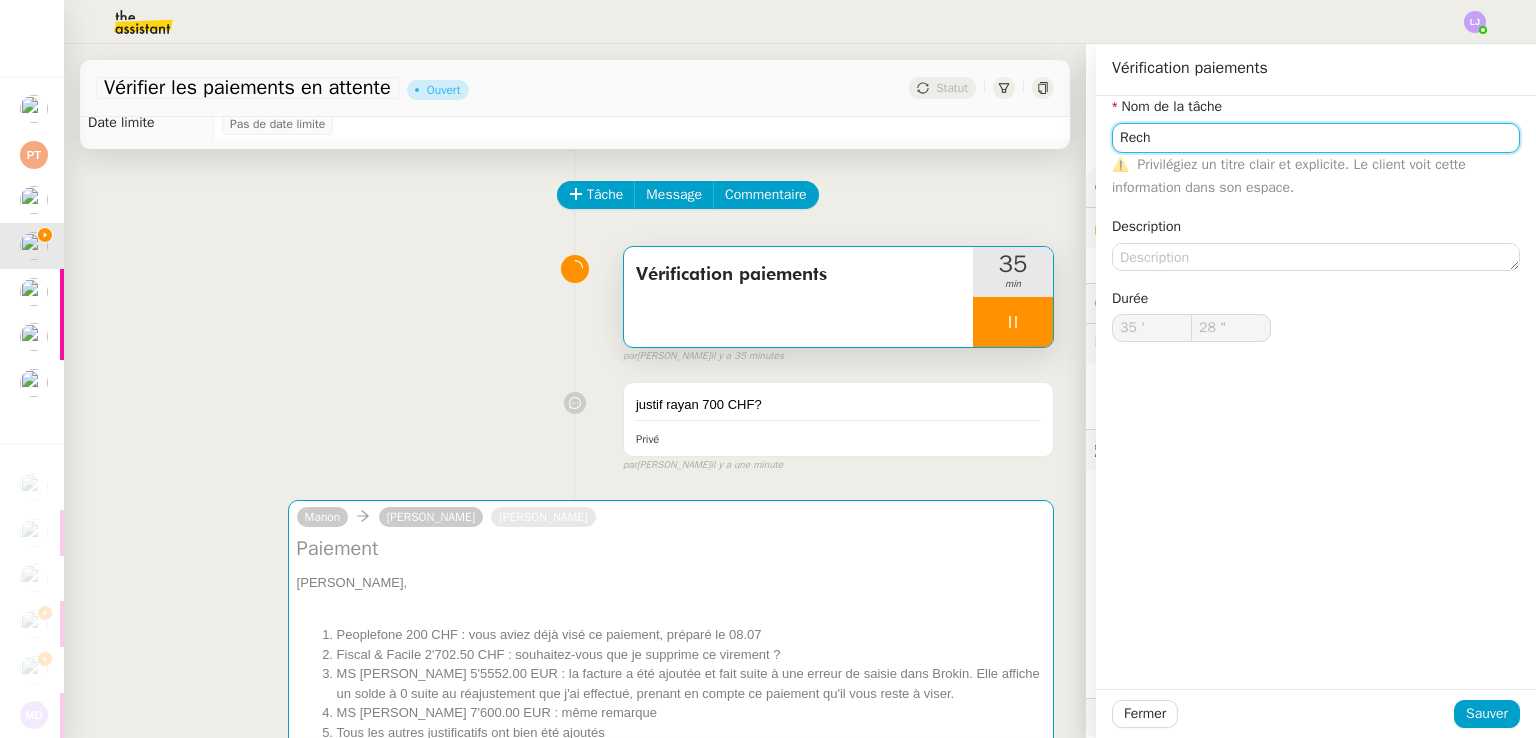 type on "Reche" 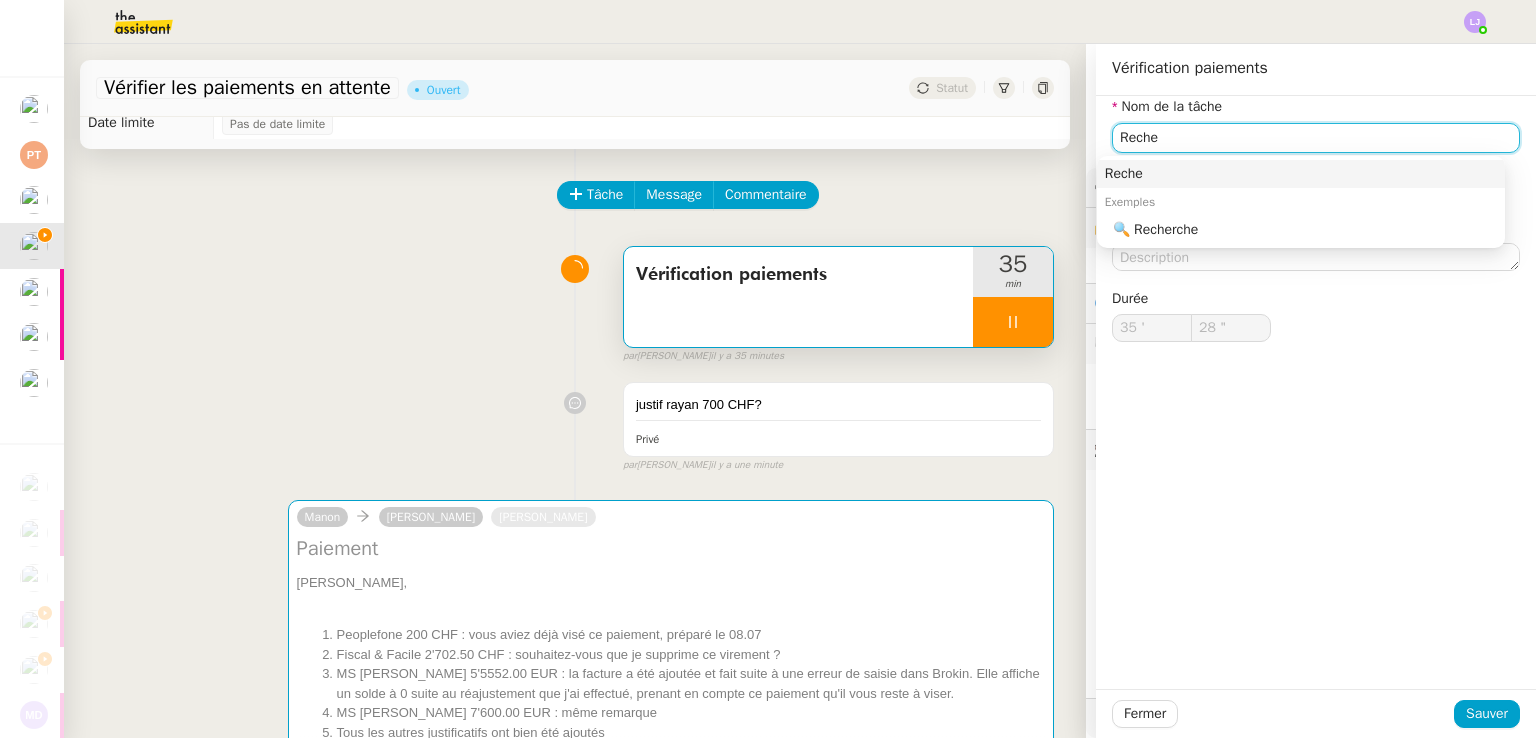 type on "29 "" 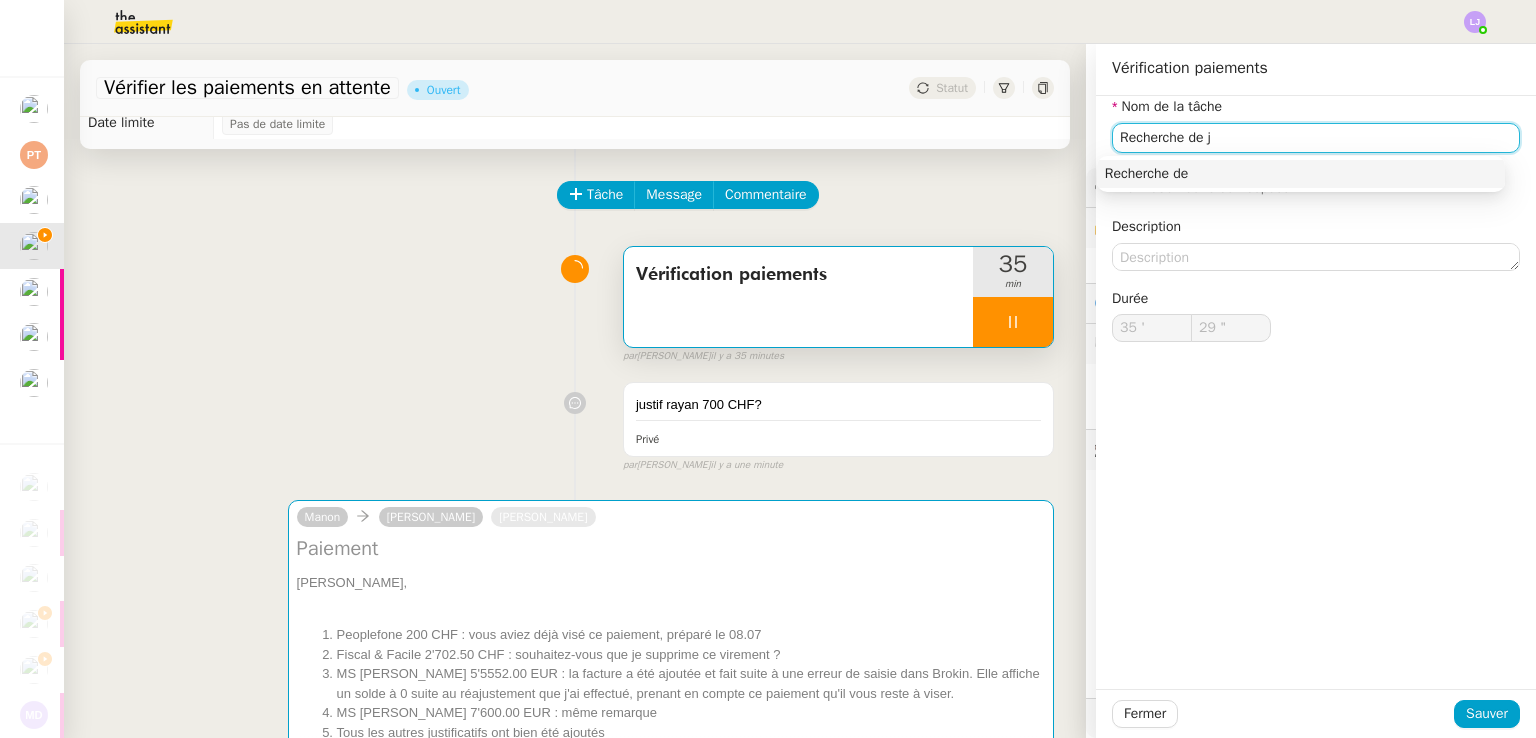 type on "Recherche de ju" 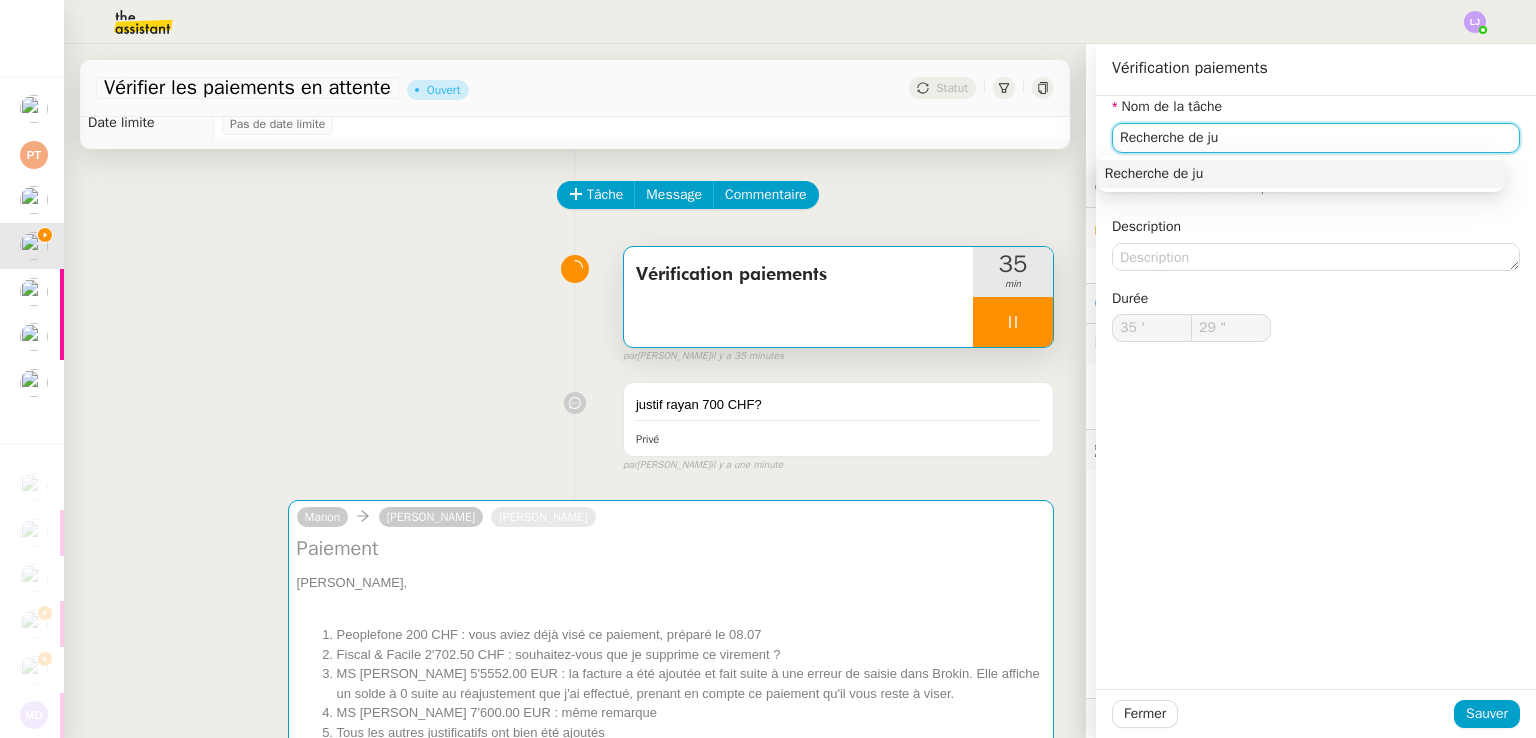 type on "30 "" 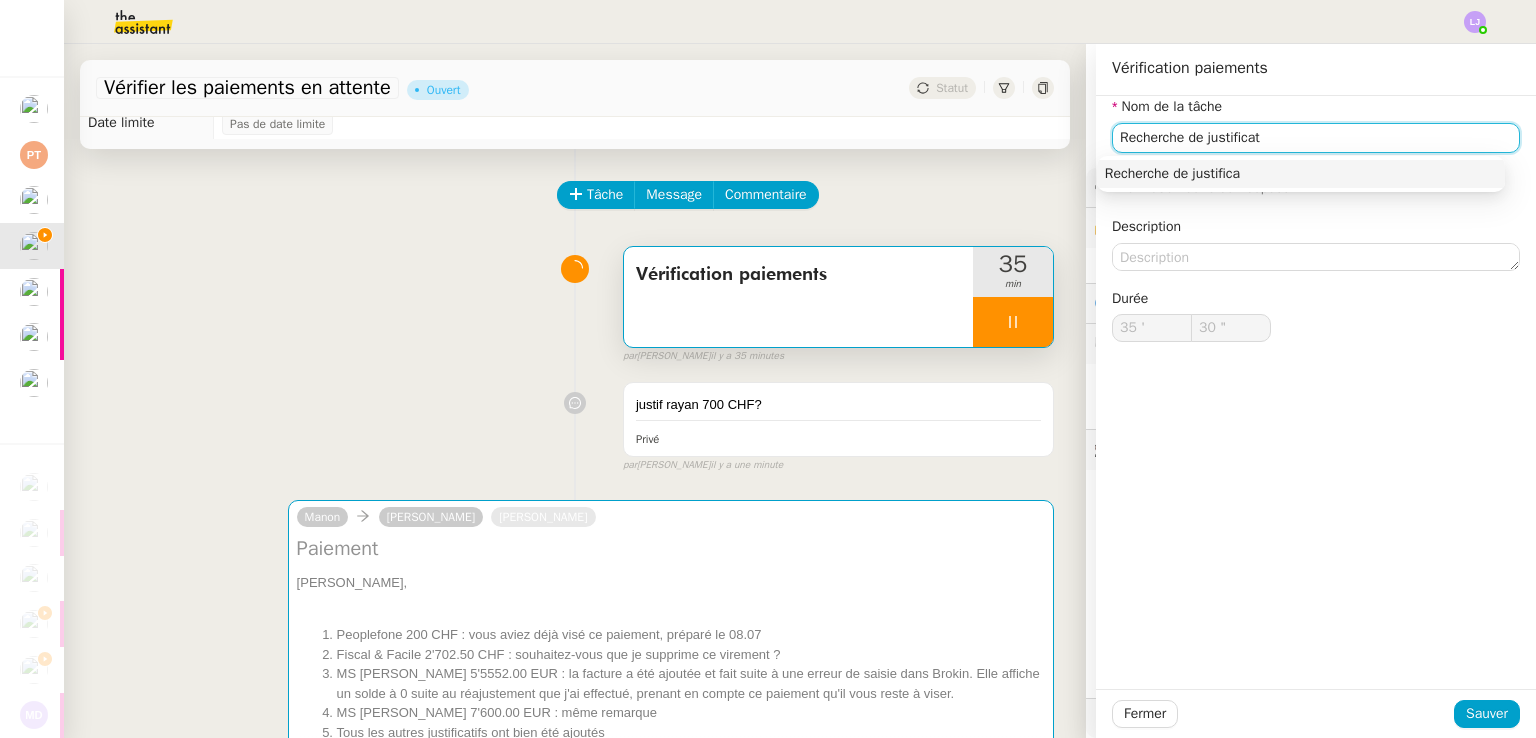 type on "Recherche de justificati" 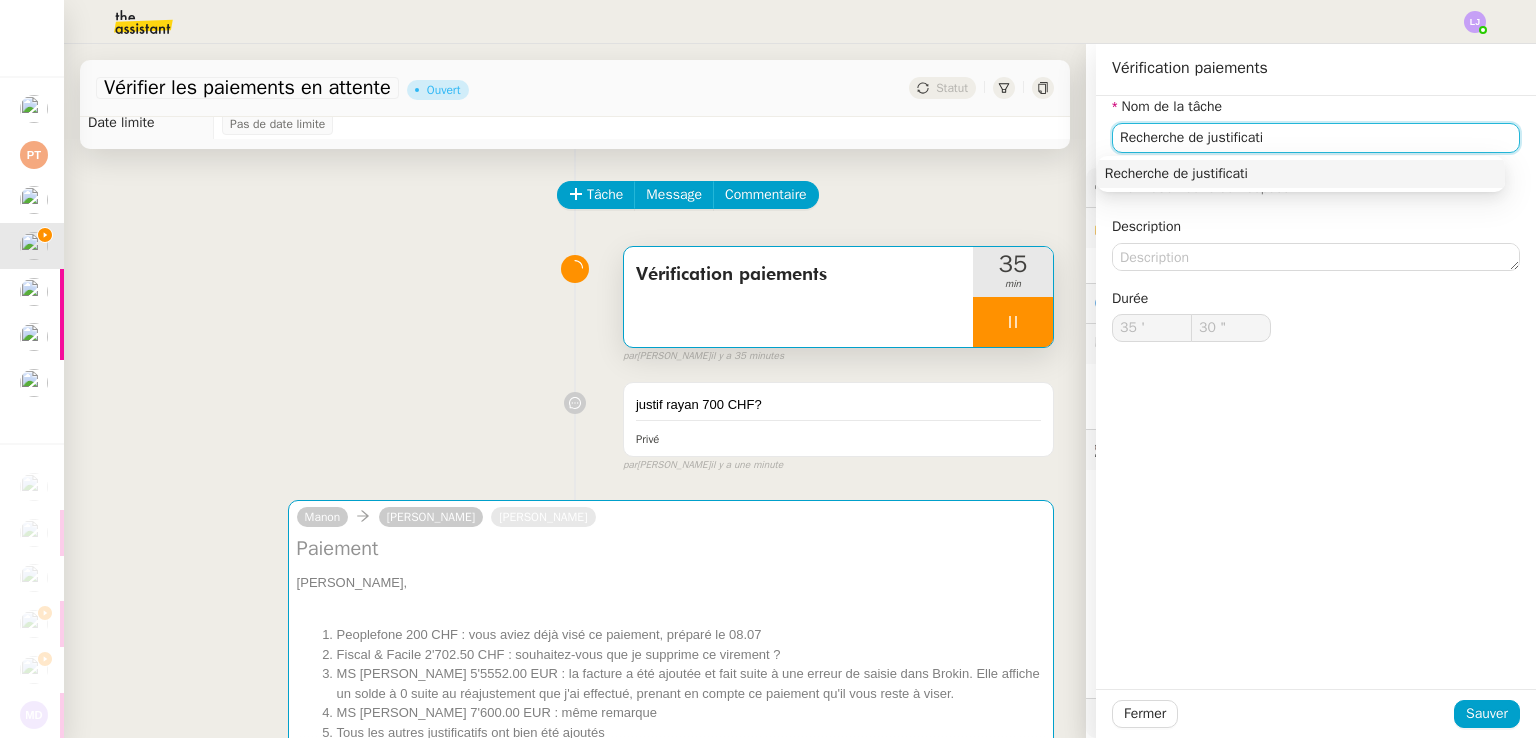 type on "31 "" 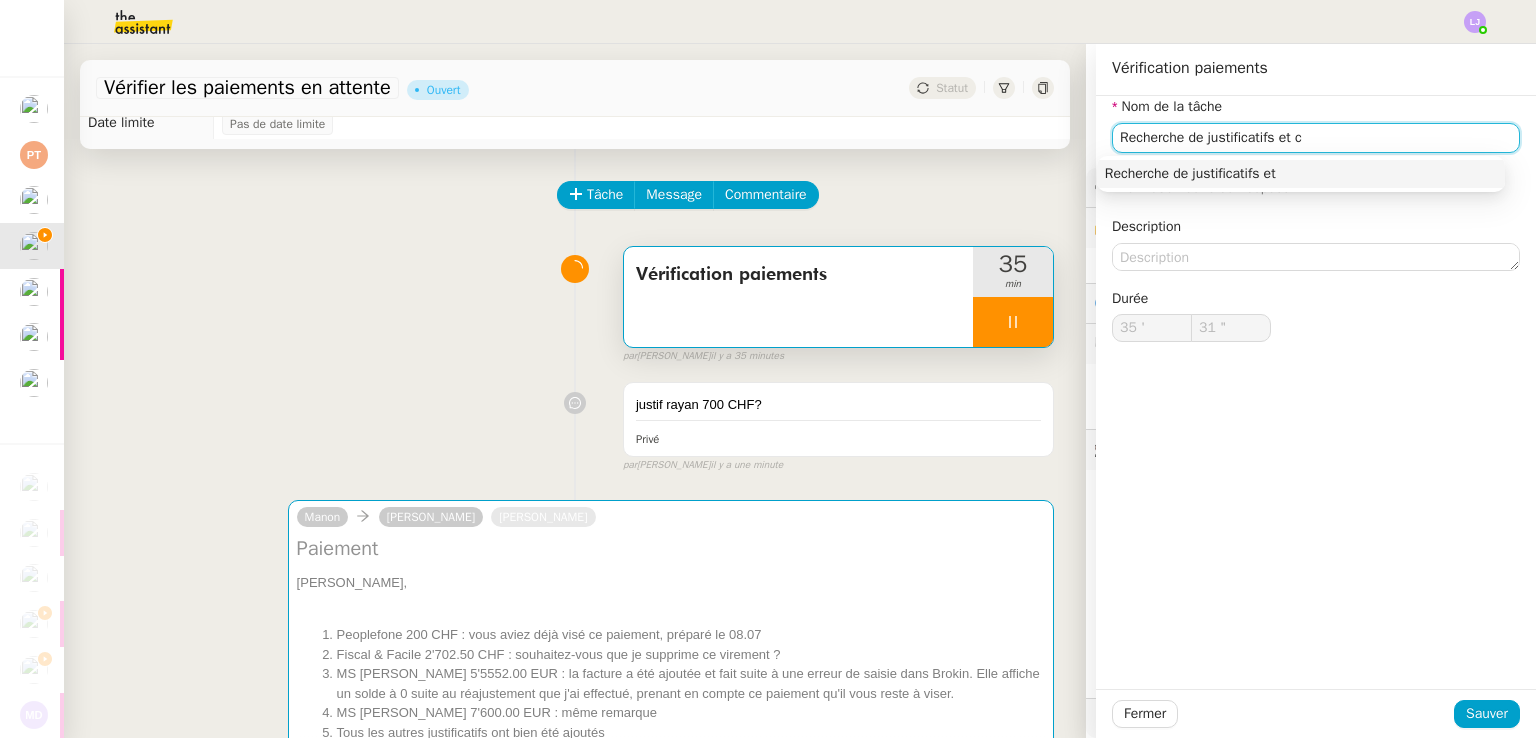 type on "Recherche de justificatifs et cl" 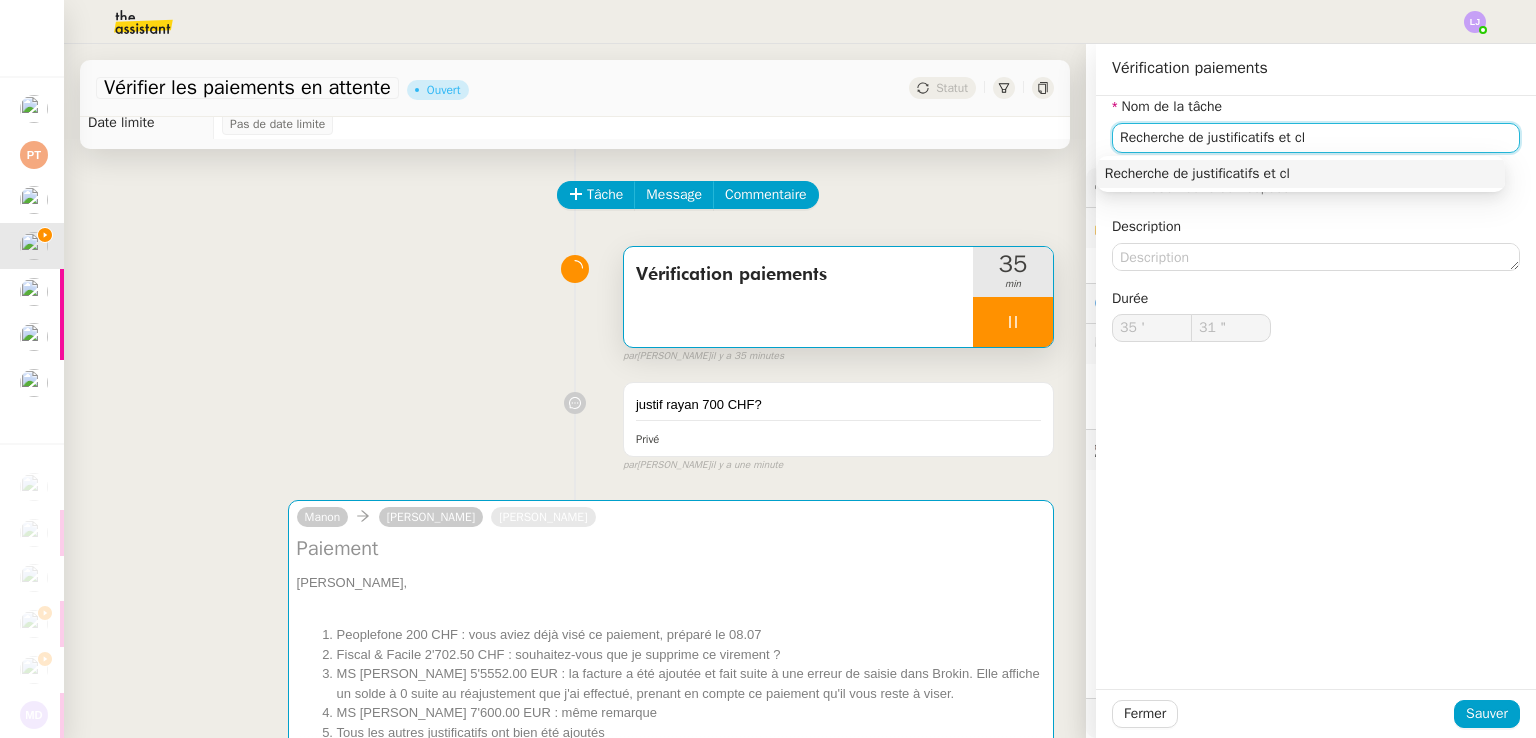 type on "32 "" 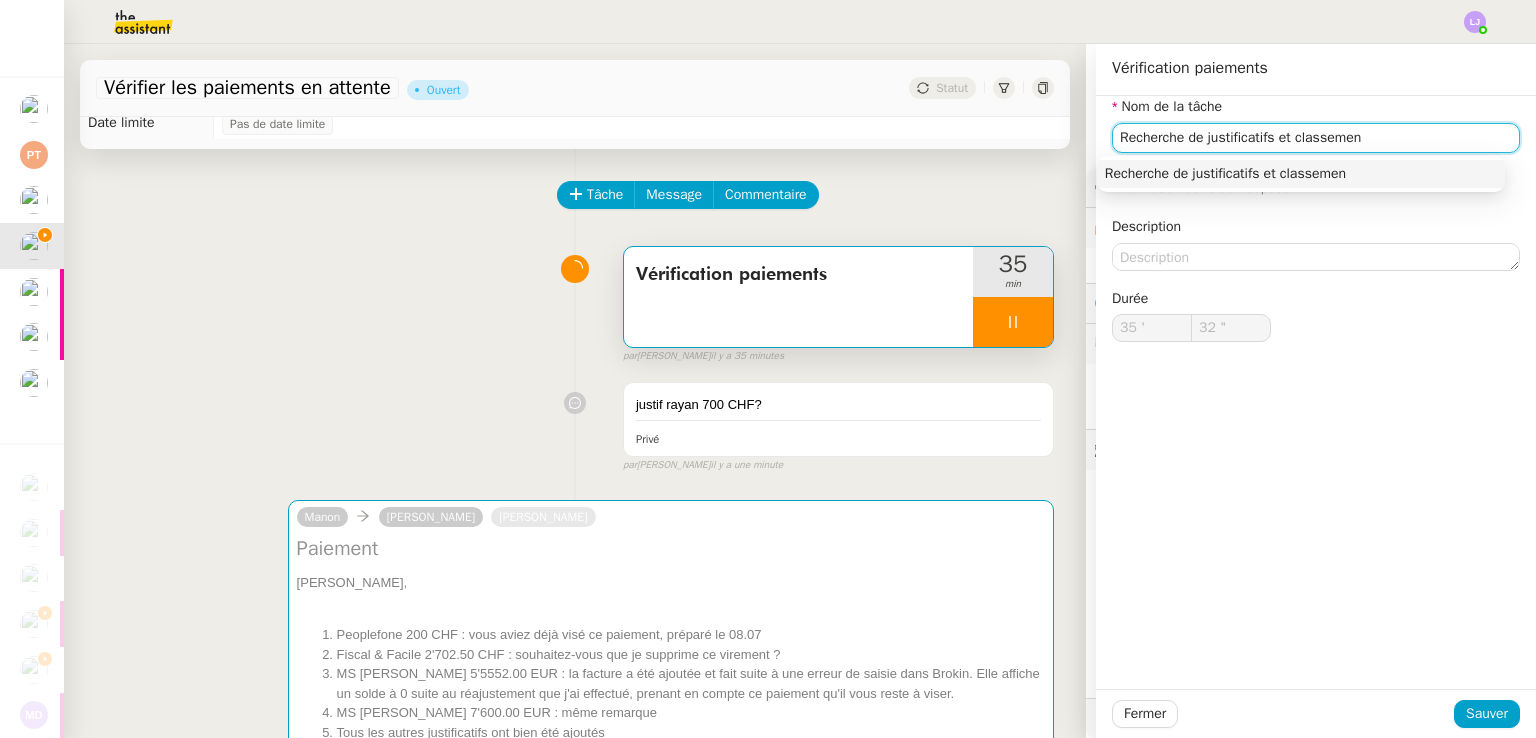 type on "Recherche de justificatifs et classement" 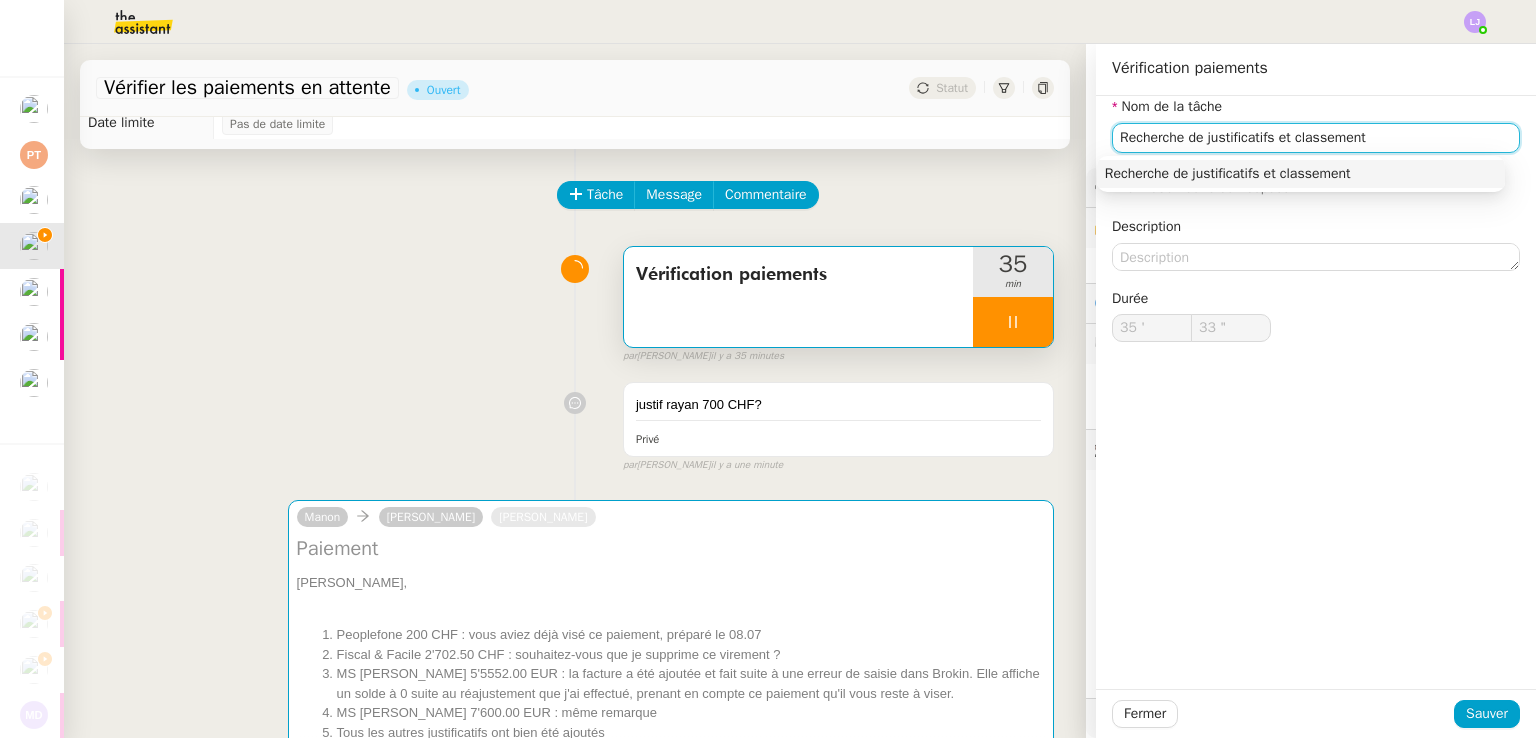 type on "34 "" 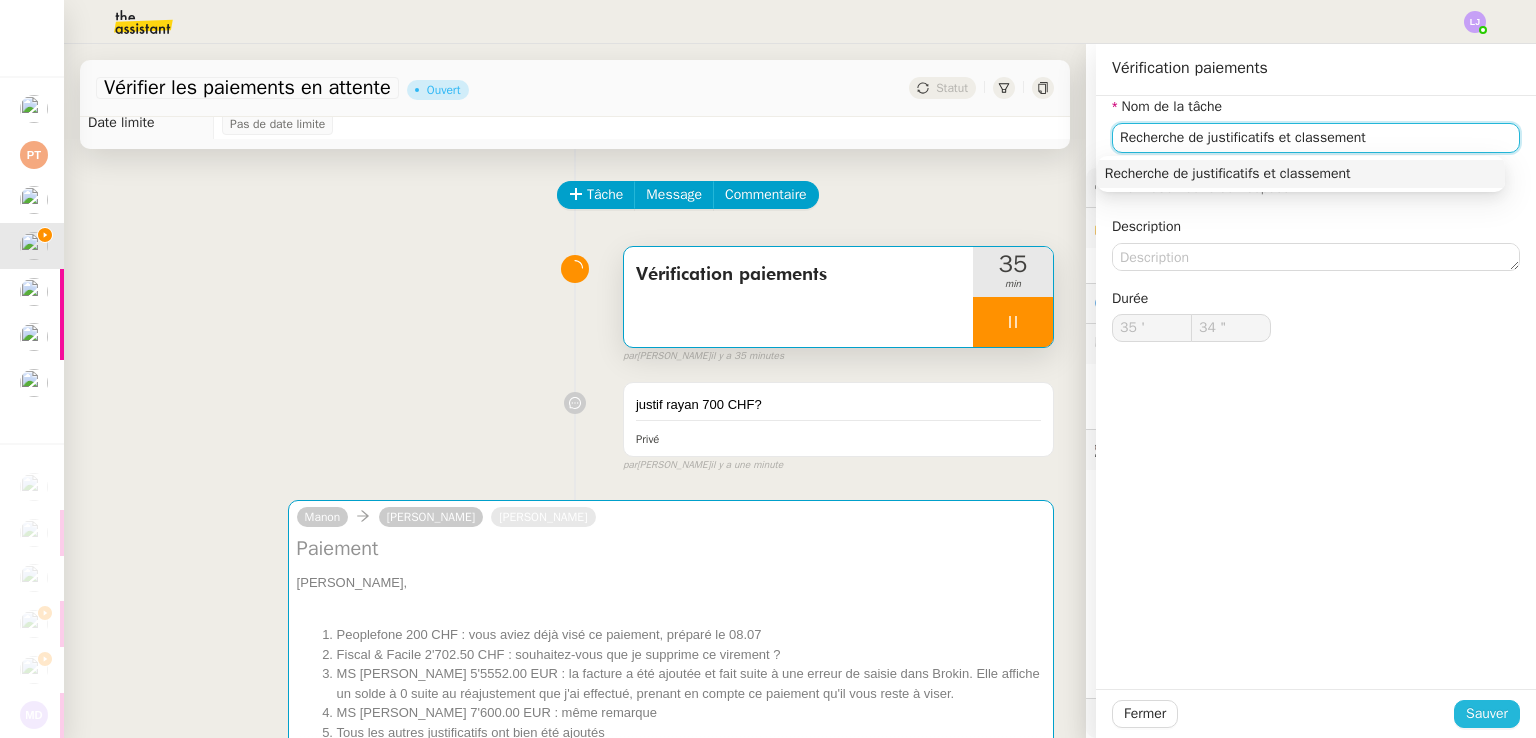 type on "Recherche de justificatifs et classement" 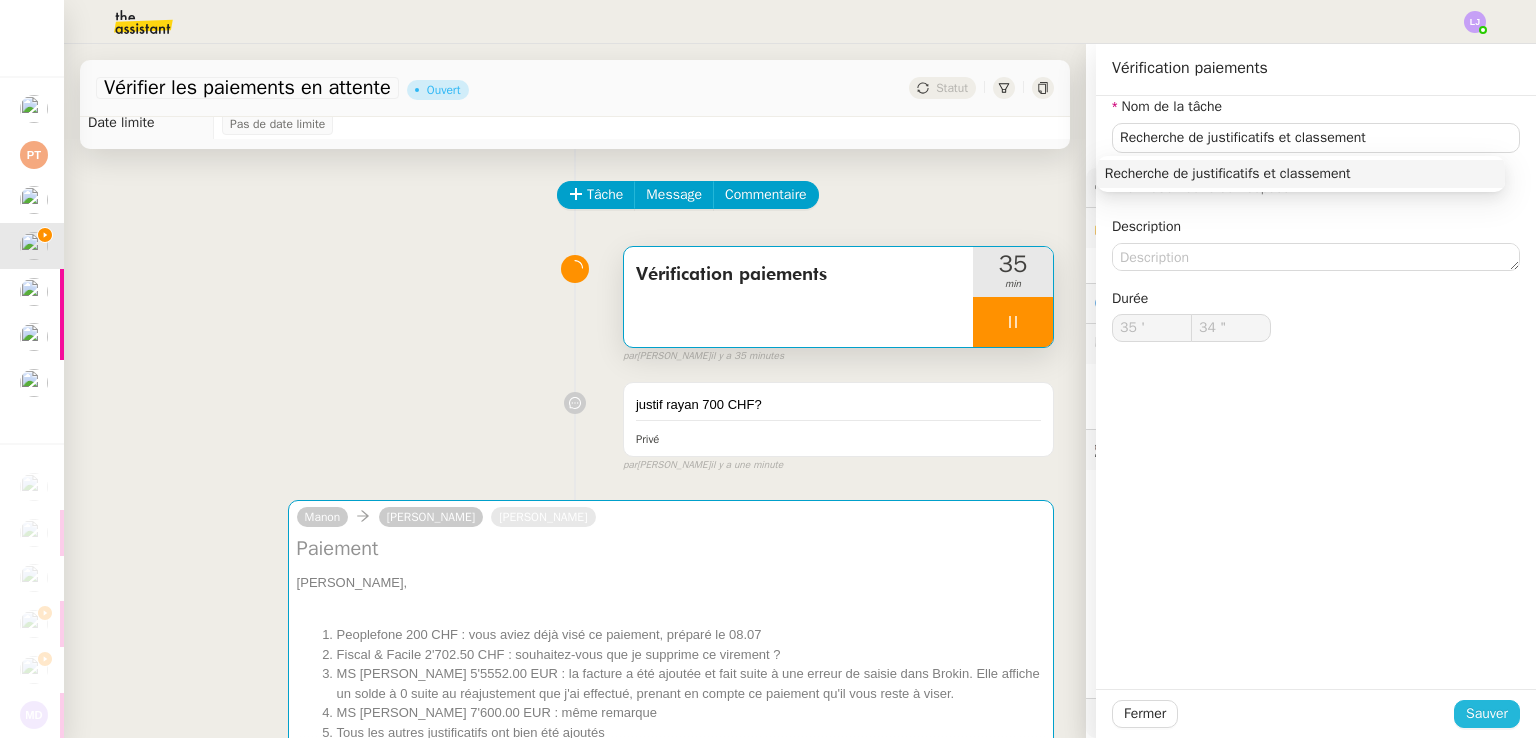 click on "Sauver" 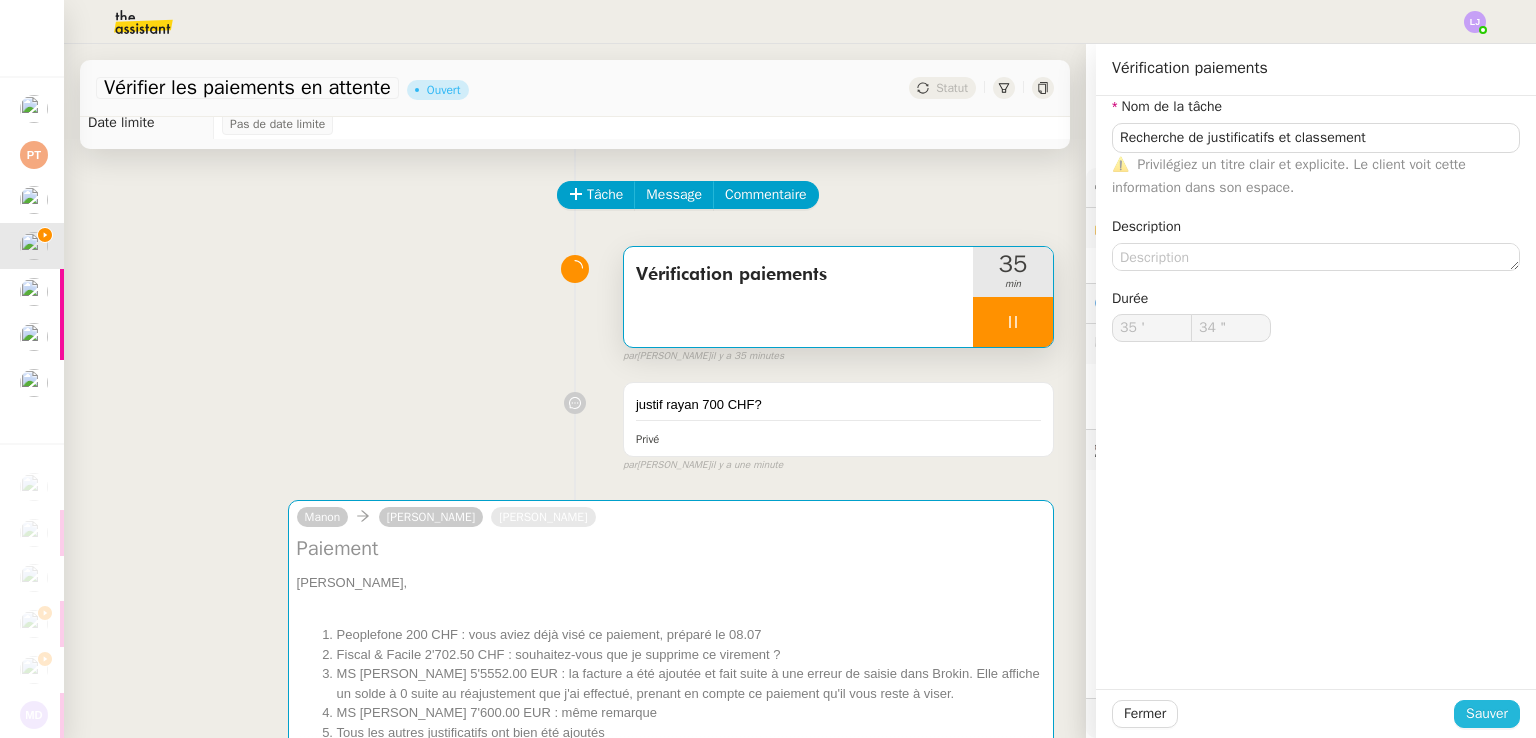 type on "35 "" 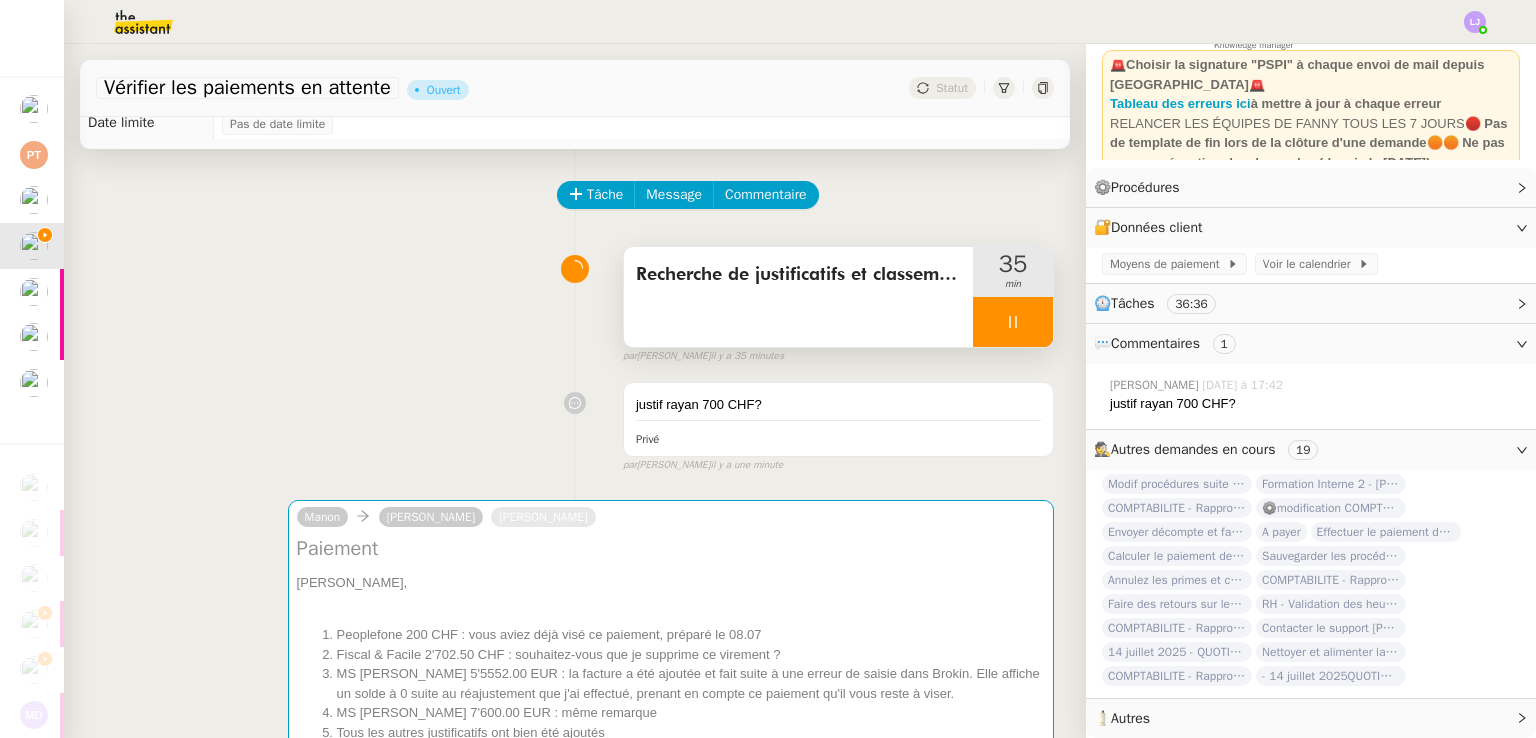 click 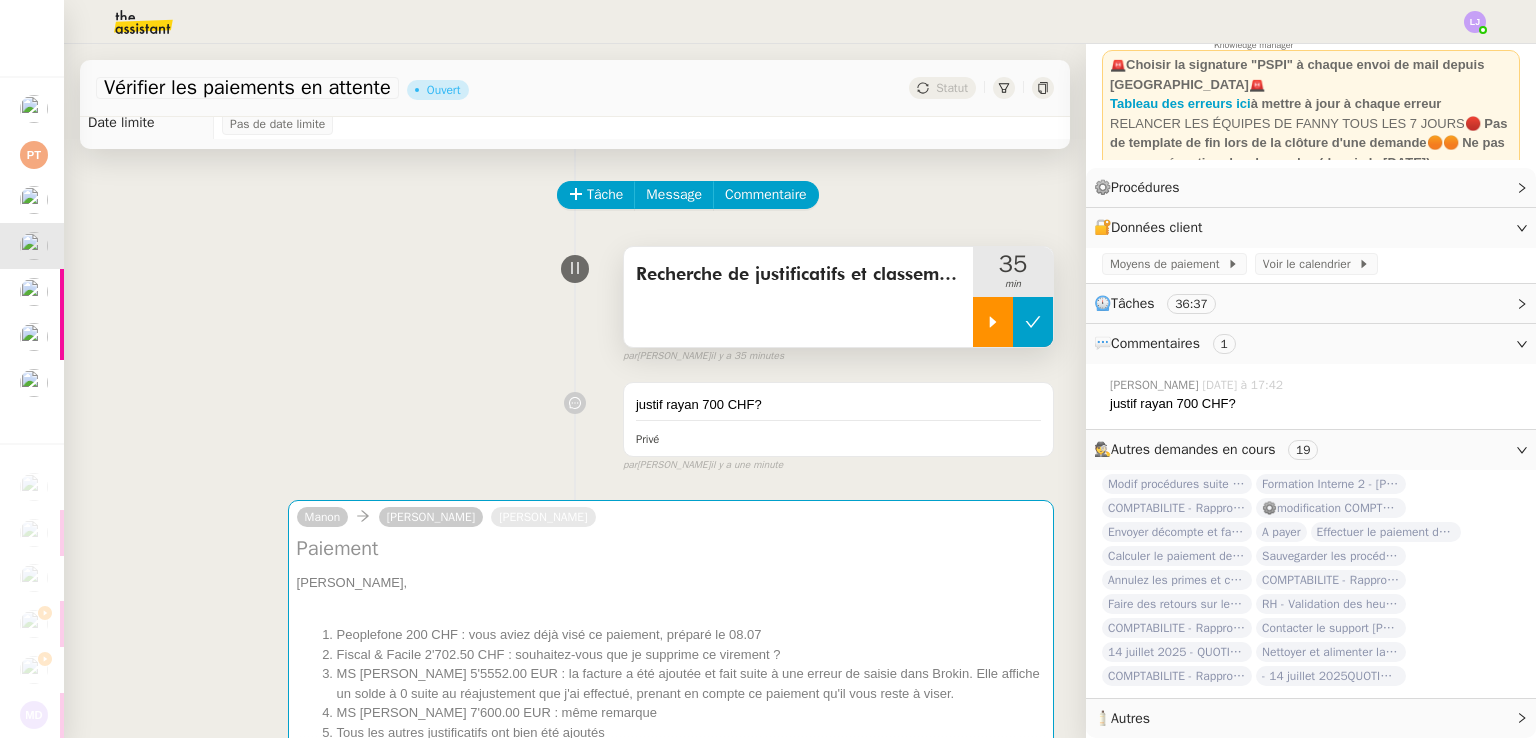 click at bounding box center [1033, 322] 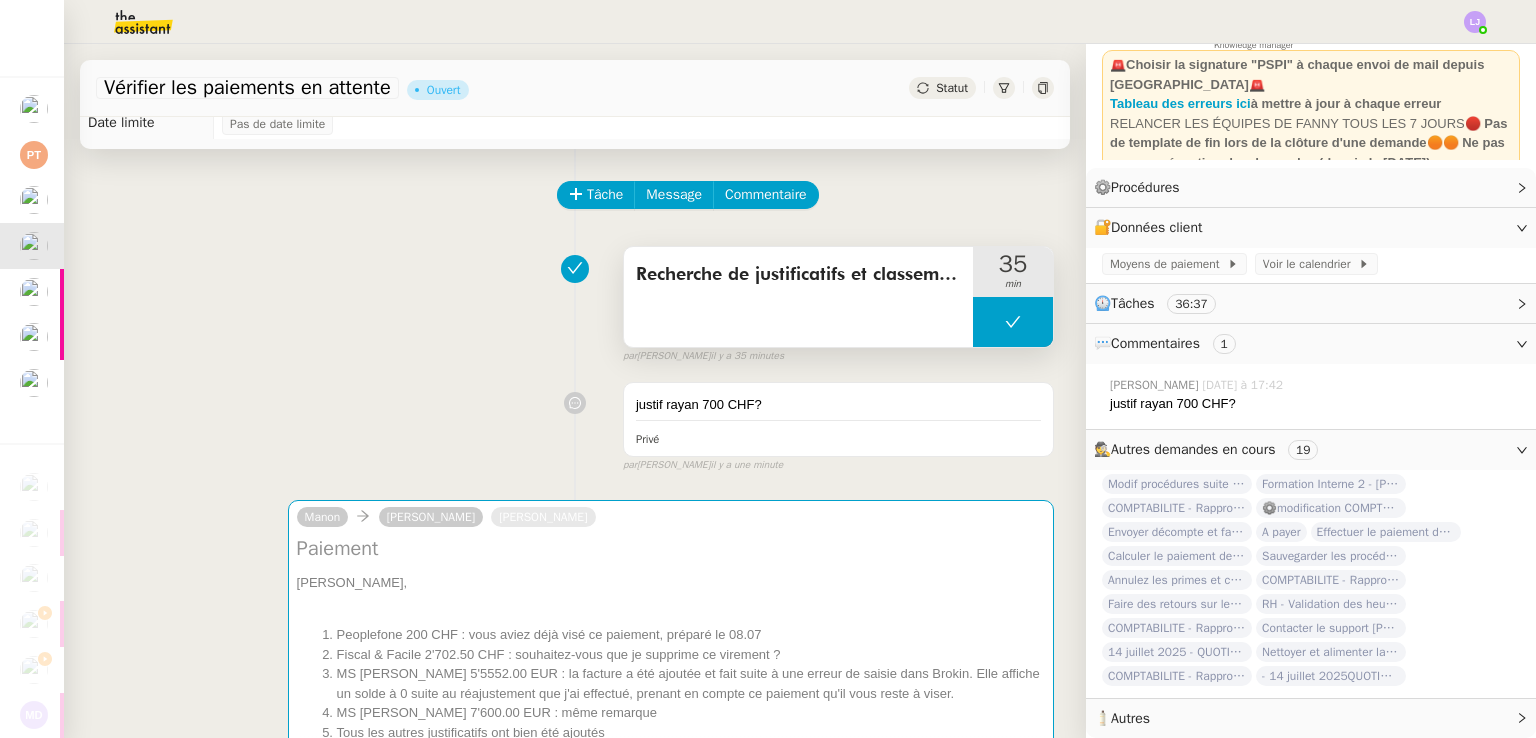 click at bounding box center (1013, 322) 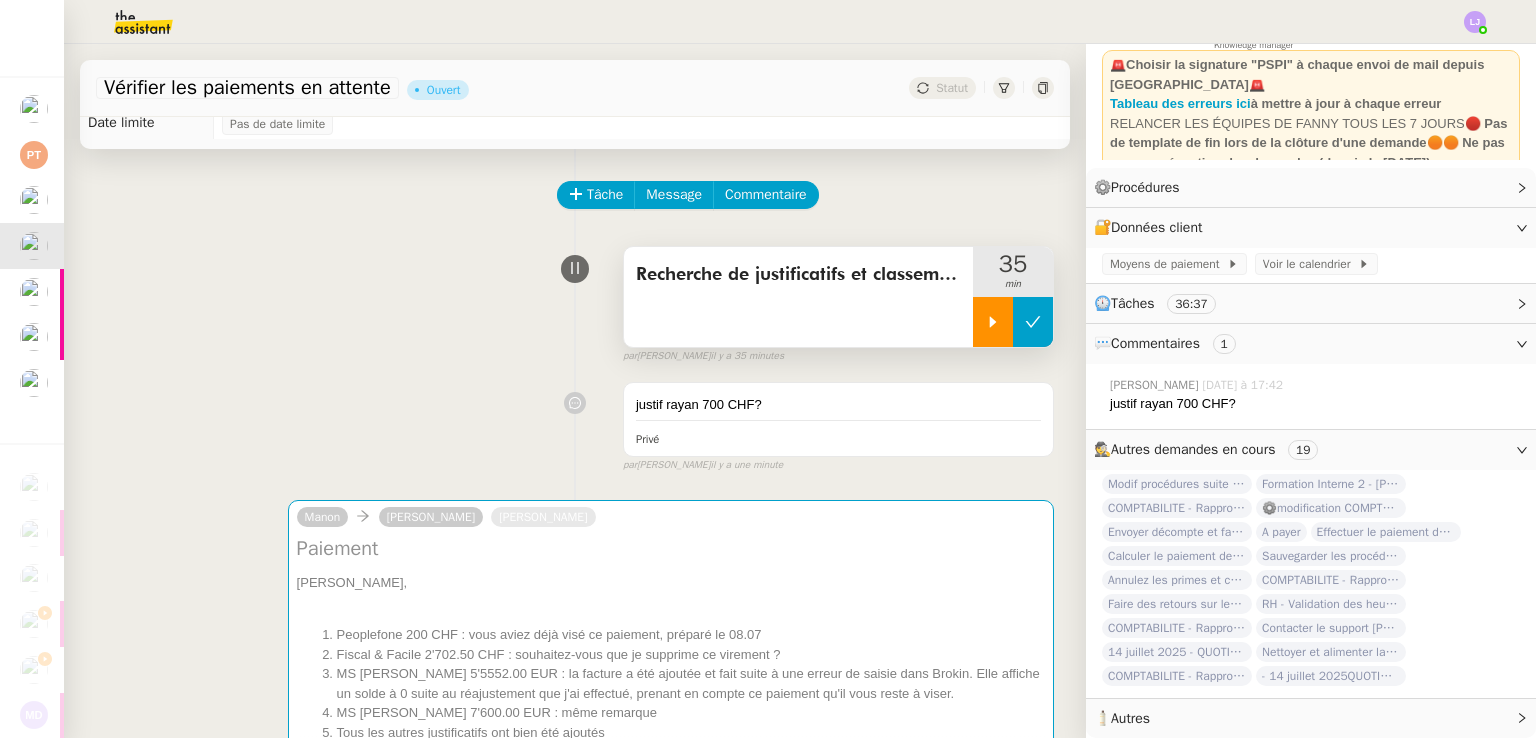 click 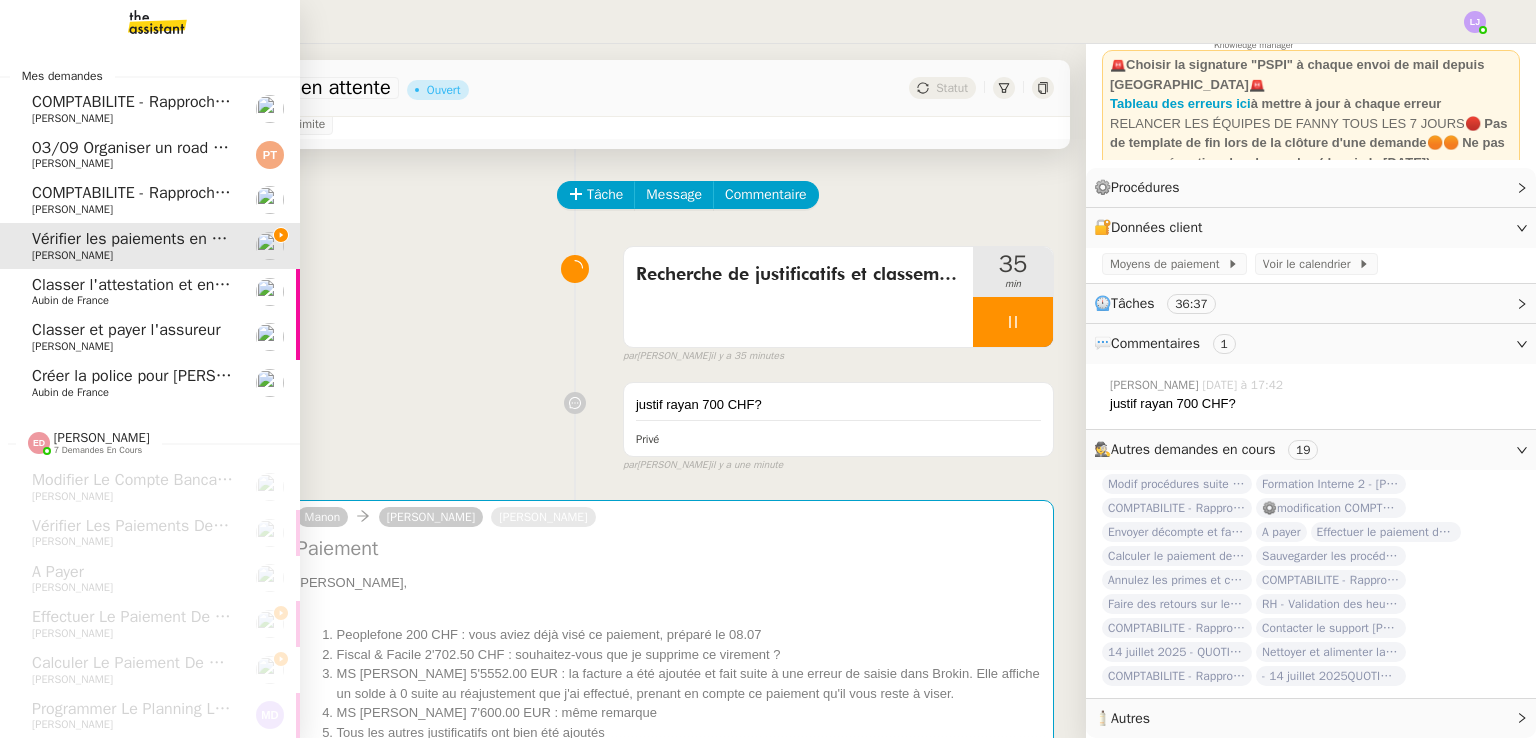 click on "Aubin de France" 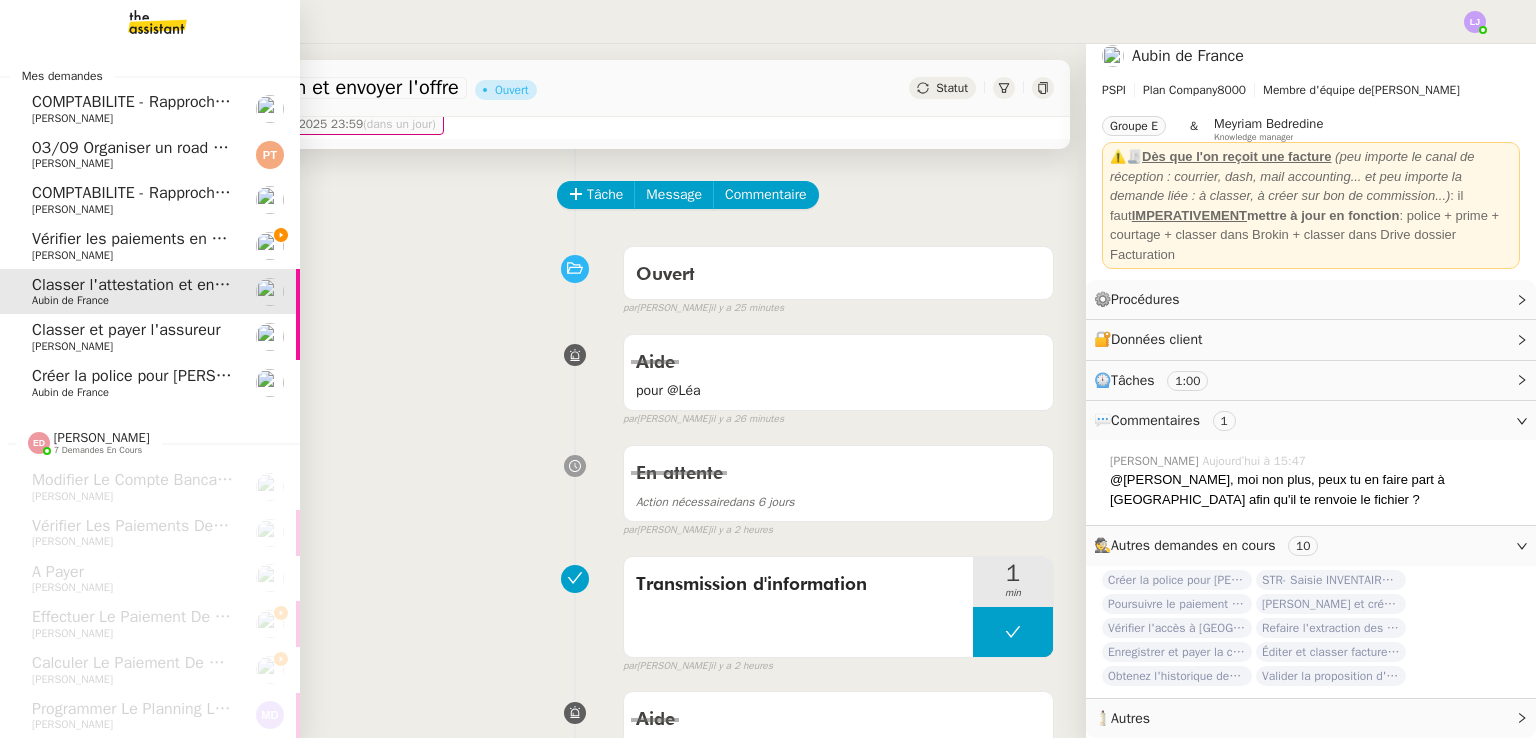 scroll, scrollTop: 21, scrollLeft: 0, axis: vertical 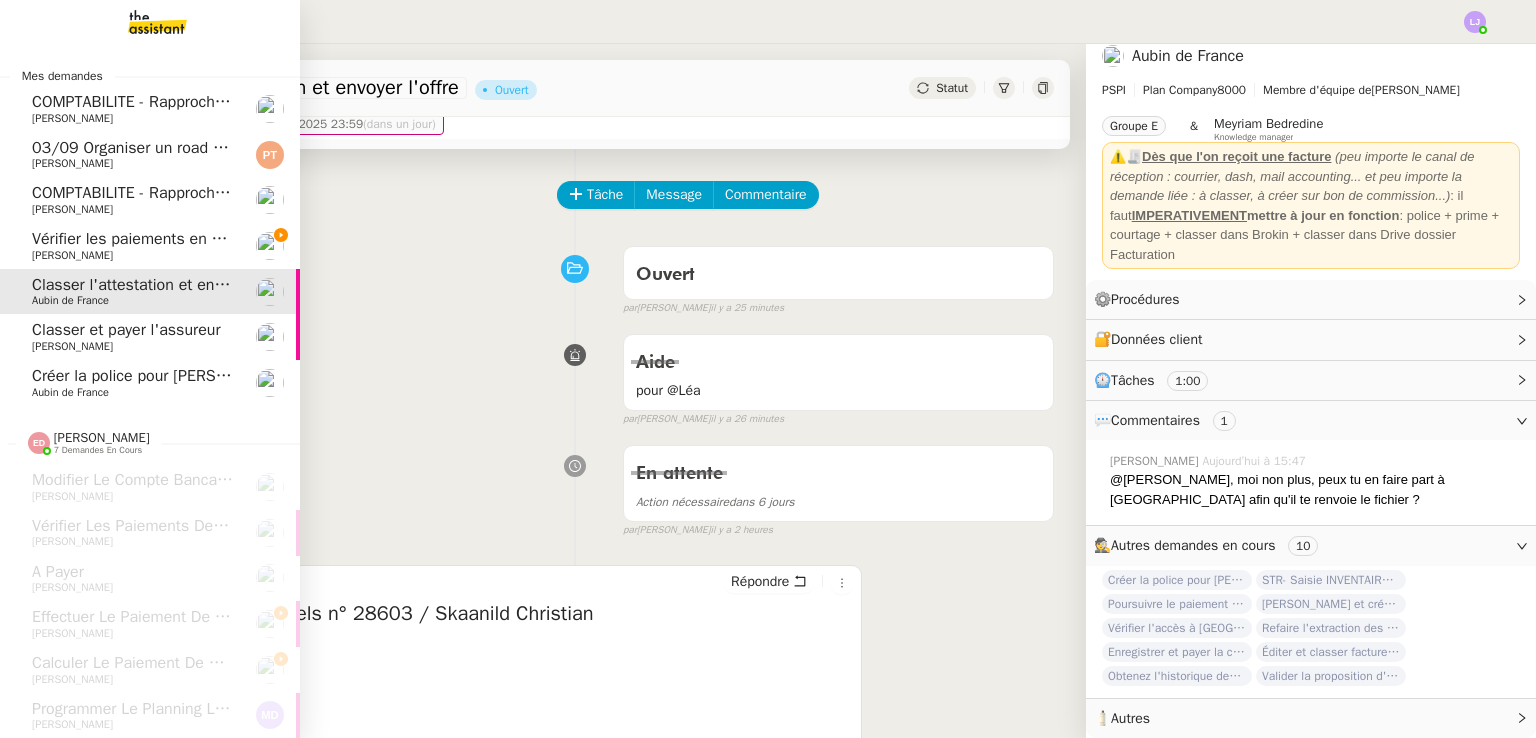 click on "Créer la police pour [PERSON_NAME]" 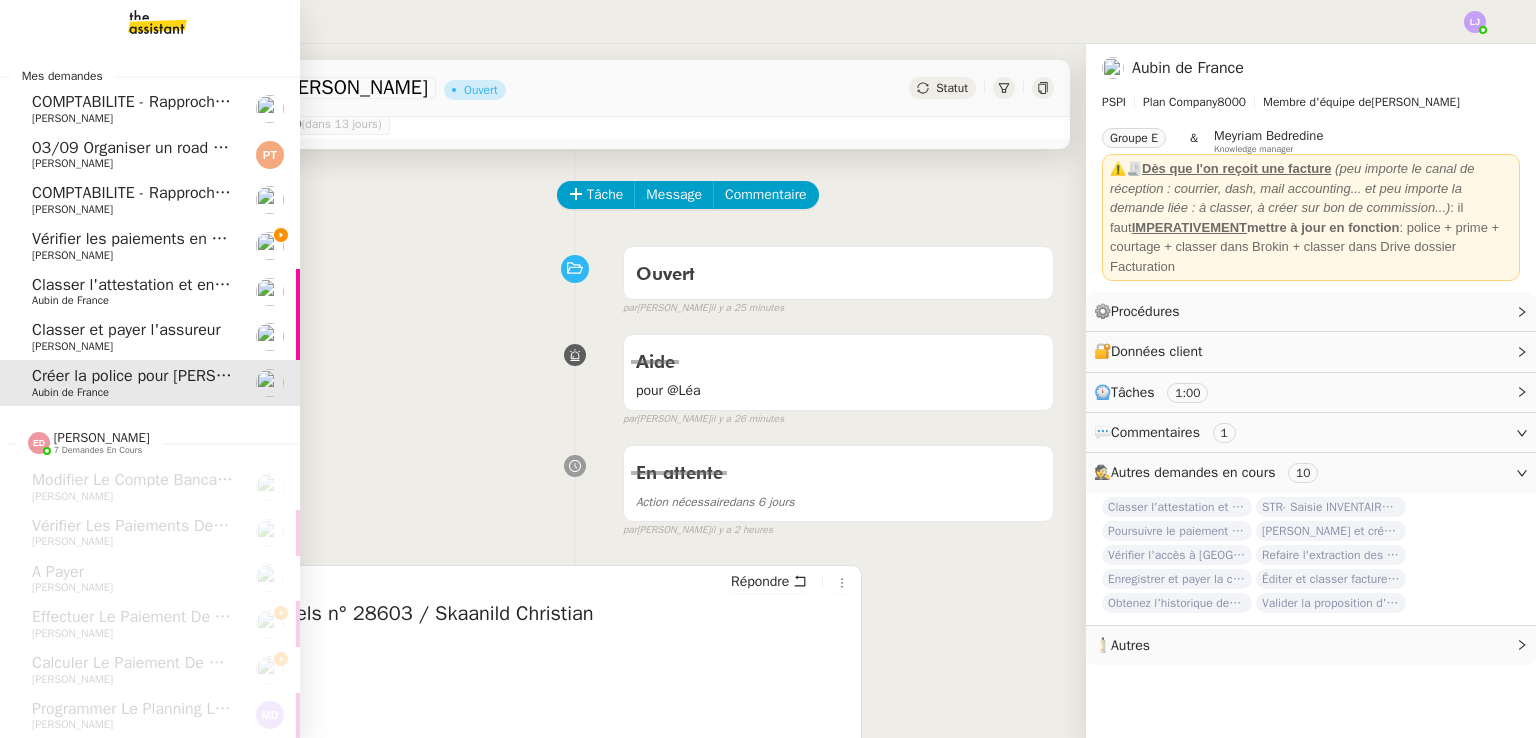 scroll, scrollTop: 0, scrollLeft: 0, axis: both 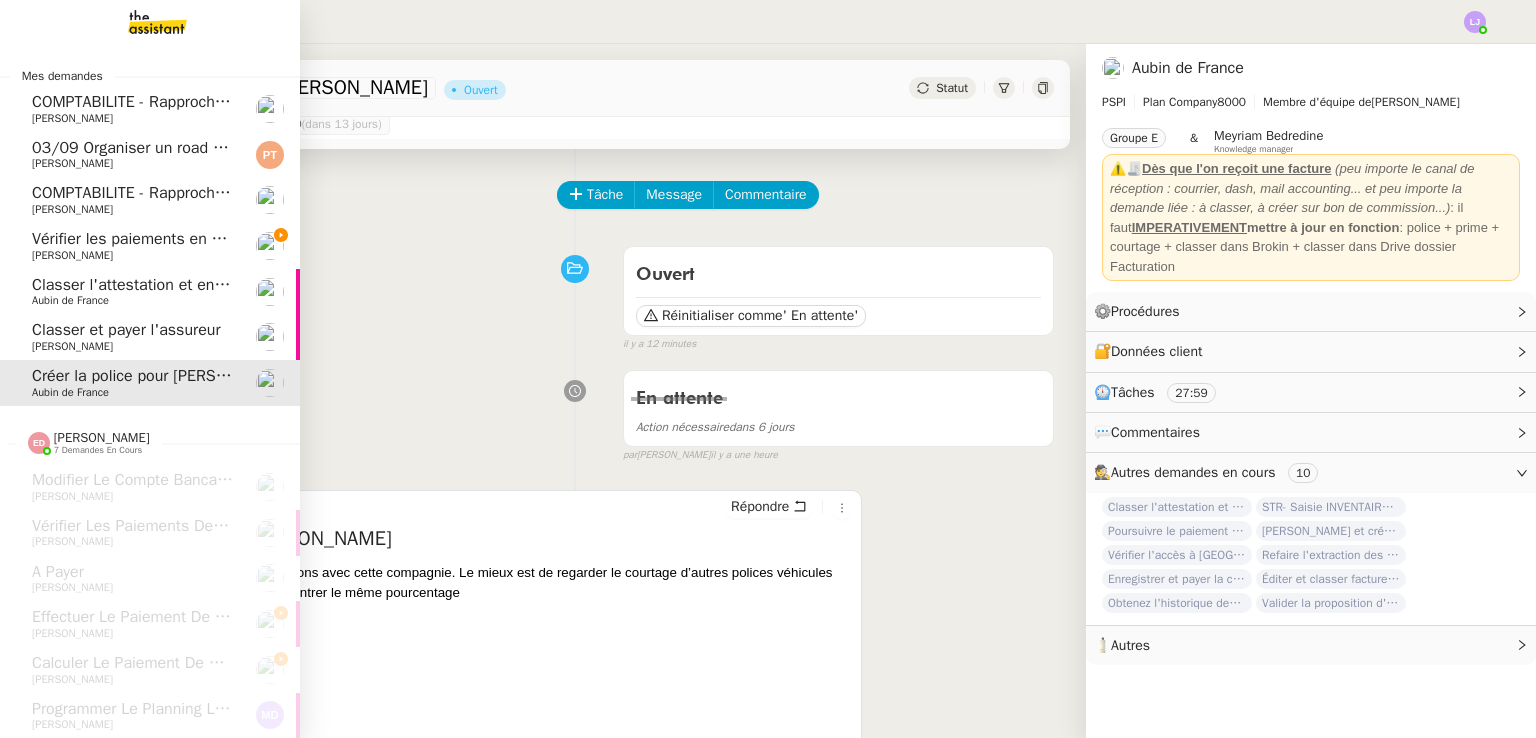click on "[PERSON_NAME]" 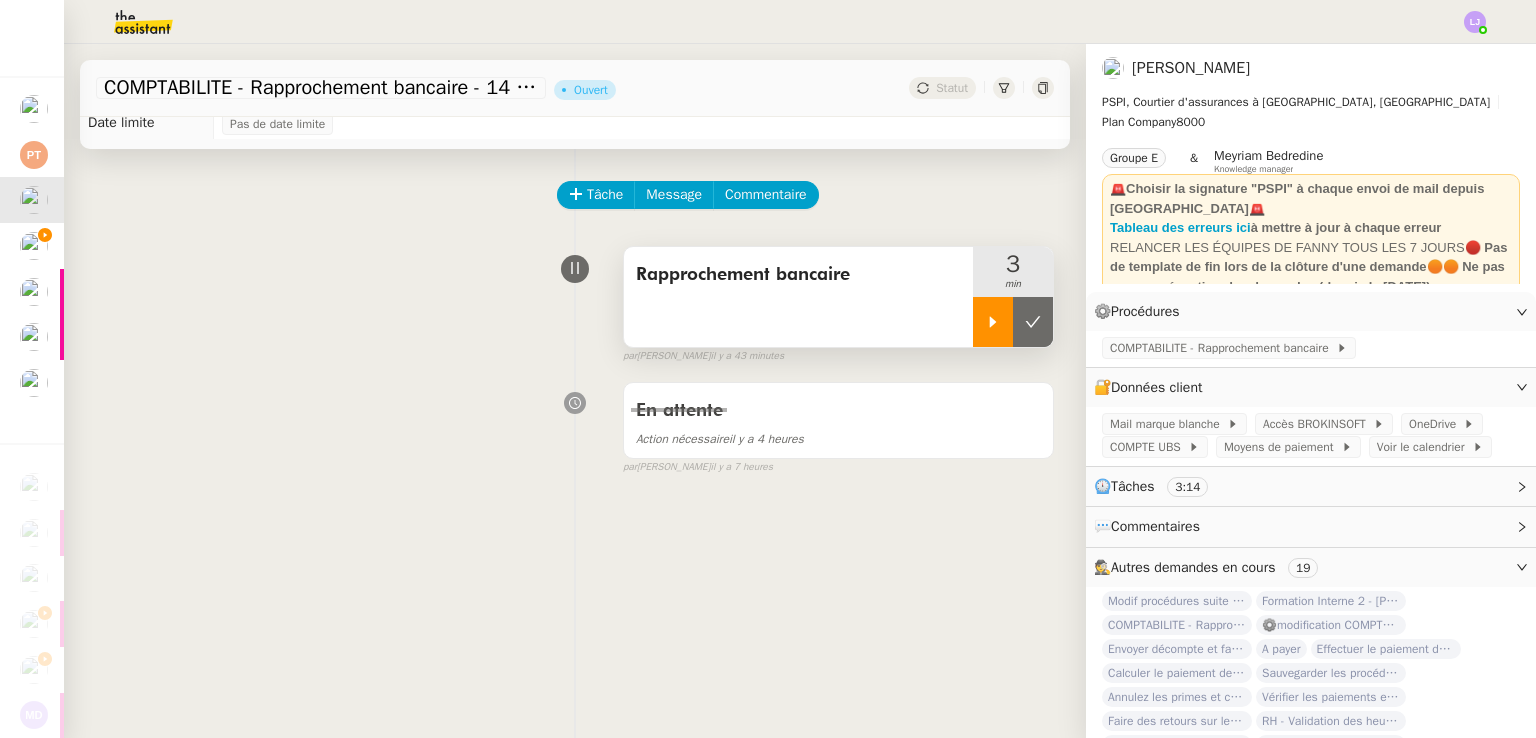 click at bounding box center (993, 322) 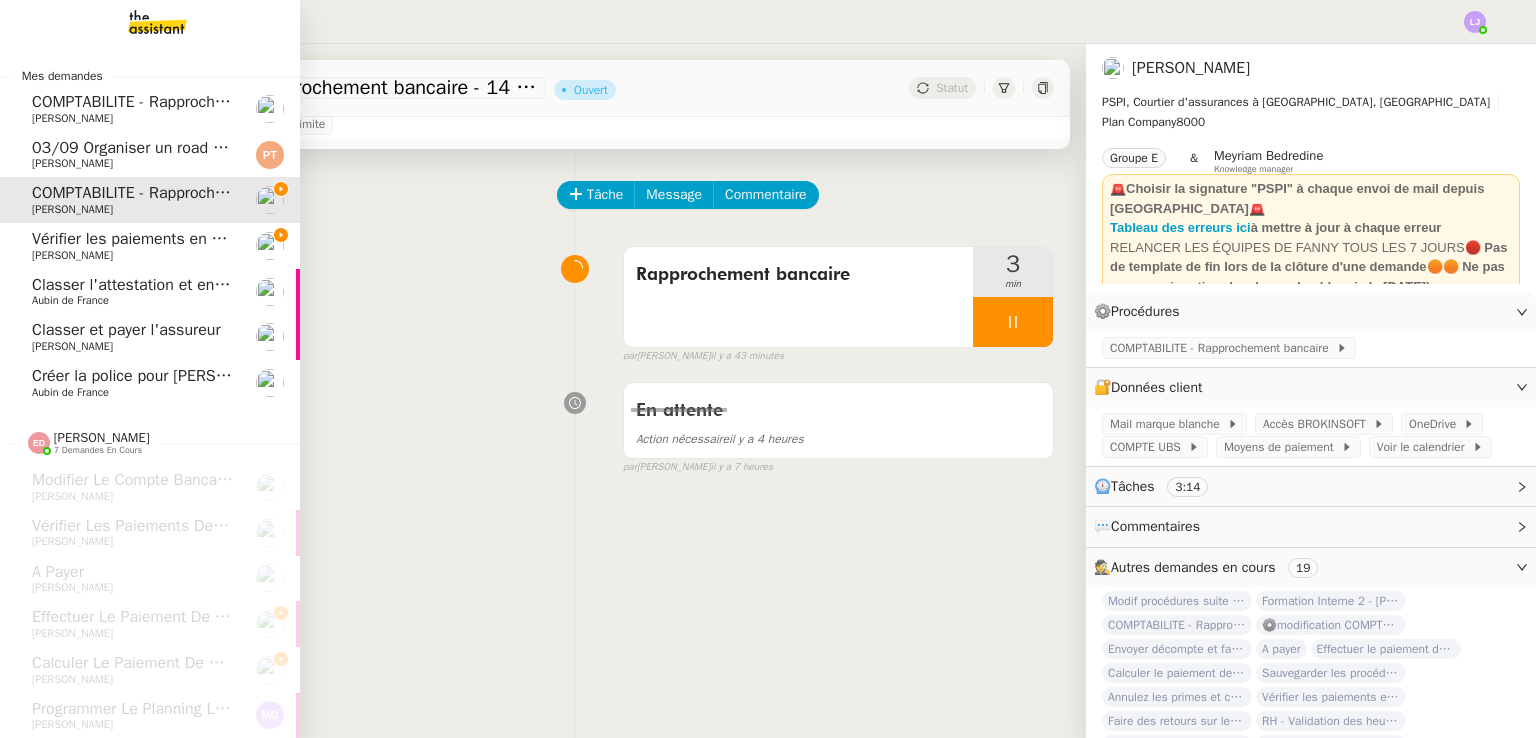 click on "Vérifier les paiements en attente    Fanny Eyraud" 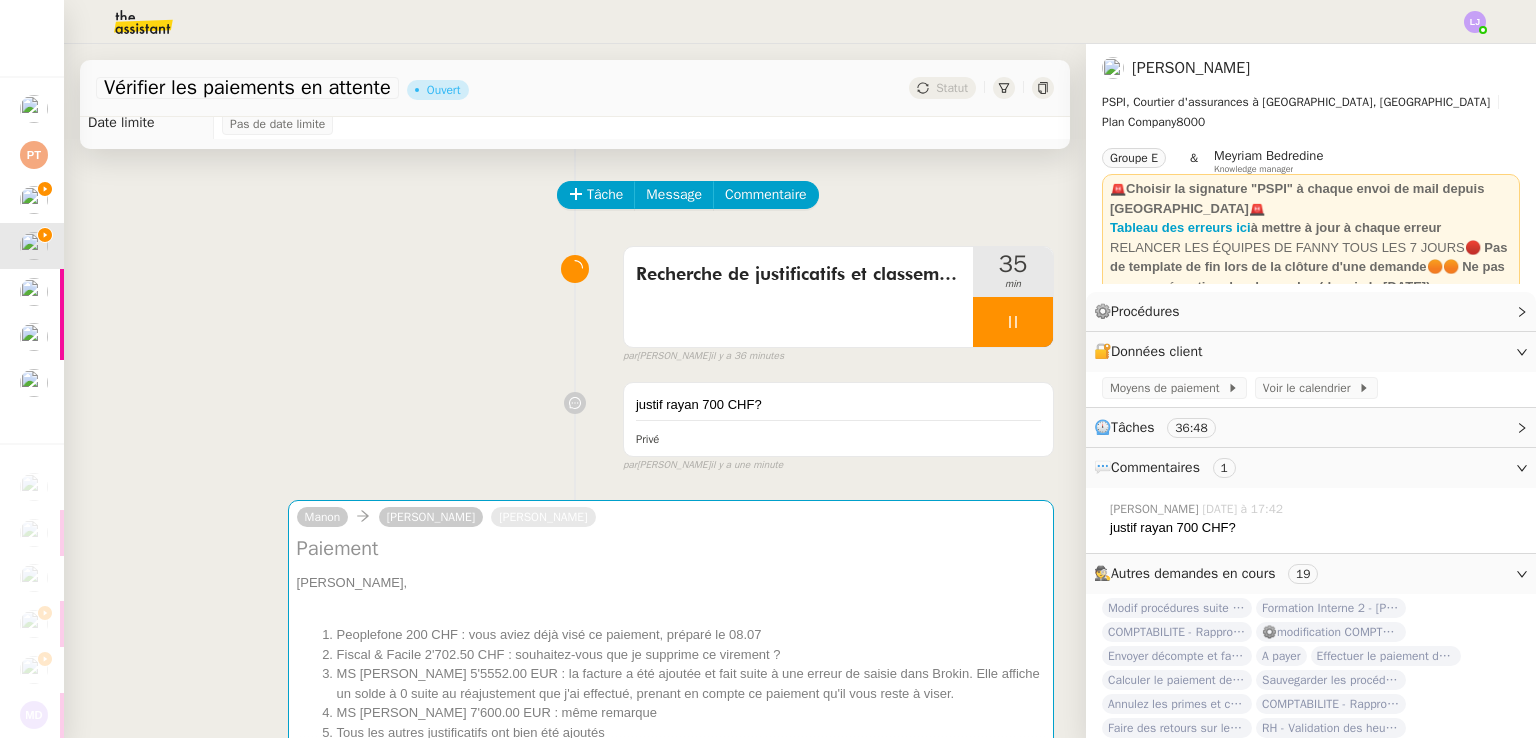 click on "par   Léa J.   il y a 36 minutes" at bounding box center [838, 356] 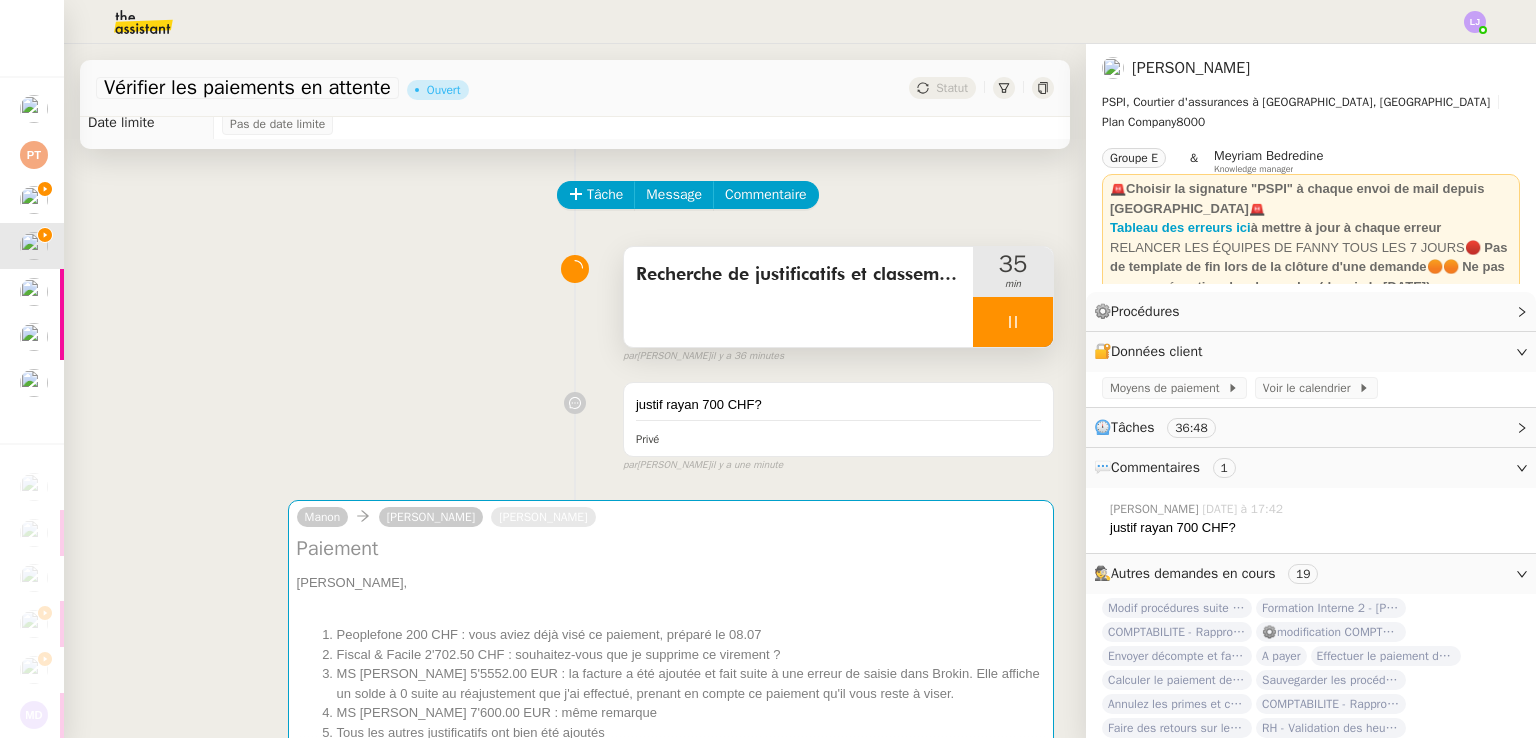 click at bounding box center (1013, 322) 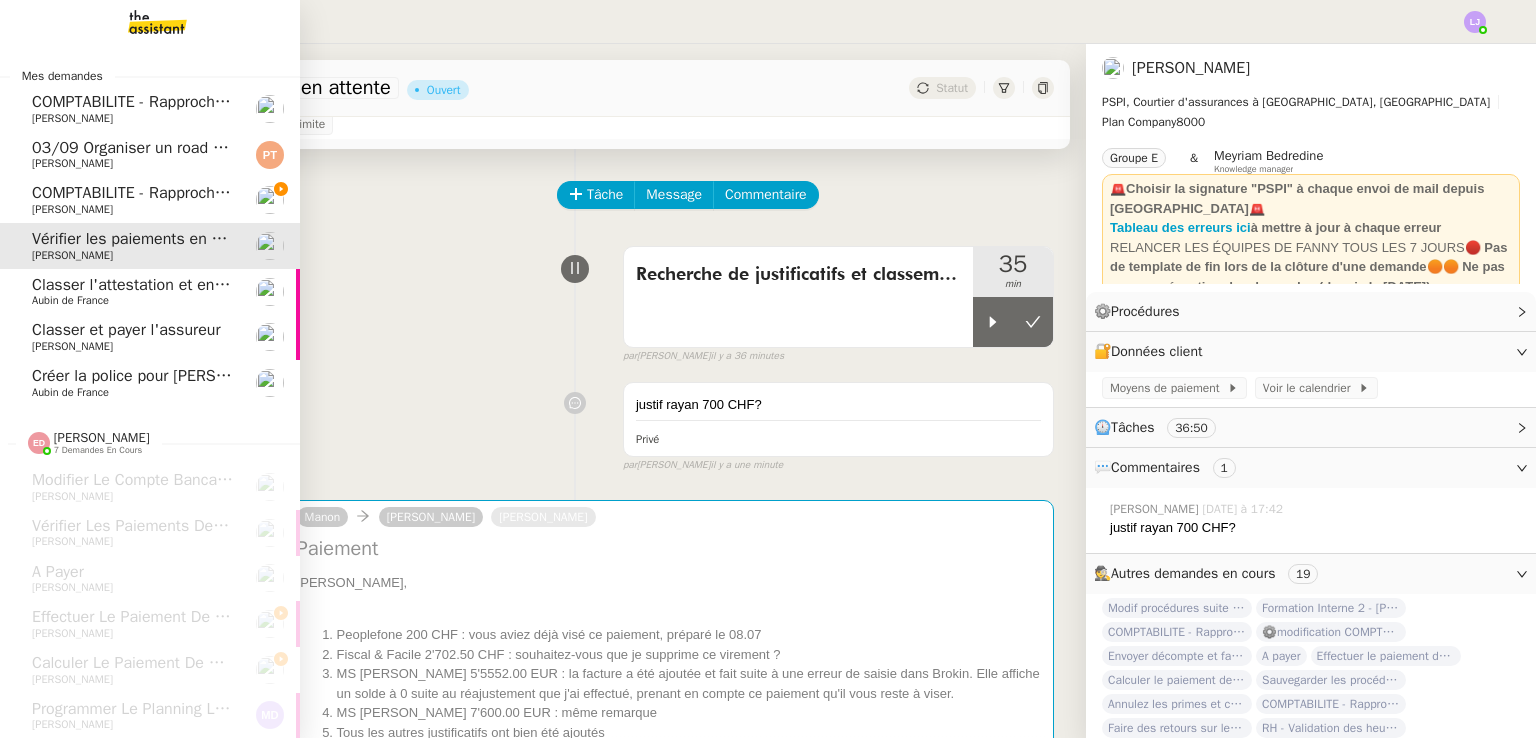 click on "COMPTABILITE - Rapprochement bancaire - 14 juillet 2025" 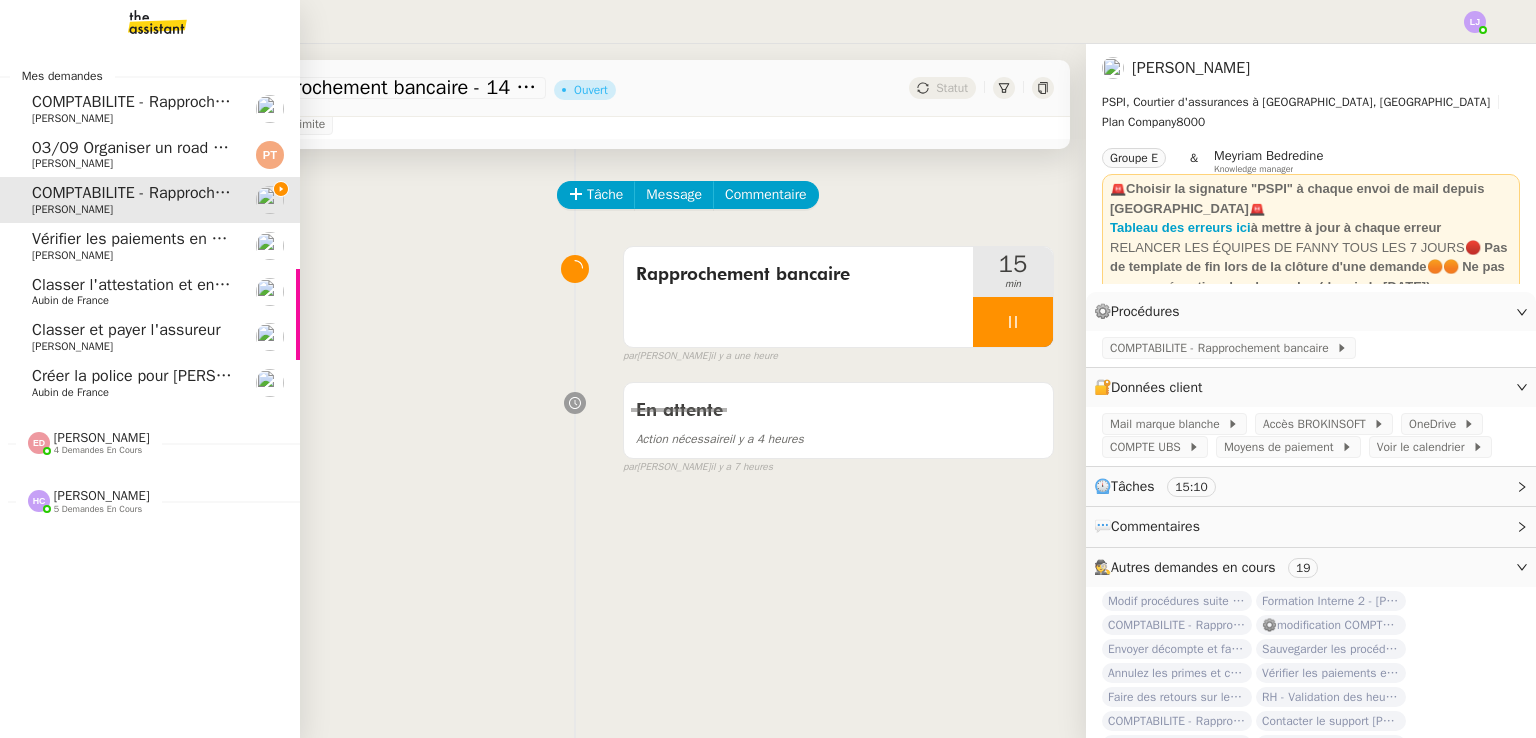 click on "Vérifier les paiements en attente" 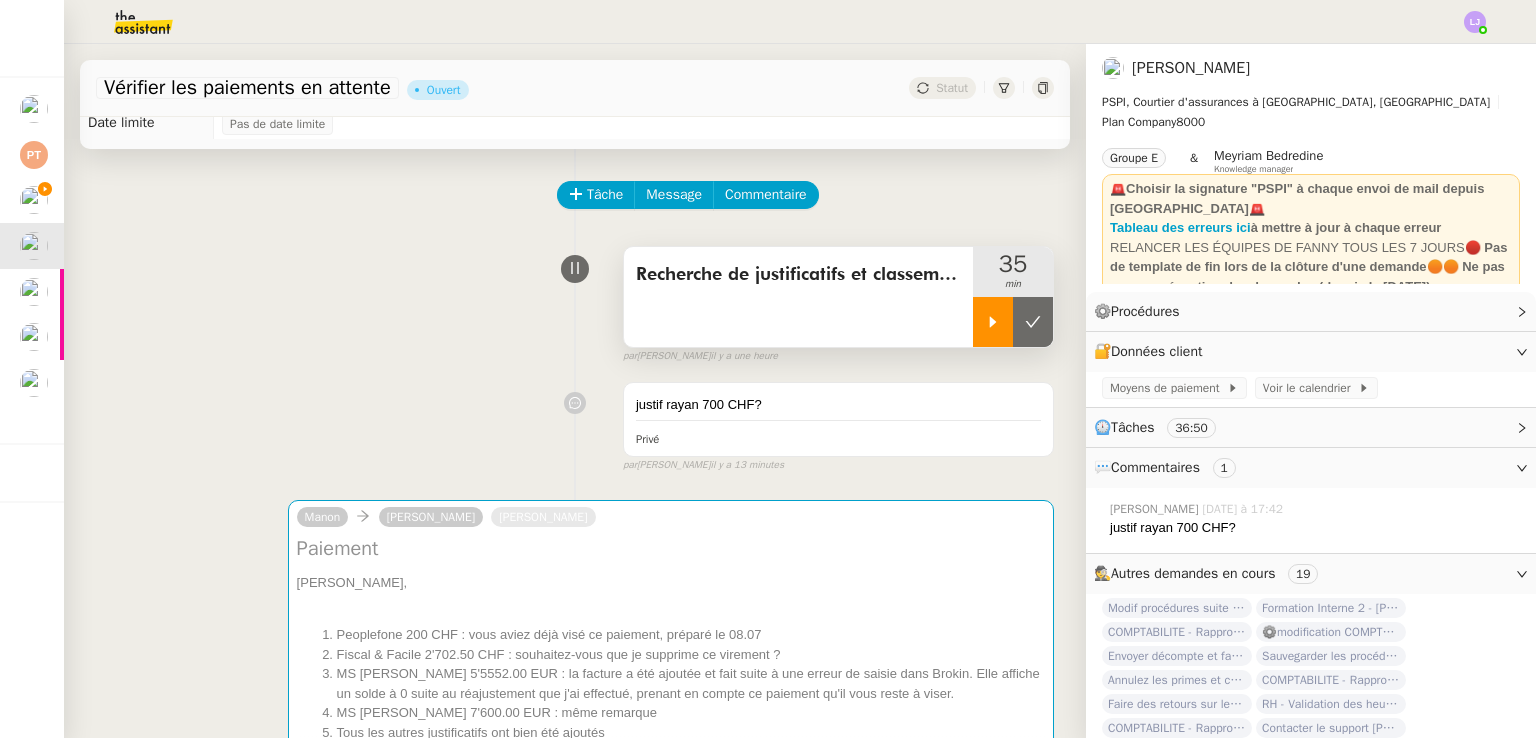 click at bounding box center (993, 322) 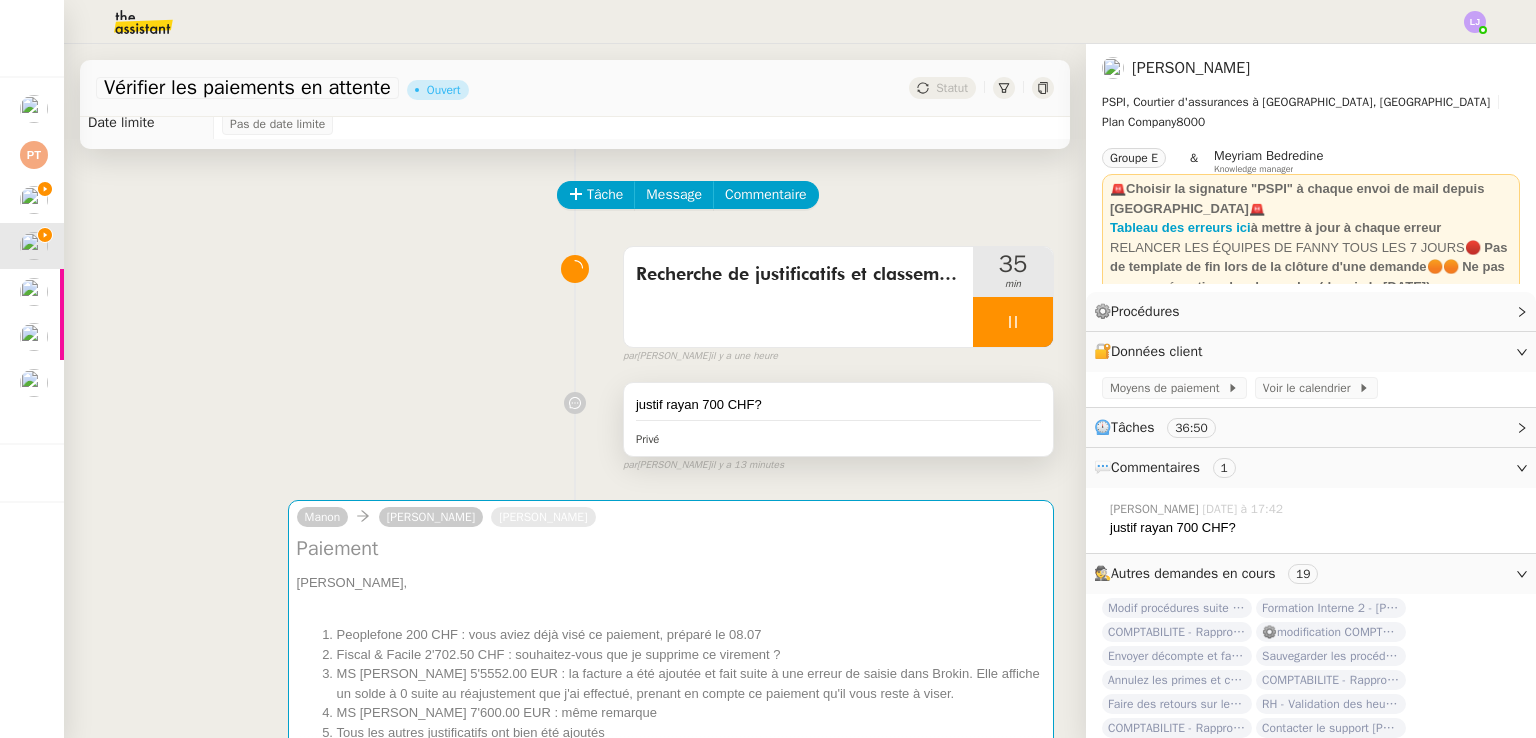 click on "justif rayan 700 CHF?" at bounding box center [838, 405] 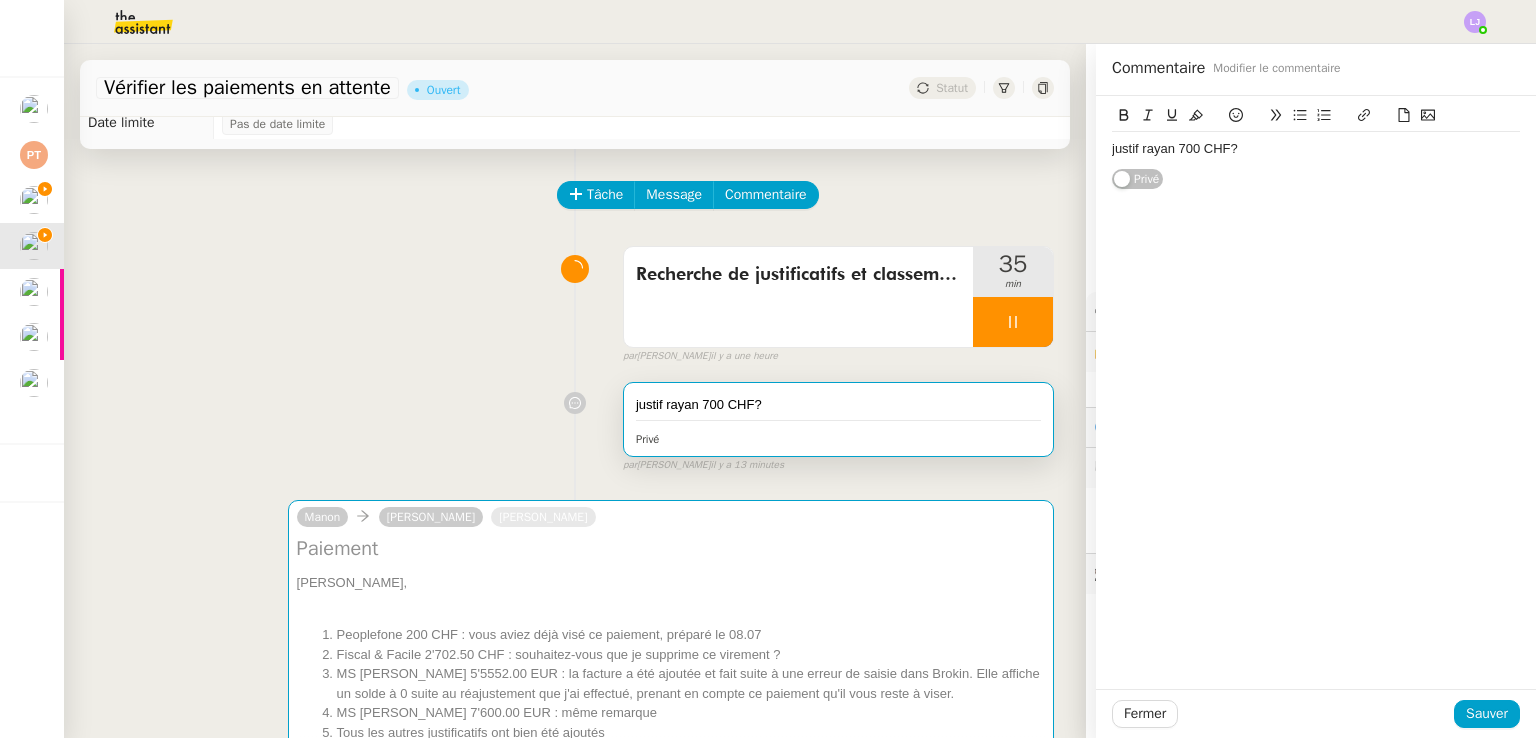 click on "justif rayan 700 CHF?" 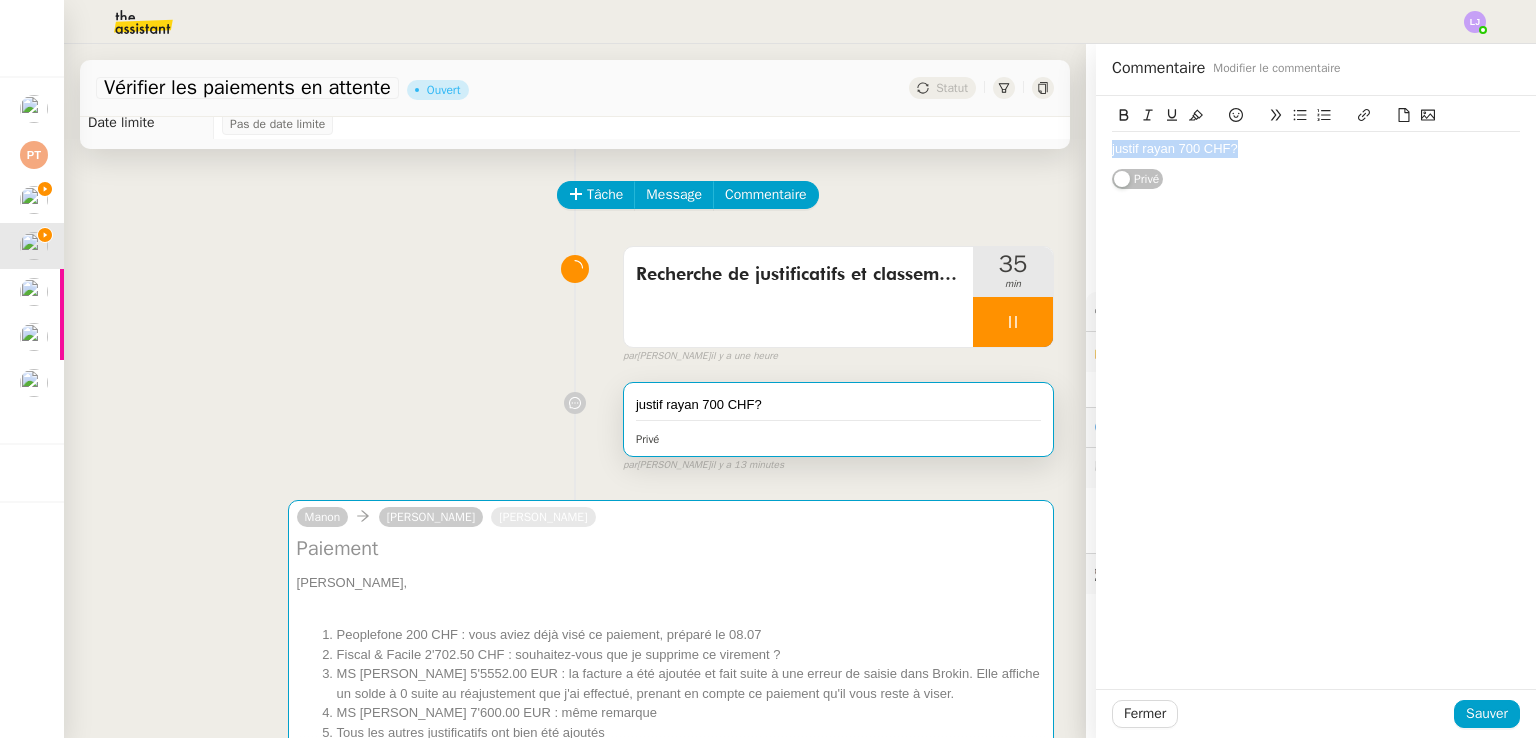 click on "justif rayan 700 CHF?" 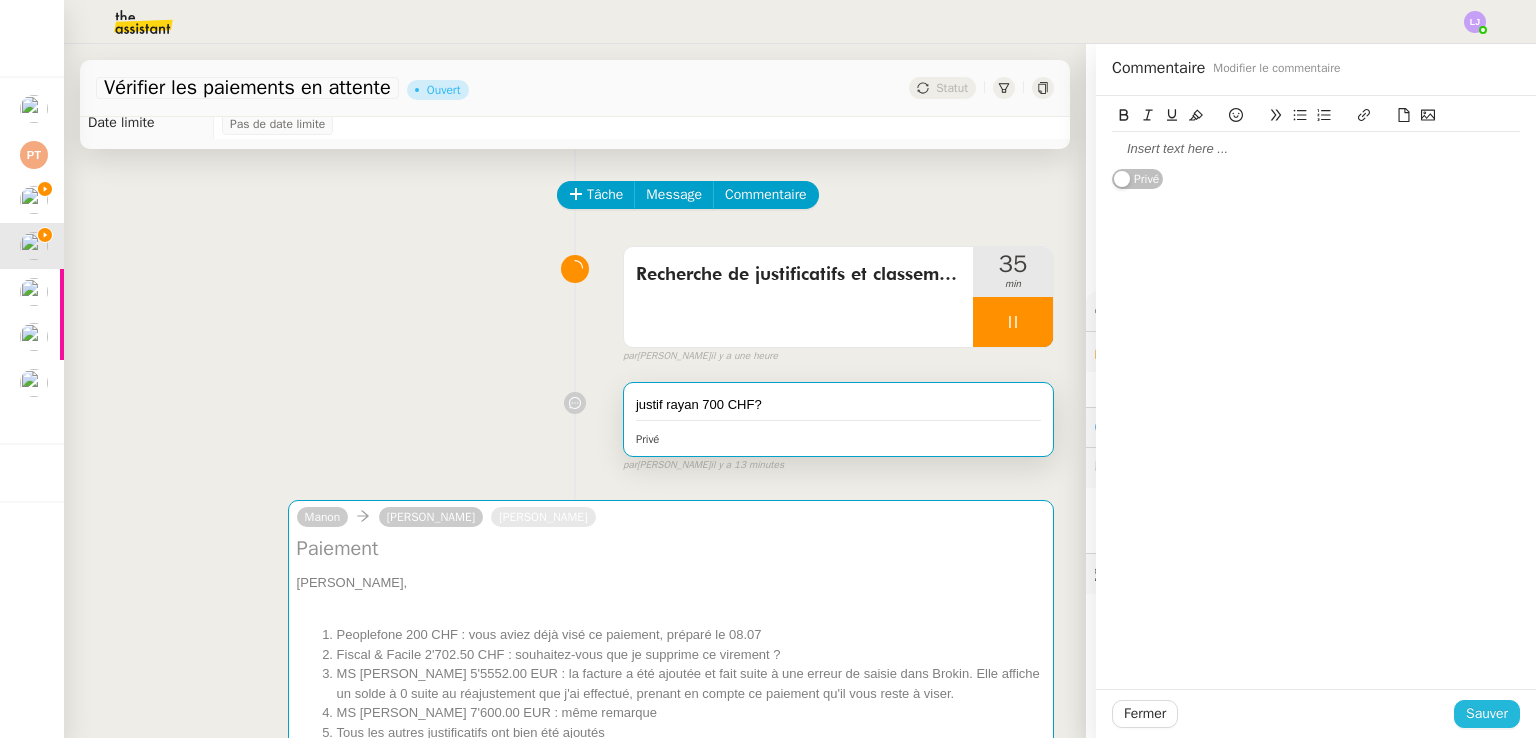 click on "Sauver" 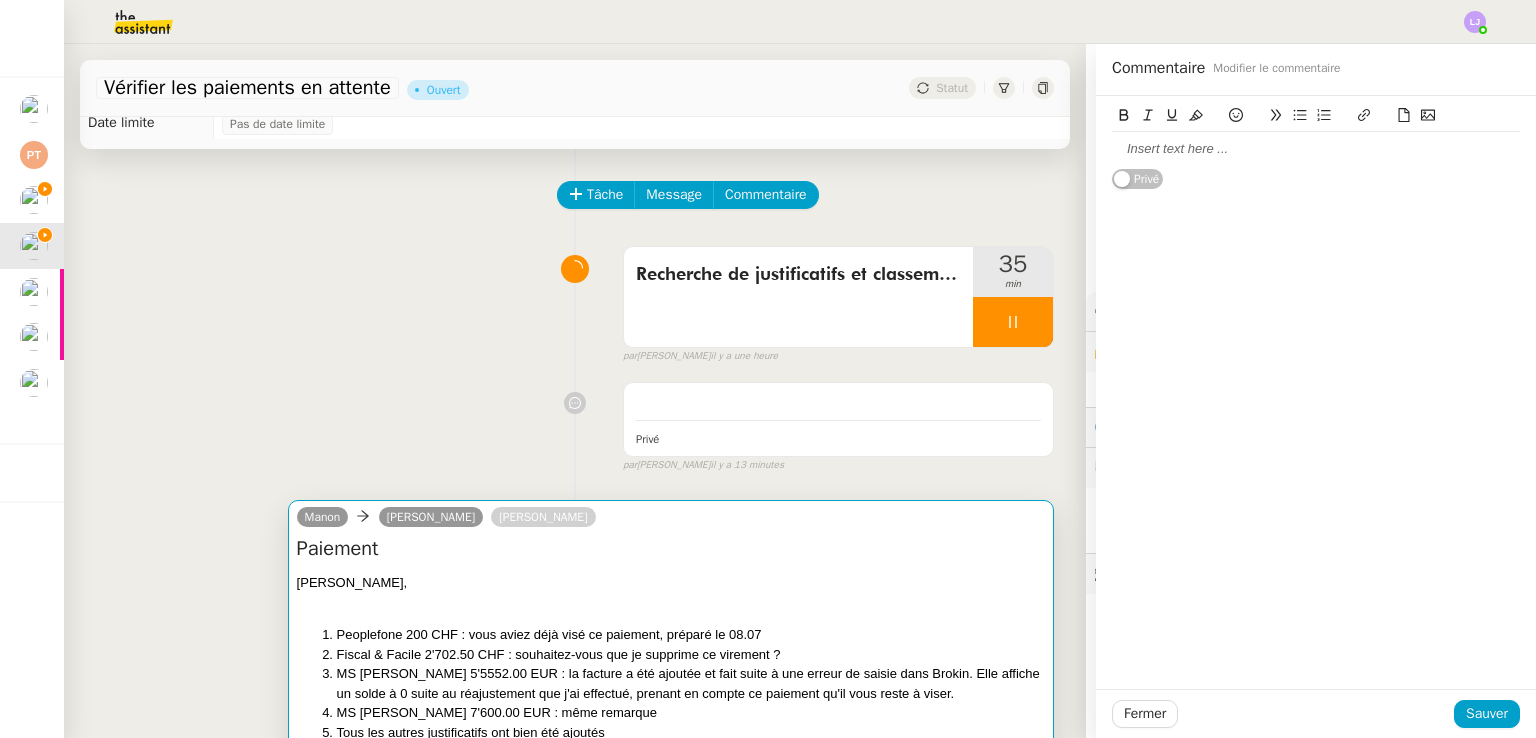 click on "Fanny, Peoplefone 200 CHF : vous aviez déjà visé ce paiement, préparé le 08.07 Fiscal & Facile 2'702.50 CHF : souhaitez-vous que je supprime ce virement ? MS AMLIN 5'5552.00 EUR : la facture a été ajoutée et fait suite à une erreur de saisie dans Brokin. Elle affiche un solde à 0 suite au réajustement que j'ai effectué, prenant en compte ce paiement qu'il vous reste à viser. MS AMLIN 7'600.00 EUR : même remarque Tous les autres justificatifs ont bien été ajoutés Merci," at bounding box center (671, 683) 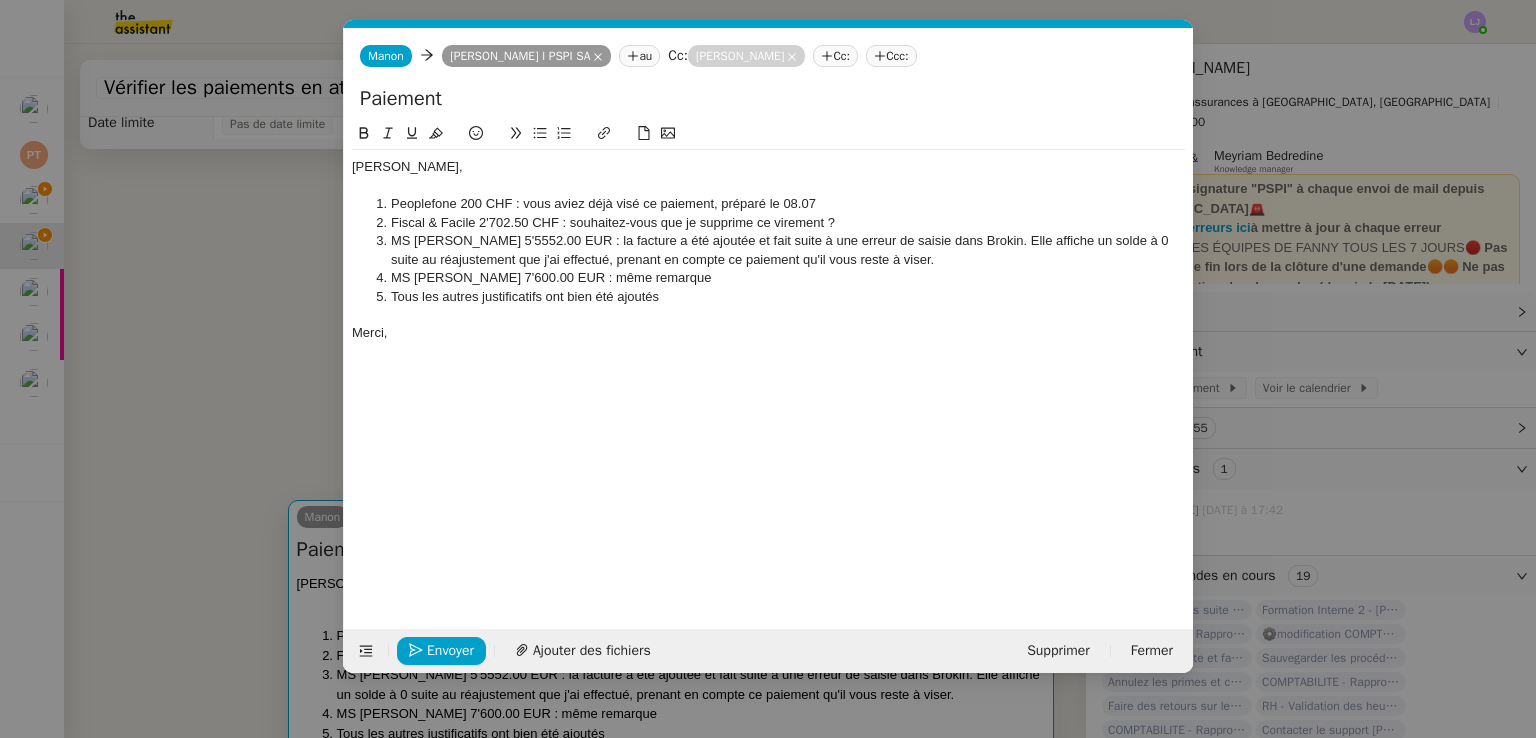 scroll, scrollTop: 0, scrollLeft: 42, axis: horizontal 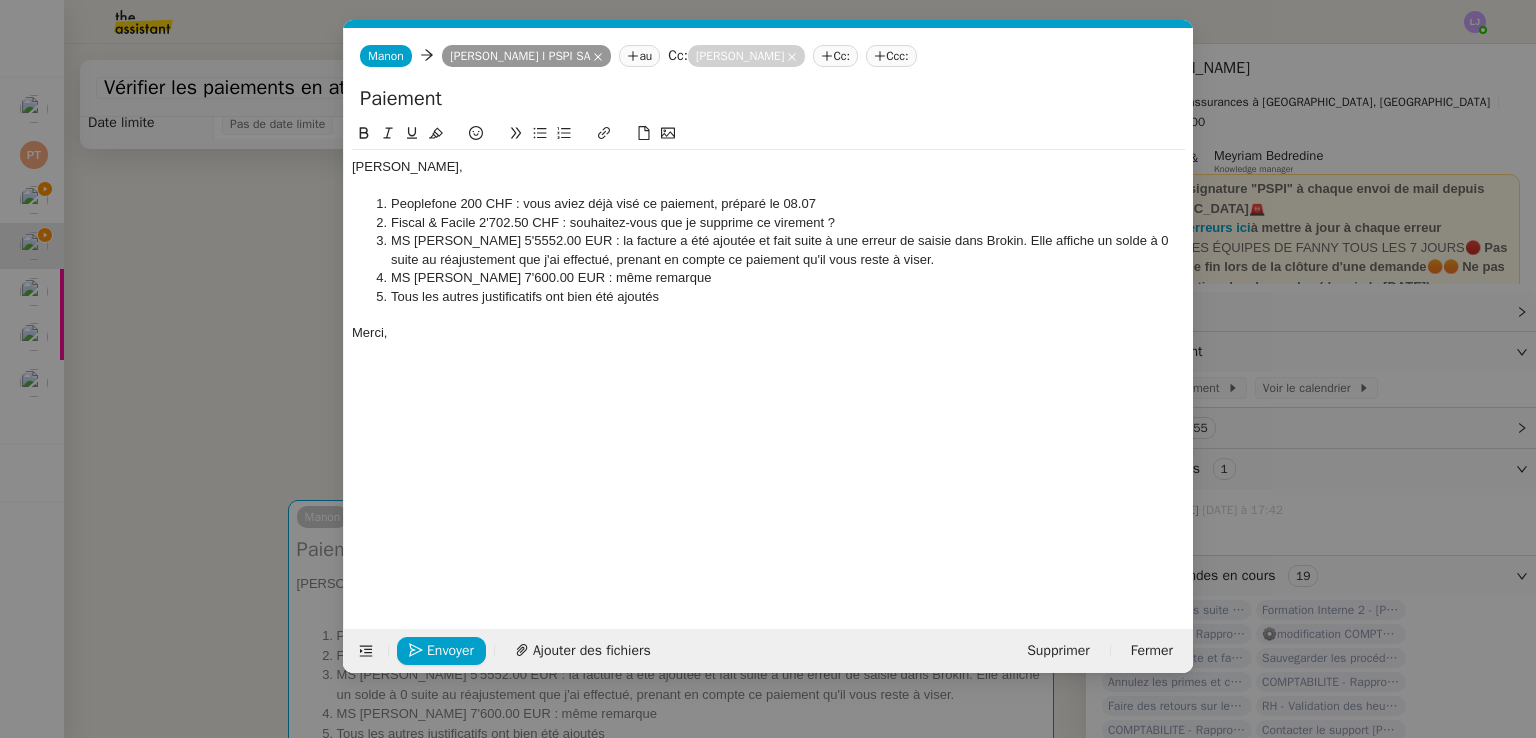 click on "Peoplefone 200 CHF : vous aviez déjà visé ce paiement, préparé le 08.07" 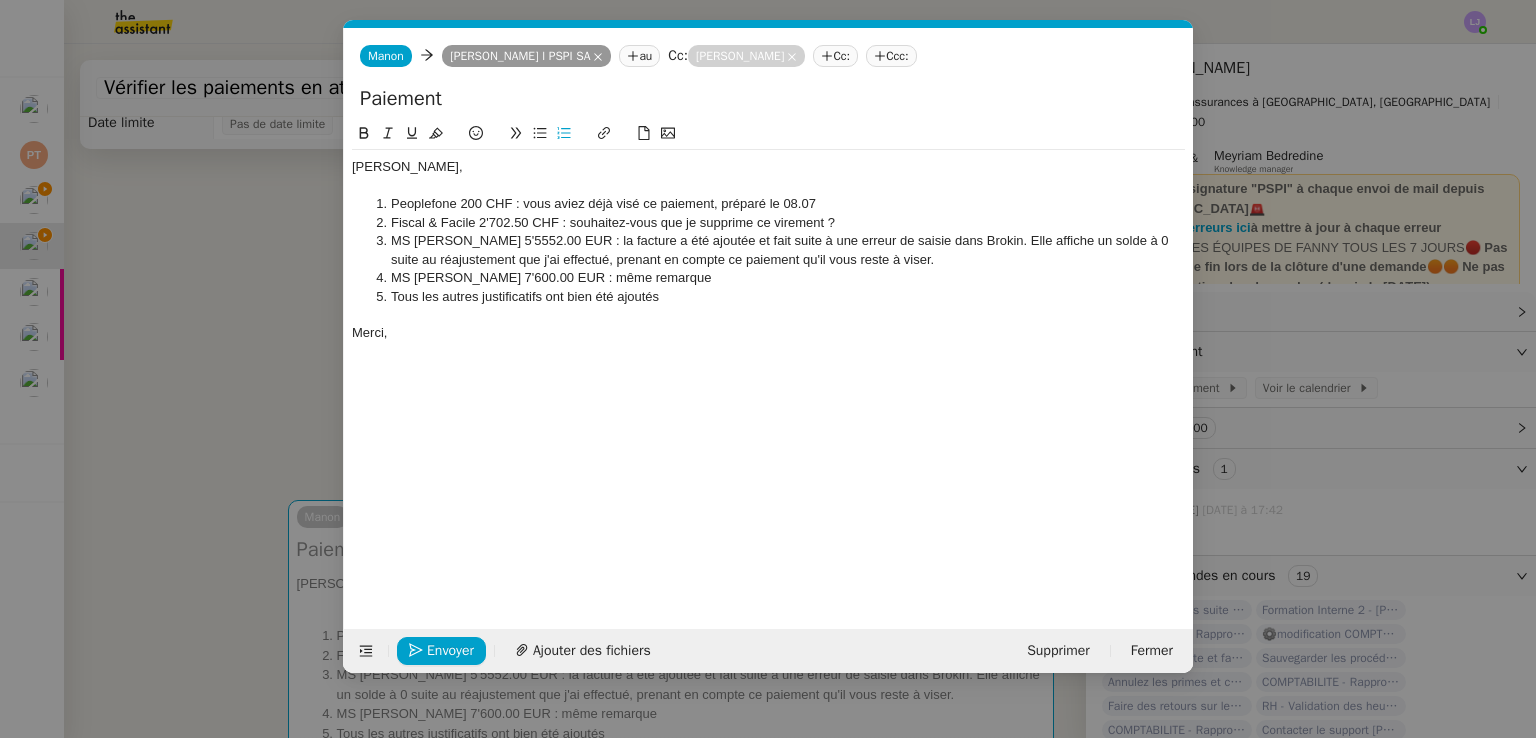 type 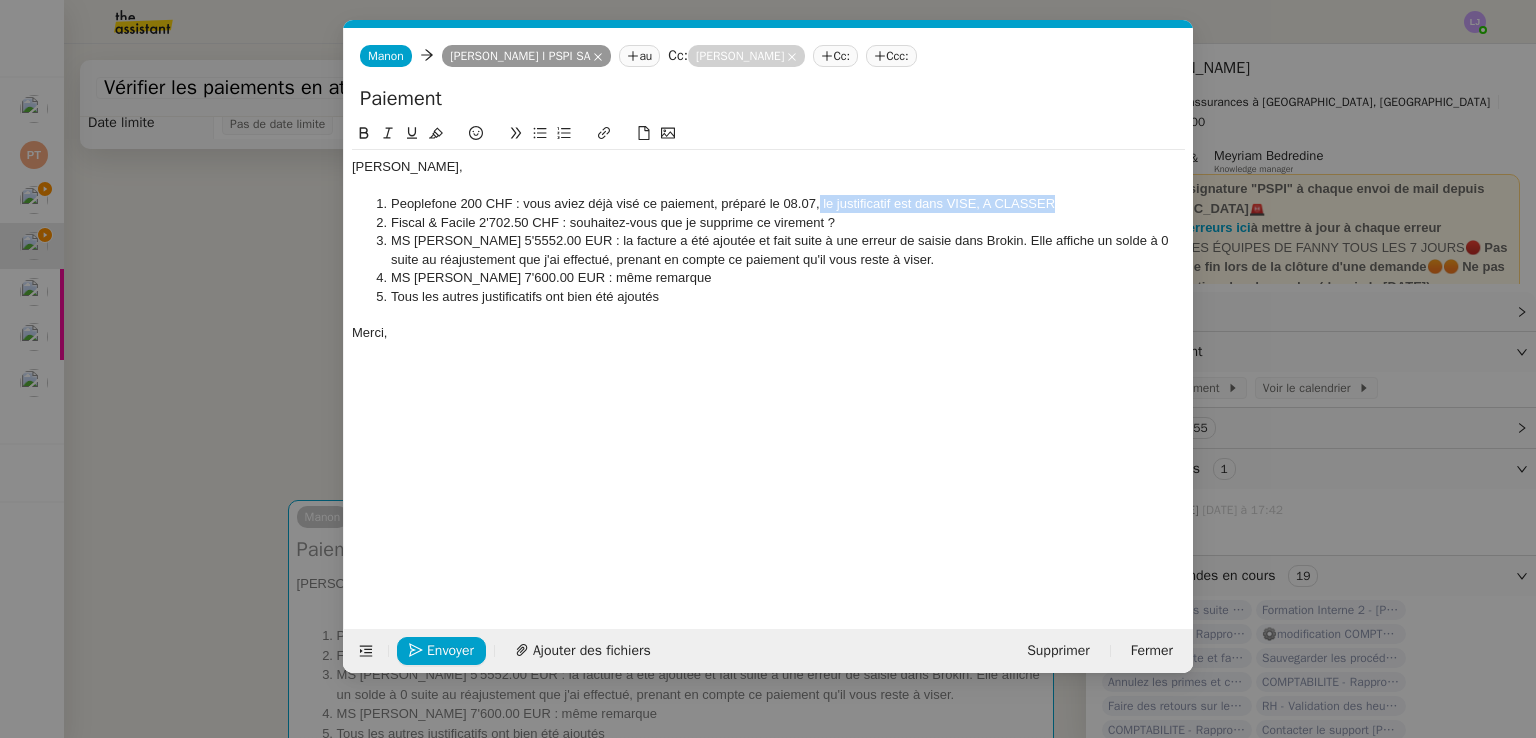 drag, startPoint x: 1088, startPoint y: 201, endPoint x: 818, endPoint y: 207, distance: 270.06665 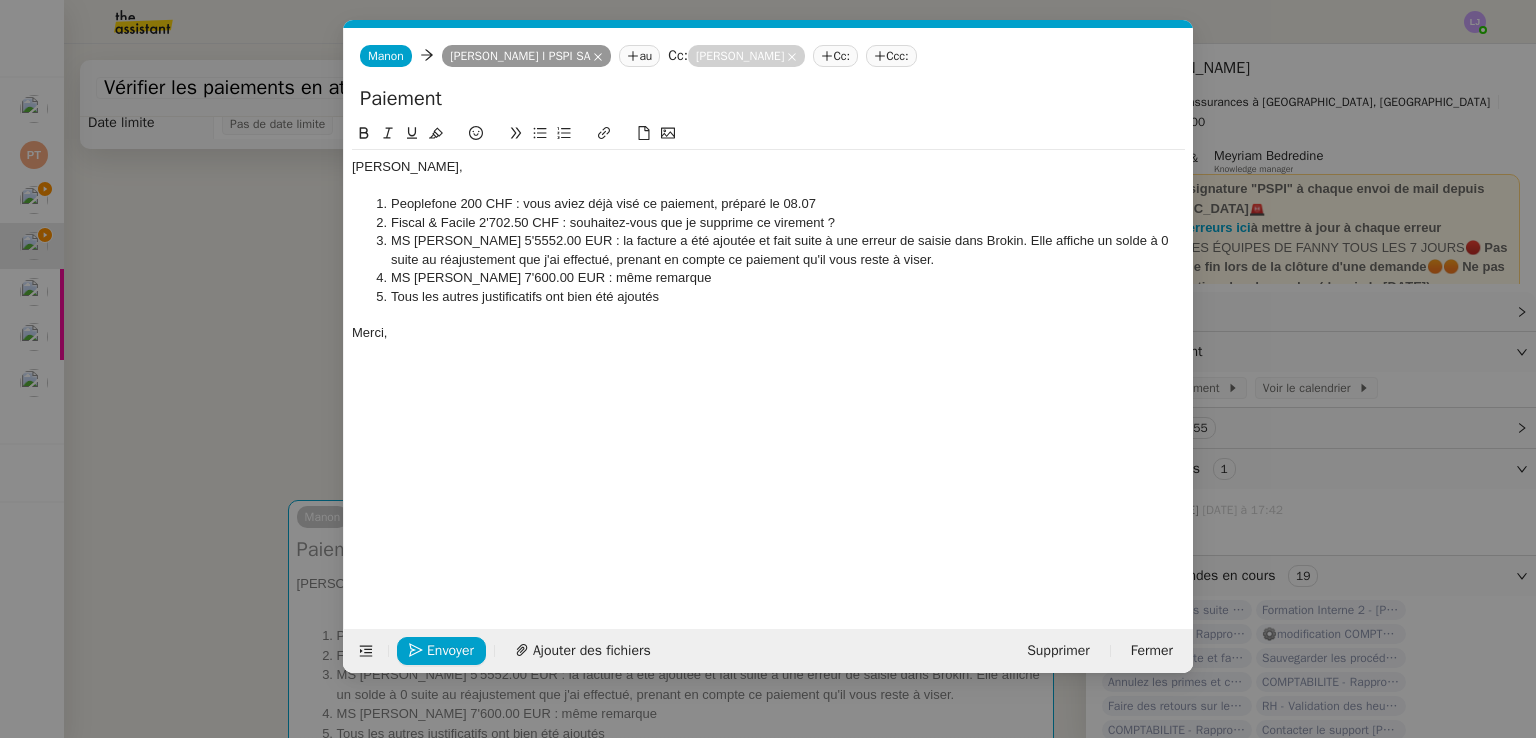 click on "Peoplefone 200 CHF : vous aviez déjà visé ce paiement, préparé le 08.07" 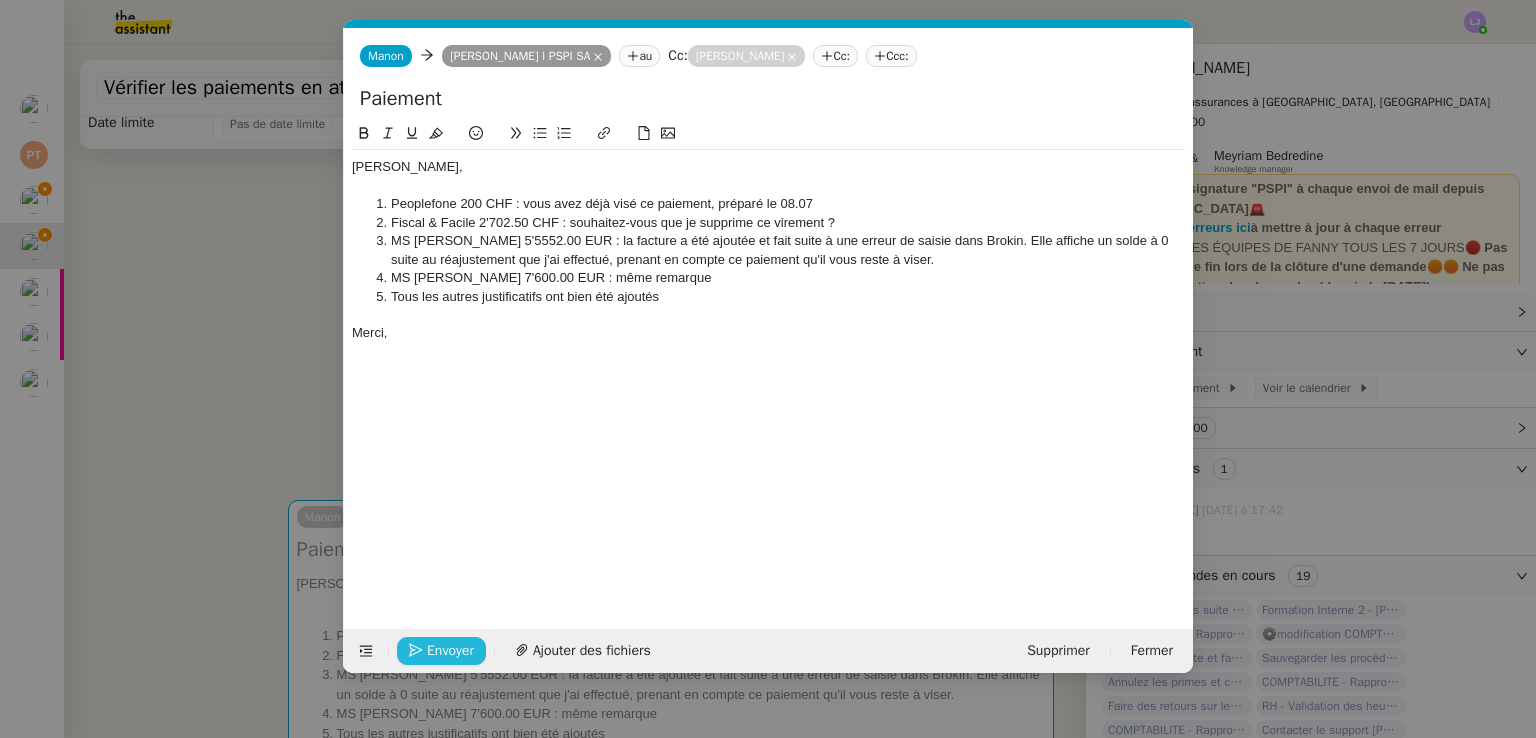 click on "Envoyer" 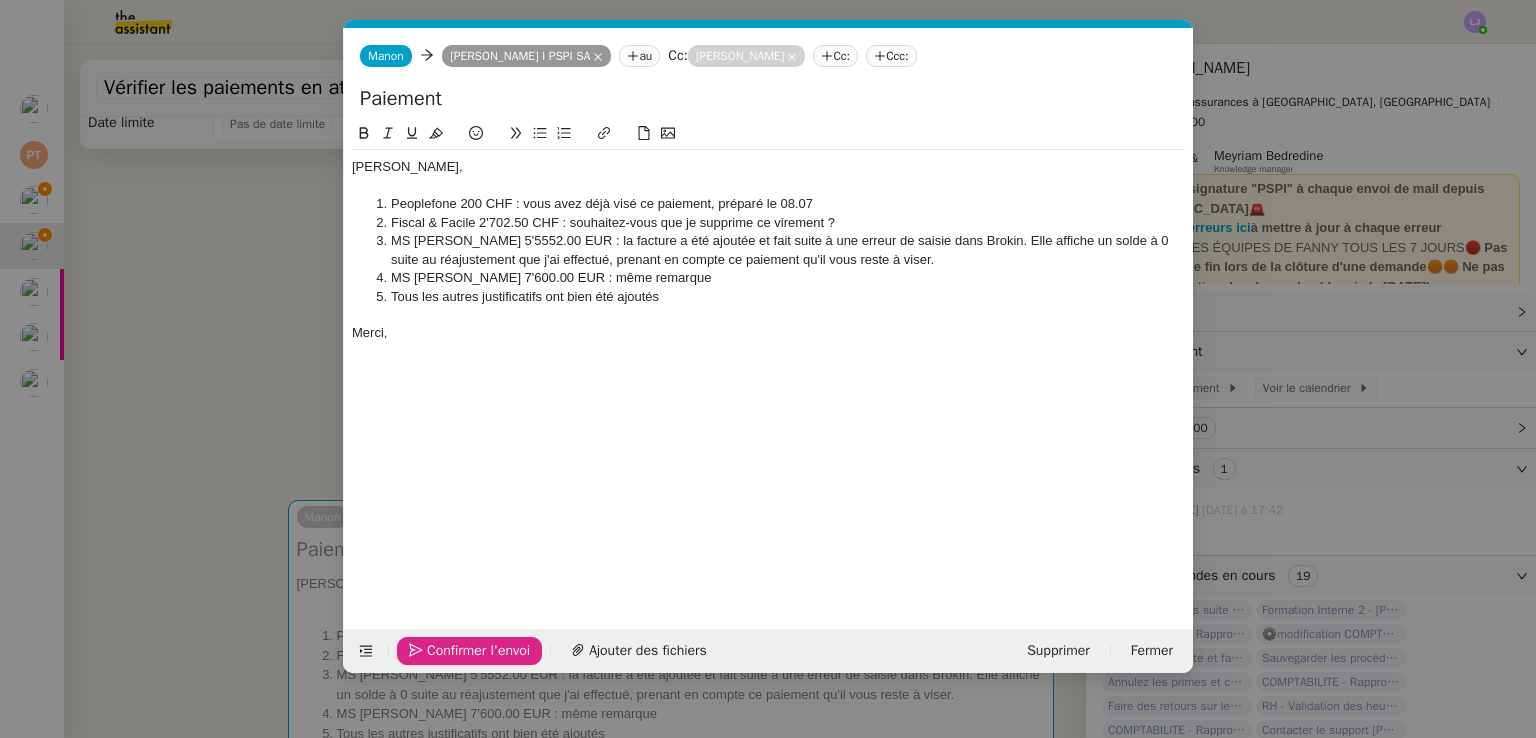 click on "Confirmer l'envoi" 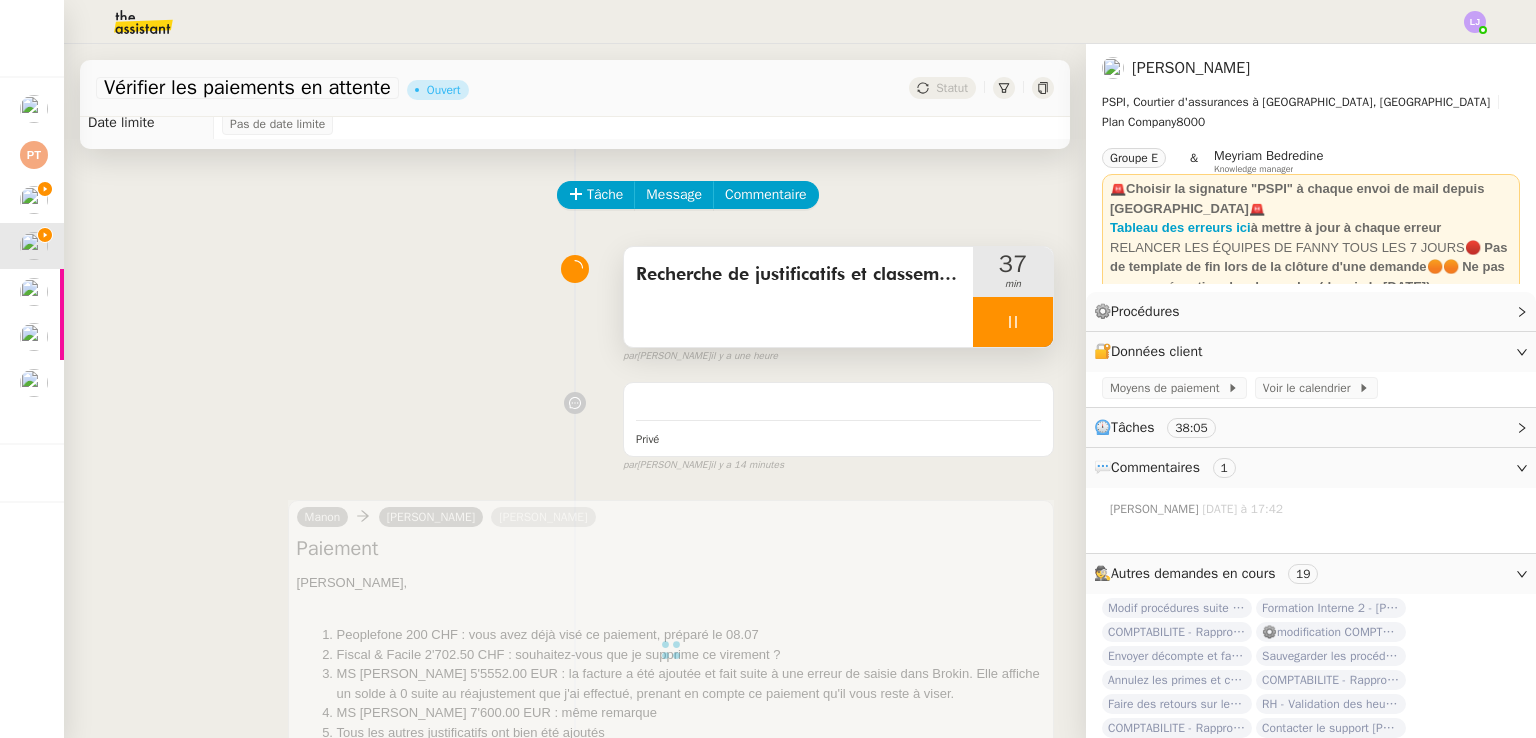 click at bounding box center (1013, 322) 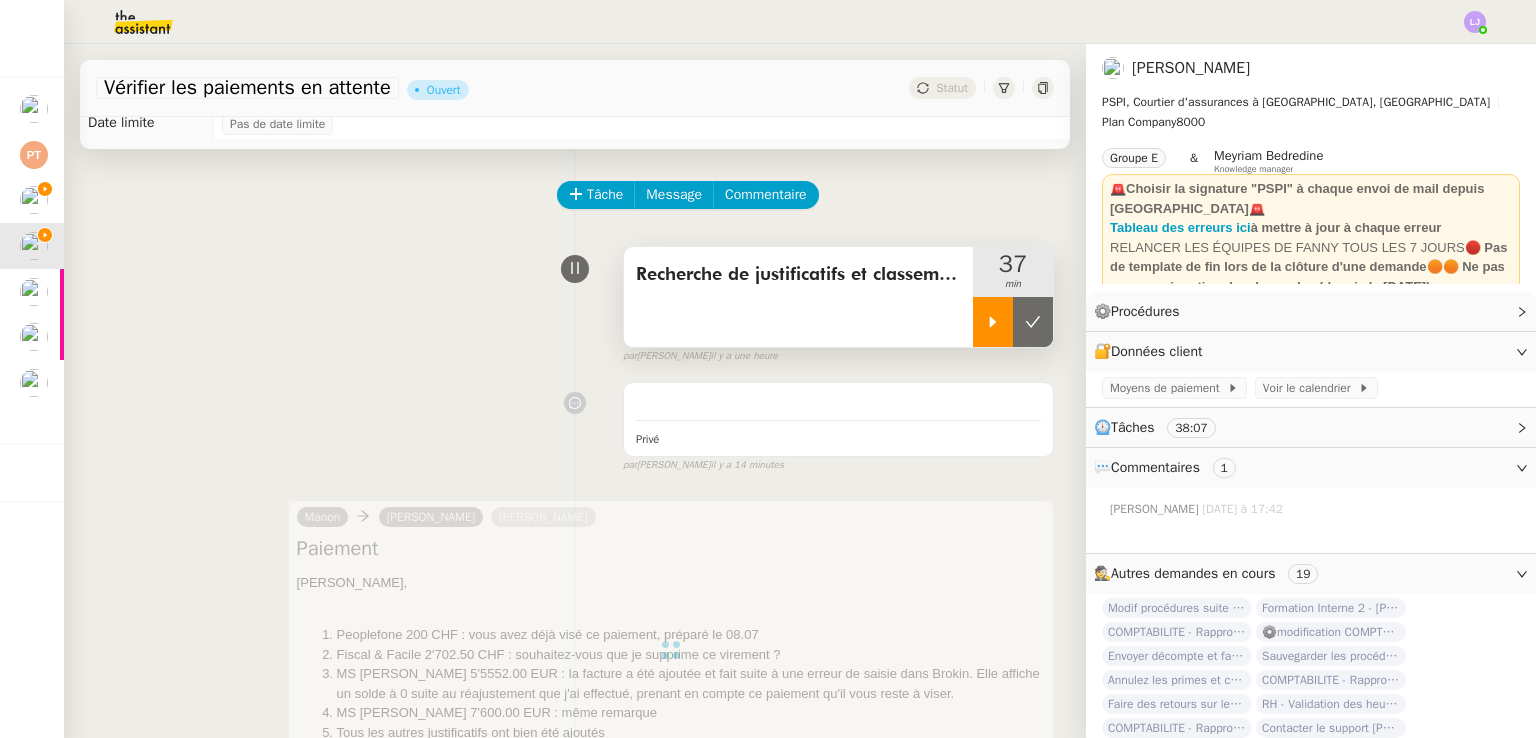 click at bounding box center (1033, 322) 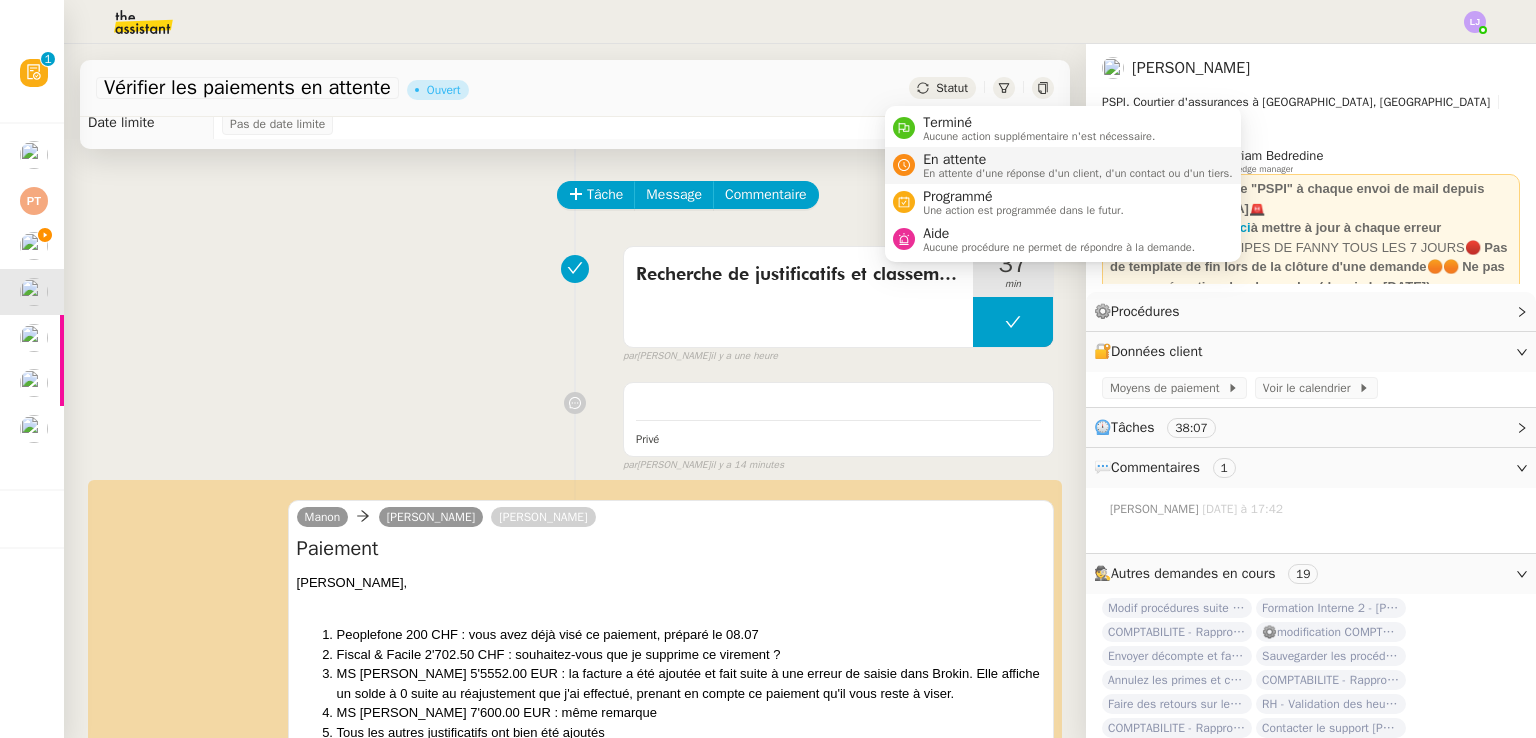 click on "En attente" at bounding box center (1078, 160) 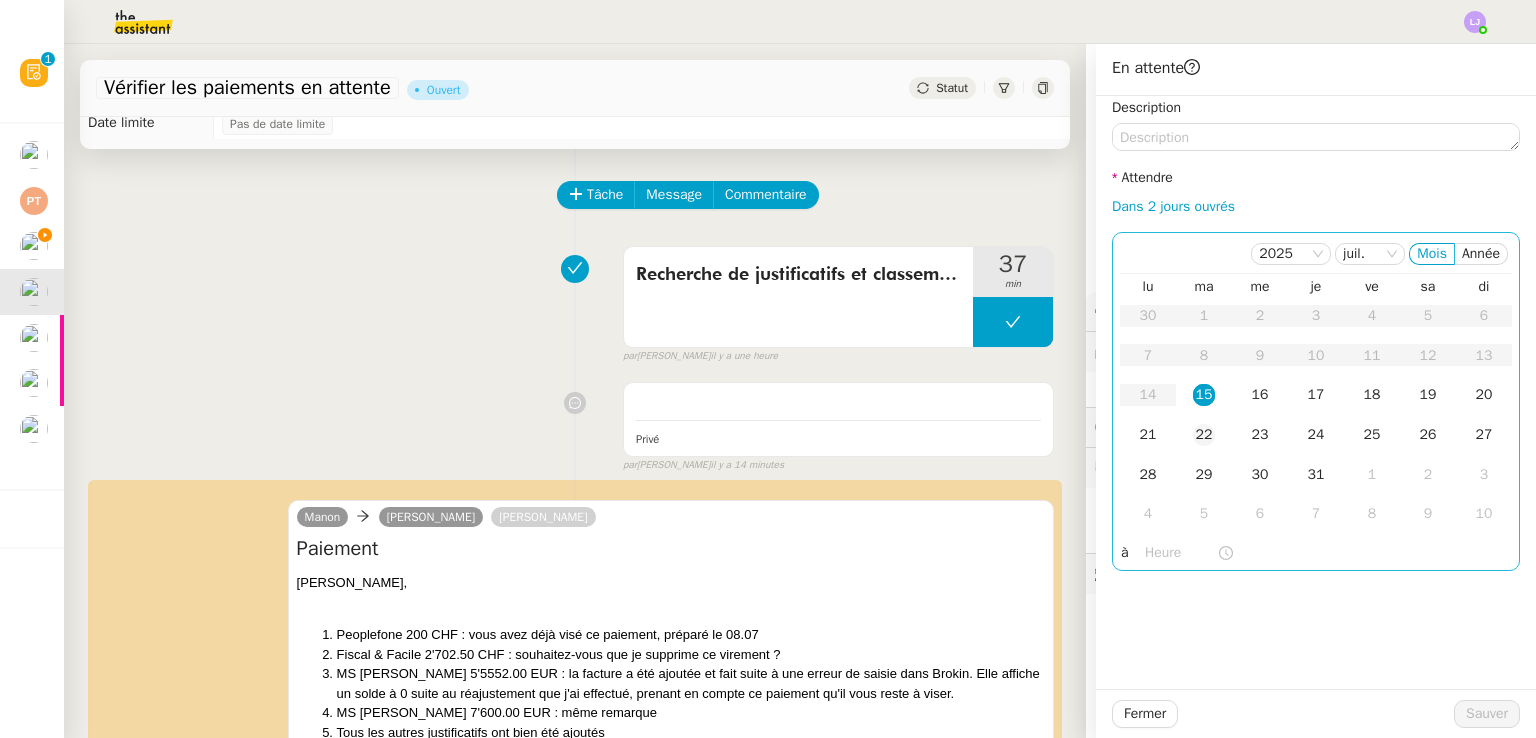 click on "22" 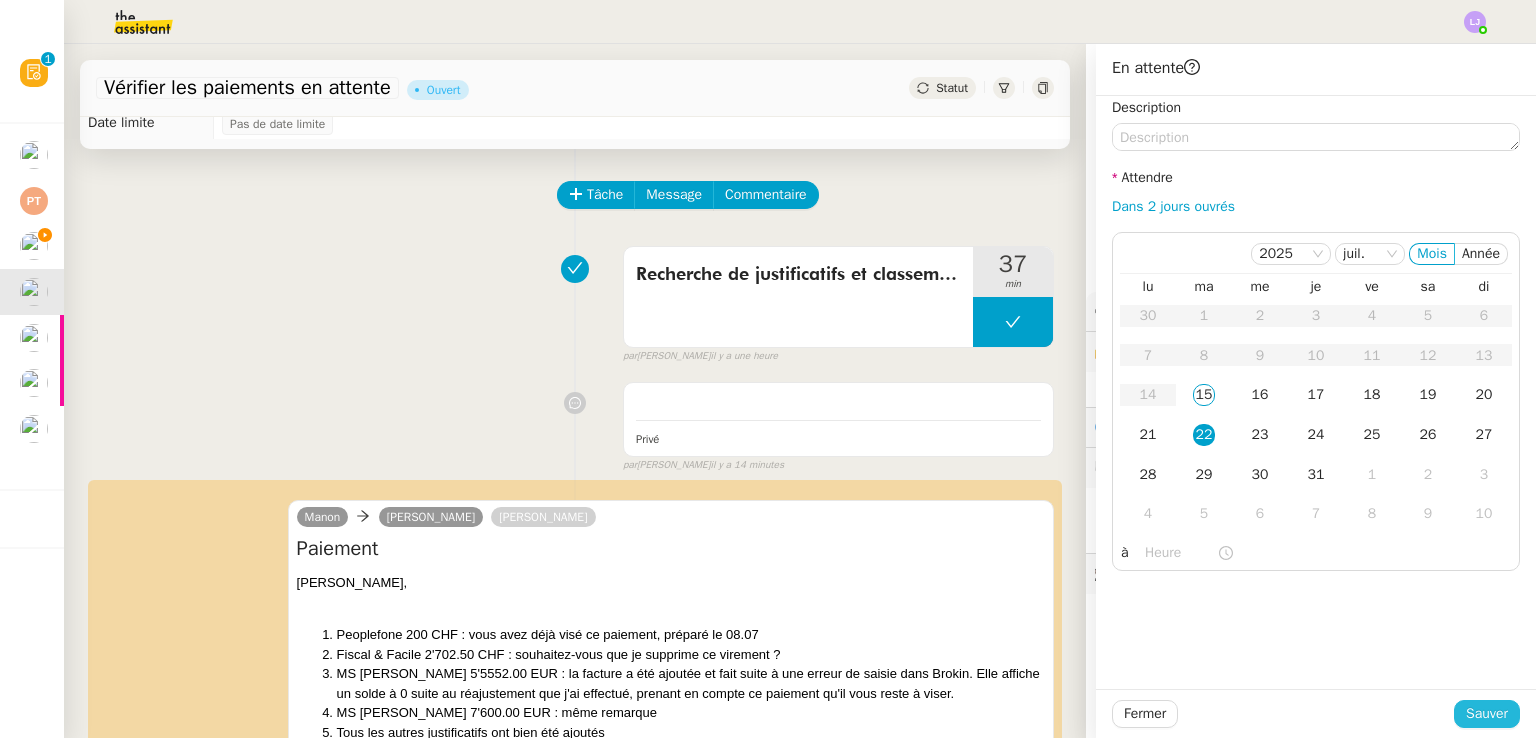 click on "Sauver" 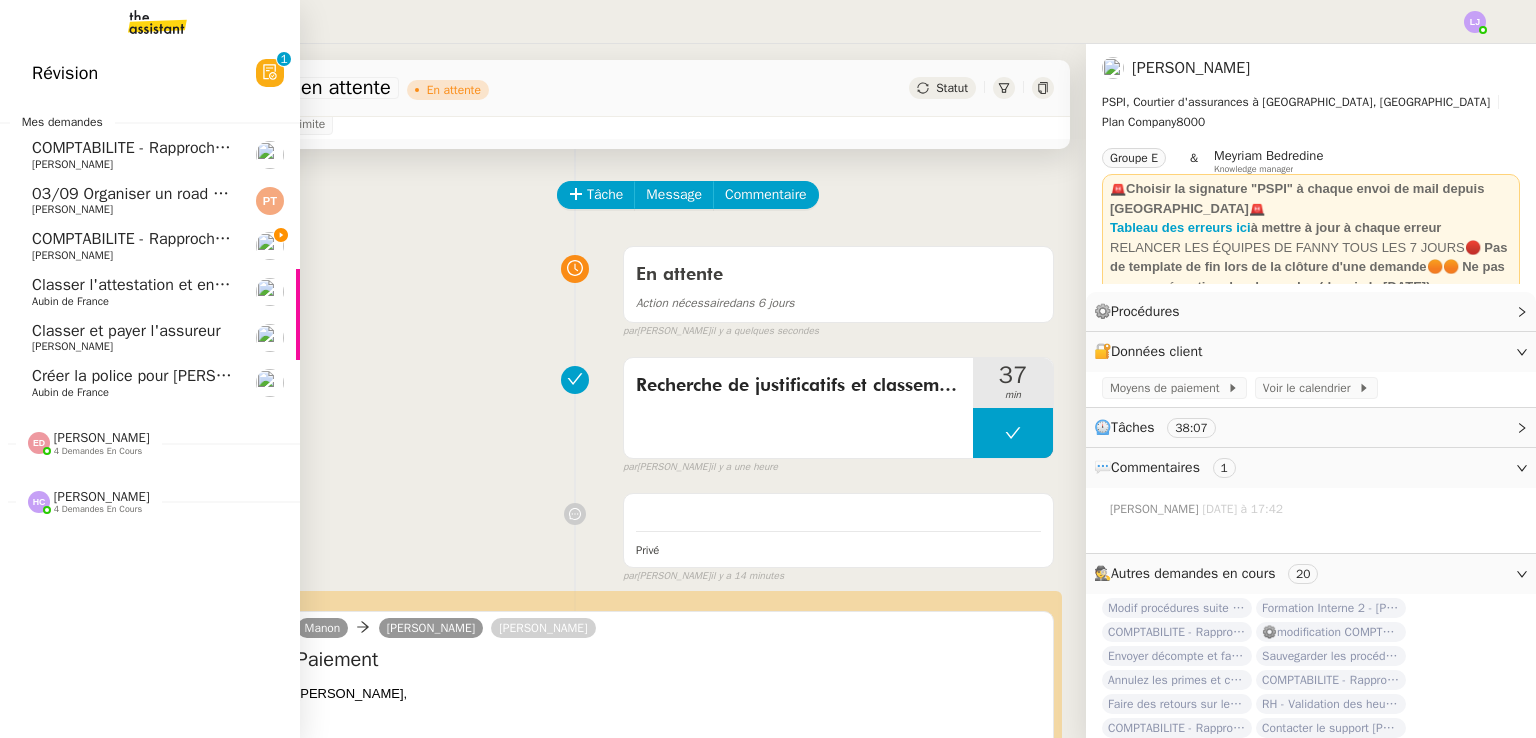 click on "[PERSON_NAME]" 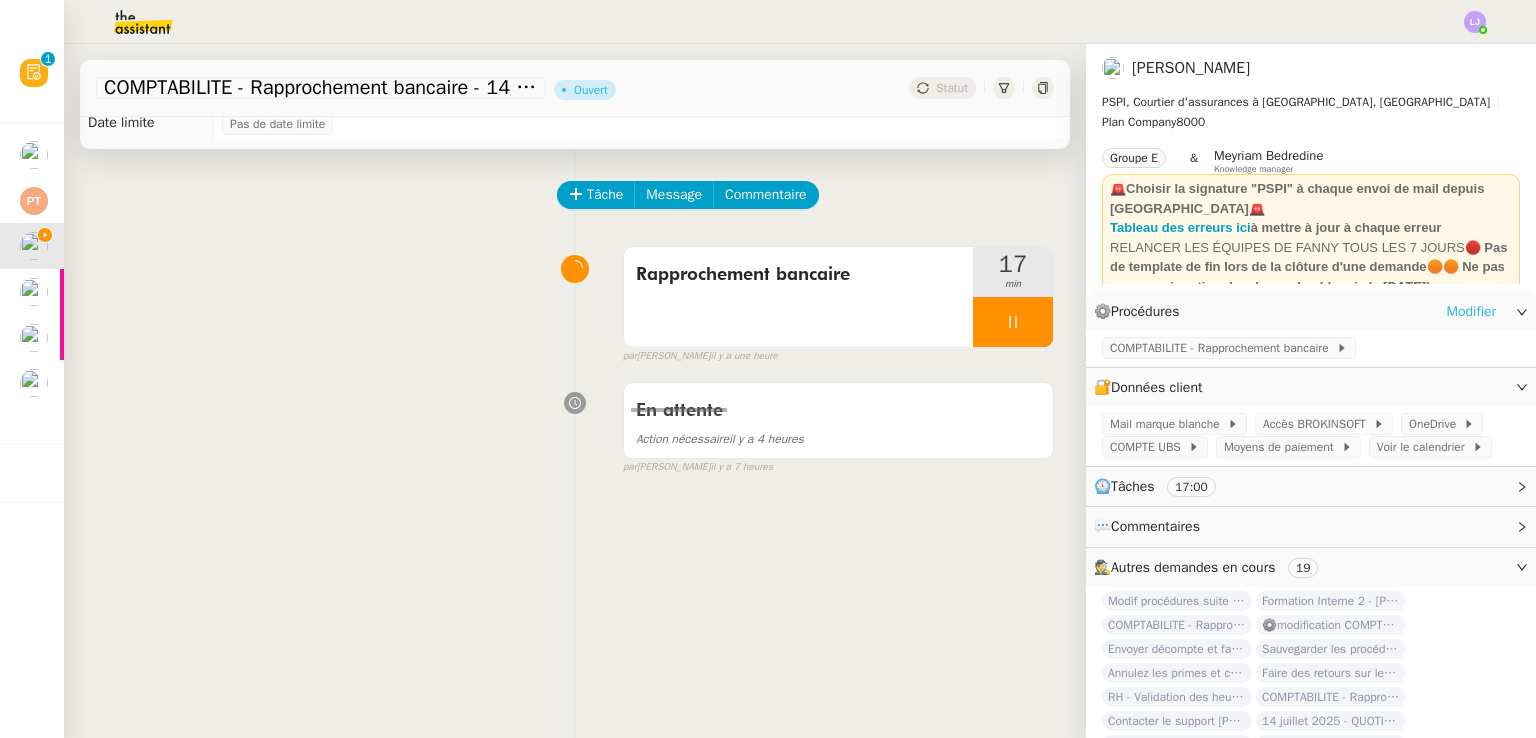 click on "Modifier" 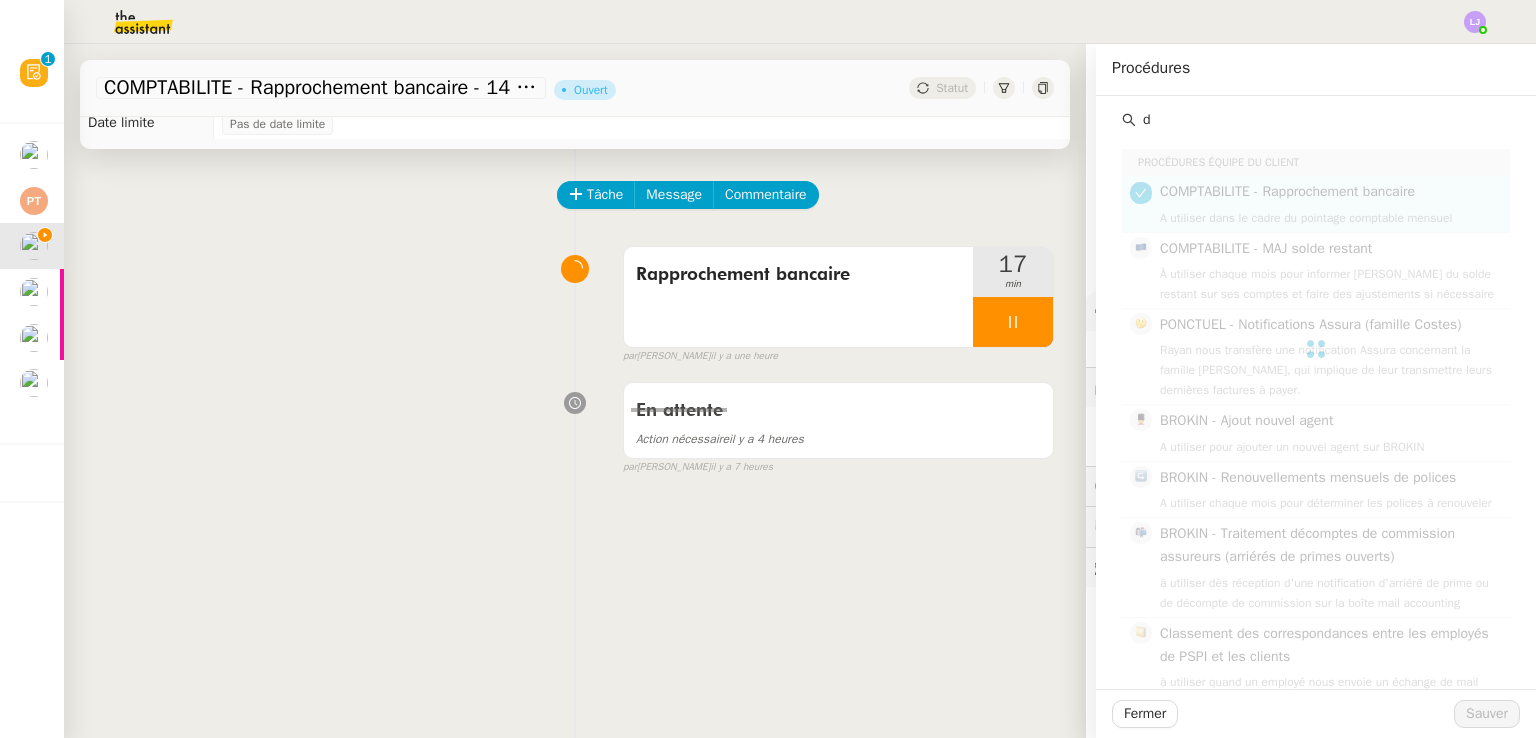 click on "d" 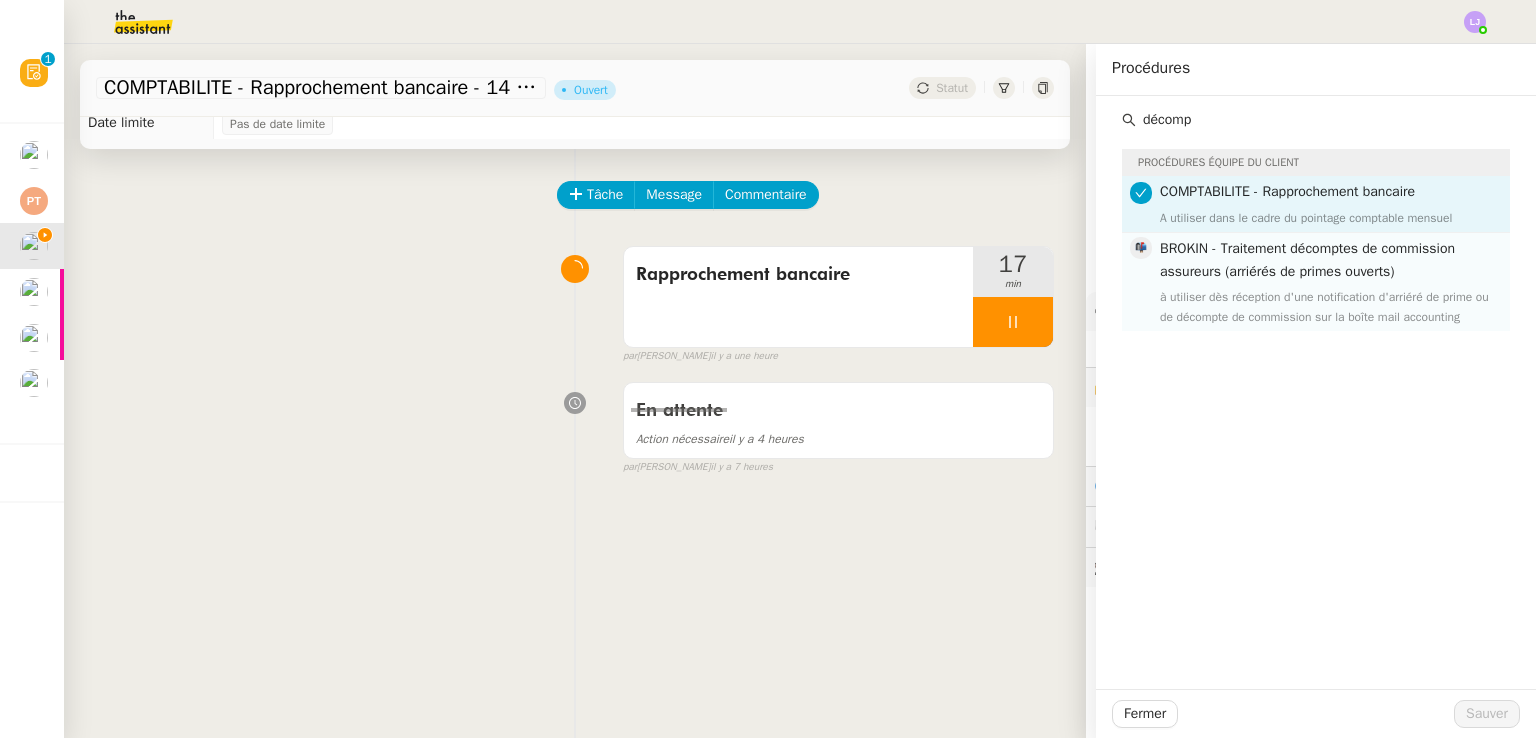 type on "décomp" 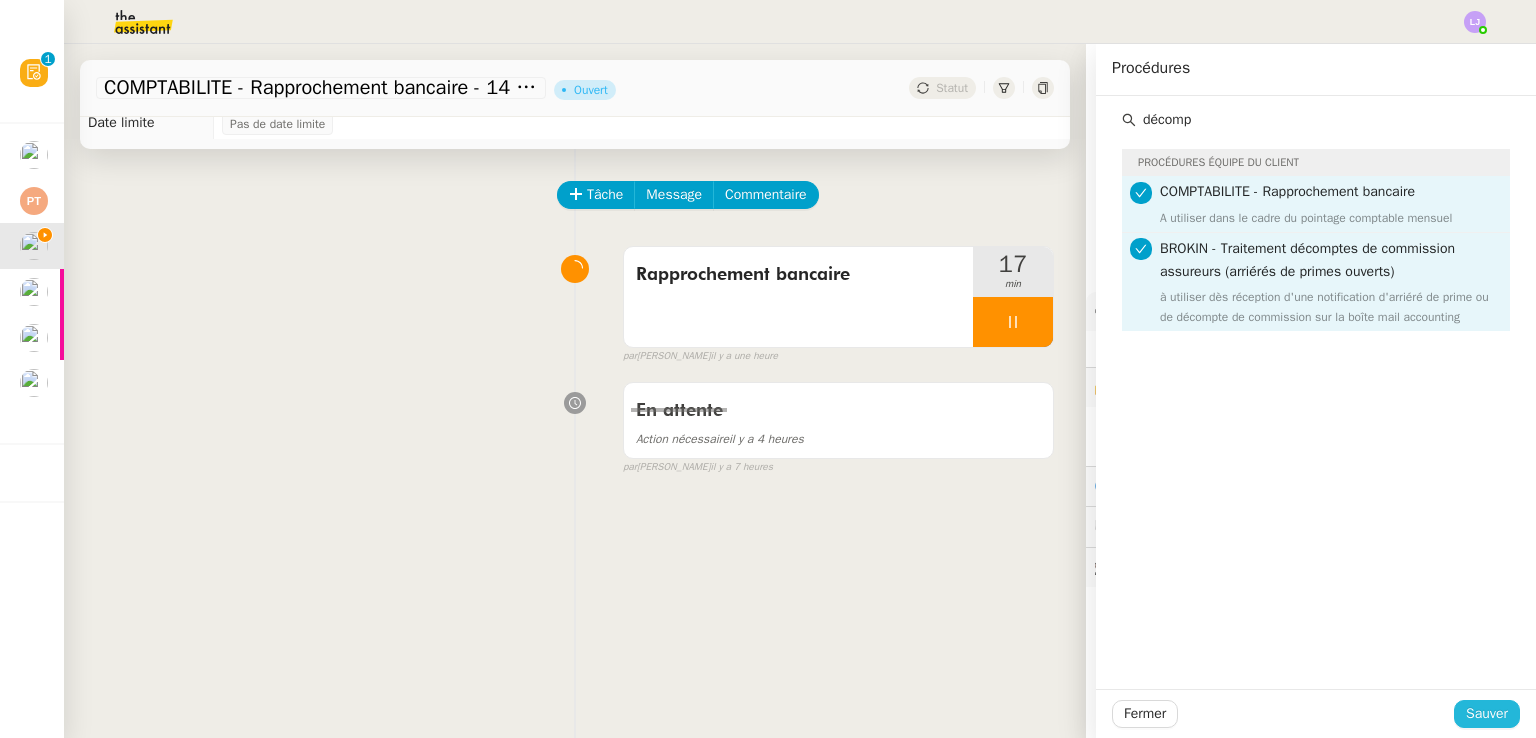 click on "Sauver" 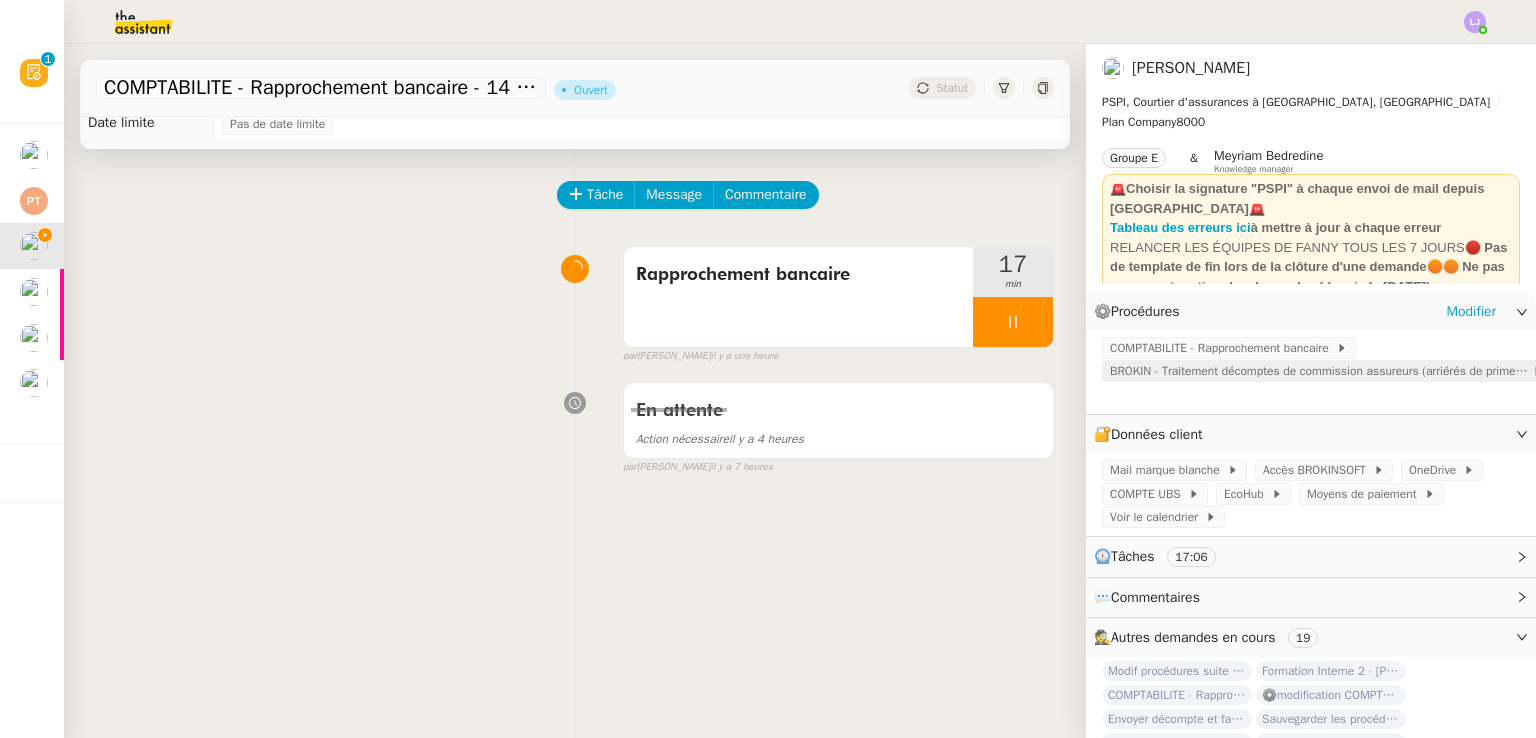 click on "BROKIN - Traitement décomptes de commission assureurs (arriérés de primes ouverts)" 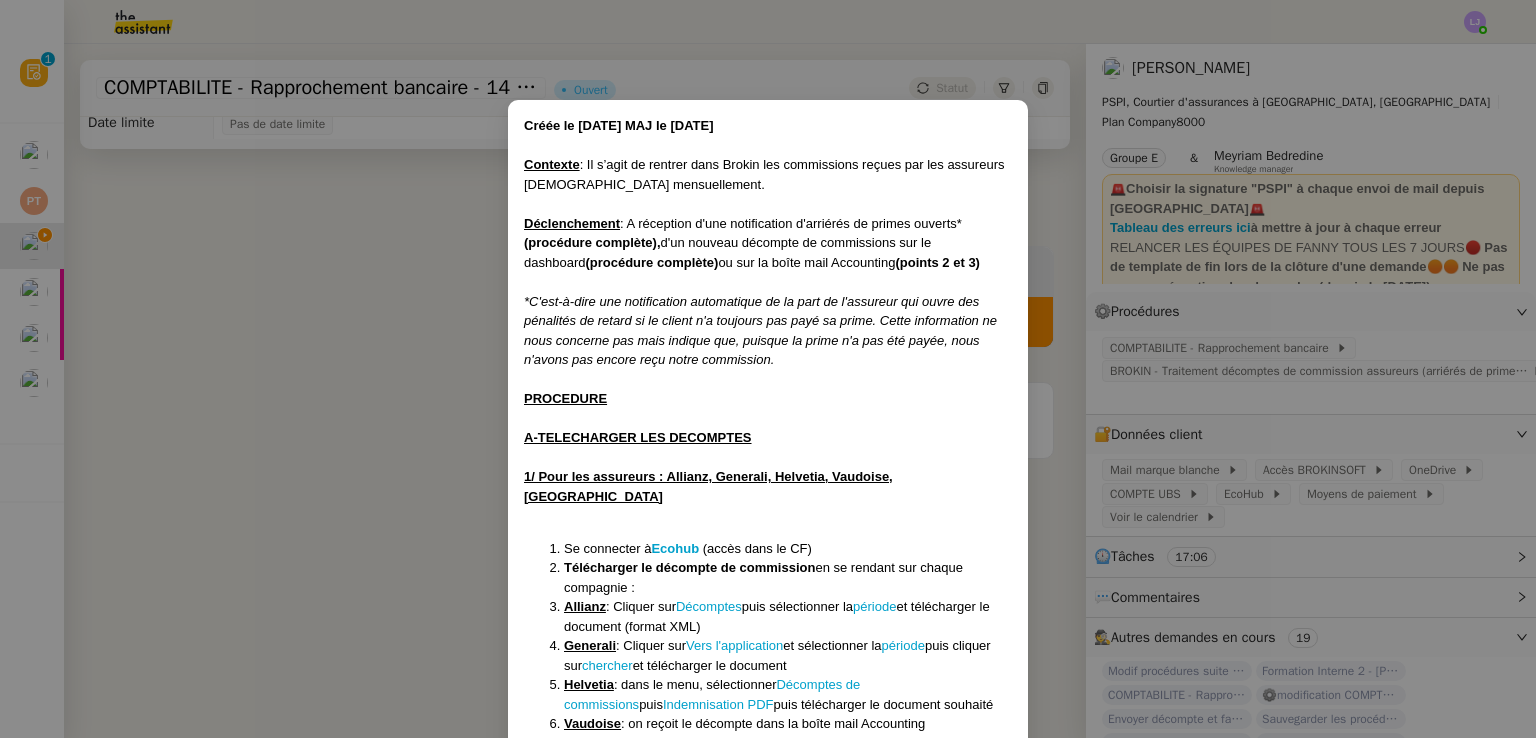 click on "1/ Pour les assureurs : Allianz, Generali, Helvetia, Vaudoise, Zurich" at bounding box center [708, 486] 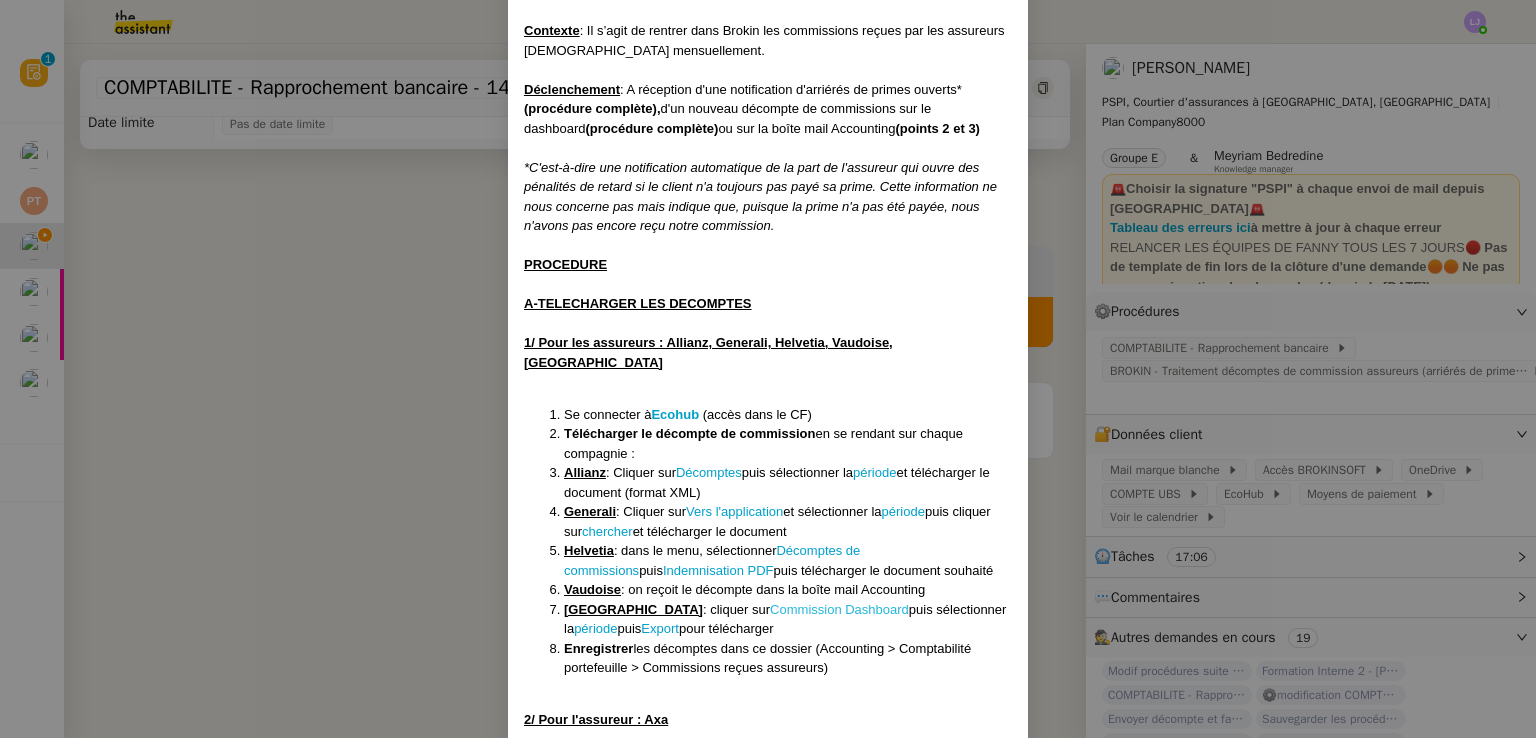 click on "Commission Dashboard" at bounding box center (839, 609) 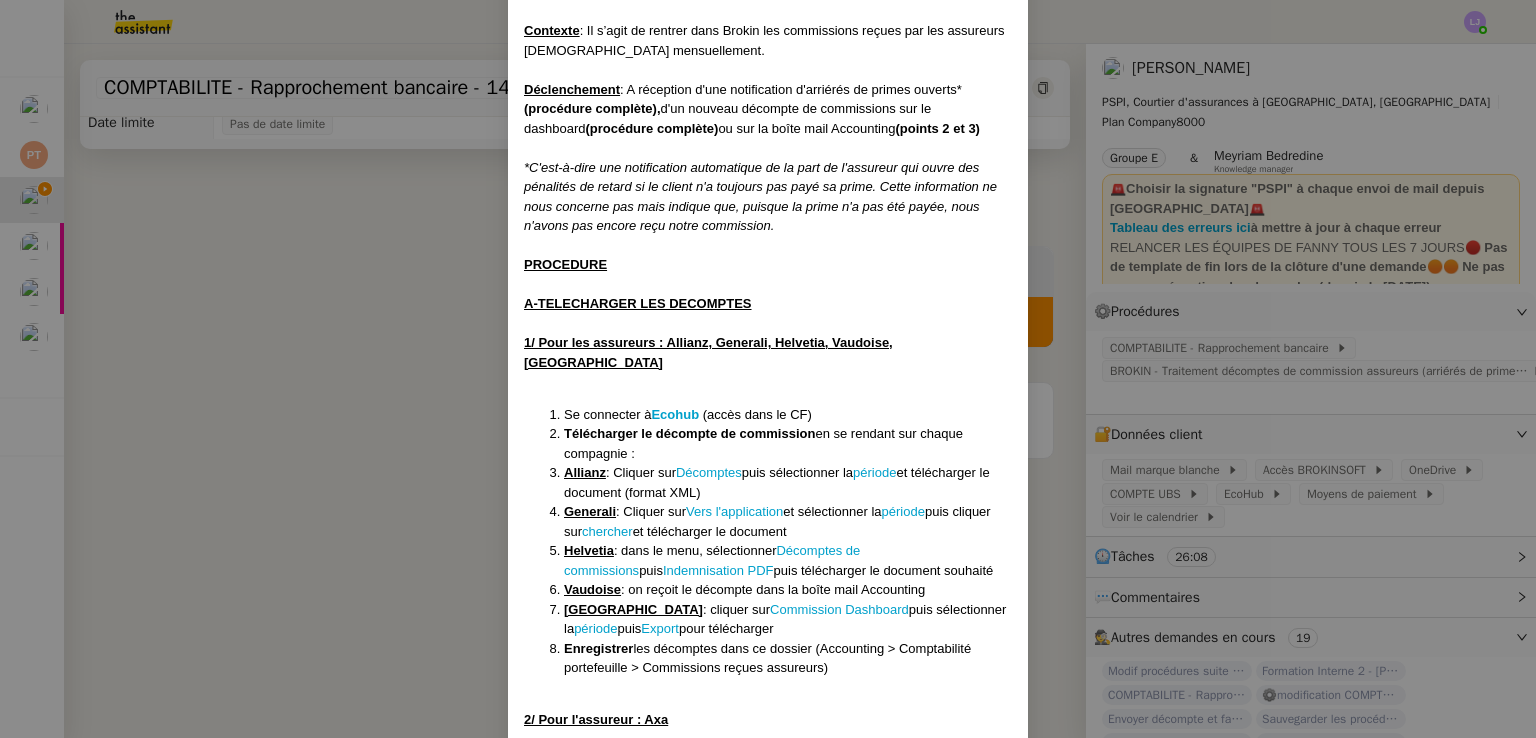 click on "Créée le 09/04/2025 MAJ le 30/06/25  Contexte  : Il s’agit de rentrer dans Brokin les commissions reçues par les assureurs suisses mensuellement.  Déclenchement  : A réception d'une notification d'arriérés de primes ouverts*  (procédure complète),   d'un nouveau décompte de commissions sur le dashboard  (procédure complète)  ou sur la boîte mail Accounting  (points 2 et 3) *C'est-à-dire une notification automatique de la part de l'assureur qui ouvre des pénalités de retard si le client n'a toujours pas payé sa prime. Cette information ne nous concerne pas mais indique que, puisque la prime n'a pas été payée, nous n'avons pas encore reçu notre commission. PROCEDURE A-TELECHARGER LES DECOMPTES 1/ Pour les assureurs : Allianz, Generali, Helvetia, Vaudoise, Zurich Se connecter à  Ecohub   (accès dans le CF) Télécharger le décompte de commission  en se rendant sur chaque compagnie : Allianz  : Cliquer sur  Décomptes  puis sélectionner la  période Generali  : Cliquer sur  période" at bounding box center [768, 369] 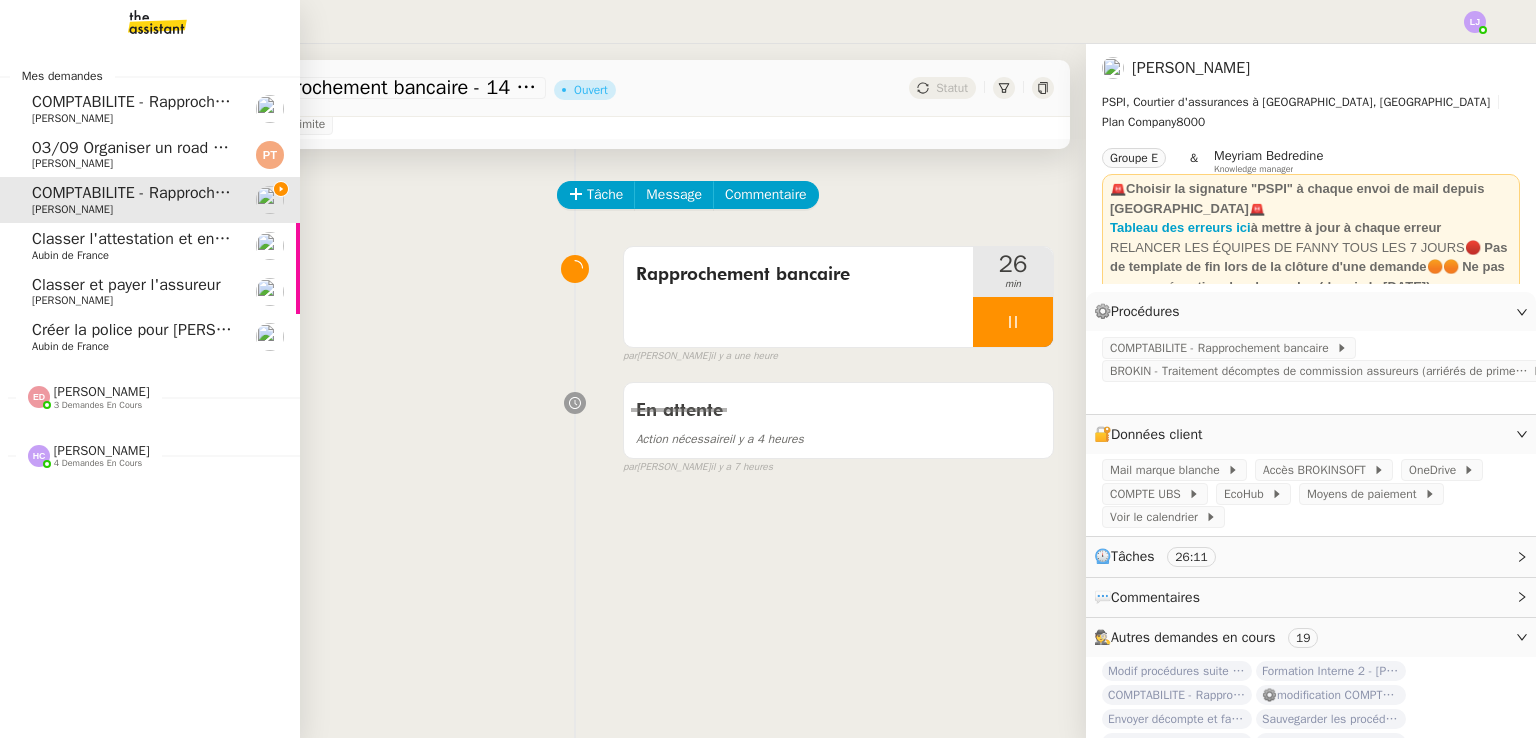 click on "COMPTABILITE - Rapprochement bancaire - [DATE]    [PERSON_NAME]" 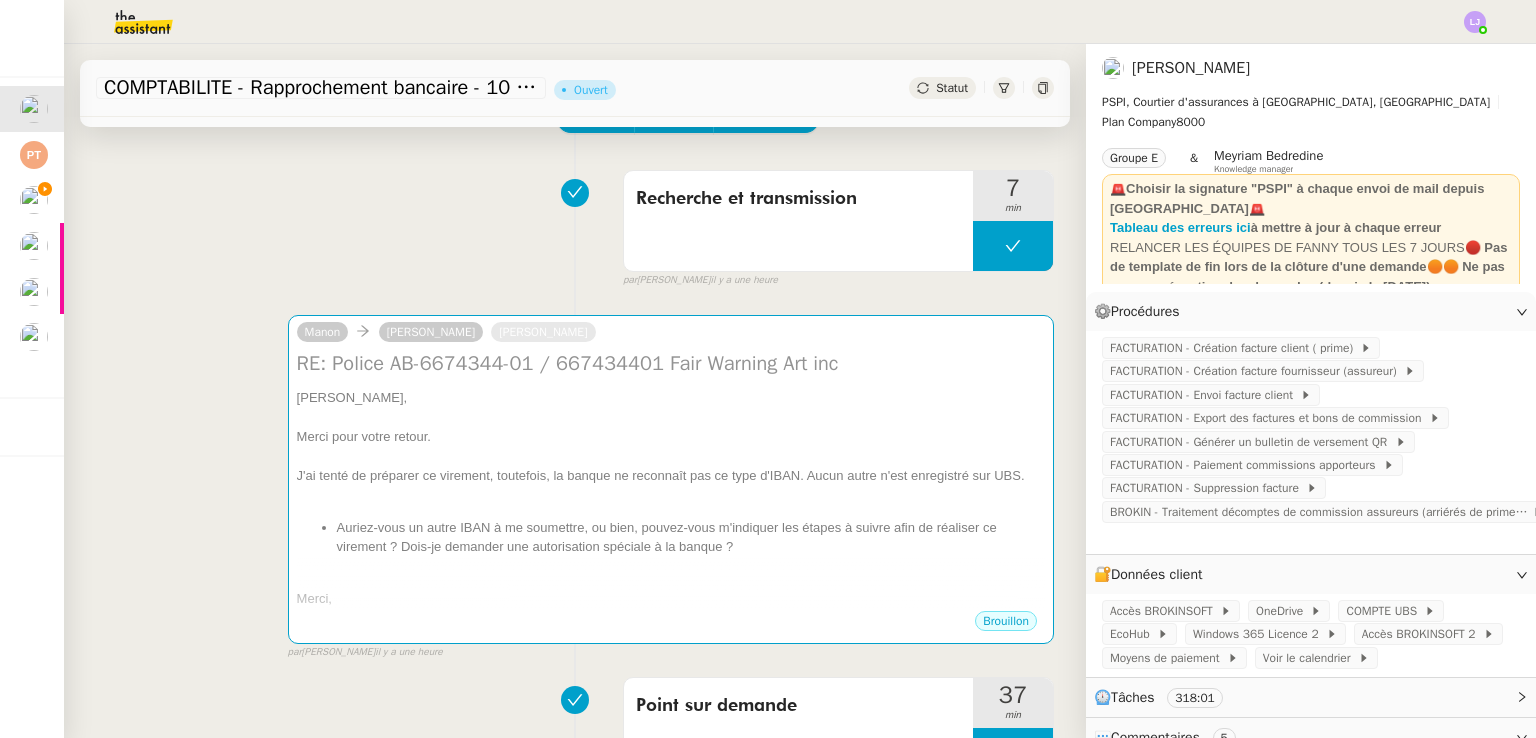 scroll, scrollTop: 120, scrollLeft: 0, axis: vertical 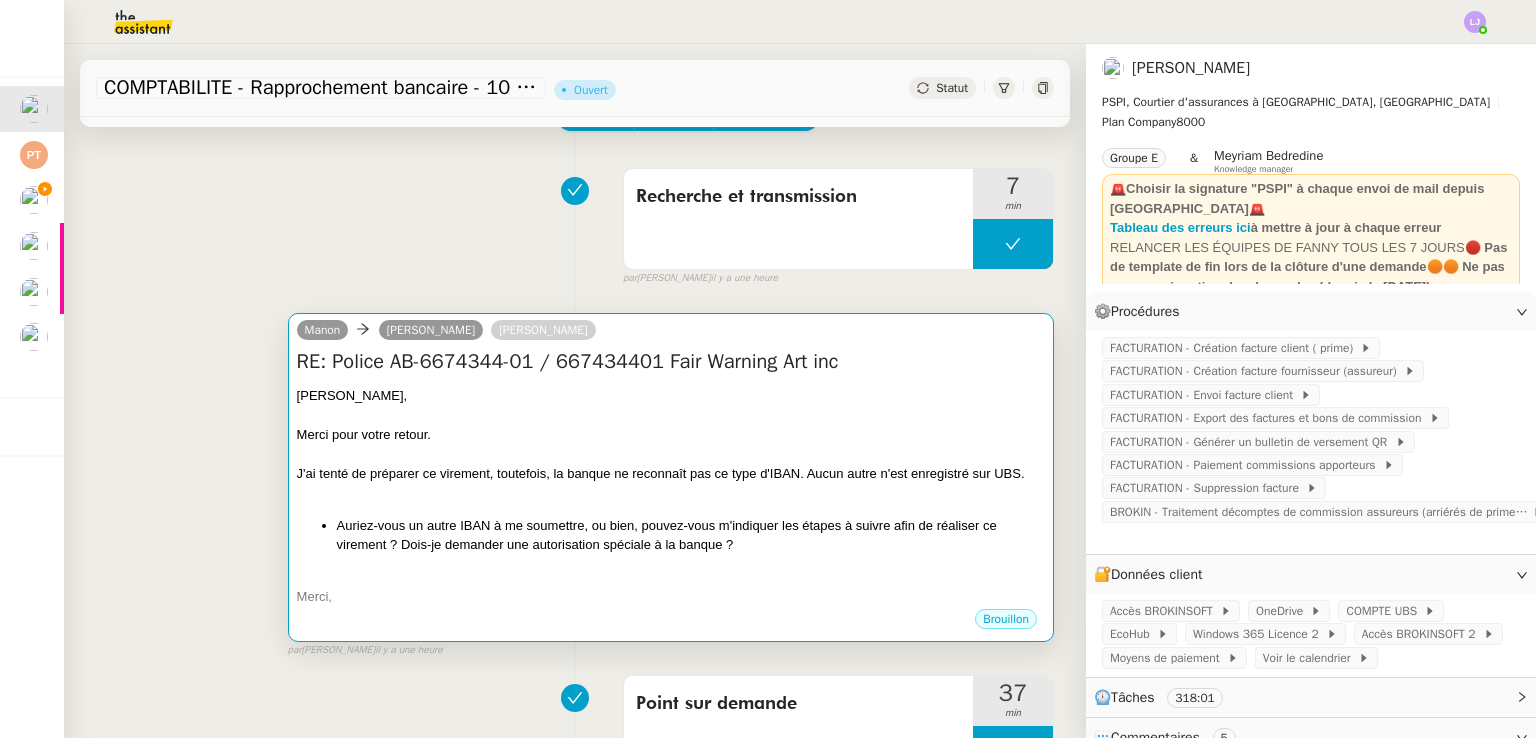 click at bounding box center [671, 578] 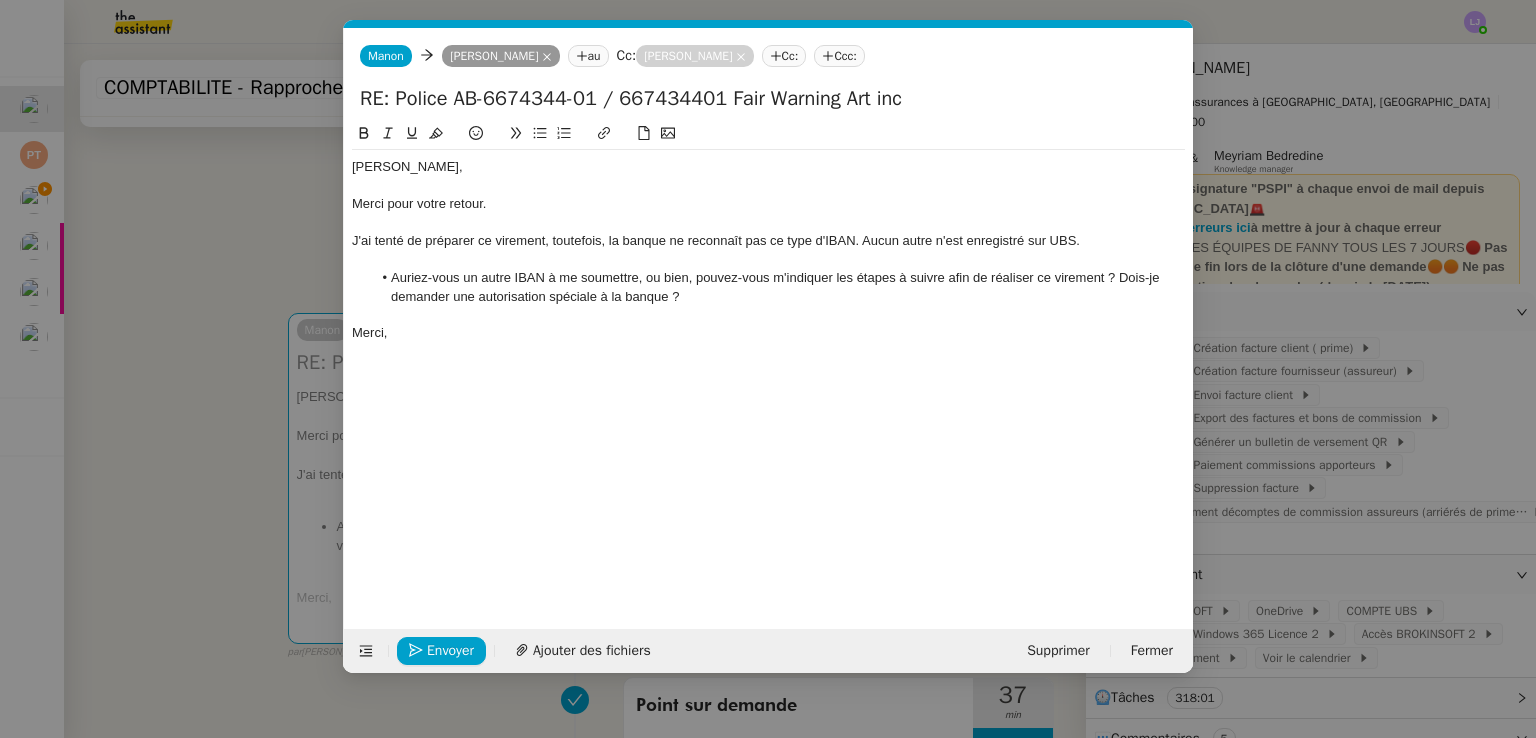scroll, scrollTop: 0, scrollLeft: 42, axis: horizontal 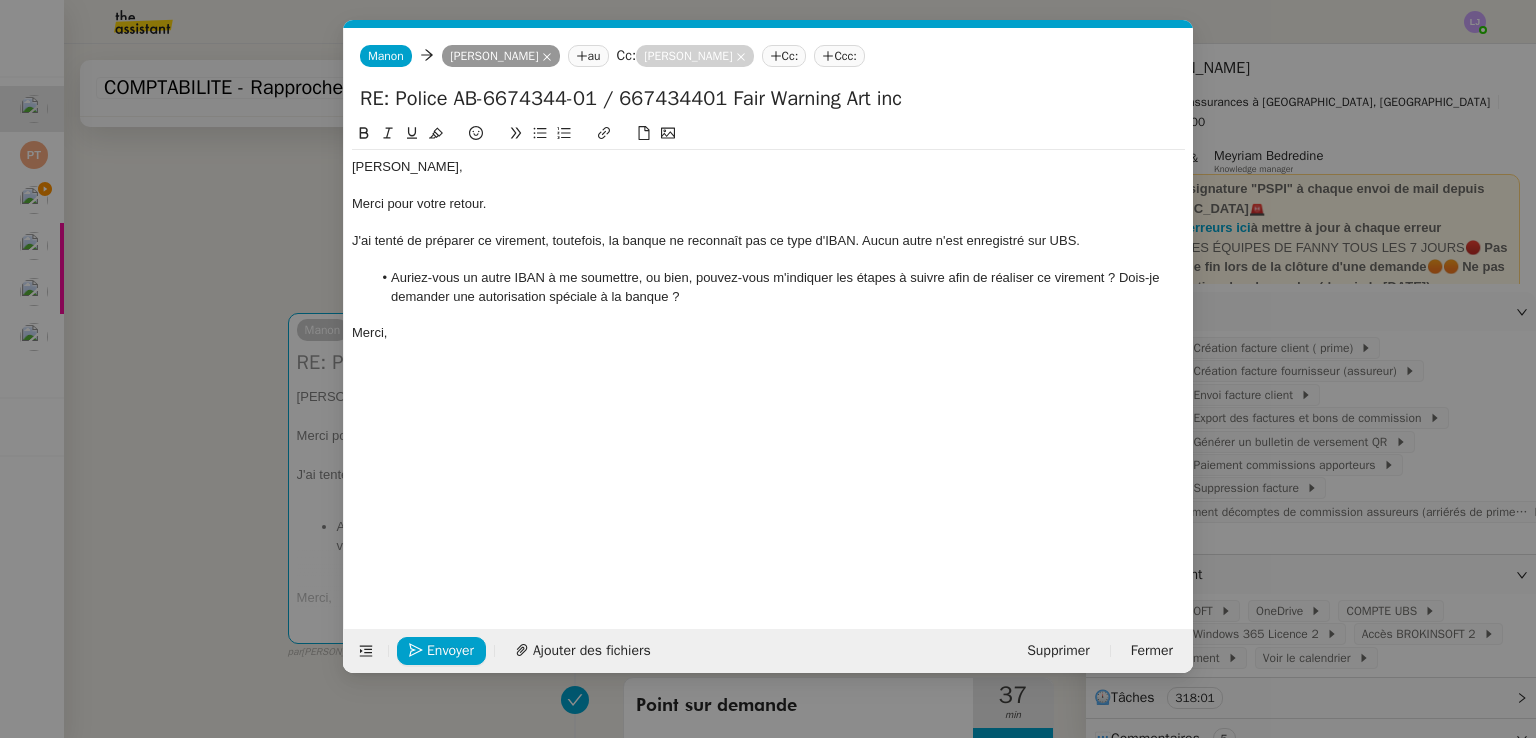 click on "Auriez-vous un autre IBAN à me soumettre, ou bien, pouvez-vous m'indiquer les étapes à suivre afin de réaliser ce virement ? Dois-je demander une autorisation spéciale à la banque ?" 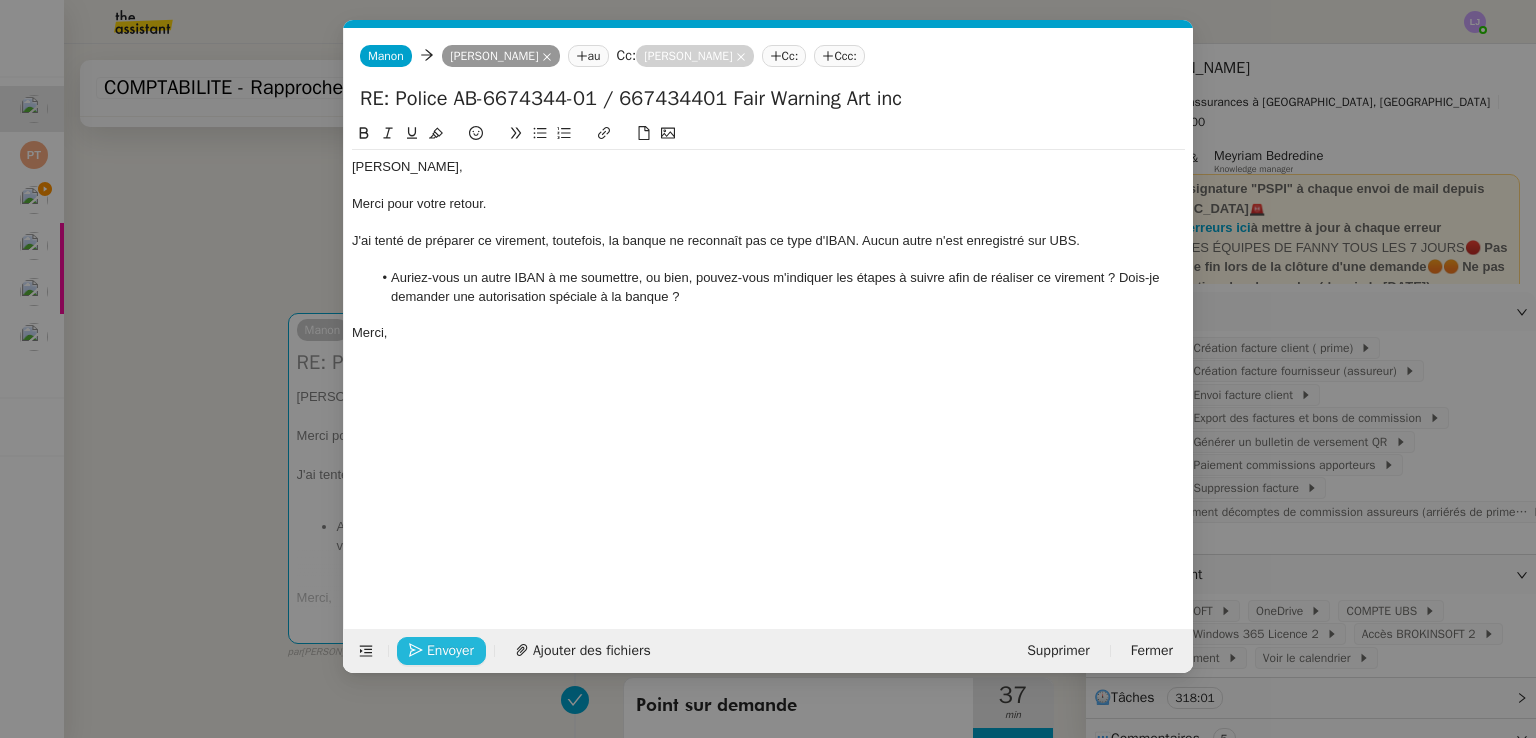 click on "Envoyer" 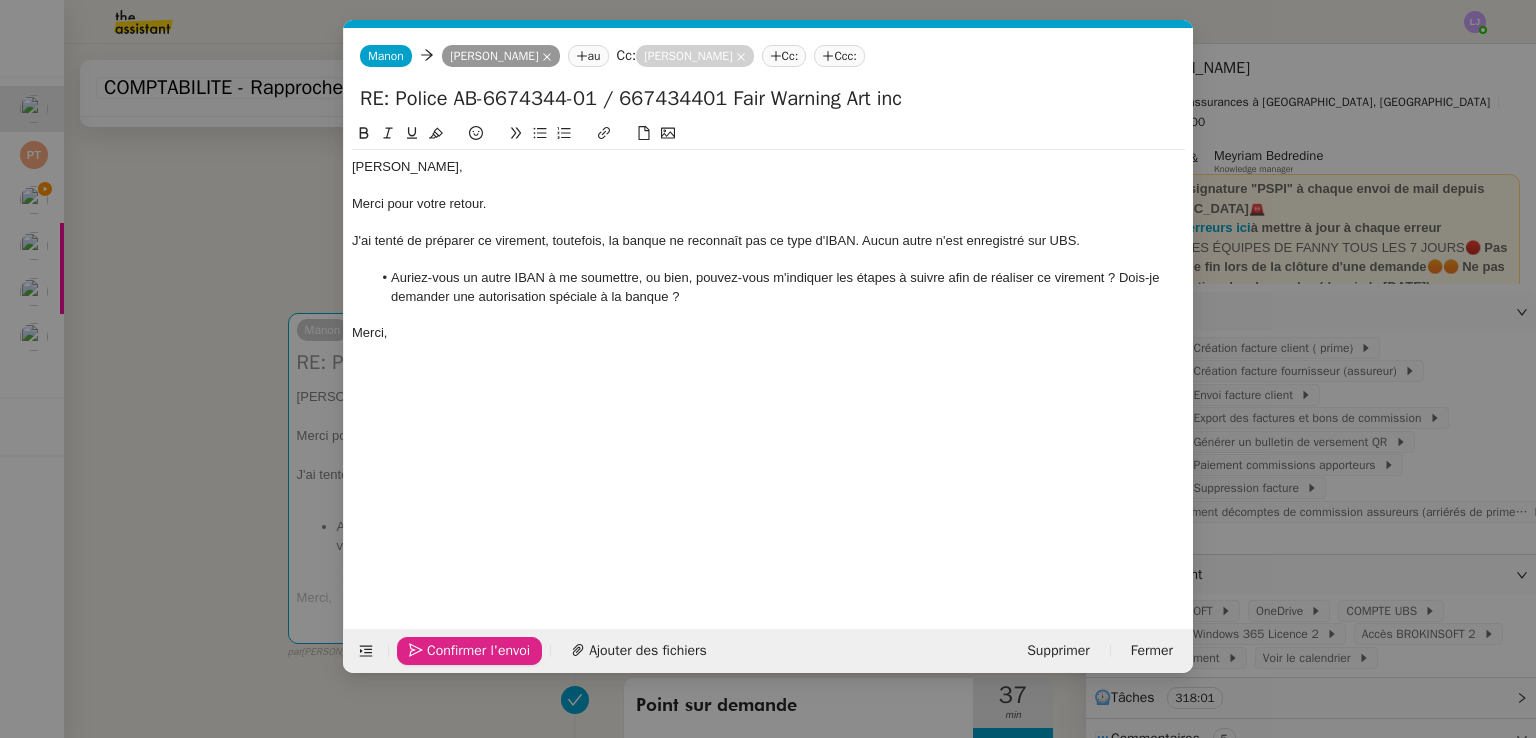 click on "Confirmer l'envoi" 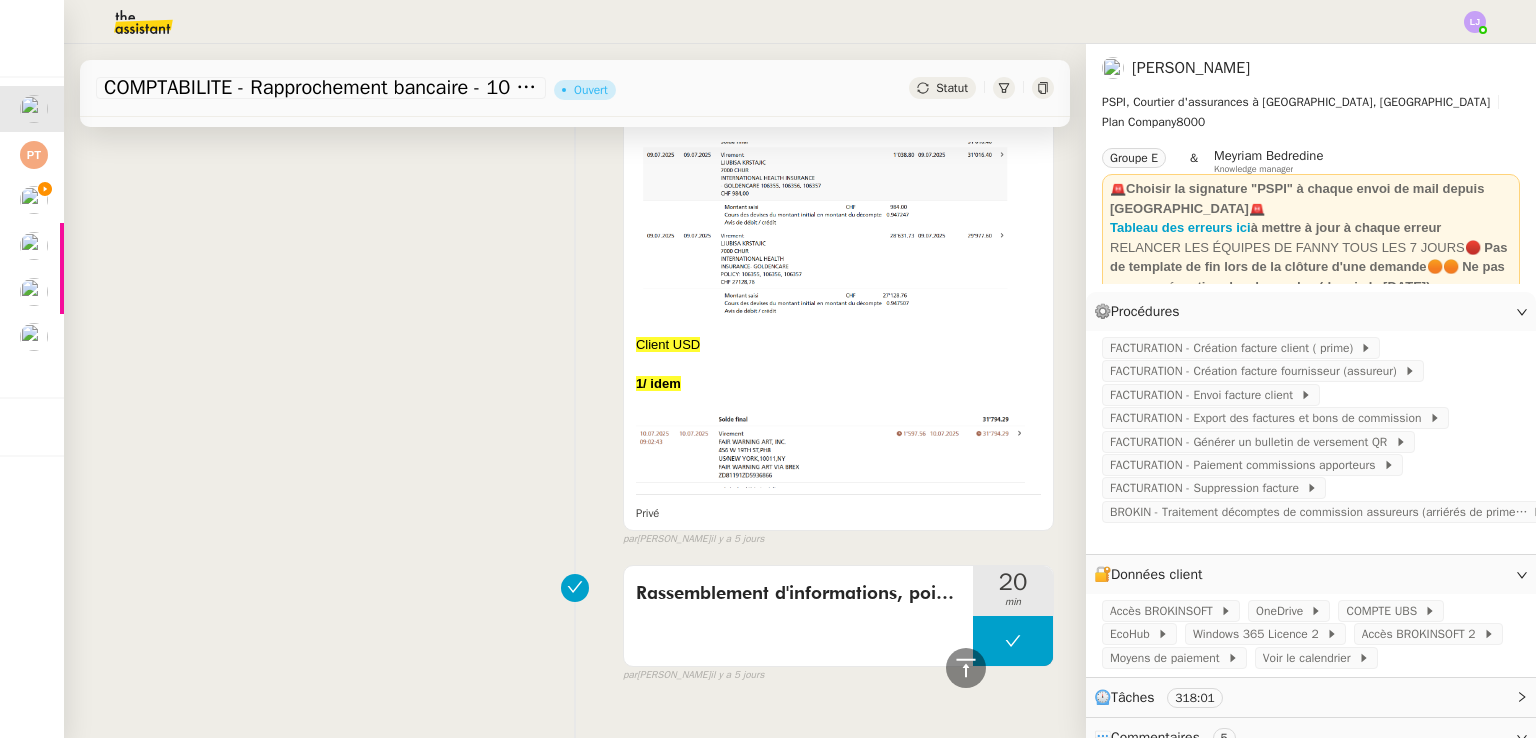 scroll, scrollTop: 11260, scrollLeft: 0, axis: vertical 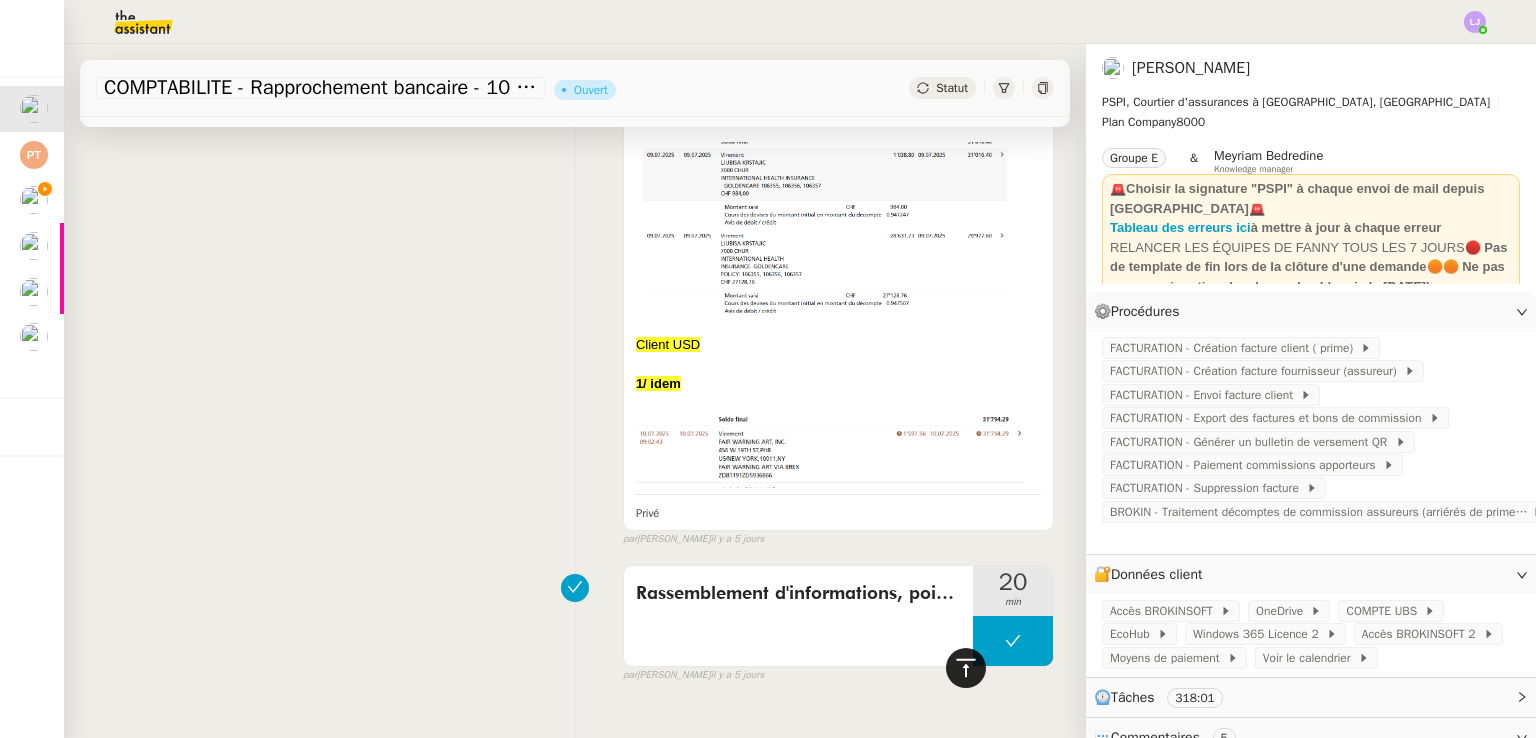 click 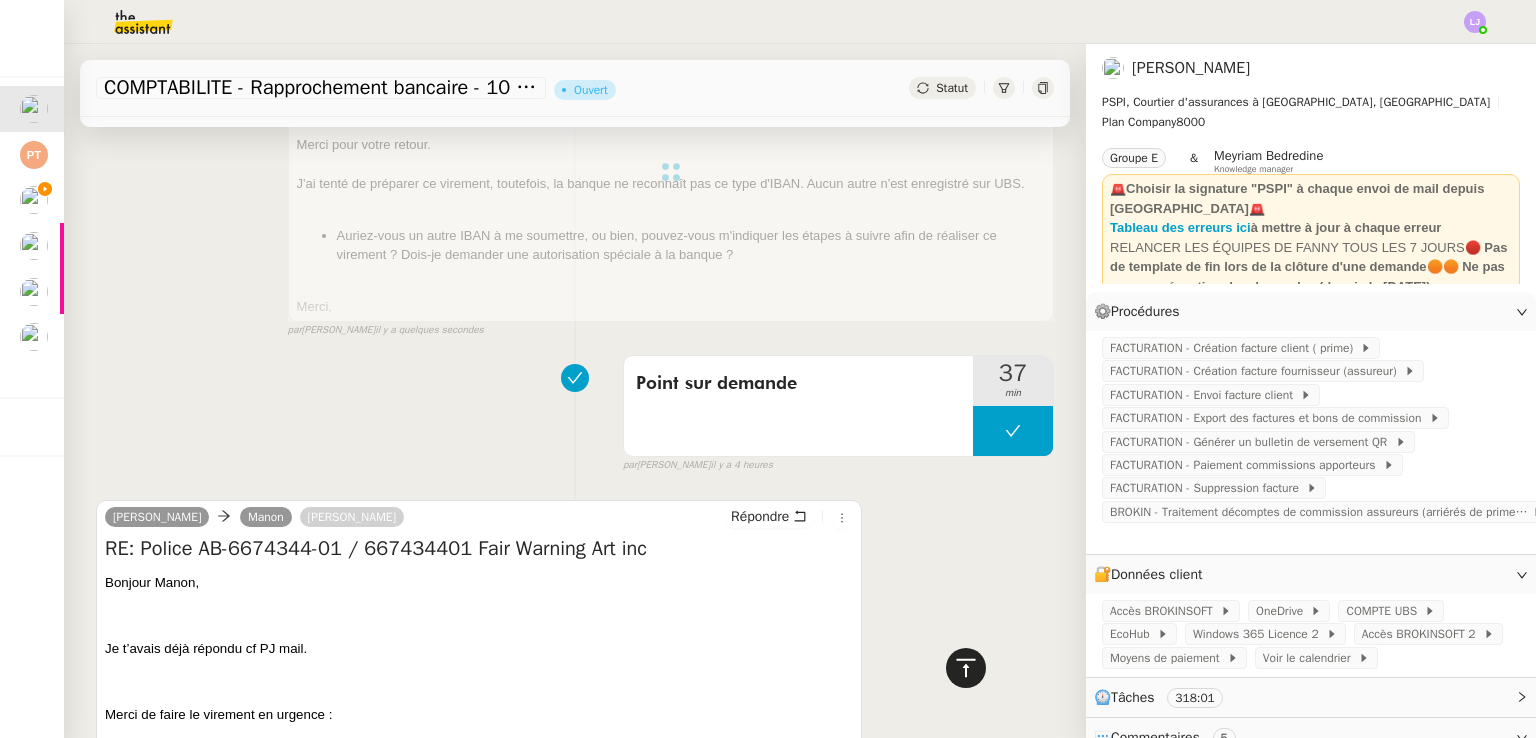 scroll, scrollTop: 0, scrollLeft: 0, axis: both 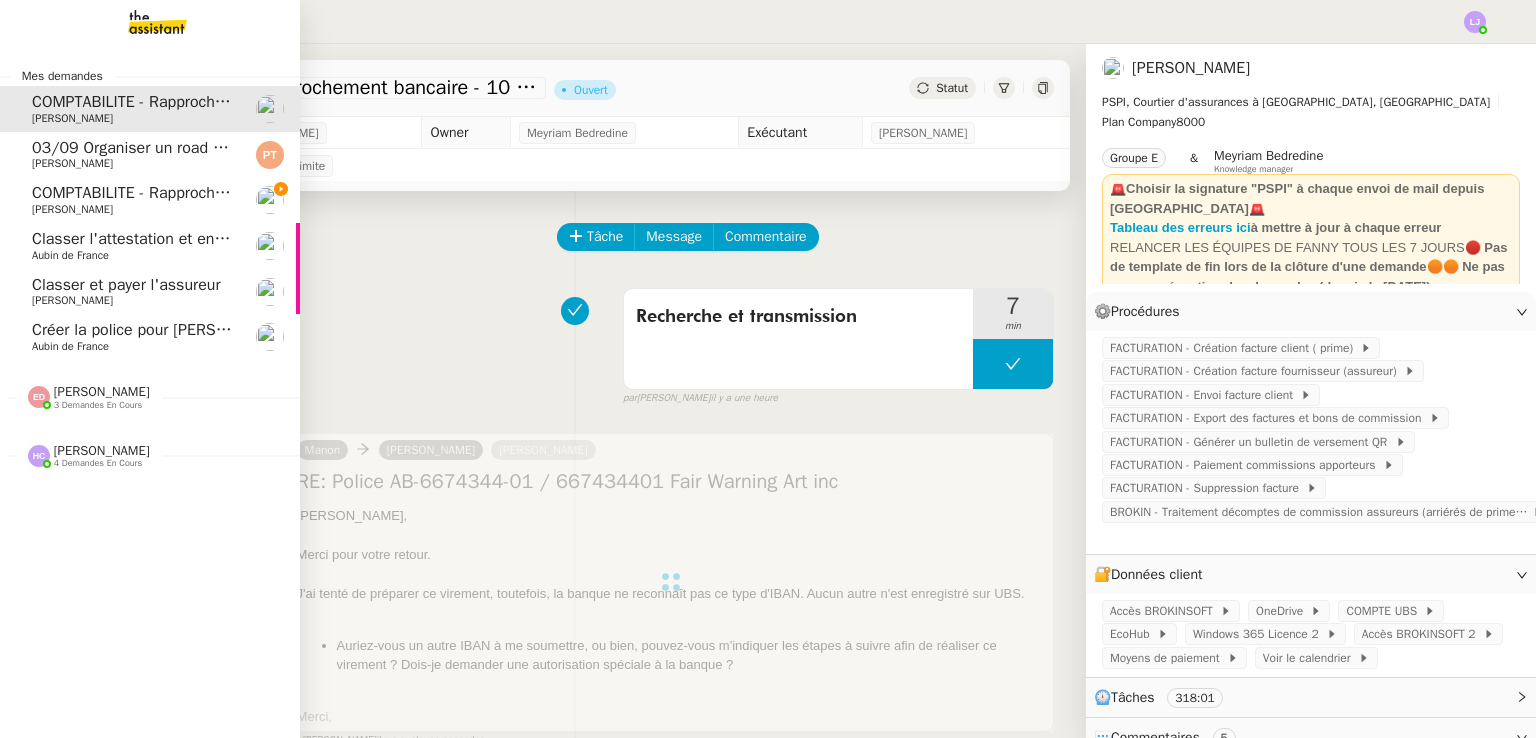 click on "COMPTABILITE - Rapprochement bancaire - [DATE]    [PERSON_NAME]" 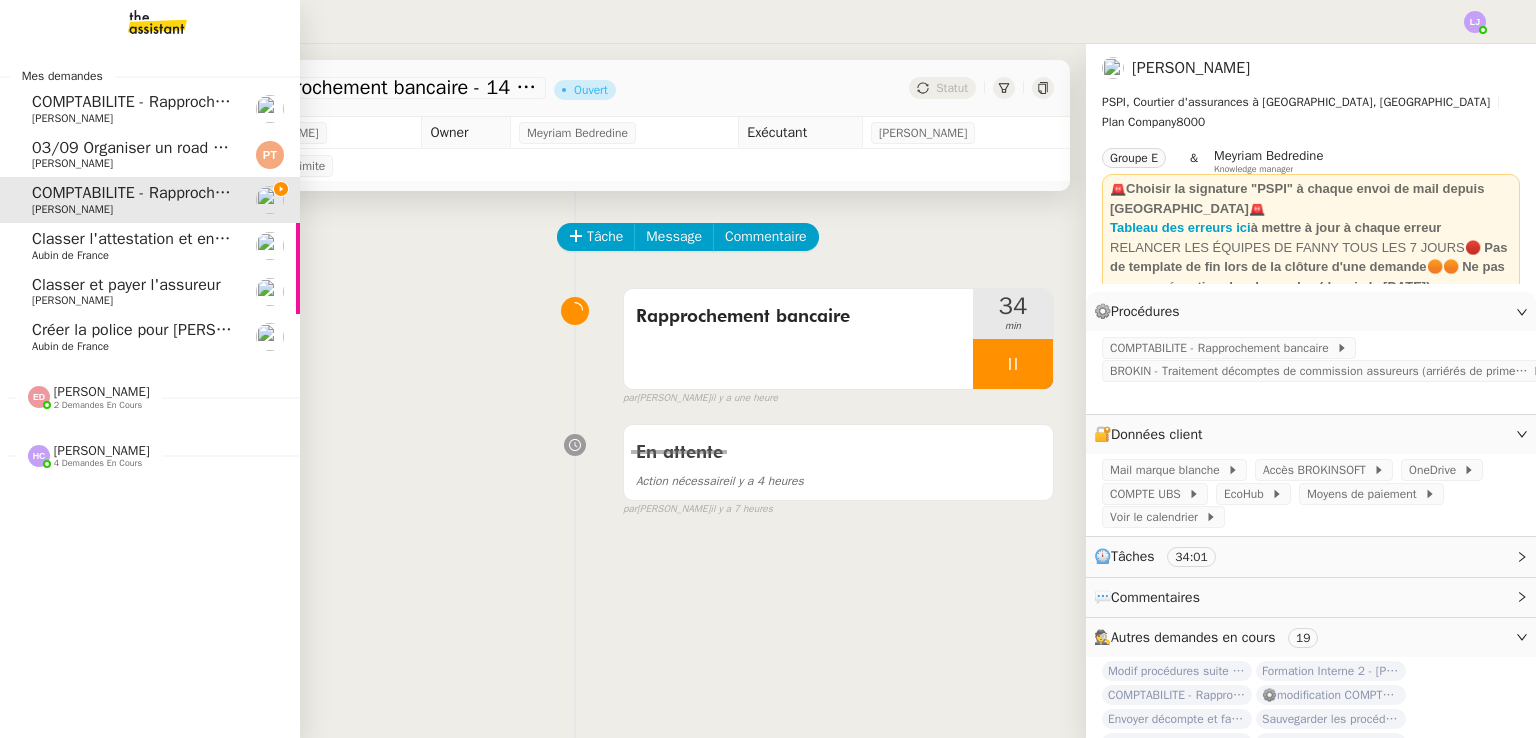 click at bounding box center (141, 22) 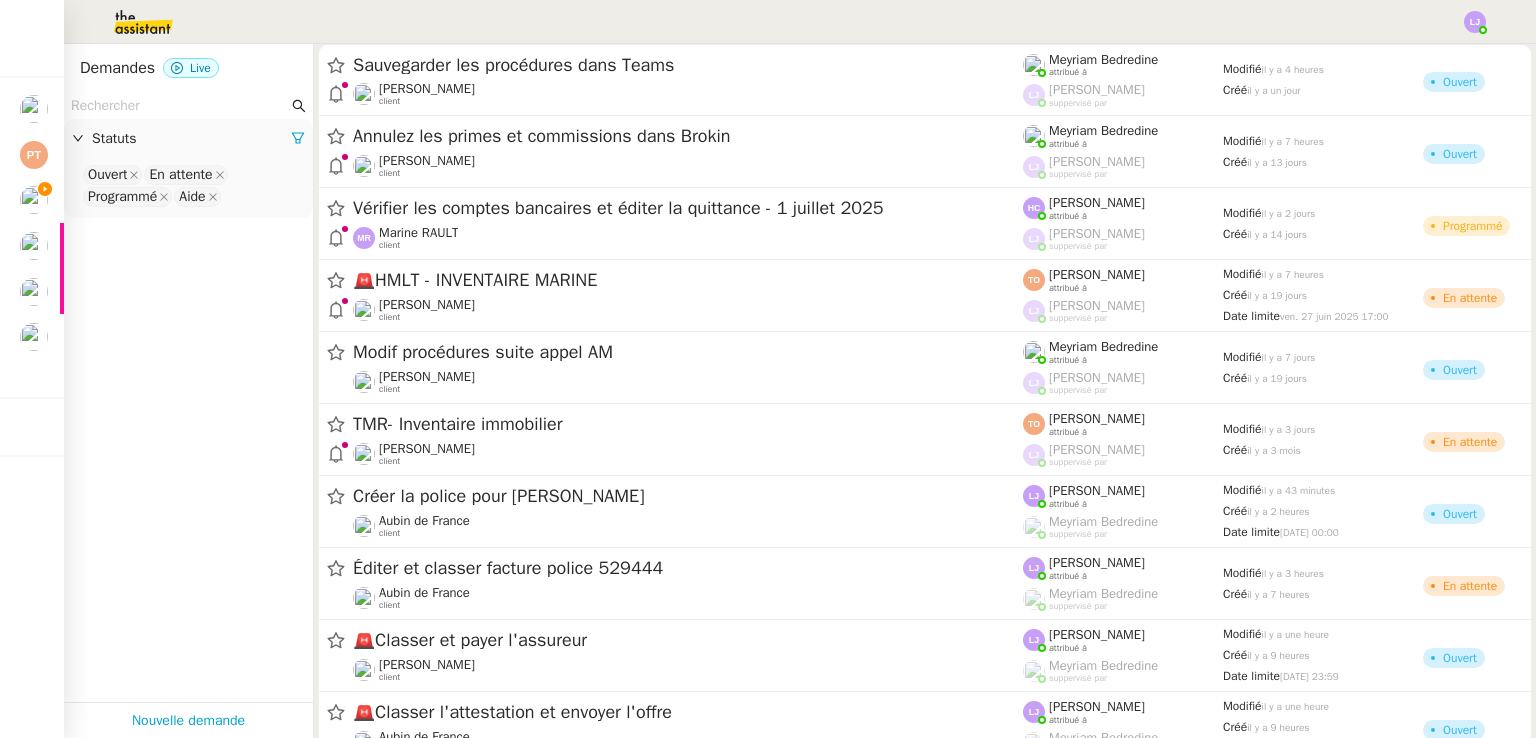 click 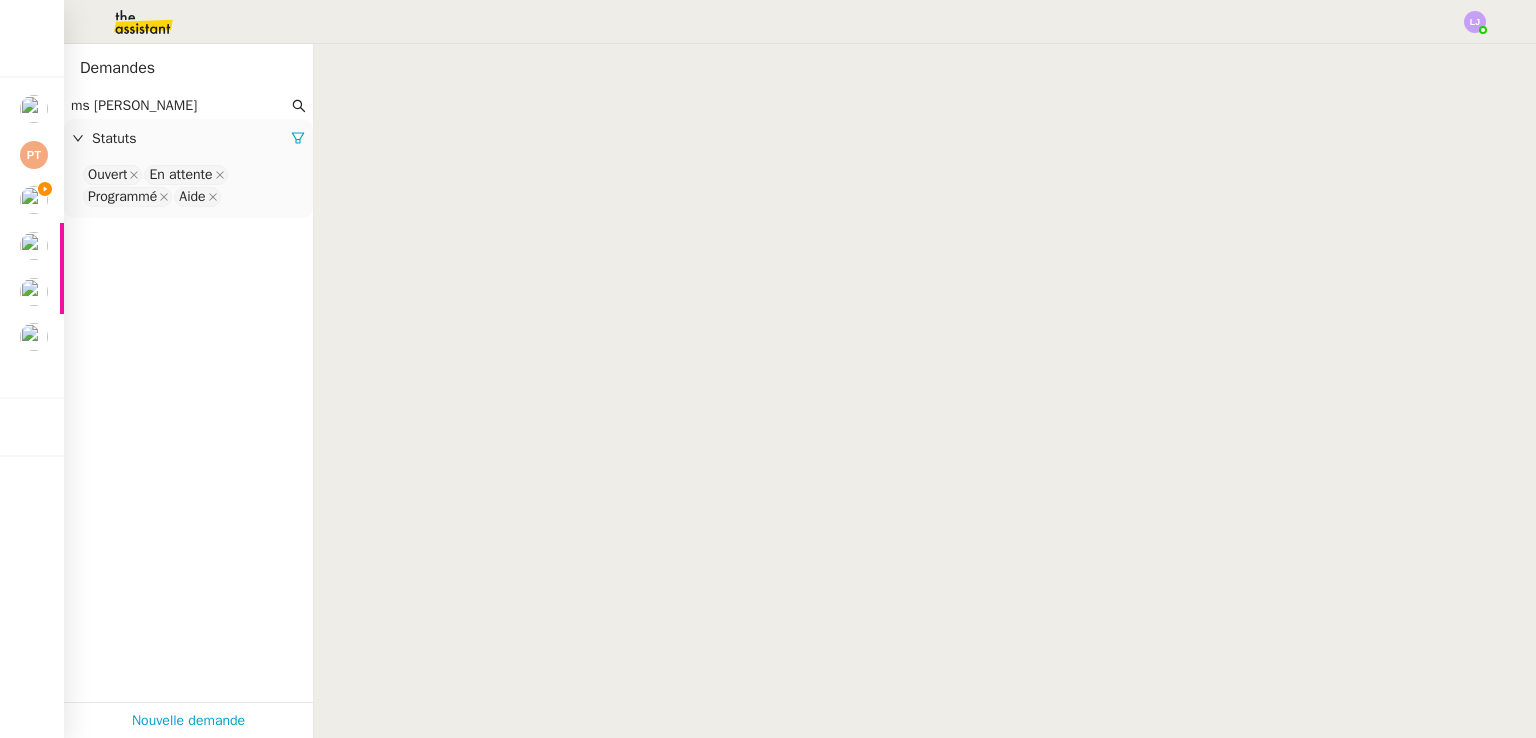 click on "ms am" 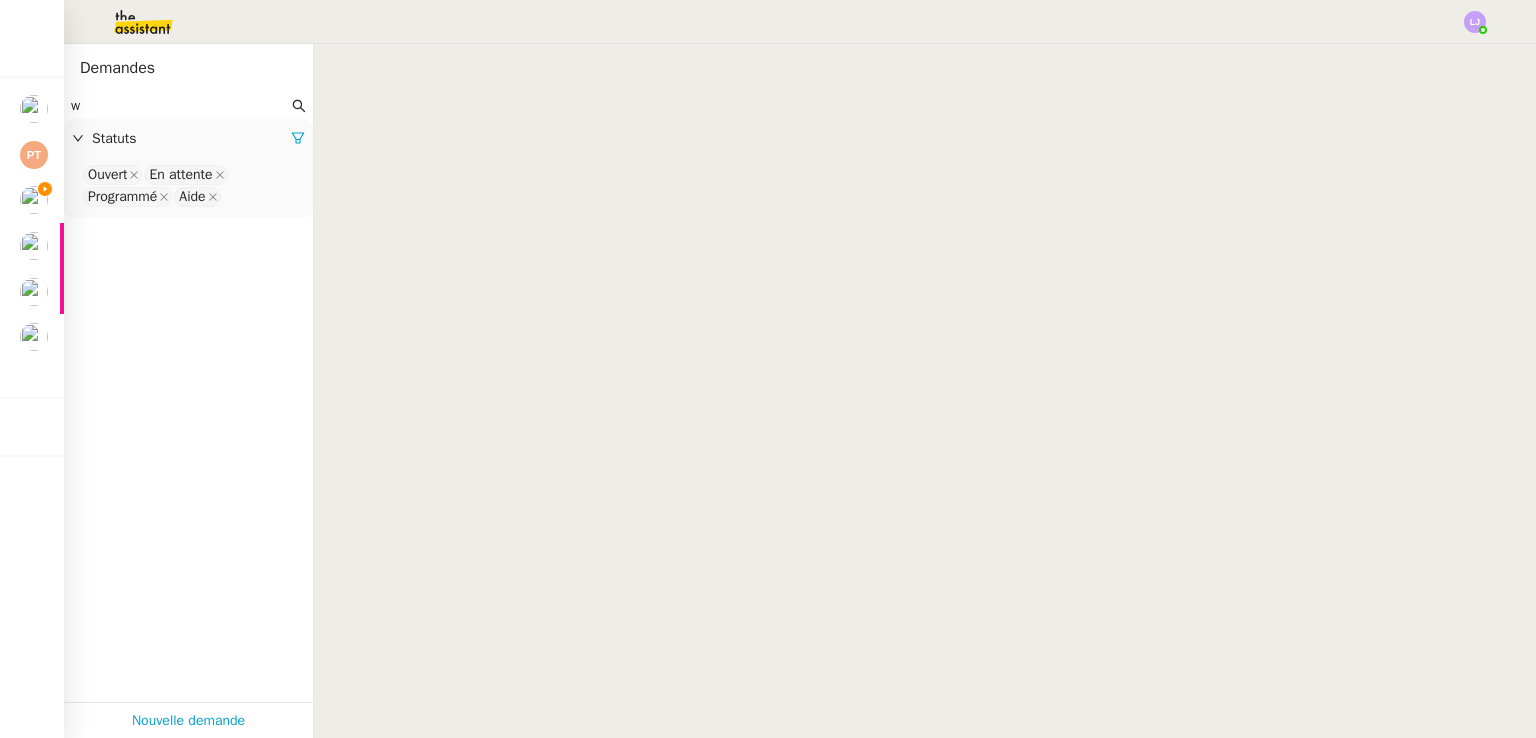 click on "w" 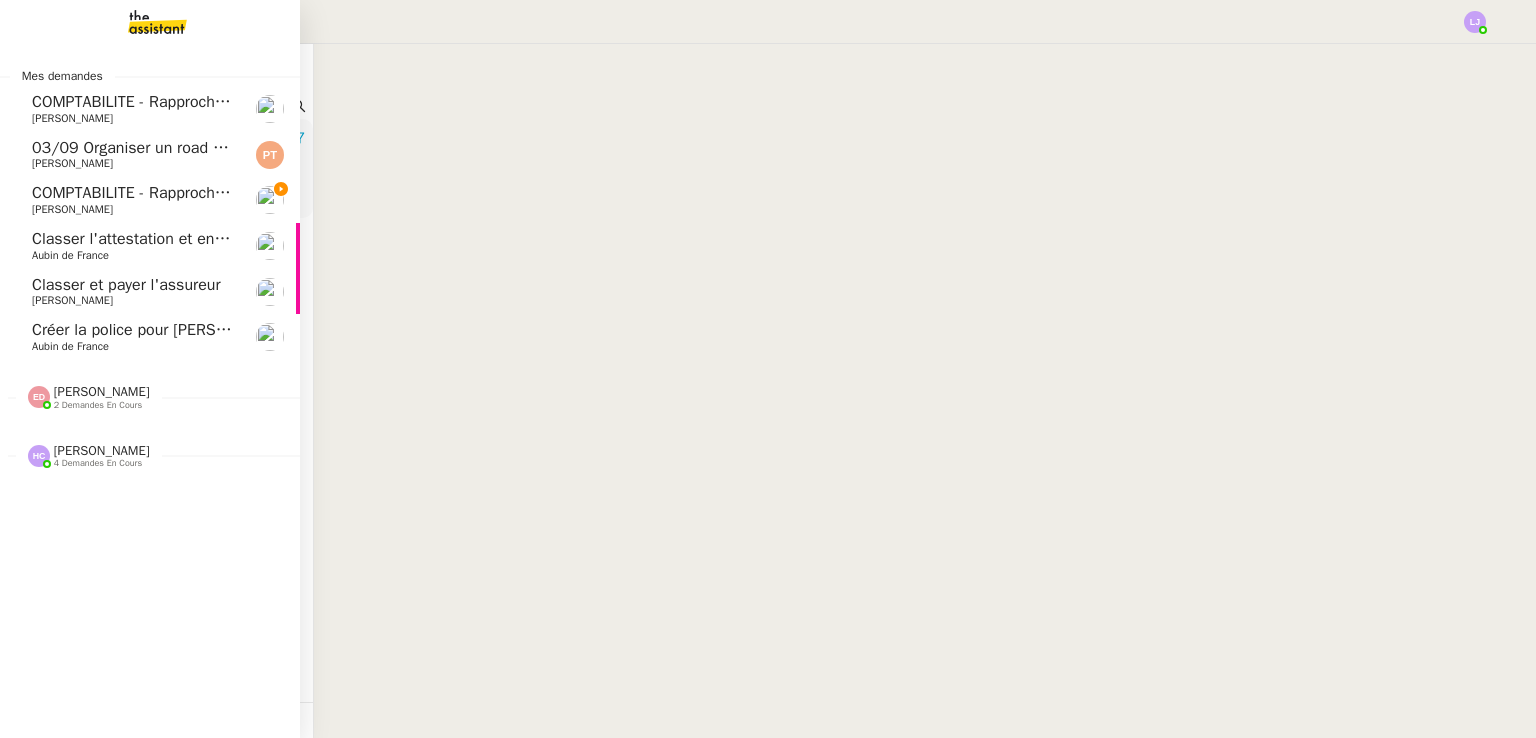 type on "wyc" 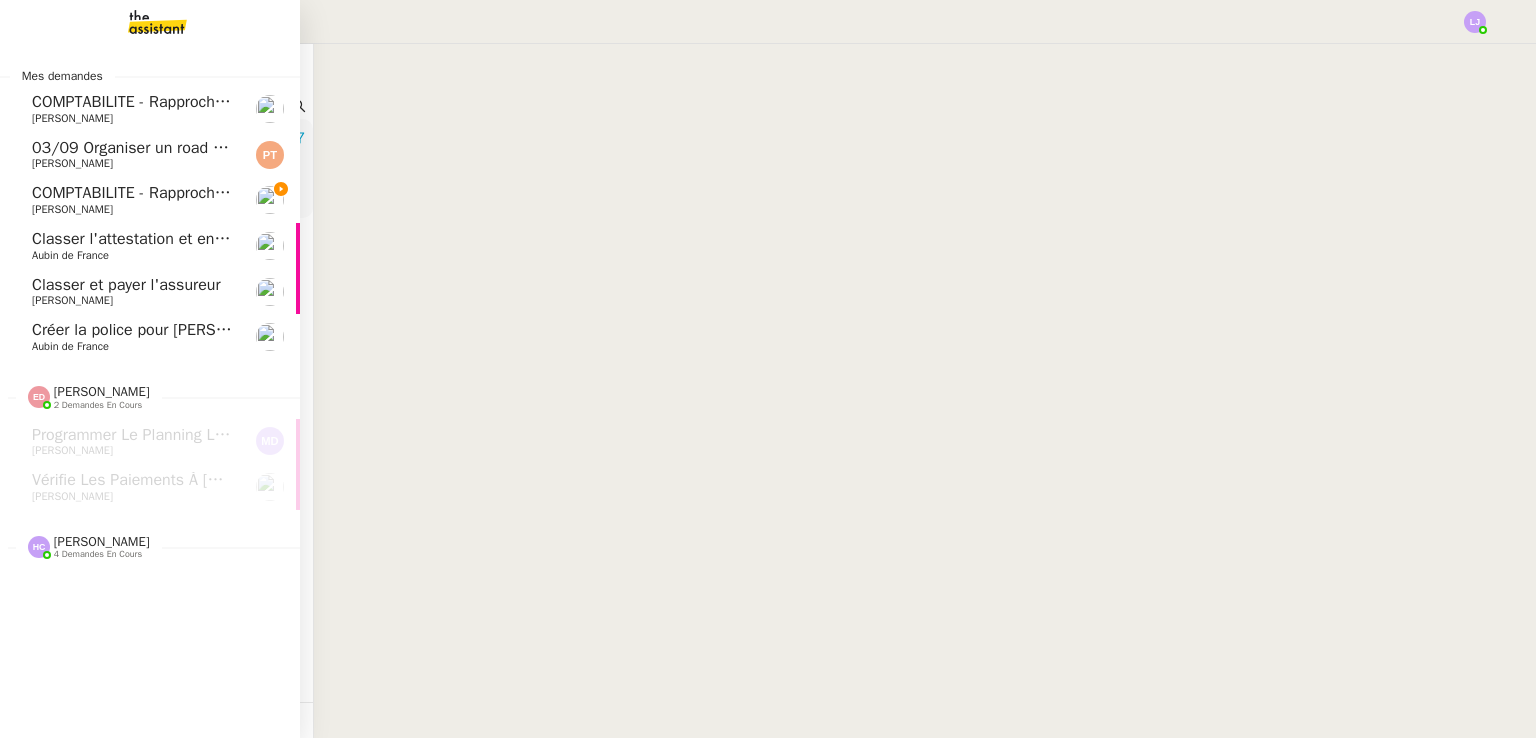 click on "Hannah Cassar    4 demandes en cours" 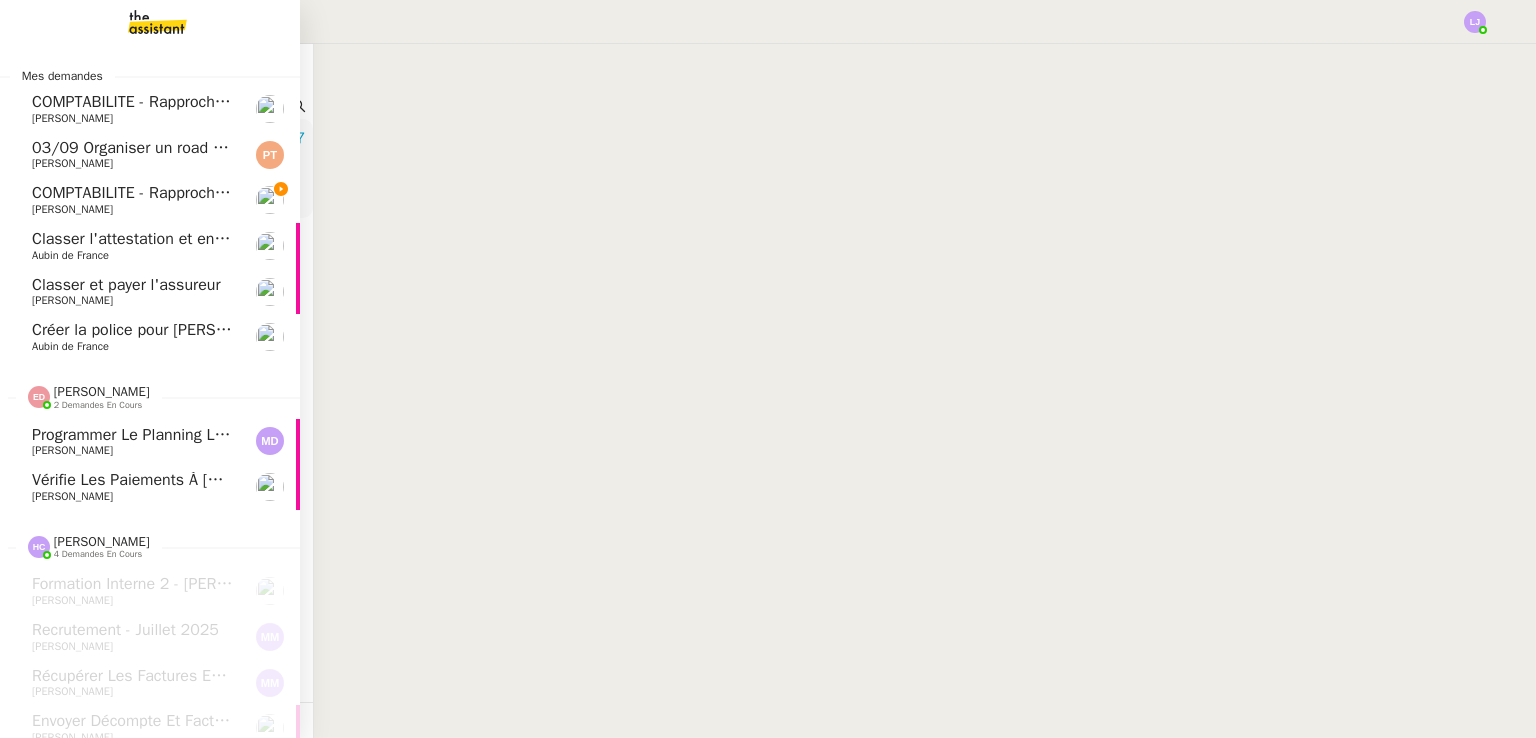 click on "[PERSON_NAME]" 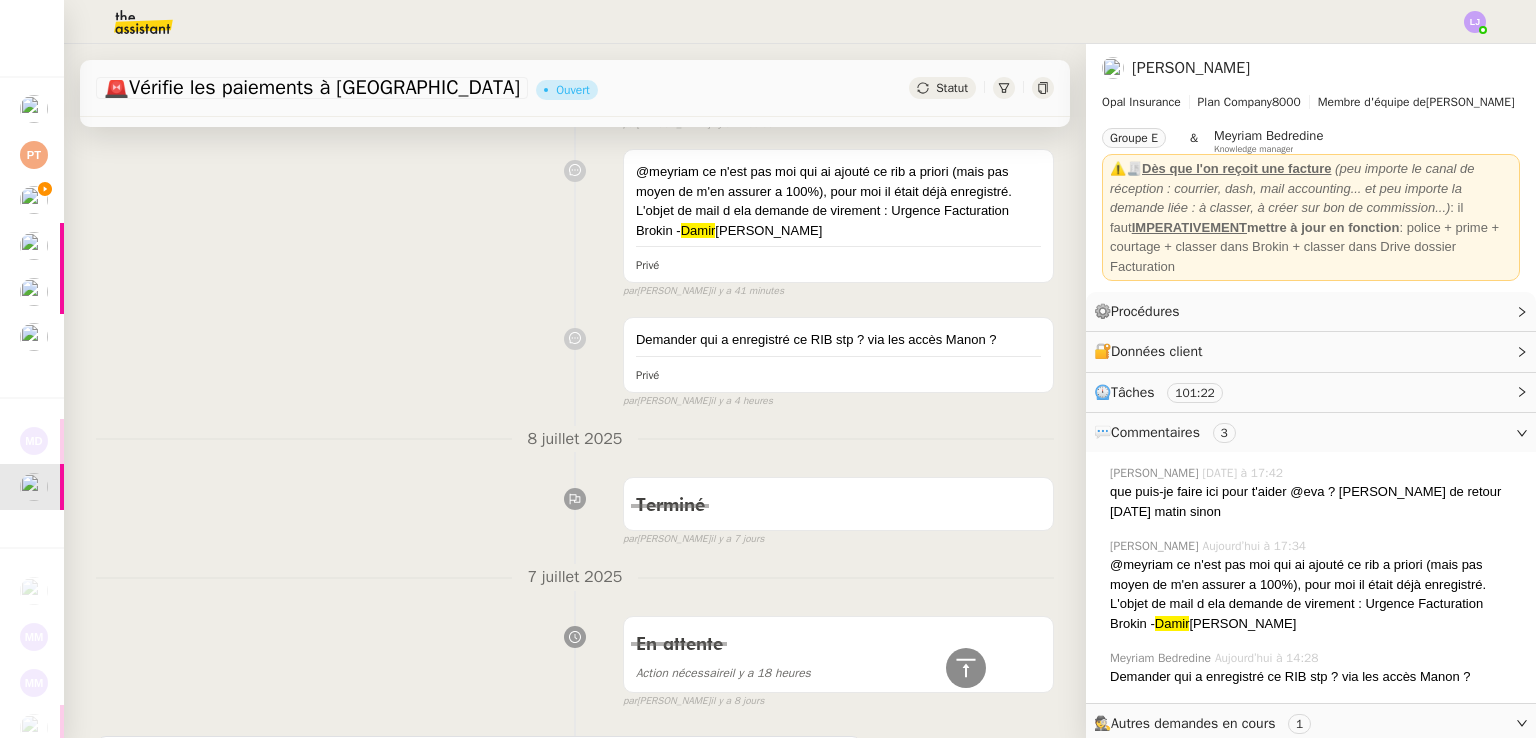 scroll, scrollTop: 603, scrollLeft: 0, axis: vertical 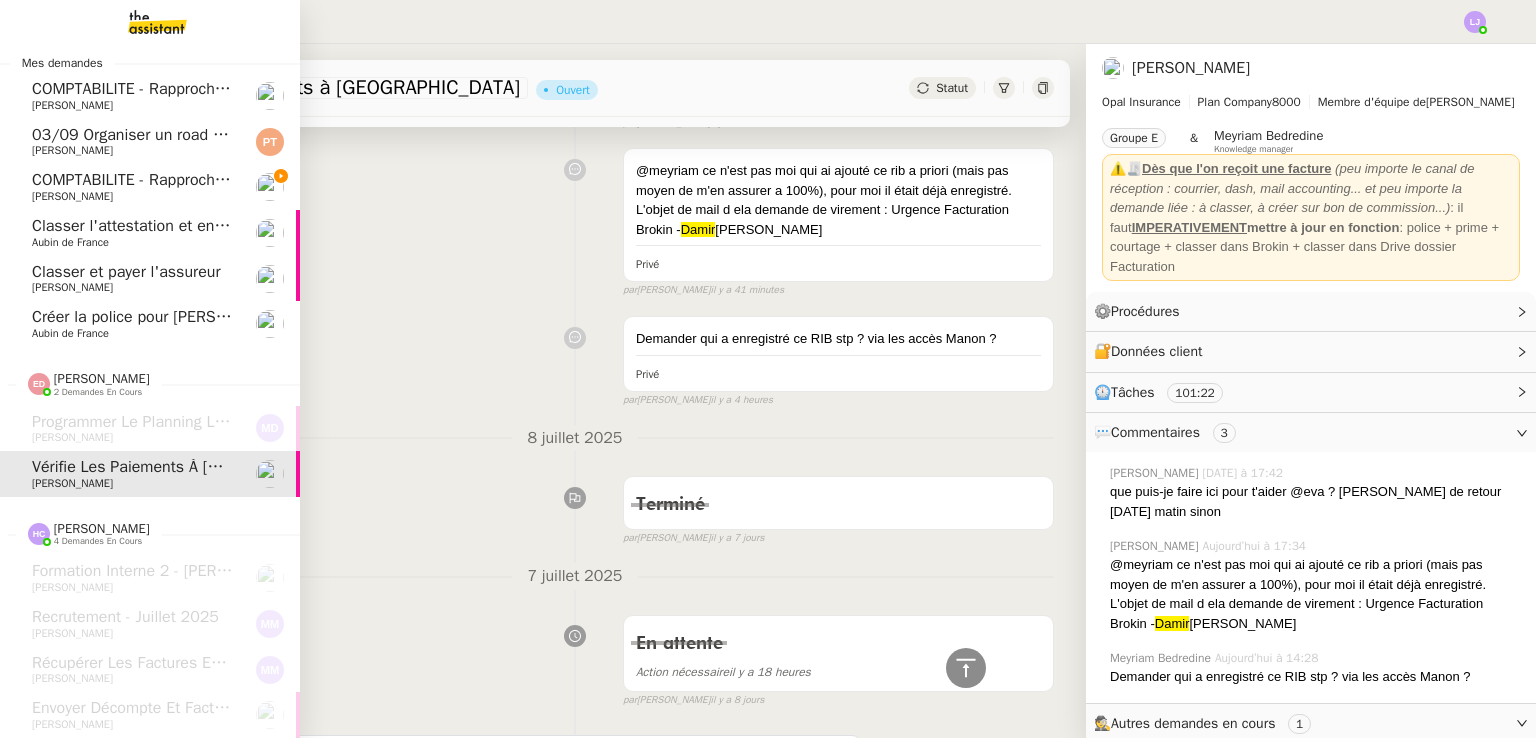 click on "COMPTABILITE - Rapprochement bancaire - 14 juillet 2025" 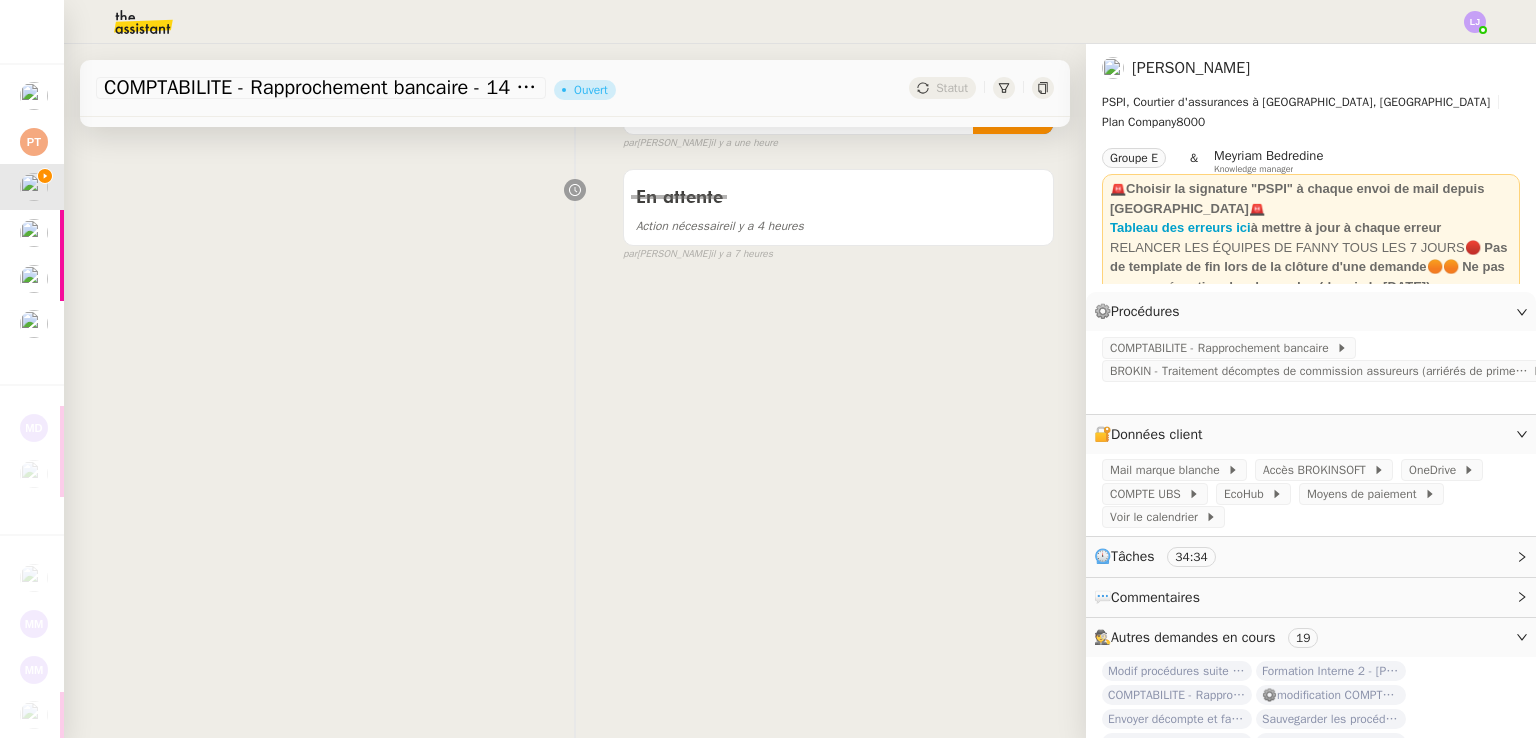scroll, scrollTop: 0, scrollLeft: 0, axis: both 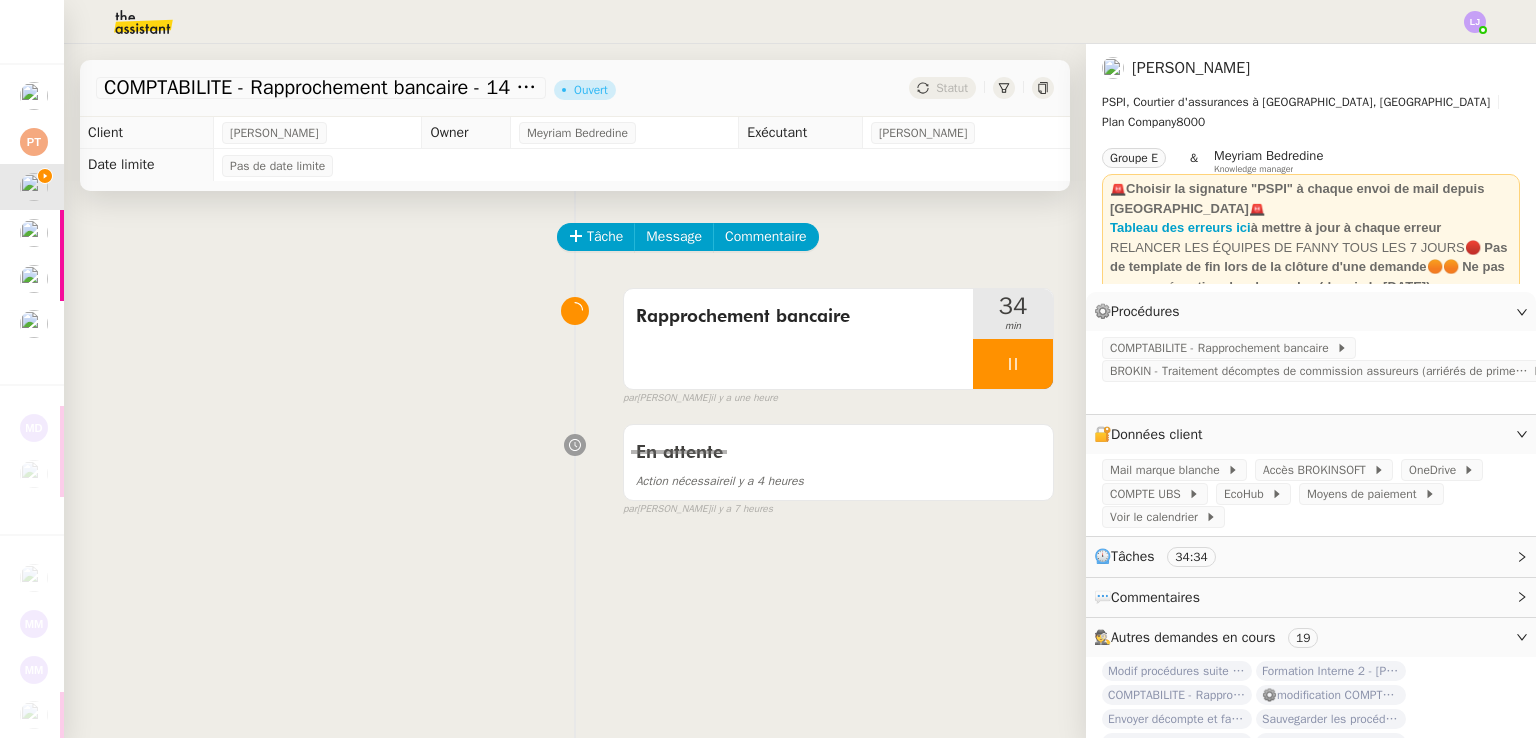 click 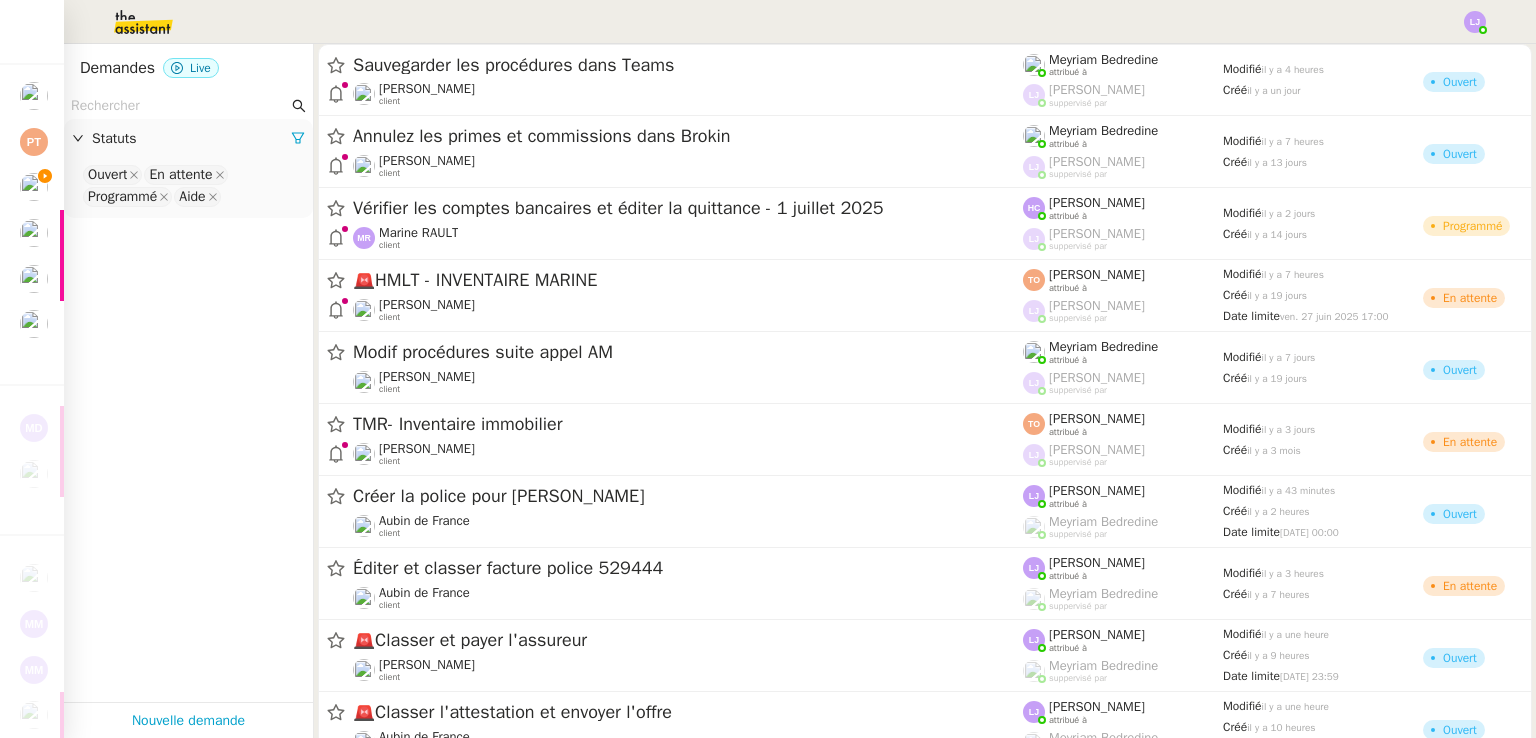click 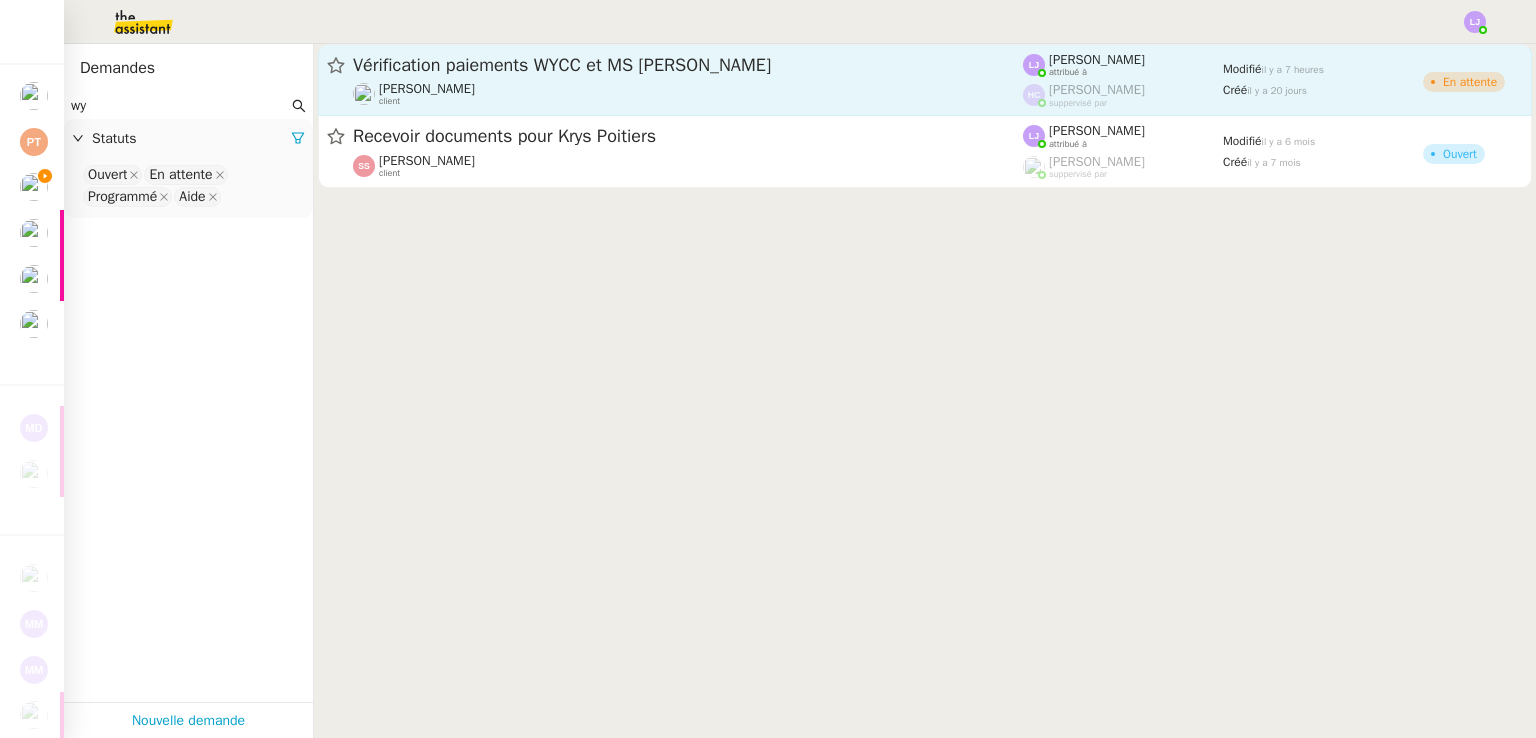 type on "wy" 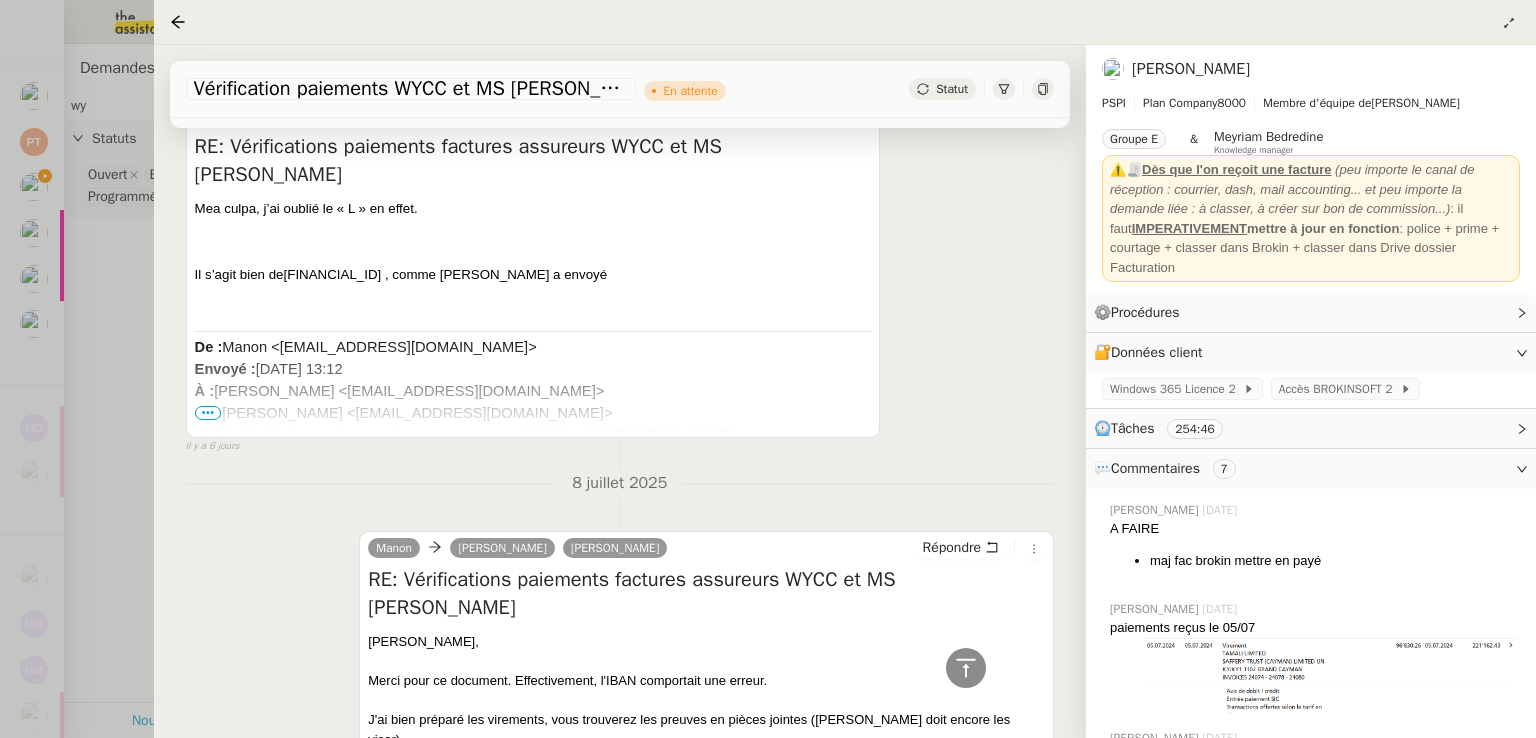 scroll, scrollTop: 1470, scrollLeft: 0, axis: vertical 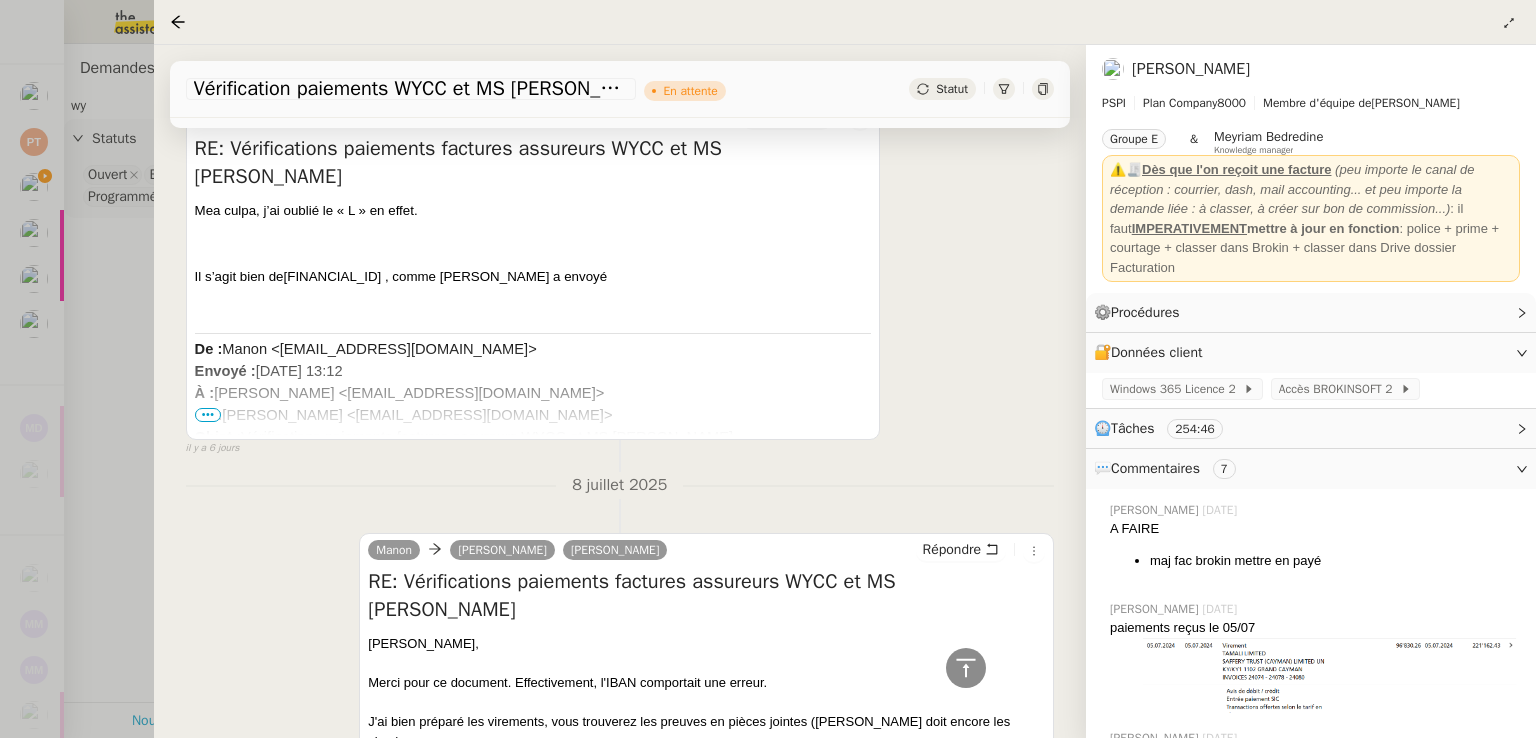 drag, startPoint x: 284, startPoint y: 245, endPoint x: 440, endPoint y: 252, distance: 156.15697 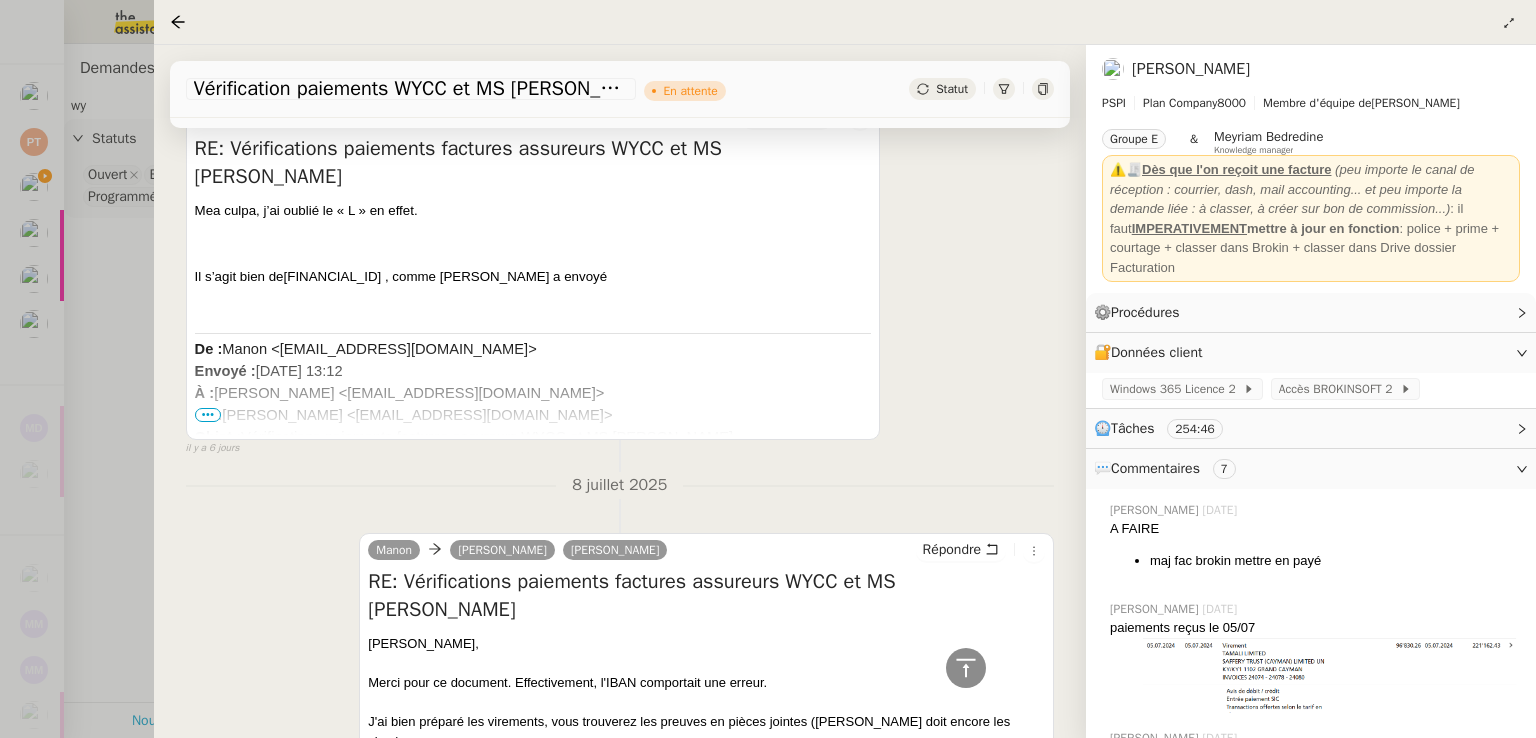 click on "Il s’agit bien de  NL19 ABNA 0433 5863 38   , comme Sophie a envoyé" at bounding box center [533, 277] 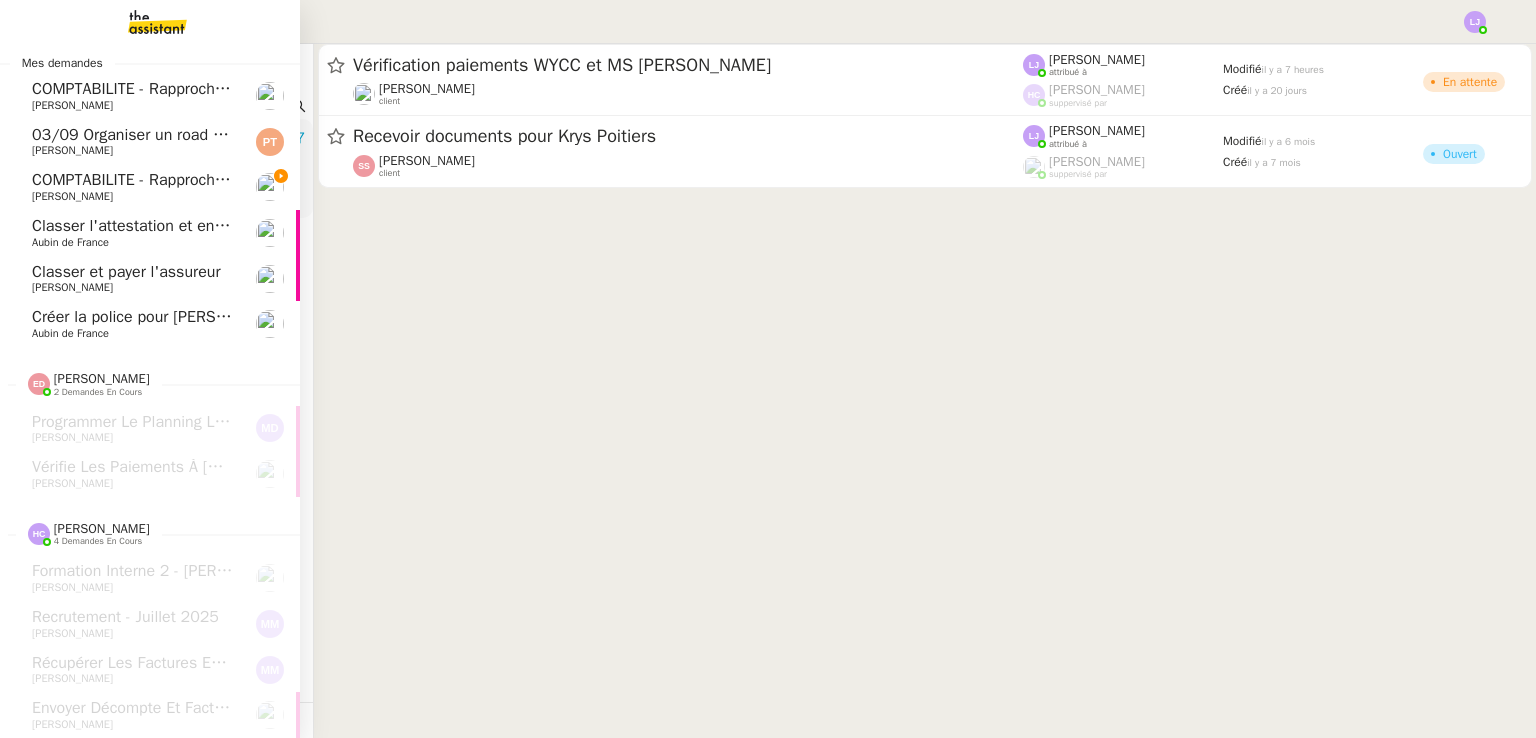 click on "COMPTABILITE - Rapprochement bancaire - 14 juillet 2025" 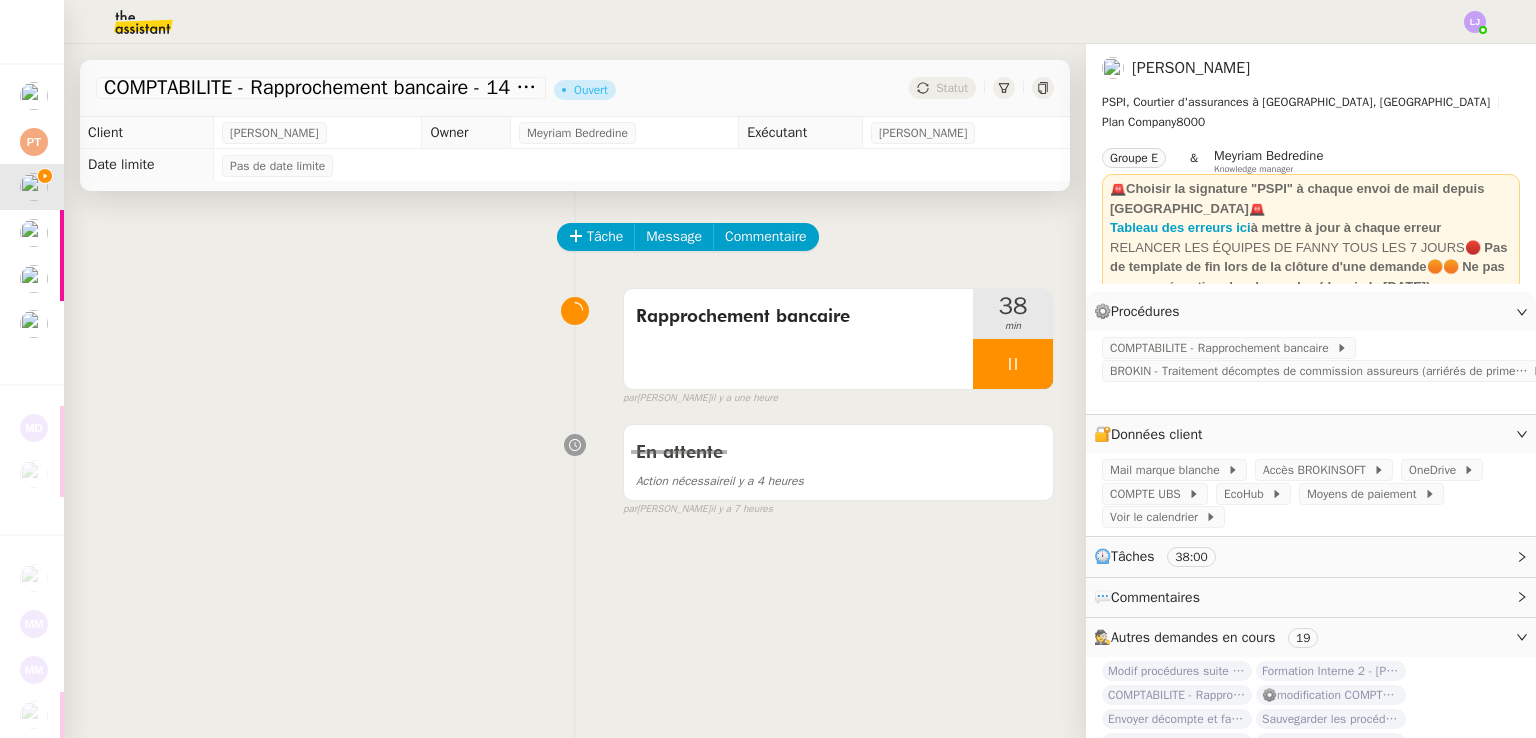 click 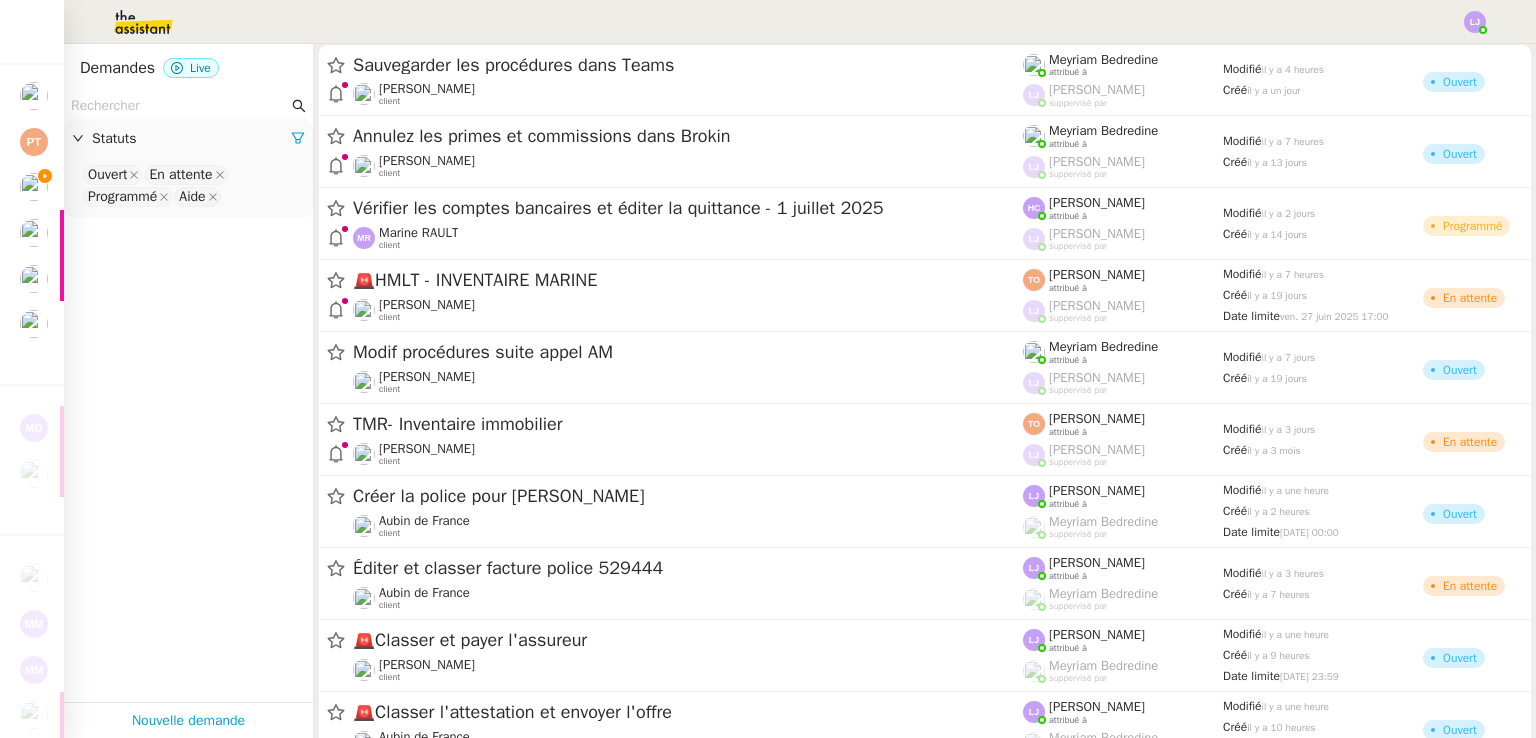 click 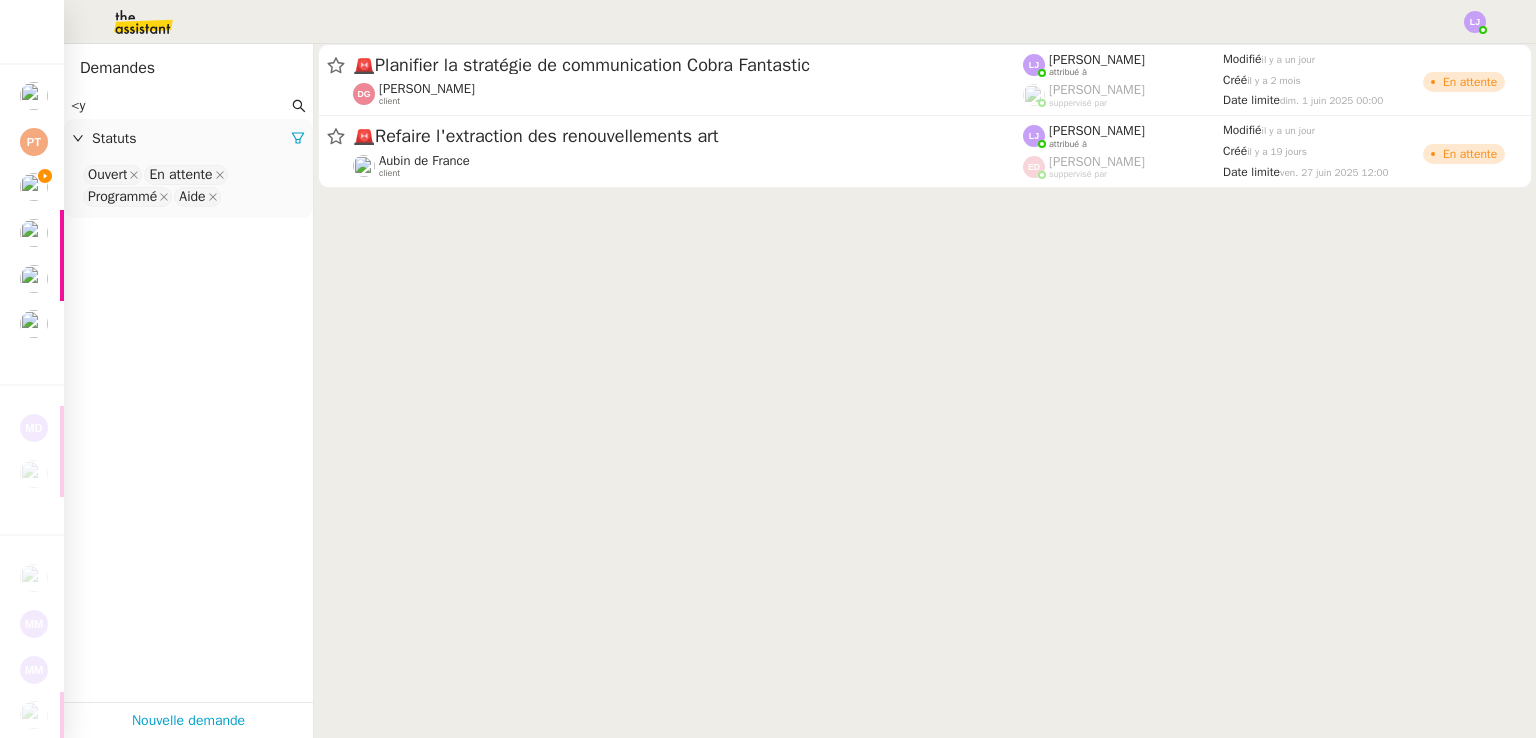 type on "<" 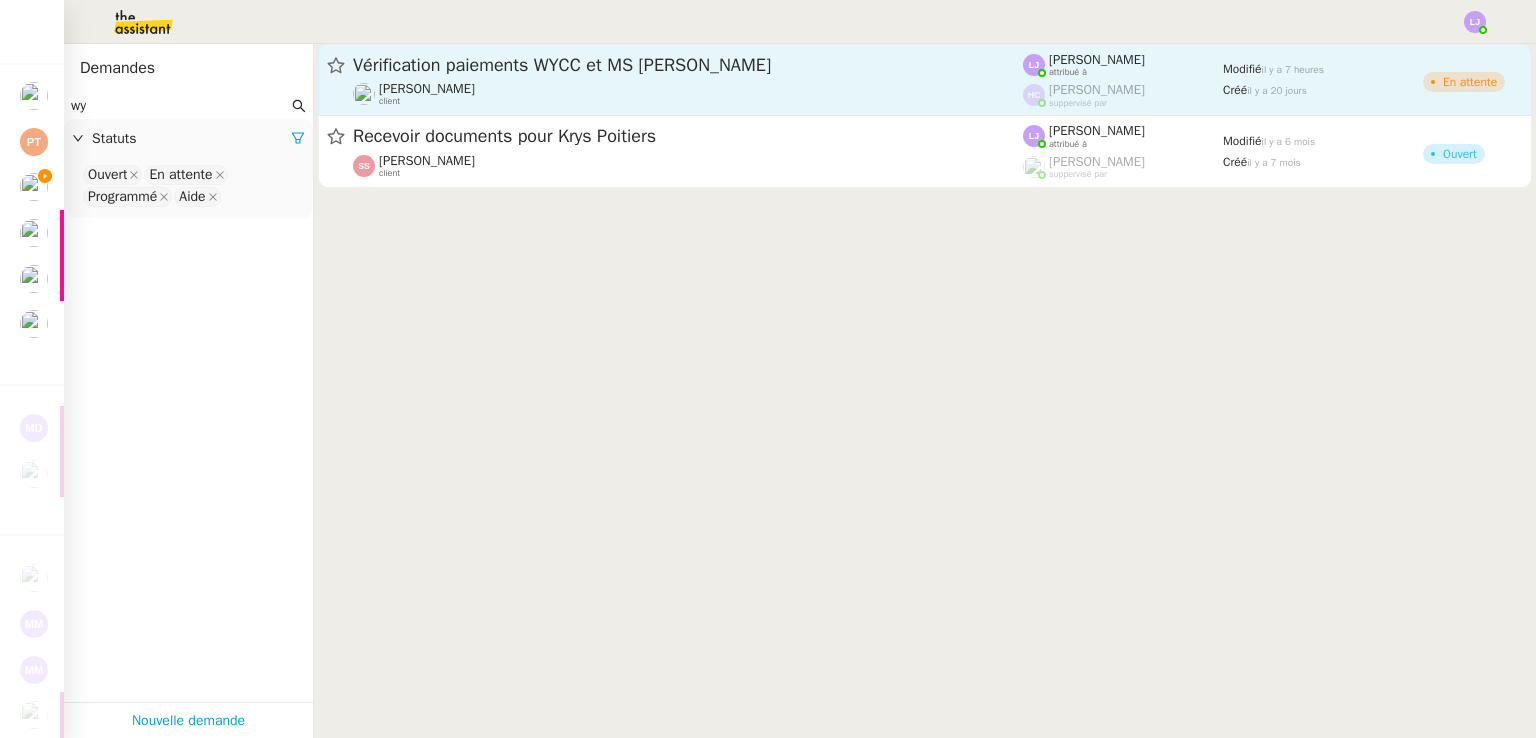 type on "wy" 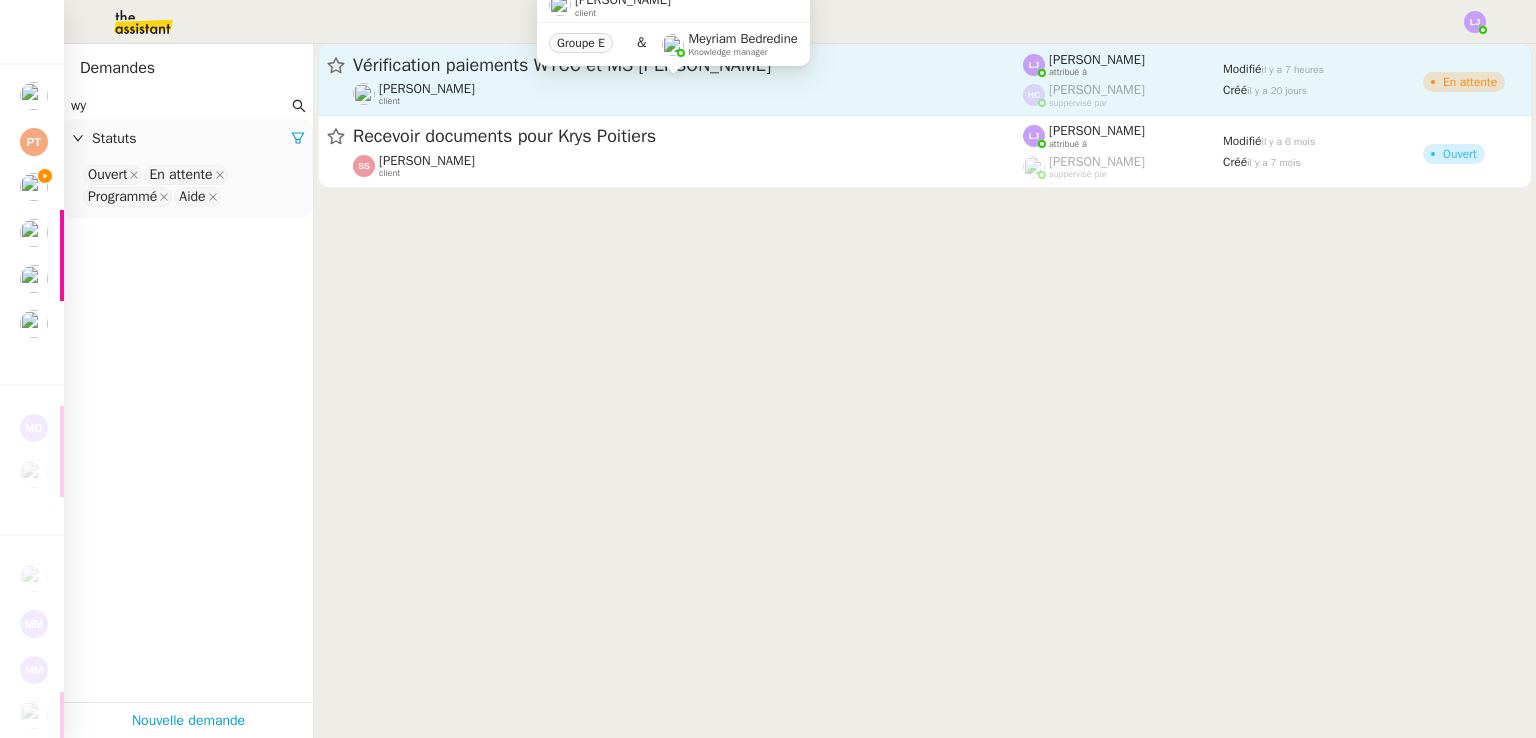 click on "Sophie Mouraire    client" 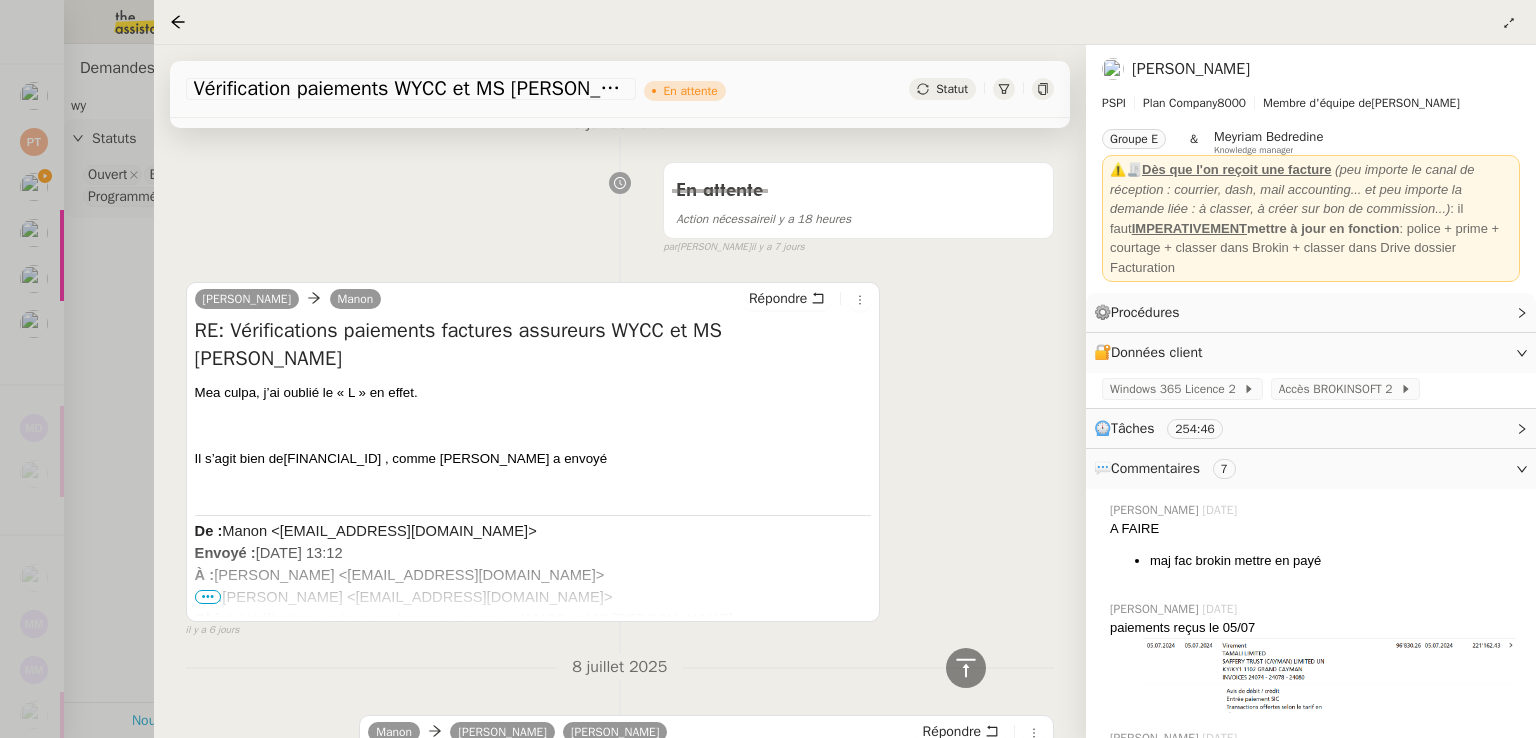 scroll, scrollTop: 1291, scrollLeft: 0, axis: vertical 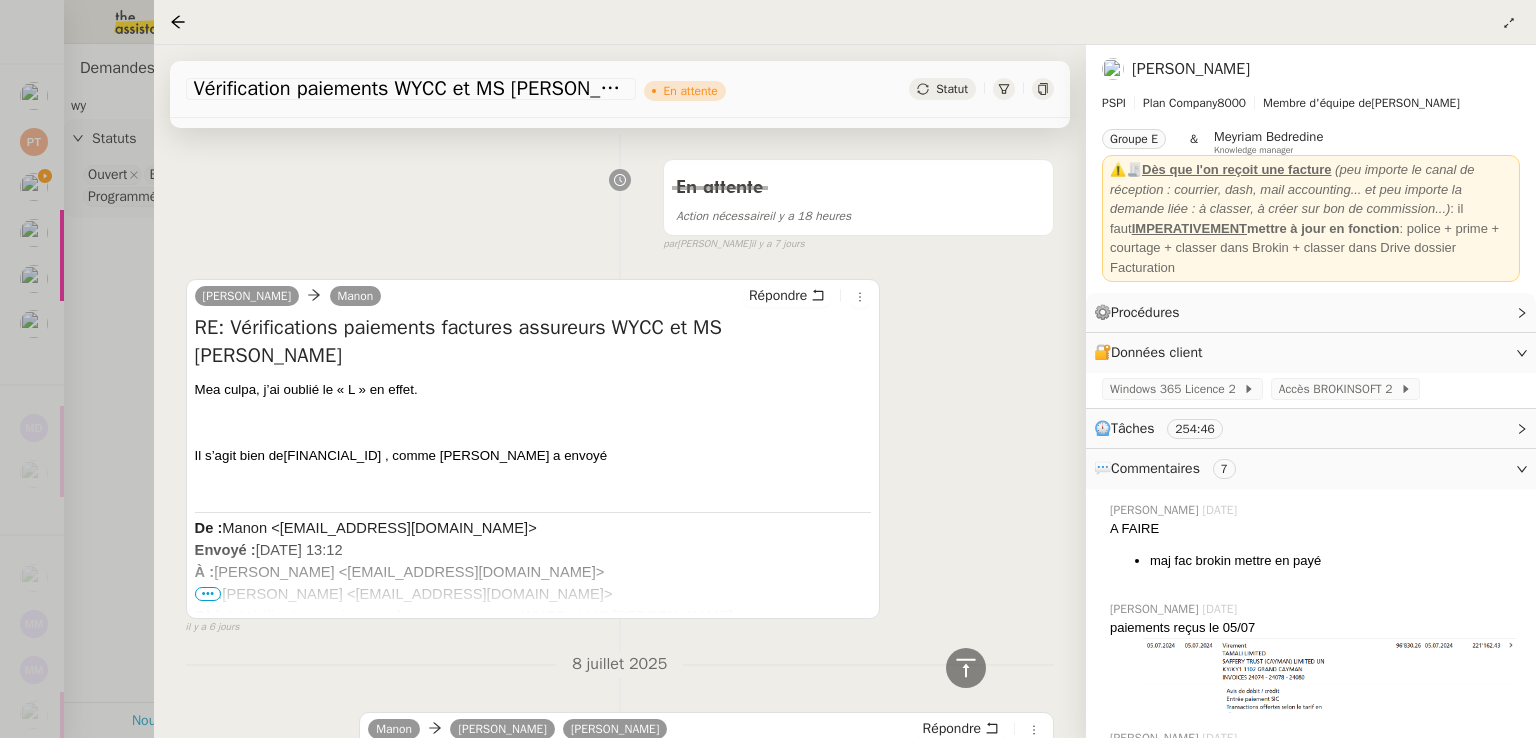 drag, startPoint x: 284, startPoint y: 426, endPoint x: 440, endPoint y: 428, distance: 156.01282 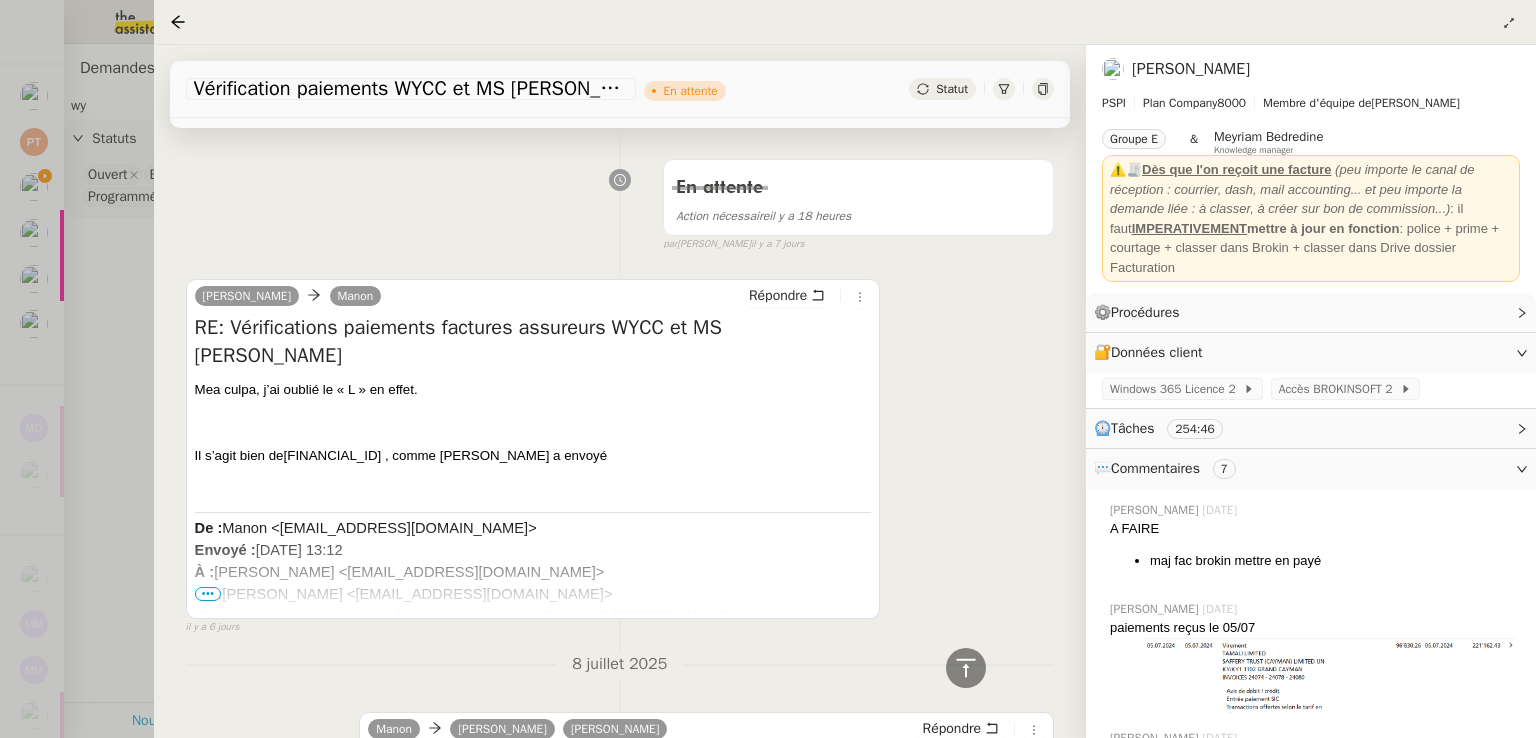 click on "Il s’agit bien de  NL19 ABNA 0433 5863 38   , comme Sophie a envoyé" at bounding box center (533, 456) 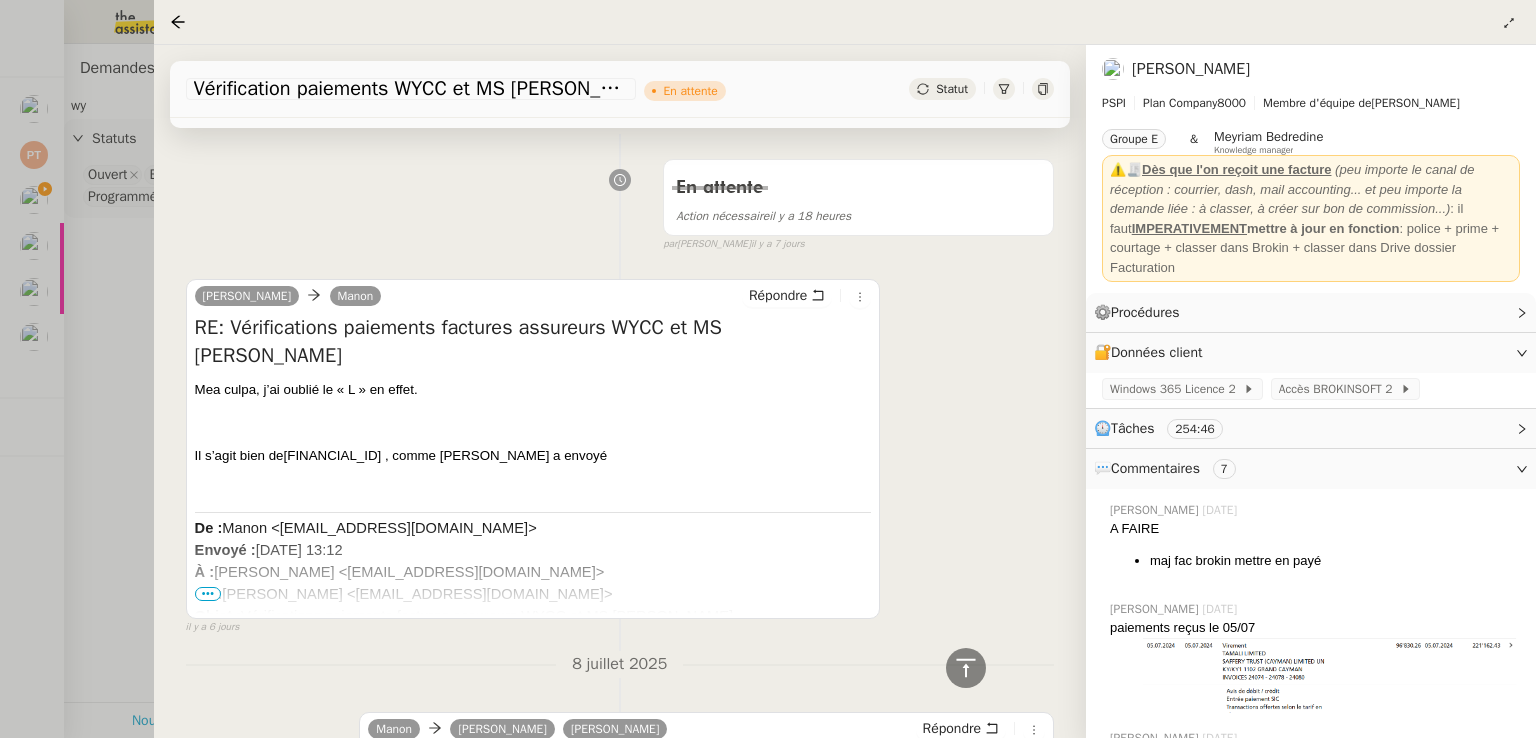 scroll, scrollTop: 0, scrollLeft: 0, axis: both 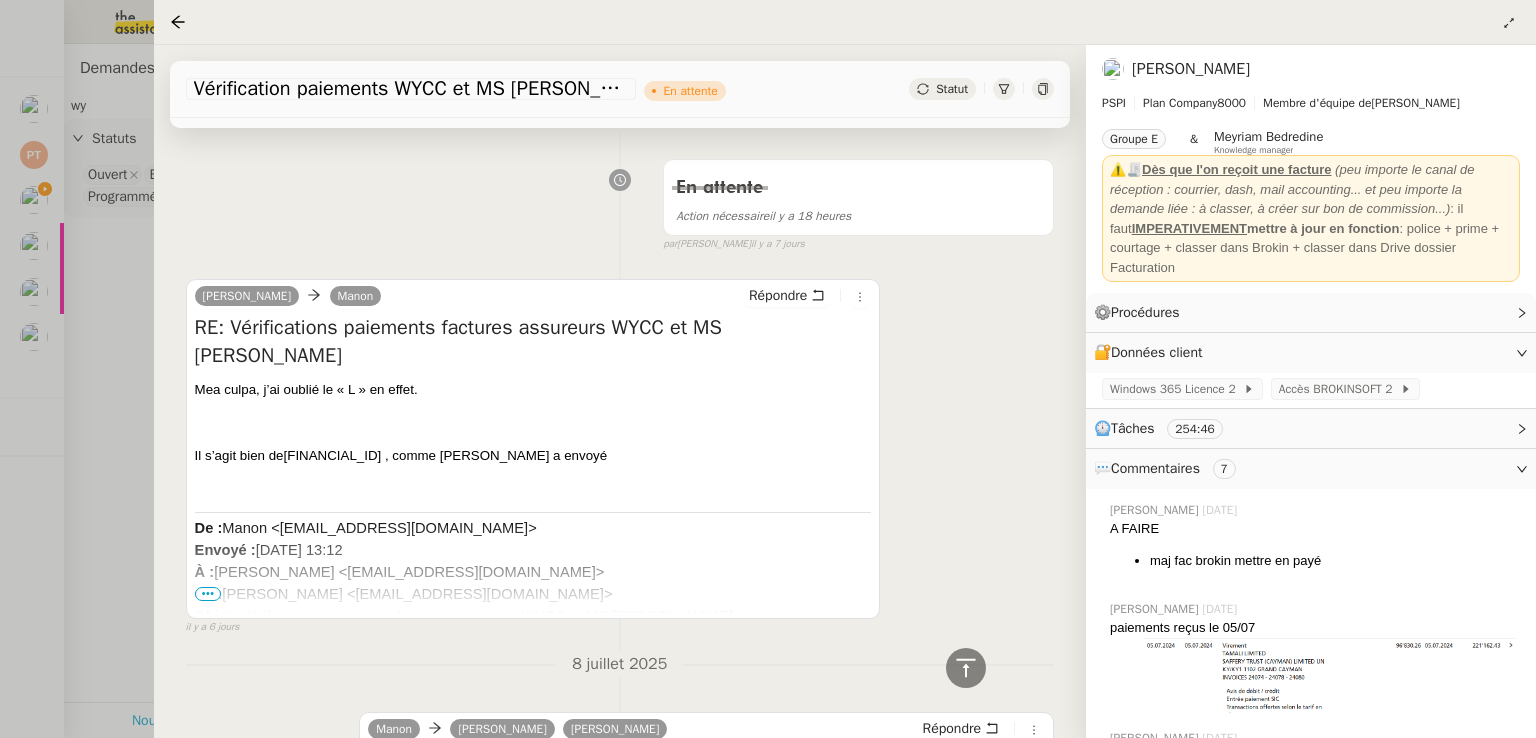 click at bounding box center [768, 369] 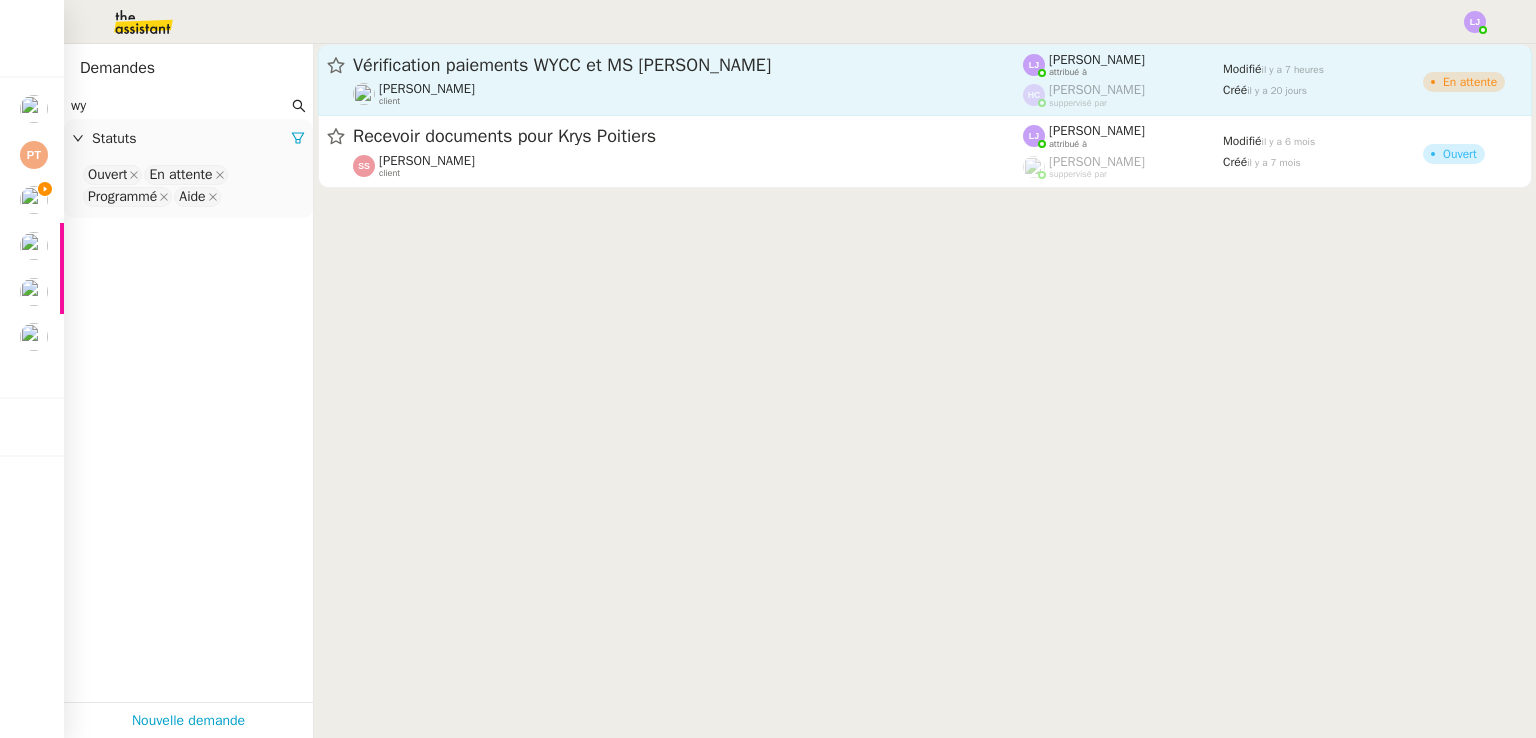 click on "Vérification paiements WYCC et MS [PERSON_NAME]" 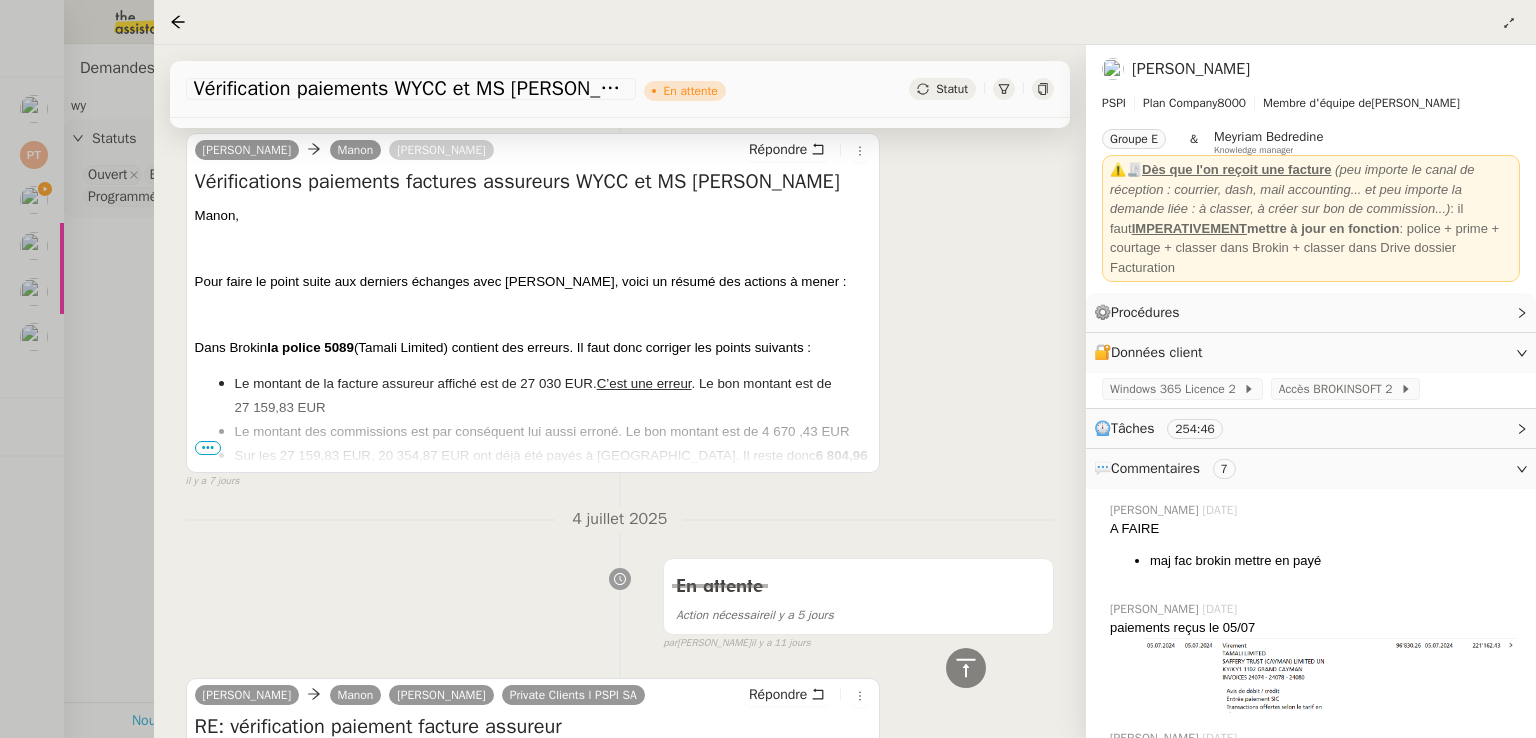 scroll, scrollTop: 4867, scrollLeft: 0, axis: vertical 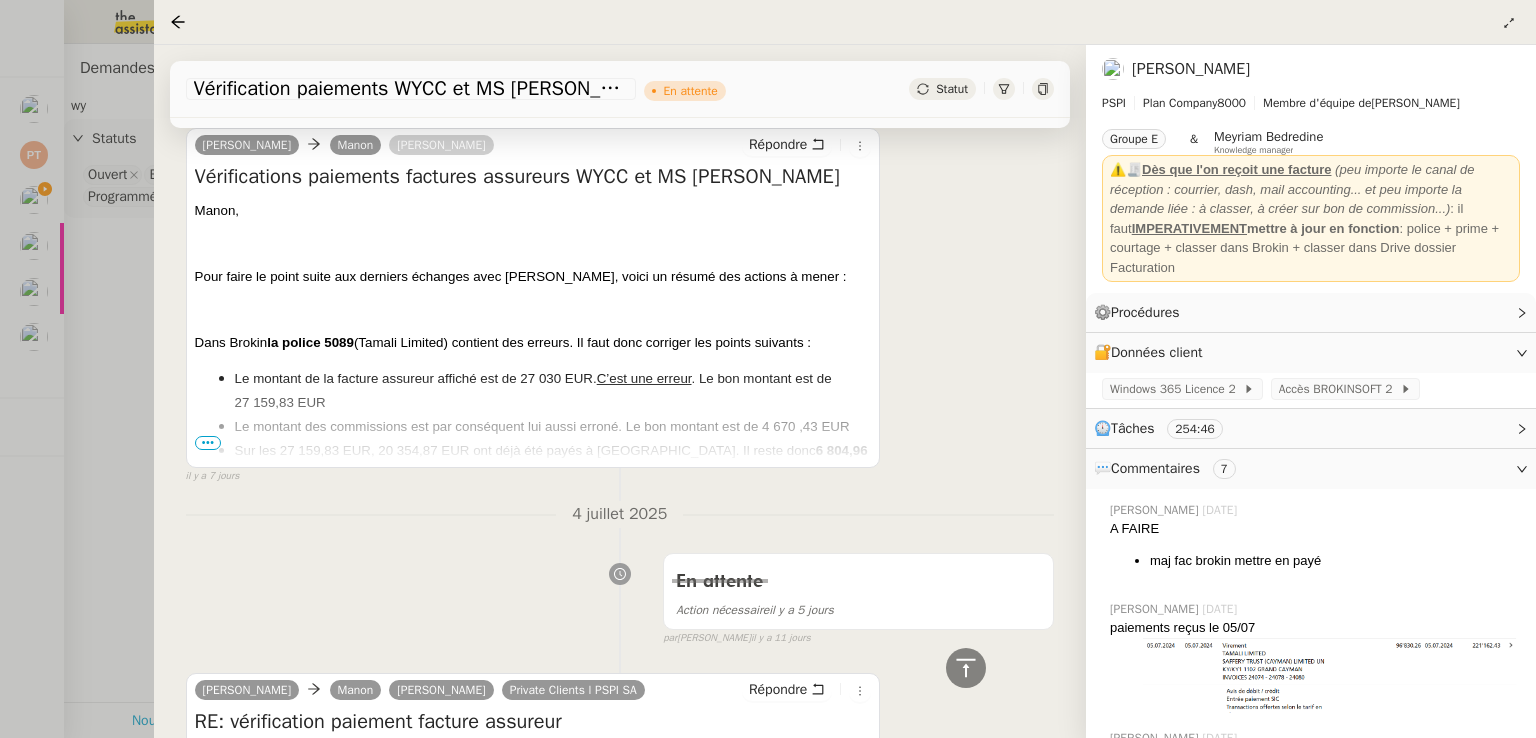 click on "•••" at bounding box center [208, 443] 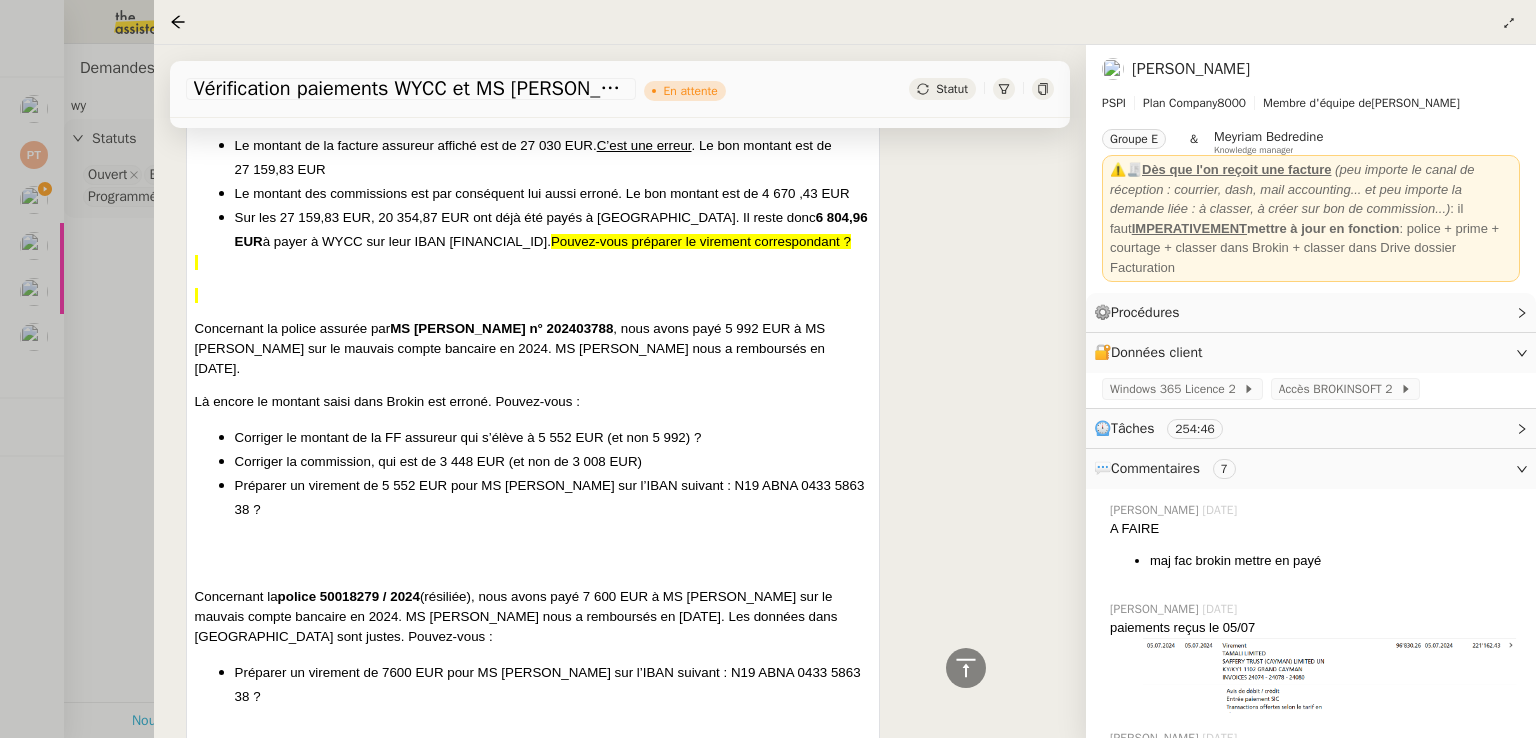 scroll, scrollTop: 5100, scrollLeft: 0, axis: vertical 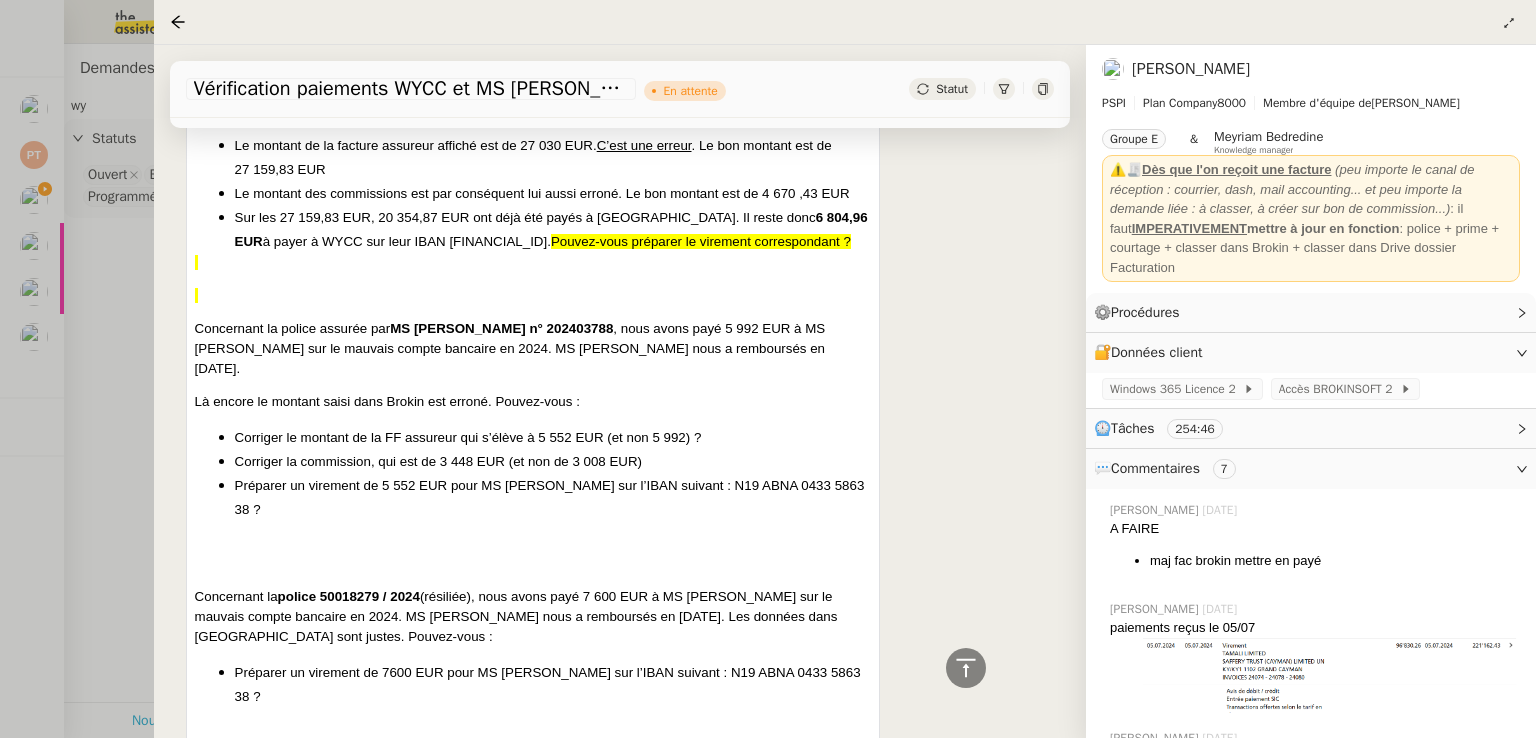 click at bounding box center [768, 369] 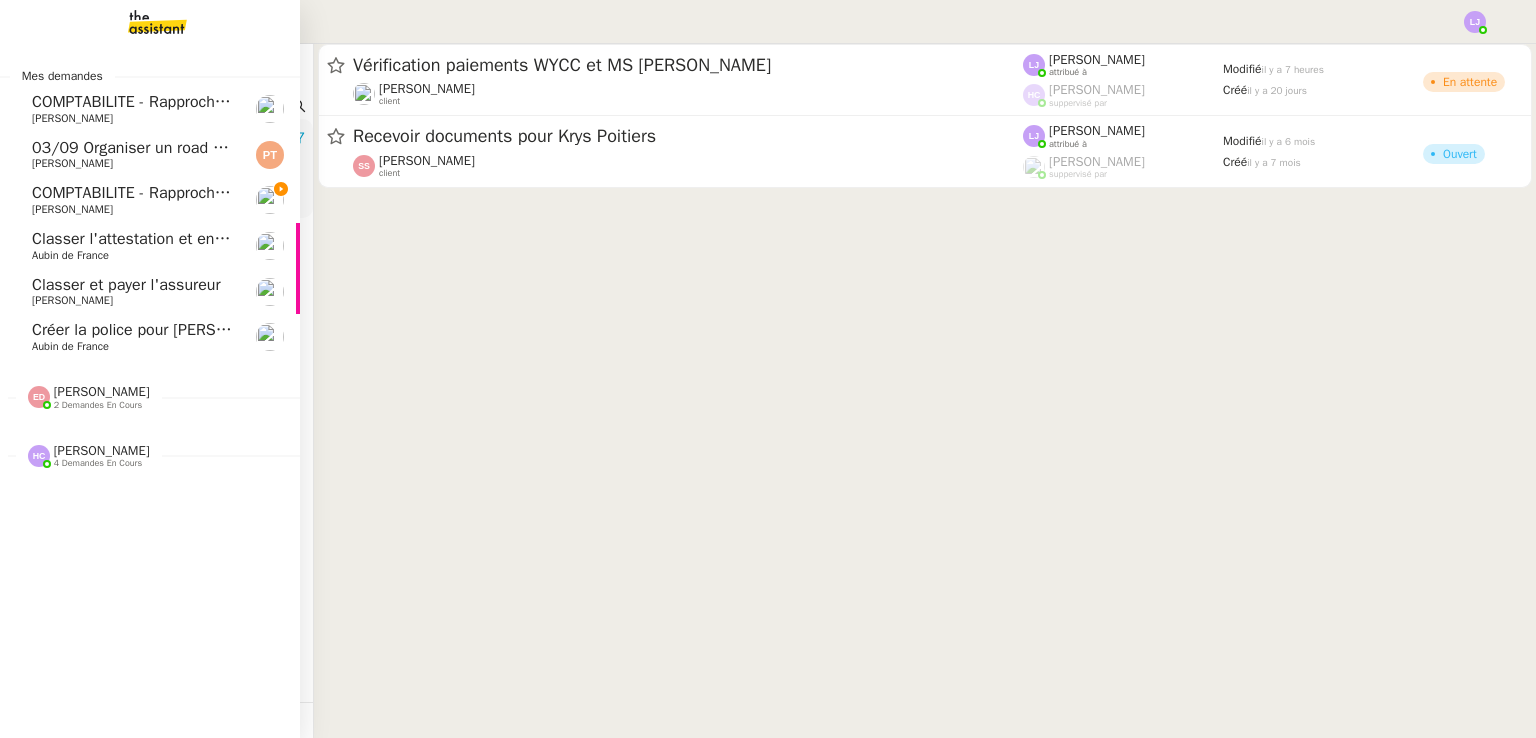 click on "COMPTABILITE - Rapprochement bancaire - 14 juillet 2025" 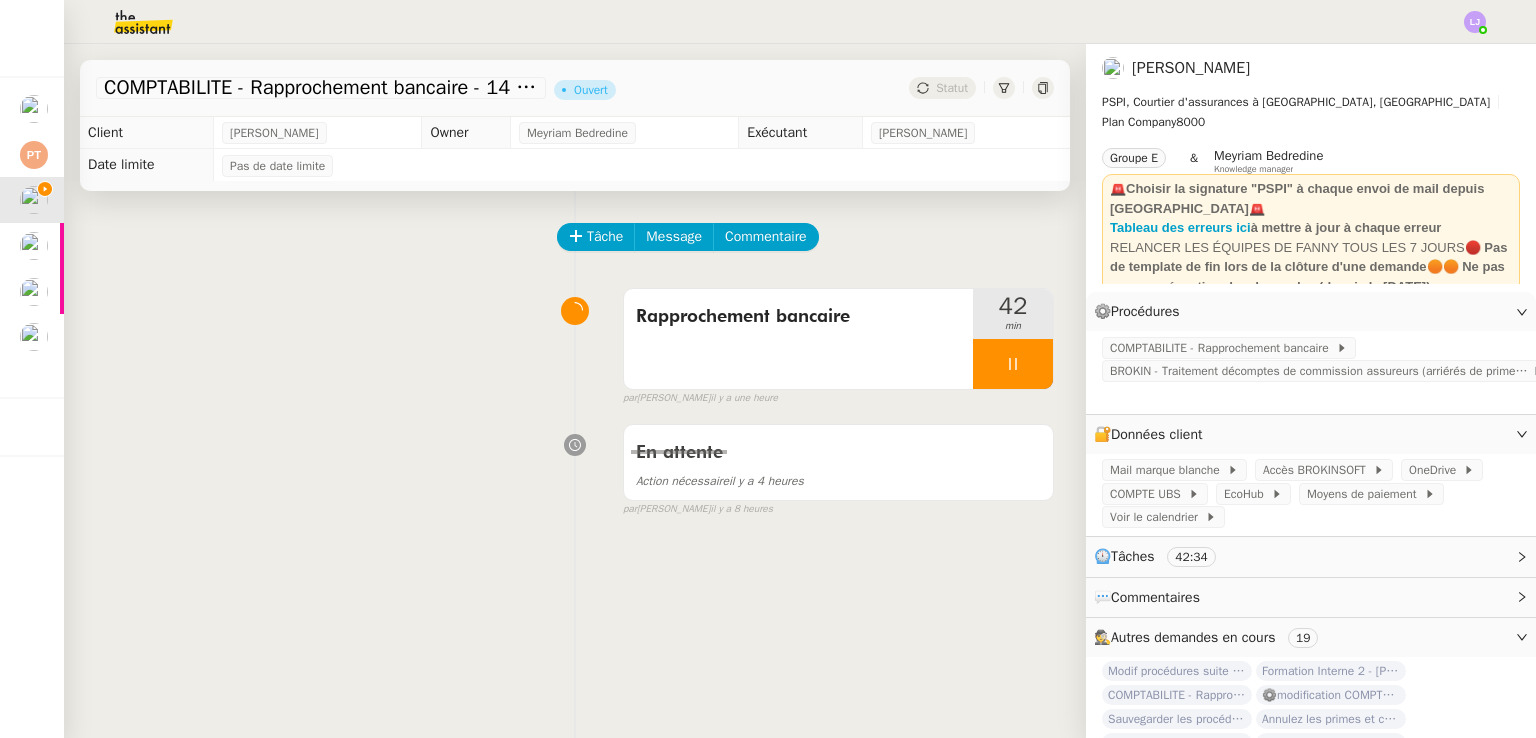 click 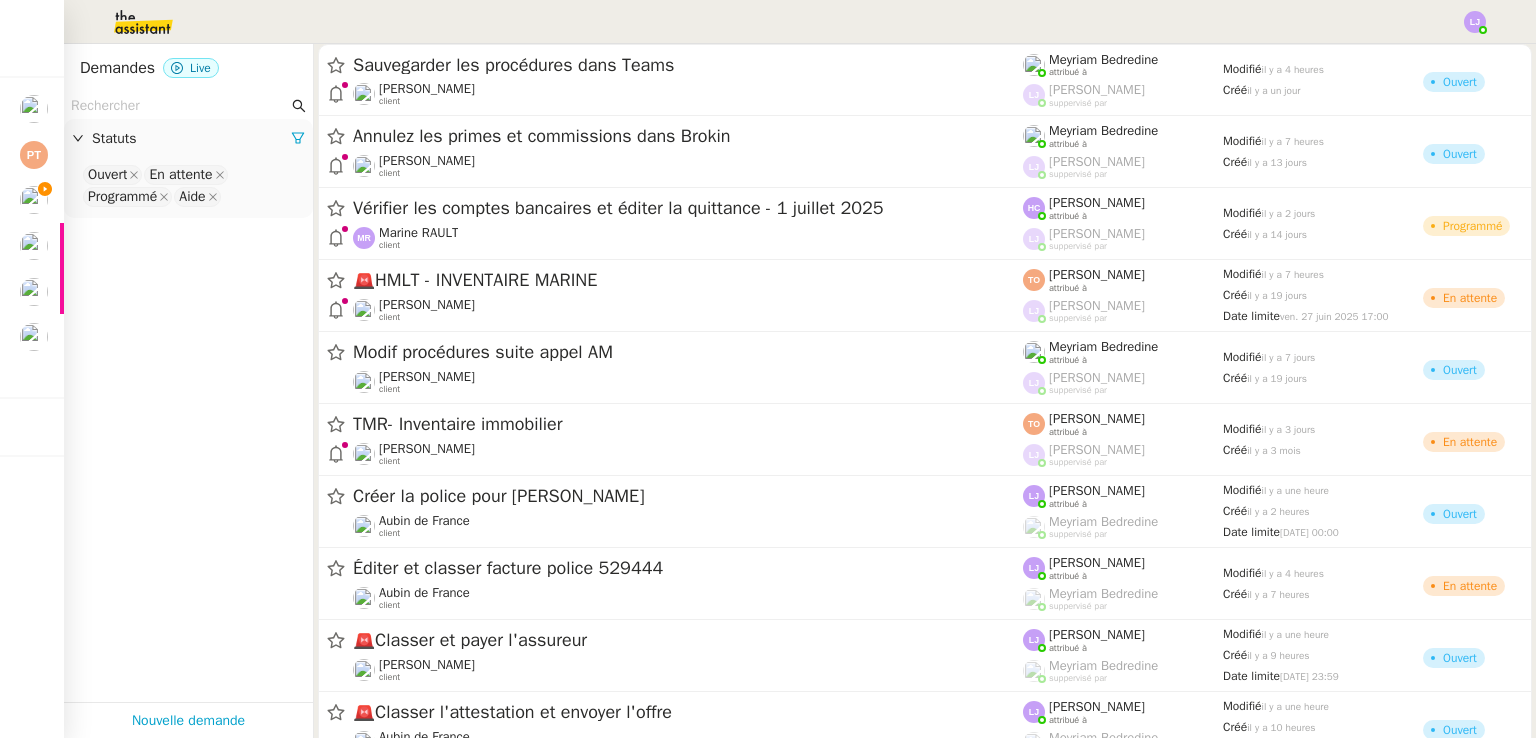 click 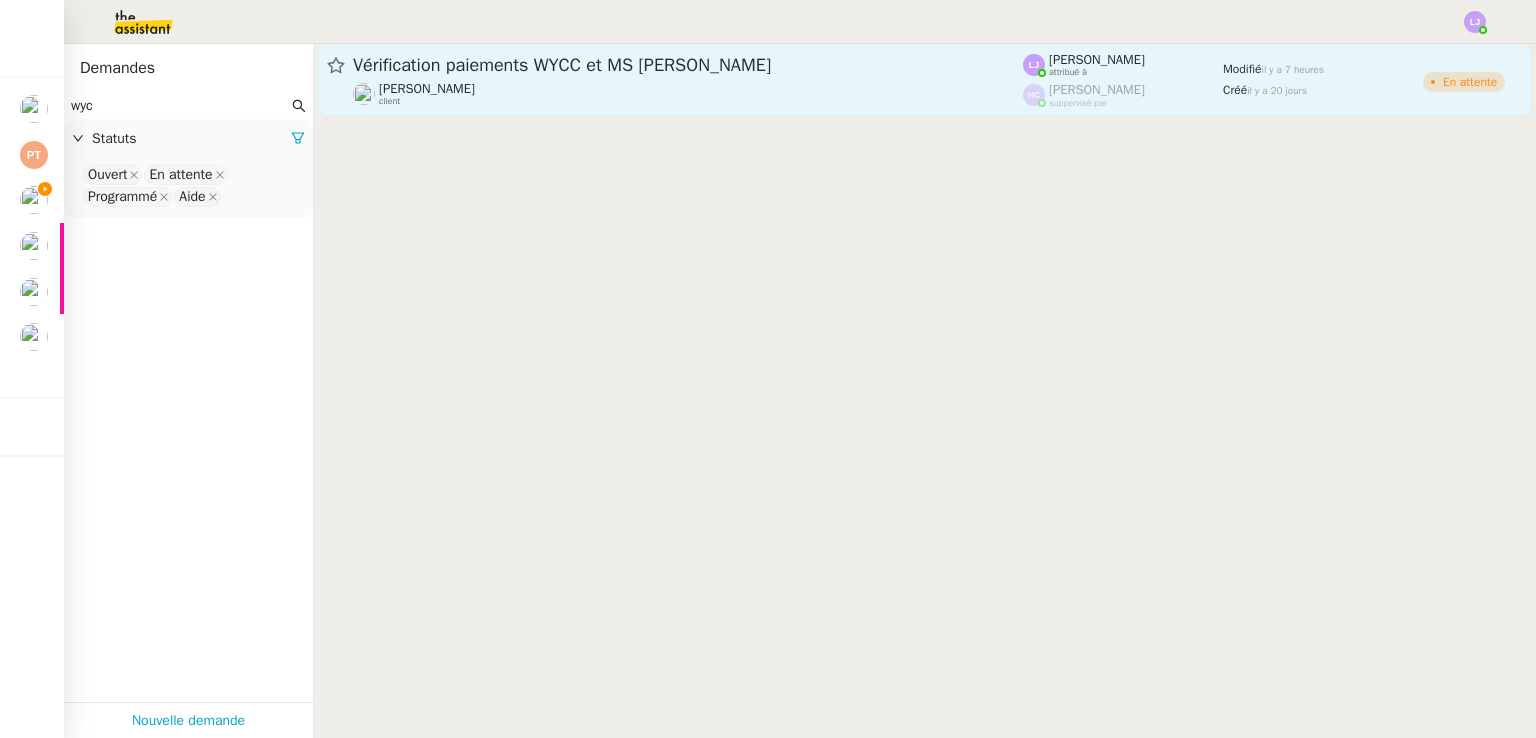 type on "wyc" 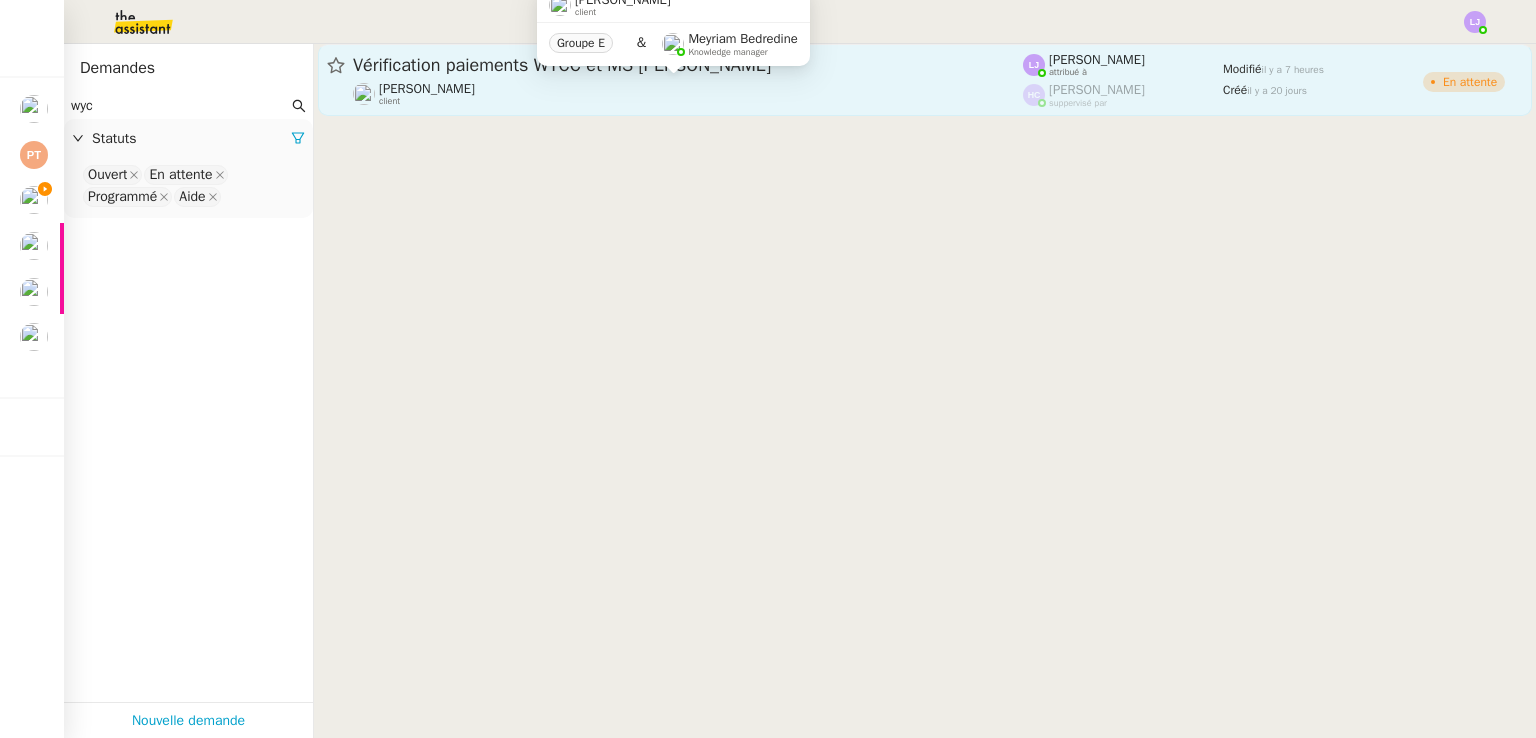 click on "Sophie Mouraire    client" 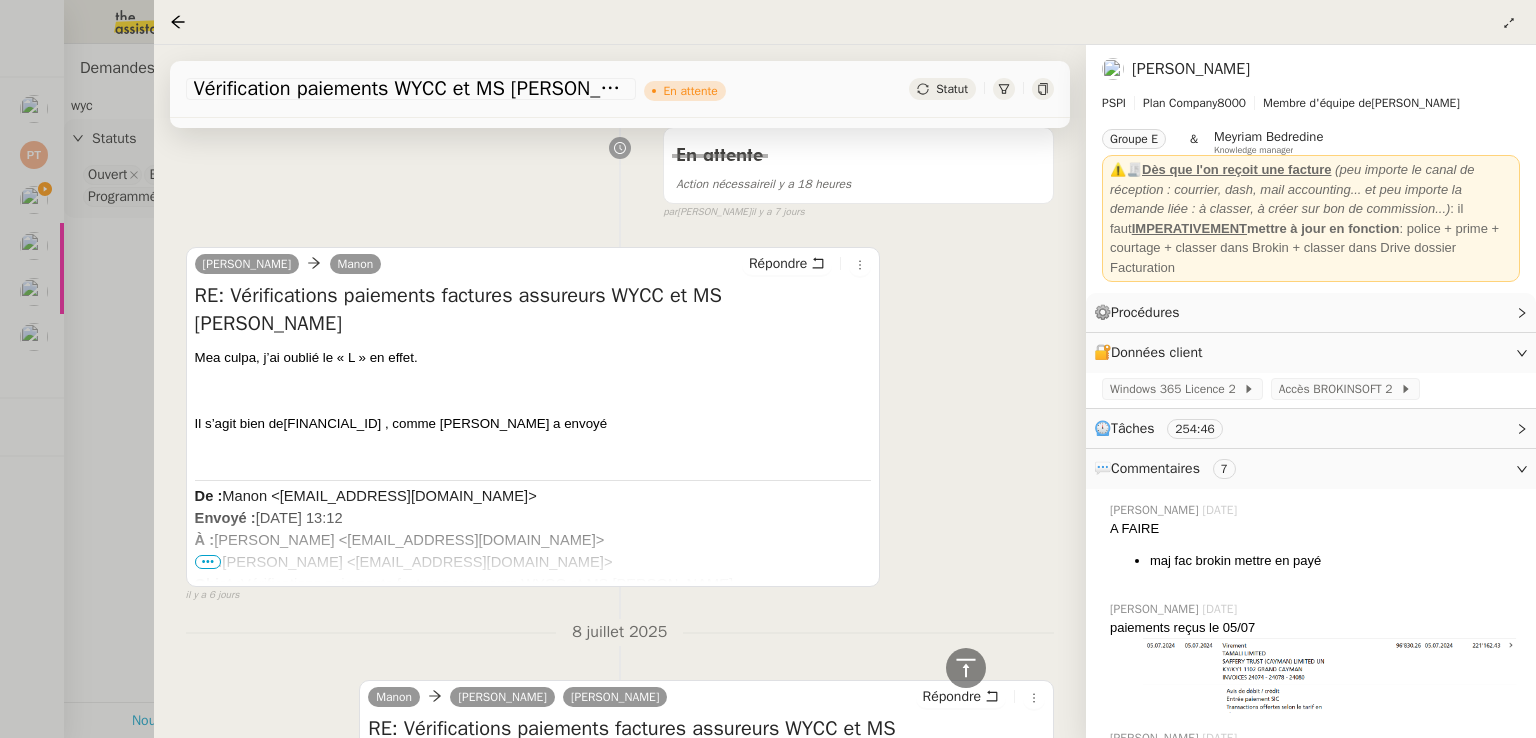 scroll, scrollTop: 1322, scrollLeft: 0, axis: vertical 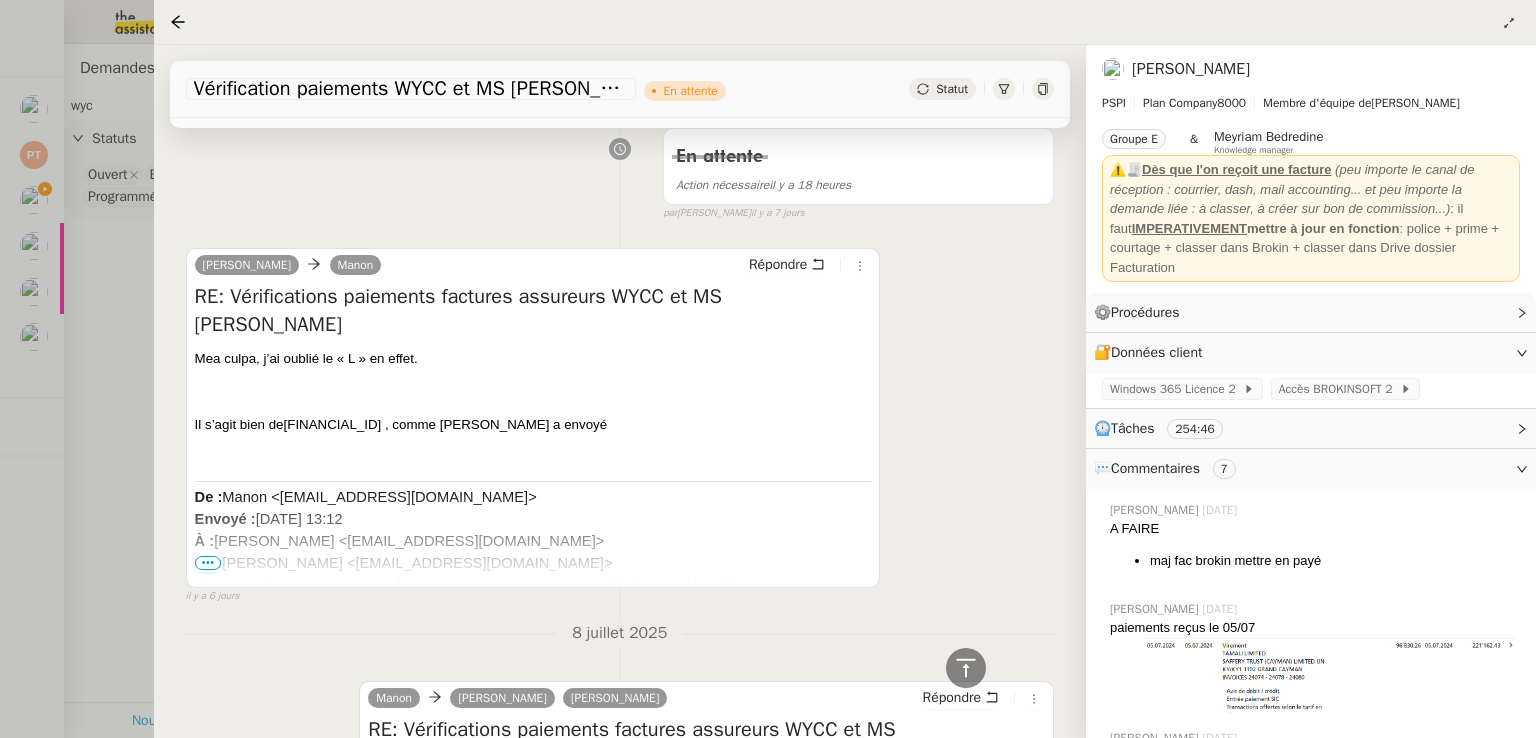 drag, startPoint x: 287, startPoint y: 398, endPoint x: 442, endPoint y: 397, distance: 155.00322 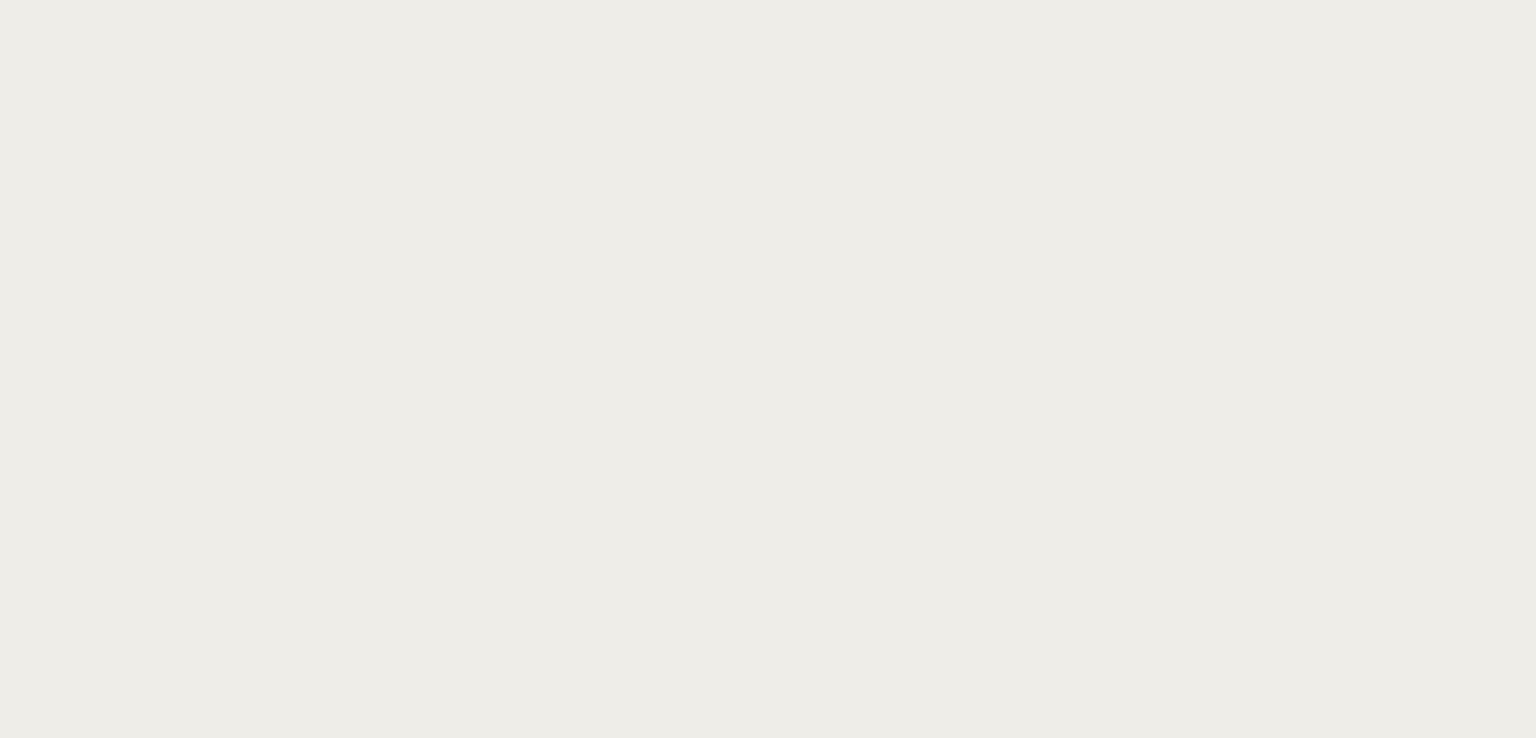 scroll, scrollTop: 0, scrollLeft: 0, axis: both 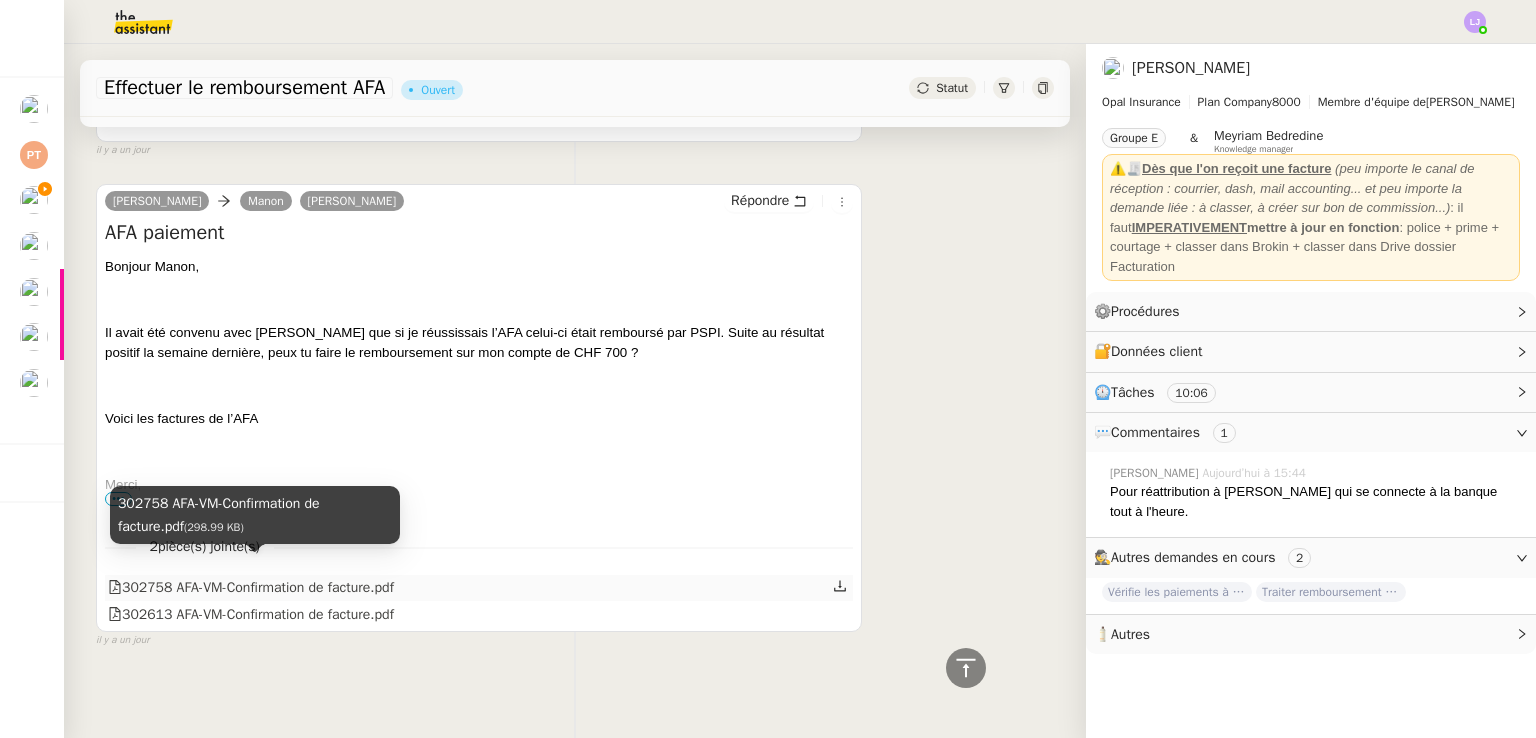 click on "302758 AFA-VM-Confirmation de facture.pdf" 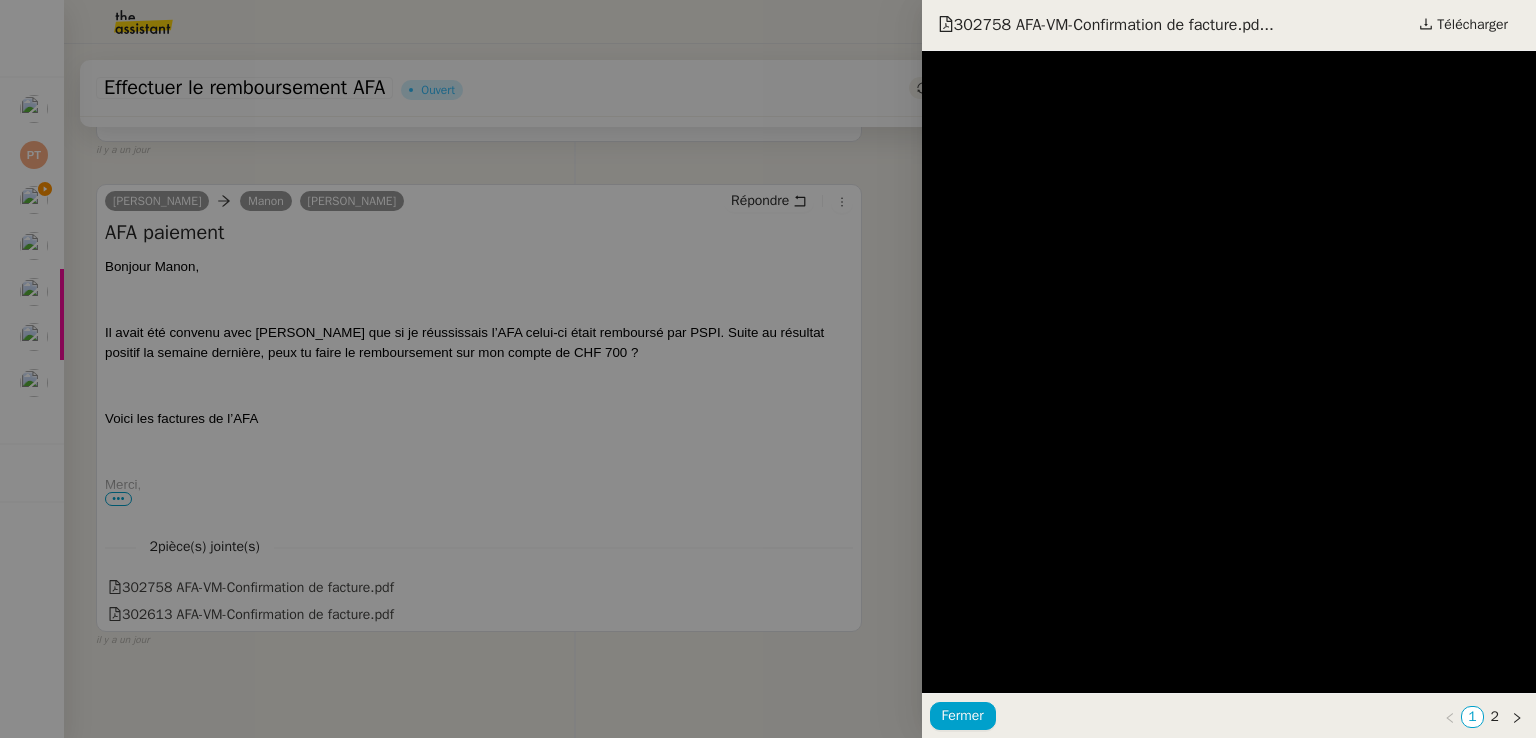click at bounding box center [768, 369] 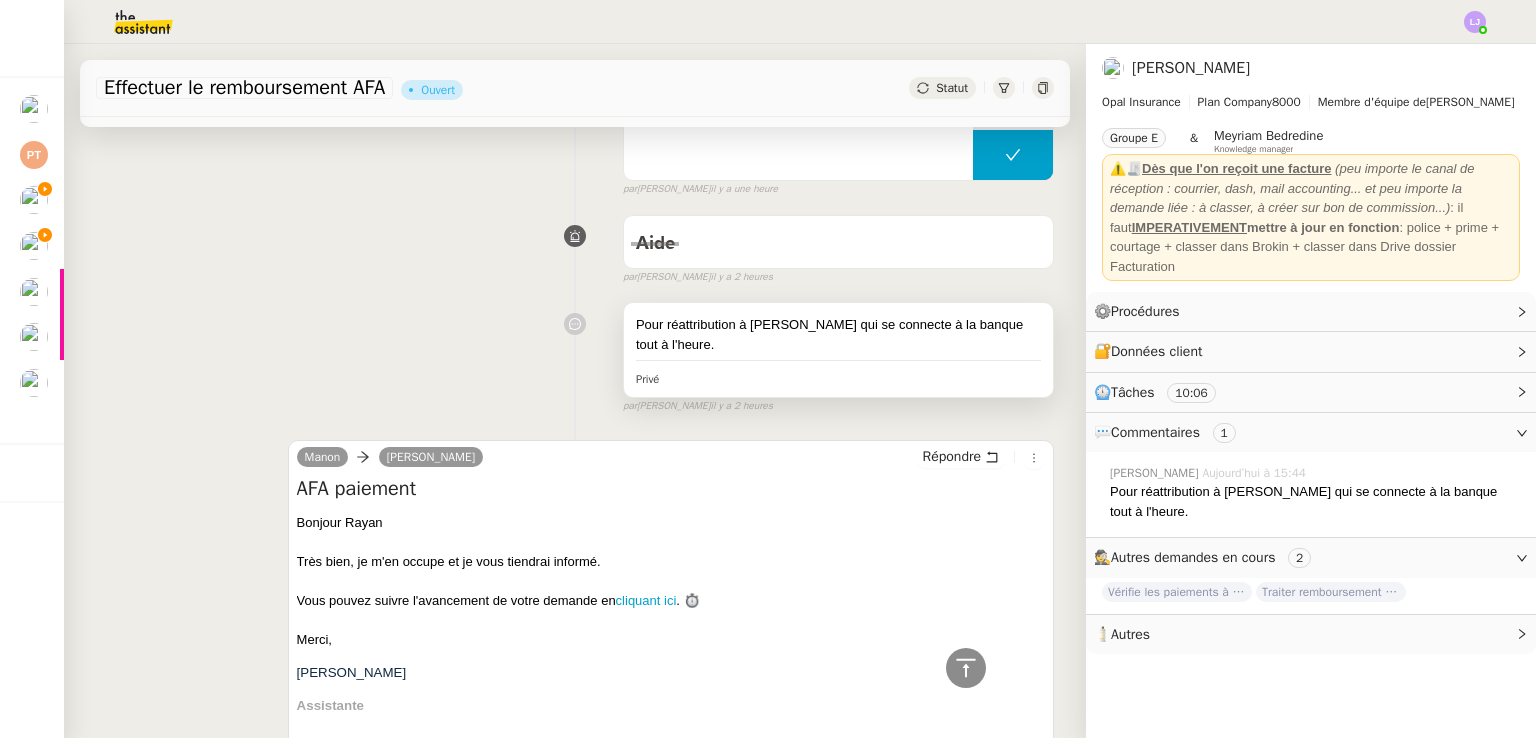 scroll, scrollTop: 0, scrollLeft: 0, axis: both 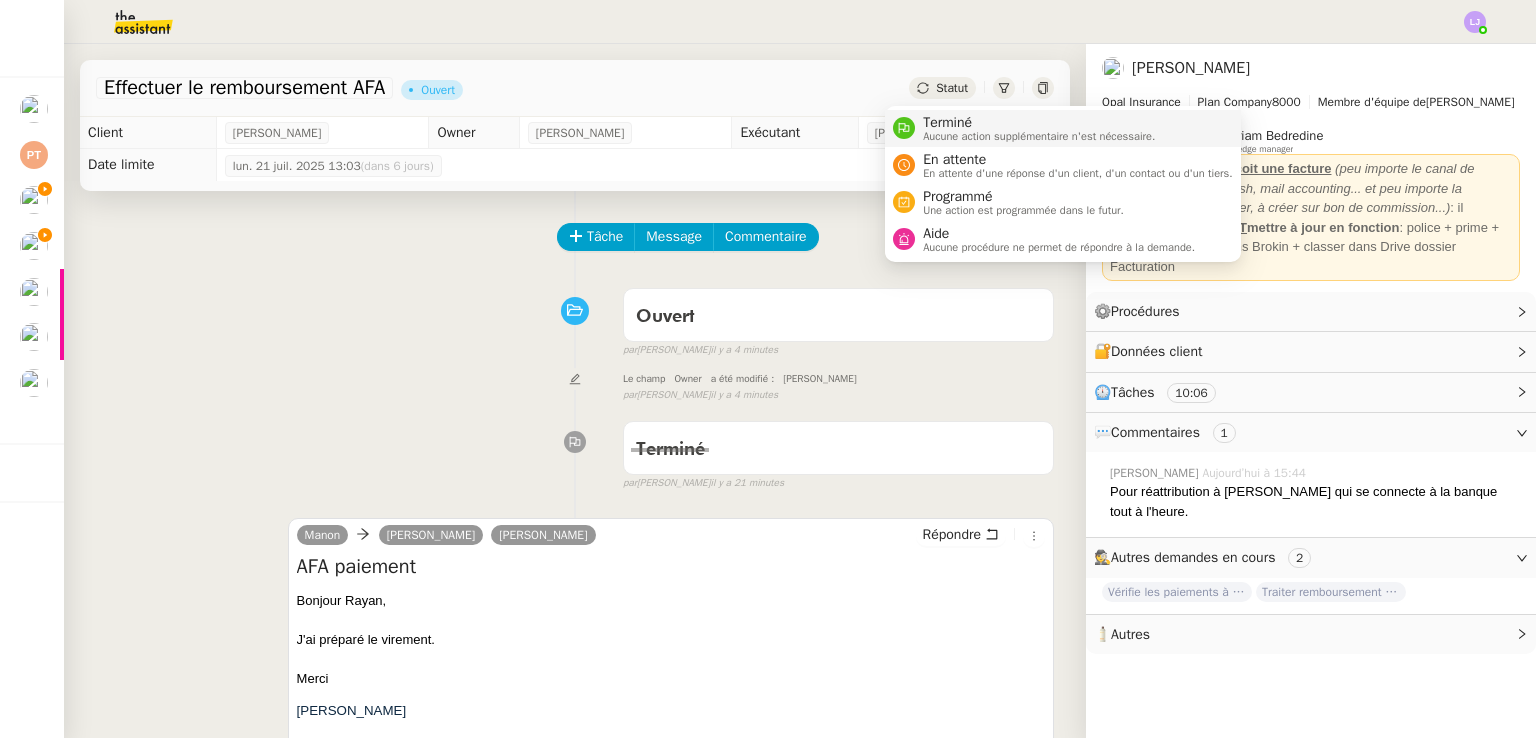 click on "Terminé" at bounding box center (1039, 123) 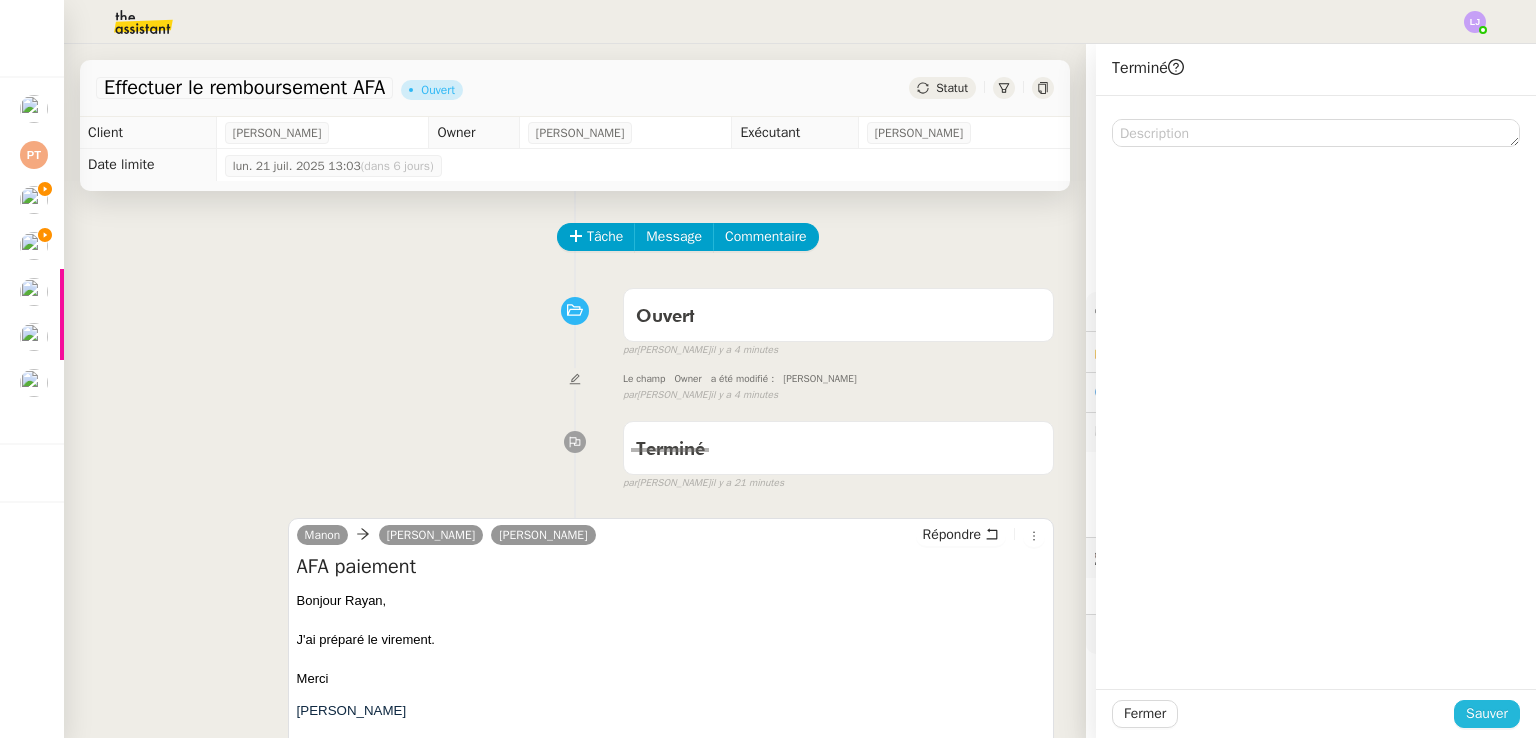 click on "Sauver" 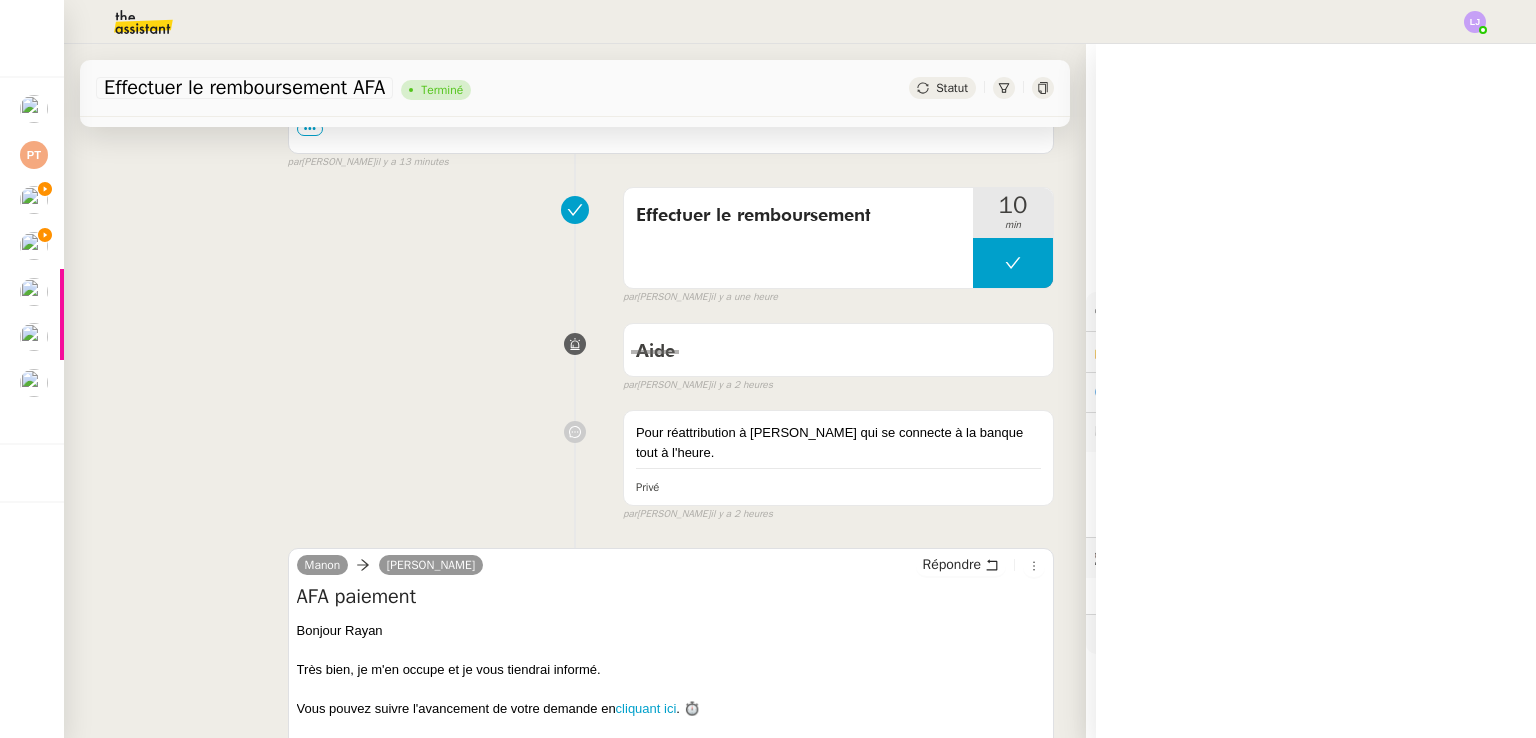 scroll, scrollTop: 754, scrollLeft: 0, axis: vertical 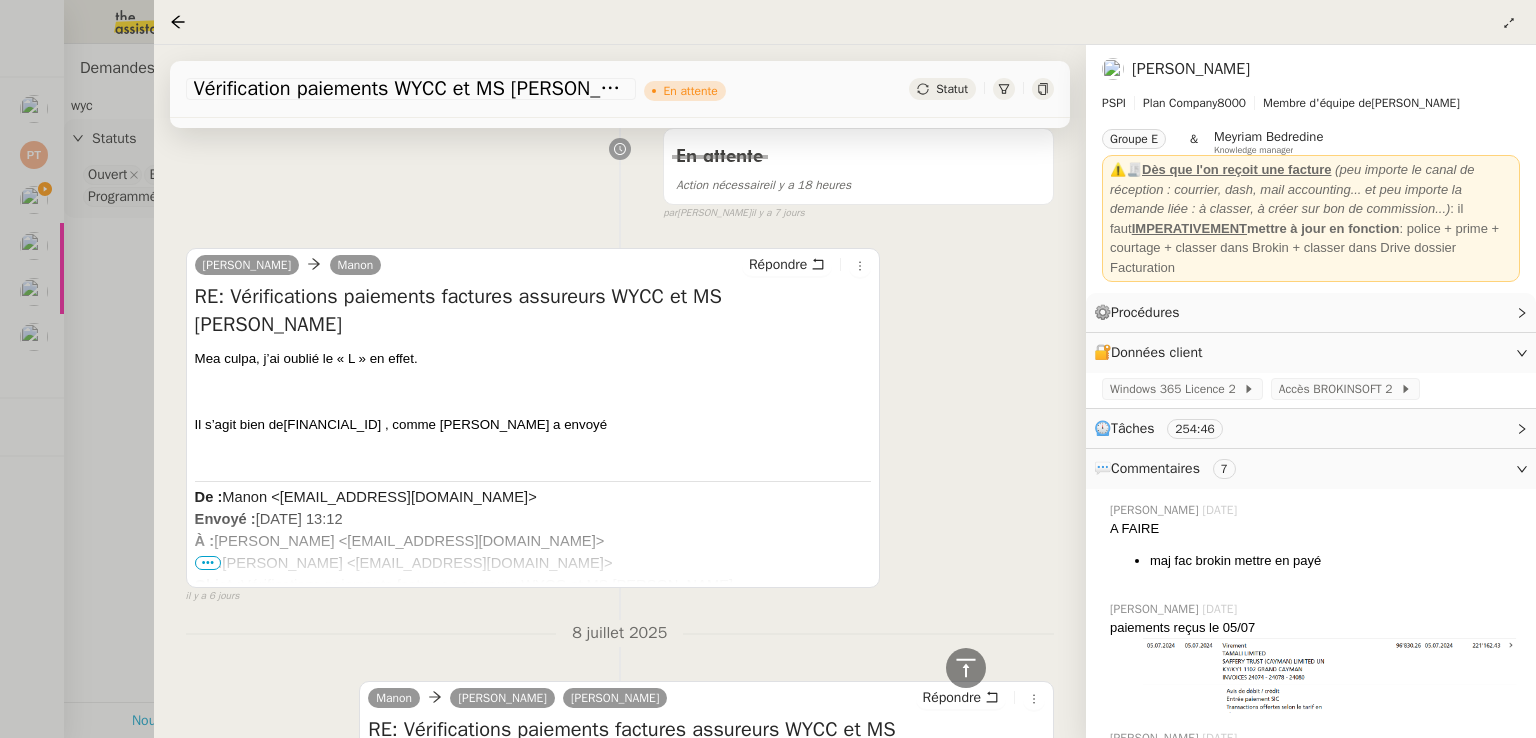 click at bounding box center (768, 369) 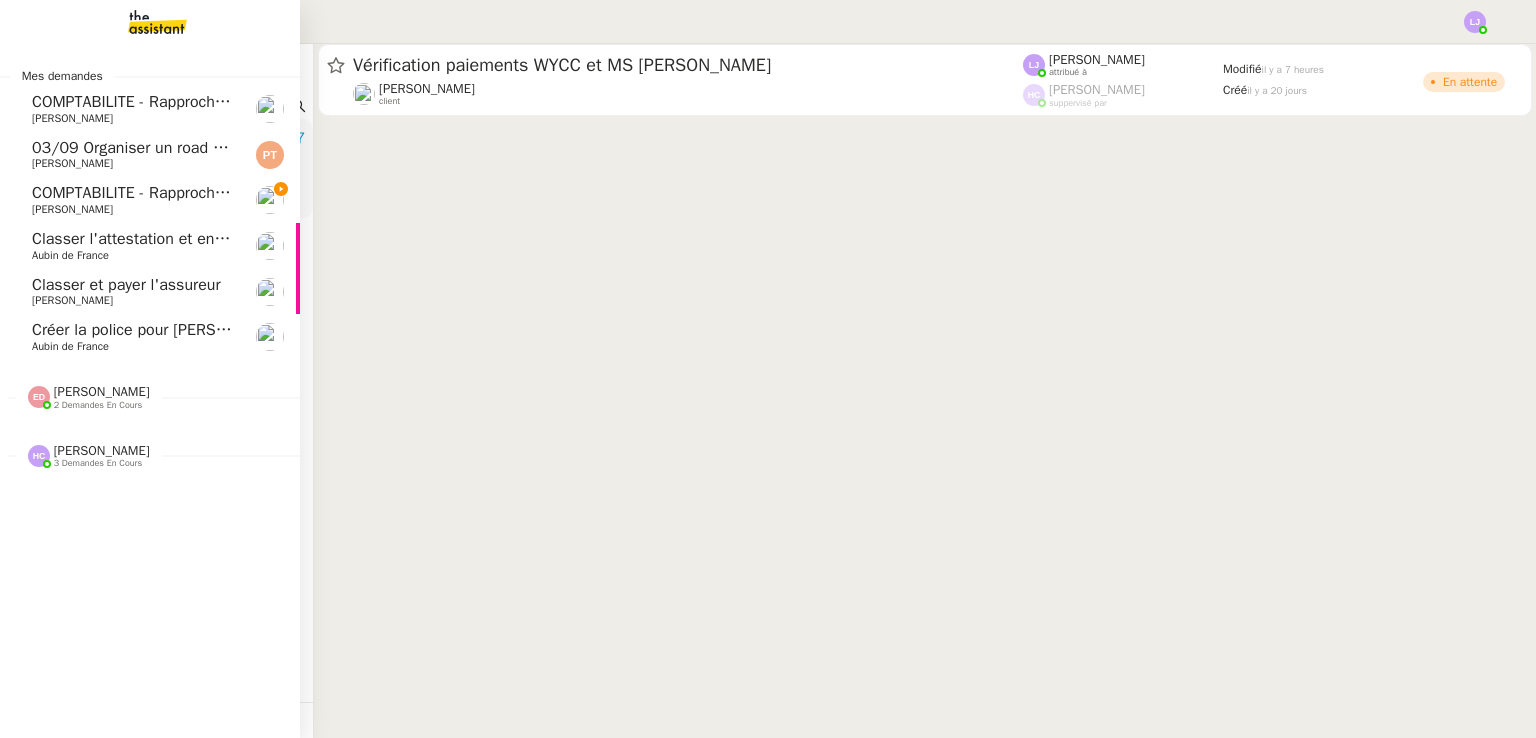 click on "COMPTABILITE - Rapprochement bancaire - [DATE]    [PERSON_NAME]" 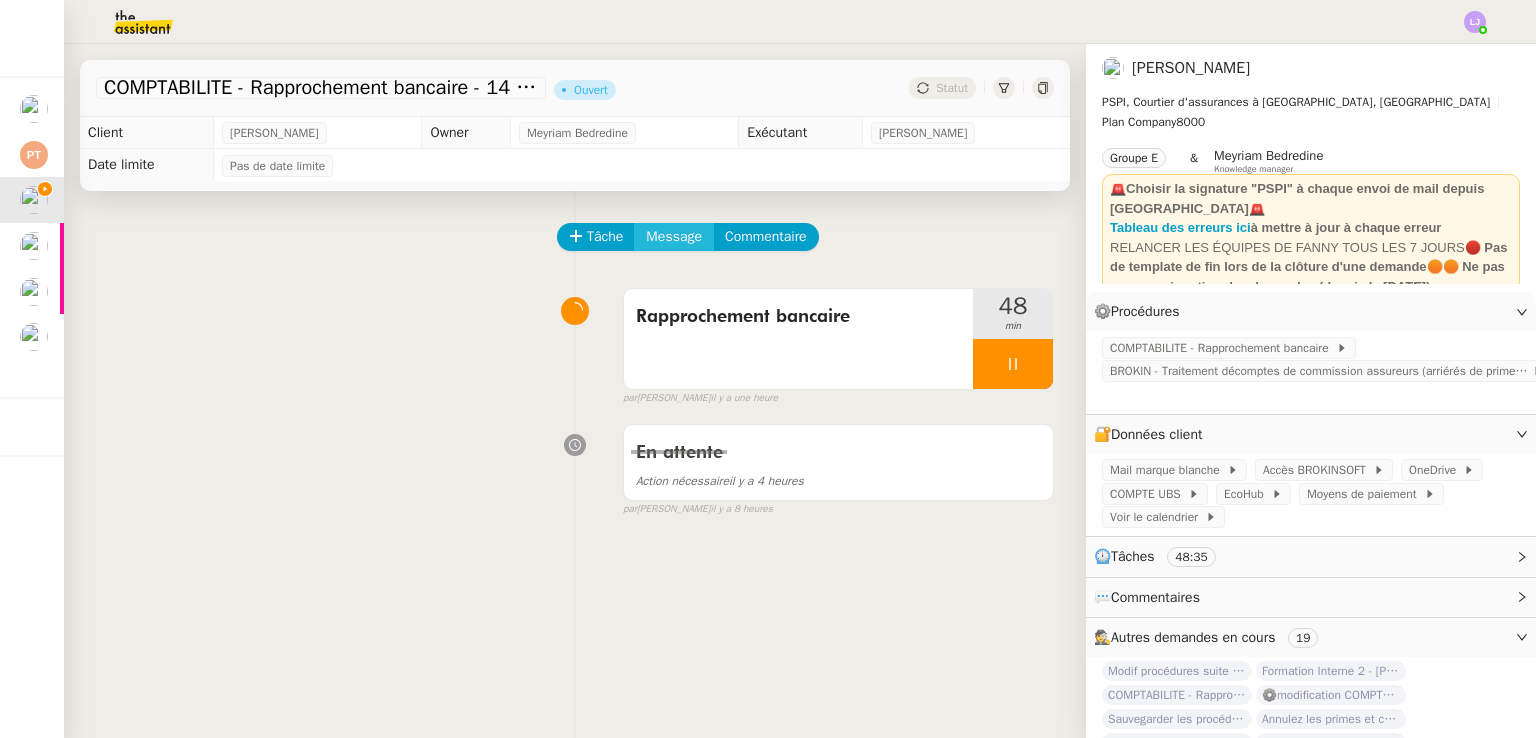 click on "Message" 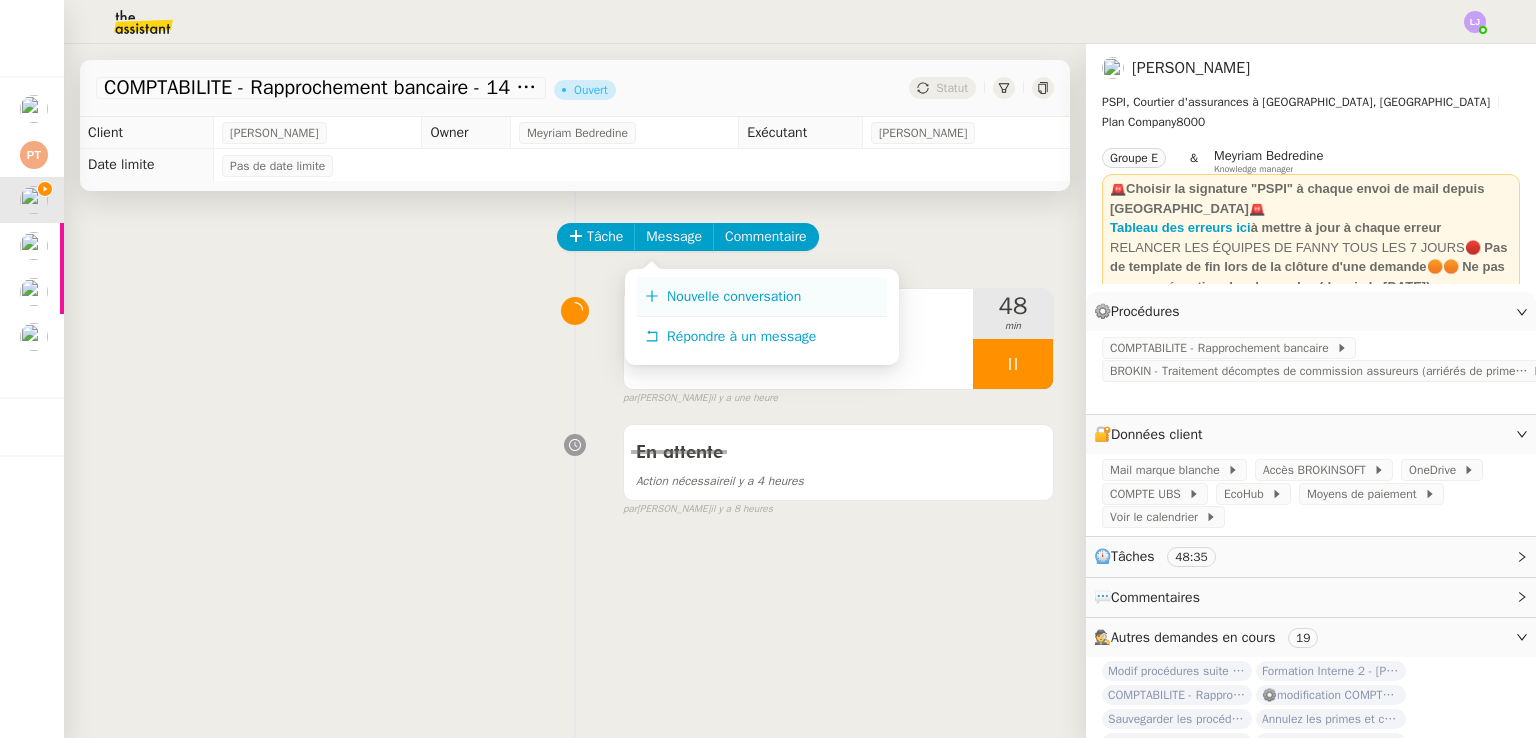 click on "Nouvelle conversation" at bounding box center [734, 296] 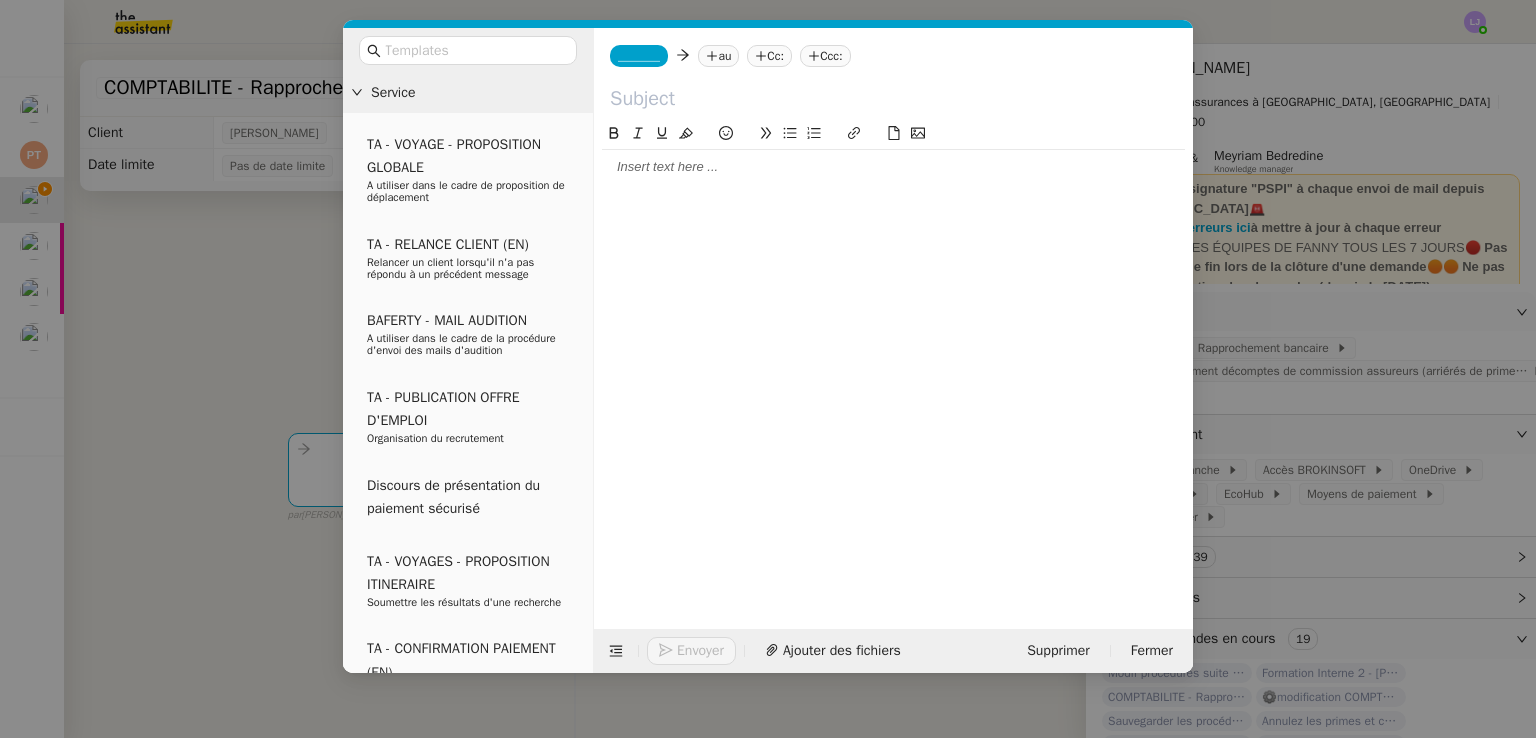click 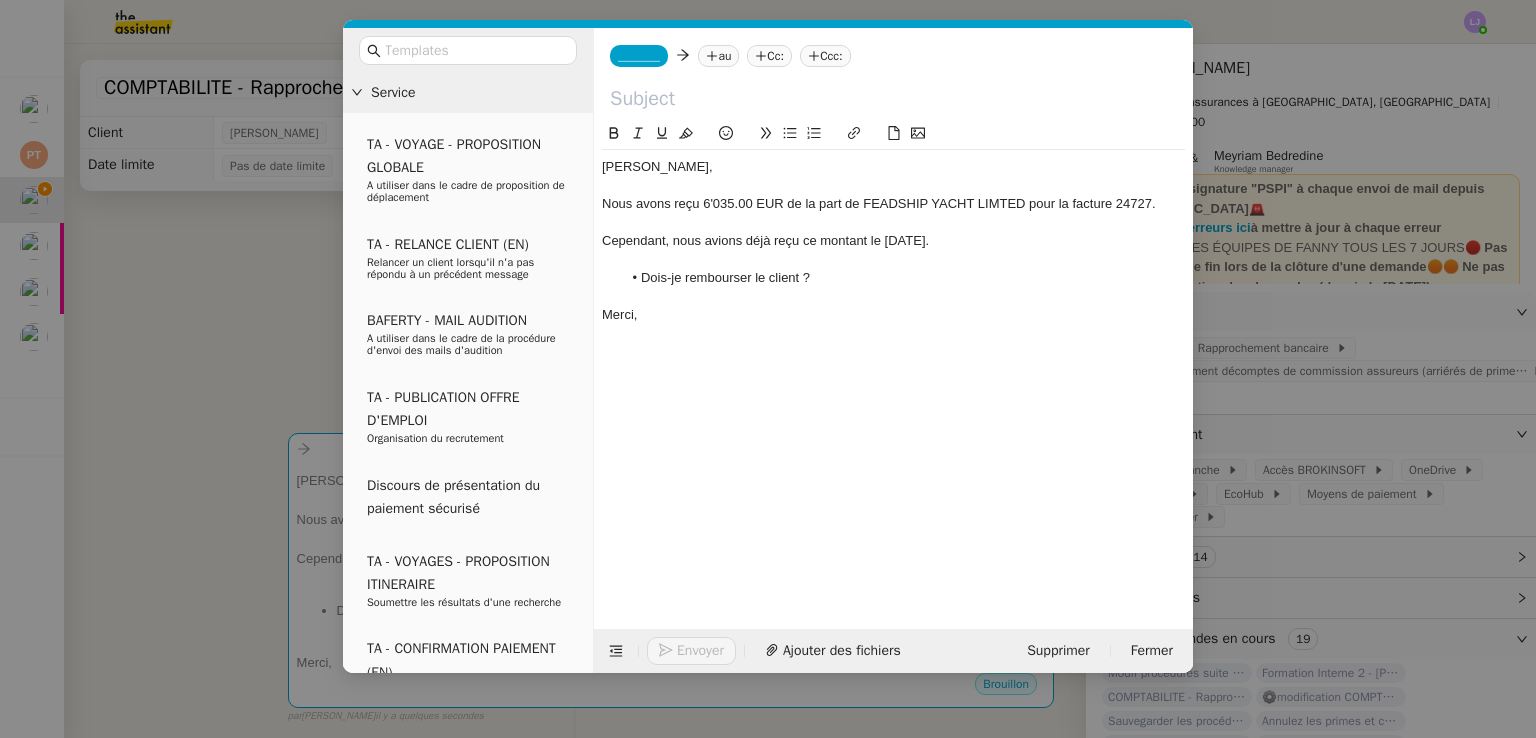 click on "Nous avons reçu 6'035.00 EUR de la part de FEADSHIP YACHT LIMTED pour la facture 24727." 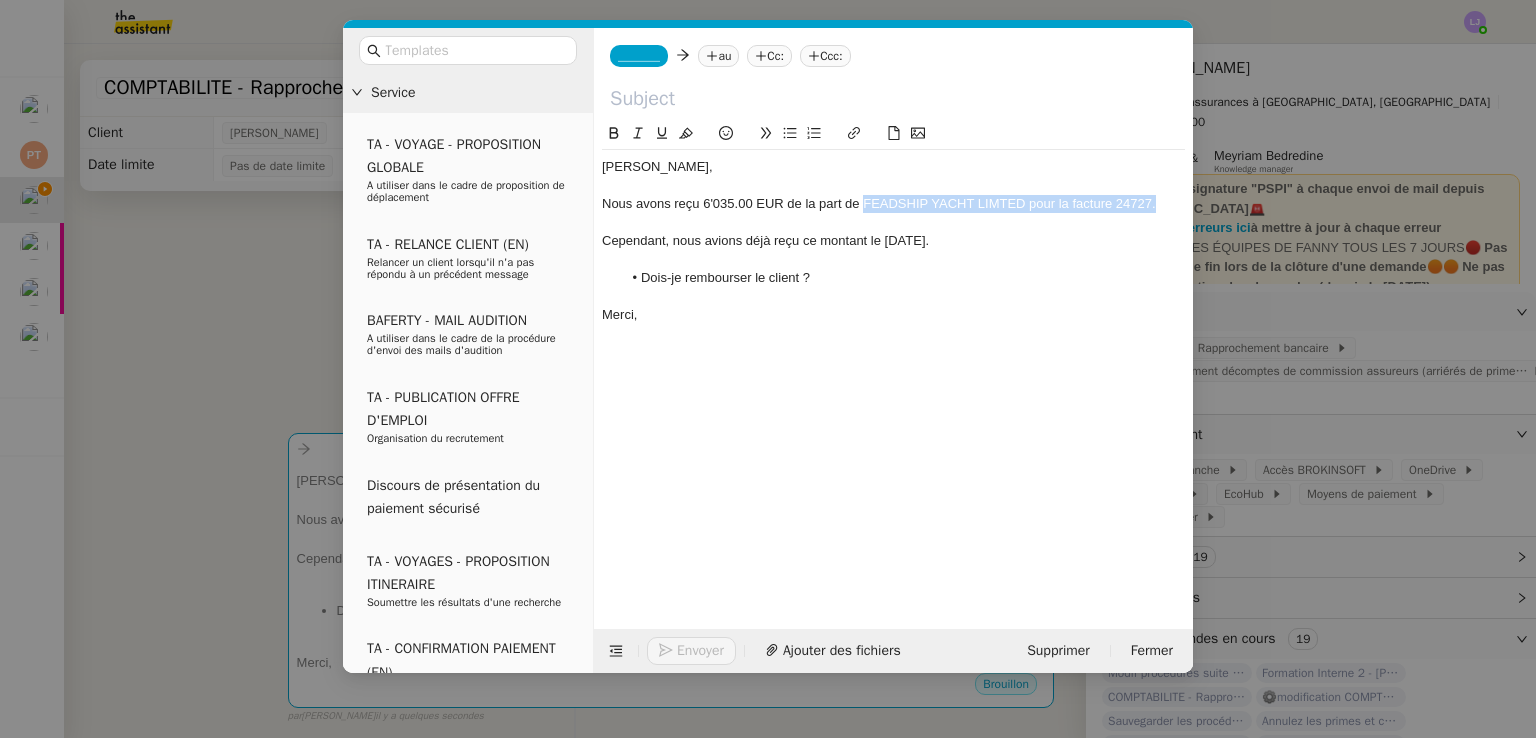 drag, startPoint x: 863, startPoint y: 201, endPoint x: 1164, endPoint y: 200, distance: 301.00165 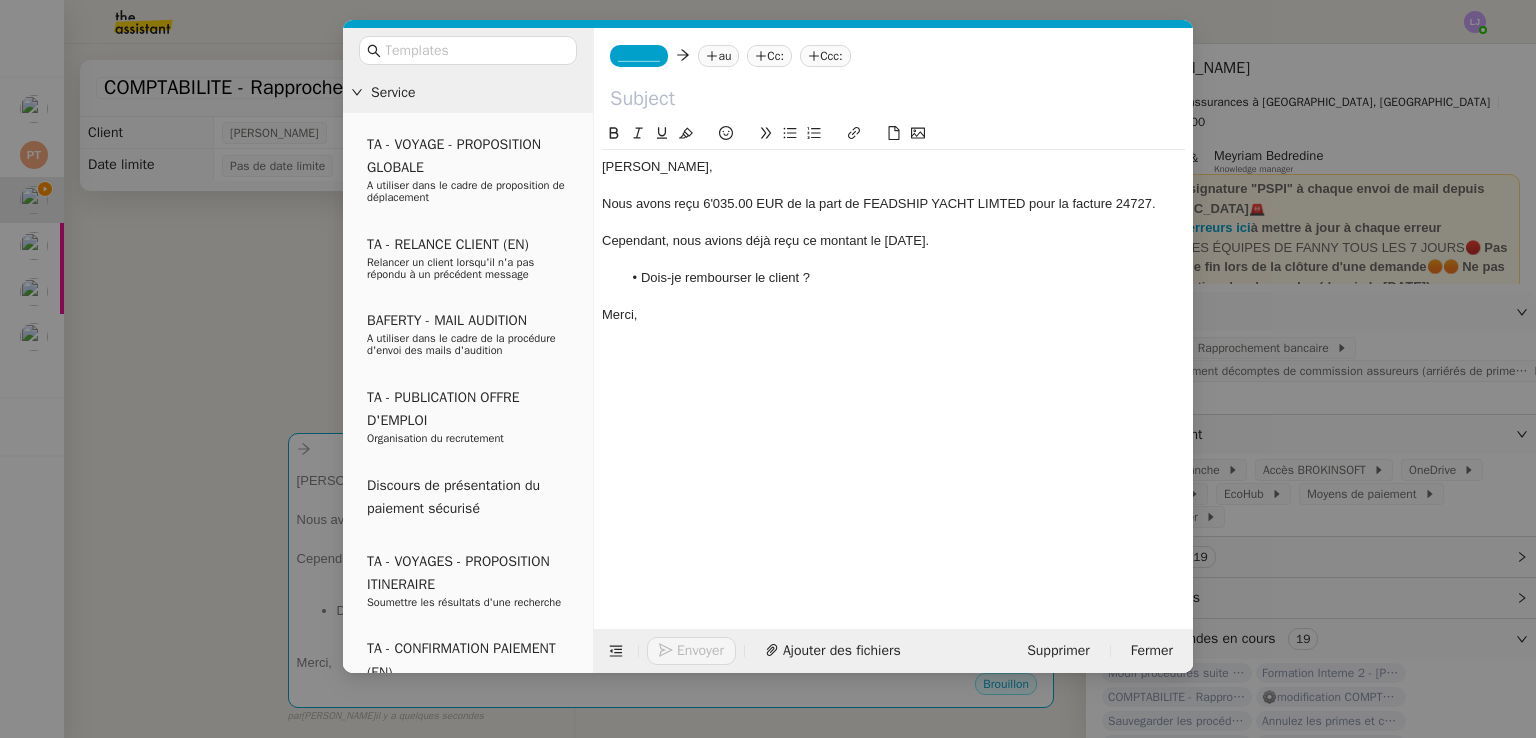 paste on "FEADSHIP YACHT LIMTED pour la facture 24727." 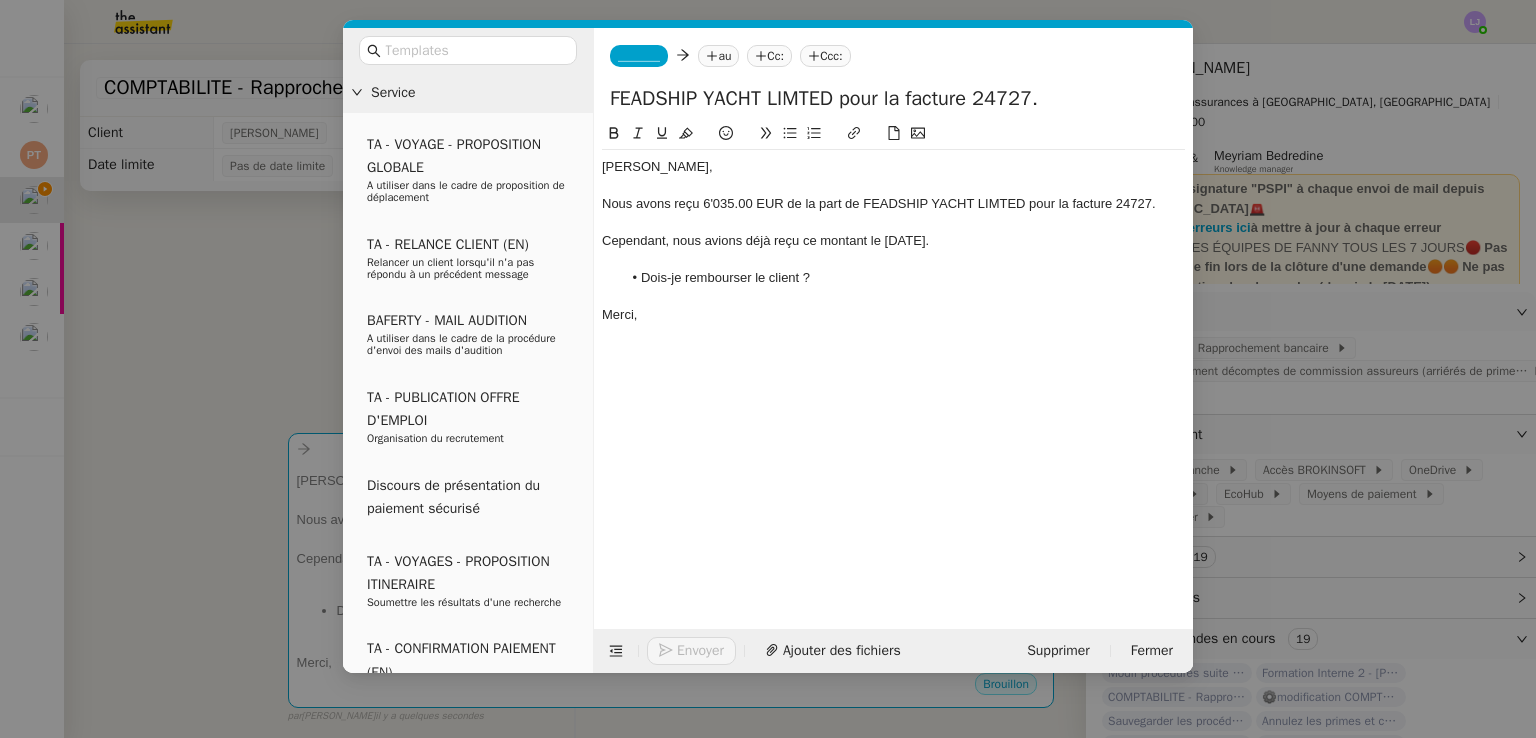 click on "FEADSHIP YACHT LIMTED pour la facture 24727." 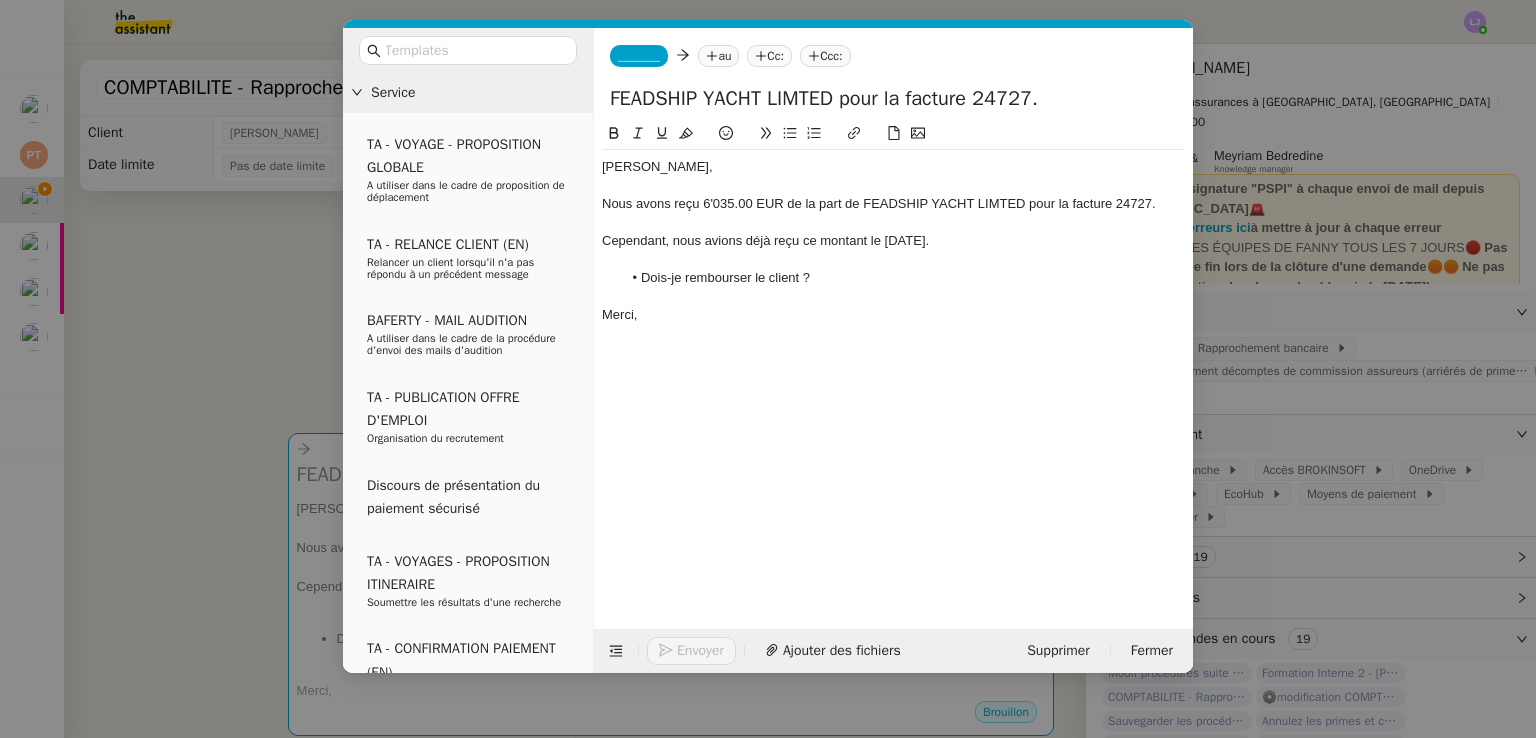 click on "FEADSHIP YACHT LIMTED pour la facture 24727." 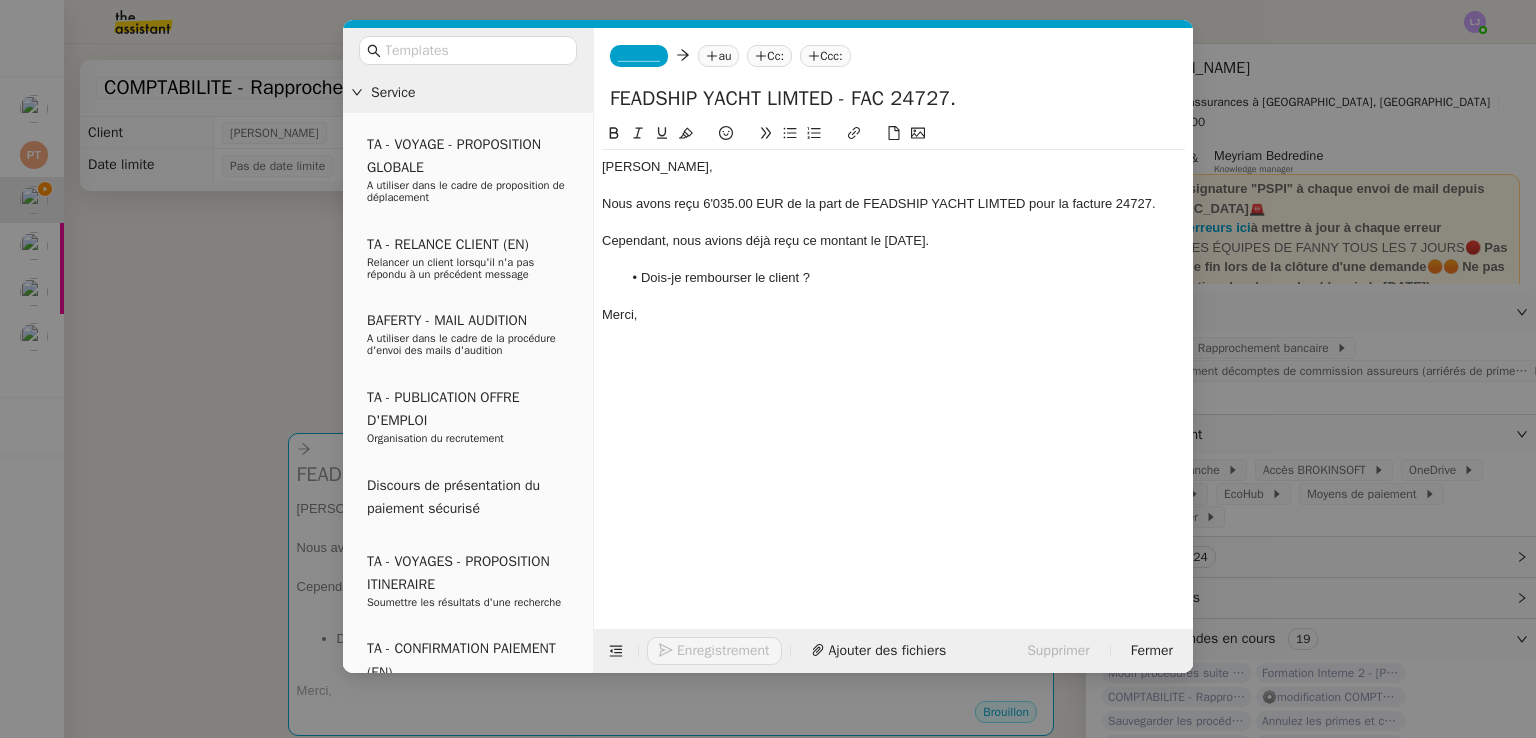 click on "FEADSHIP YACHT LIMTED - FAC 24727." 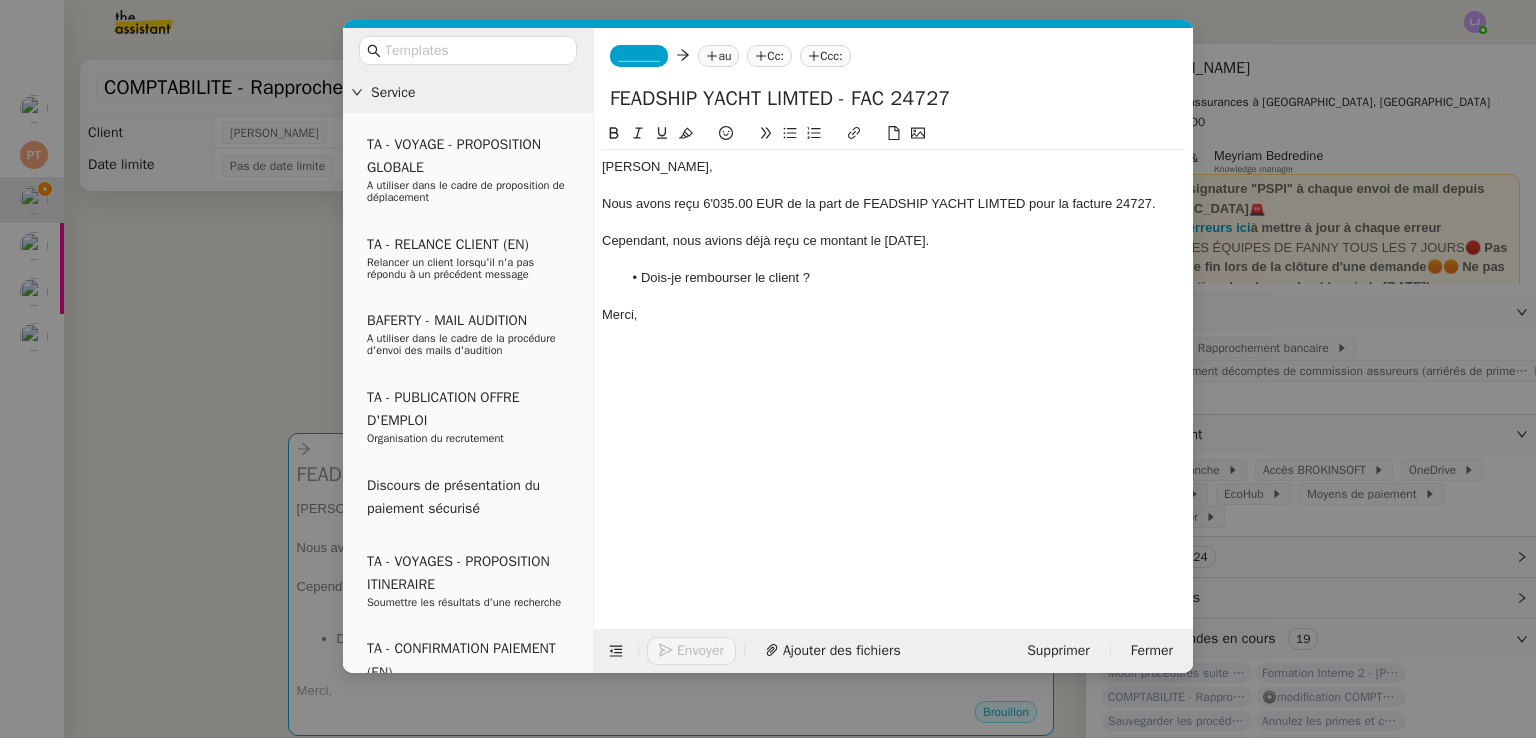 click on "FEADSHIP YACHT LIMTED - FAC 24727" 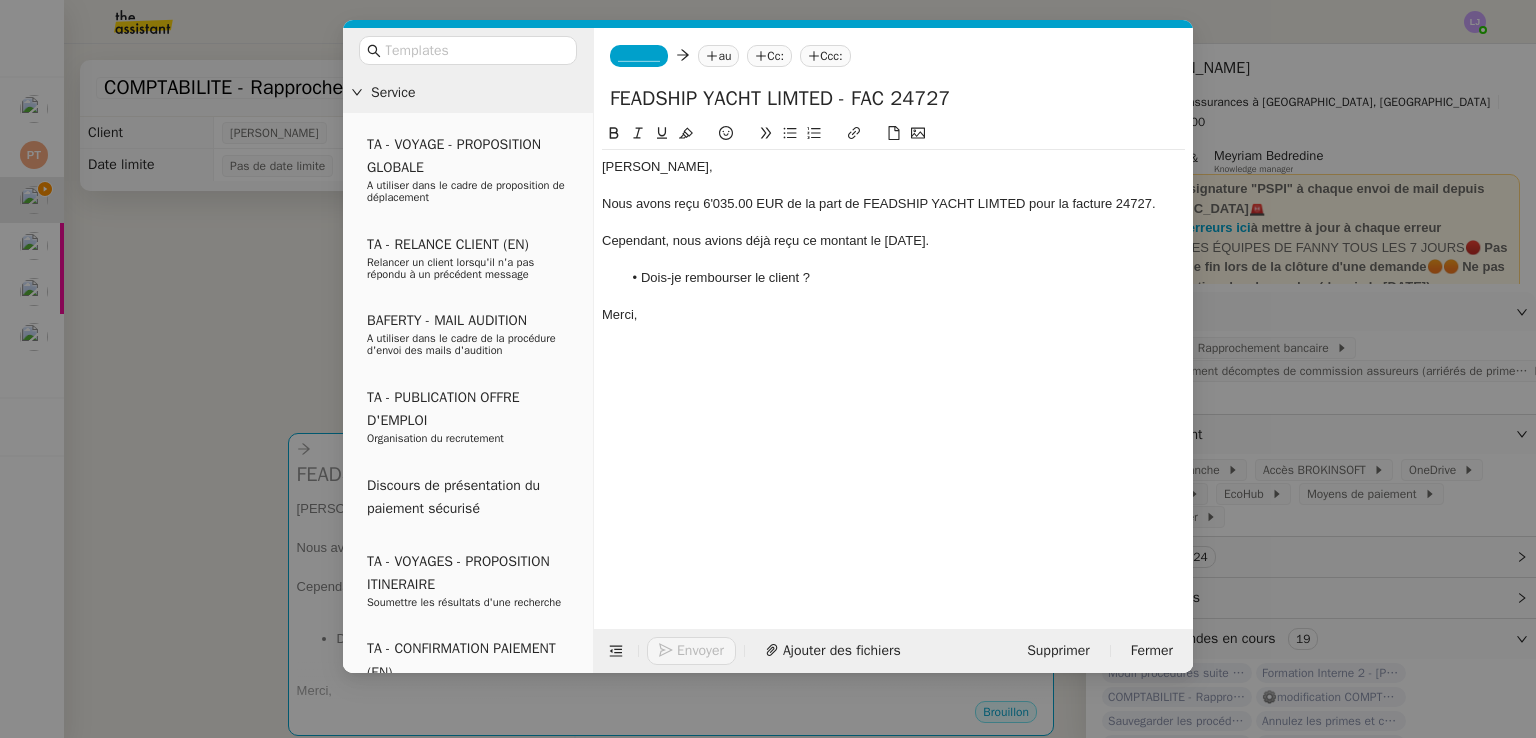 click on "FEADSHIP YACHT LIMTED - FAC 24727" 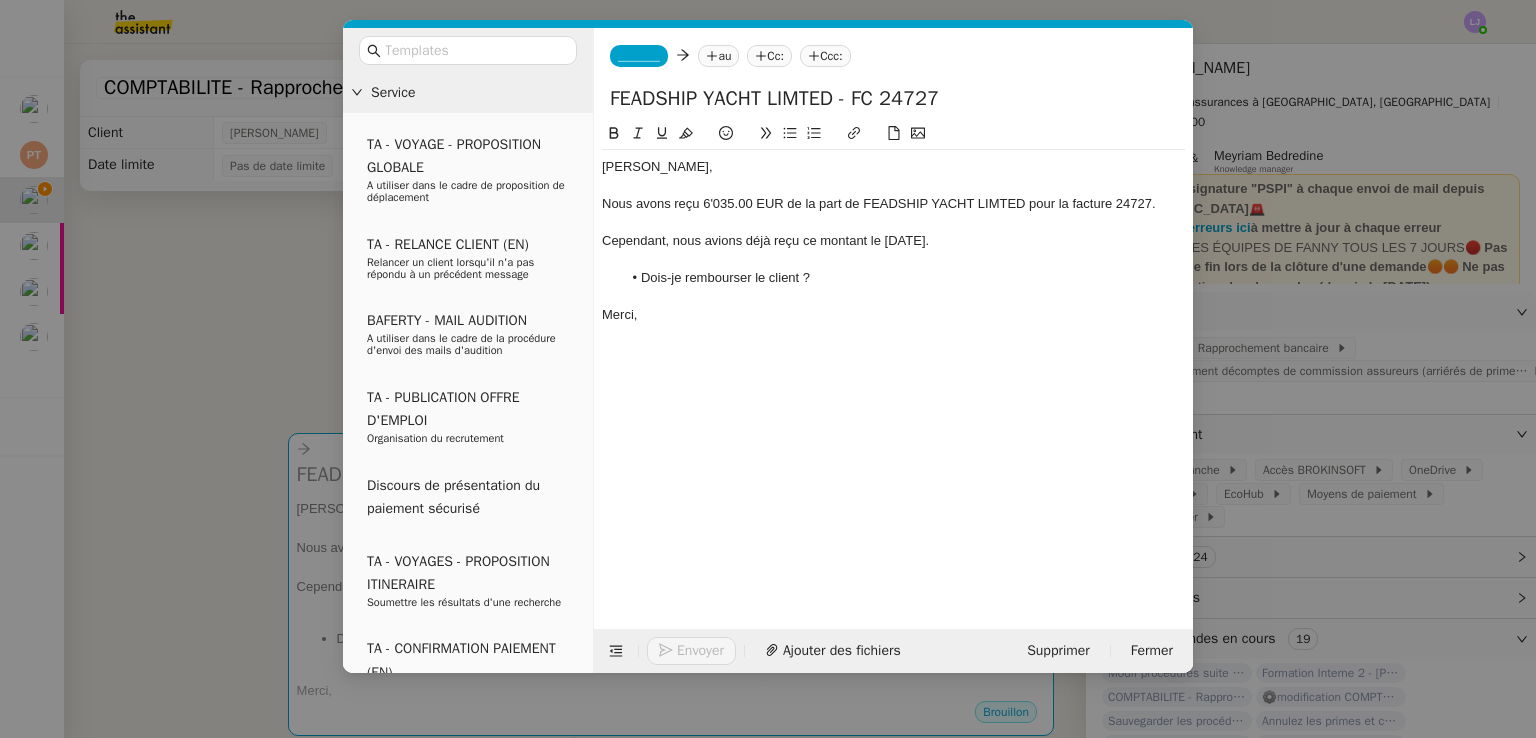 click on "FEADSHIP YACHT LIMTED - FC 24727" 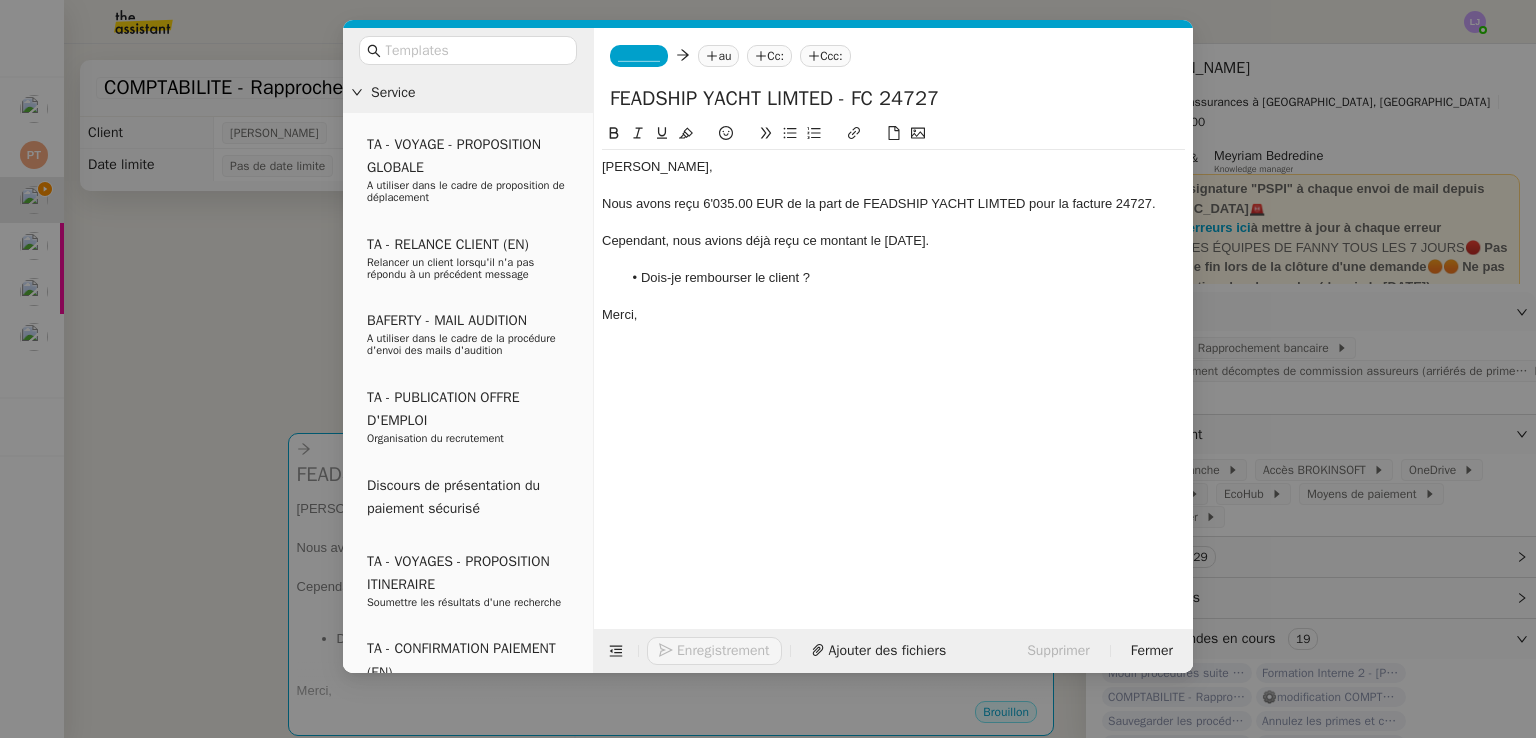 type on "FEADSHIP YACHT LIMTED - FC 24727" 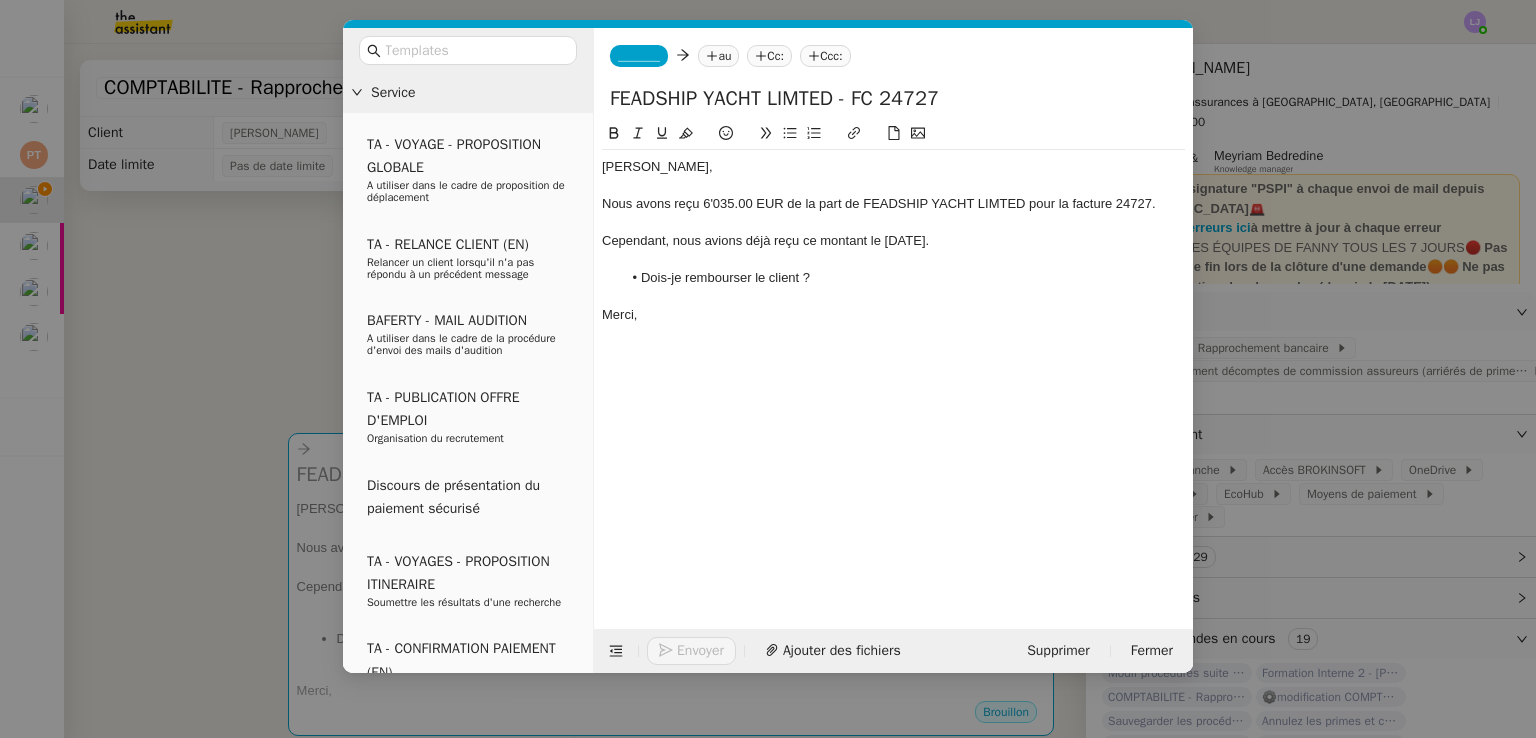 click on "Service TA - VOYAGE - PROPOSITION GLOBALE    A utiliser dans le cadre de proposition de déplacement TA - RELANCE CLIENT (EN)    Relancer un client lorsqu'il n'a pas répondu à un précédent message BAFERTY - MAIL AUDITION    A utiliser dans le cadre de la procédure d'envoi des mails d'audition TA - PUBLICATION OFFRE D'EMPLOI     Organisation du recrutement Discours de présentation du paiement sécurisé    TA - VOYAGES - PROPOSITION ITINERAIRE    Soumettre les résultats d'une recherche TA - CONFIRMATION PAIEMENT (EN)    Confirmer avec le client de modèle de transaction - Attention Plan Pro nécessaire. TA - COURRIER EXPEDIE (recommandé)    A utiliser dans le cadre de l'envoi d'un courrier recommandé TA - PARTAGE DE CALENDRIER (EN)    A utiliser pour demander au client de partager son calendrier afin de faciliter l'accès et la gestion PSPI - Appel de fonds MJL    A utiliser dans le cadre de la procédure d'appel de fonds MJL TA - RELANCE CLIENT    PSPI - Appel de cotisation CFE" at bounding box center [768, 369] 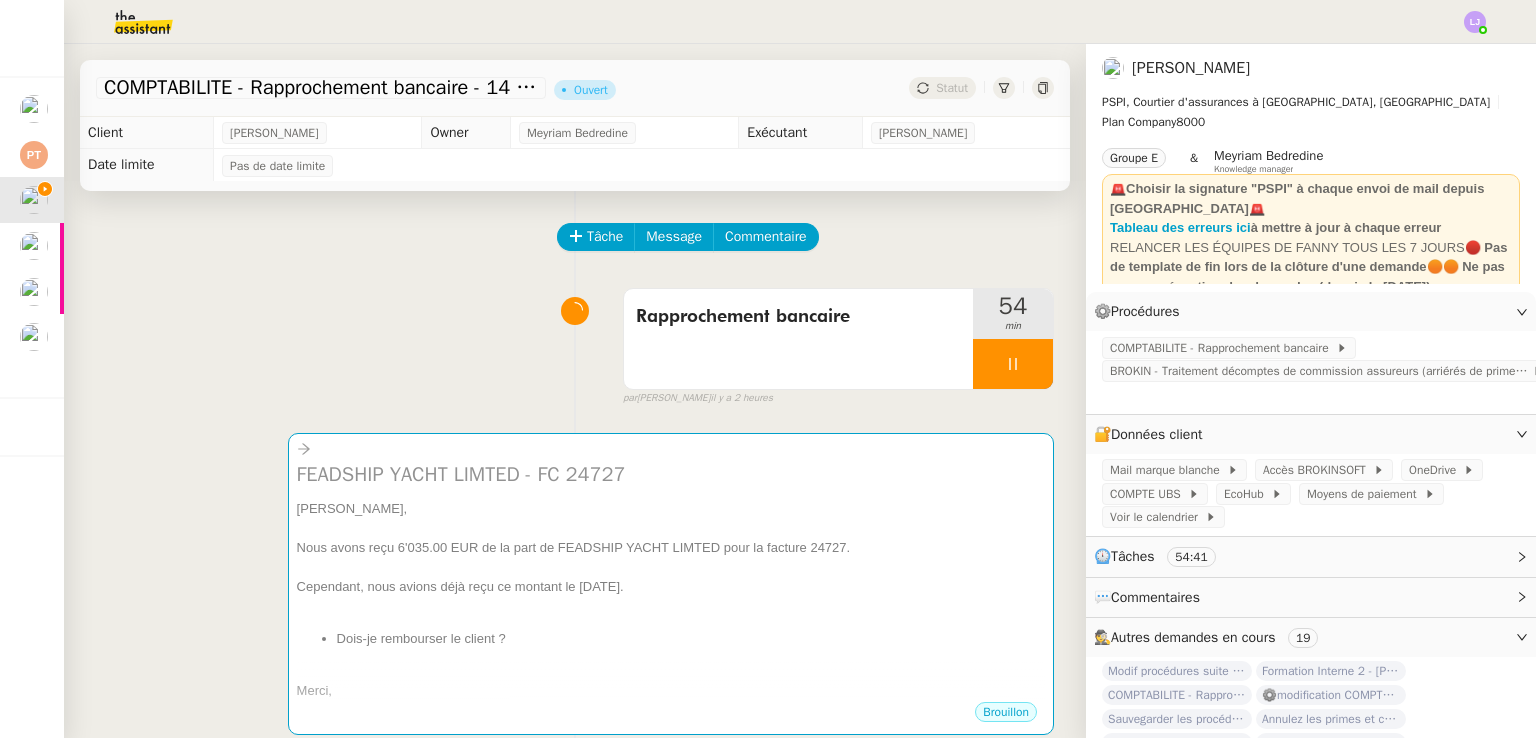 click 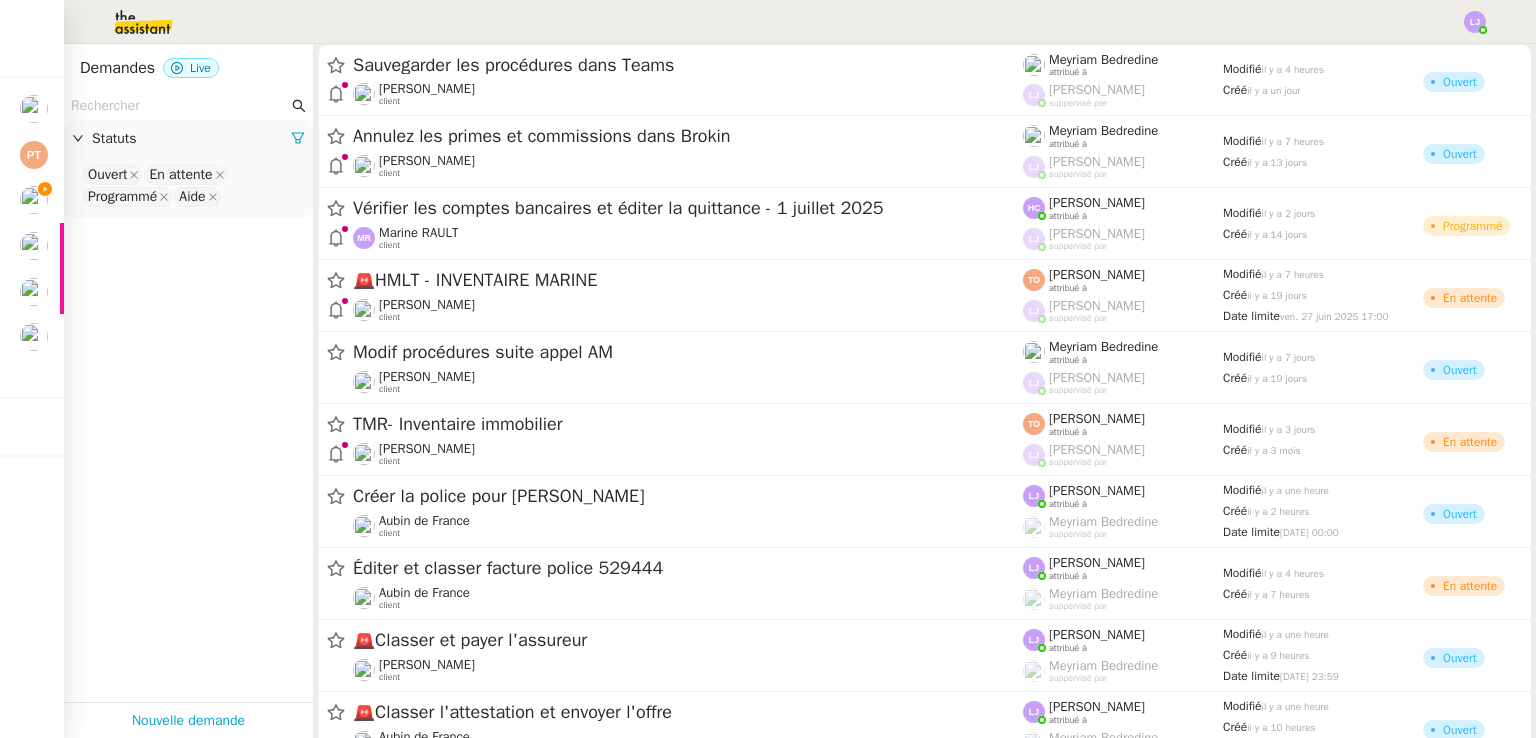 click 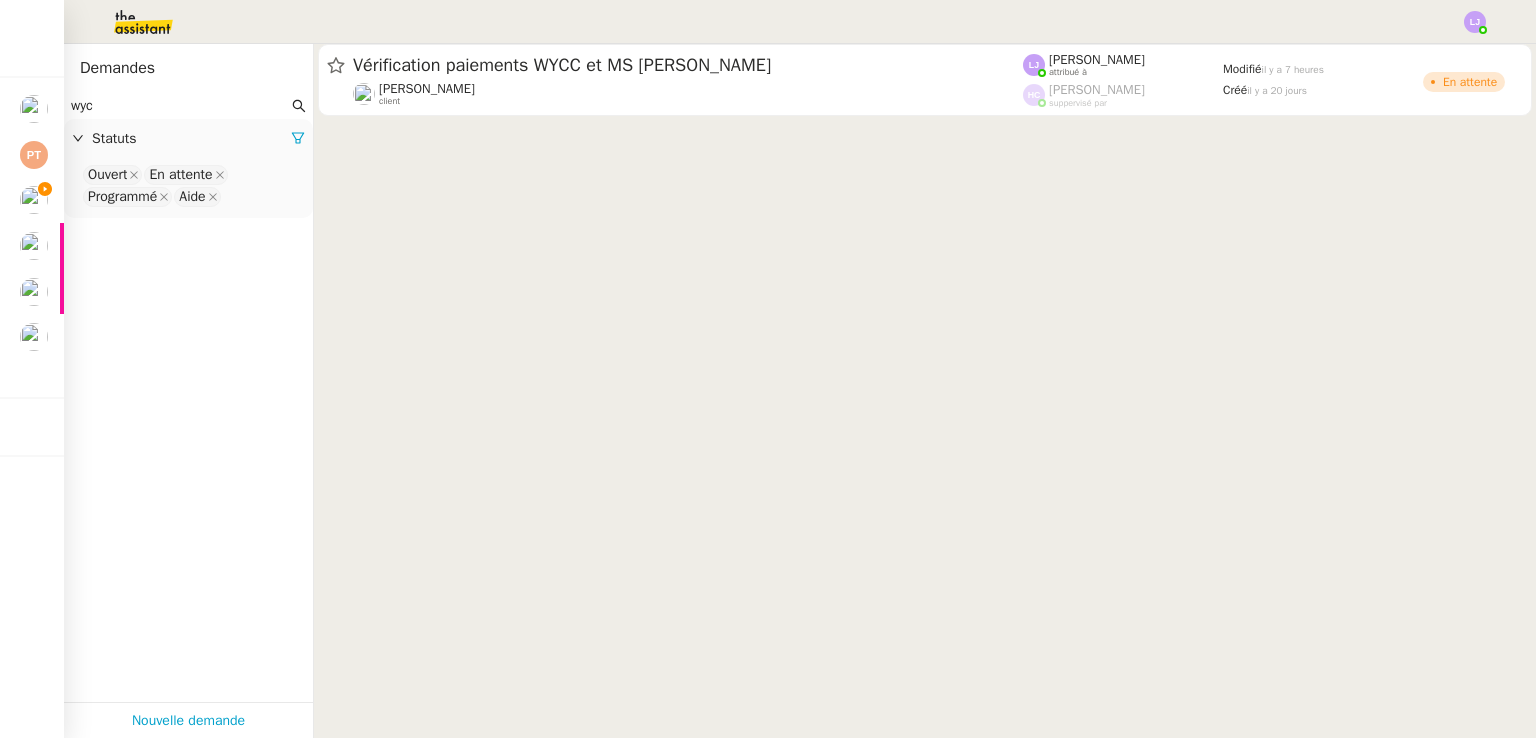 type on "wyc" 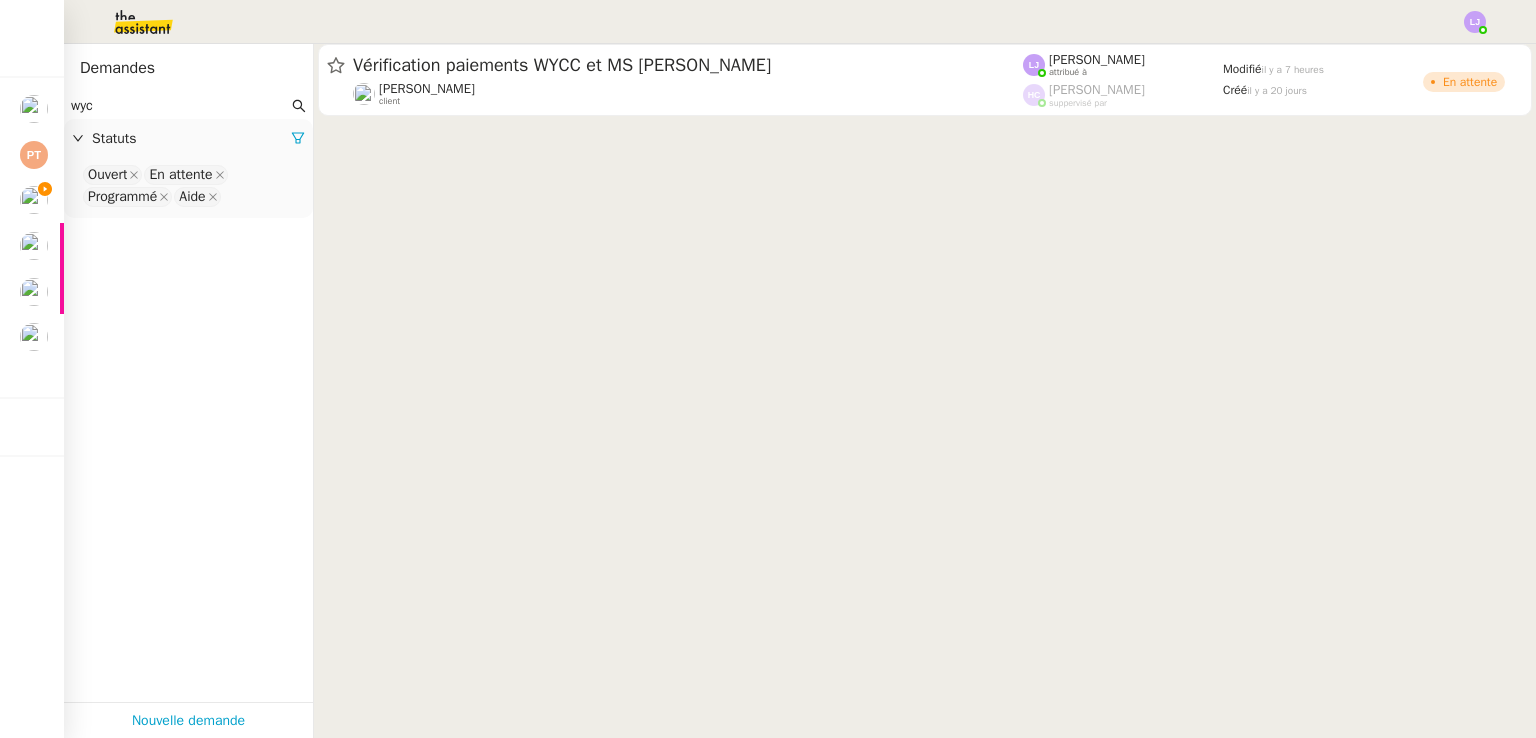 click on "Vérification paiements WYCC et MS AMLIN  Sophie Mouraire    client    Léa Jonville    attribué à    Hannah Cassar    suppervisé par    Modifié   il y a 7 heures  Créé   il y a 20 jours   En attente" 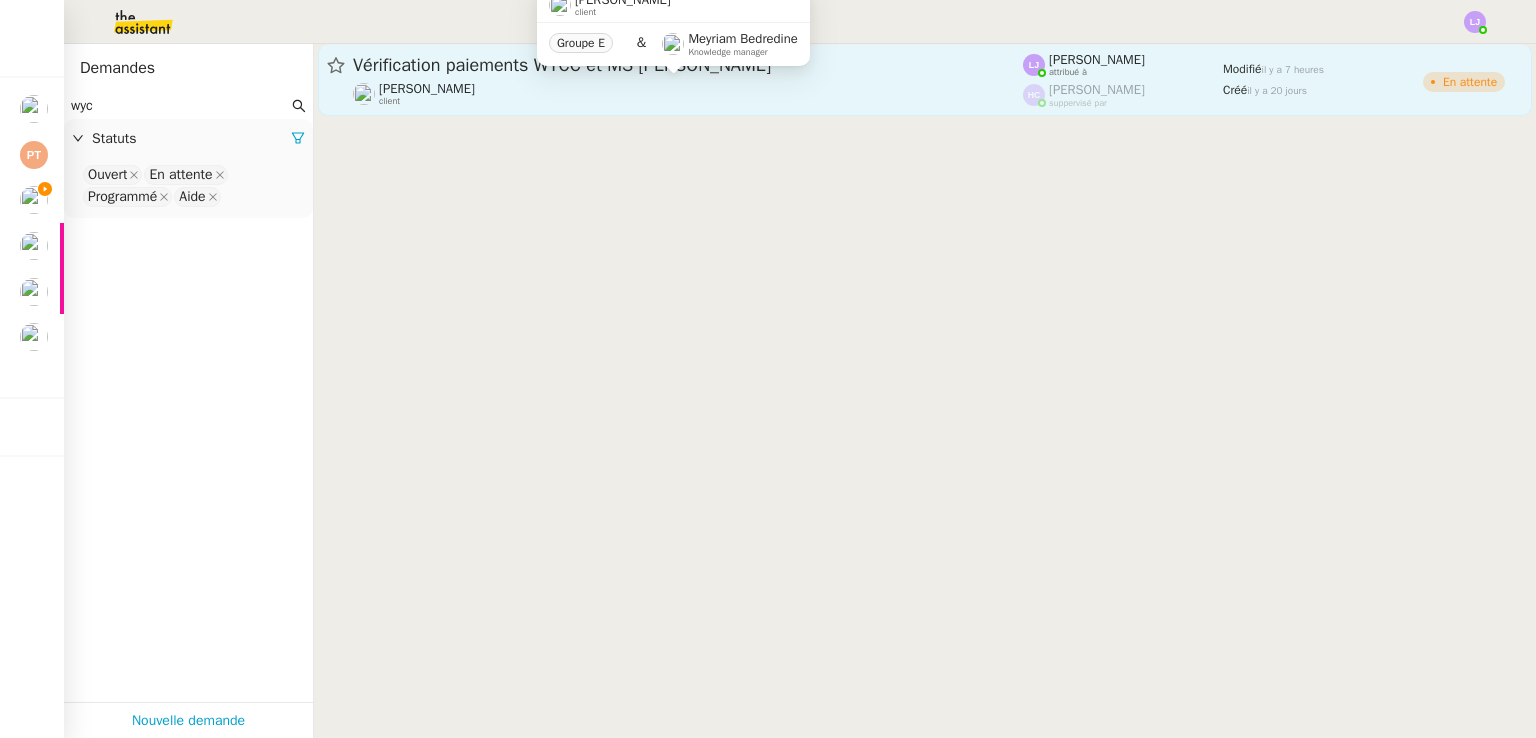 click on "Sophie Mouraire    client" 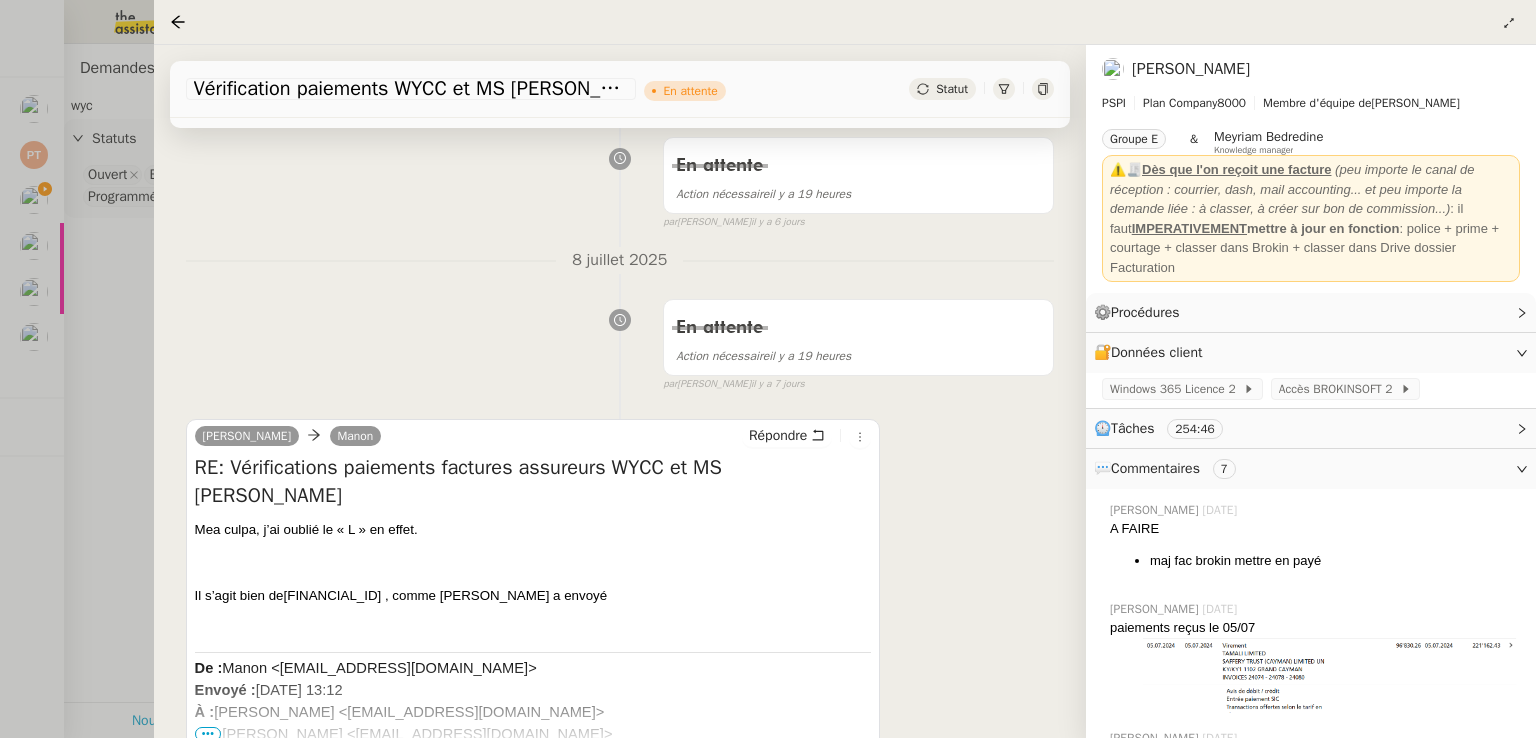 scroll, scrollTop: 1159, scrollLeft: 0, axis: vertical 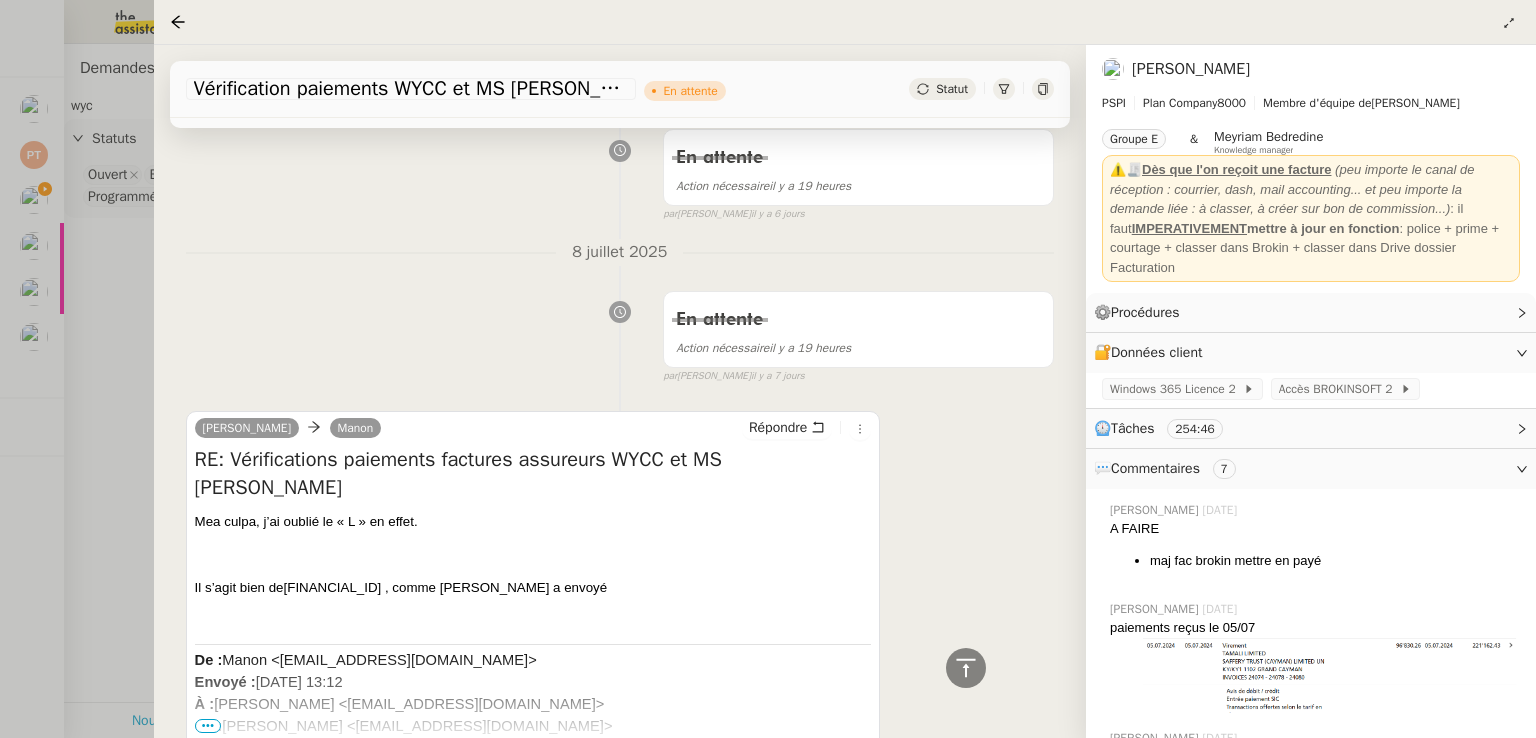 drag, startPoint x: 438, startPoint y: 558, endPoint x: 287, endPoint y: 554, distance: 151.05296 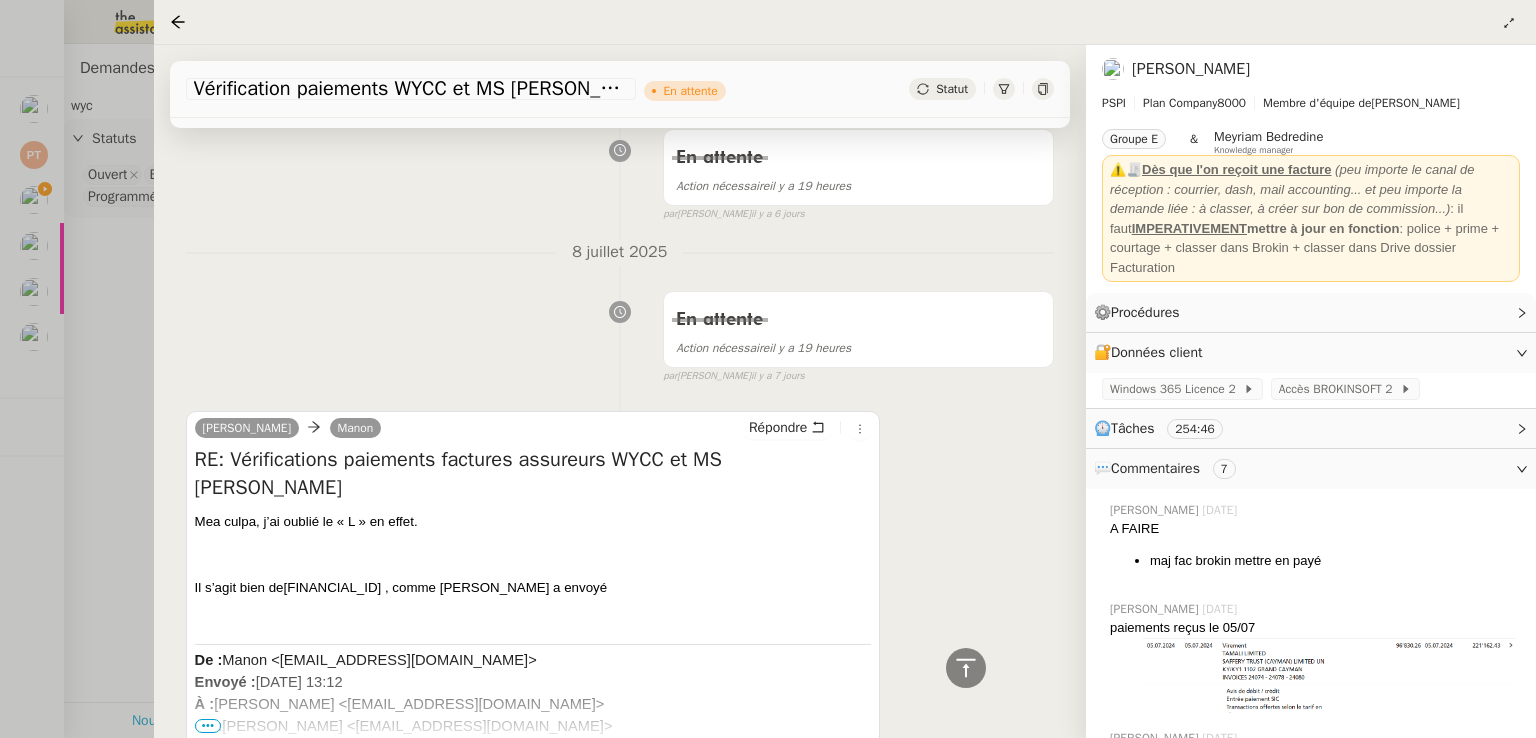 click on "NL19 ABNA 0433 5863 38" at bounding box center [333, 587] 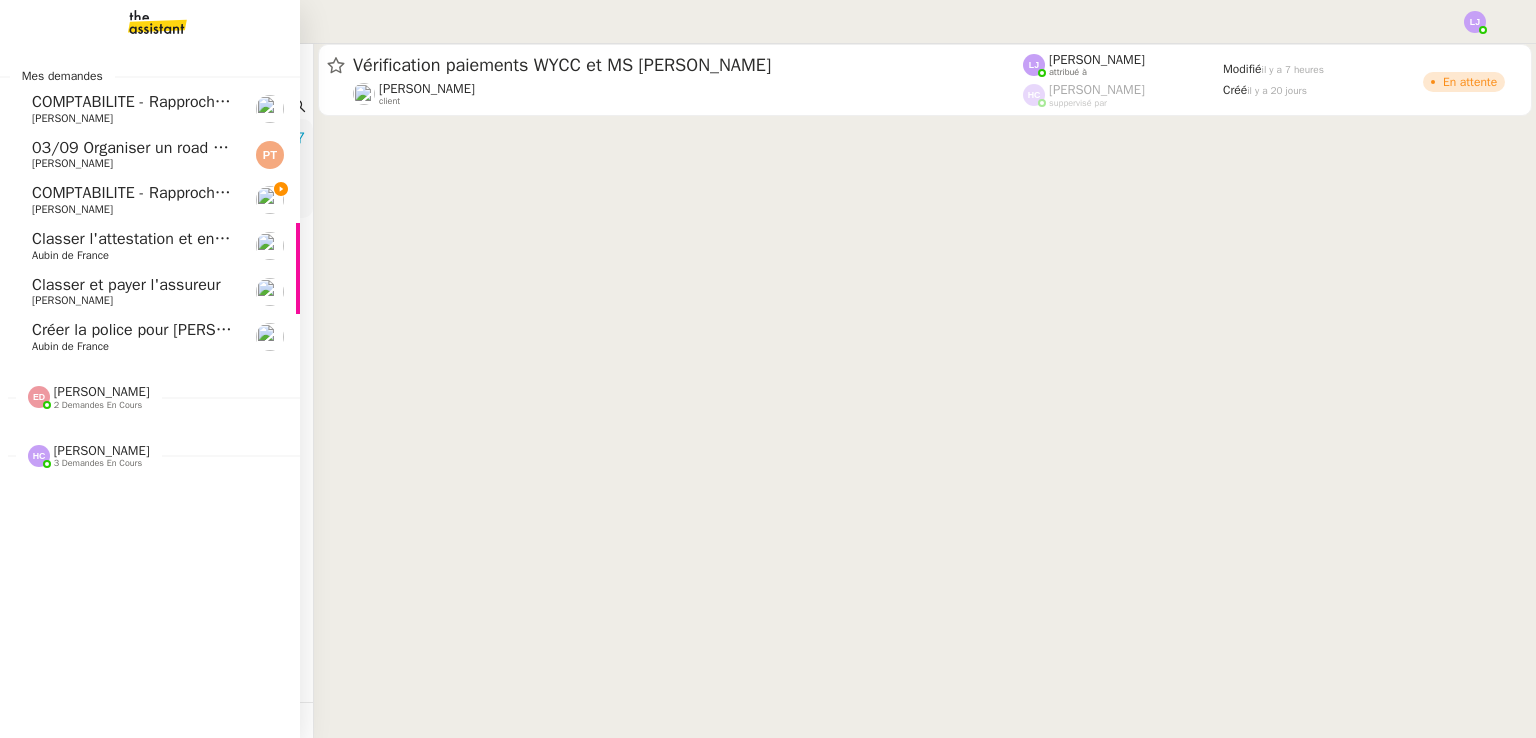 click on "COMPTABILITE - Rapprochement bancaire - 14 juillet 2025" 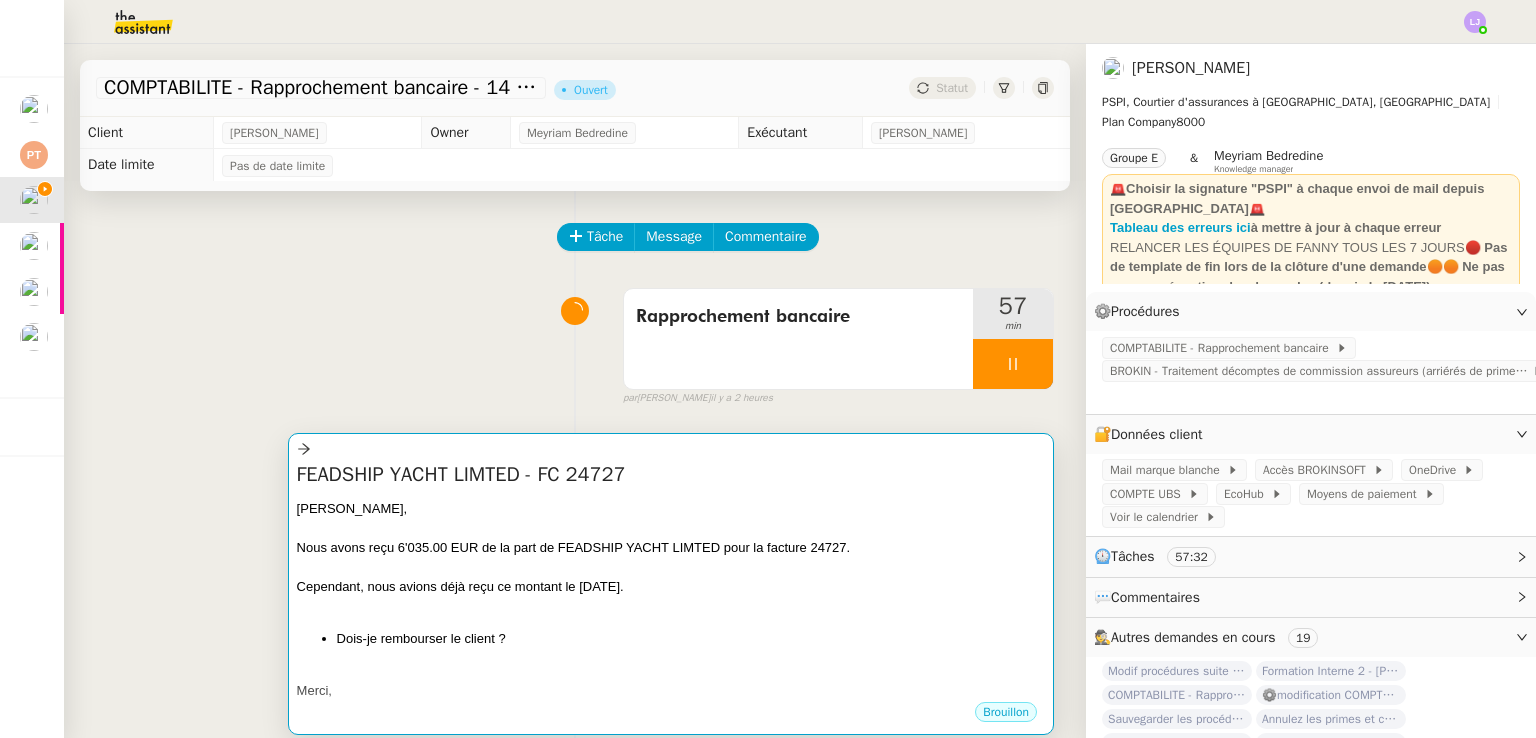 click at bounding box center (671, 567) 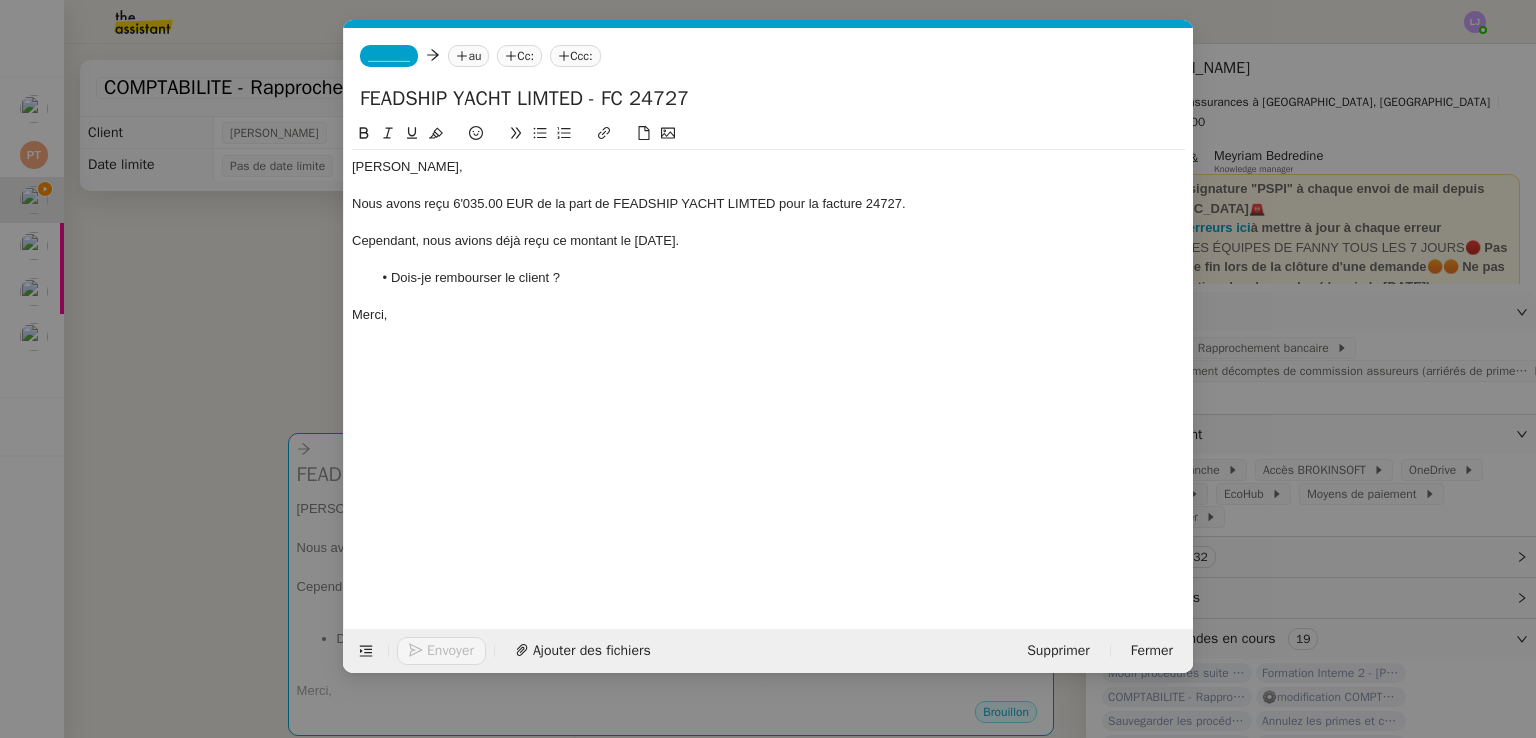 scroll, scrollTop: 0, scrollLeft: 42, axis: horizontal 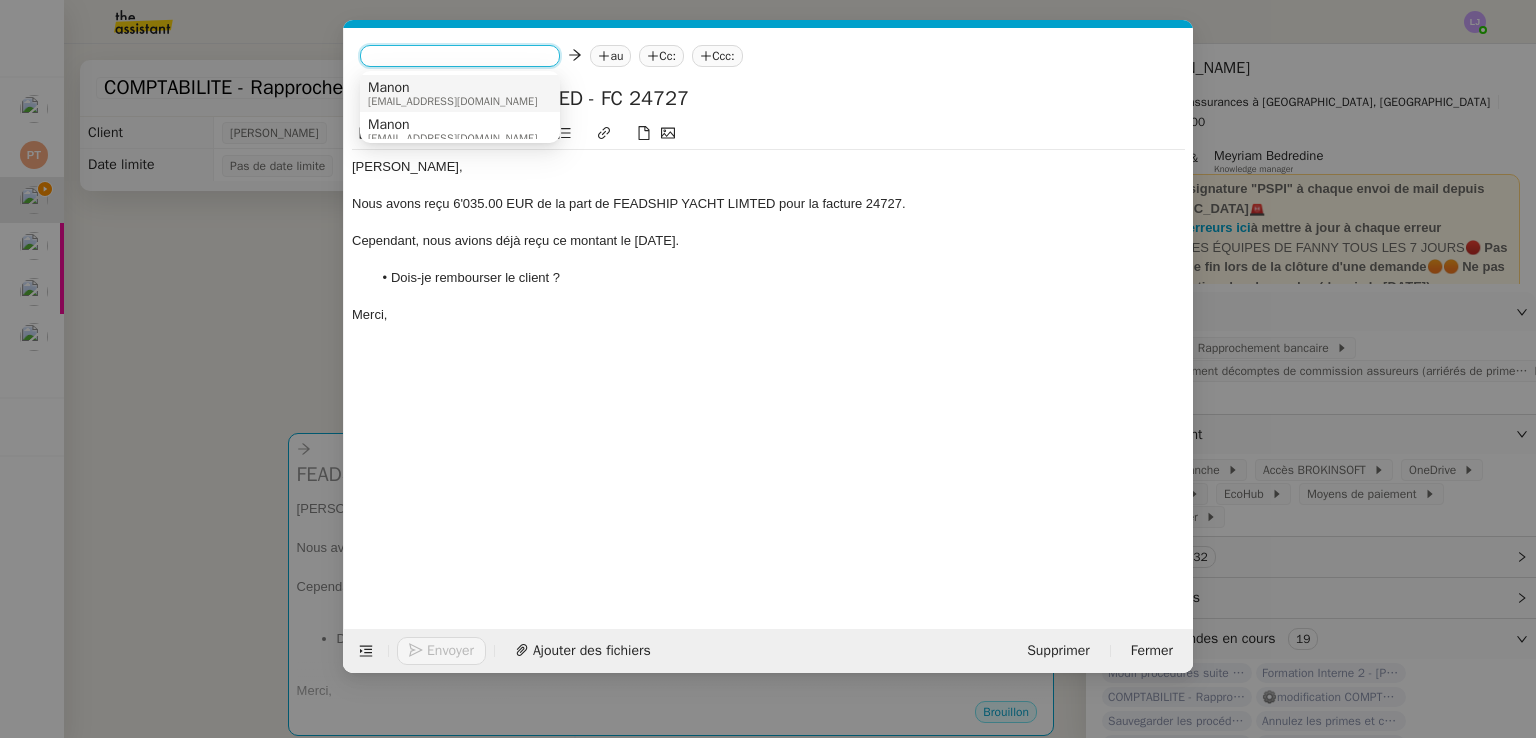 click on "Manon" at bounding box center (452, 88) 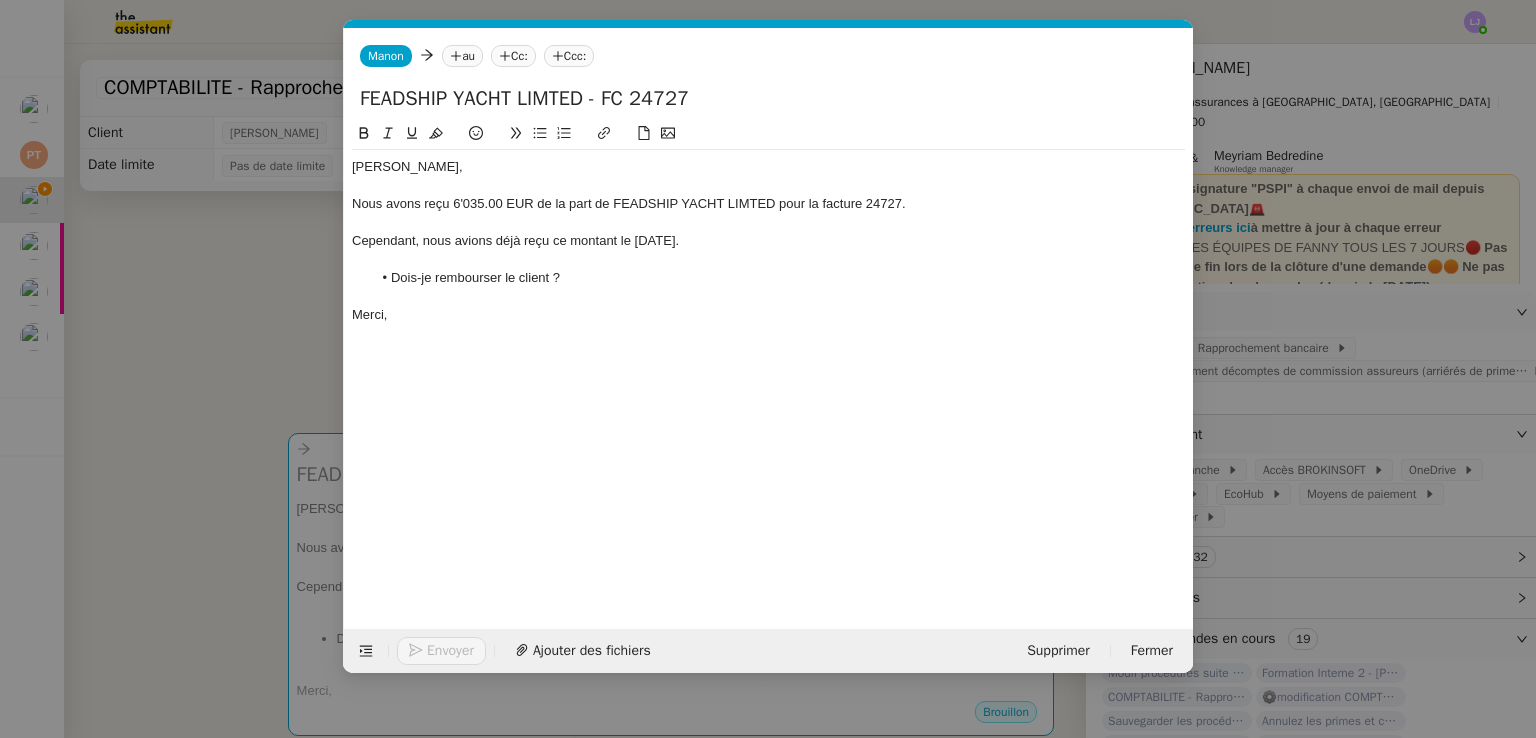click 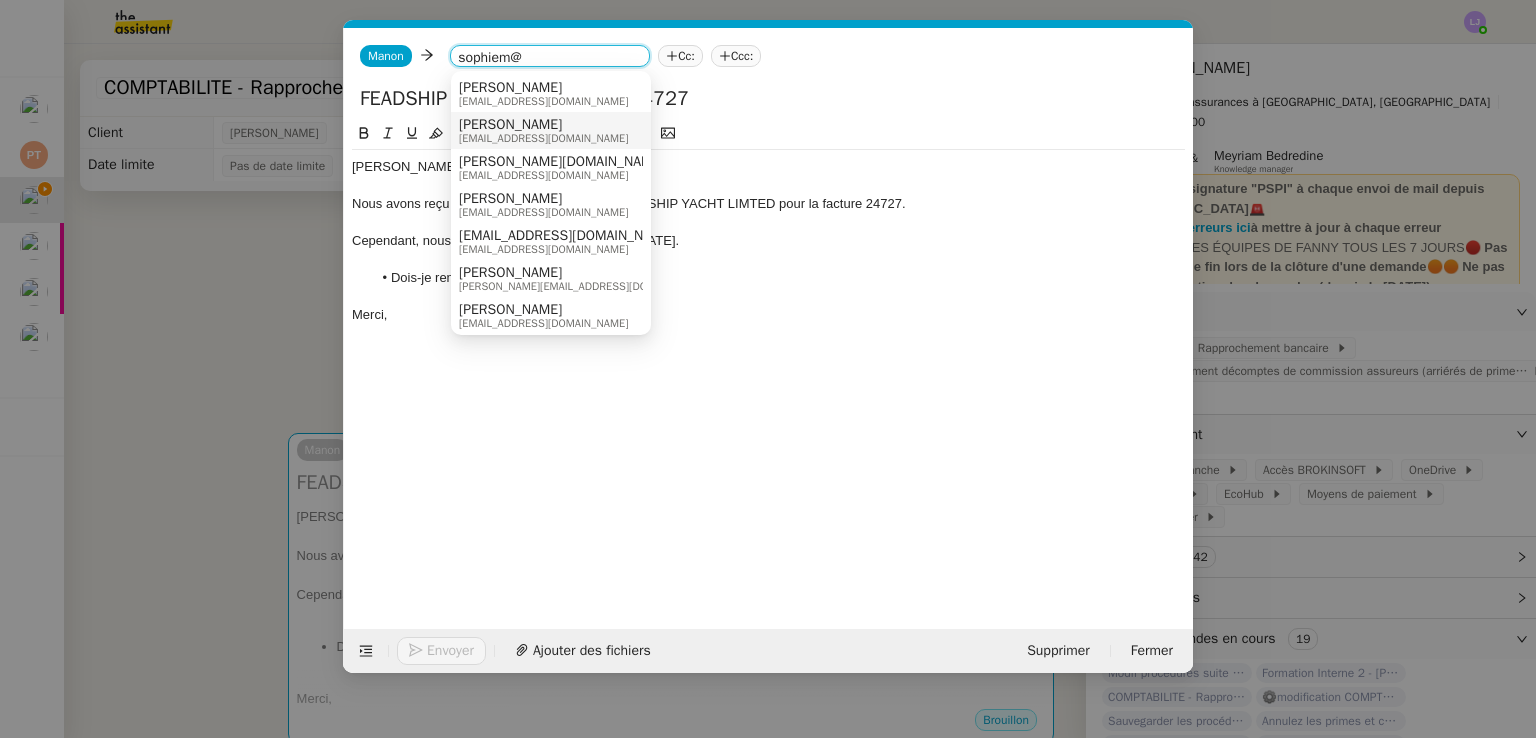 type on "sophiem@" 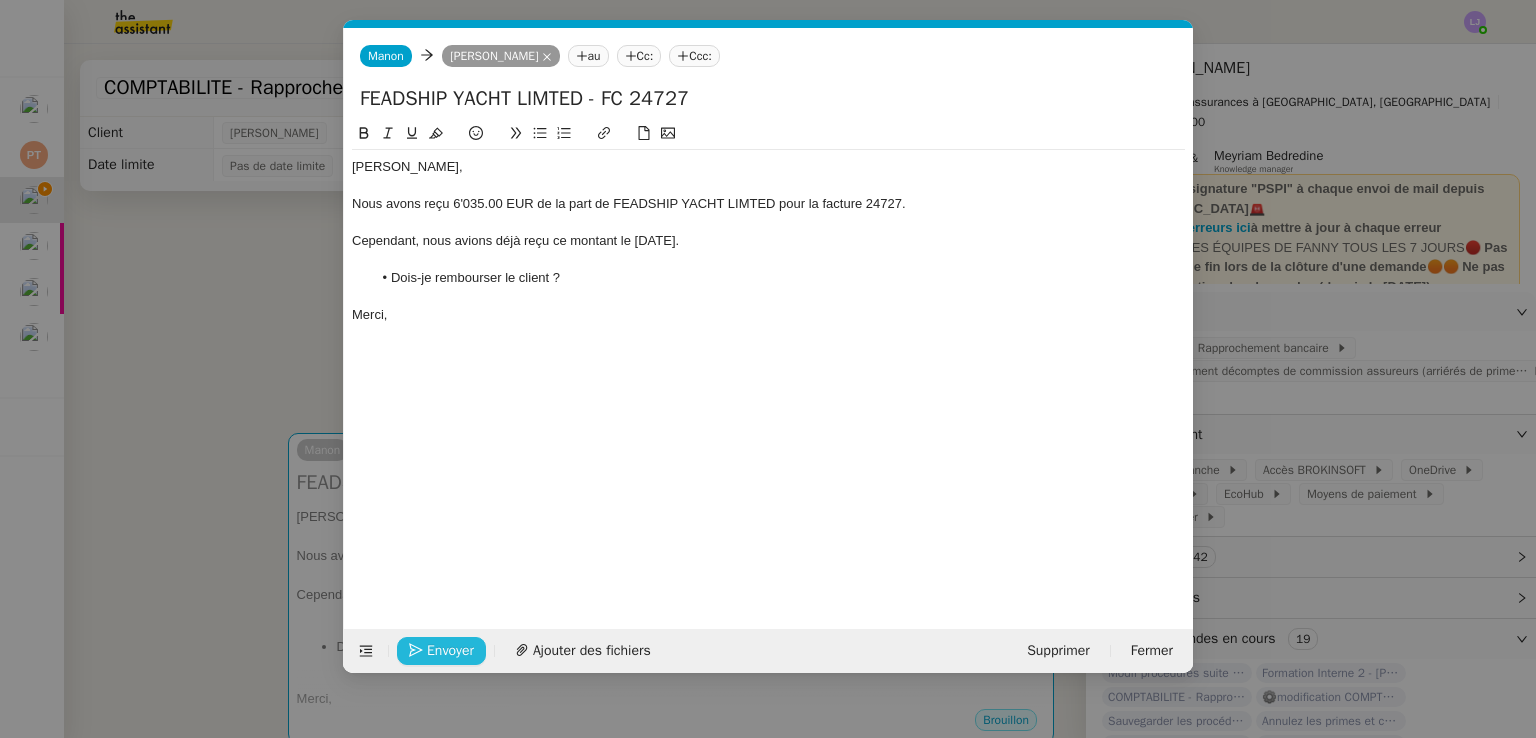 click on "Envoyer" 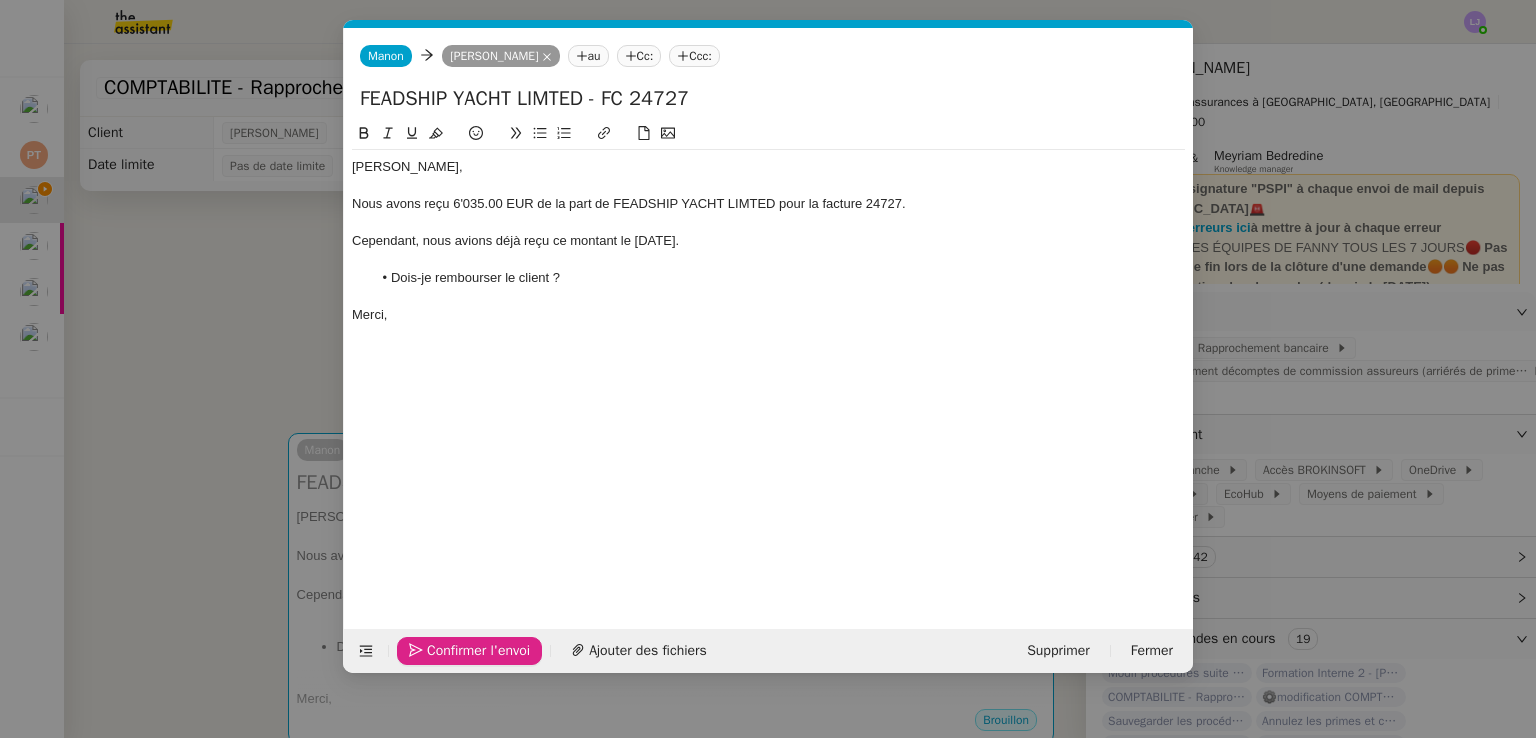 click on "Confirmer l'envoi" 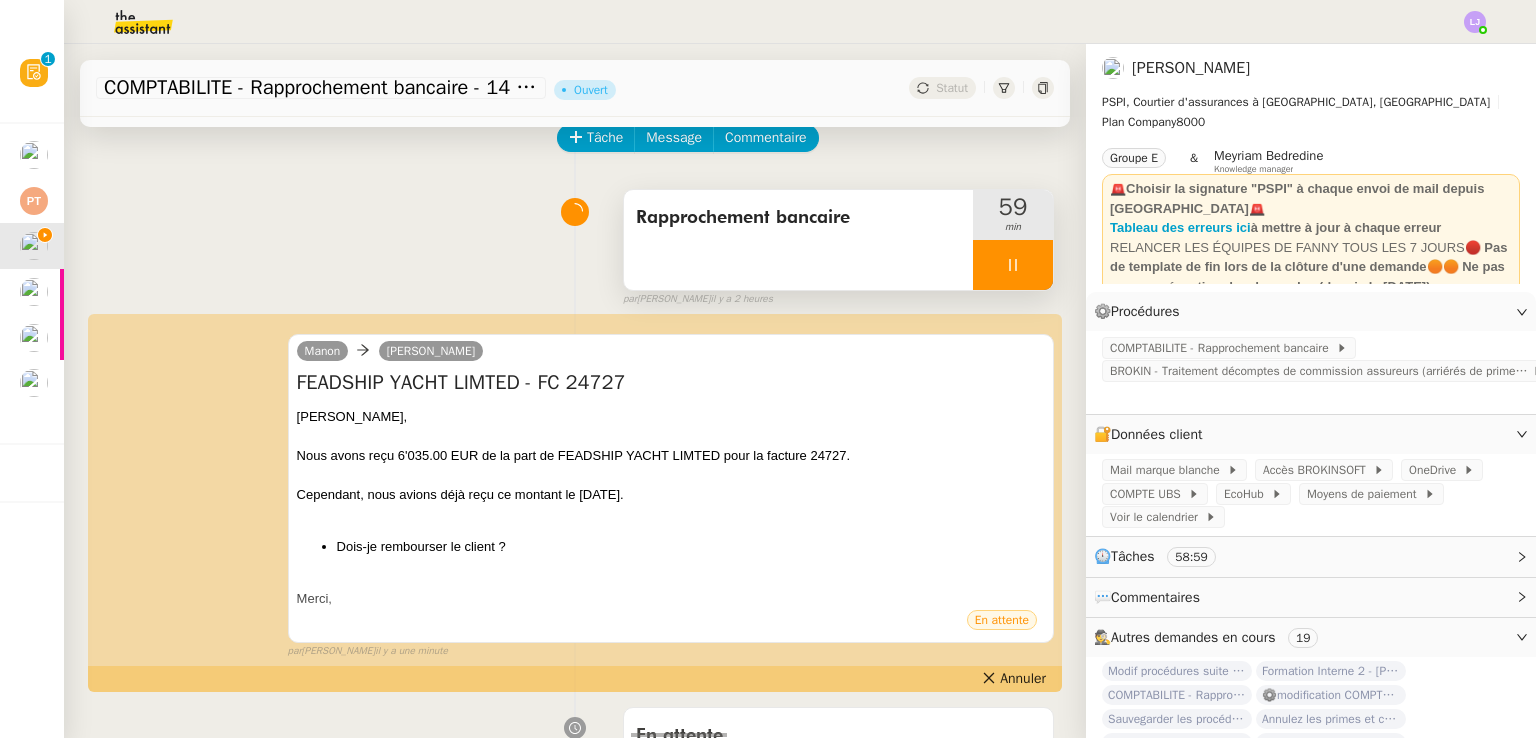 scroll, scrollTop: 100, scrollLeft: 0, axis: vertical 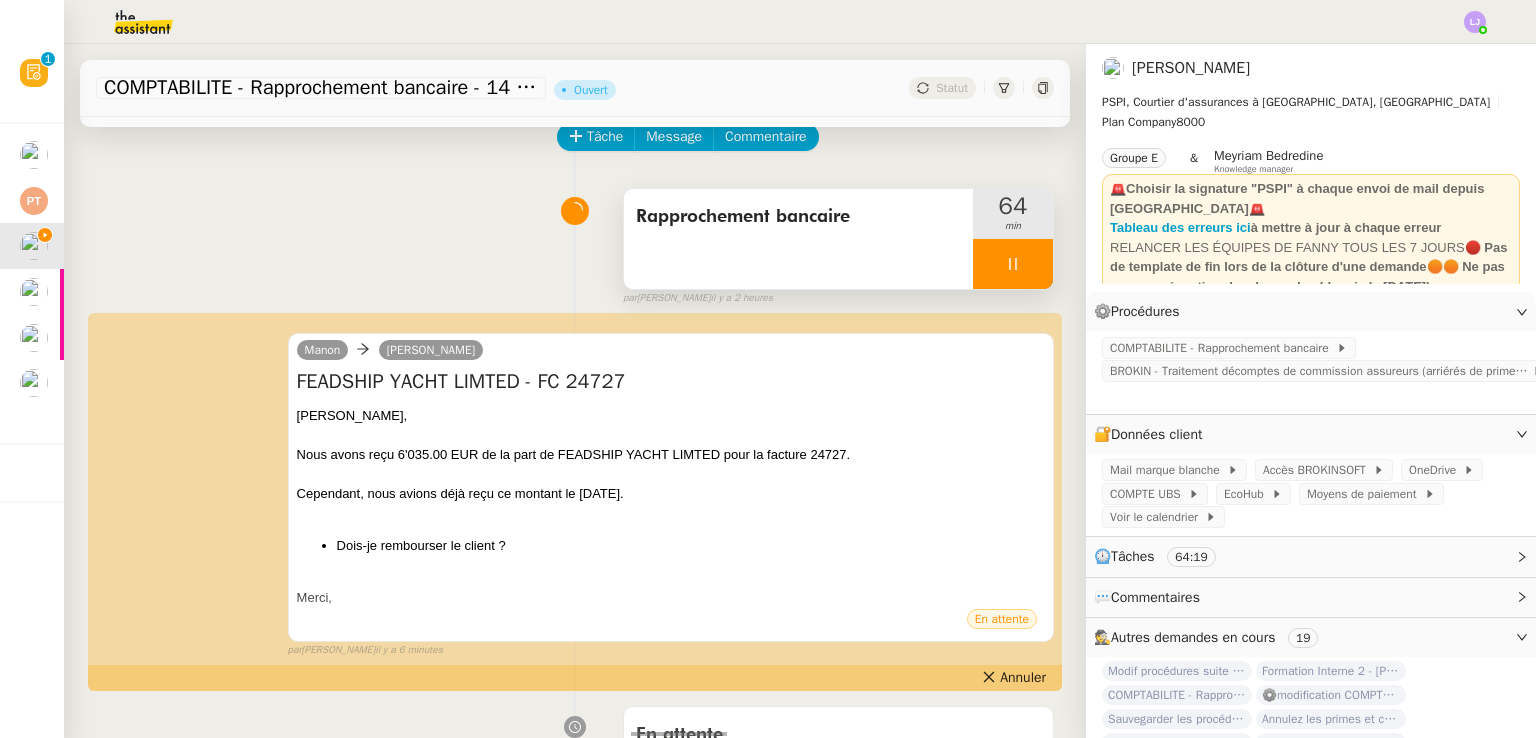 click at bounding box center [1013, 264] 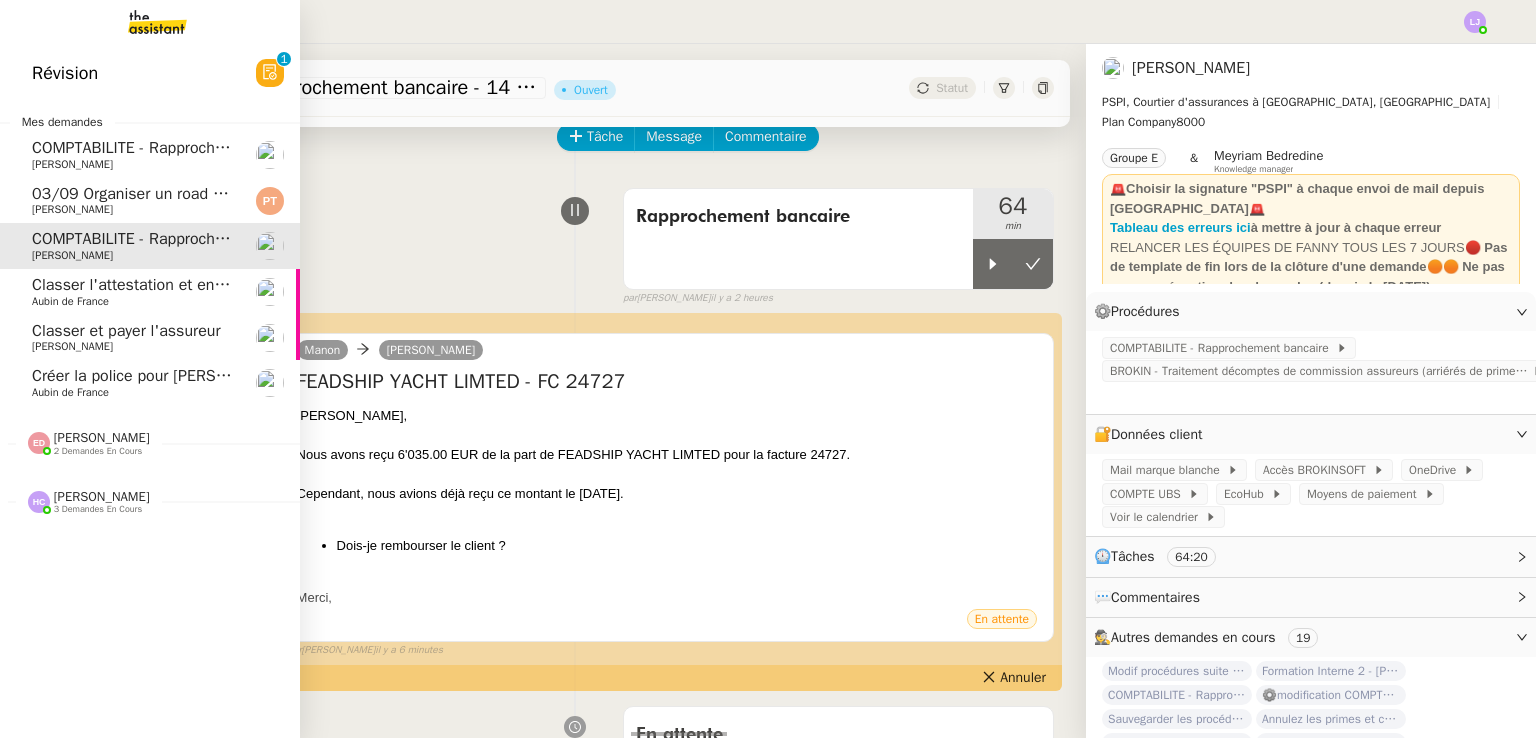 click on "Classer l'attestation et envoyer l'offre" 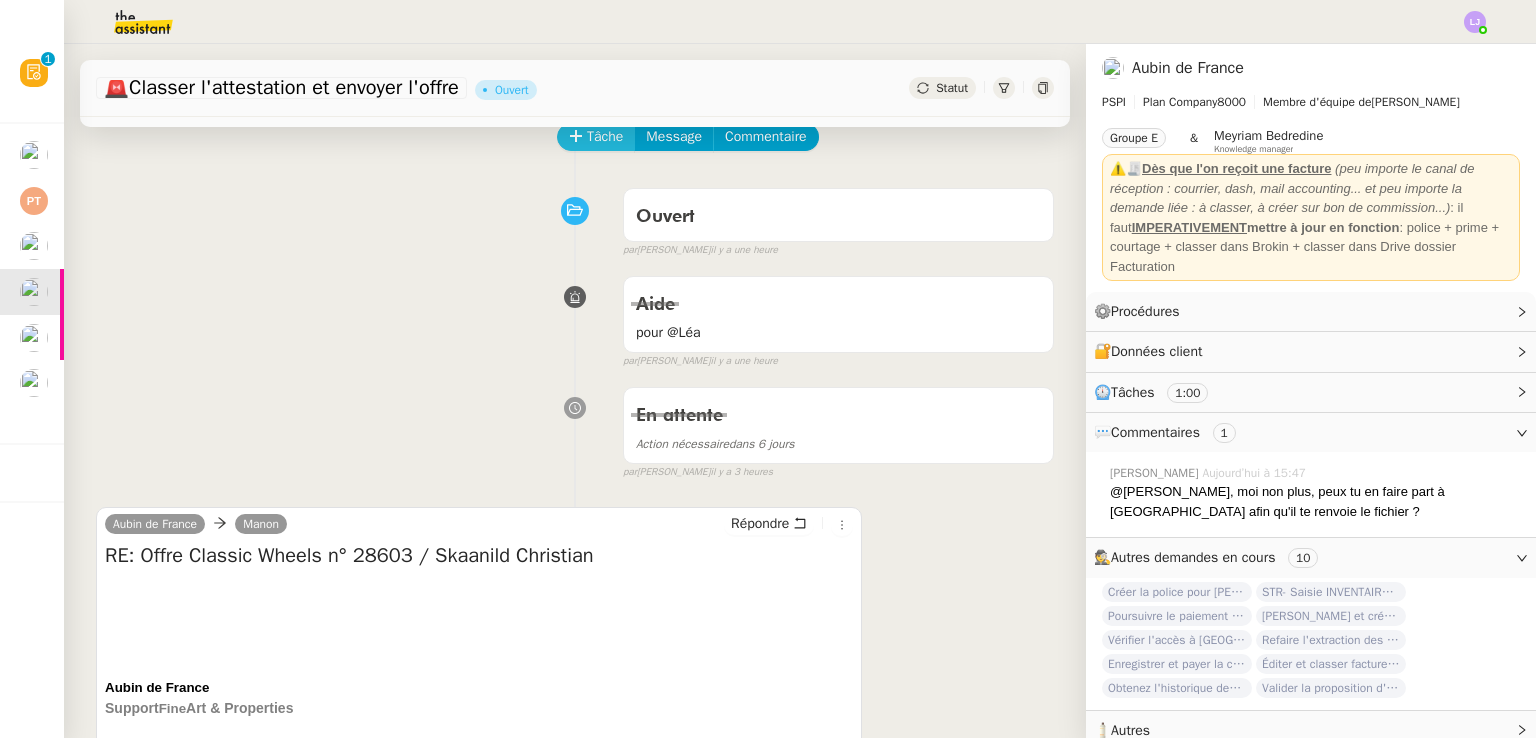 click on "Tâche" 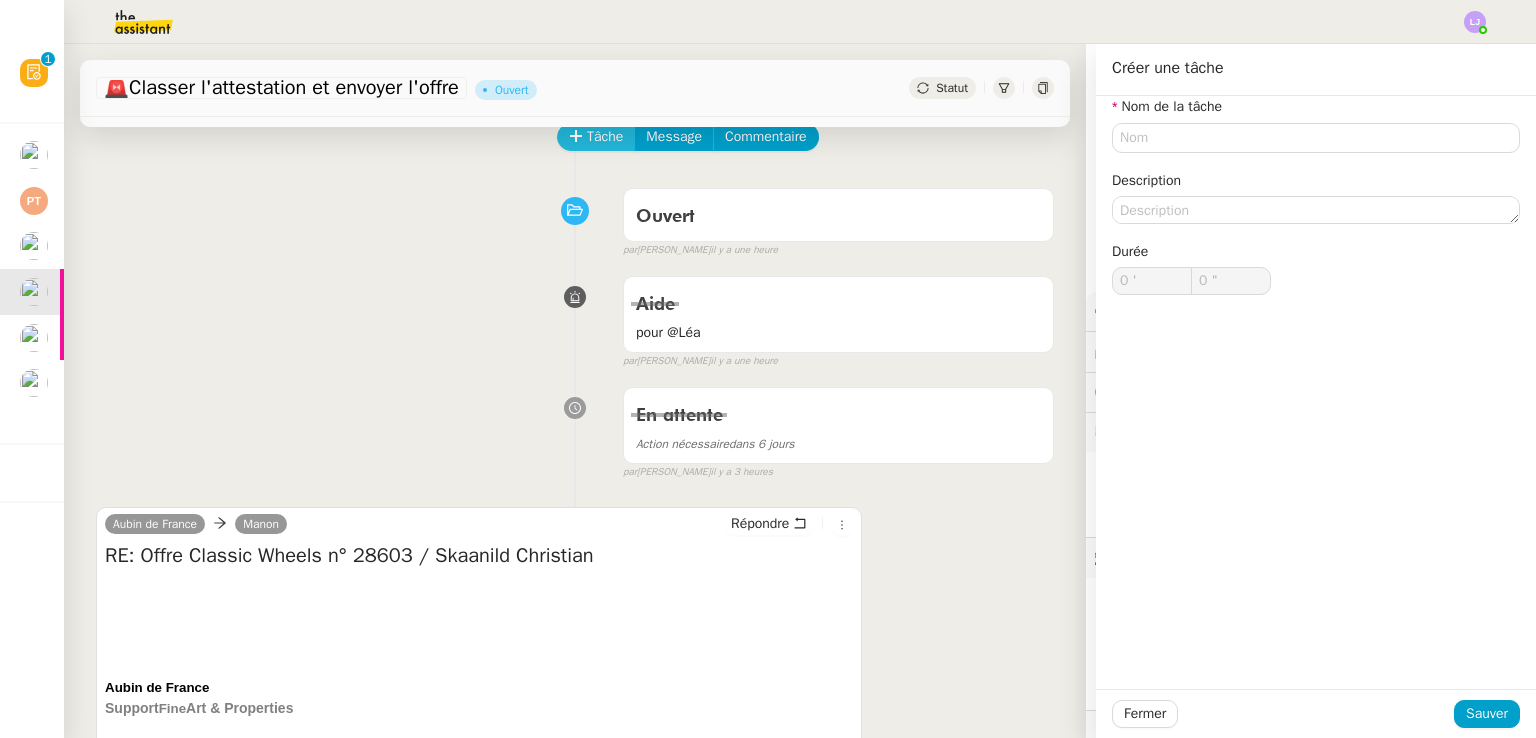 type 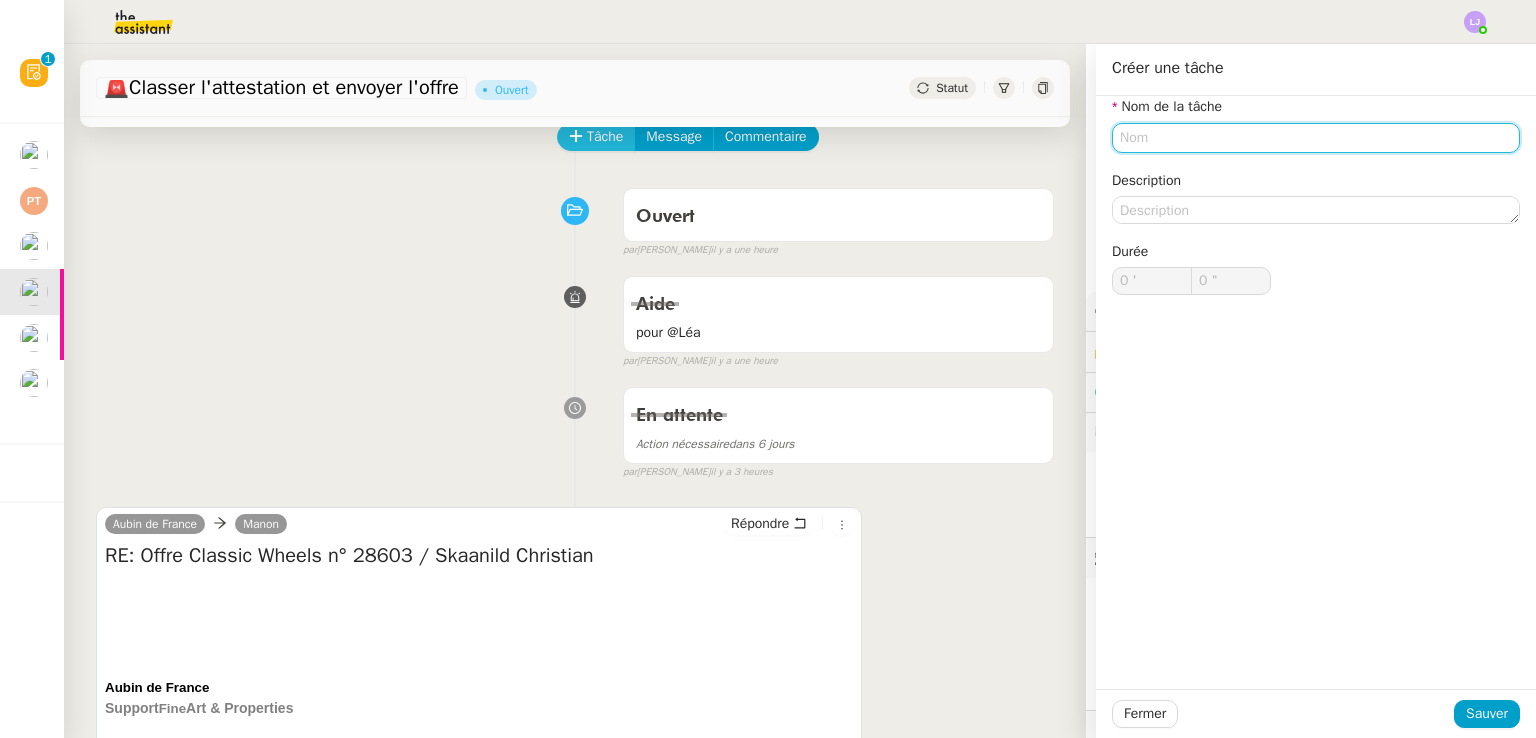 type on "l" 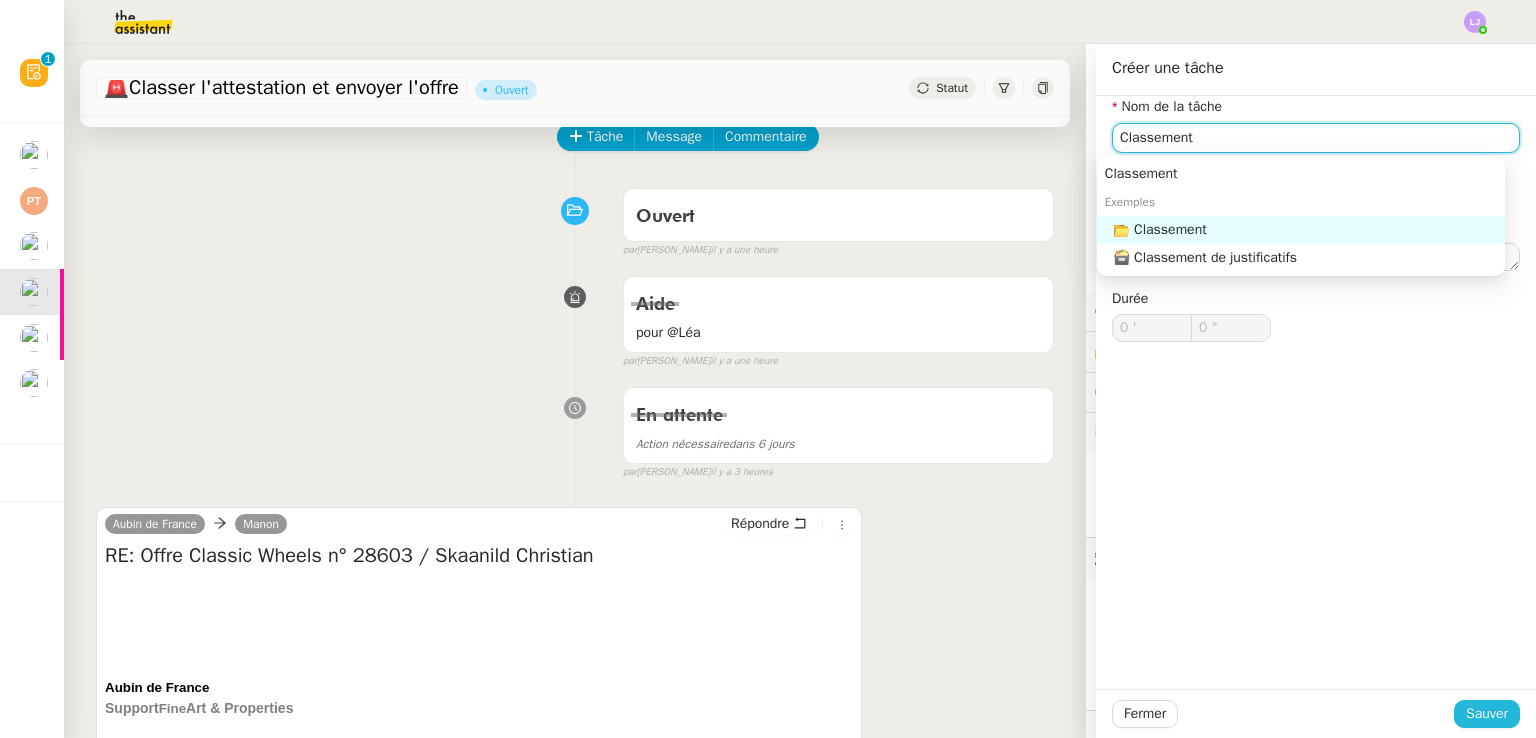 type on "Classement" 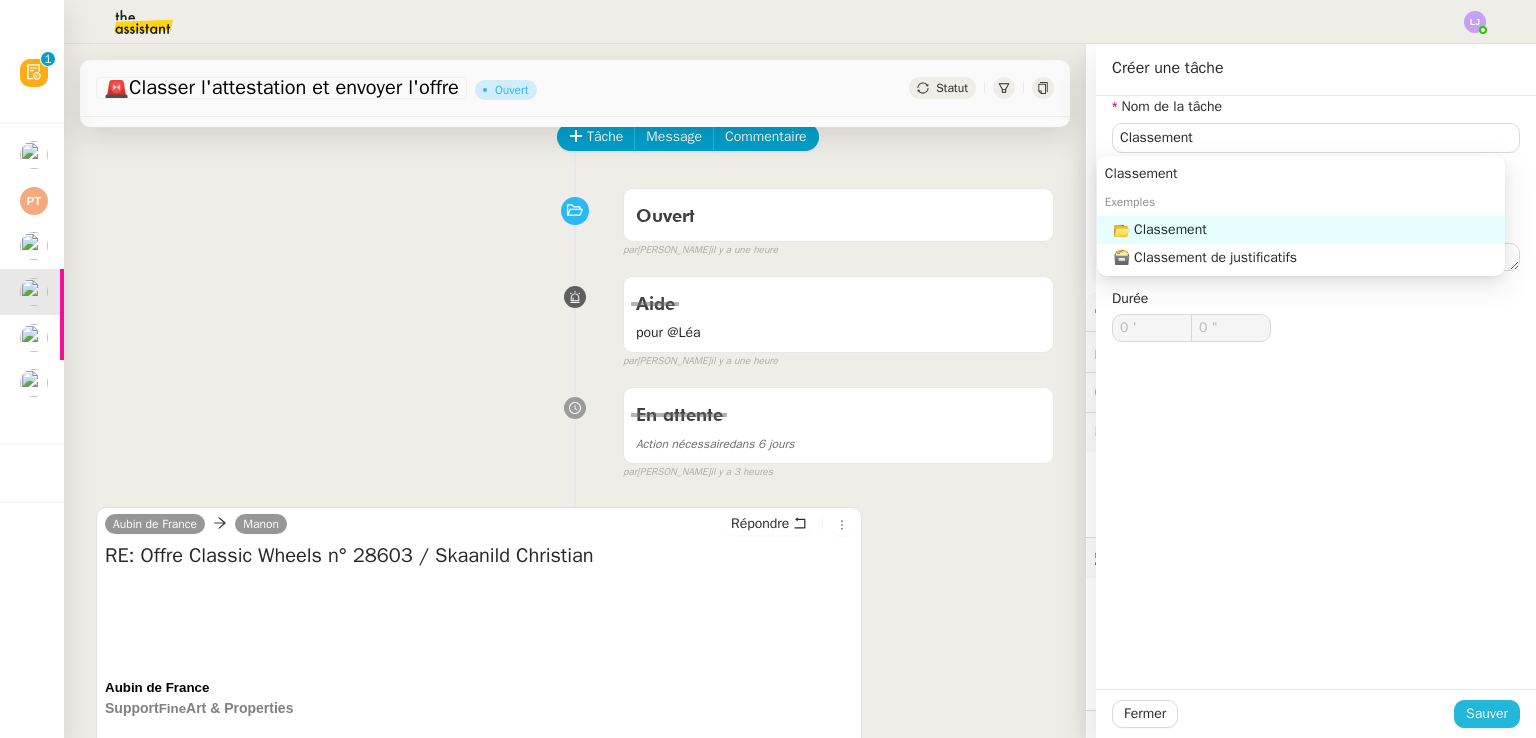 click on "Sauver" 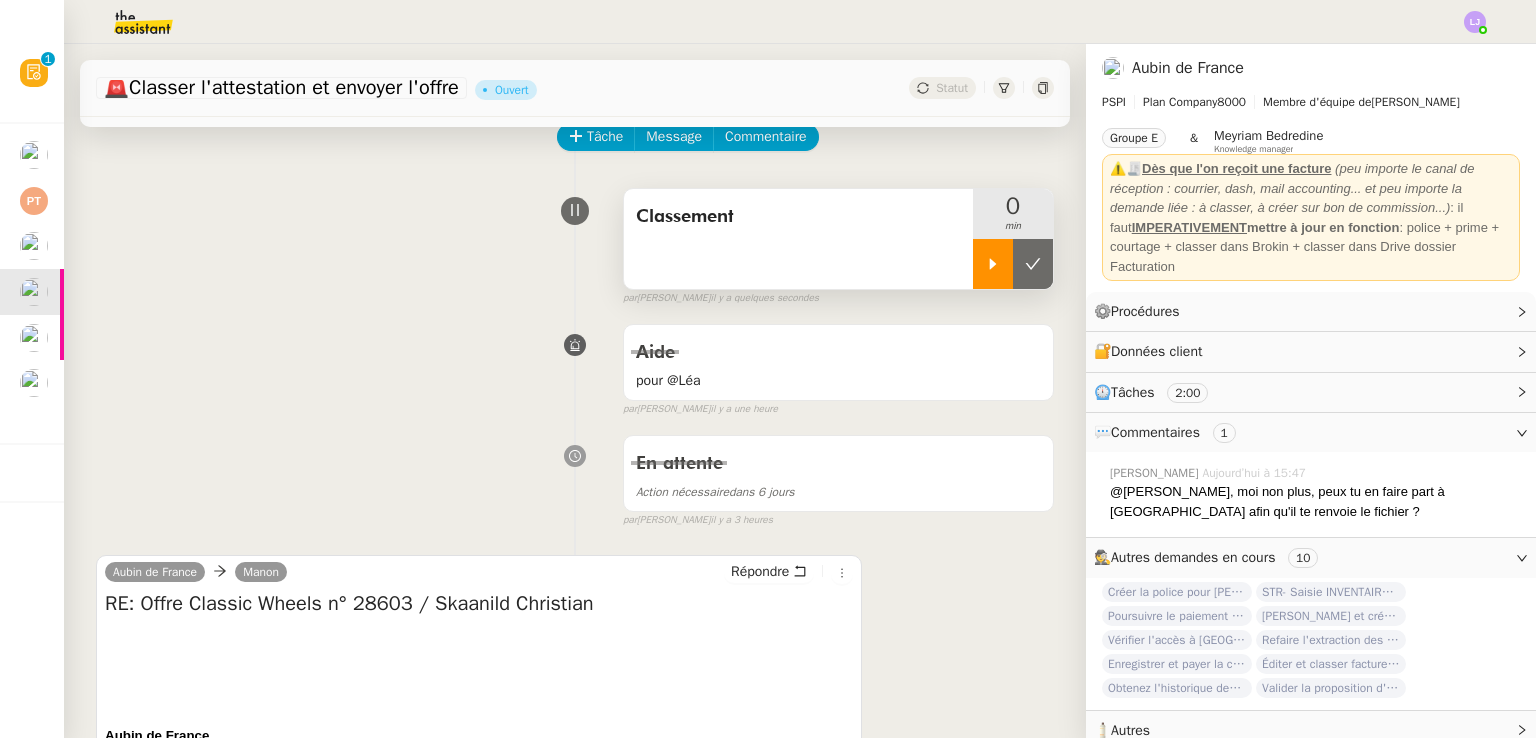 click 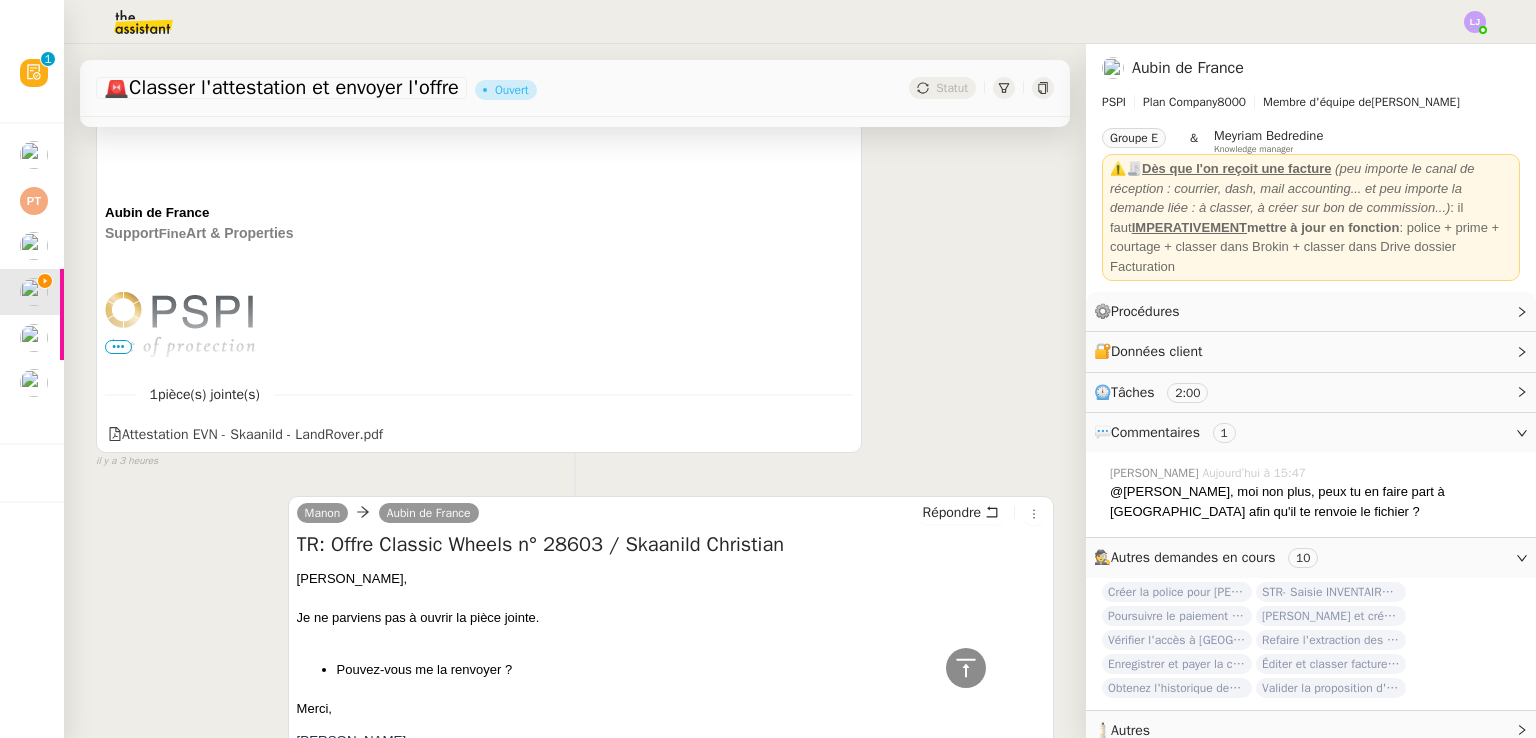 scroll, scrollTop: 1228, scrollLeft: 0, axis: vertical 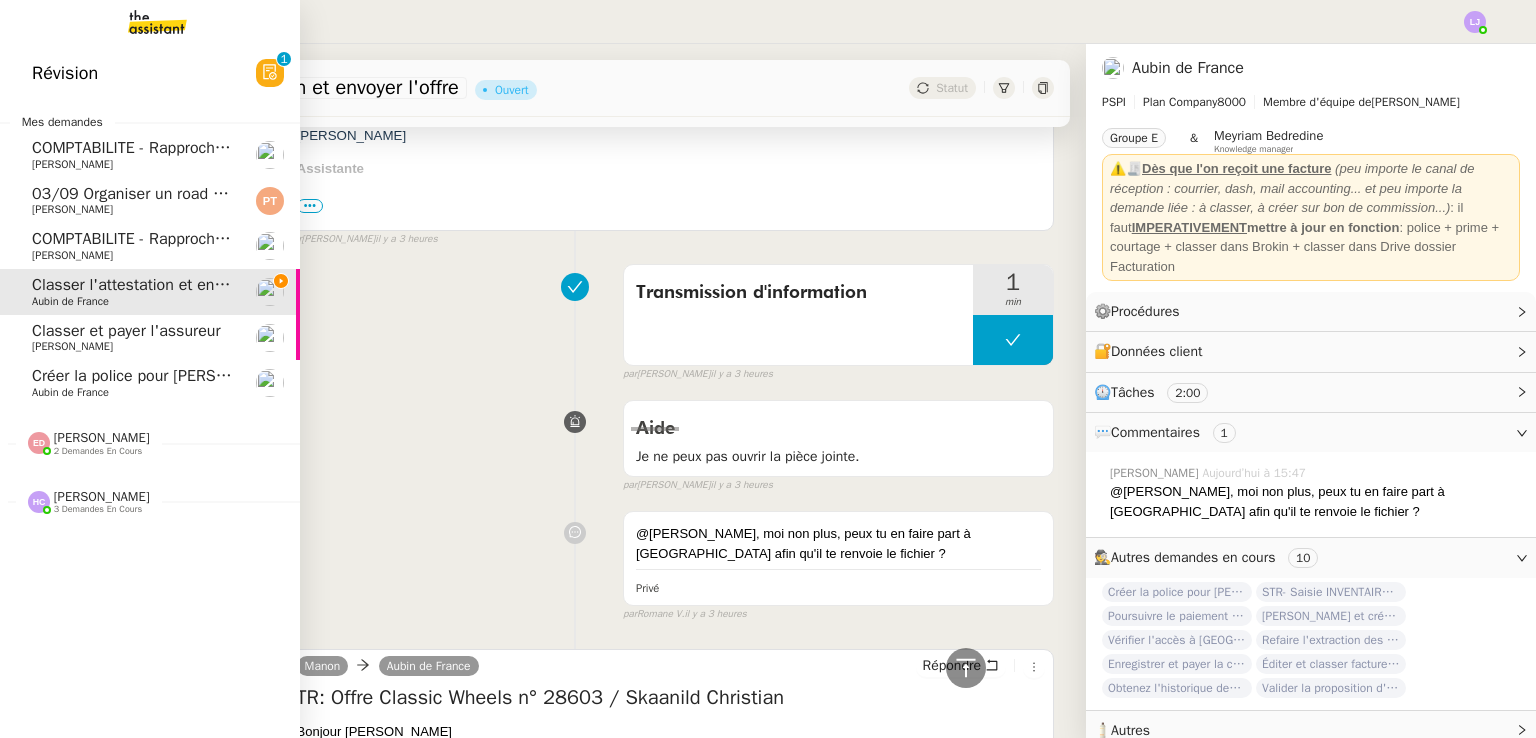 click on "Créer la police pour [PERSON_NAME]    [PERSON_NAME] de [GEOGRAPHIC_DATA]" 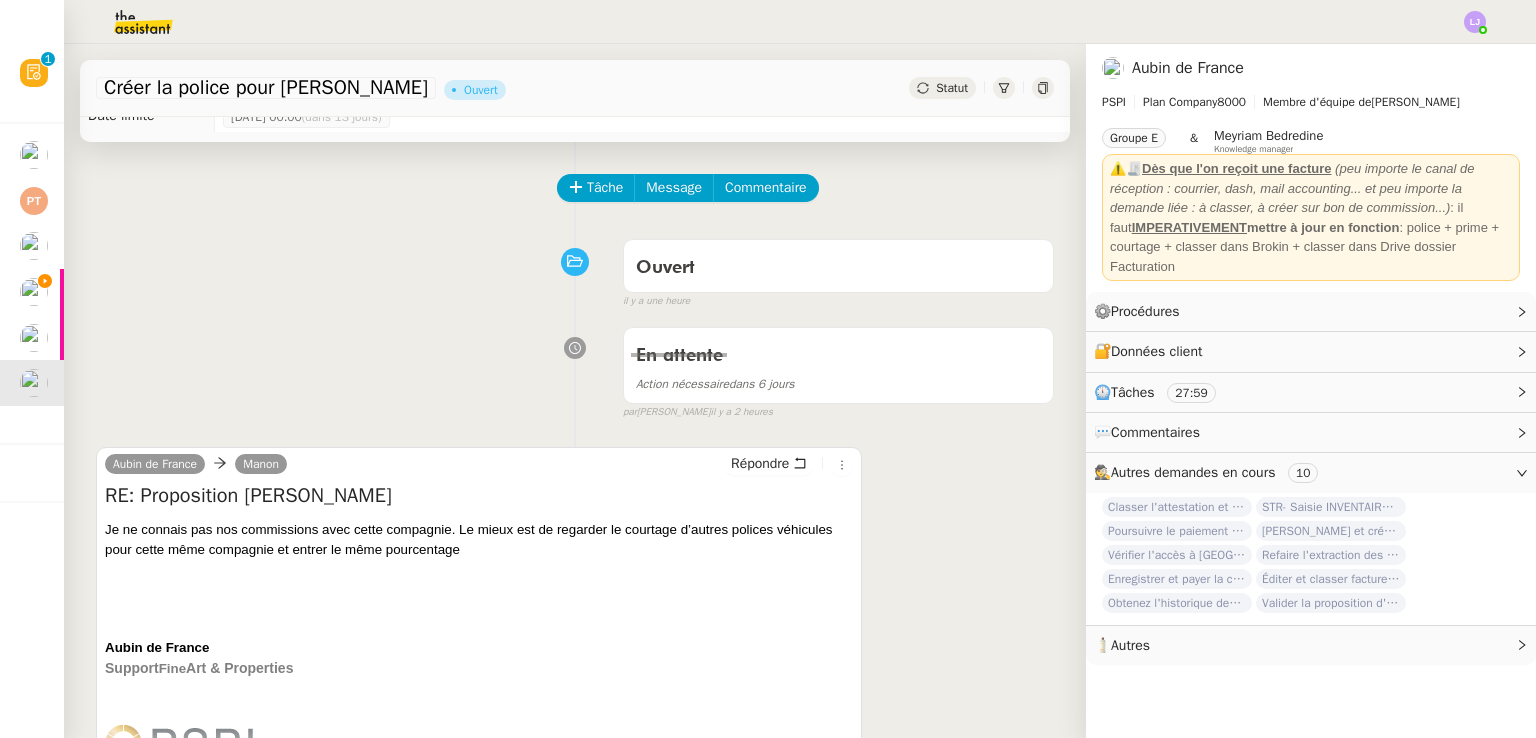 scroll, scrollTop: 44, scrollLeft: 0, axis: vertical 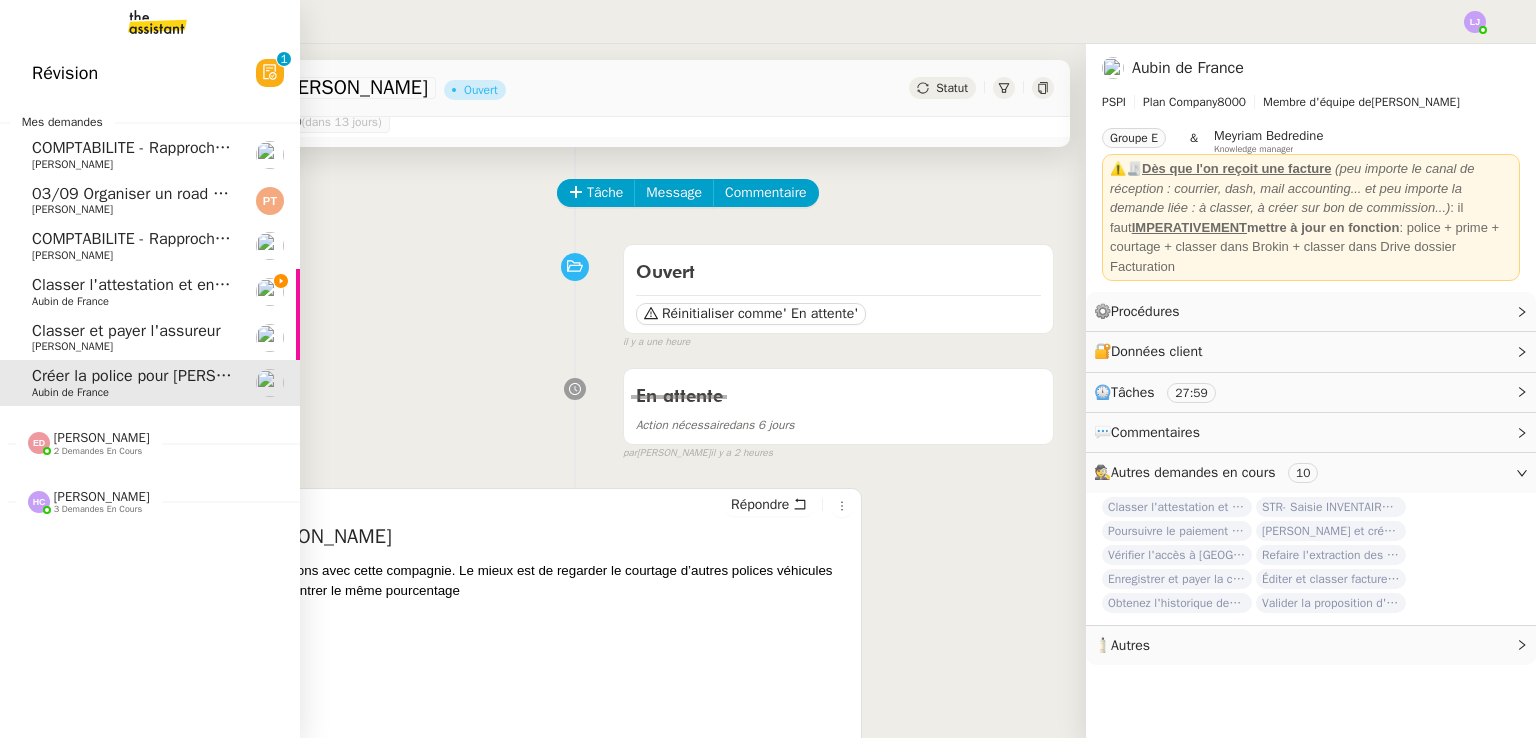click on "Classer et payer l'assureur    Sophie Mouraire" 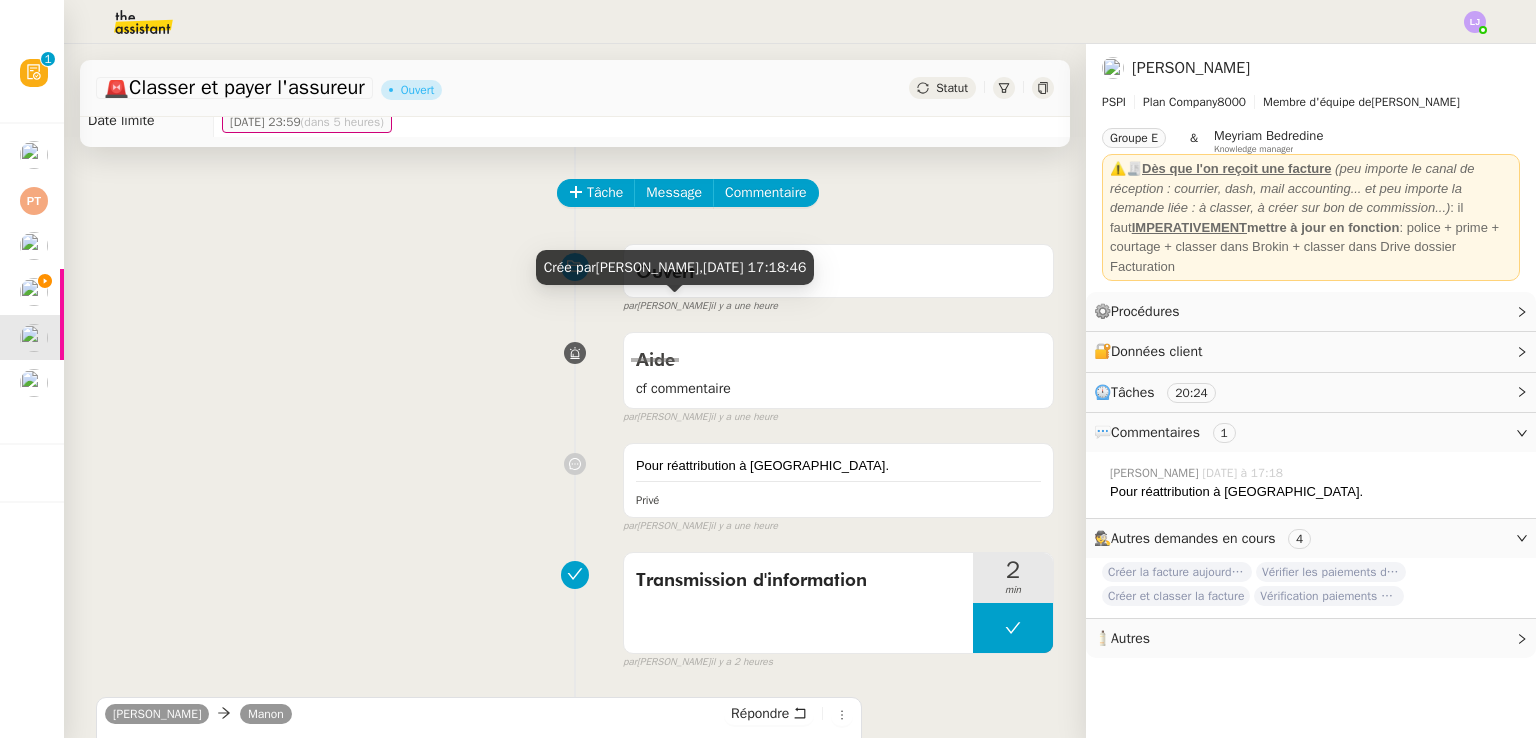 scroll, scrollTop: 0, scrollLeft: 0, axis: both 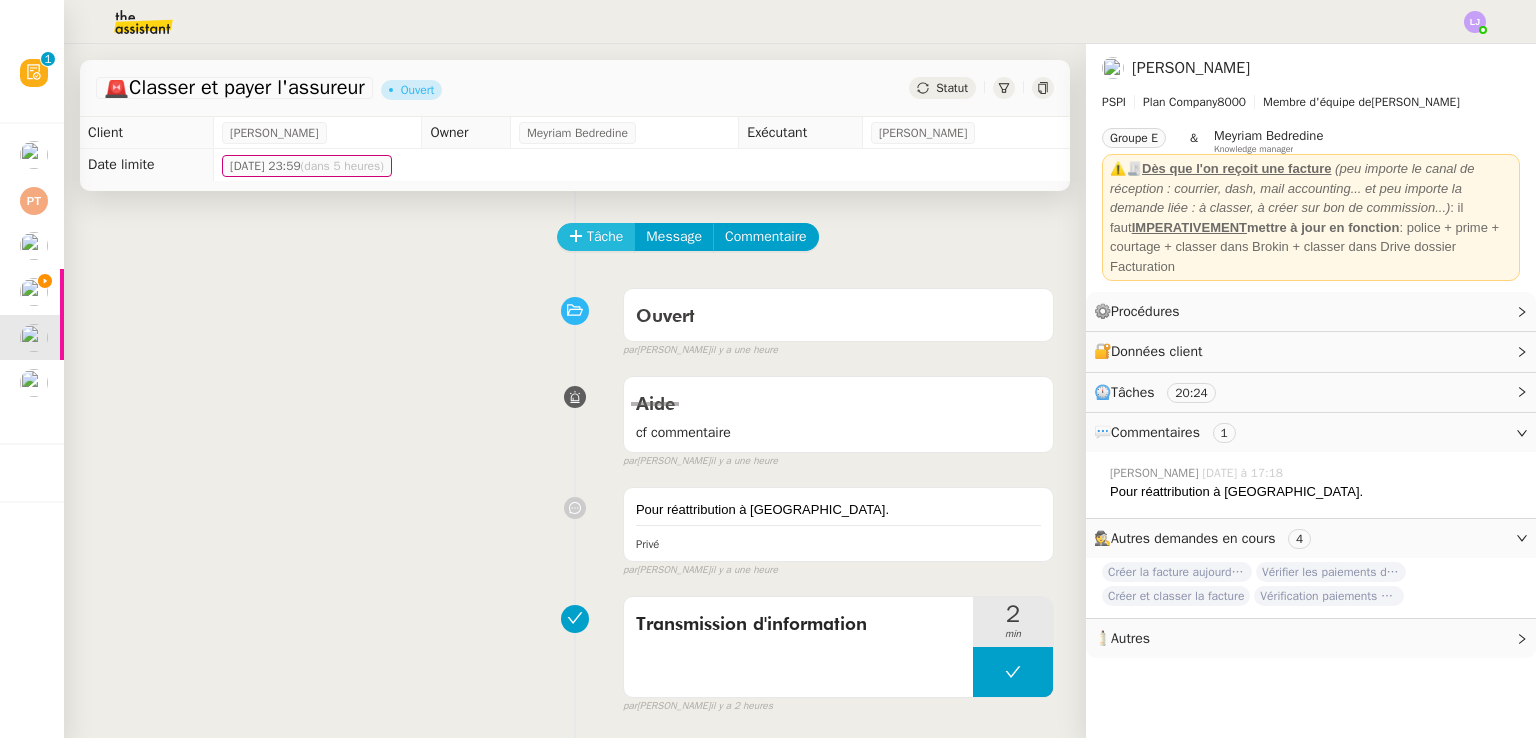 click on "Tâche" 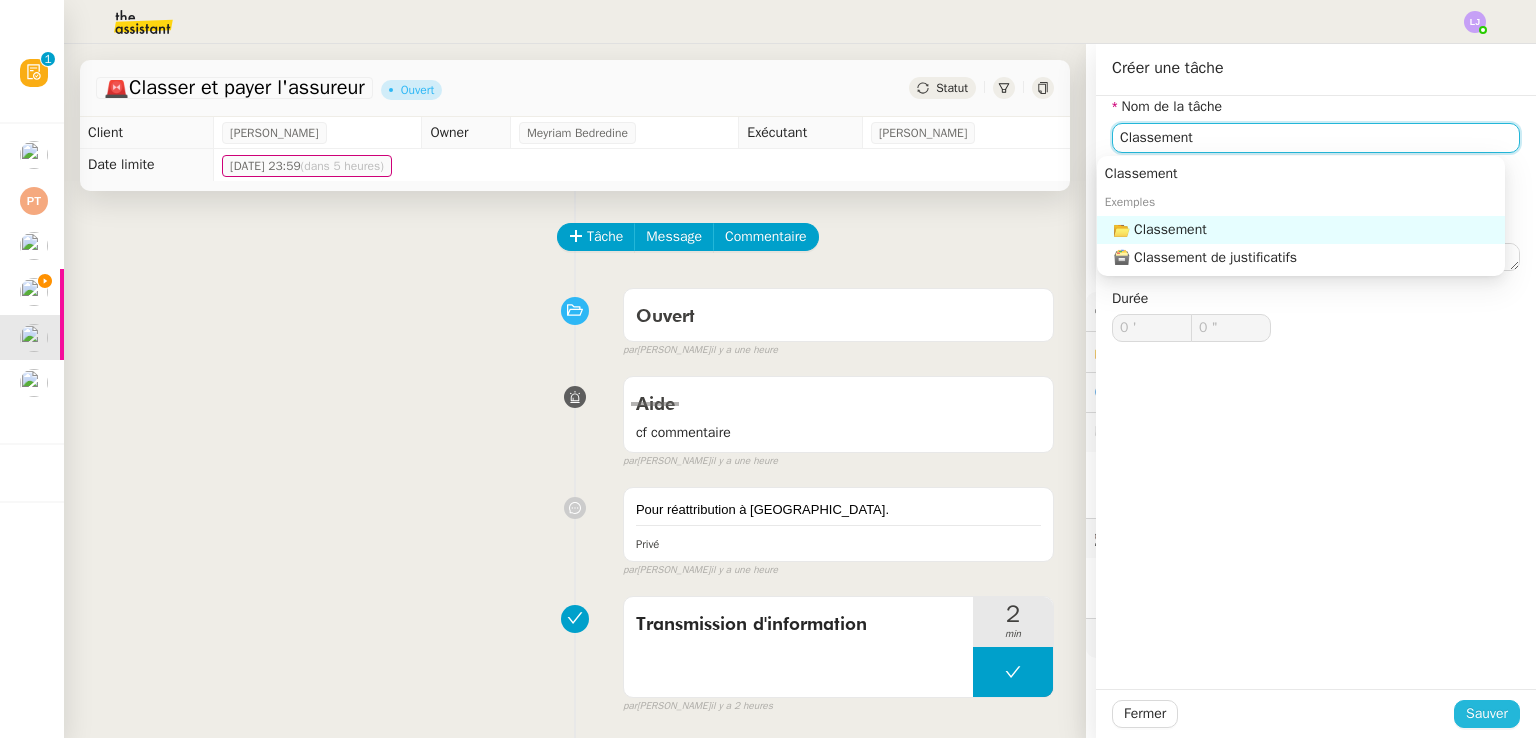type on "Classement" 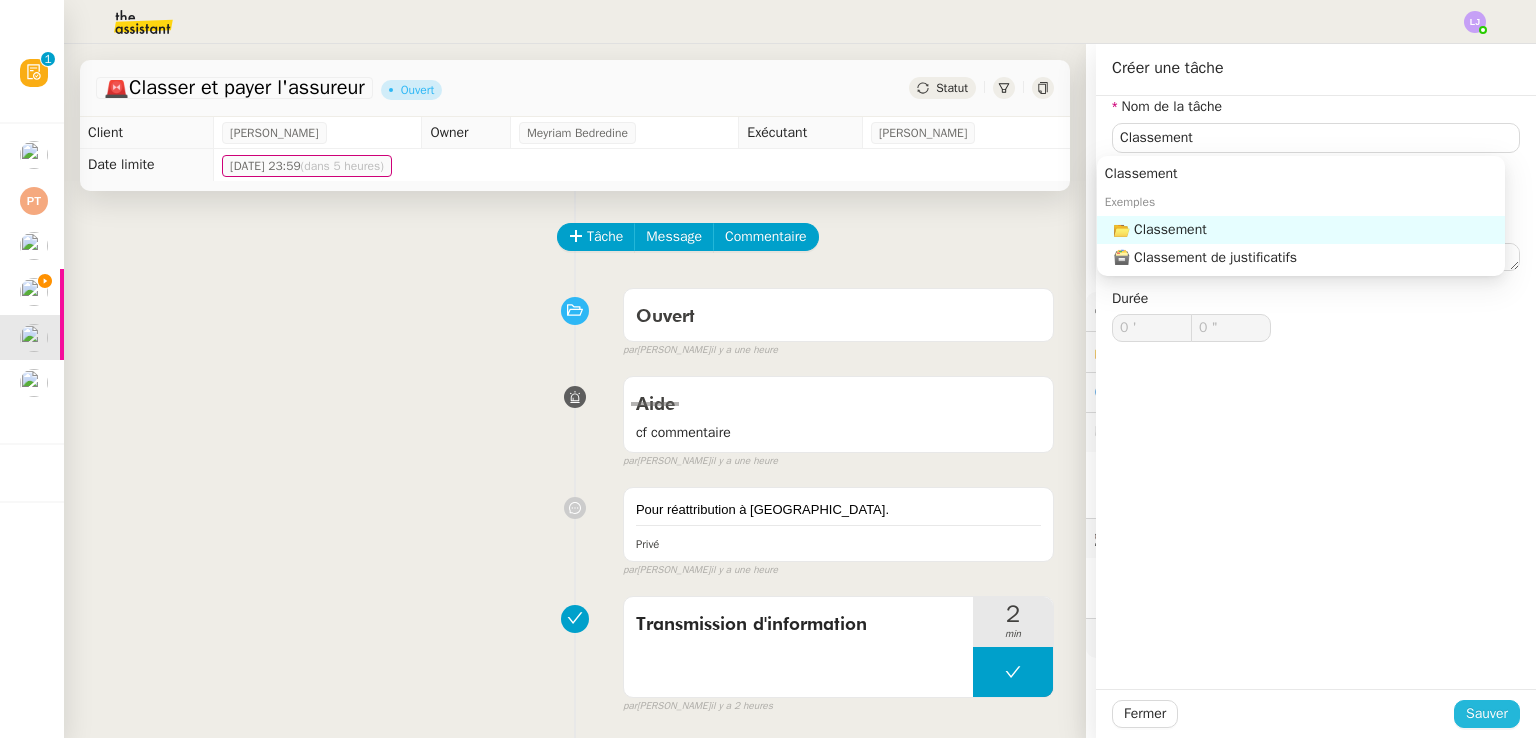 click on "Sauver" 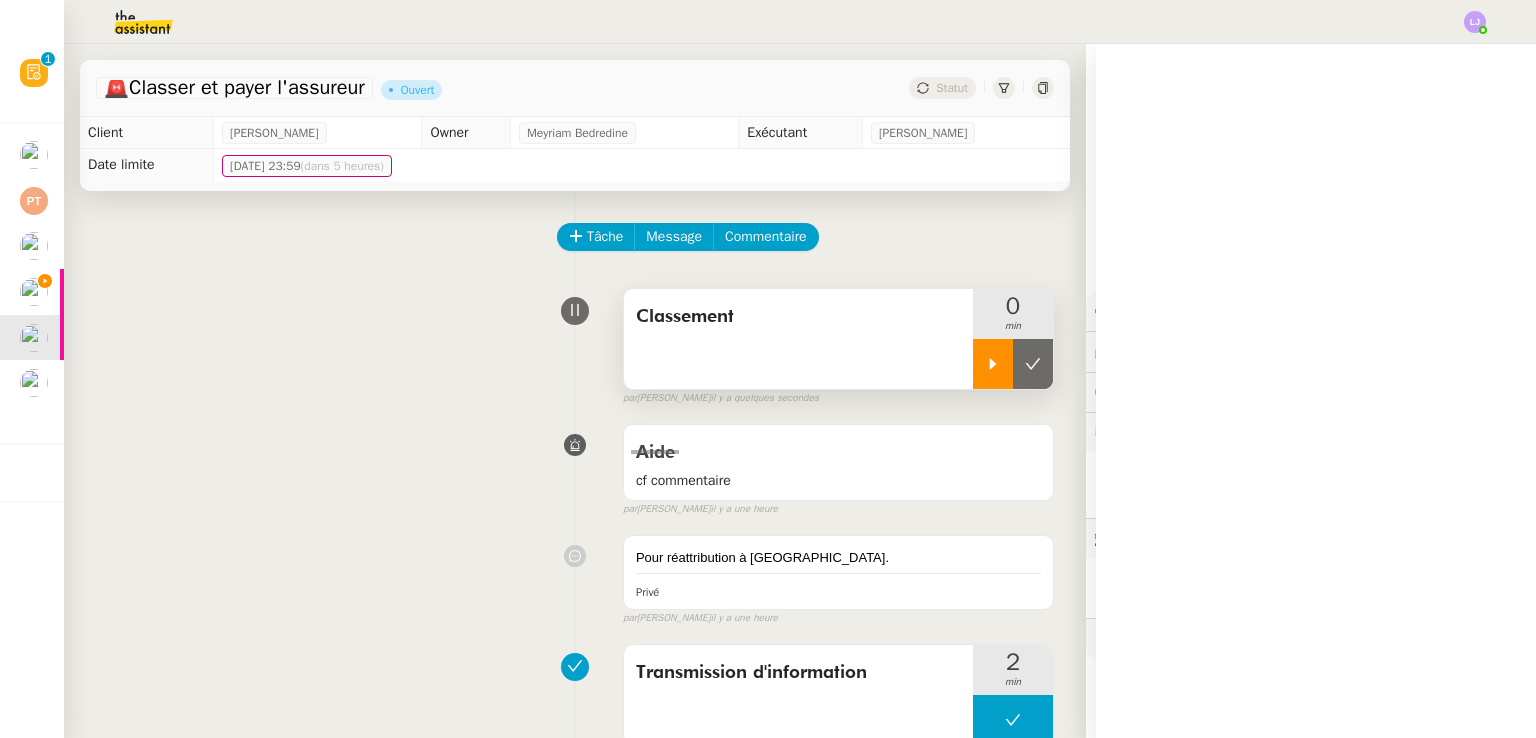 click at bounding box center [993, 364] 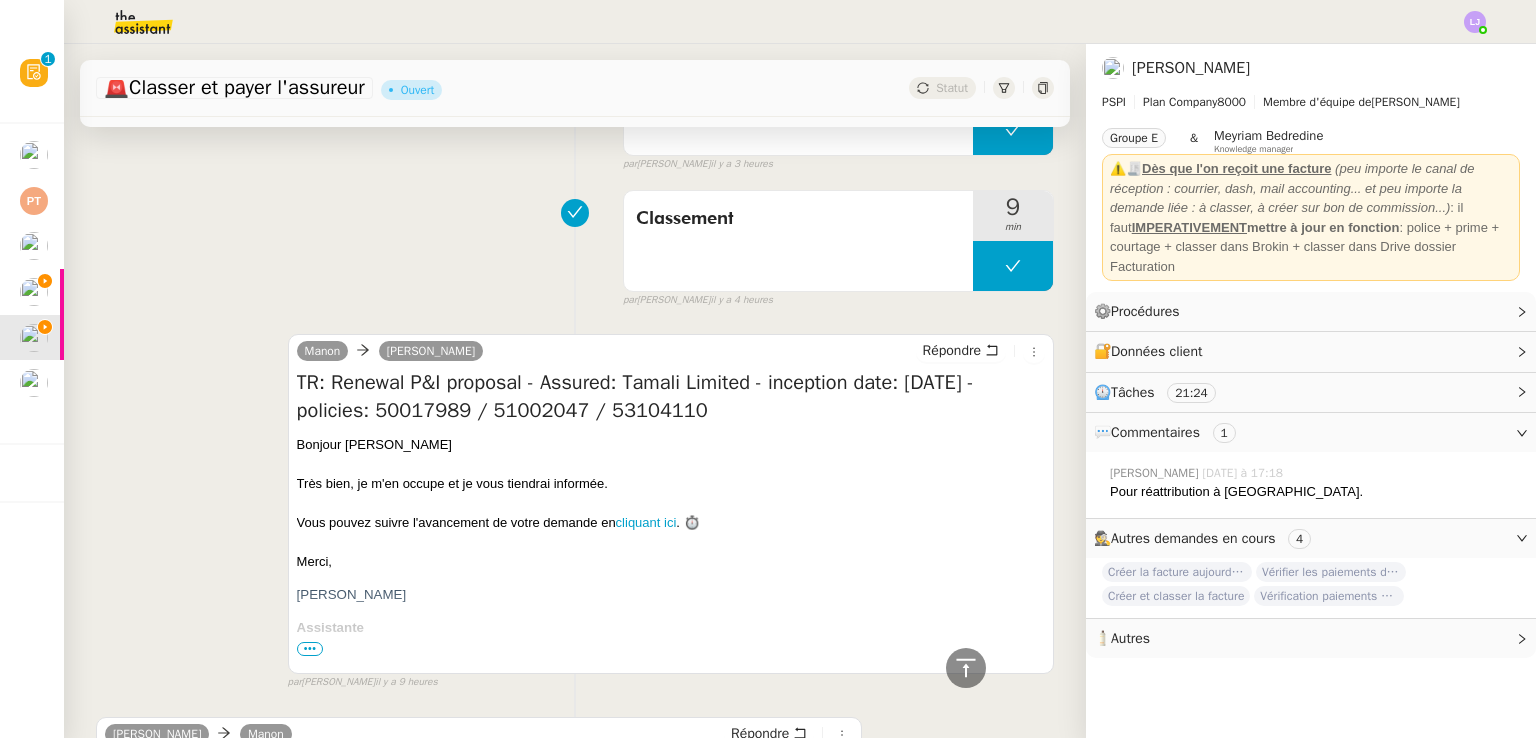 scroll, scrollTop: 1519, scrollLeft: 0, axis: vertical 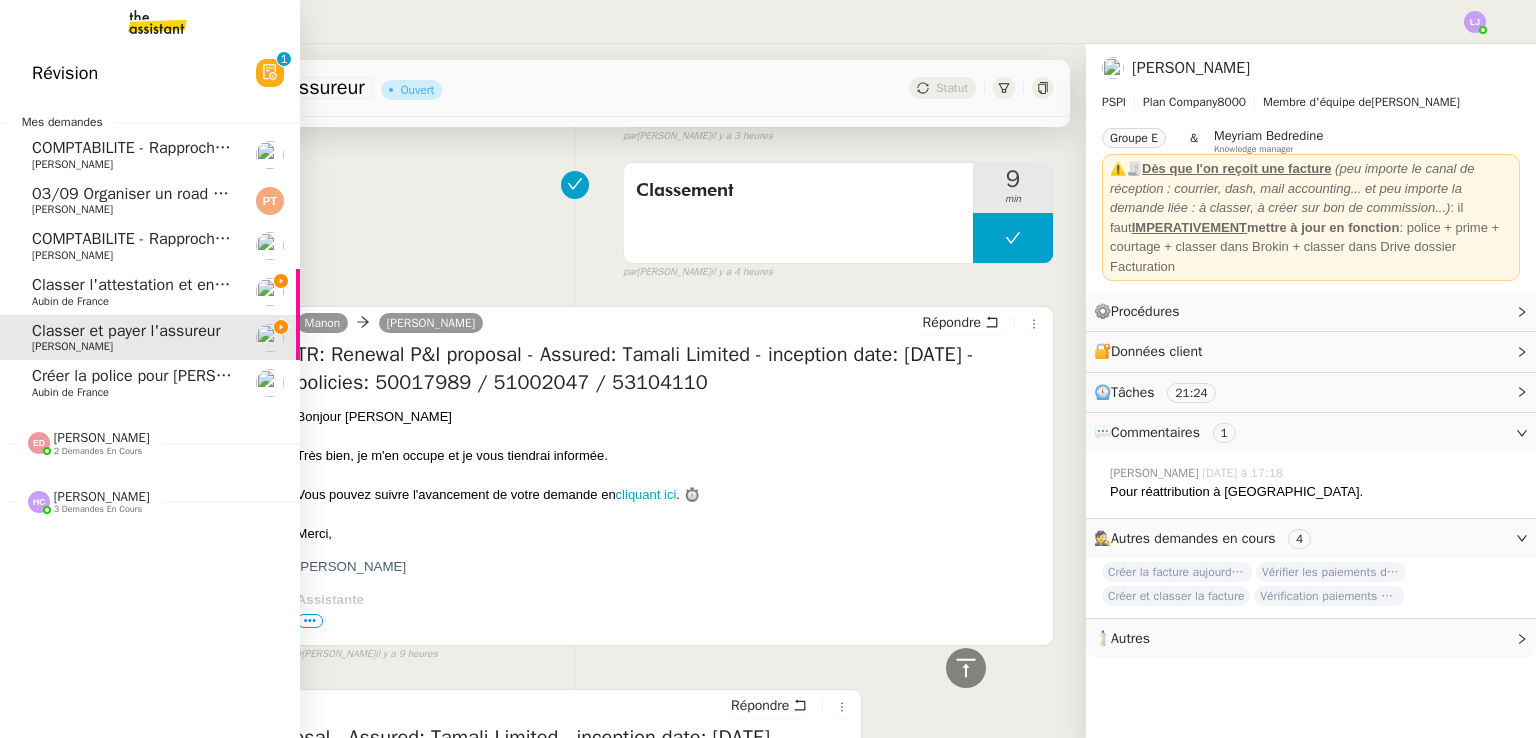 click on "Classer l'attestation et envoyer l'offre    Aubin de France" 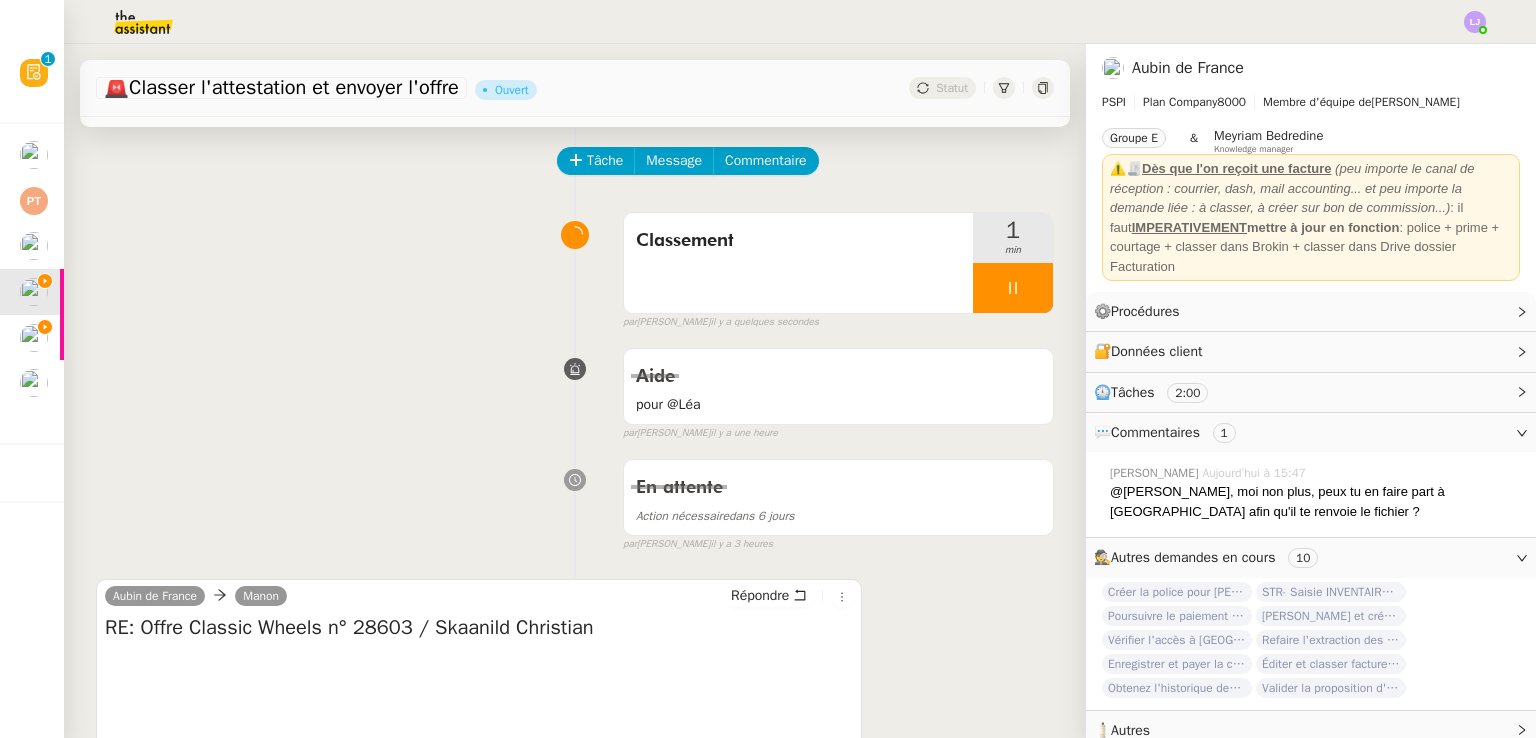 scroll, scrollTop: 64, scrollLeft: 0, axis: vertical 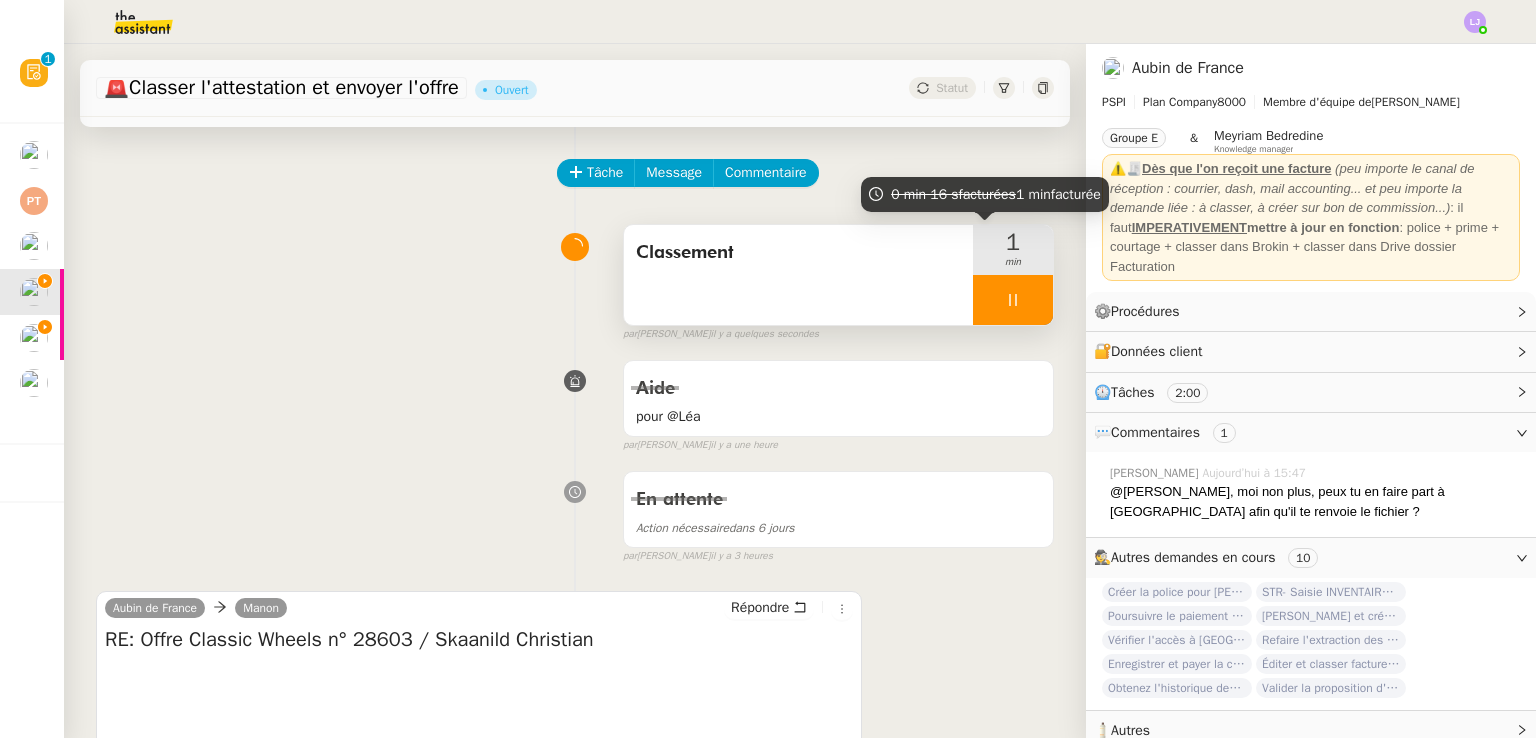 click 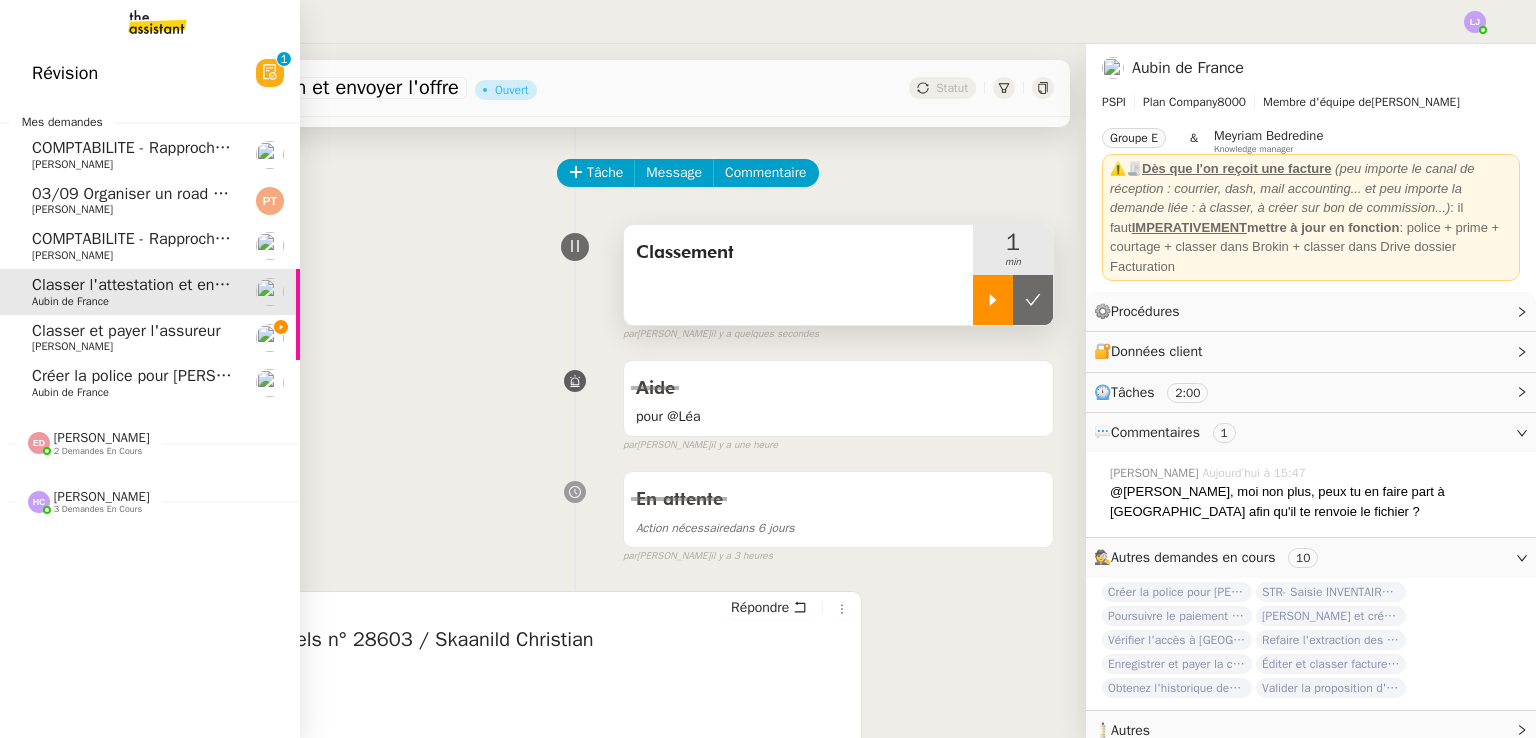 click on "Classer et payer l'assureur" 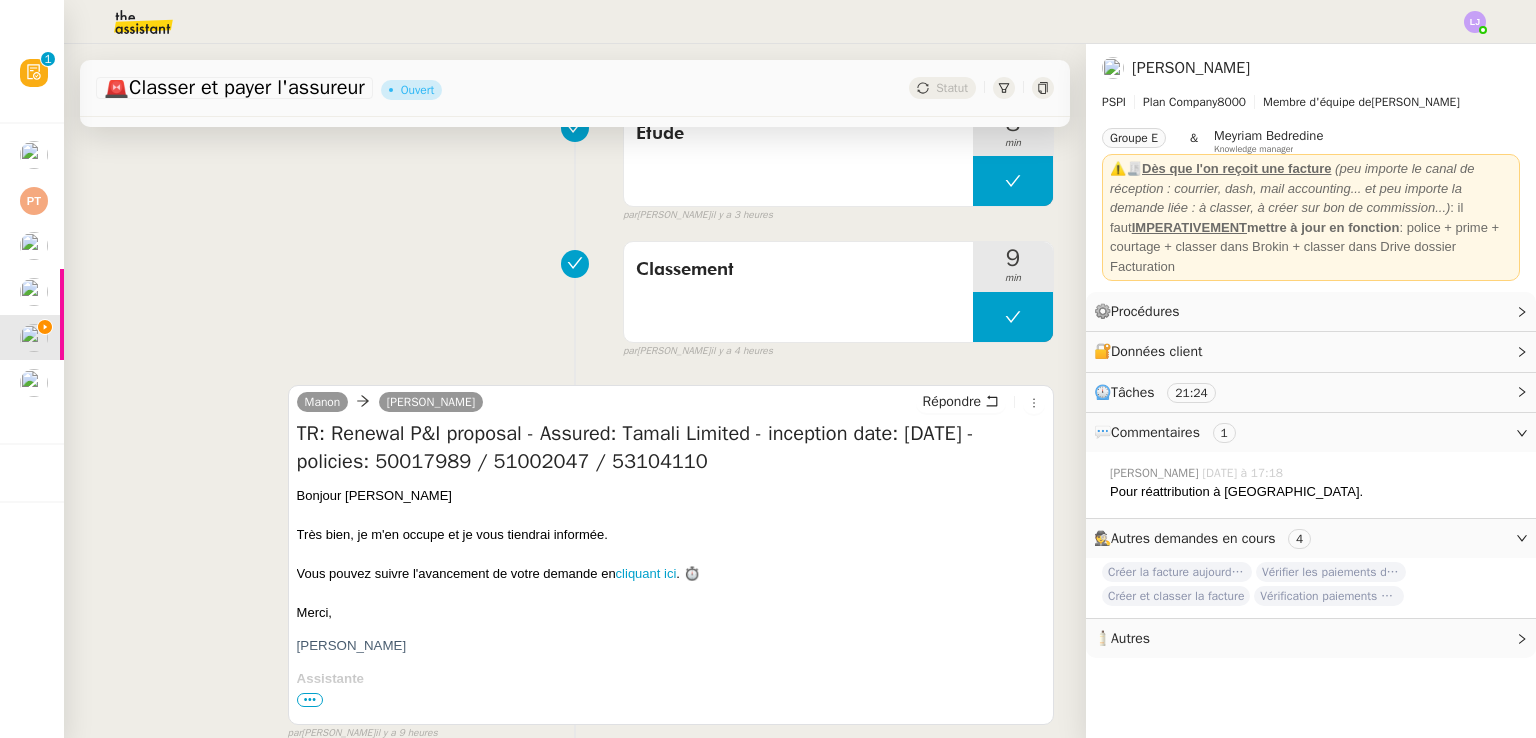 scroll, scrollTop: 2043, scrollLeft: 0, axis: vertical 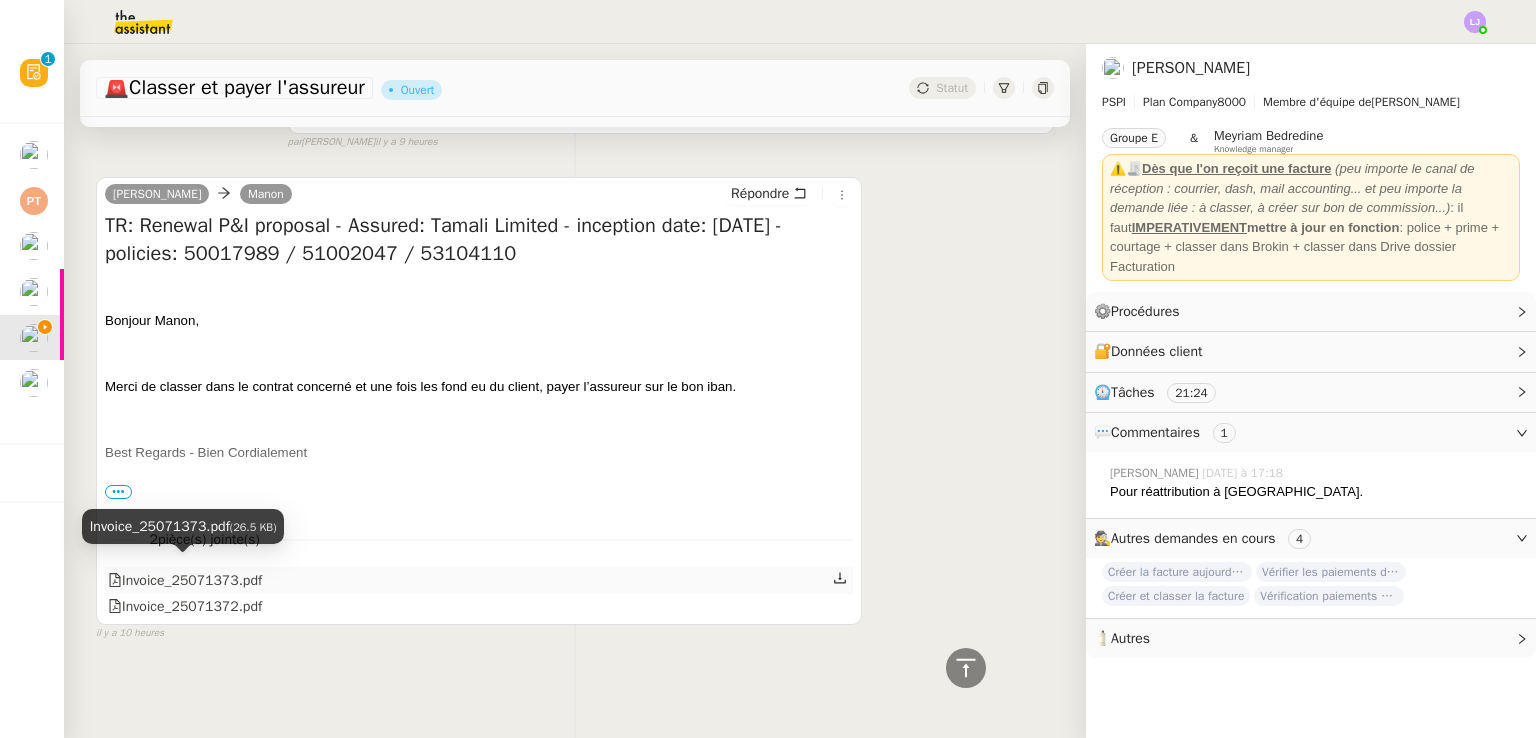 click on "Invoice_25071373.pdf" 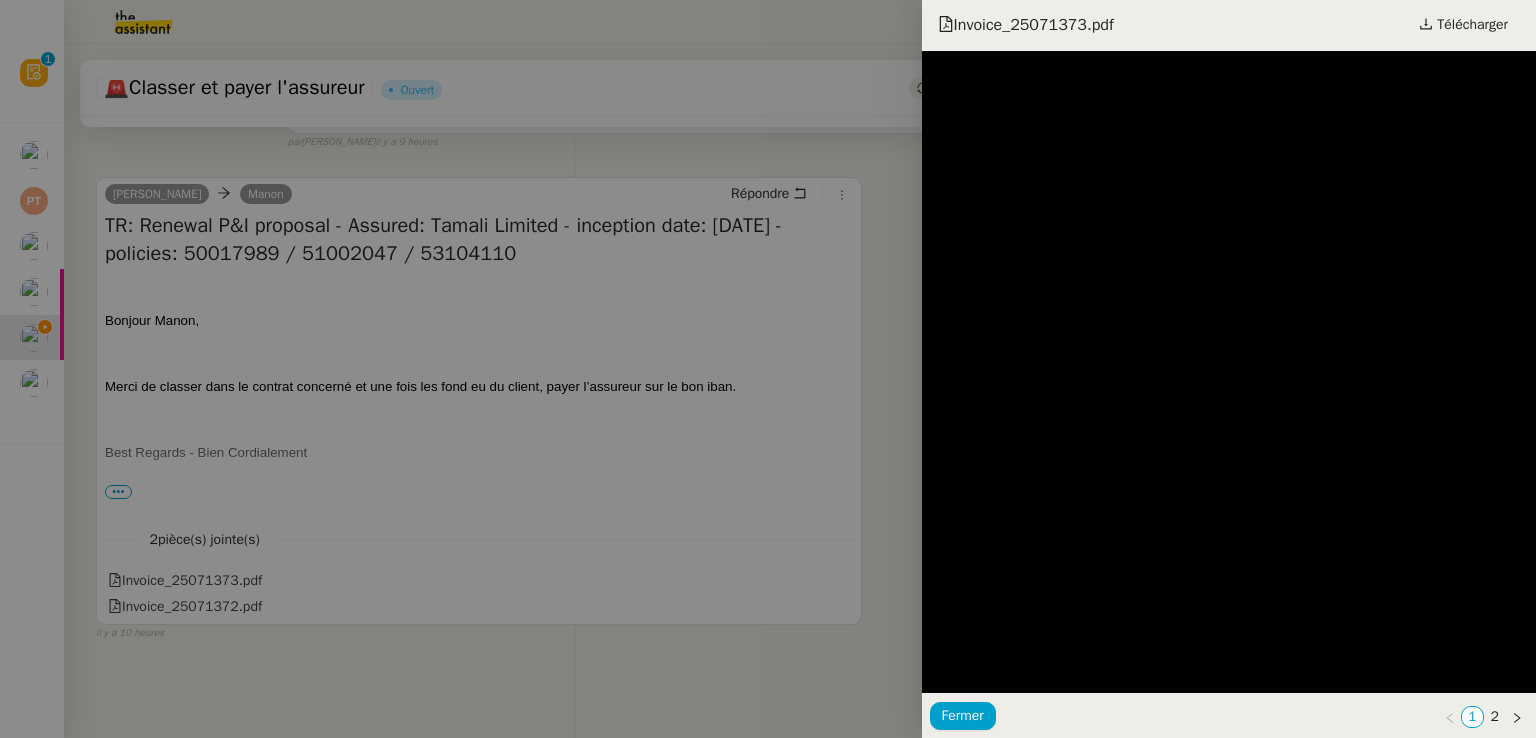 click at bounding box center [768, 369] 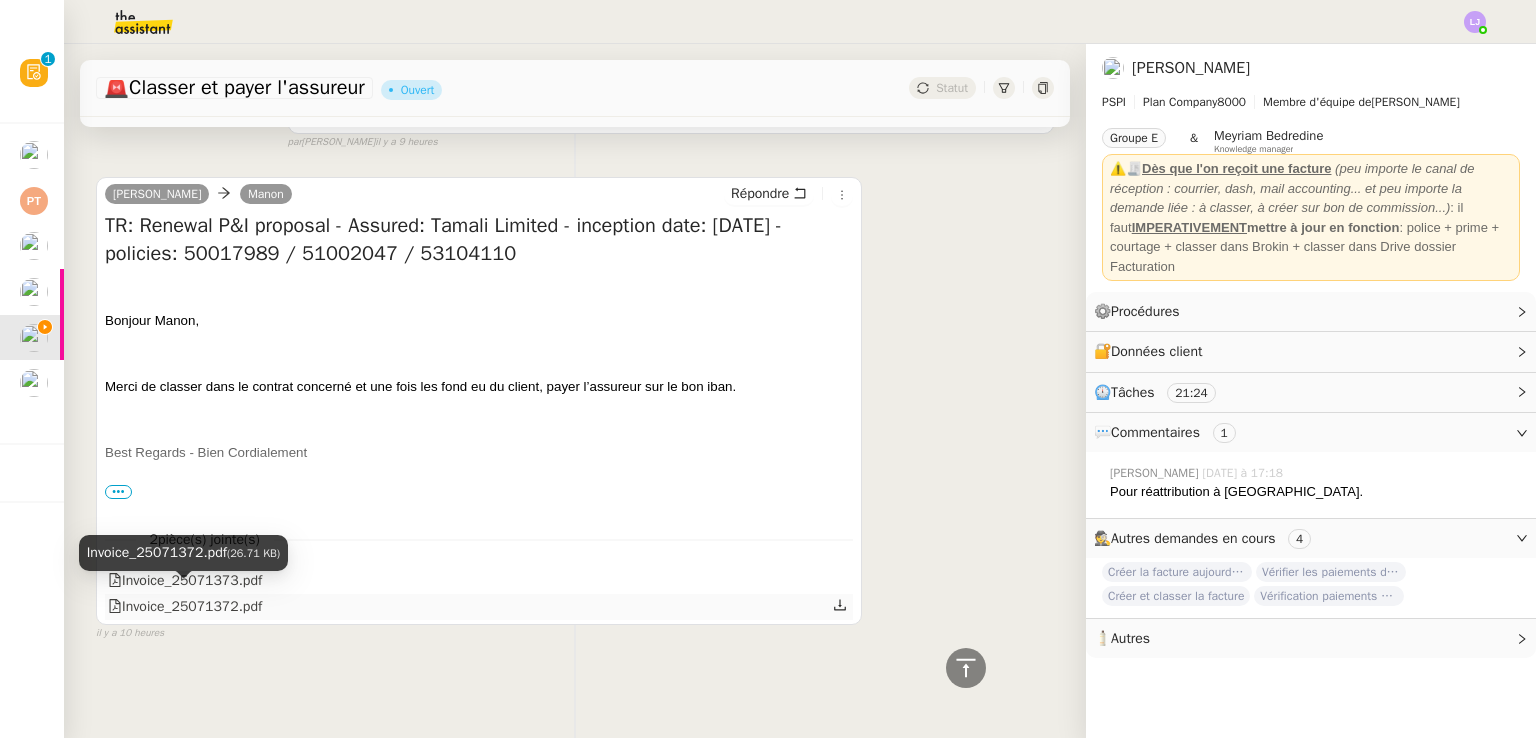 click on "Invoice_25071372.pdf" 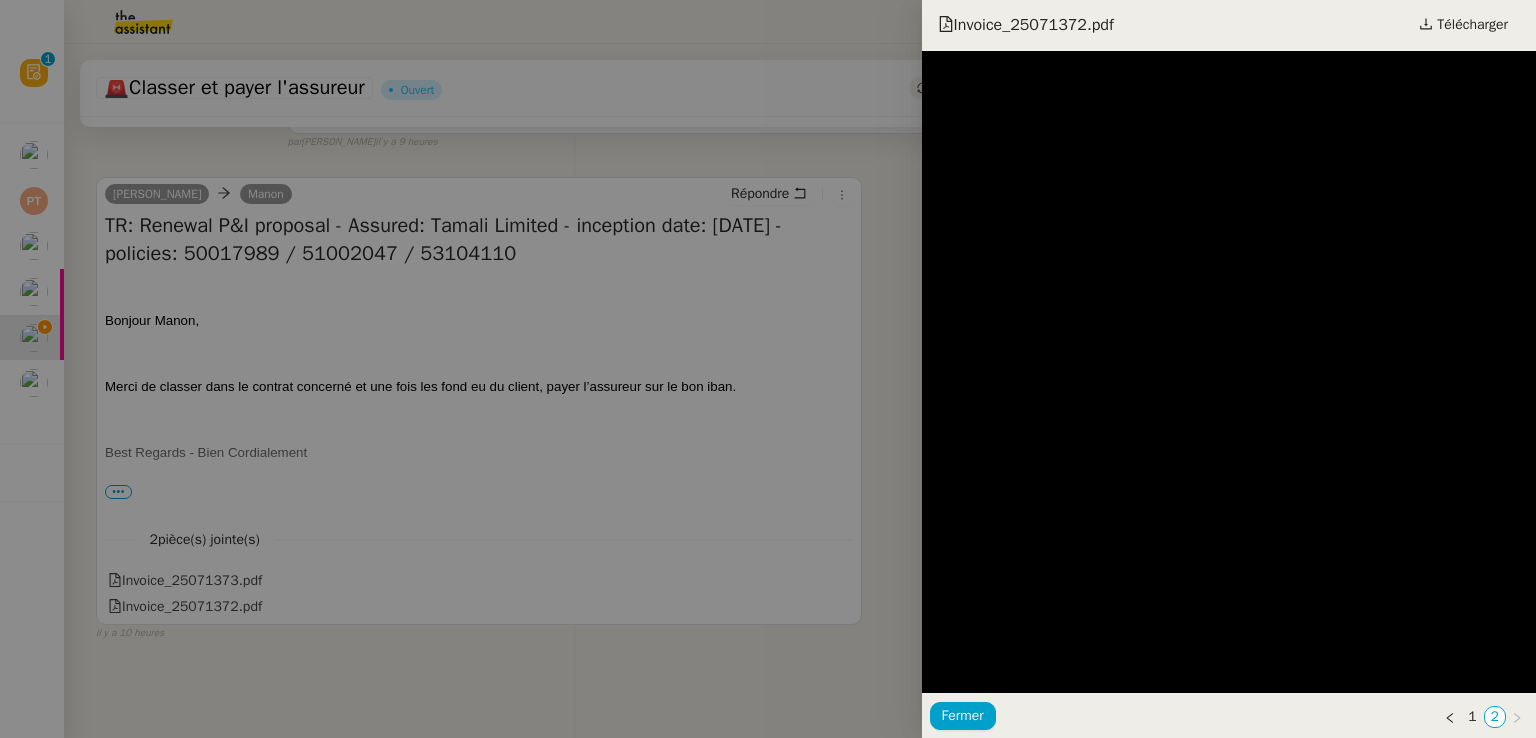click at bounding box center [768, 369] 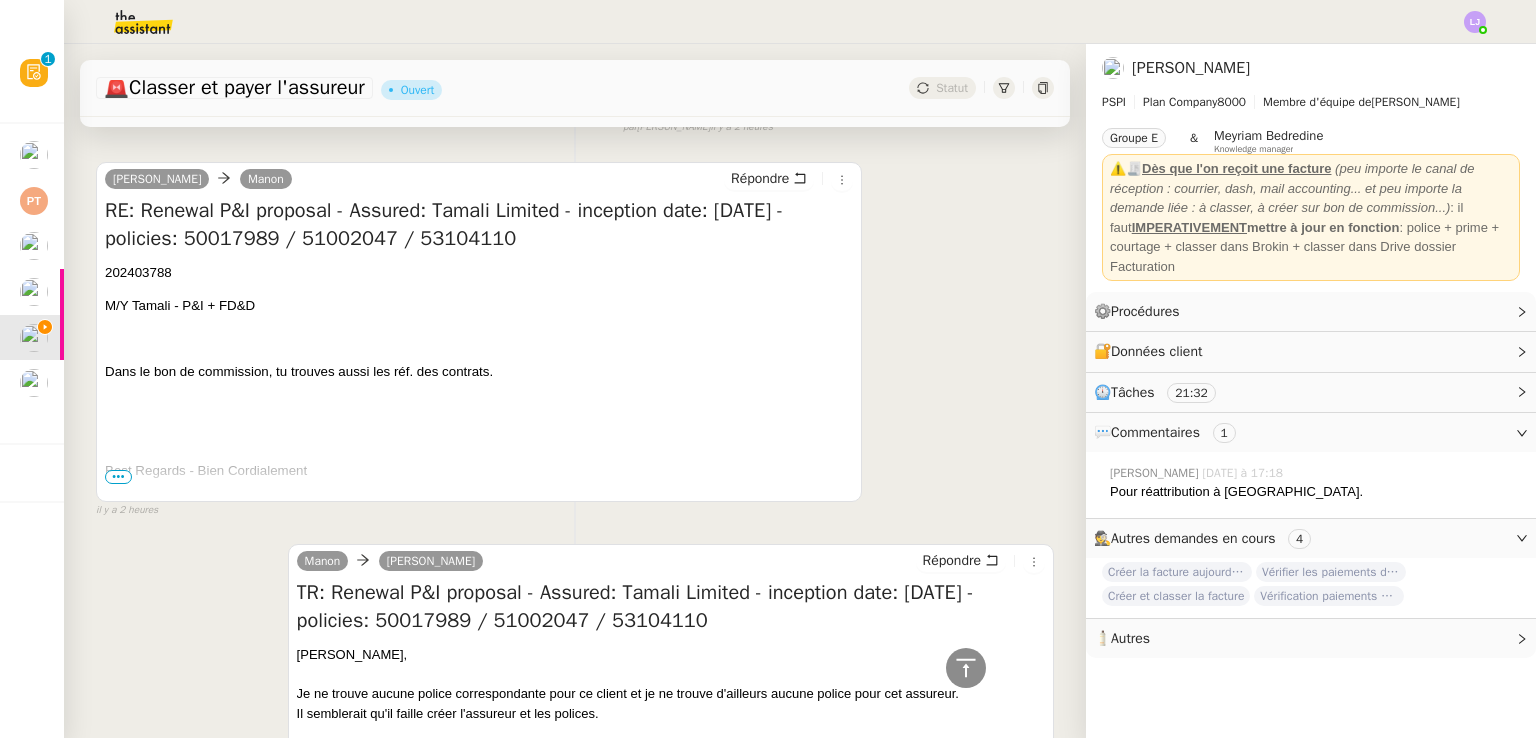 scroll, scrollTop: 626, scrollLeft: 0, axis: vertical 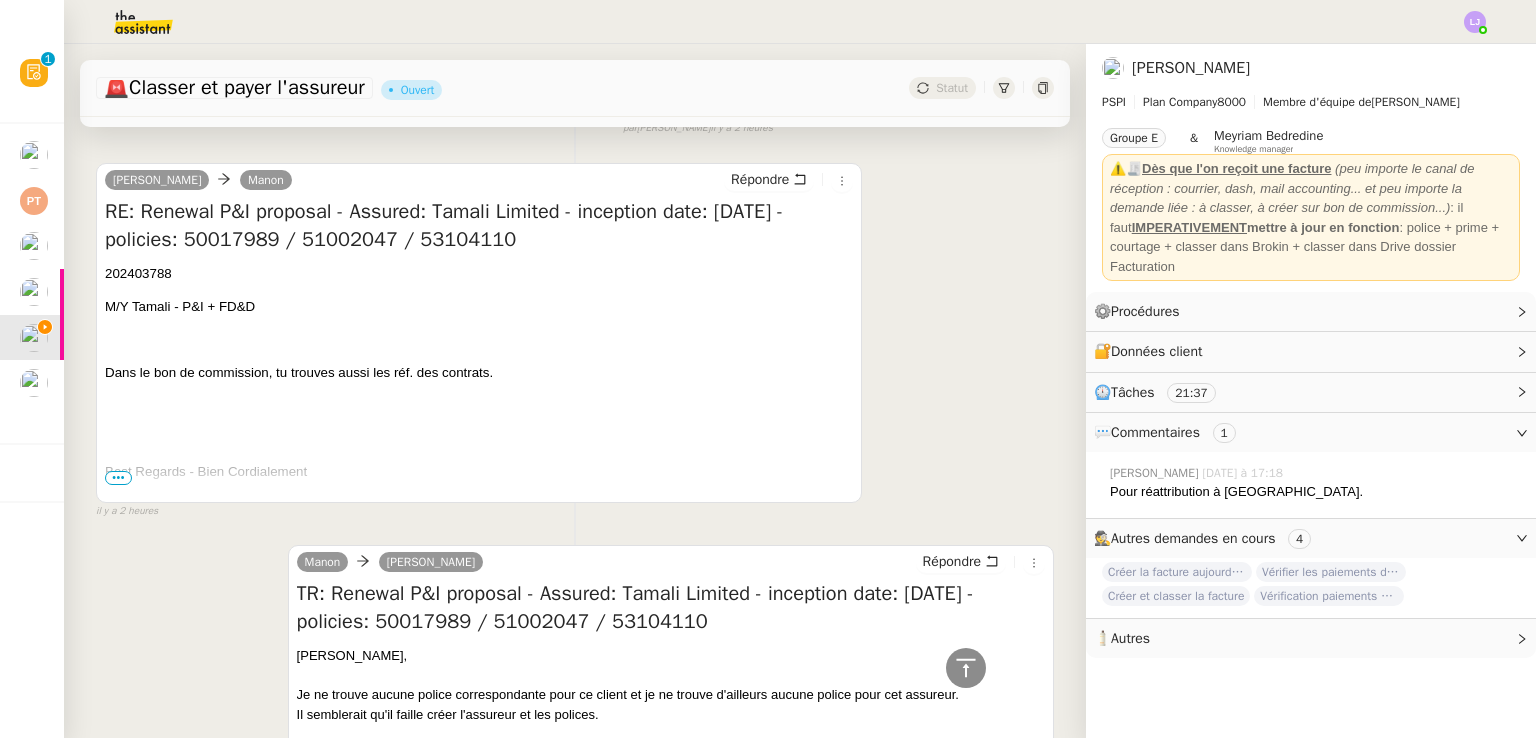 click on "202403788" at bounding box center (138, 273) 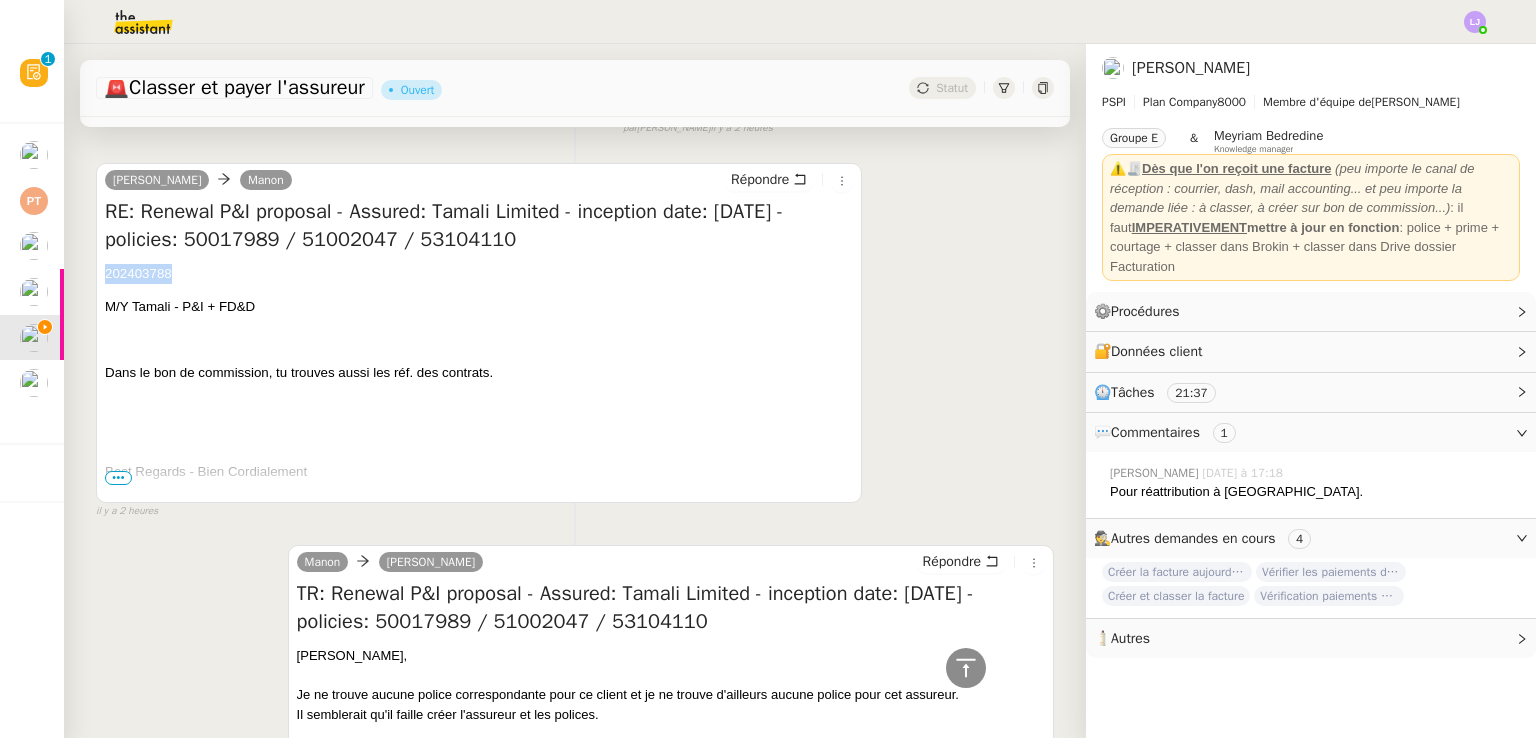 click on "202403788" at bounding box center [138, 273] 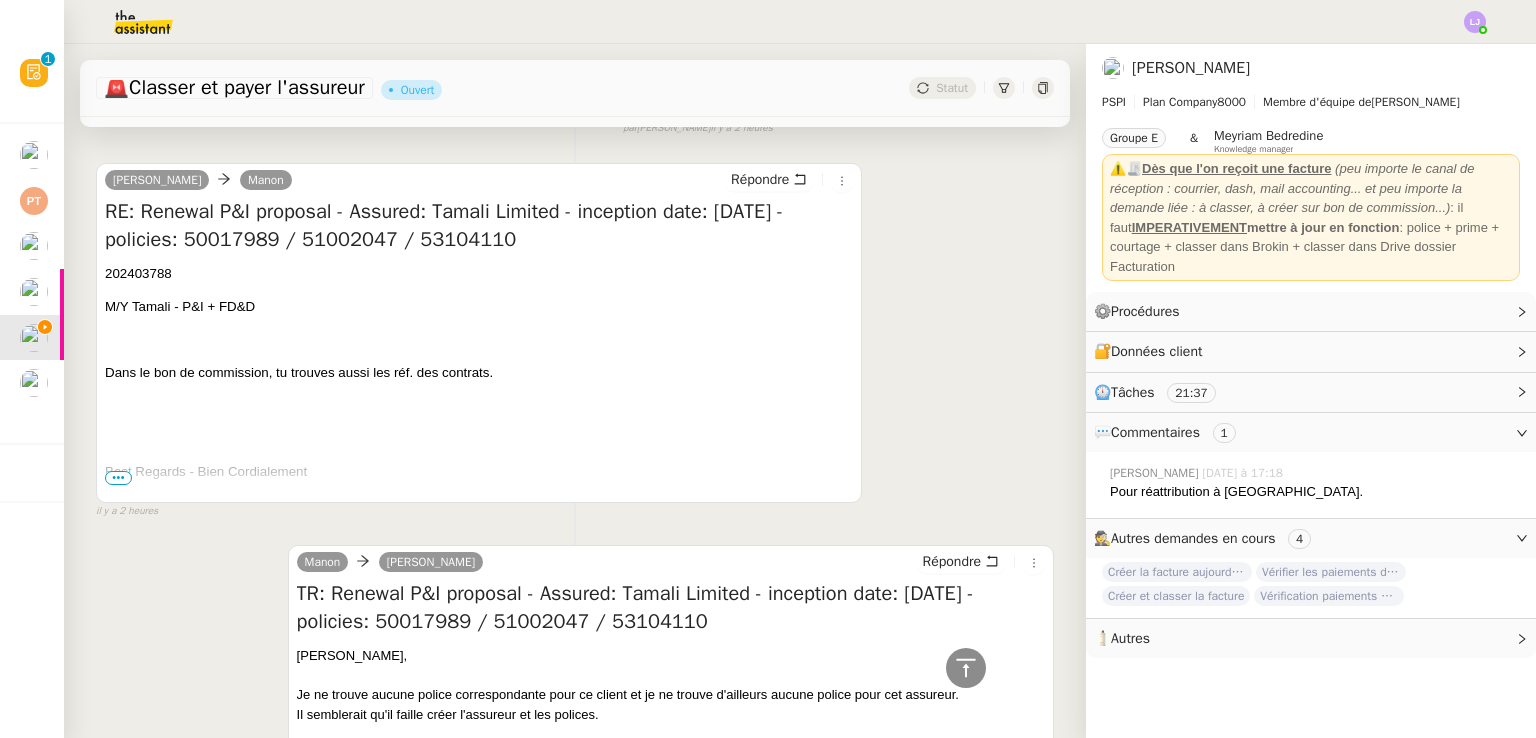 click on "M/Y Tamali - P&I + FD&D" at bounding box center [180, 306] 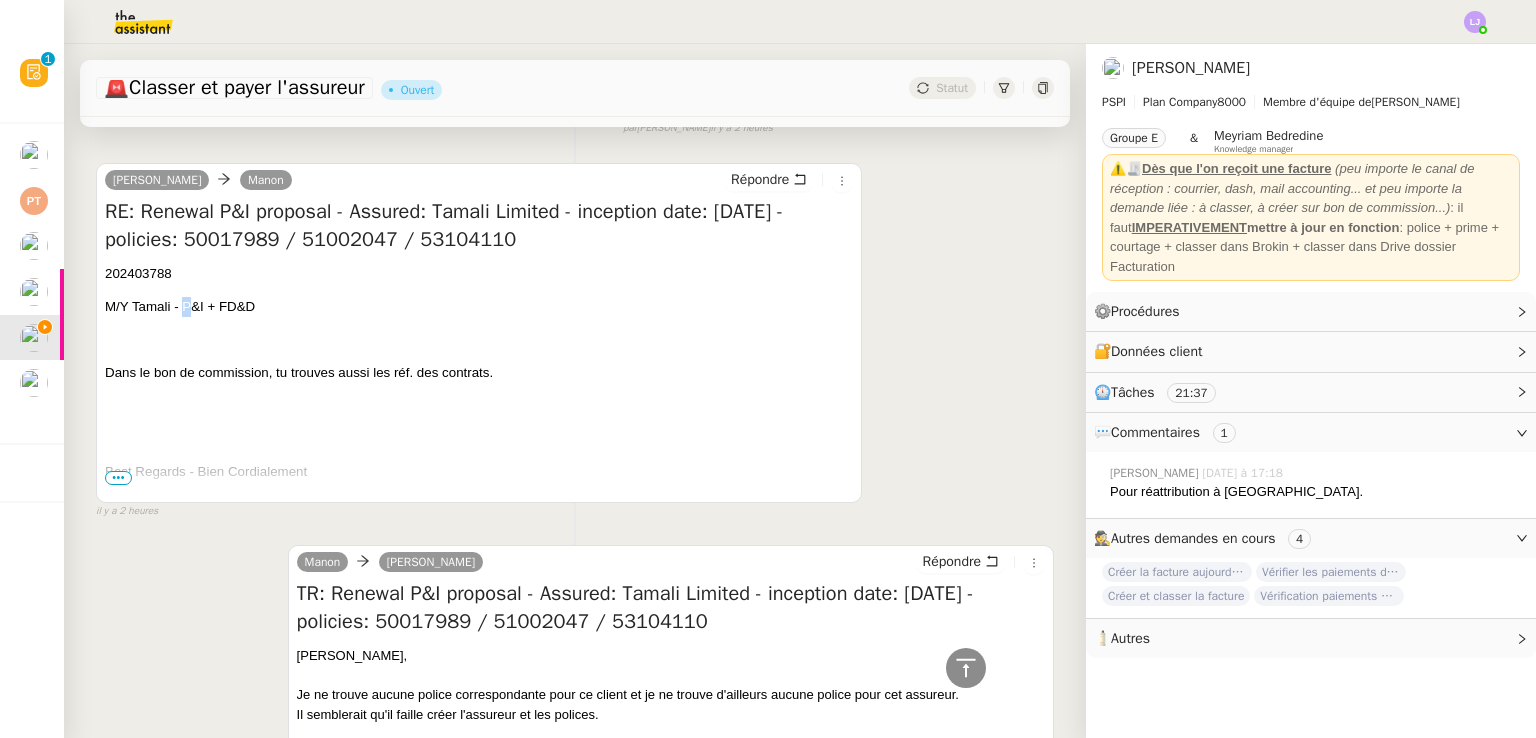 click on "M/Y Tamali - P&I + FD&D" at bounding box center (180, 306) 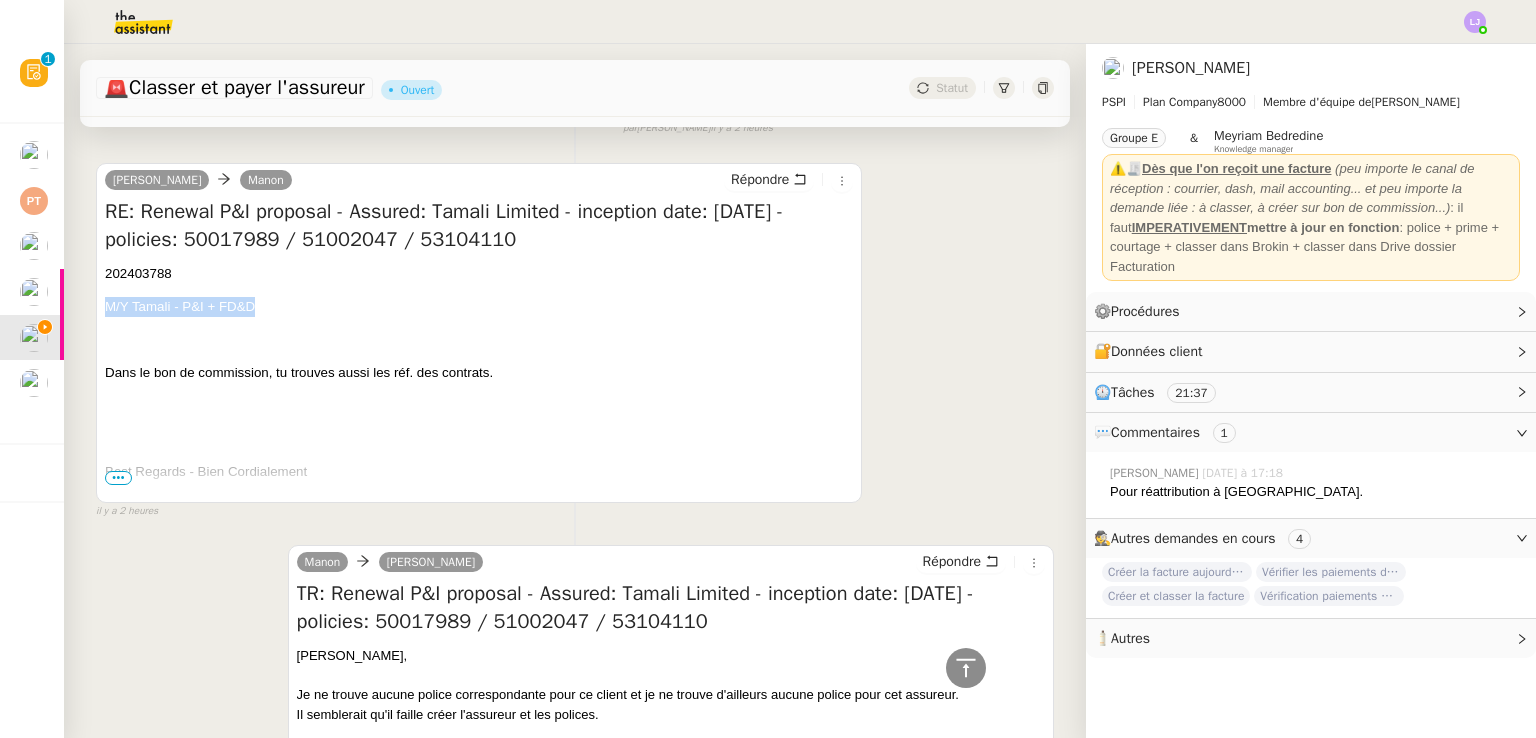 click on "M/Y Tamali - P&I + FD&D" at bounding box center (180, 306) 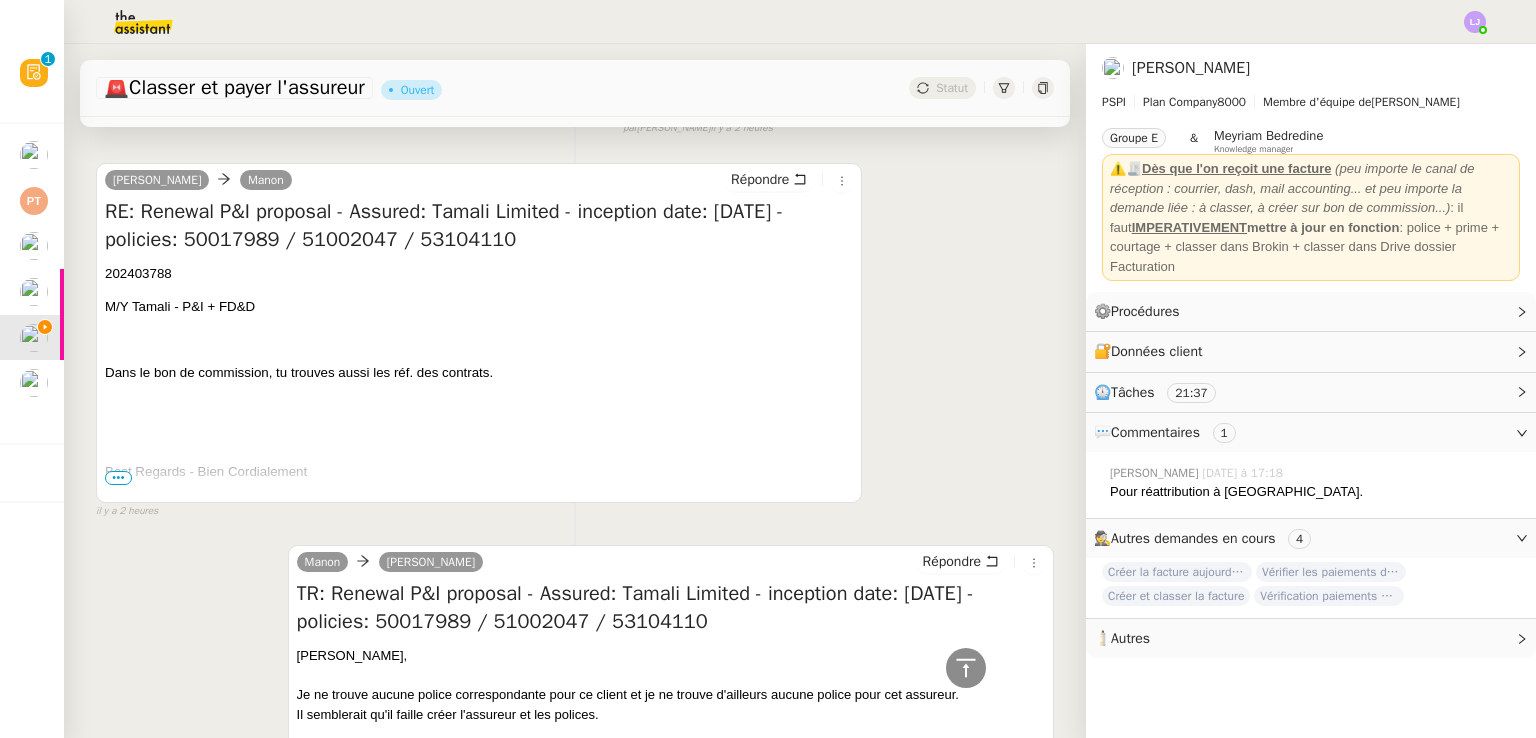 click on "202403788" at bounding box center (138, 273) 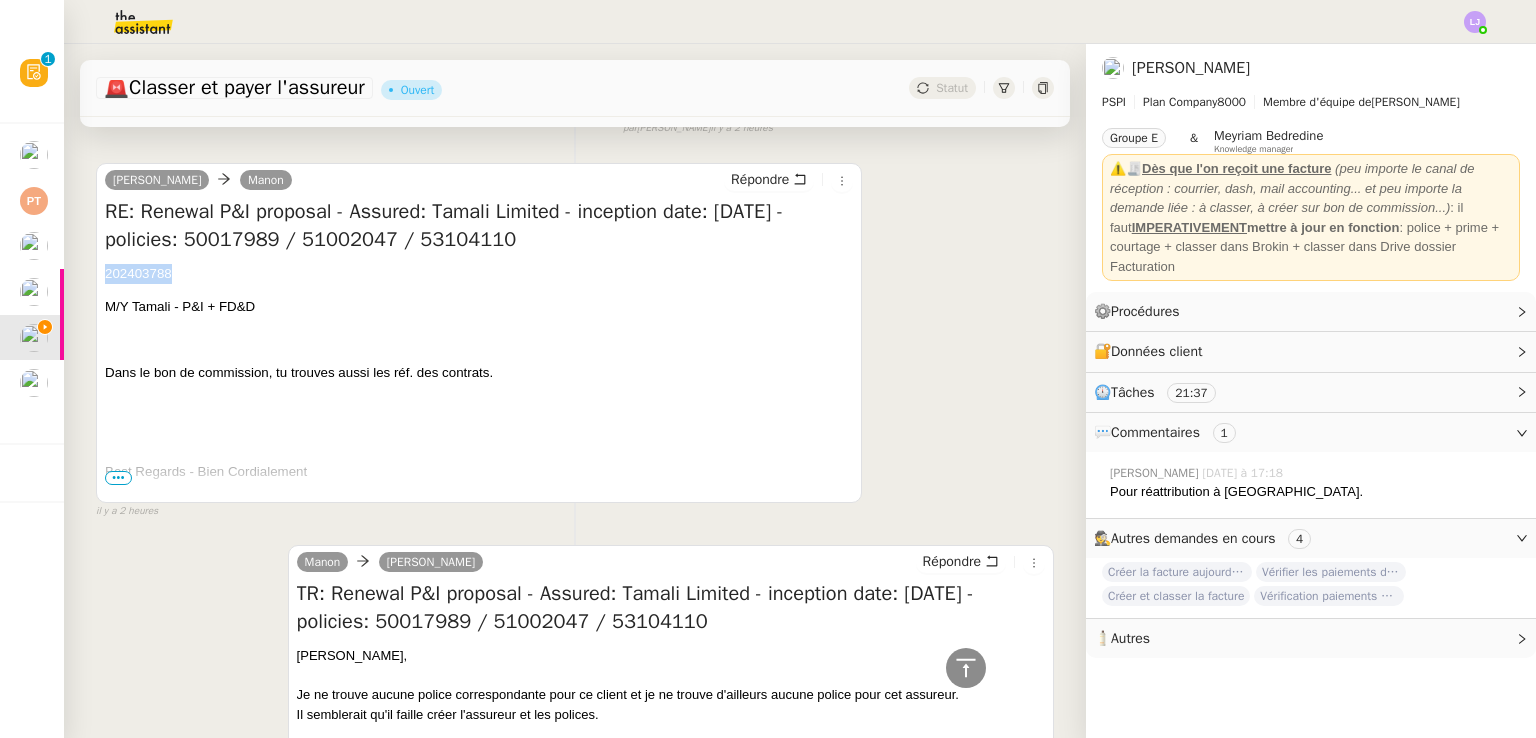click on "202403788" at bounding box center [138, 273] 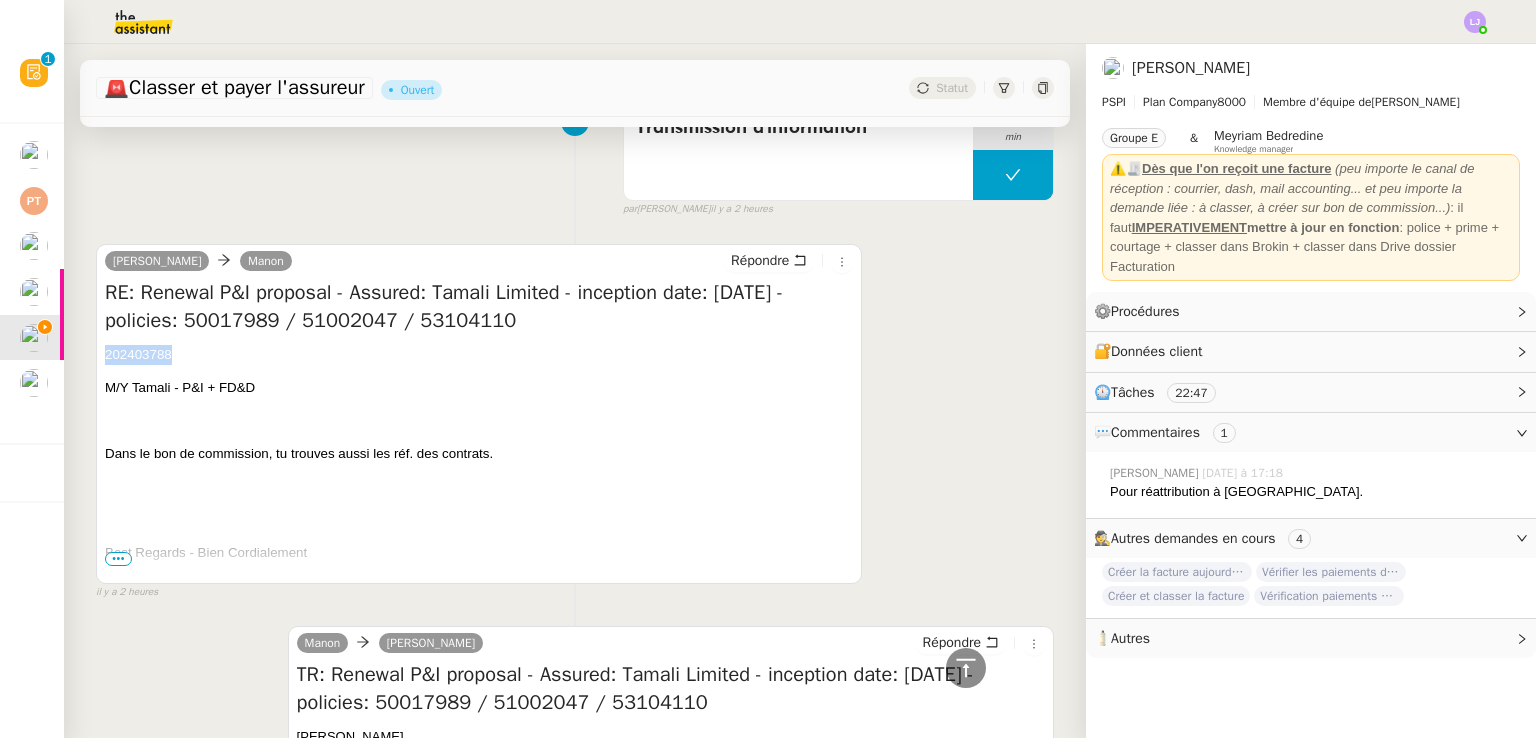 scroll, scrollTop: 544, scrollLeft: 0, axis: vertical 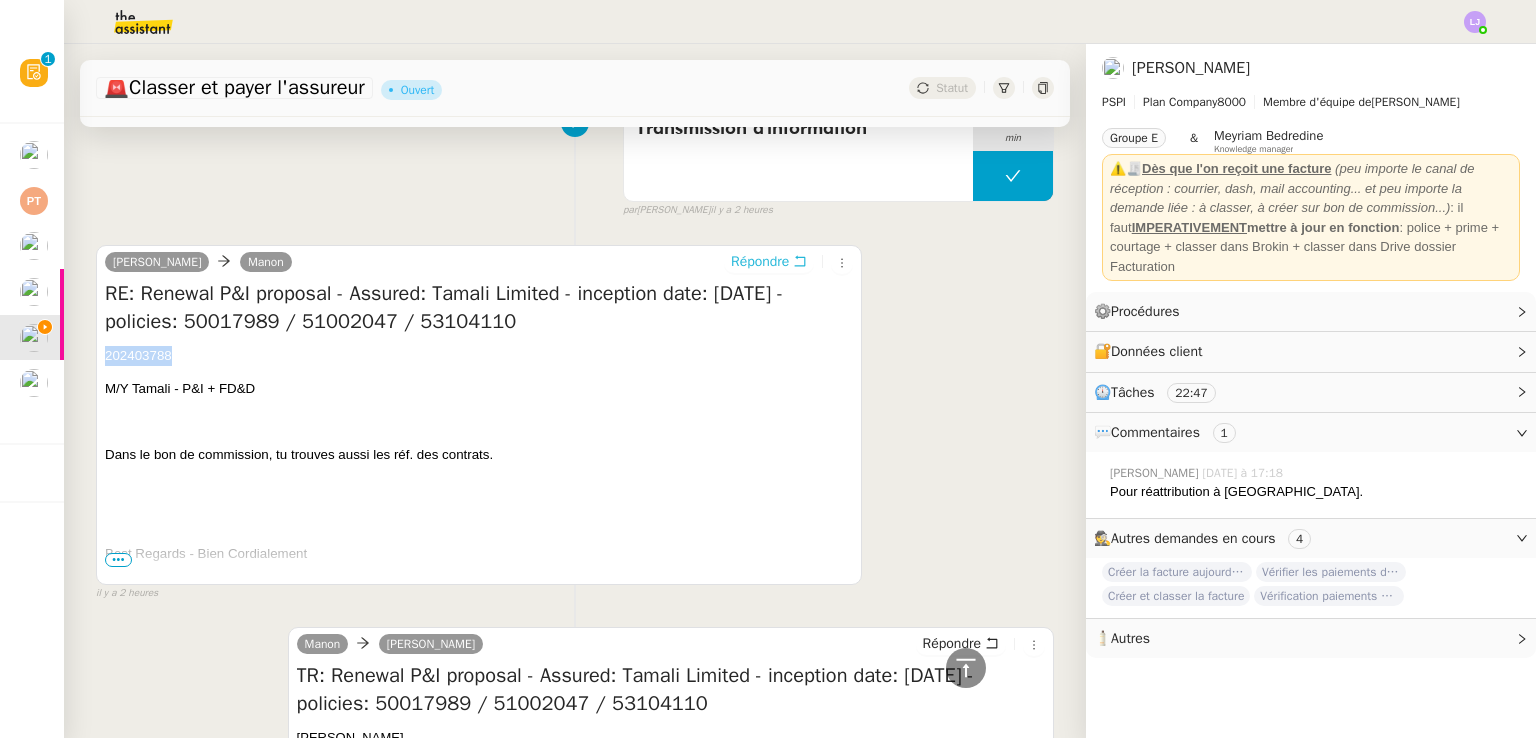 click on "Répondre" at bounding box center [760, 262] 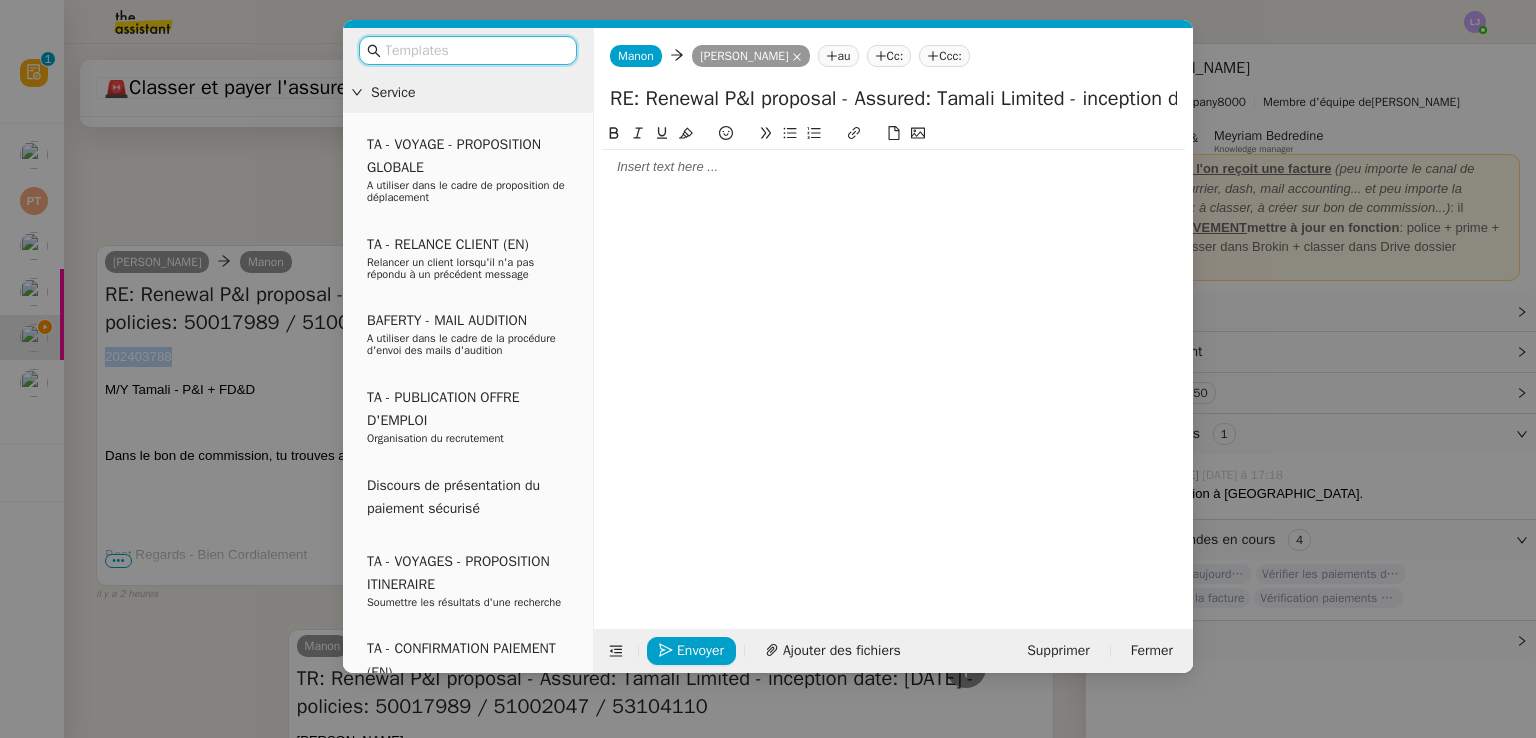 scroll, scrollTop: 726, scrollLeft: 0, axis: vertical 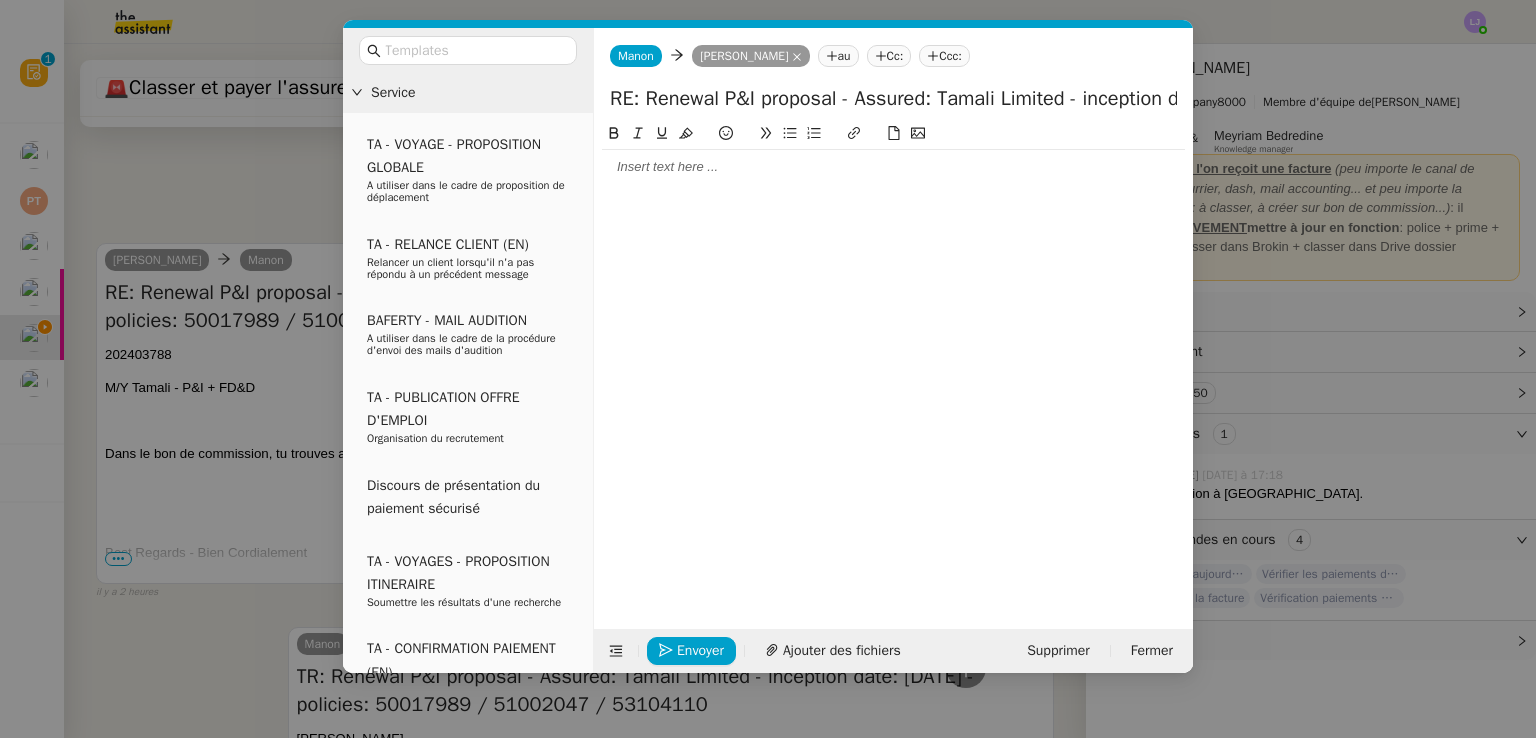 click 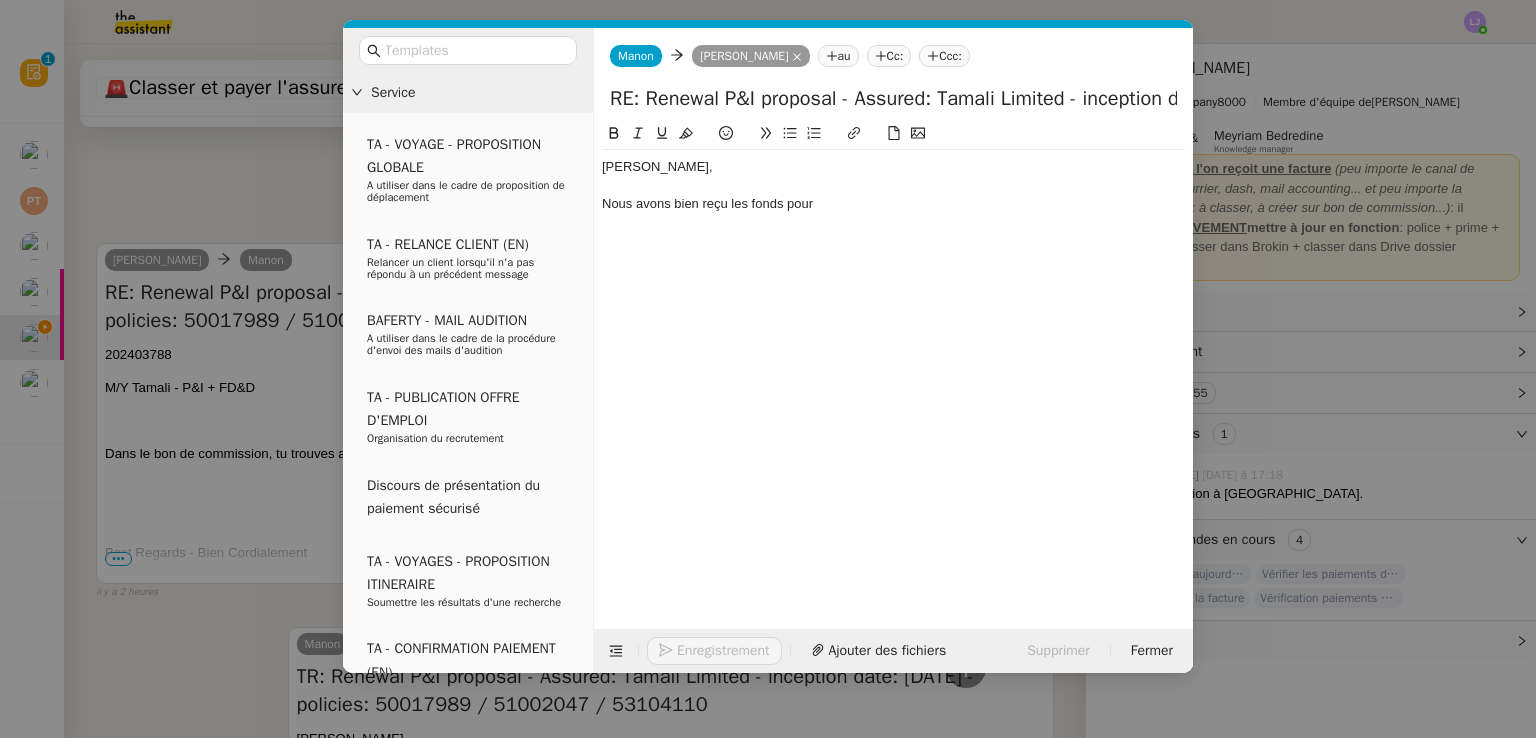 scroll, scrollTop: 784, scrollLeft: 0, axis: vertical 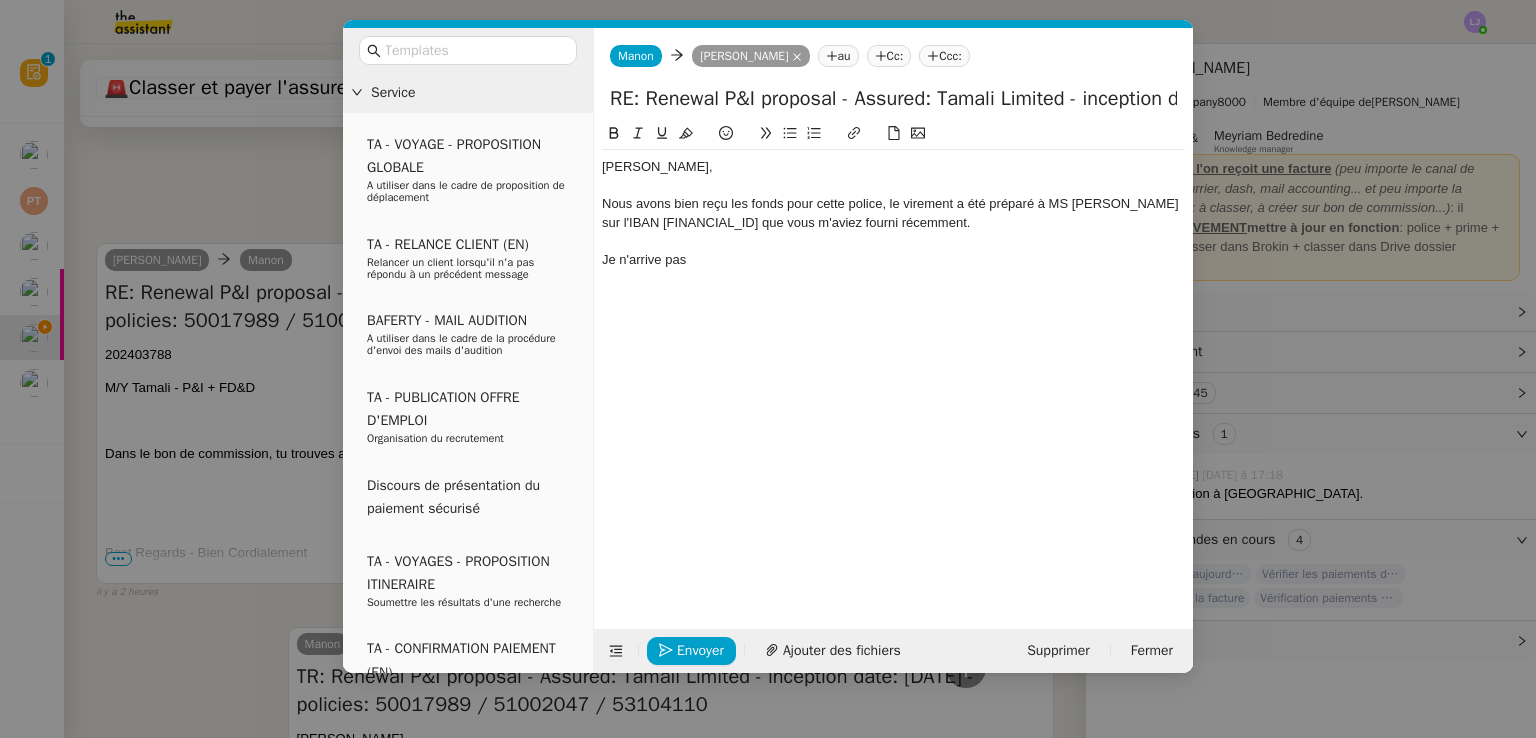 click on "Je n'arrive pas" 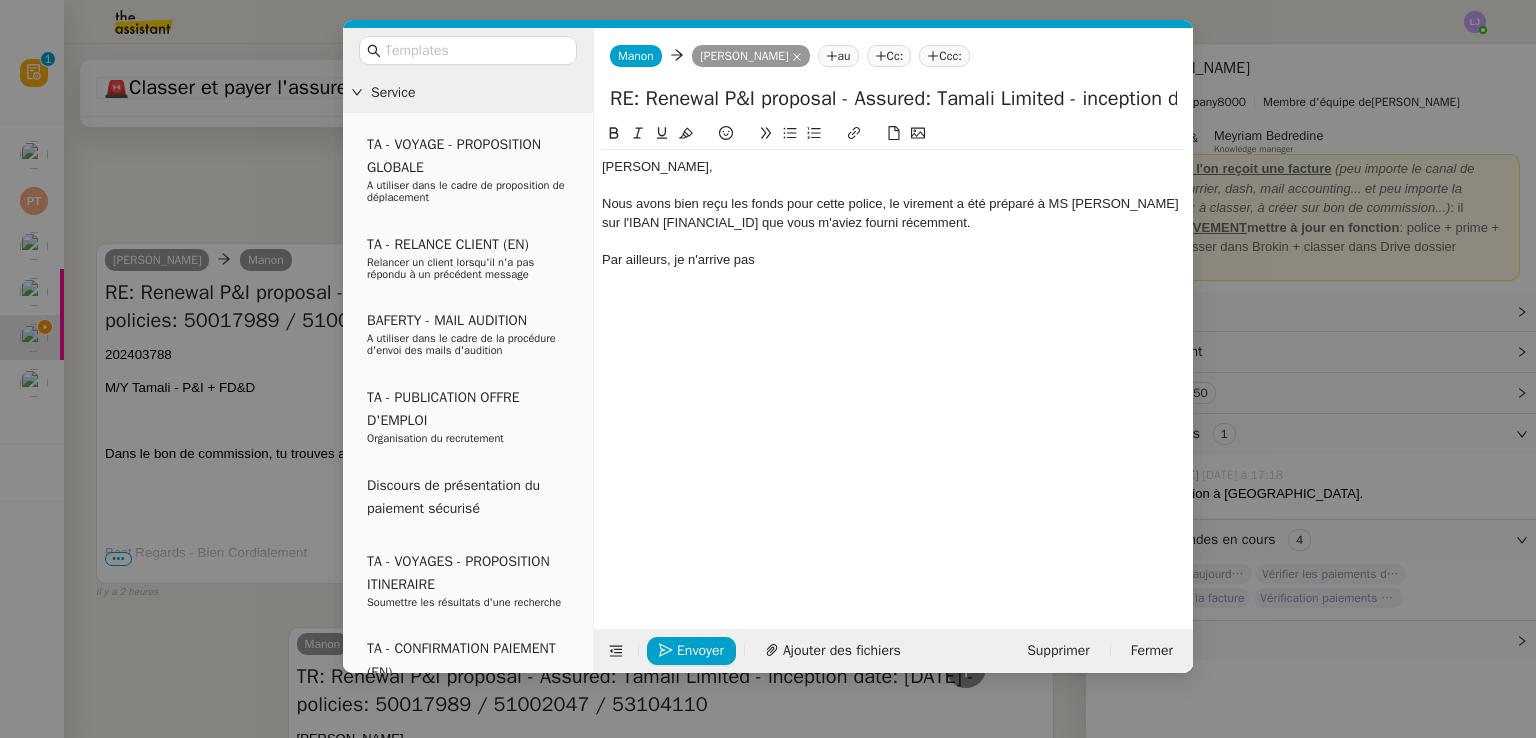 click on "Nous avons bien reçu les fonds pour cette police, le virement a été préparé à MS AMLIN sur l'IBAN NL19 ABNA 0433 5863 38 que vous m'aviez fourni récemment." 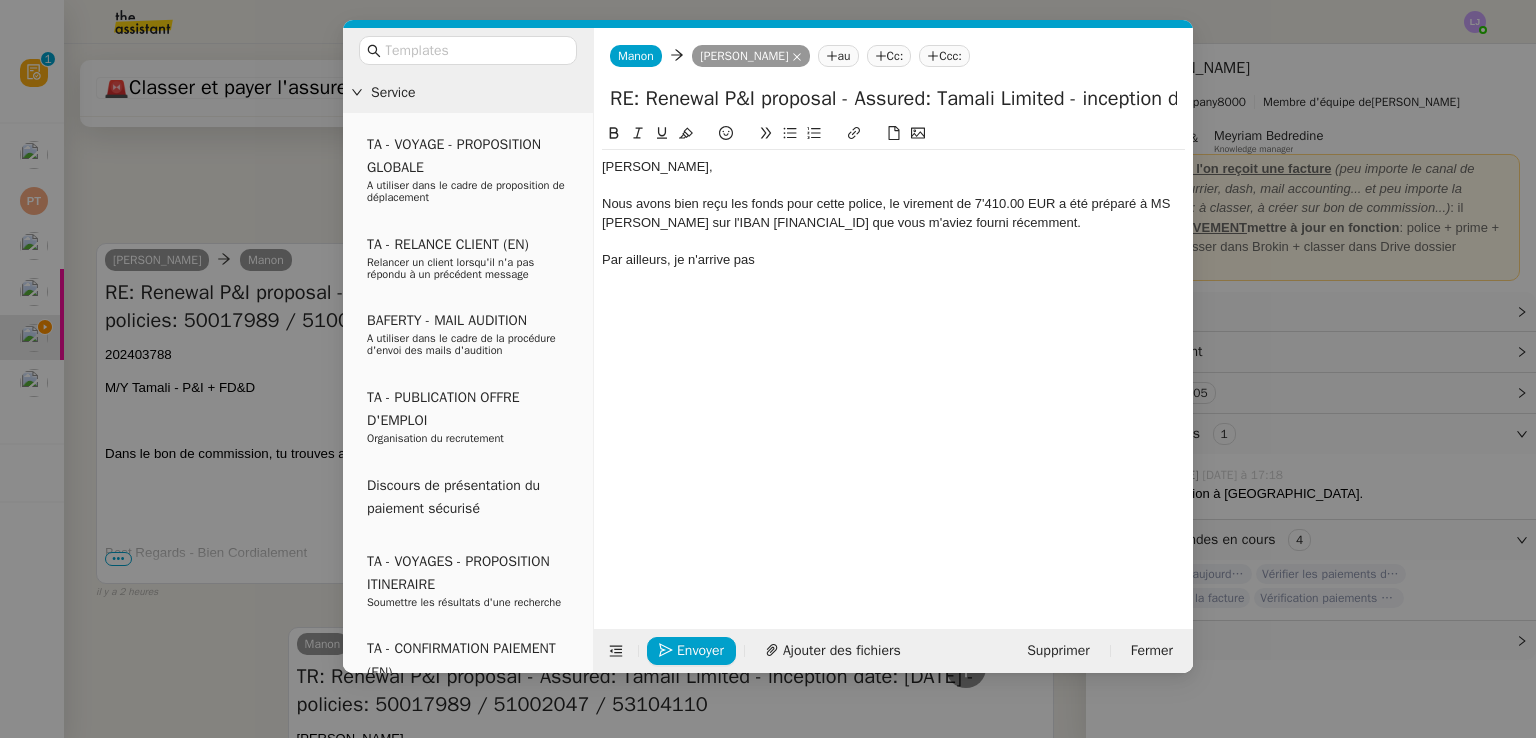 click on "Par ailleurs, je n'arrive pas" 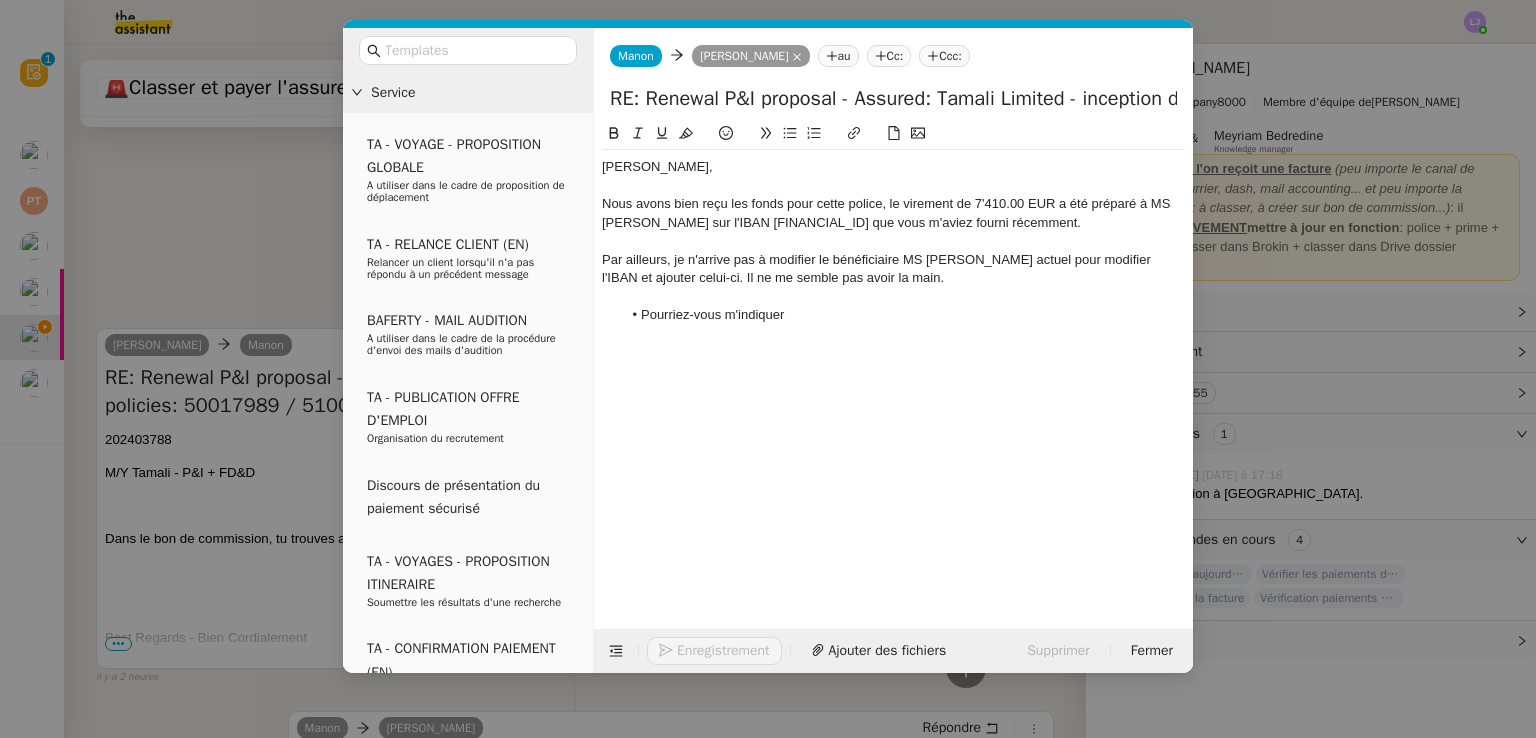 scroll, scrollTop: 927, scrollLeft: 0, axis: vertical 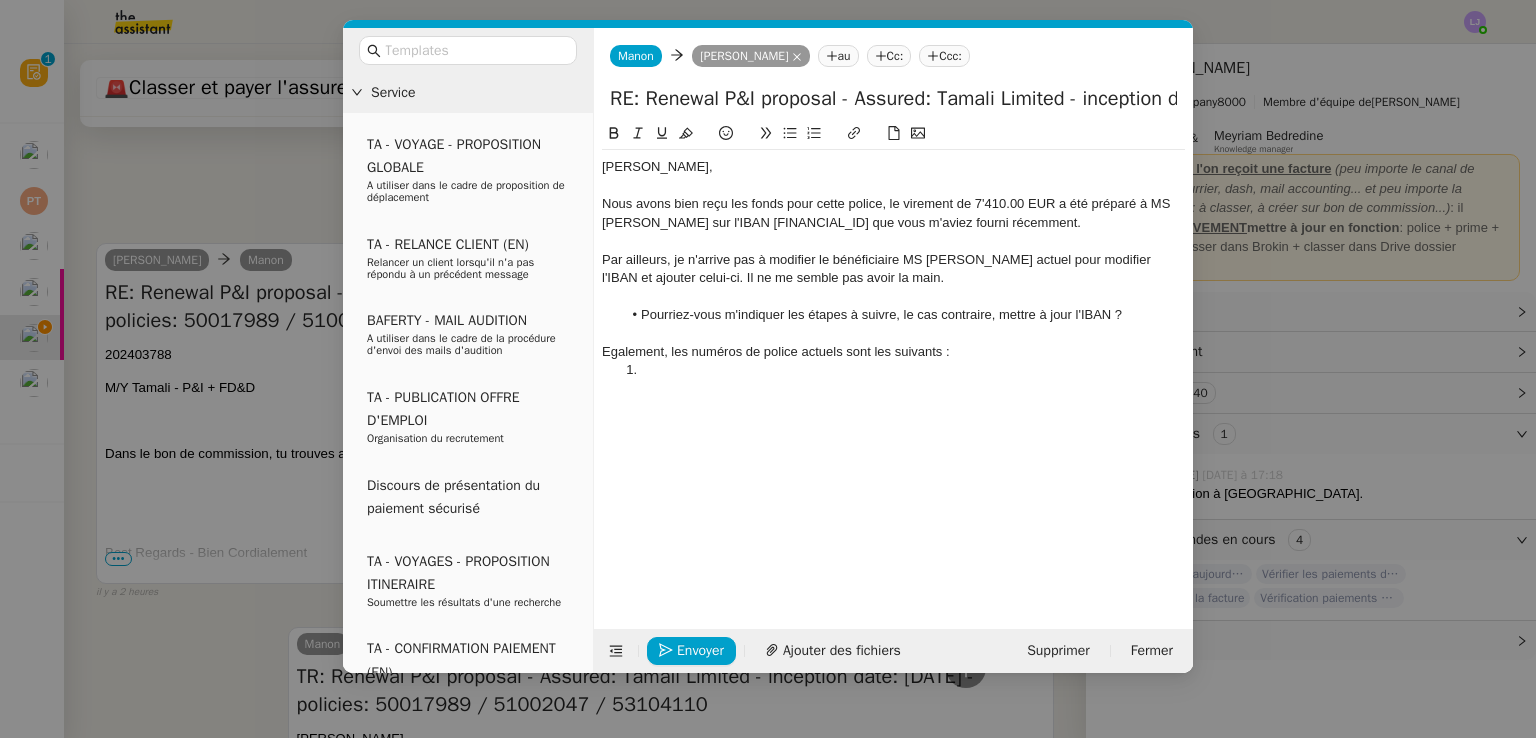 click on "Egalement, les numéros de police actuels sont les suivants :" 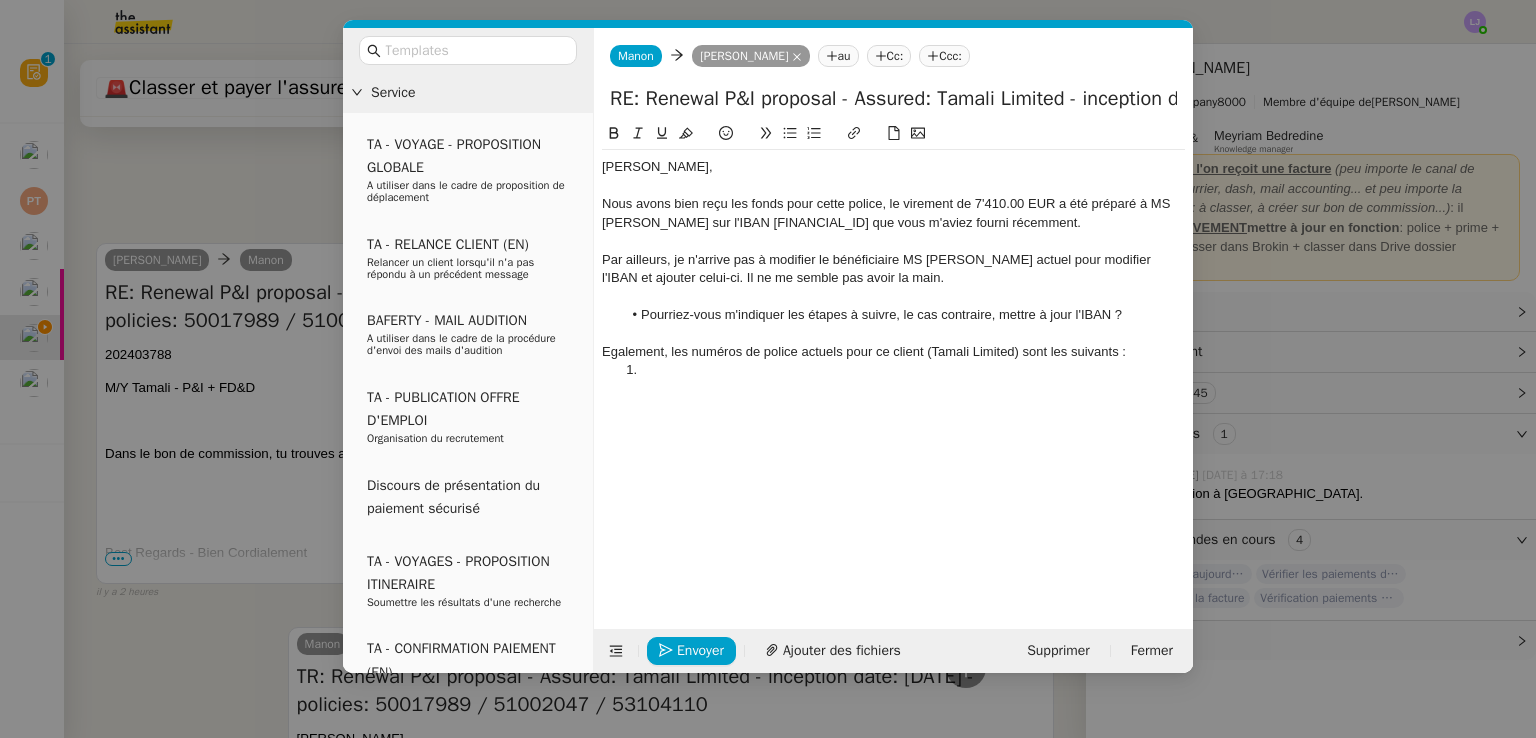 click 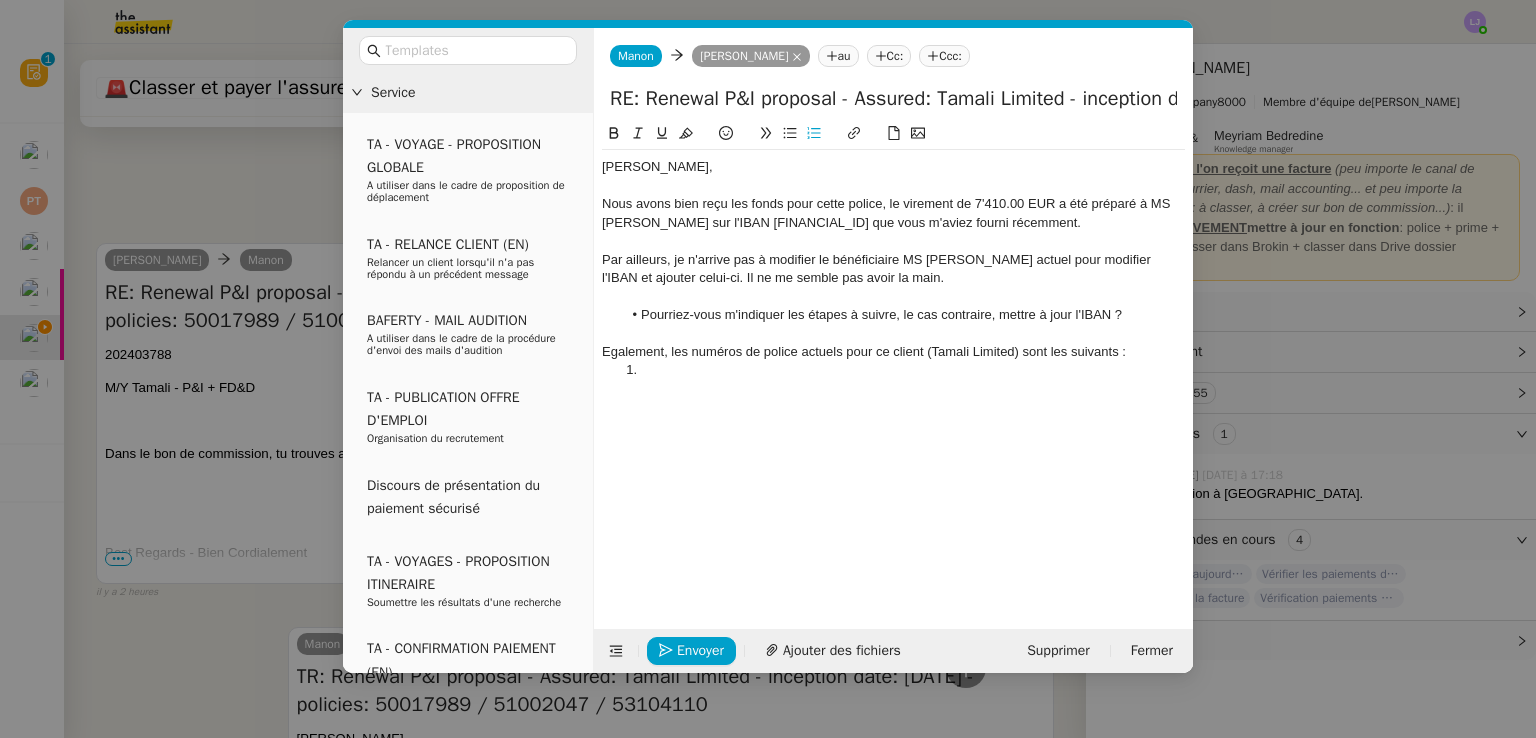 scroll, scrollTop: 0, scrollLeft: 0, axis: both 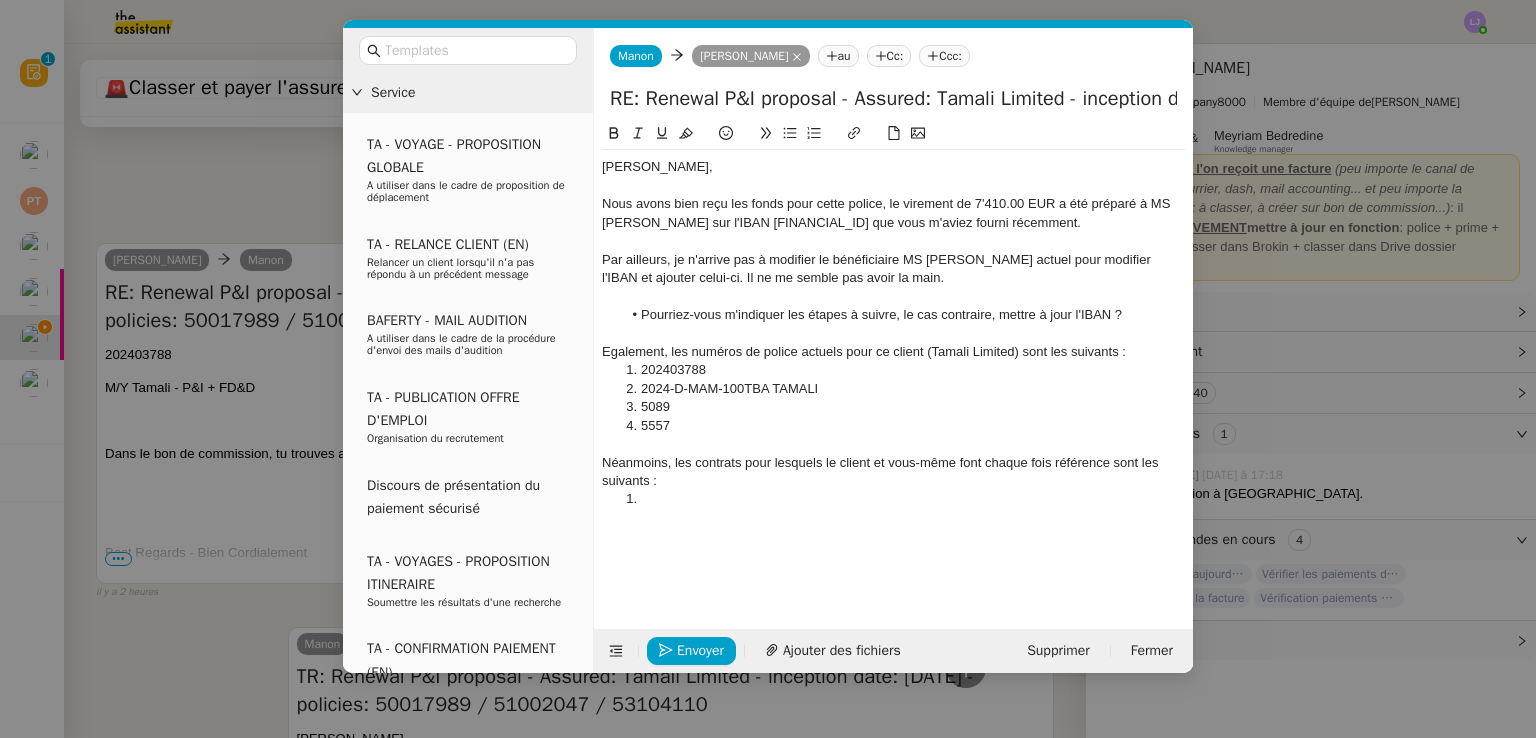 click on "Service TA - VOYAGE - PROPOSITION GLOBALE    A utiliser dans le cadre de proposition de déplacement TA - RELANCE CLIENT (EN)    Relancer un client lorsqu'il n'a pas répondu à un précédent message BAFERTY - MAIL AUDITION    A utiliser dans le cadre de la procédure d'envoi des mails d'audition TA - PUBLICATION OFFRE D'EMPLOI     Organisation du recrutement Discours de présentation du paiement sécurisé    TA - VOYAGES - PROPOSITION ITINERAIRE    Soumettre les résultats d'une recherche TA - CONFIRMATION PAIEMENT (EN)    Confirmer avec le client de modèle de transaction - Attention Plan Pro nécessaire. TA - COURRIER EXPEDIE (recommandé)    A utiliser dans le cadre de l'envoi d'un courrier recommandé TA - PARTAGE DE CALENDRIER (EN)    A utiliser pour demander au client de partager son calendrier afin de faciliter l'accès et la gestion PSPI - Appel de fonds MJL    A utiliser dans le cadre de la procédure d'appel de fonds MJL TA - RELANCE CLIENT    TA - AR PROCEDURES        21 YIELD" at bounding box center [768, 369] 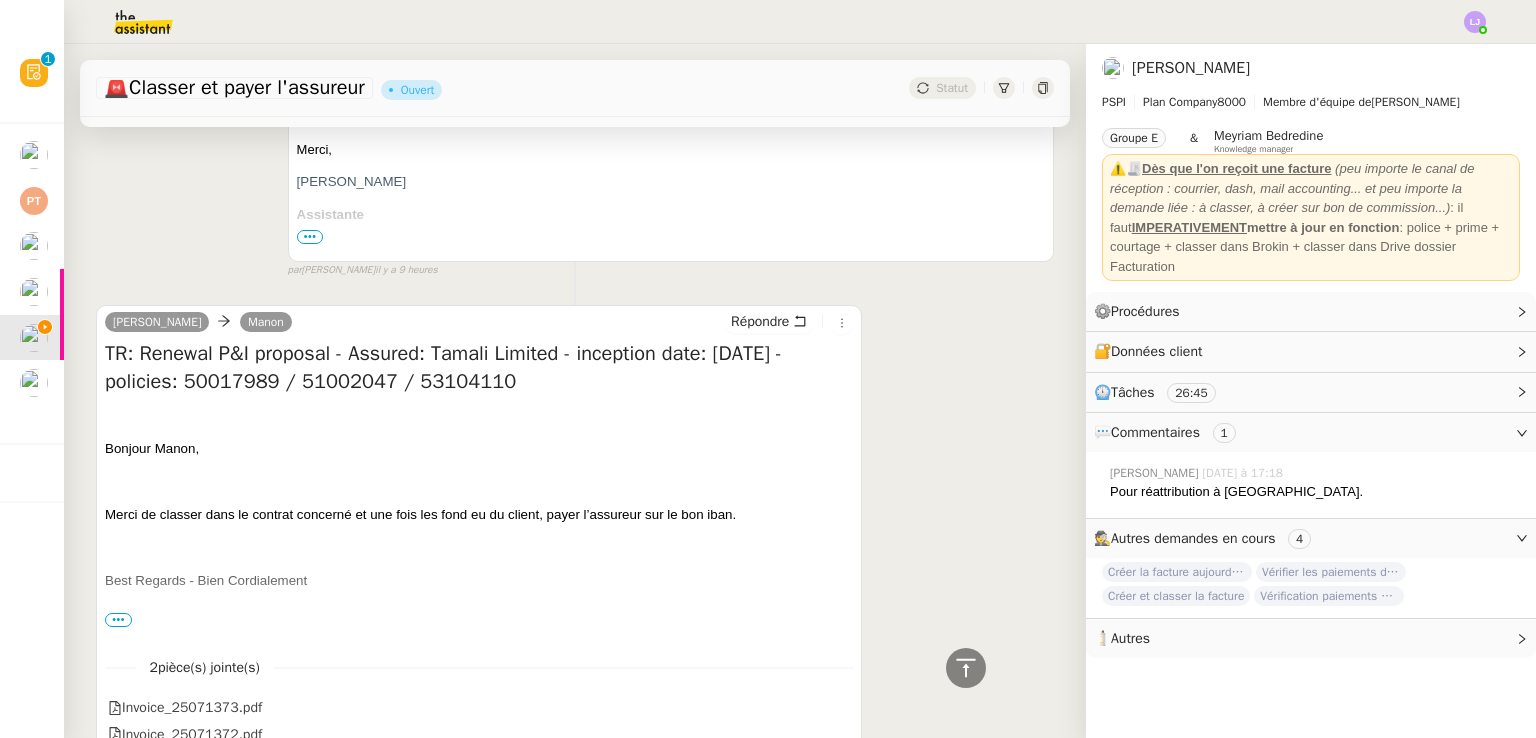 scroll, scrollTop: 2318, scrollLeft: 0, axis: vertical 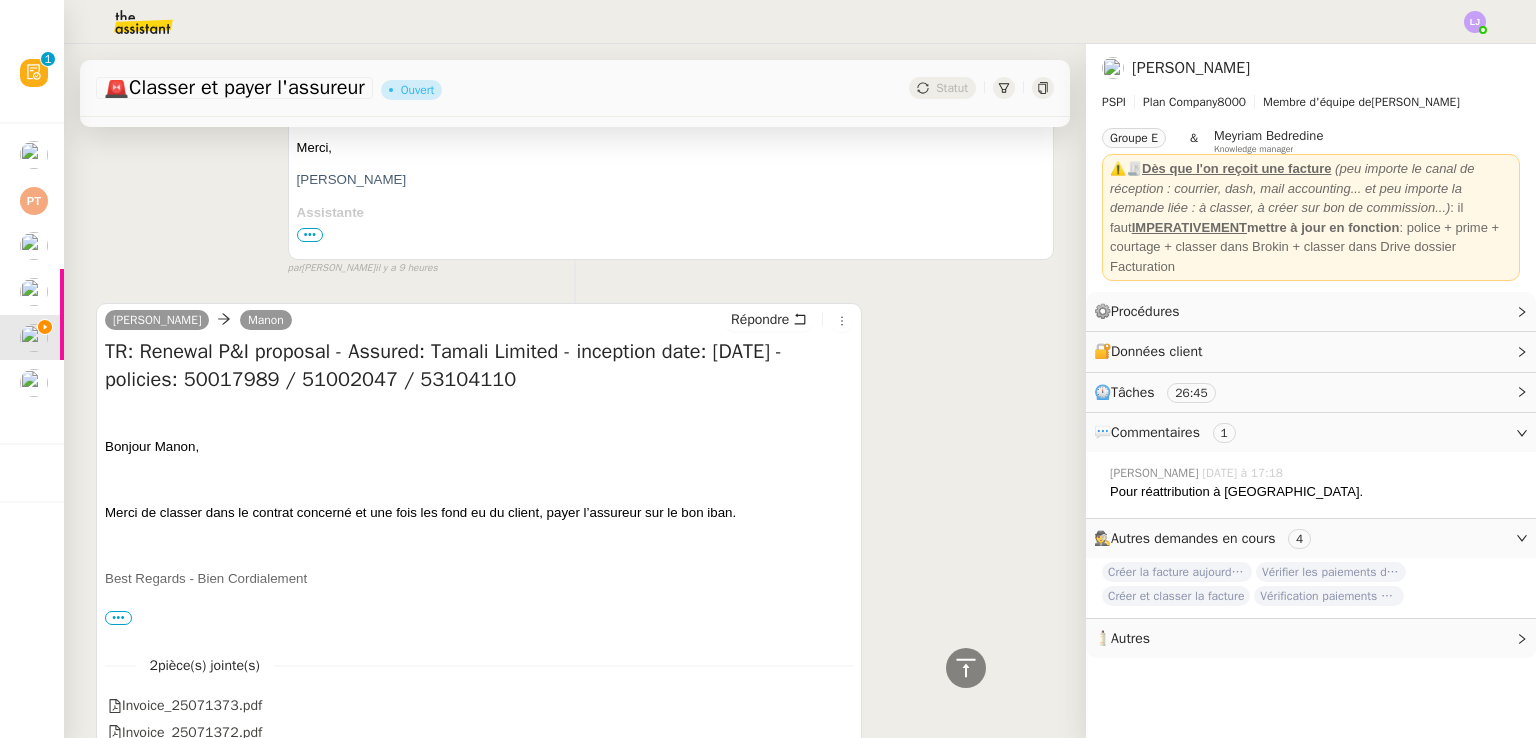 drag, startPoint x: 510, startPoint y: 383, endPoint x: 198, endPoint y: 377, distance: 312.05768 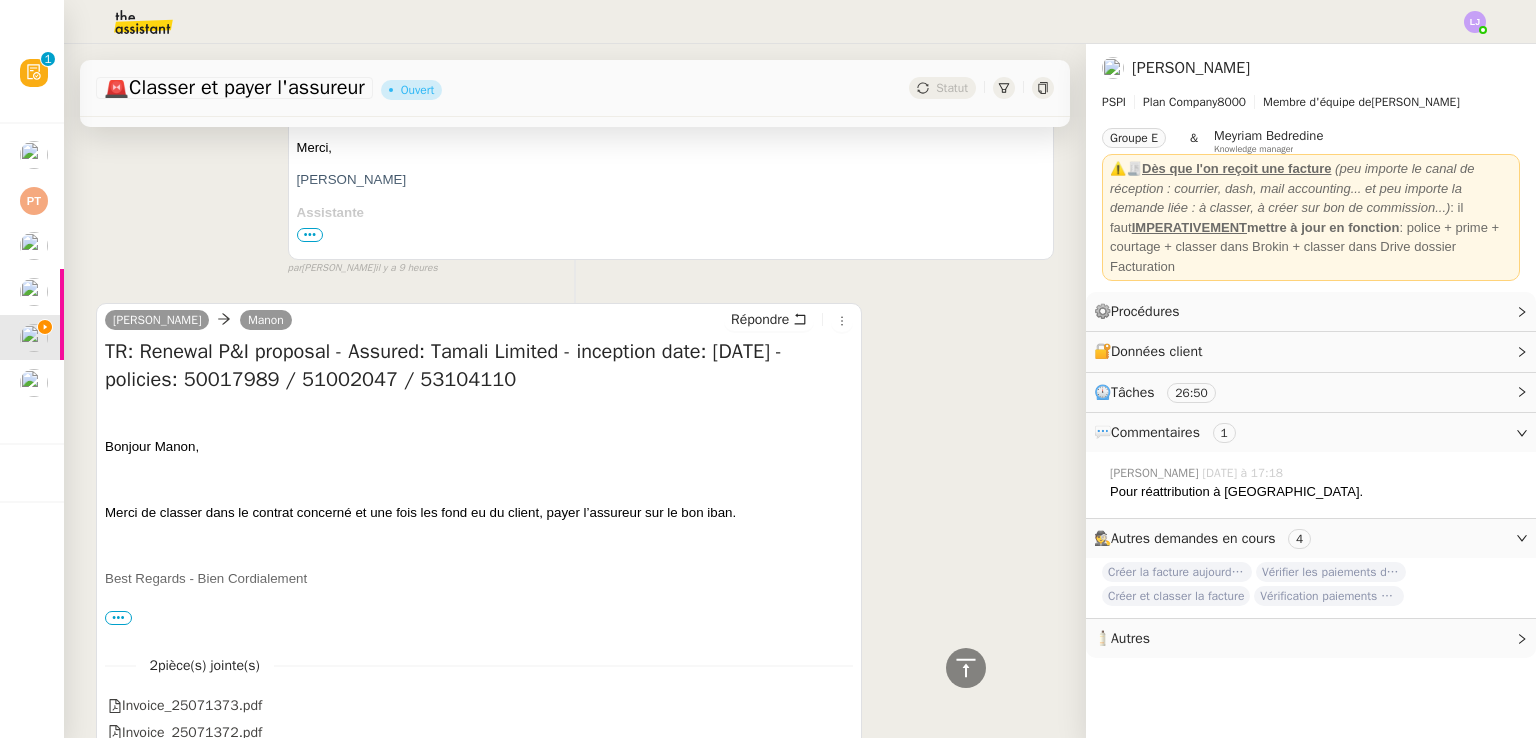 copy on "50017989 / 51002047 / 53104110" 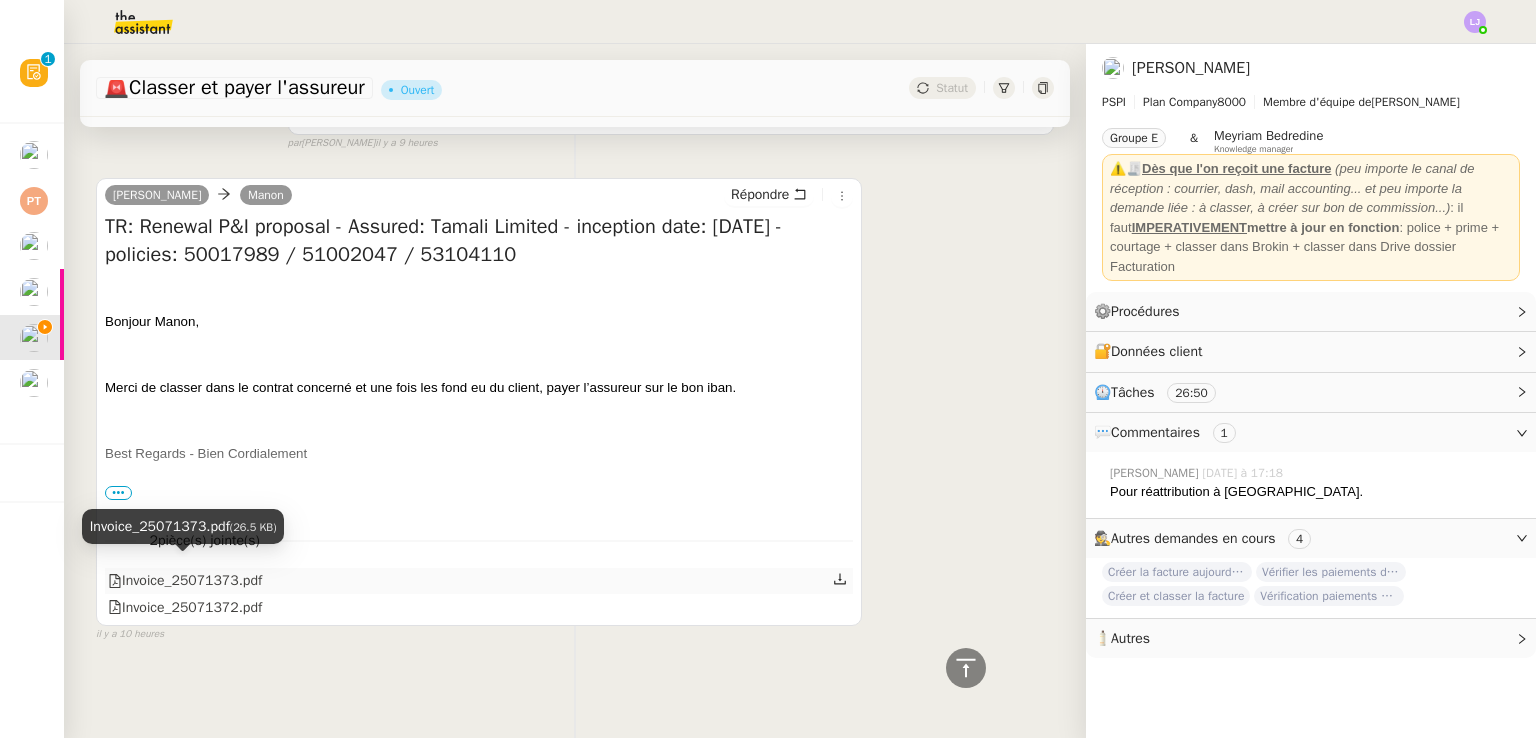 click on "Invoice_25071373.pdf" 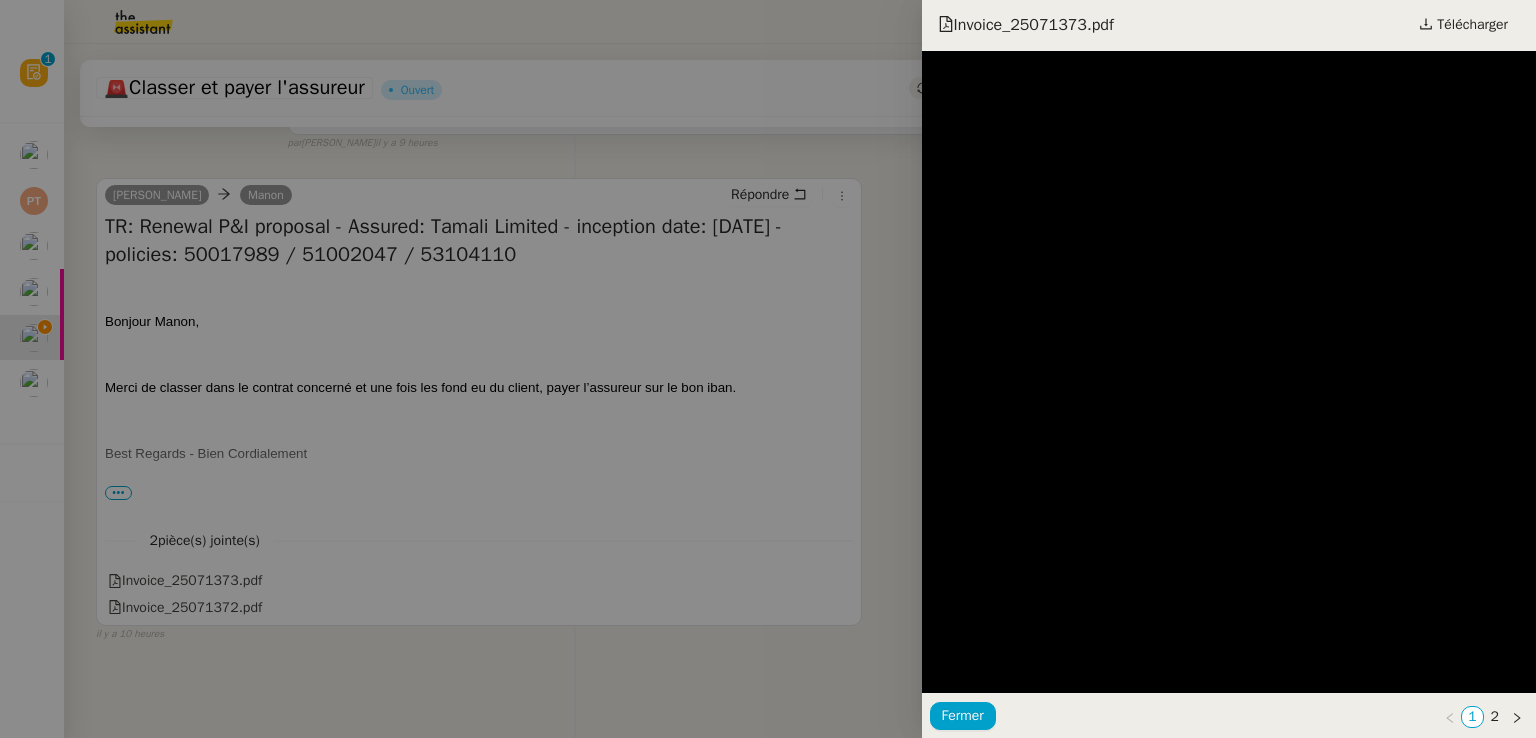 click at bounding box center [768, 369] 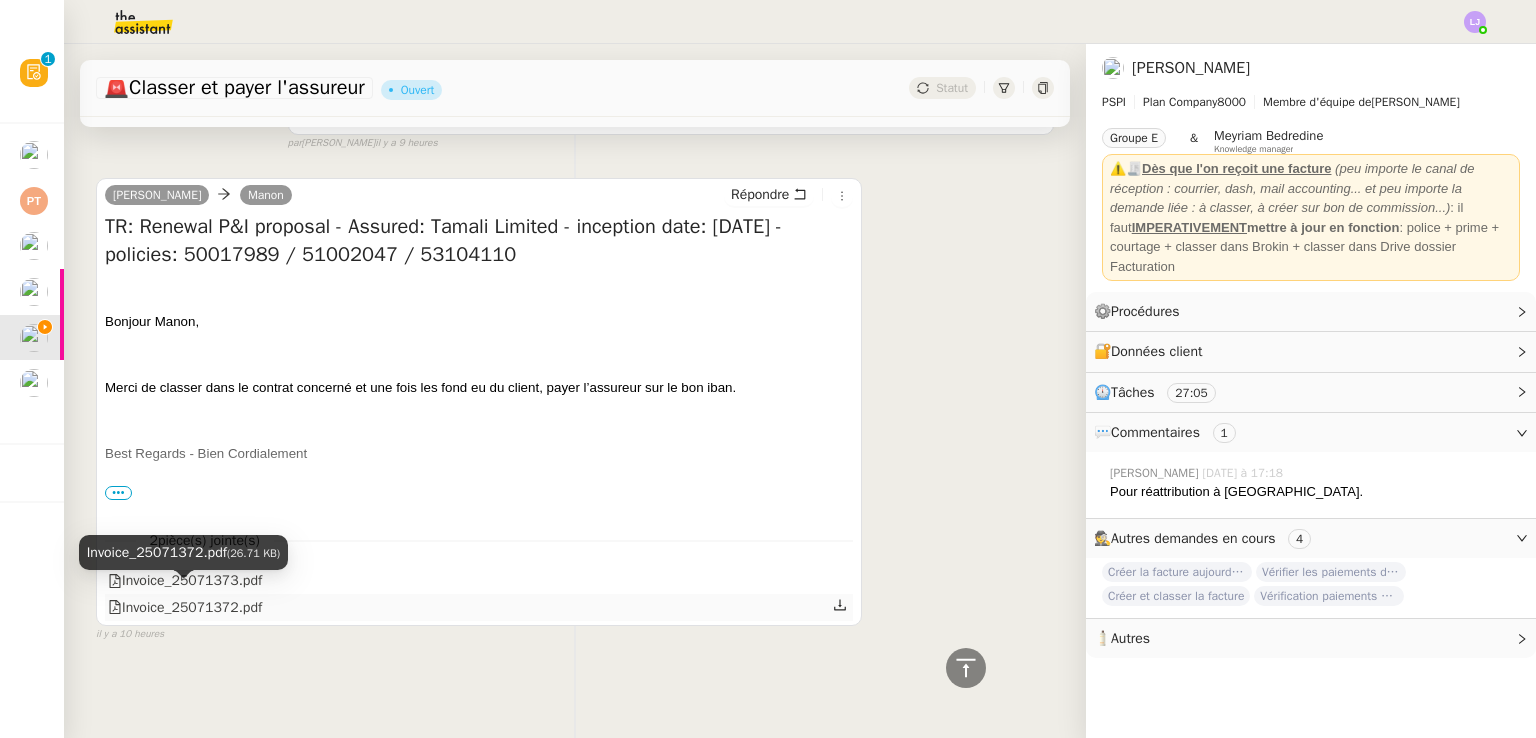 click on "Invoice_25071372.pdf" 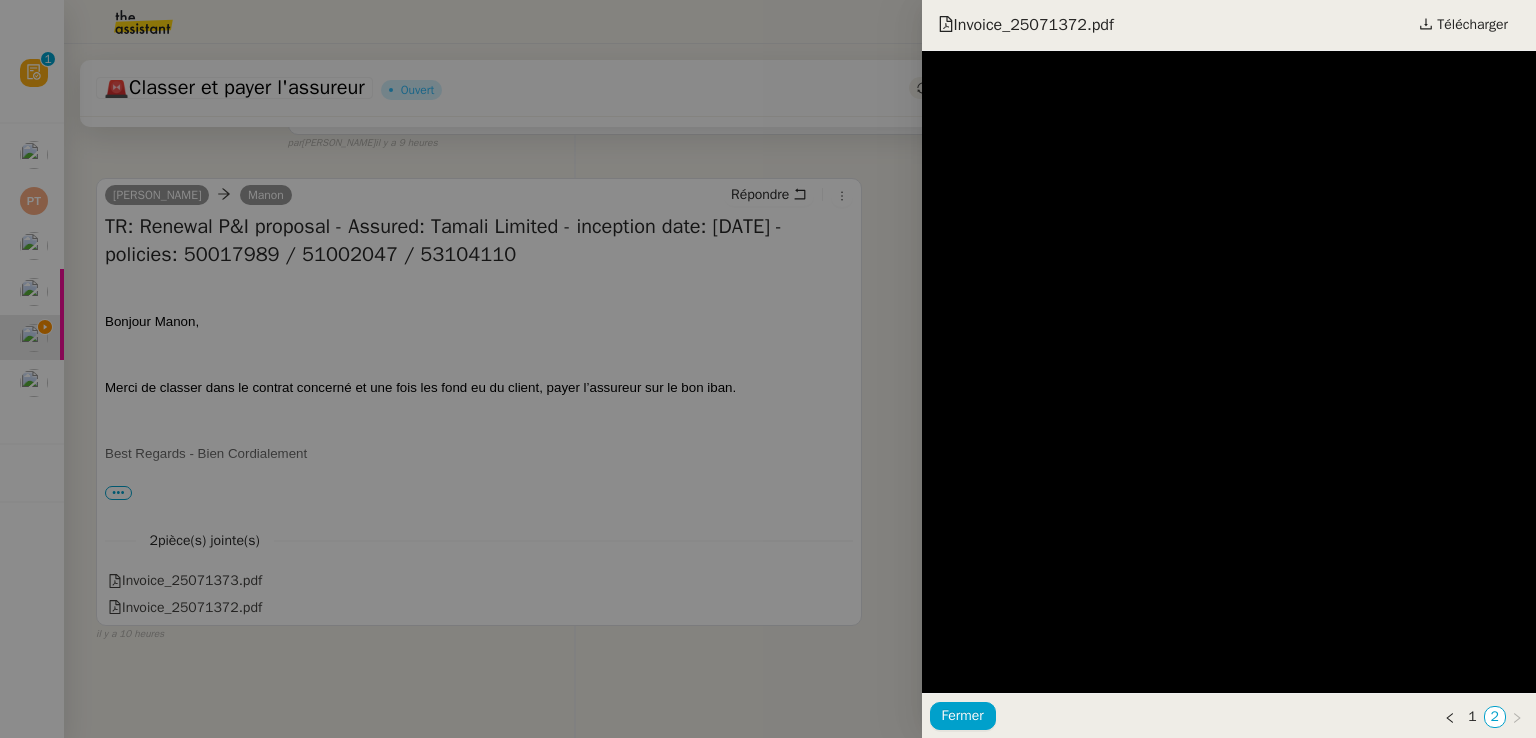click at bounding box center (768, 369) 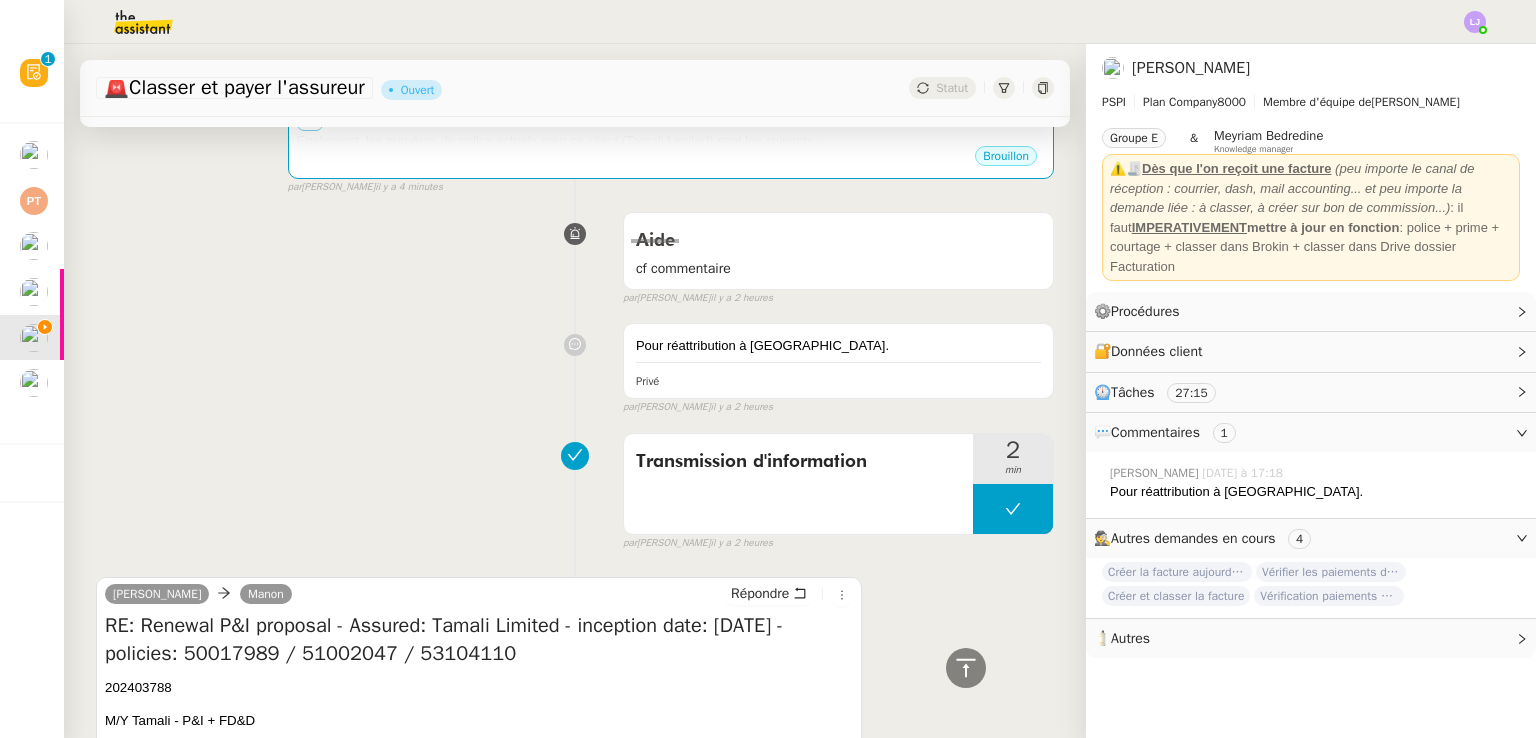 scroll, scrollTop: 364, scrollLeft: 0, axis: vertical 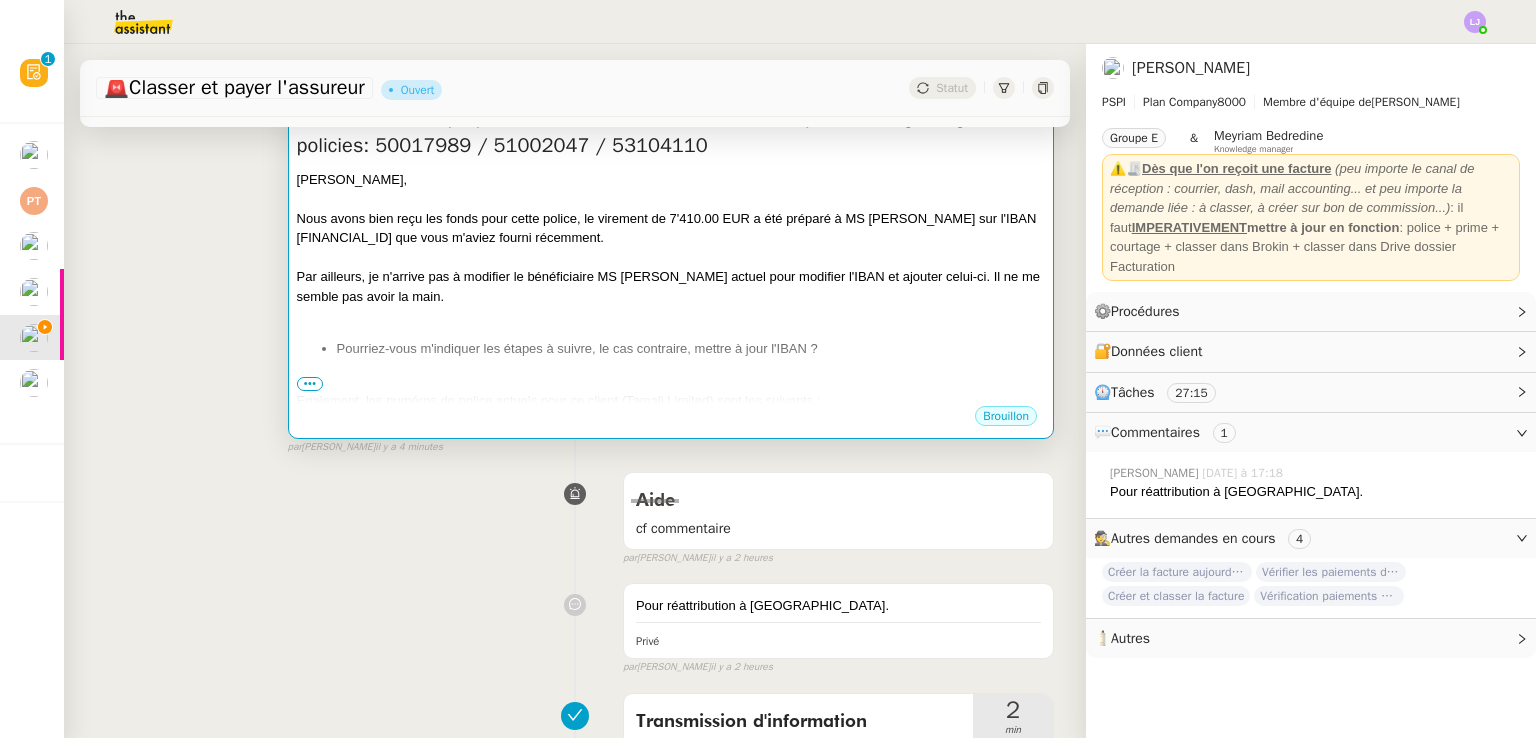 click at bounding box center (671, 316) 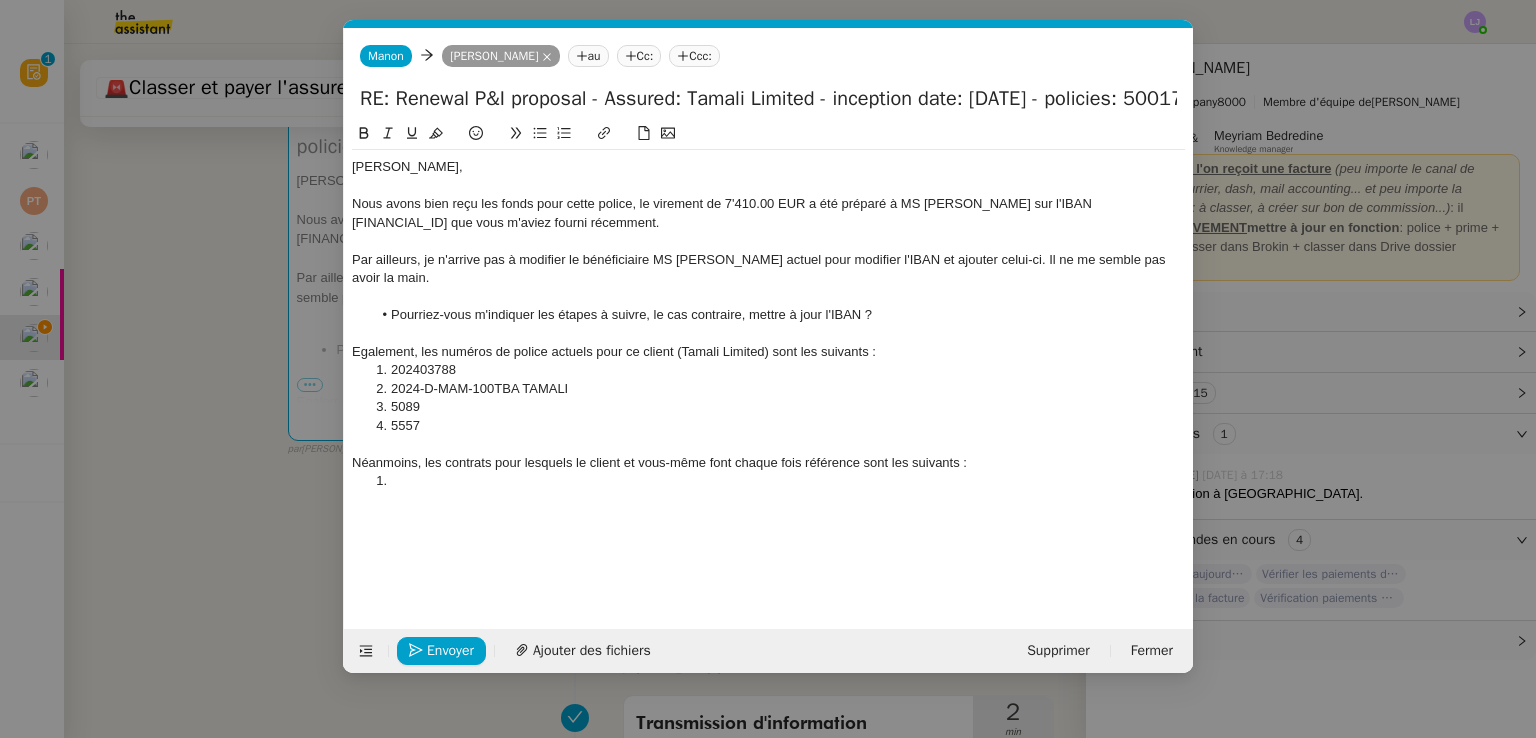 scroll, scrollTop: 0, scrollLeft: 42, axis: horizontal 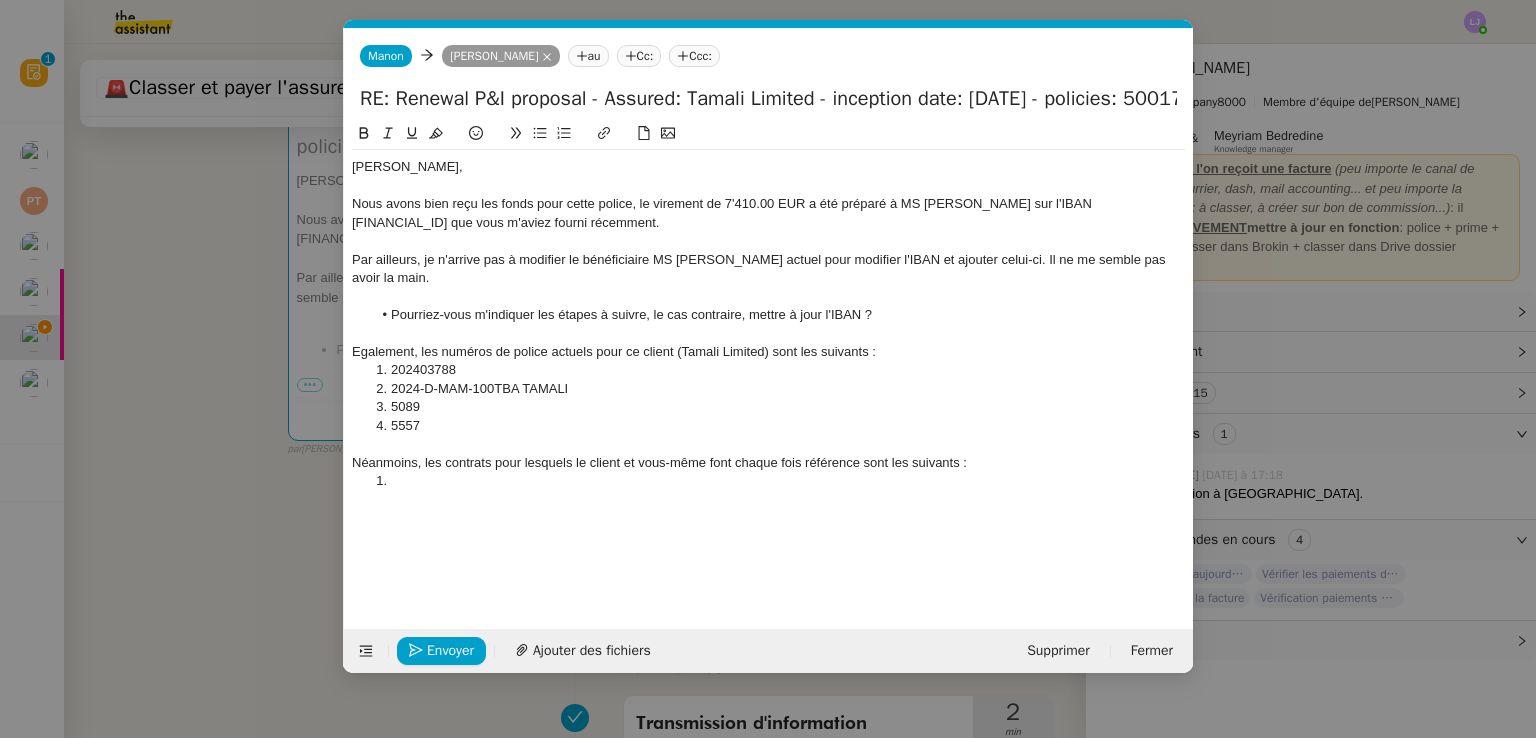 click on "Néanmoins, les contrats pour lesquels le client et vous-même font chaque fois référence sont les suivants :" 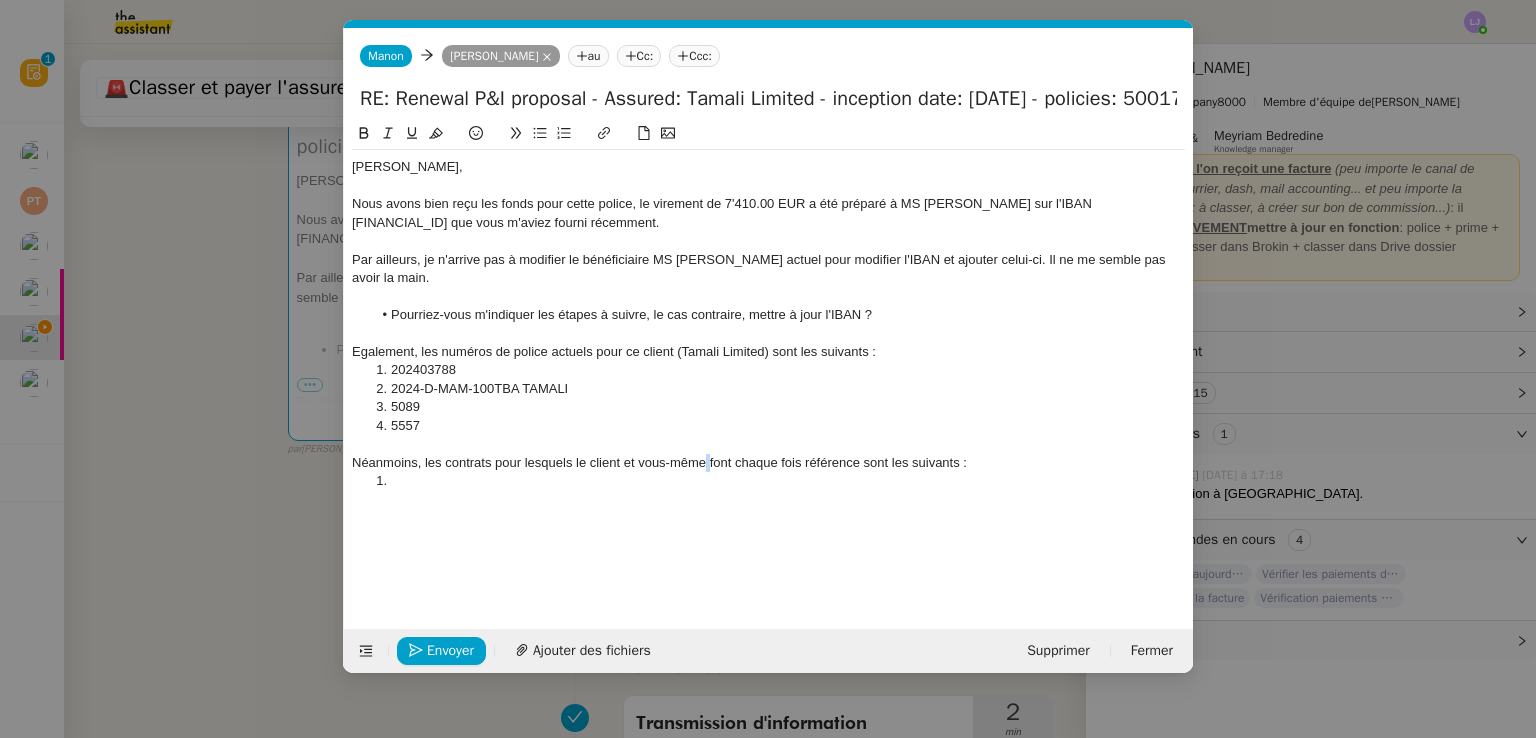 click on "Néanmoins, les contrats pour lesquels le client et vous-même font chaque fois référence sont les suivants :" 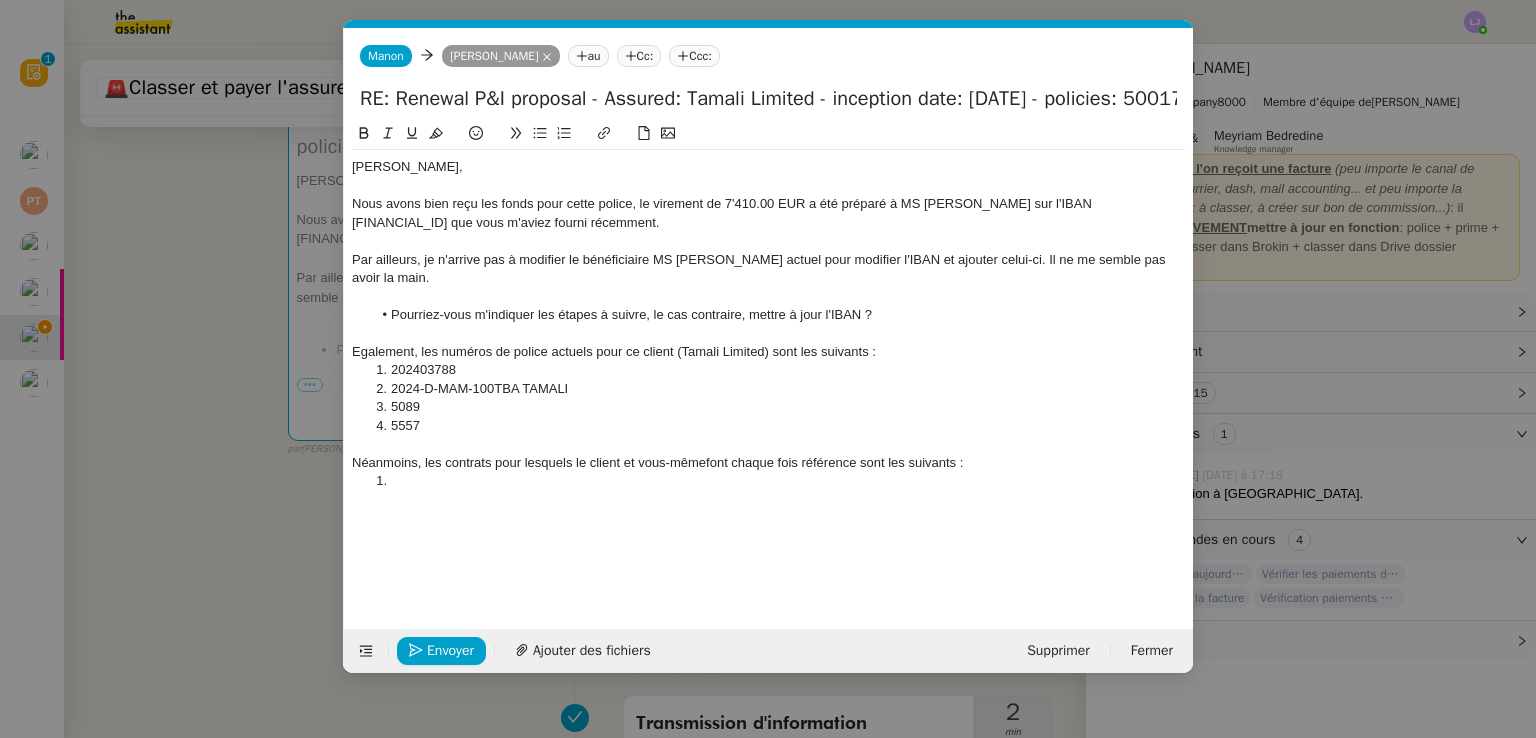type 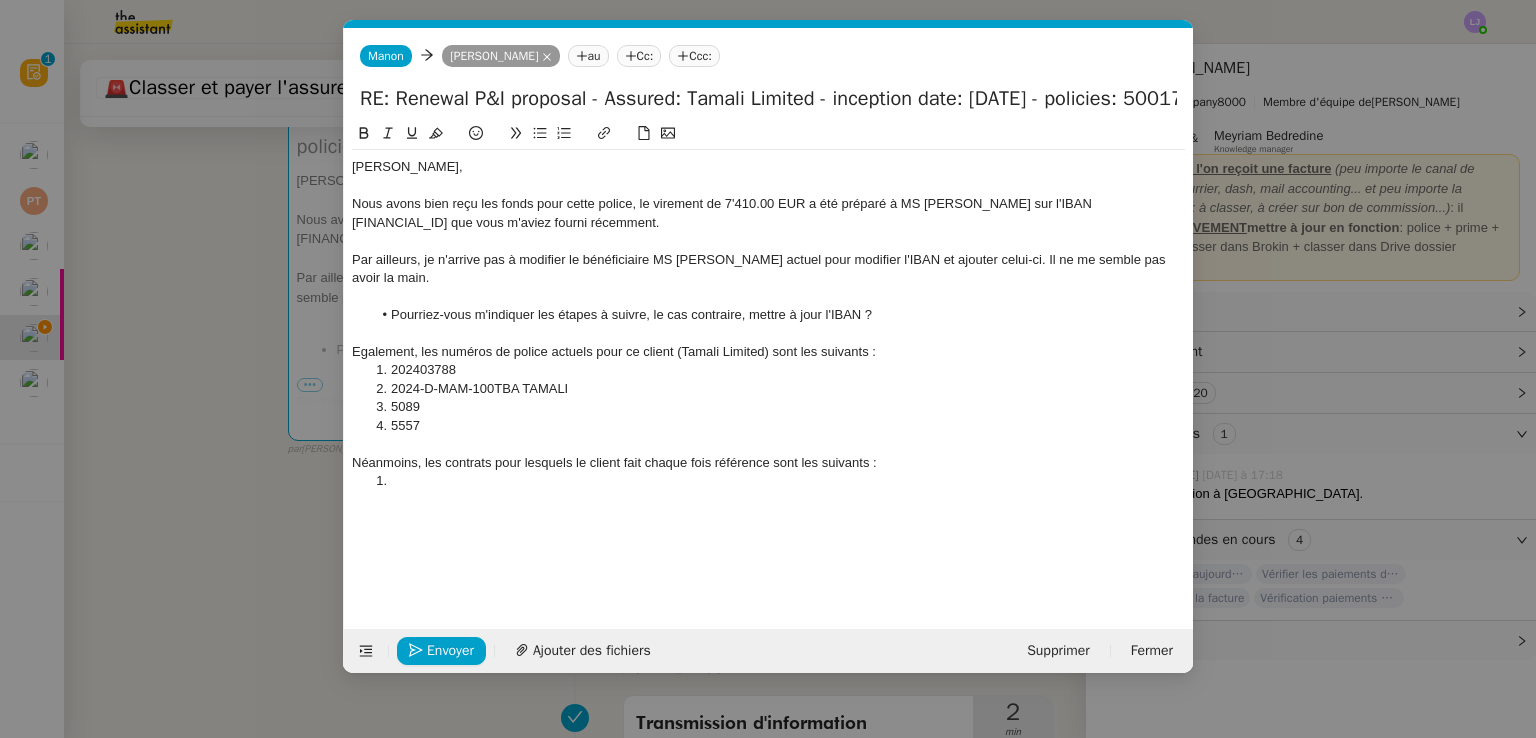 click 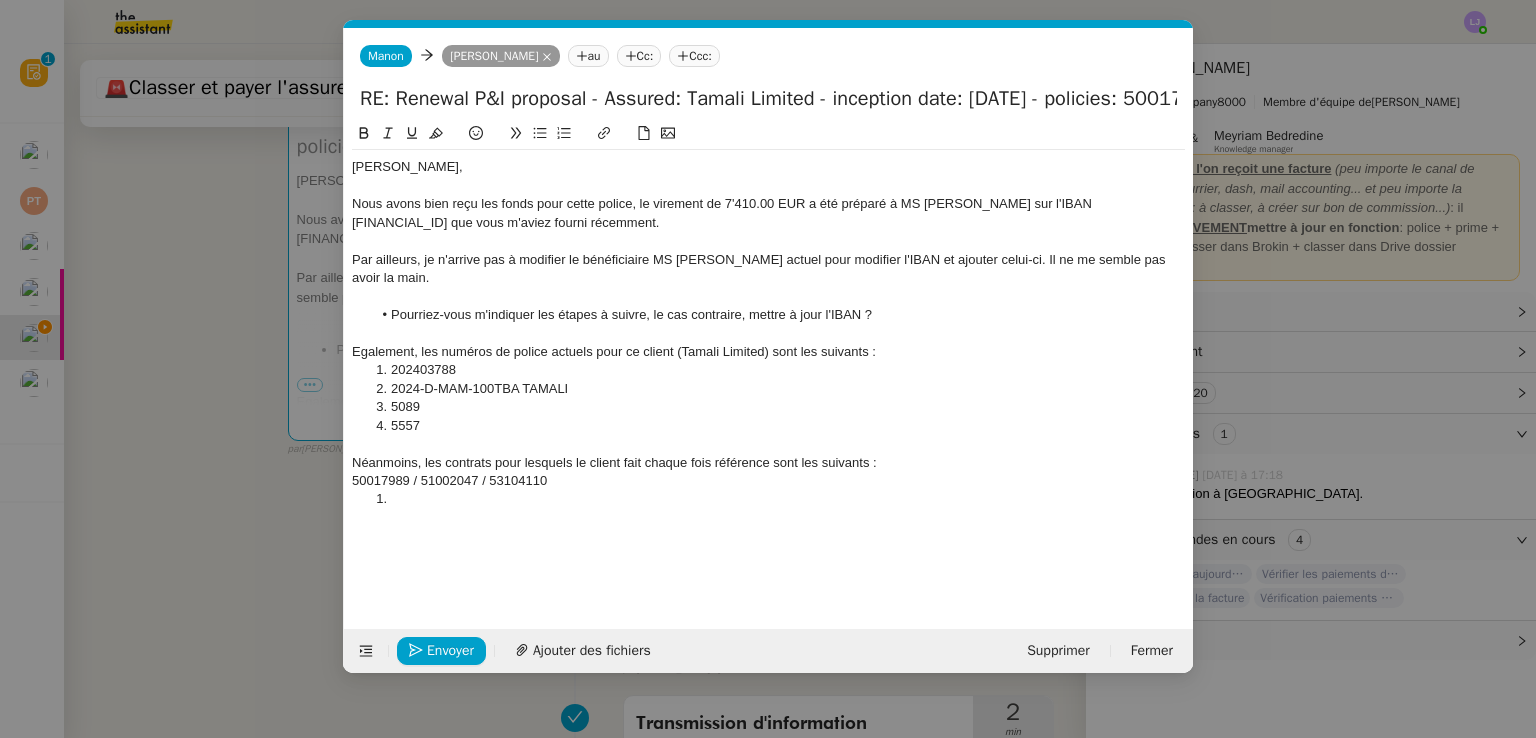click on "50017989 / 51002047 / 53104110" 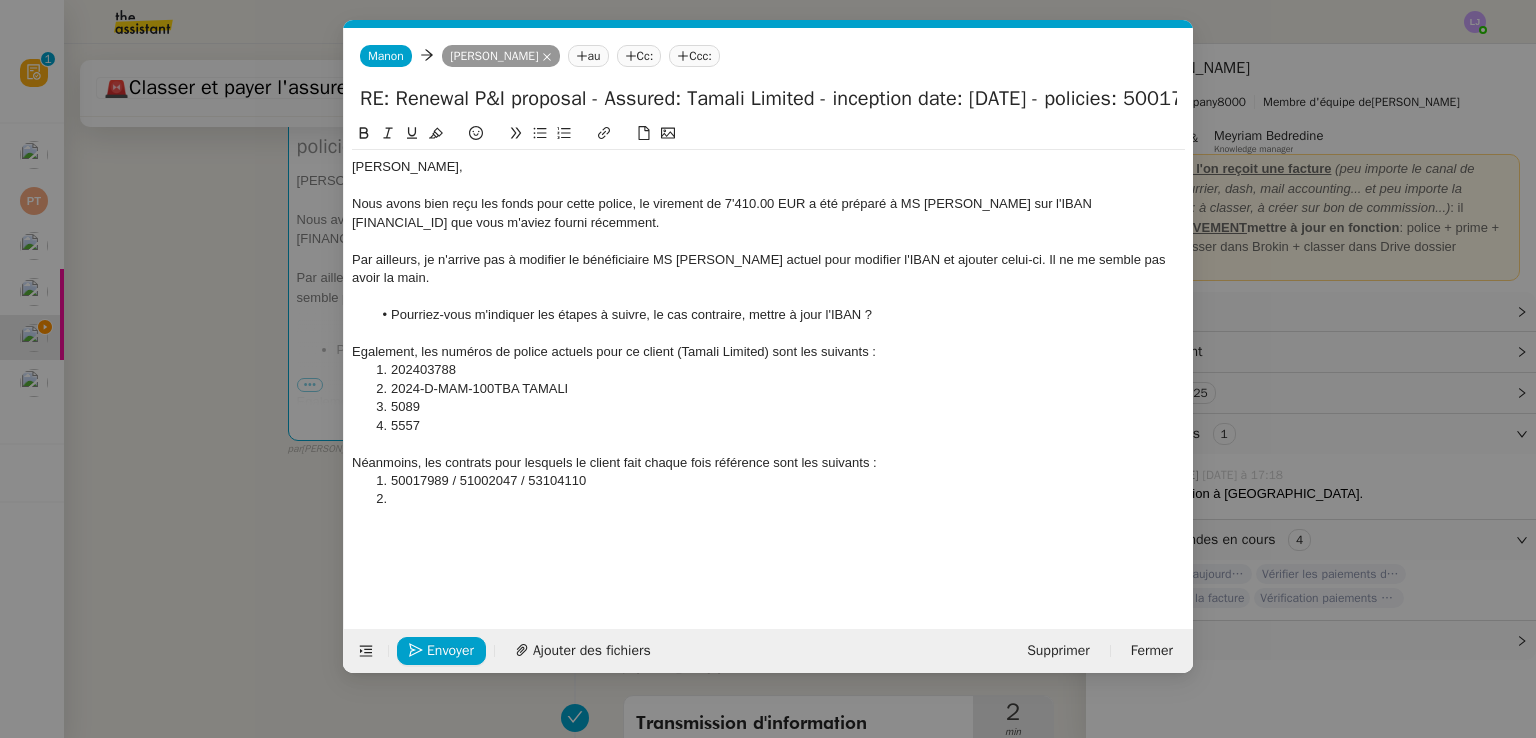 click on "50017989 / 51002047 / 53104110" 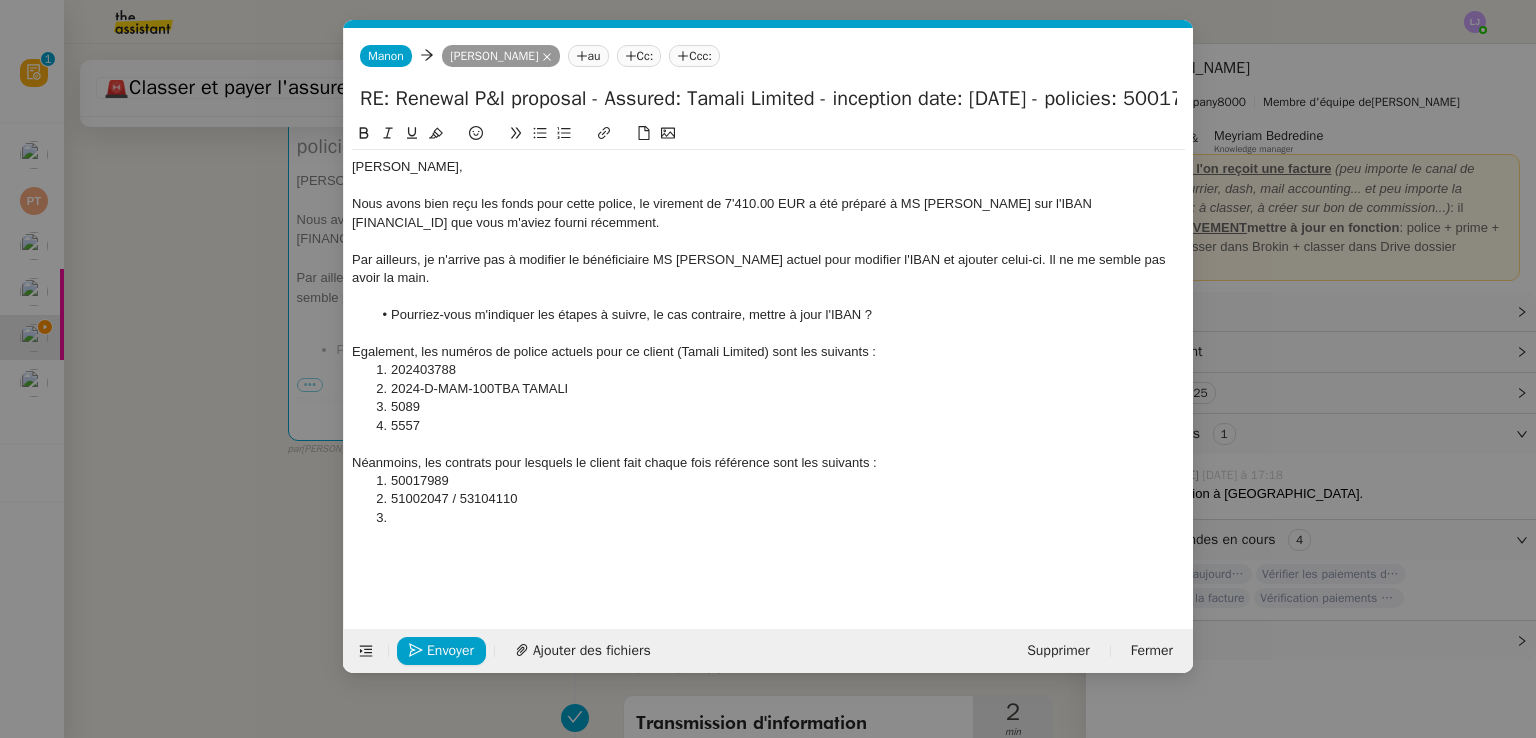 click on "51002047 / 53104110" 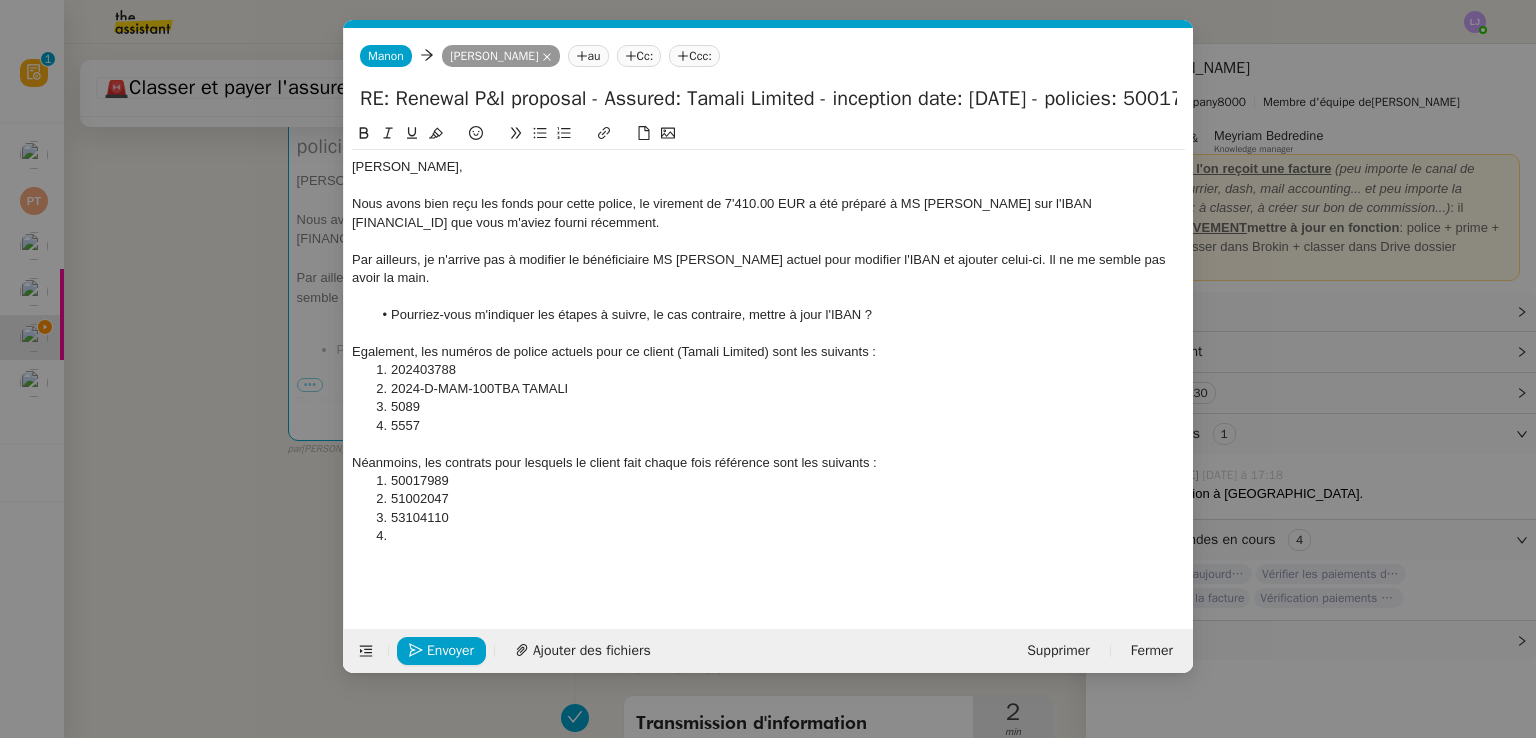 click 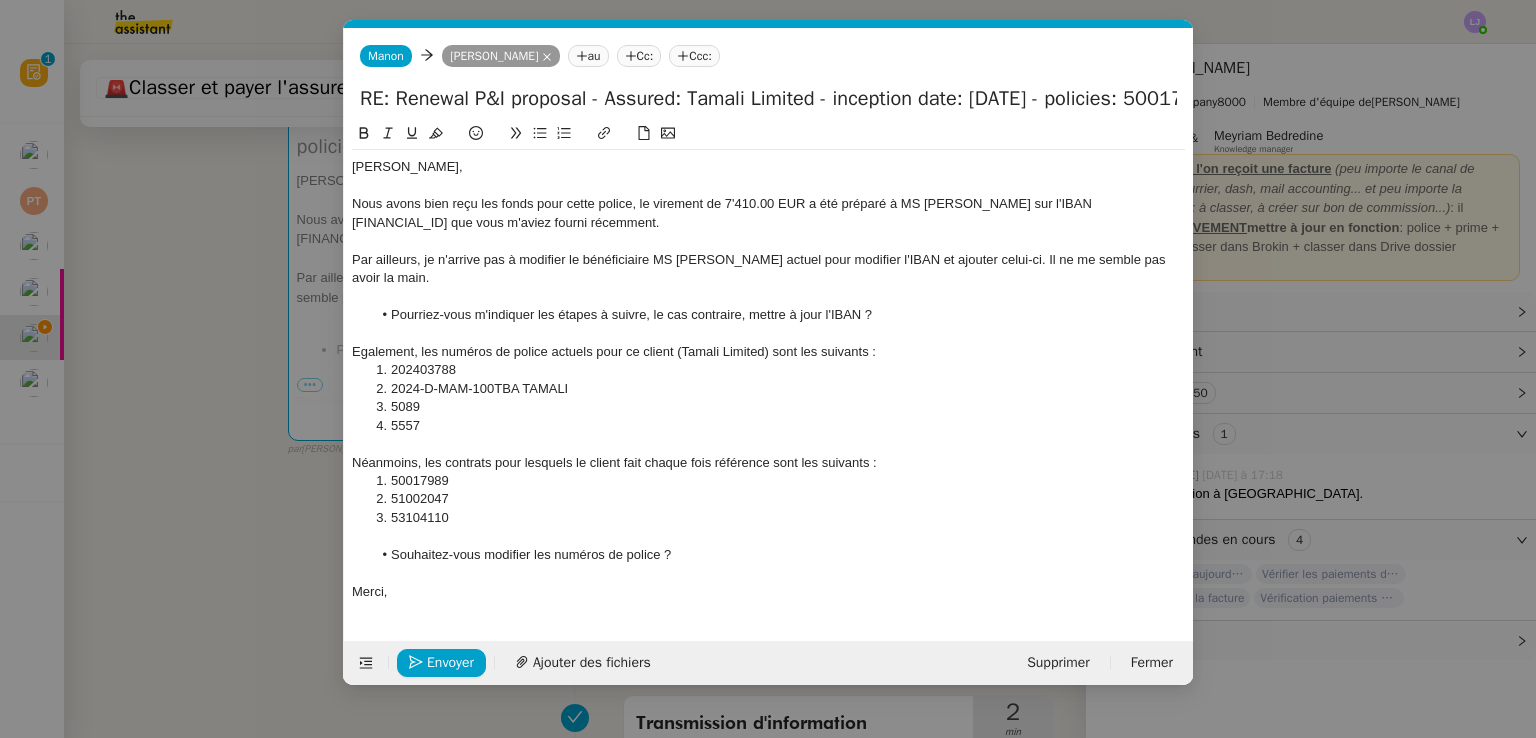 click on "Service TA - VOYAGE - PROPOSITION GLOBALE    A utiliser dans le cadre de proposition de déplacement TA - RELANCE CLIENT (EN)    Relancer un client lorsqu'il n'a pas répondu à un précédent message BAFERTY - MAIL AUDITION    A utiliser dans le cadre de la procédure d'envoi des mails d'audition TA - PUBLICATION OFFRE D'EMPLOI     Organisation du recrutement Discours de présentation du paiement sécurisé    TA - VOYAGES - PROPOSITION ITINERAIRE    Soumettre les résultats d'une recherche TA - CONFIRMATION PAIEMENT (EN)    Confirmer avec le client de modèle de transaction - Attention Plan Pro nécessaire. TA - COURRIER EXPEDIE (recommandé)    A utiliser dans le cadre de l'envoi d'un courrier recommandé TA - PARTAGE DE CALENDRIER (EN)    A utiliser pour demander au client de partager son calendrier afin de faciliter l'accès et la gestion PSPI - Appel de fonds MJL    A utiliser dans le cadre de la procédure d'appel de fonds MJL TA - RELANCE CLIENT    TA - AR PROCEDURES        21 YIELD" at bounding box center [768, 369] 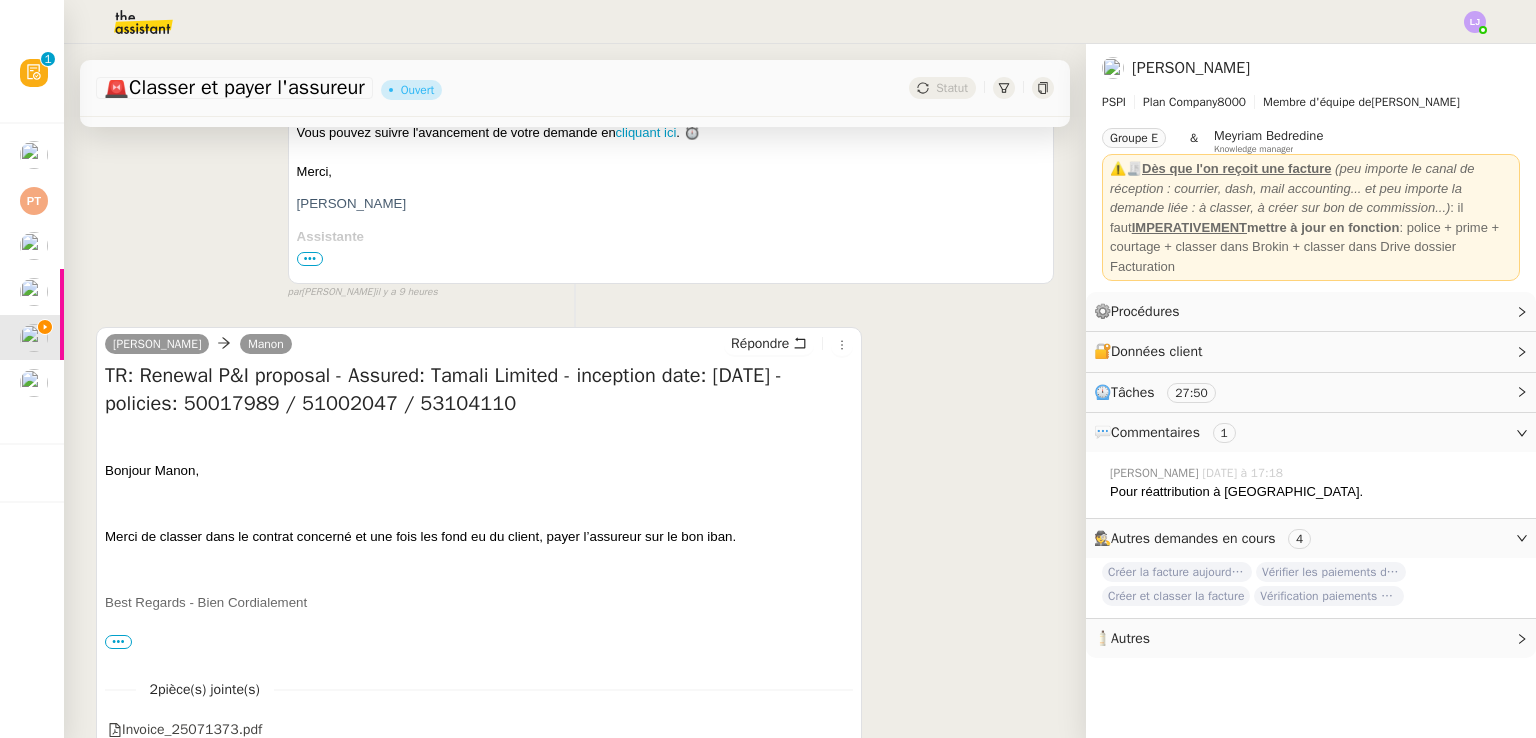 scroll, scrollTop: 2457, scrollLeft: 0, axis: vertical 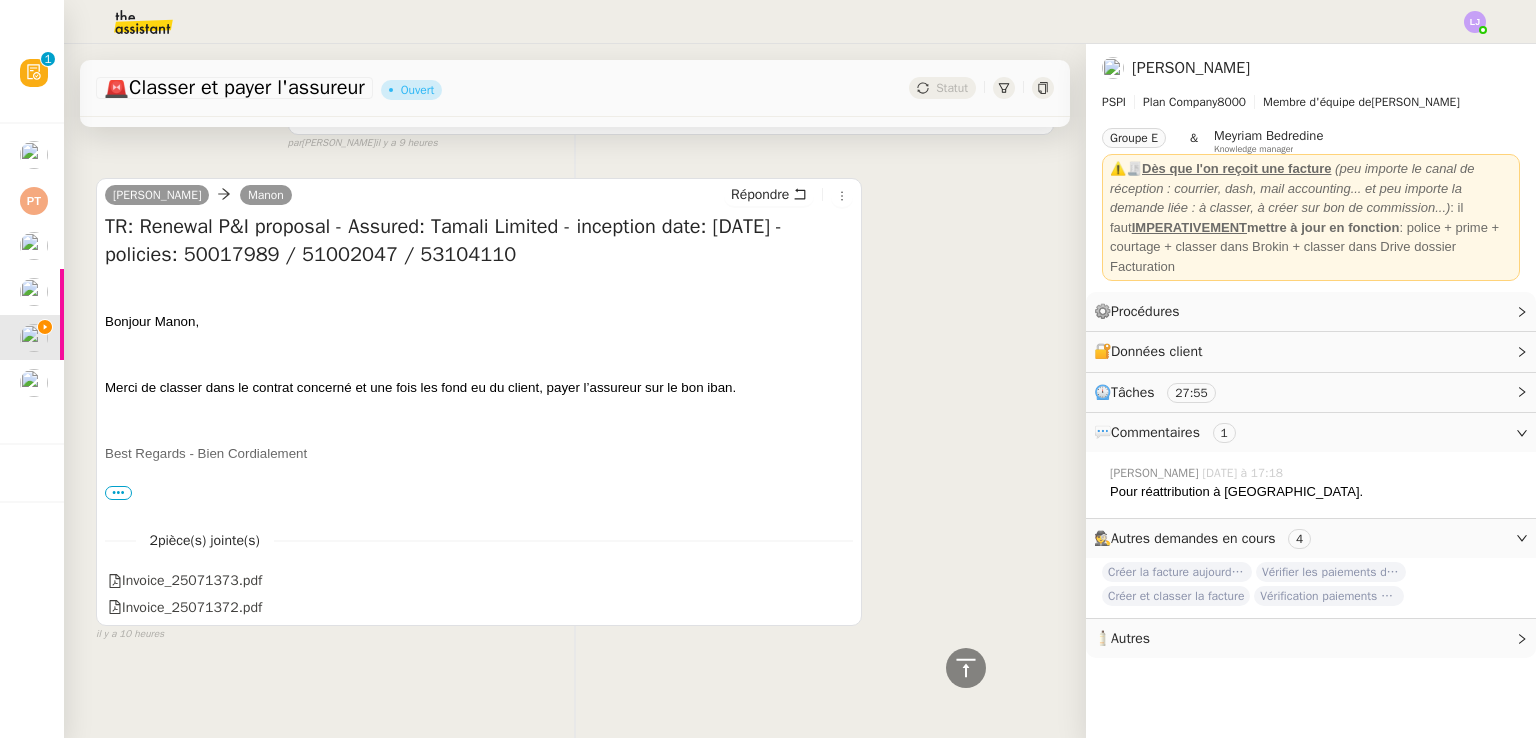 click on "•••" at bounding box center (118, 493) 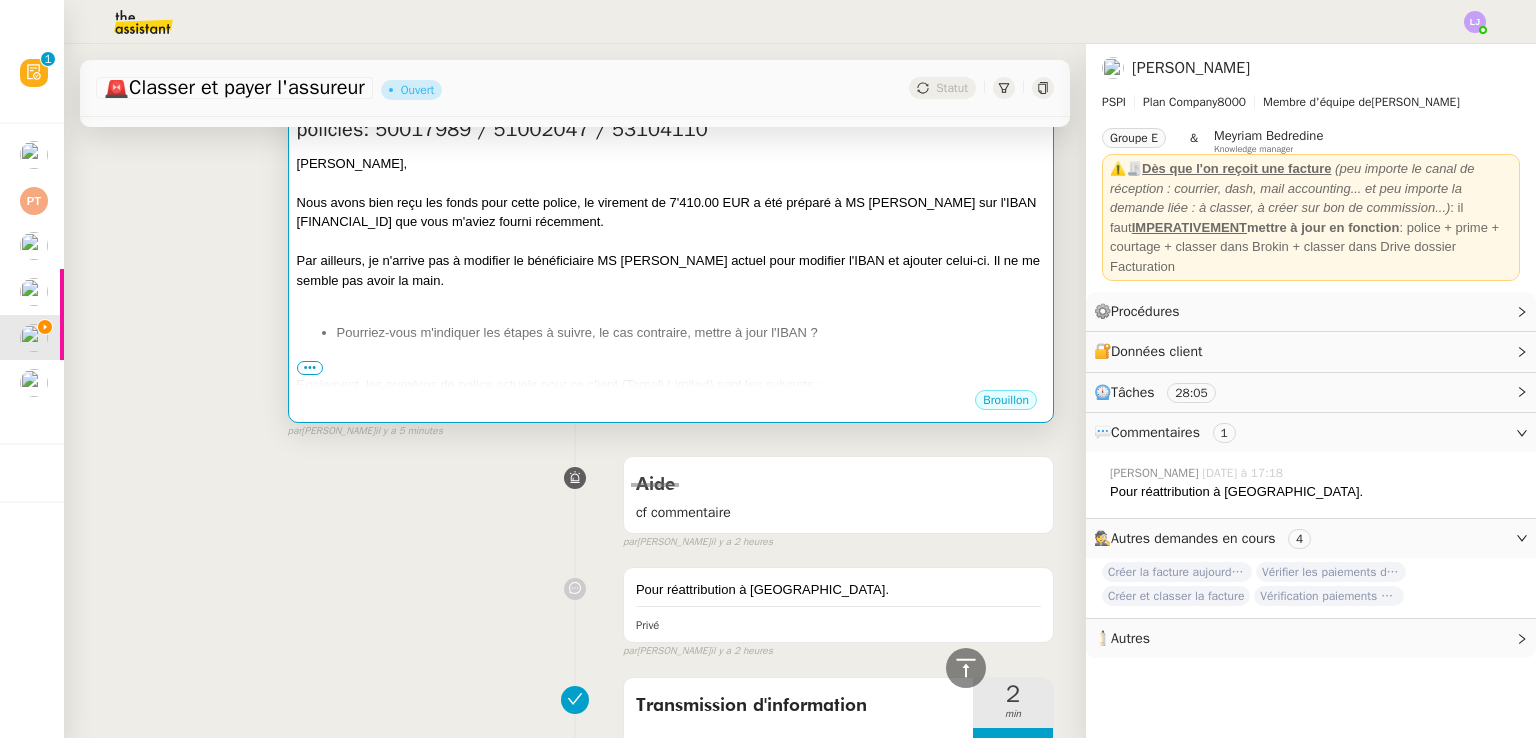 scroll, scrollTop: 310, scrollLeft: 0, axis: vertical 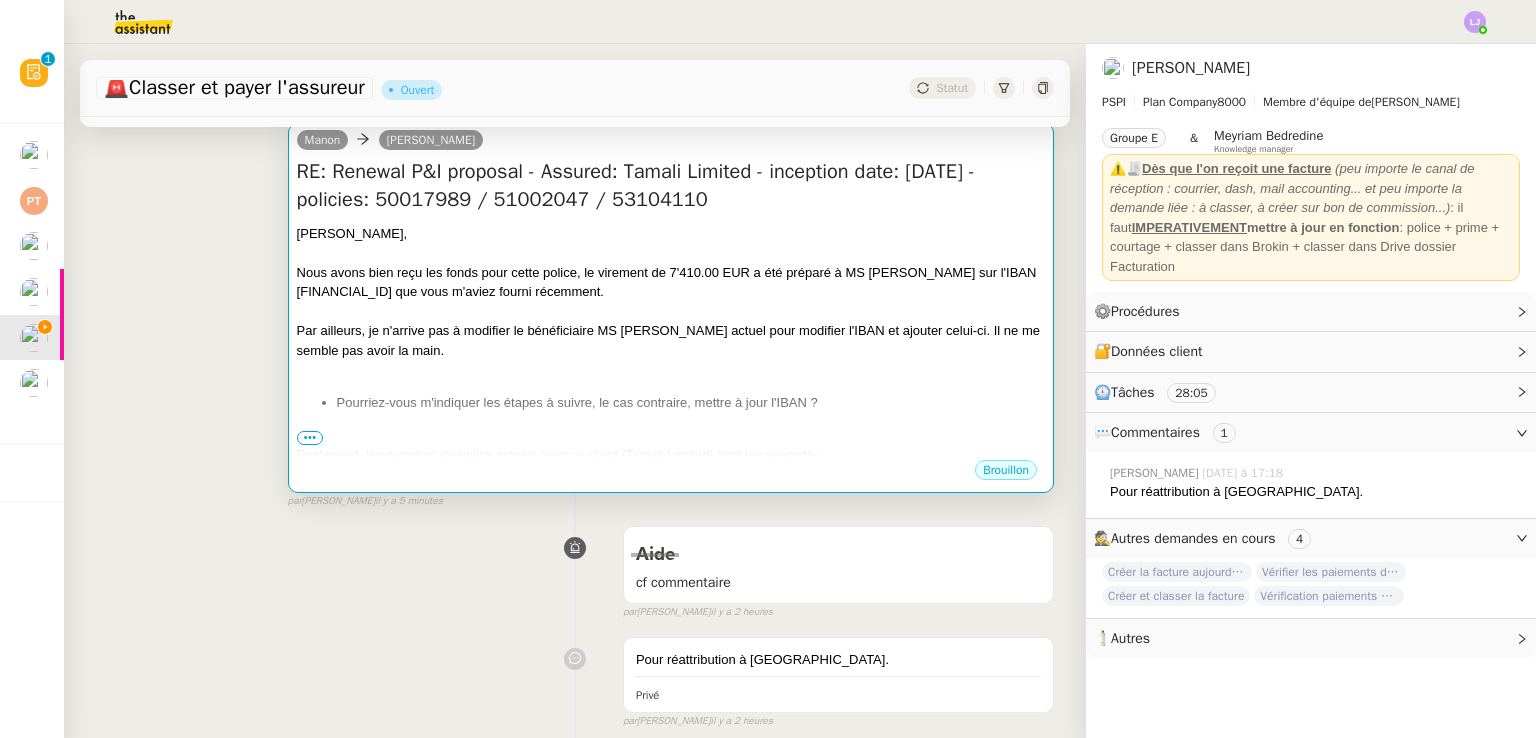 click on "Sophie, Nous avons bien reçu les fonds pour cette police, le virement de 7'410.00 EUR a été préparé à MS AMLIN sur l'IBAN NL19 ABNA 0433 5863 38 que vous m'aviez fourni récemment. Par ailleurs, je n'arrive pas à modifier le bénéficiaire MS AMLIN actuel pour modifier l'IBAN et ajouter celui-ci. Il ne me semble pas avoir la main. Pourriez-vous m'indiquer les étapes à suivre, le cas contraire, mettre à jour l'IBAN ? Egalement, les numéros de police actuels pour ce client (Tamali Limited) sont les suivants : 202403788 2024-D-MAM-100TBA TAMALI 5089 5557 Néanmoins, les contrats pour lesquels le client fait chaque fois référence sont les suivants : 50017989 51002047 53104110 Souhaitez-vous modifier les numéros de police ? Merci," at bounding box center (671, 510) 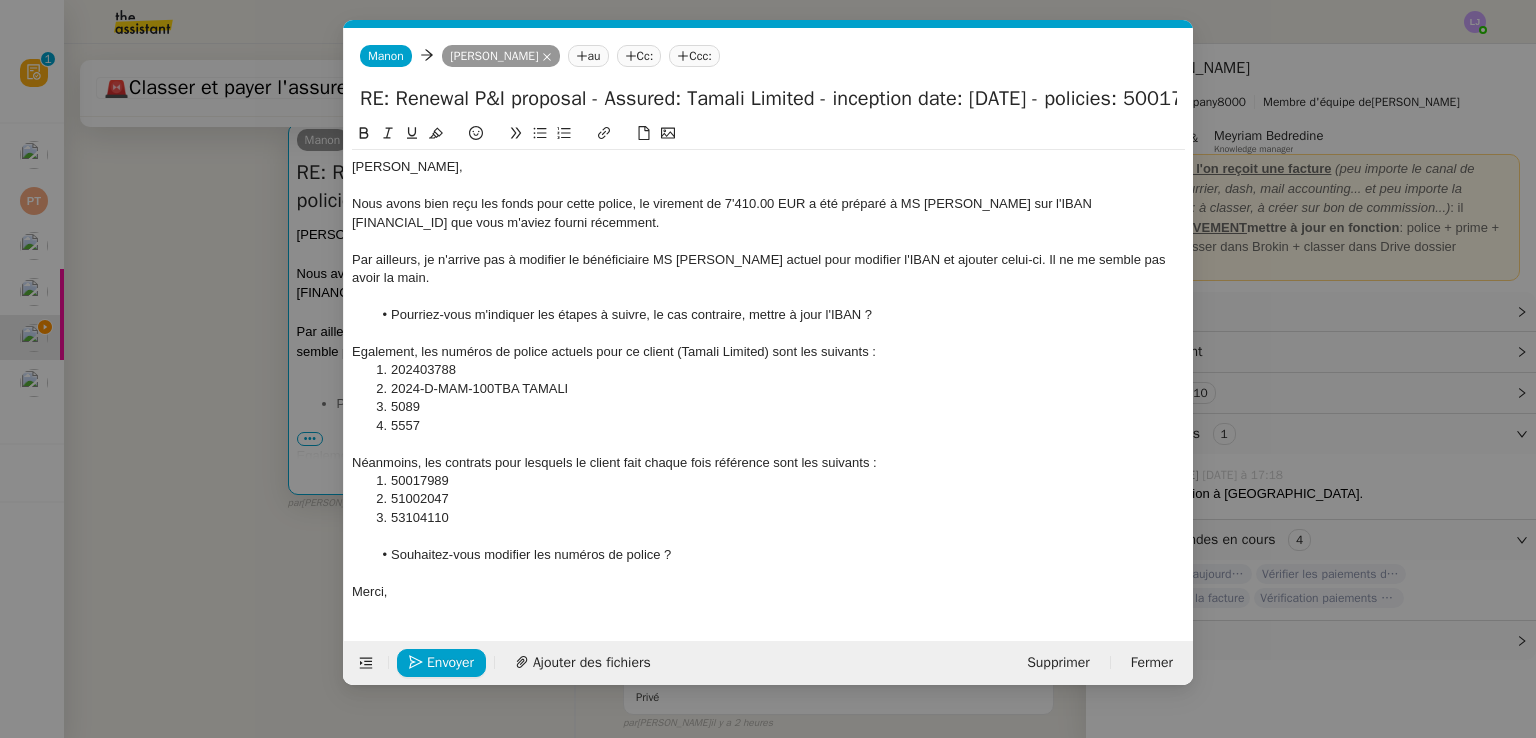 scroll, scrollTop: 0, scrollLeft: 42, axis: horizontal 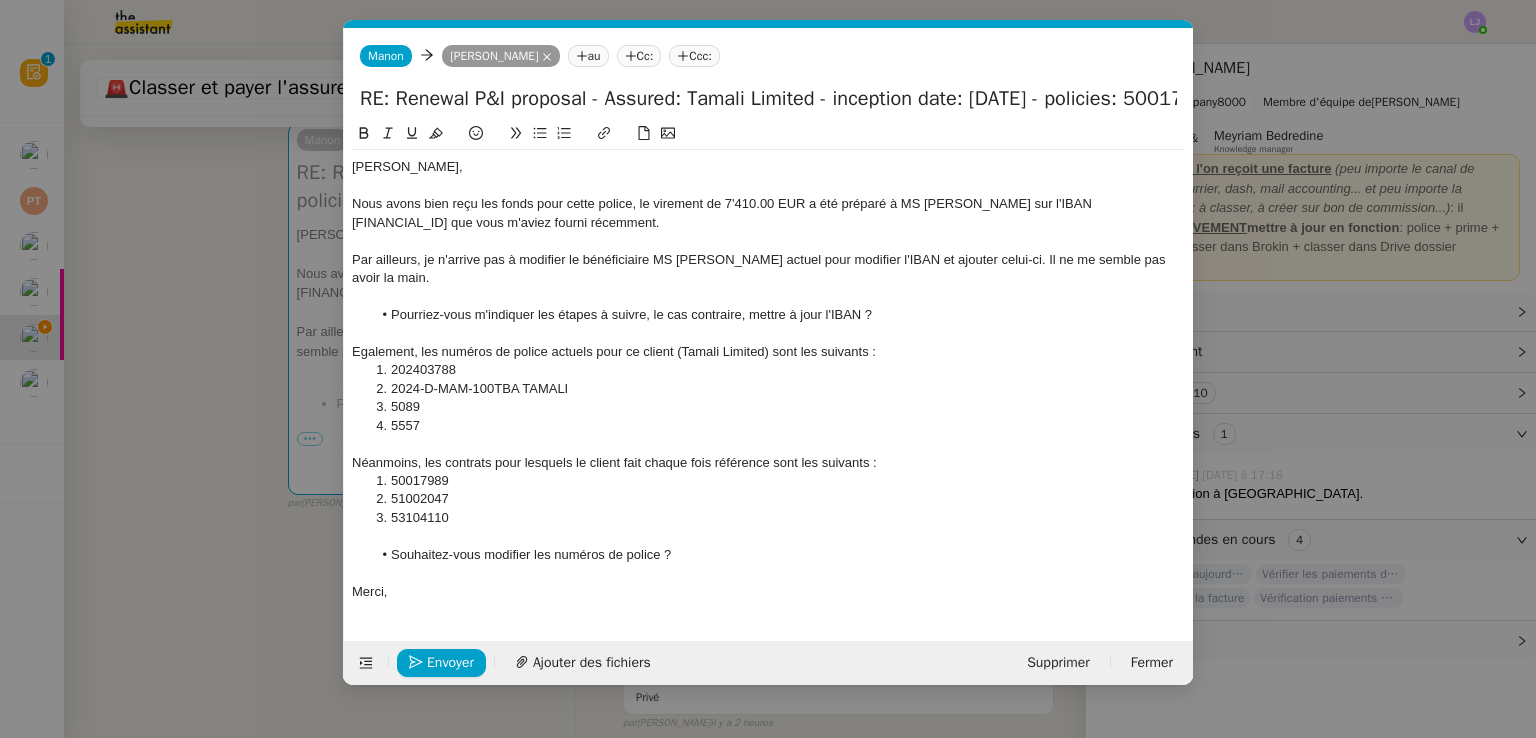 click on "Néanmoins, les contrats pour lesquels le client fait chaque fois référence sont les suivants :" 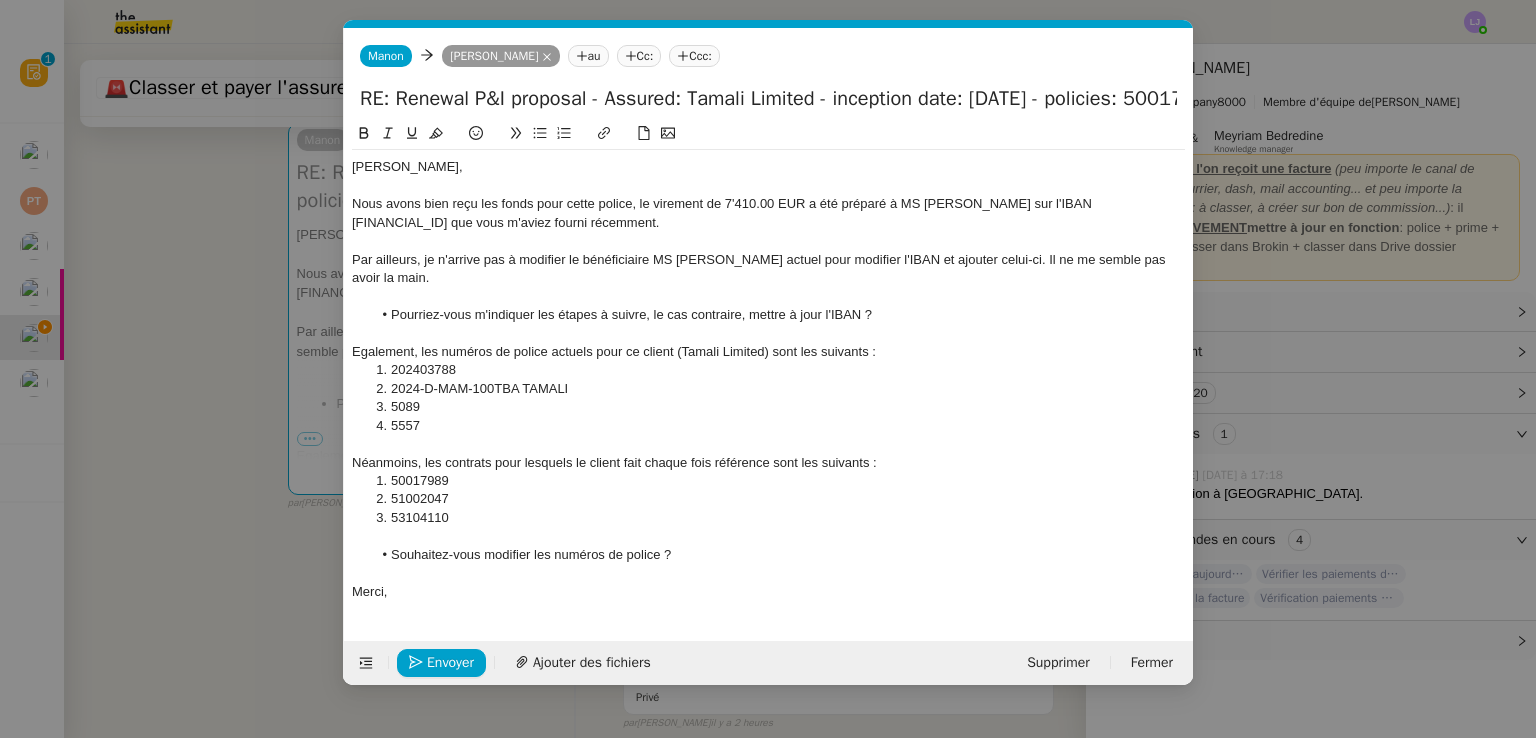 click on "Souhaitez-vous modifier les numéros de police ?" 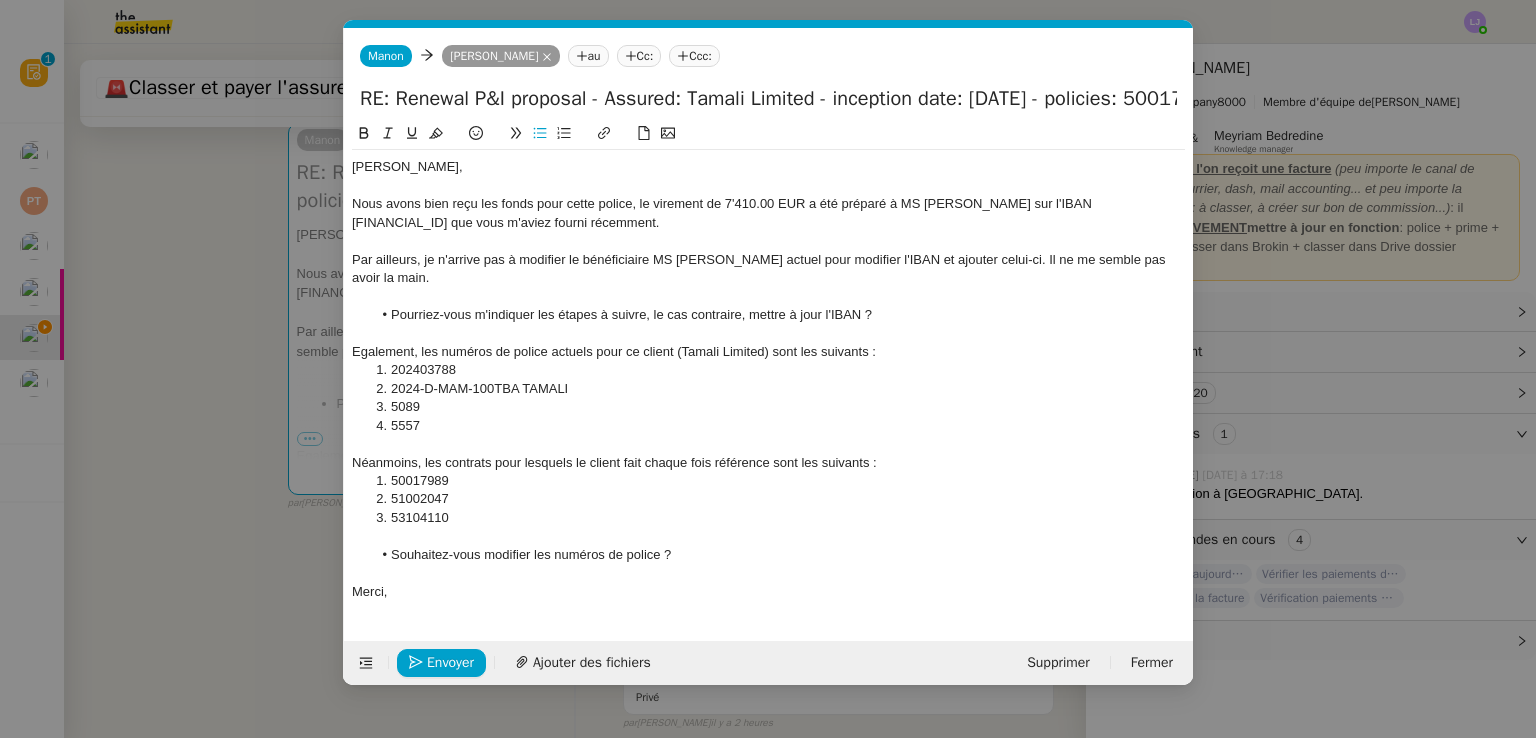 type 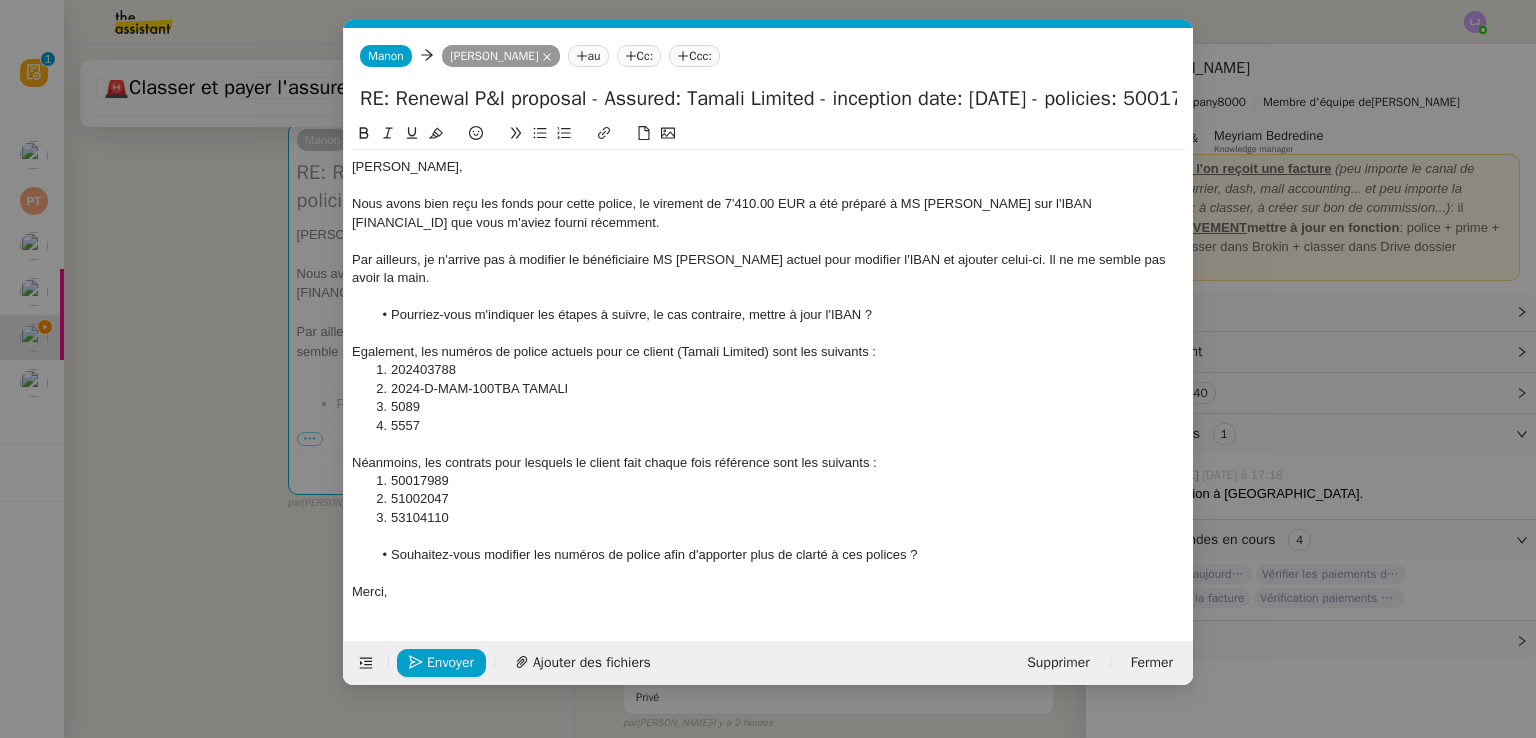 click on "53104110" 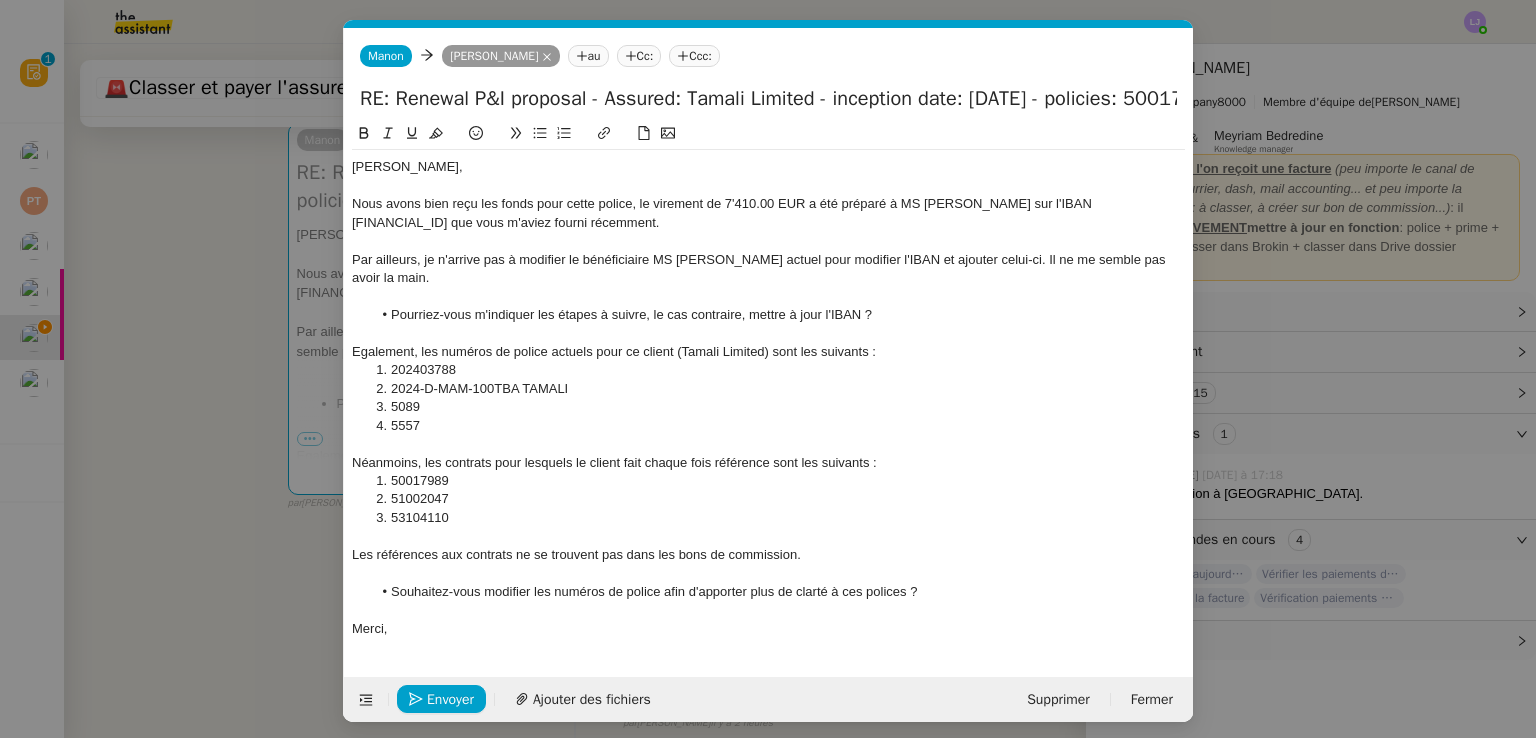 click on "Service TA - VOYAGE - PROPOSITION GLOBALE    A utiliser dans le cadre de proposition de déplacement TA - RELANCE CLIENT (EN)    Relancer un client lorsqu'il n'a pas répondu à un précédent message BAFERTY - MAIL AUDITION    A utiliser dans le cadre de la procédure d'envoi des mails d'audition TA - PUBLICATION OFFRE D'EMPLOI     Organisation du recrutement Discours de présentation du paiement sécurisé    TA - VOYAGES - PROPOSITION ITINERAIRE    Soumettre les résultats d'une recherche TA - CONFIRMATION PAIEMENT (EN)    Confirmer avec le client de modèle de transaction - Attention Plan Pro nécessaire. TA - COURRIER EXPEDIE (recommandé)    A utiliser dans le cadre de l'envoi d'un courrier recommandé TA - PARTAGE DE CALENDRIER (EN)    A utiliser pour demander au client de partager son calendrier afin de faciliter l'accès et la gestion PSPI - Appel de fonds MJL    A utiliser dans le cadre de la procédure d'appel de fonds MJL TA - RELANCE CLIENT    TA - AR PROCEDURES        21 YIELD" at bounding box center [768, 369] 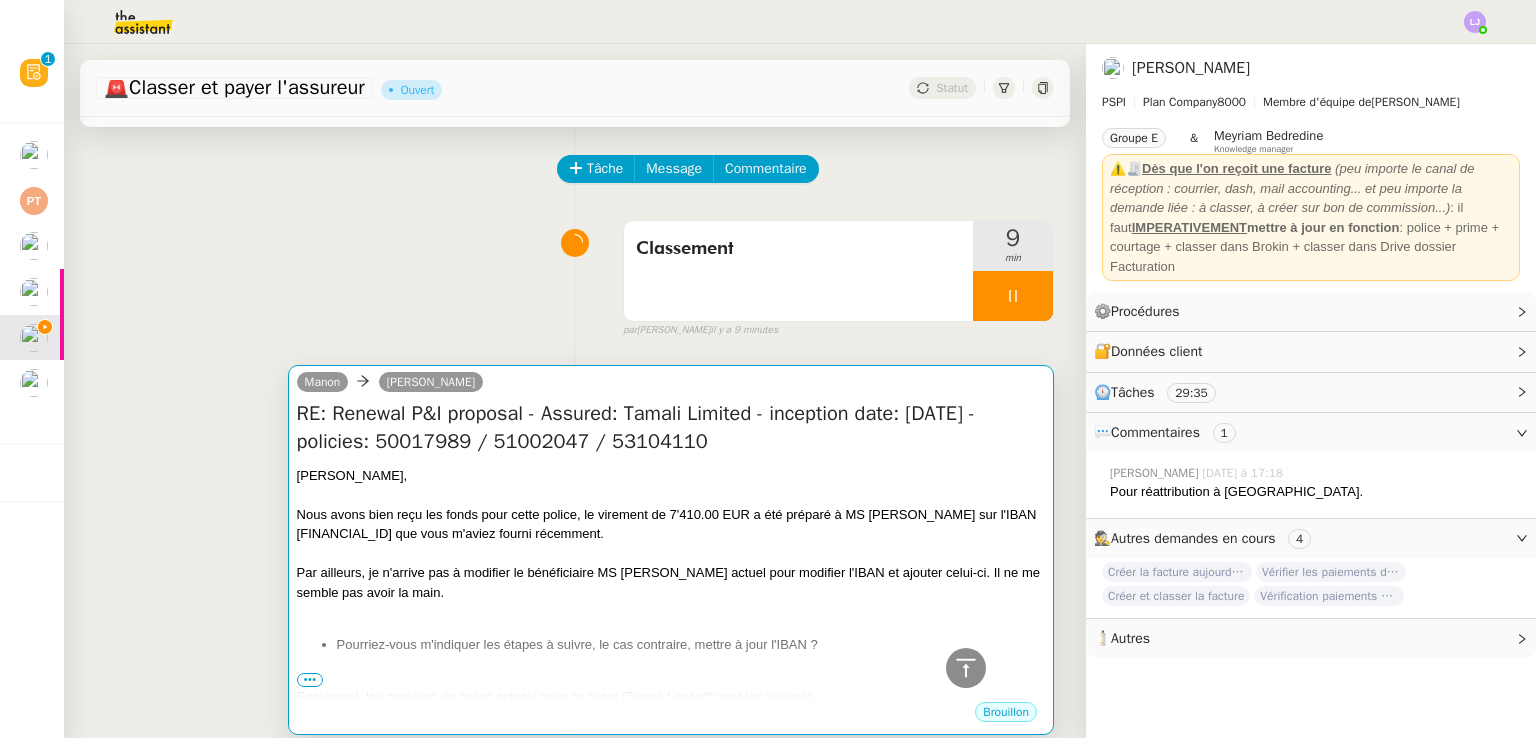 scroll, scrollTop: 68, scrollLeft: 0, axis: vertical 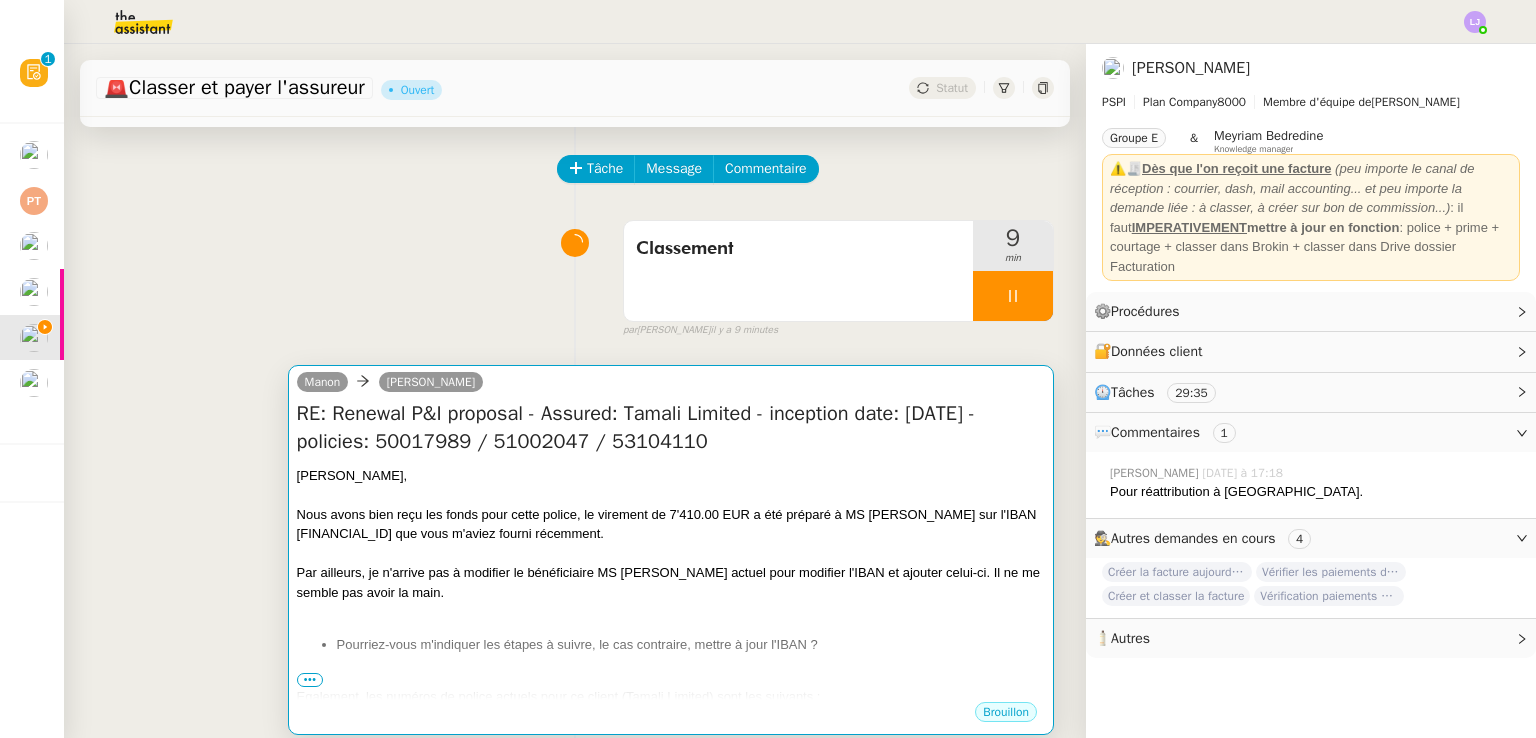 click on "Nous avons bien reçu les fonds pour cette police, le virement de 7'410.00 EUR a été préparé à MS AMLIN sur l'IBAN NL19 ABNA 0433 5863 38 que vous m'aviez fourni récemment." at bounding box center (671, 524) 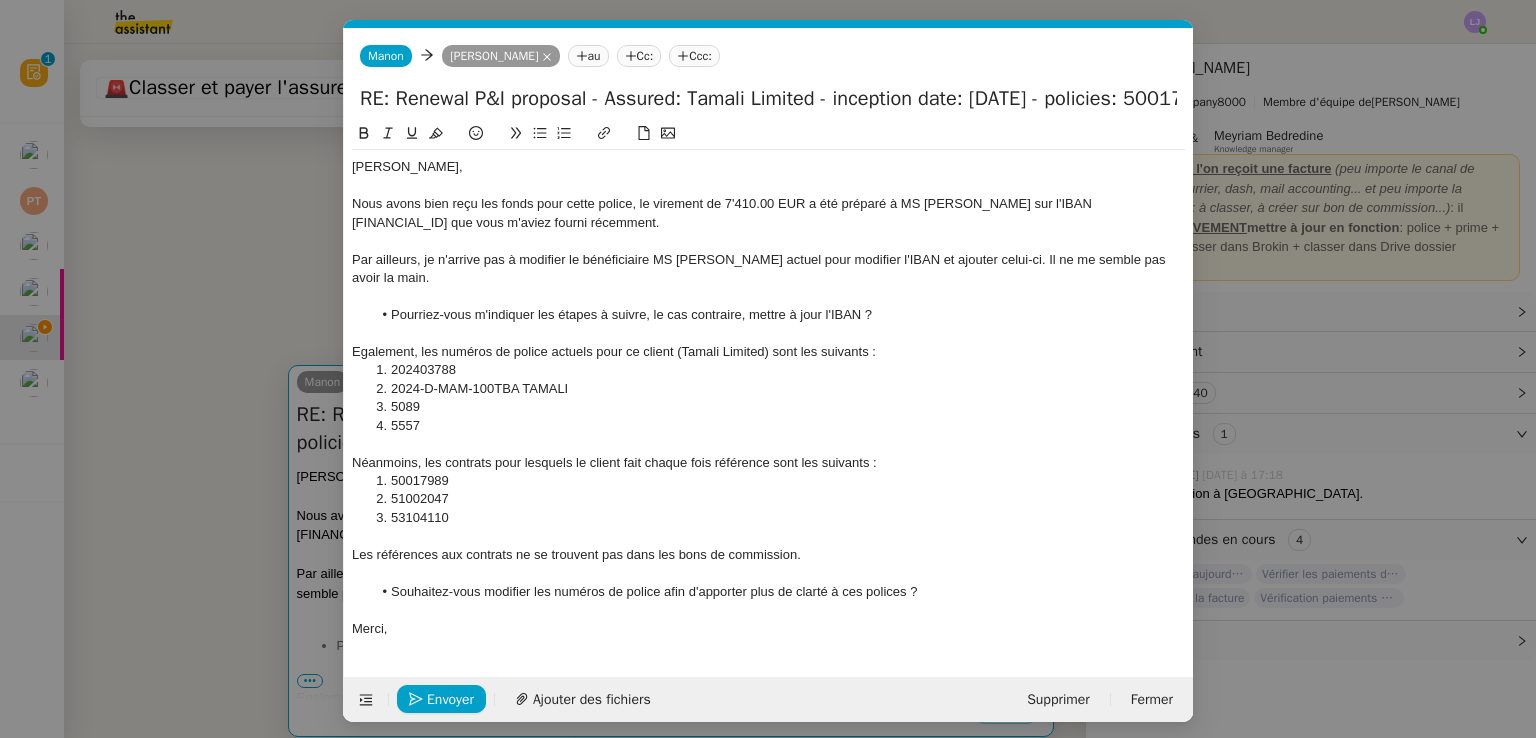 scroll, scrollTop: 0, scrollLeft: 42, axis: horizontal 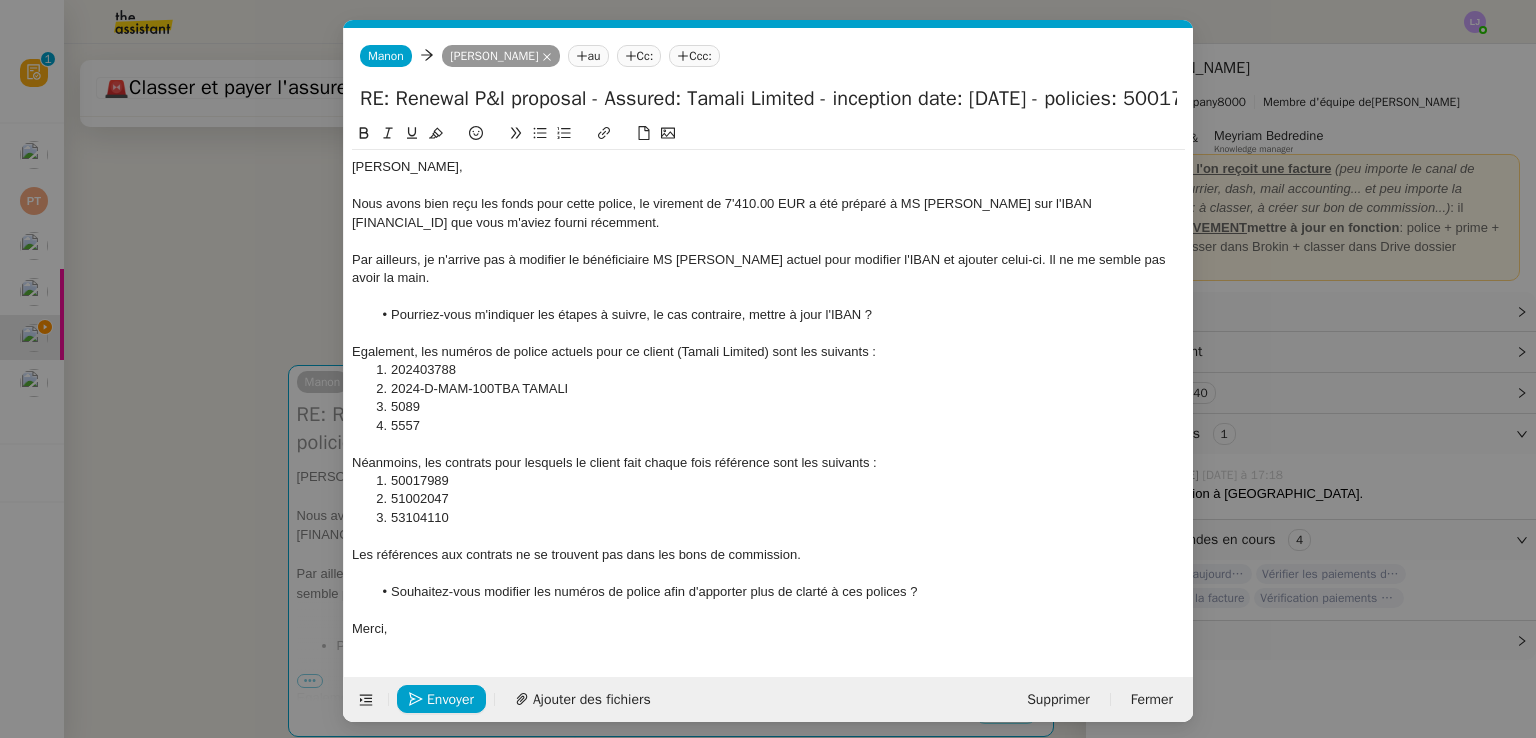 click on "[PERSON_NAME]," 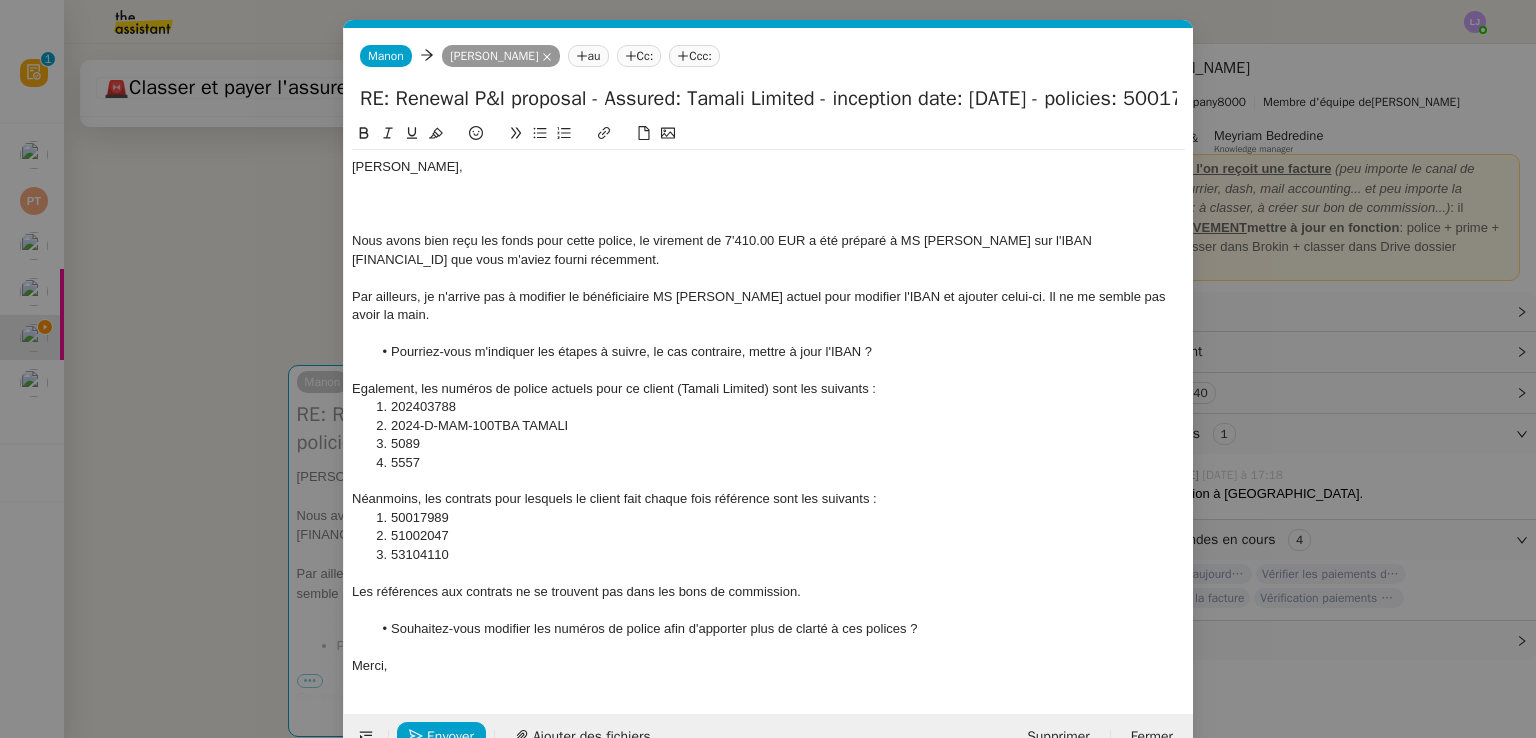 type 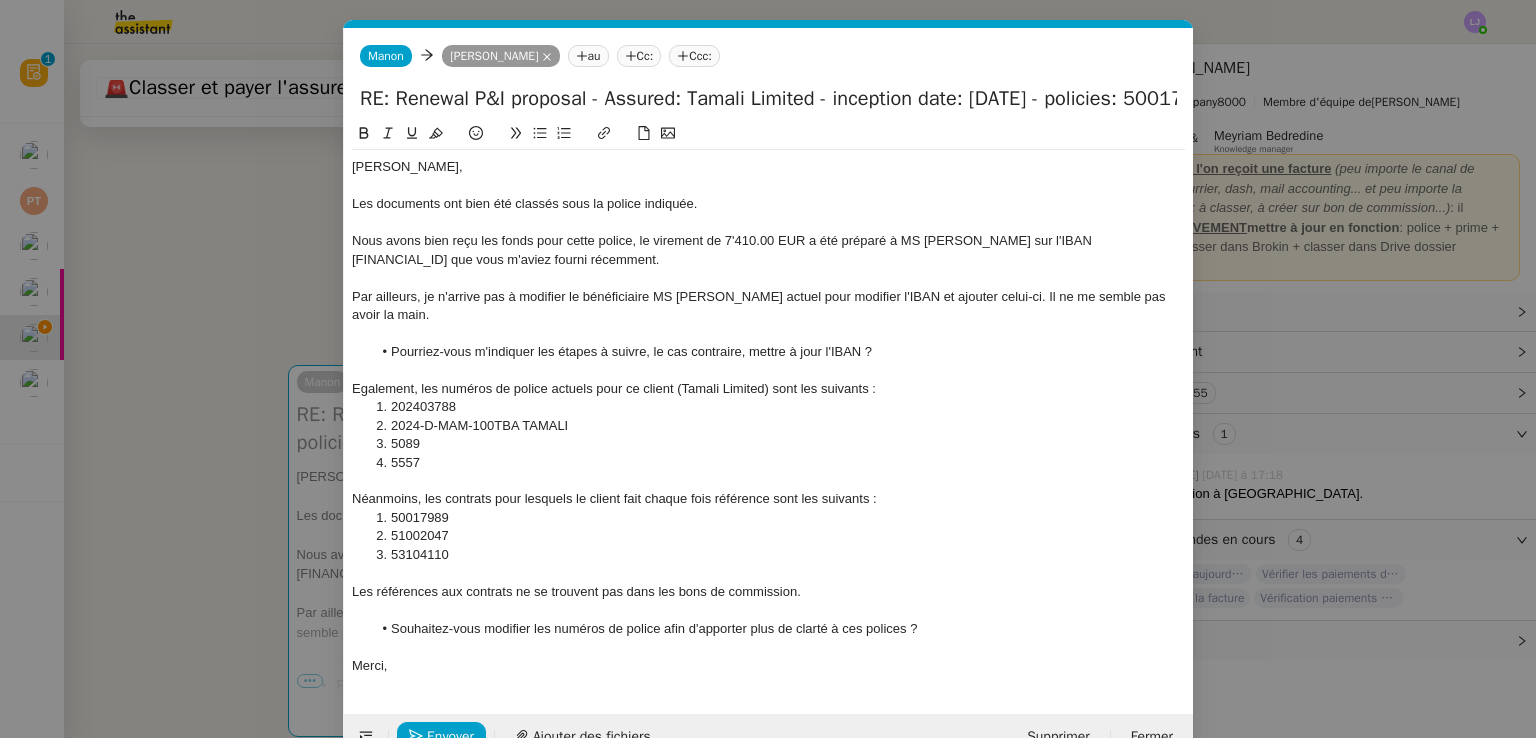 click on "Nous avons bien reçu les fonds pour cette police, le virement de 7'410.00 EUR a été préparé à MS AMLIN sur l'IBAN NL19 ABNA 0433 5863 38 que vous m'aviez fourni récemment." 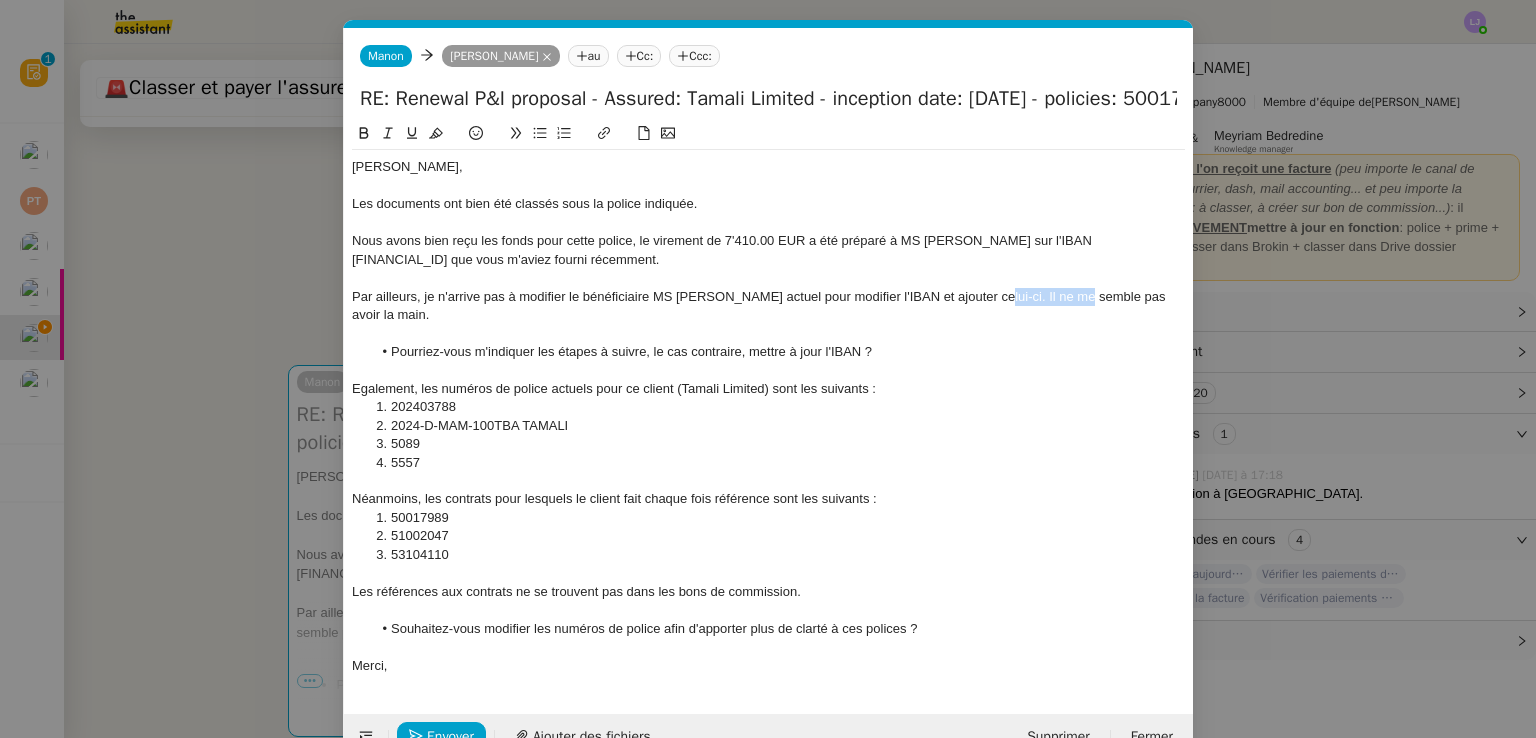 drag, startPoint x: 1076, startPoint y: 300, endPoint x: 982, endPoint y: 302, distance: 94.02127 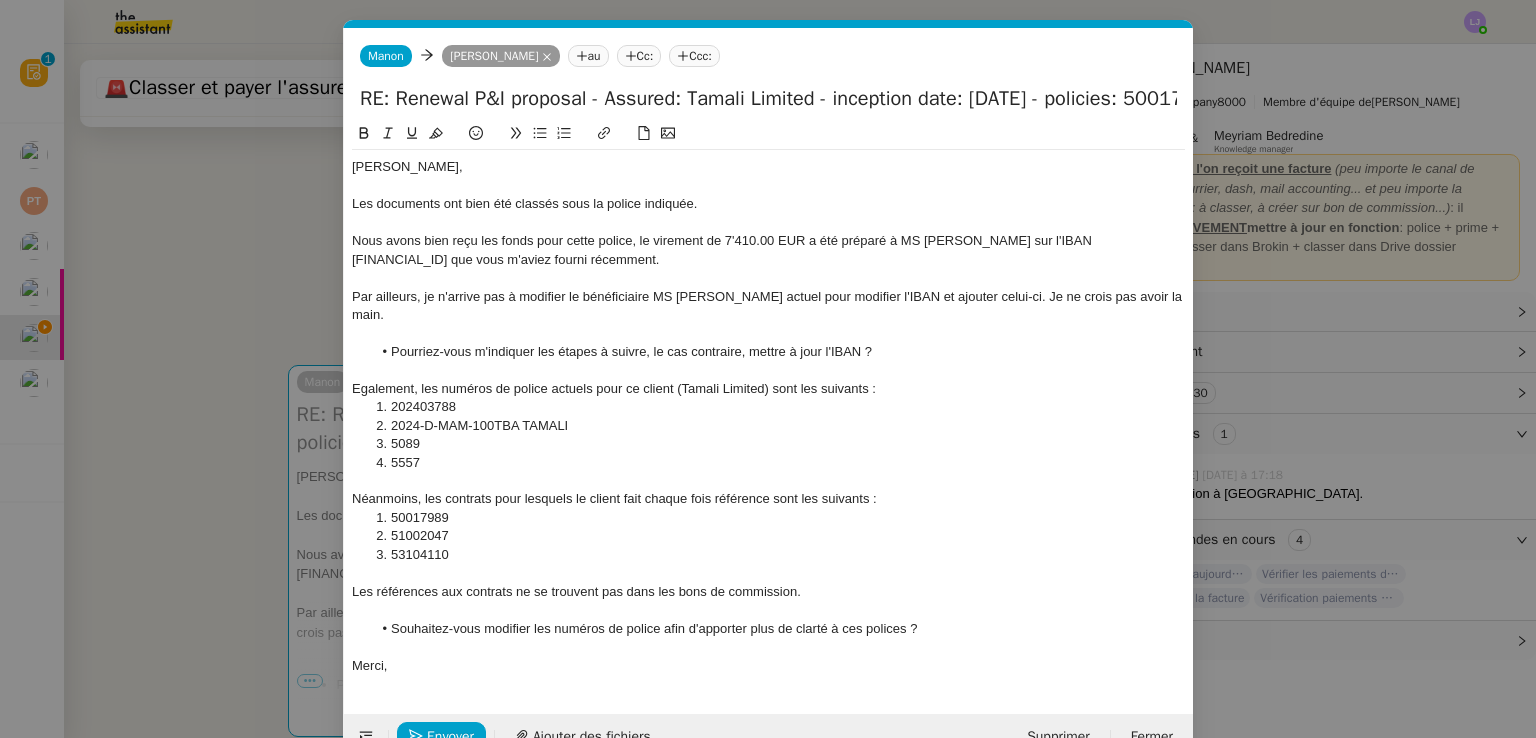 click on "Les références aux contrats ne se trouvent pas dans les bons de commission." 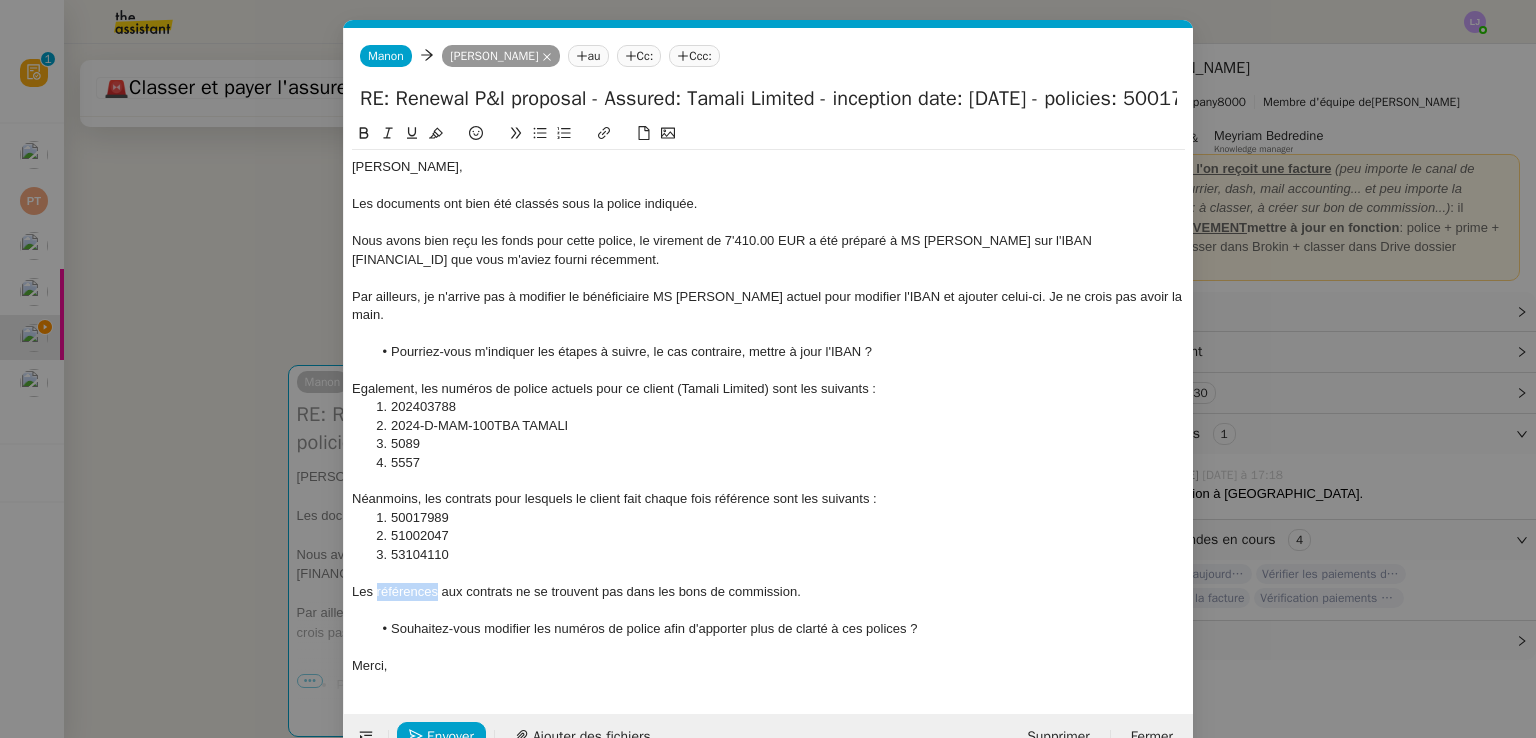 click on "Les références aux contrats ne se trouvent pas dans les bons de commission." 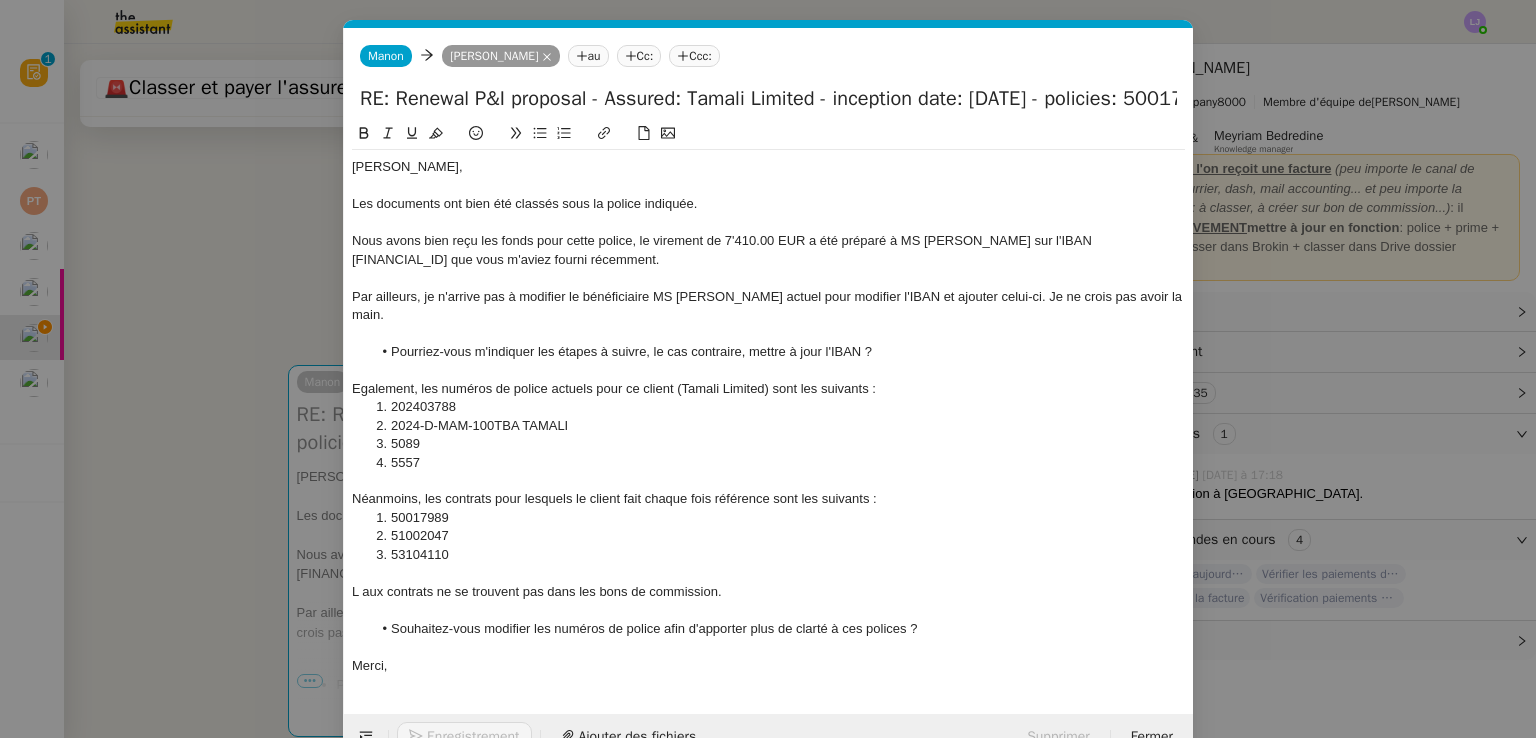 click on "L aux contrats ne se trouvent pas dans les bons de commission." 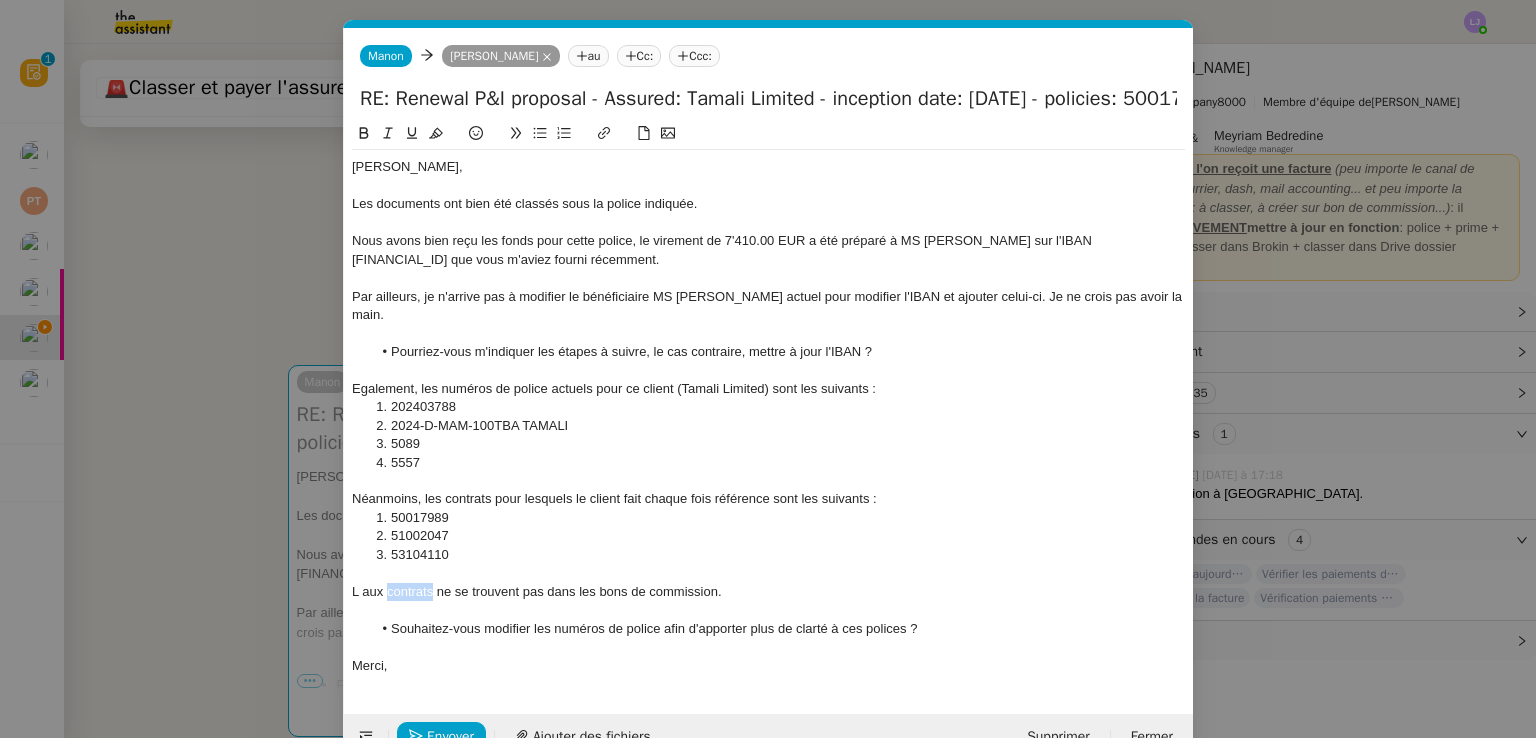 click on "L aux contrats ne se trouvent pas dans les bons de commission." 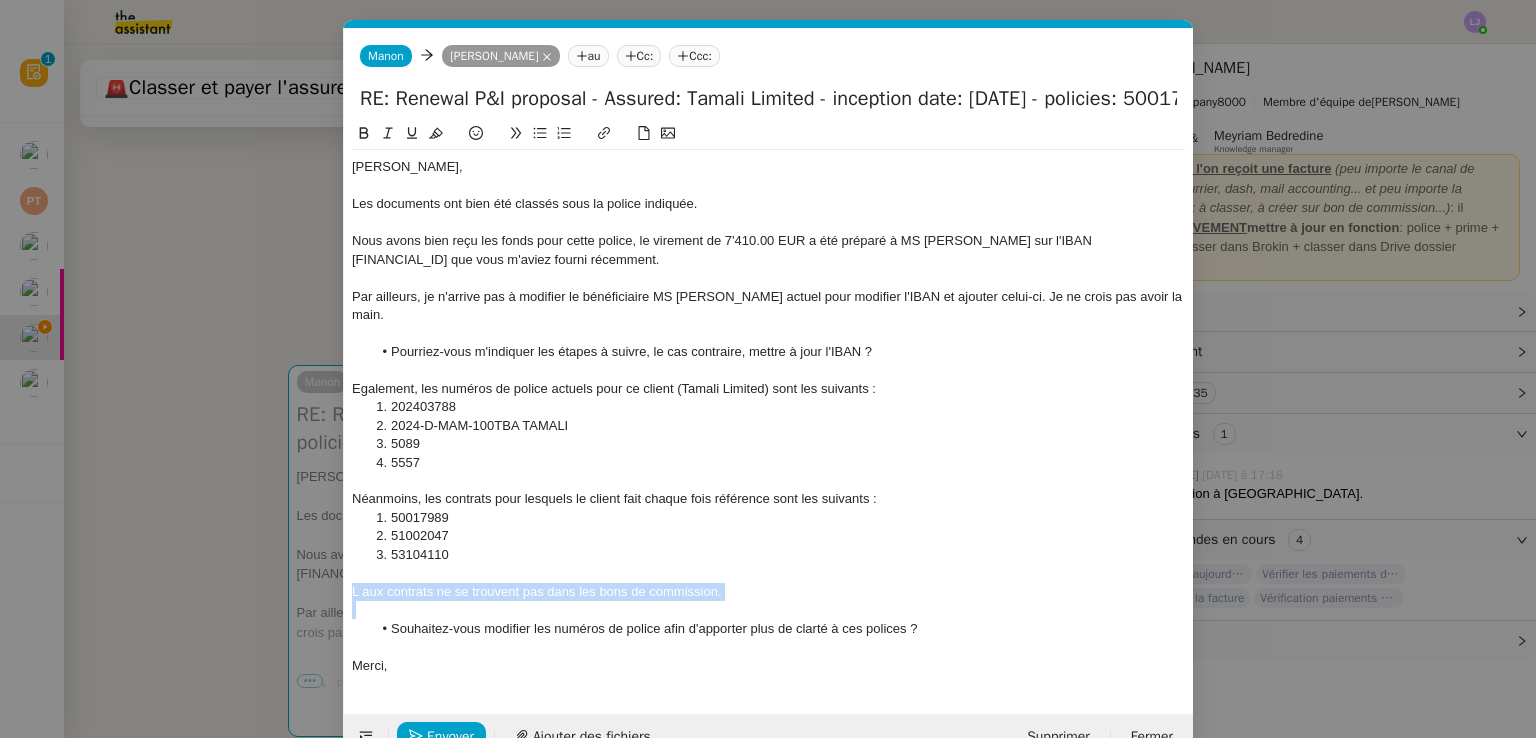 click on "L aux contrats ne se trouvent pas dans les bons de commission." 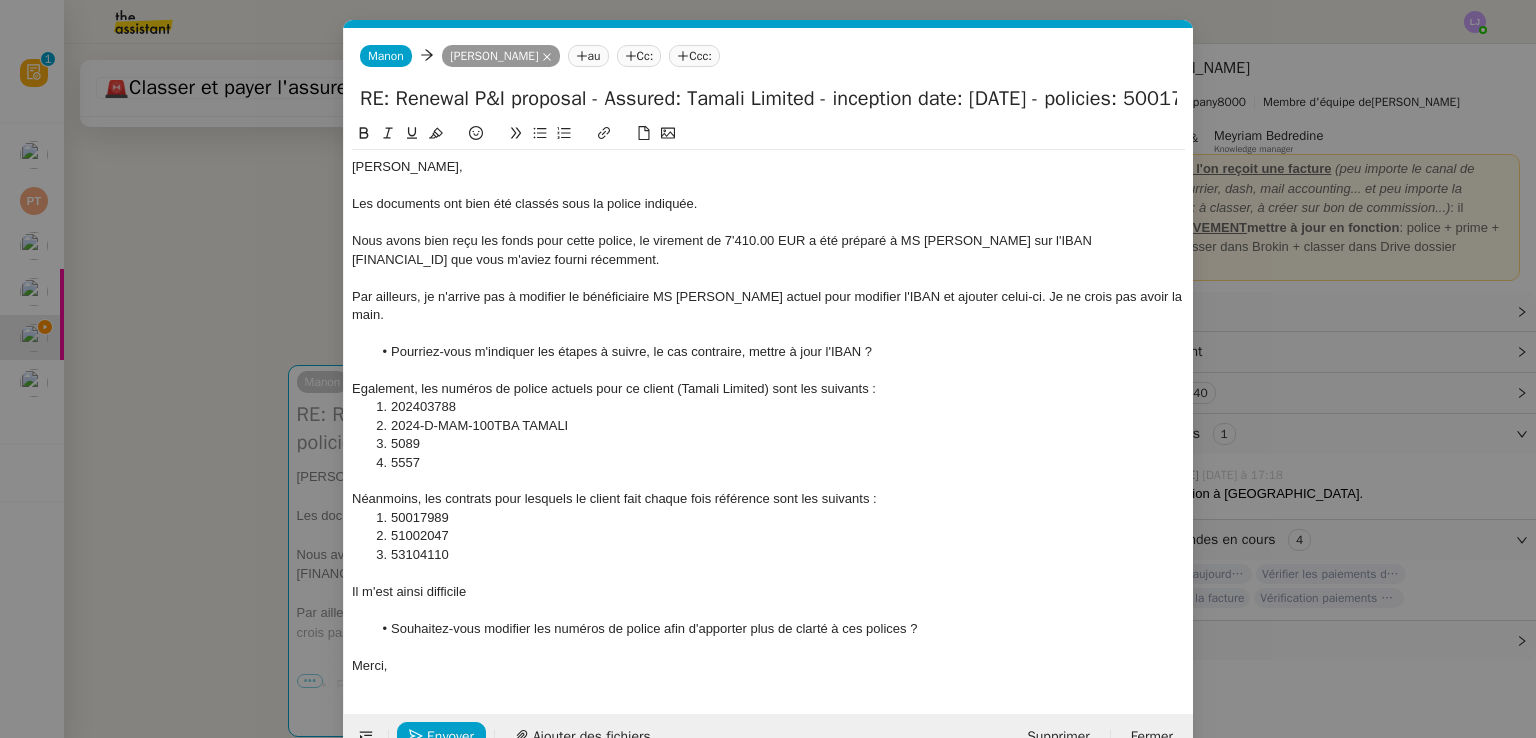 click on "Il m'est ainsi difficile" 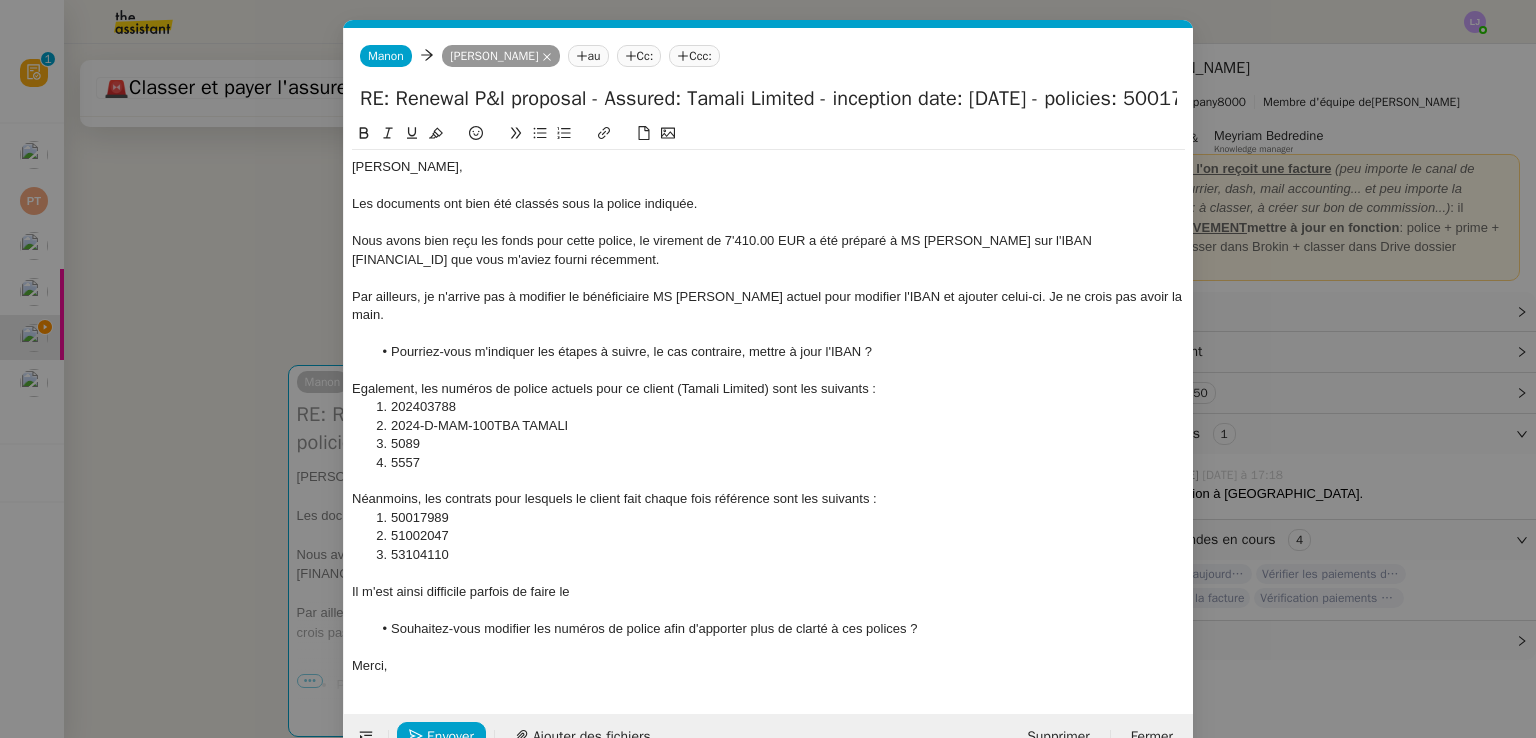 click on "Il m'est ainsi difficile parfois de faire le" 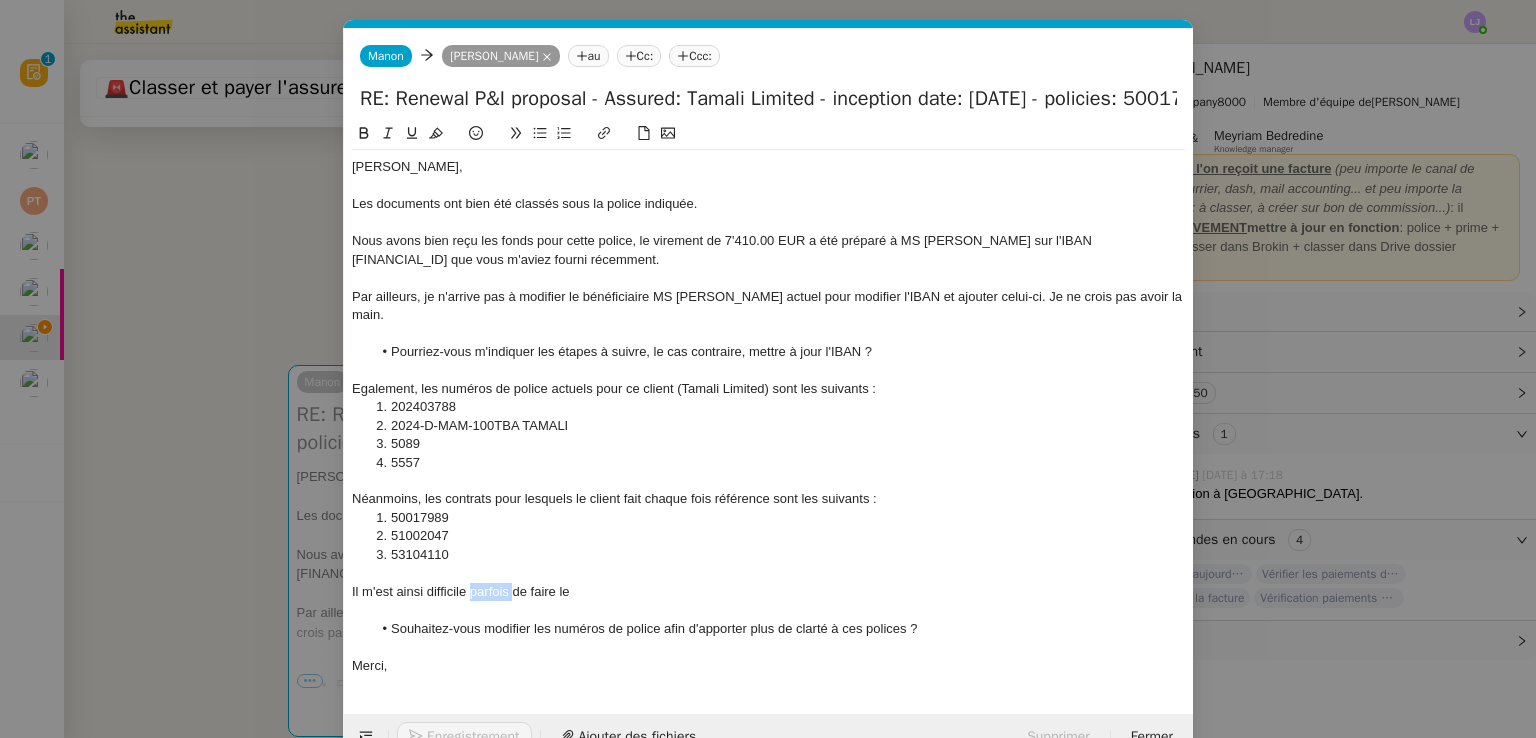 click on "Il m'est ainsi difficile parfois de faire le" 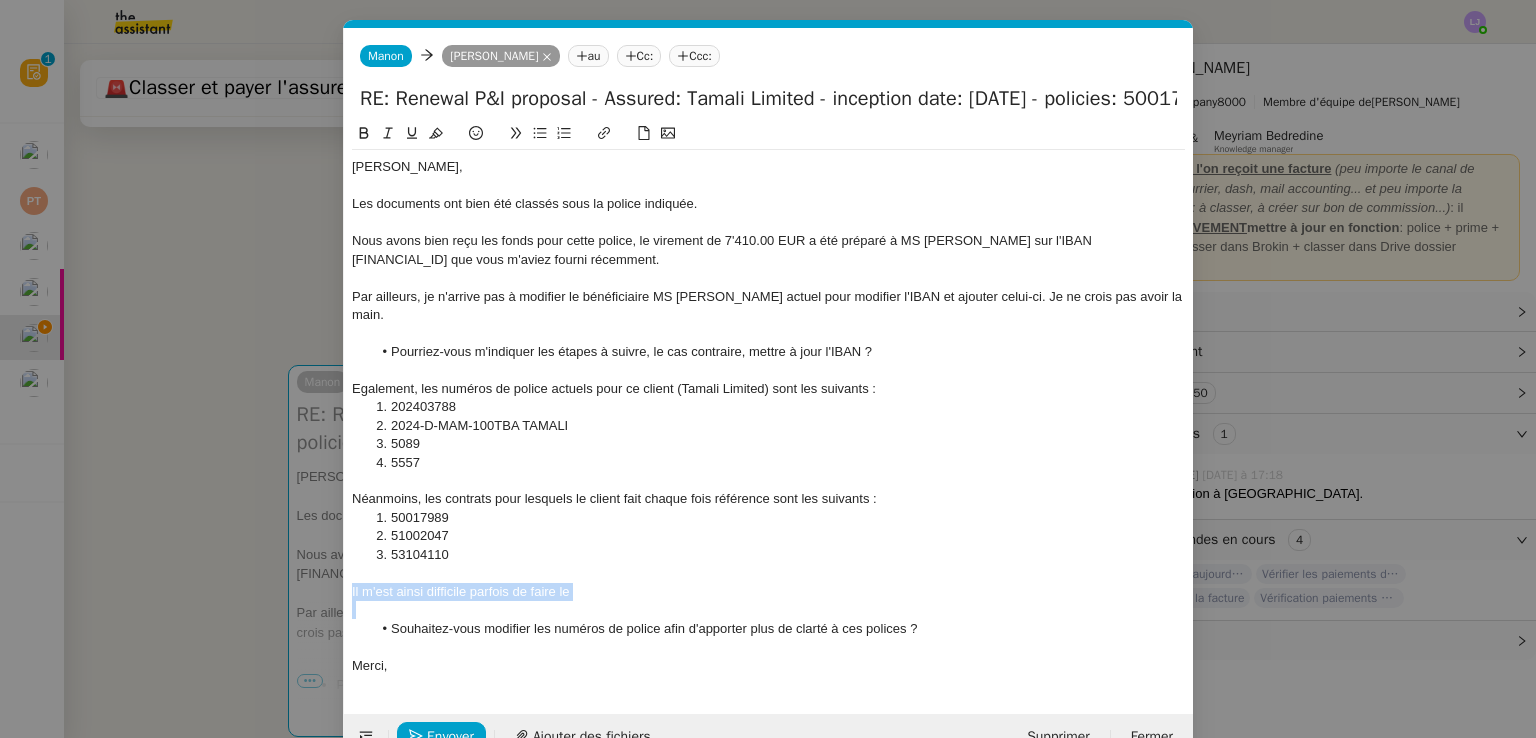 click on "Il m'est ainsi difficile parfois de faire le" 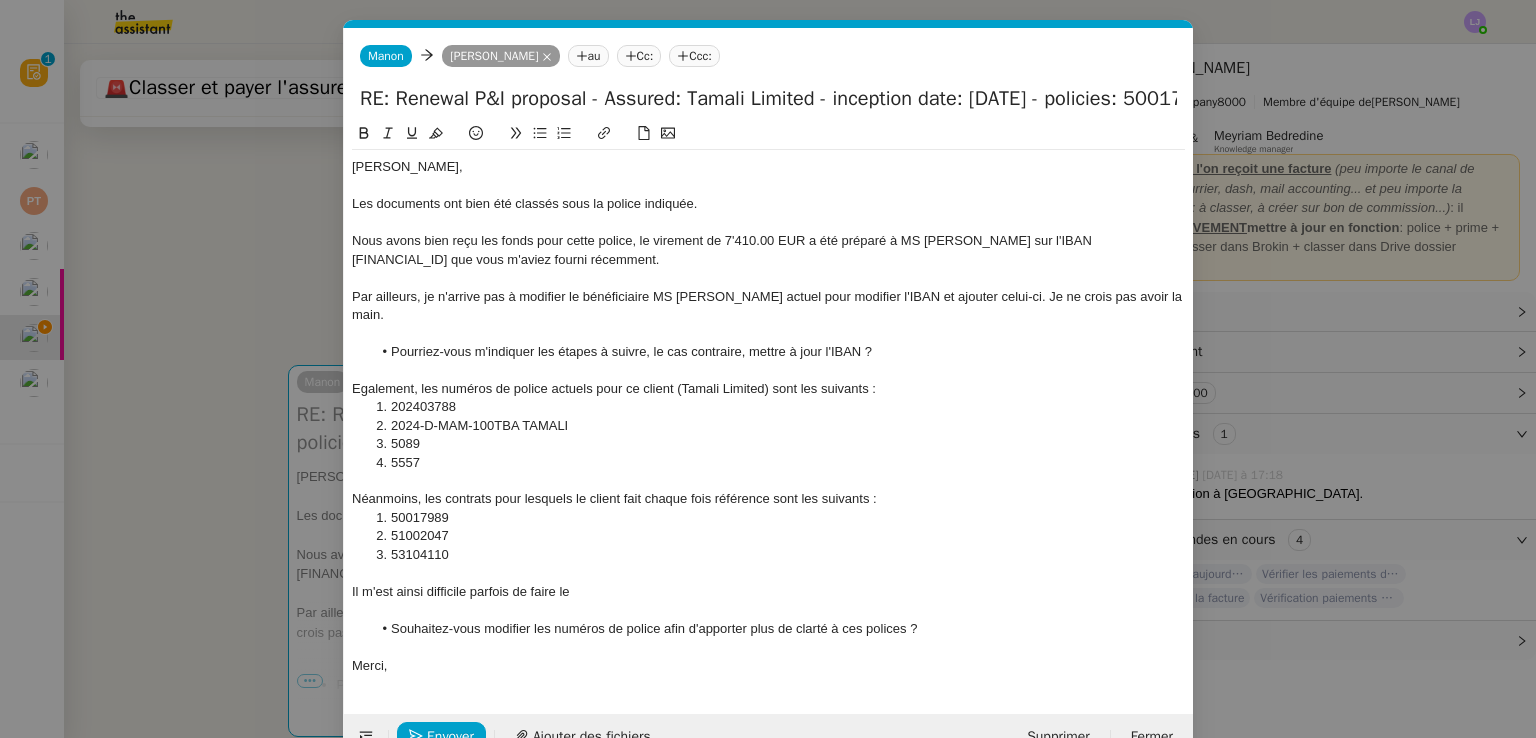 click 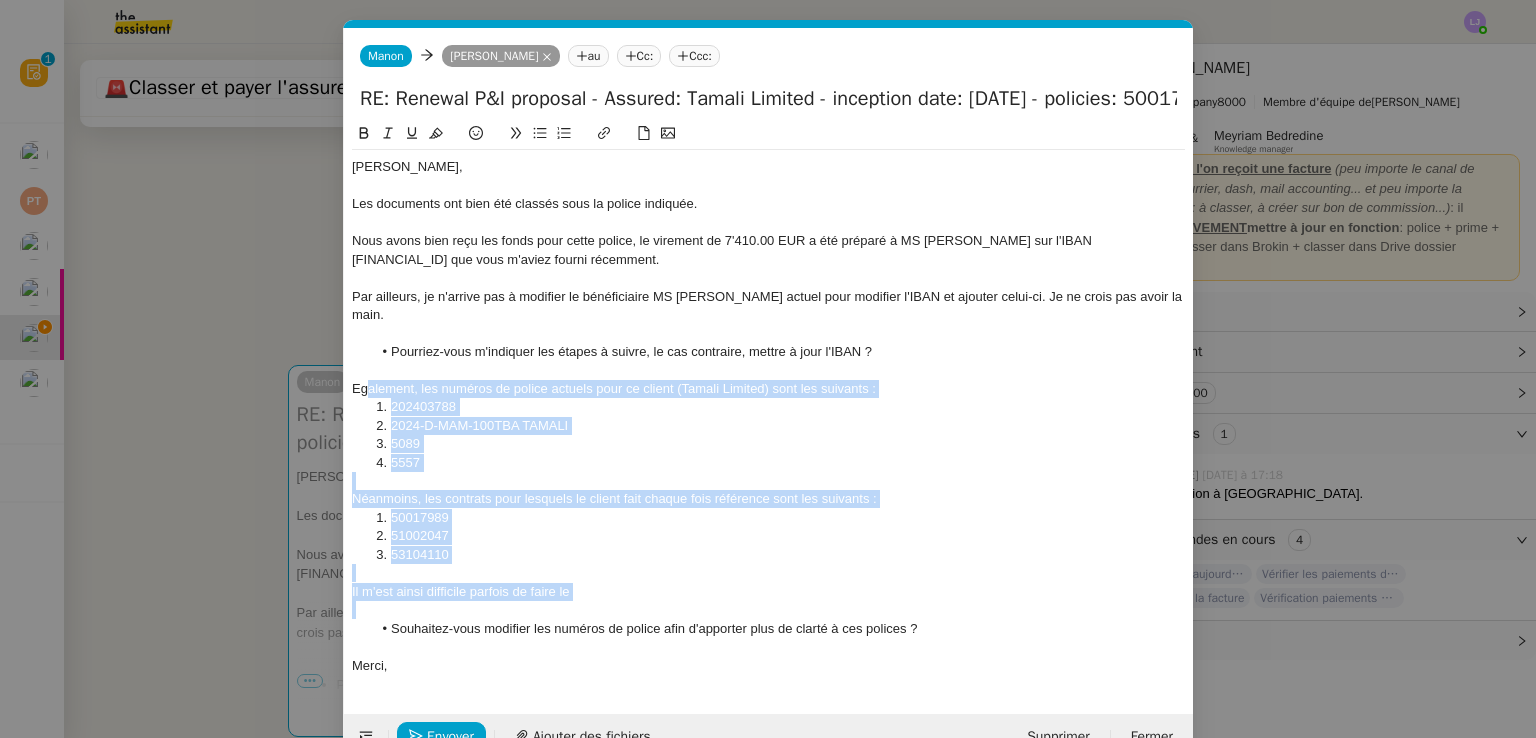 drag, startPoint x: 962, startPoint y: 599, endPoint x: 367, endPoint y: 372, distance: 636.83124 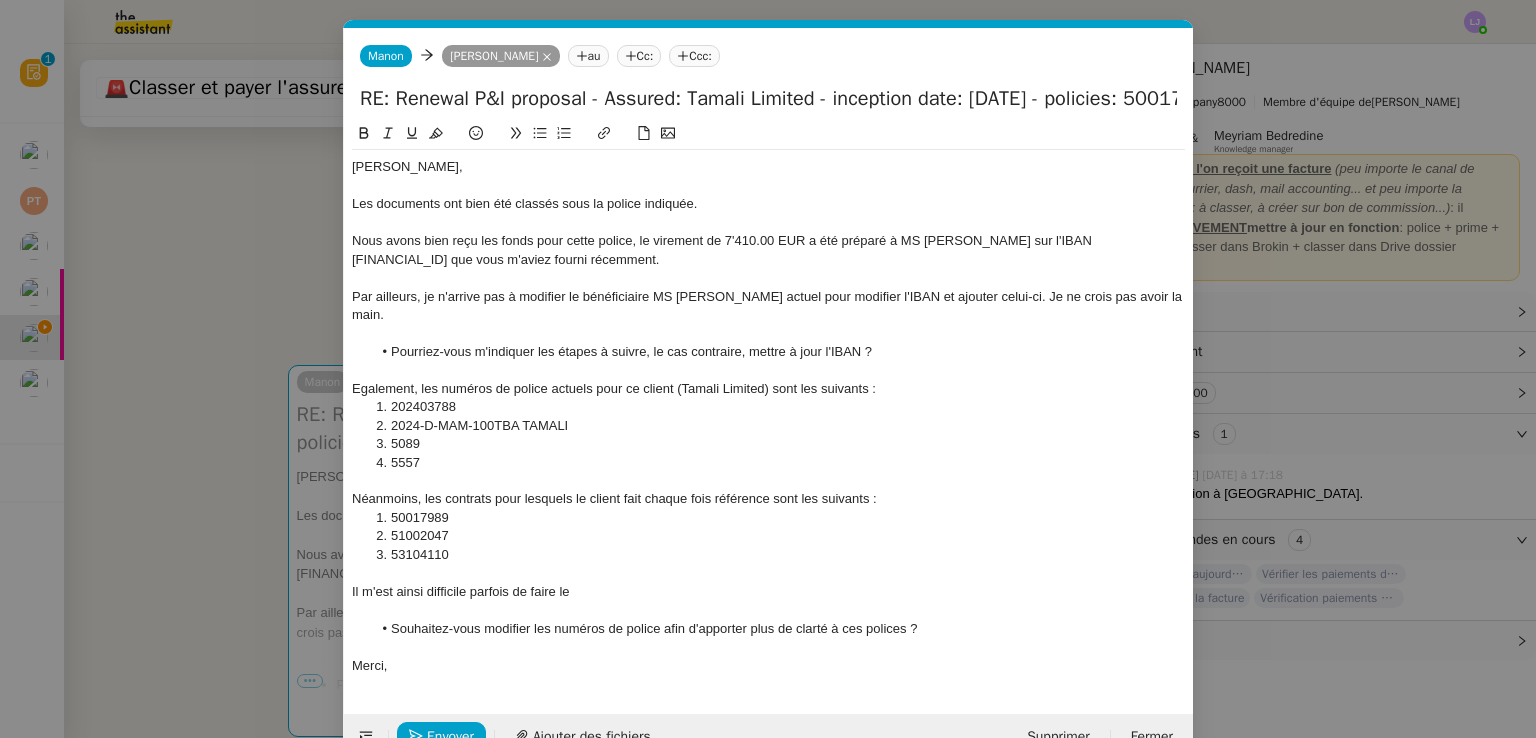 click 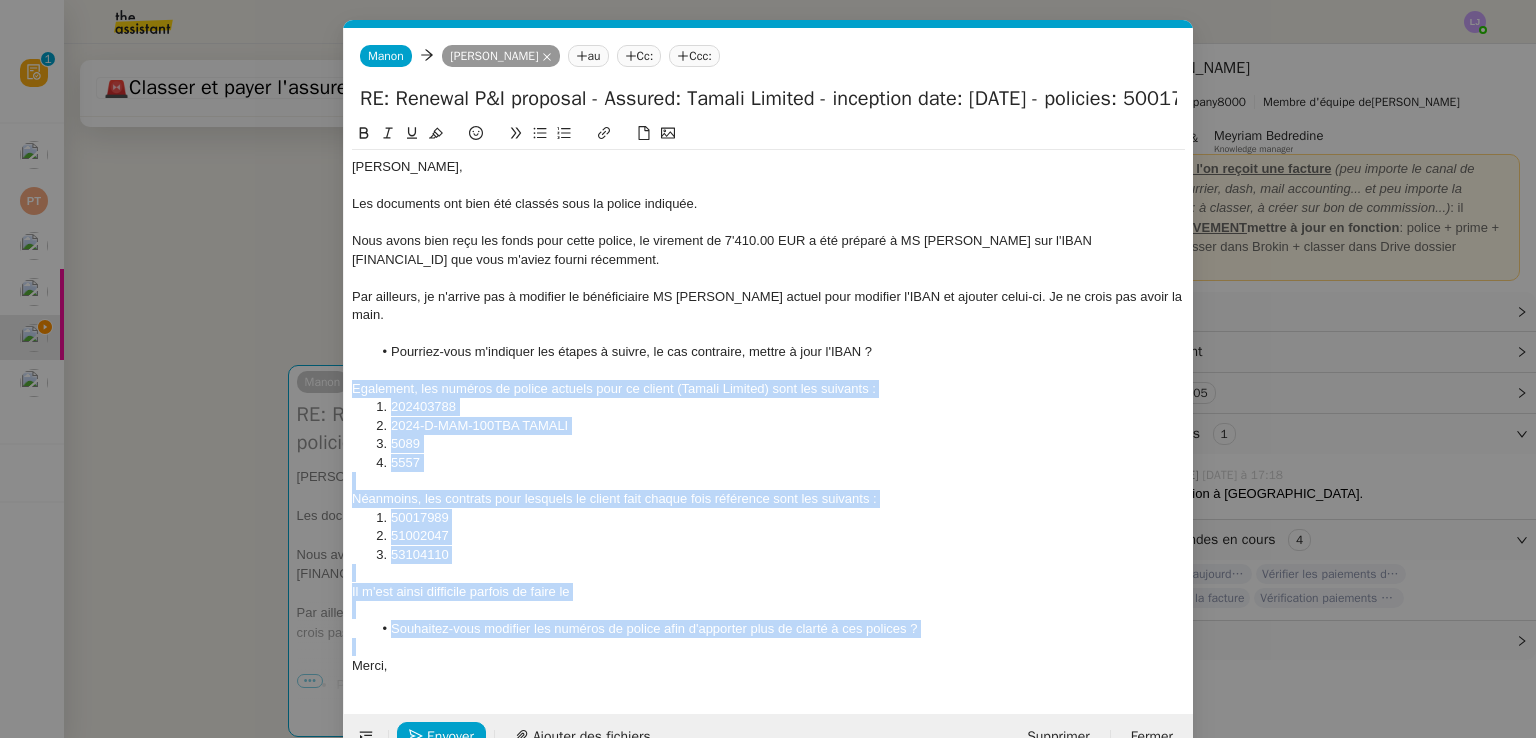 drag, startPoint x: 356, startPoint y: 370, endPoint x: 985, endPoint y: 623, distance: 677.9749 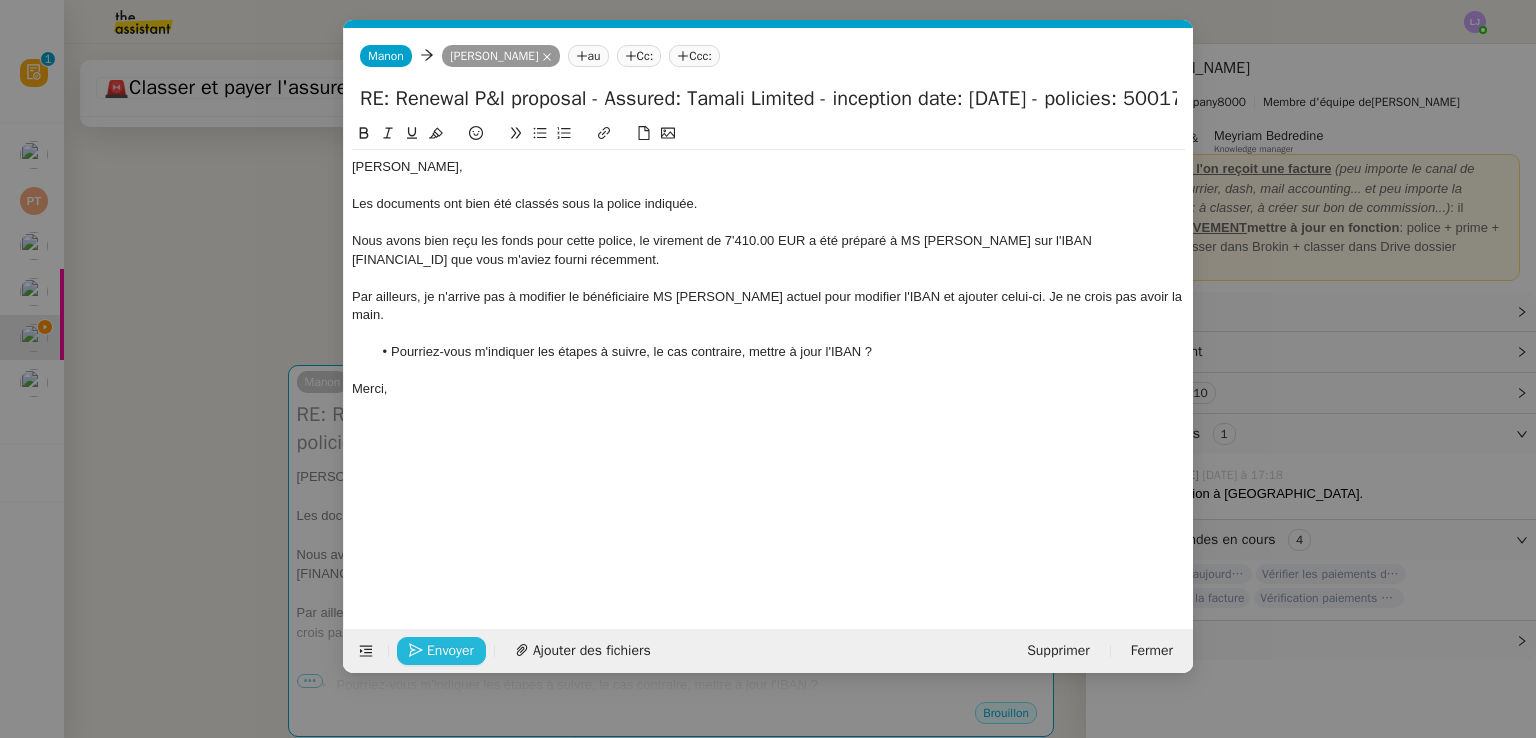 click on "Envoyer" 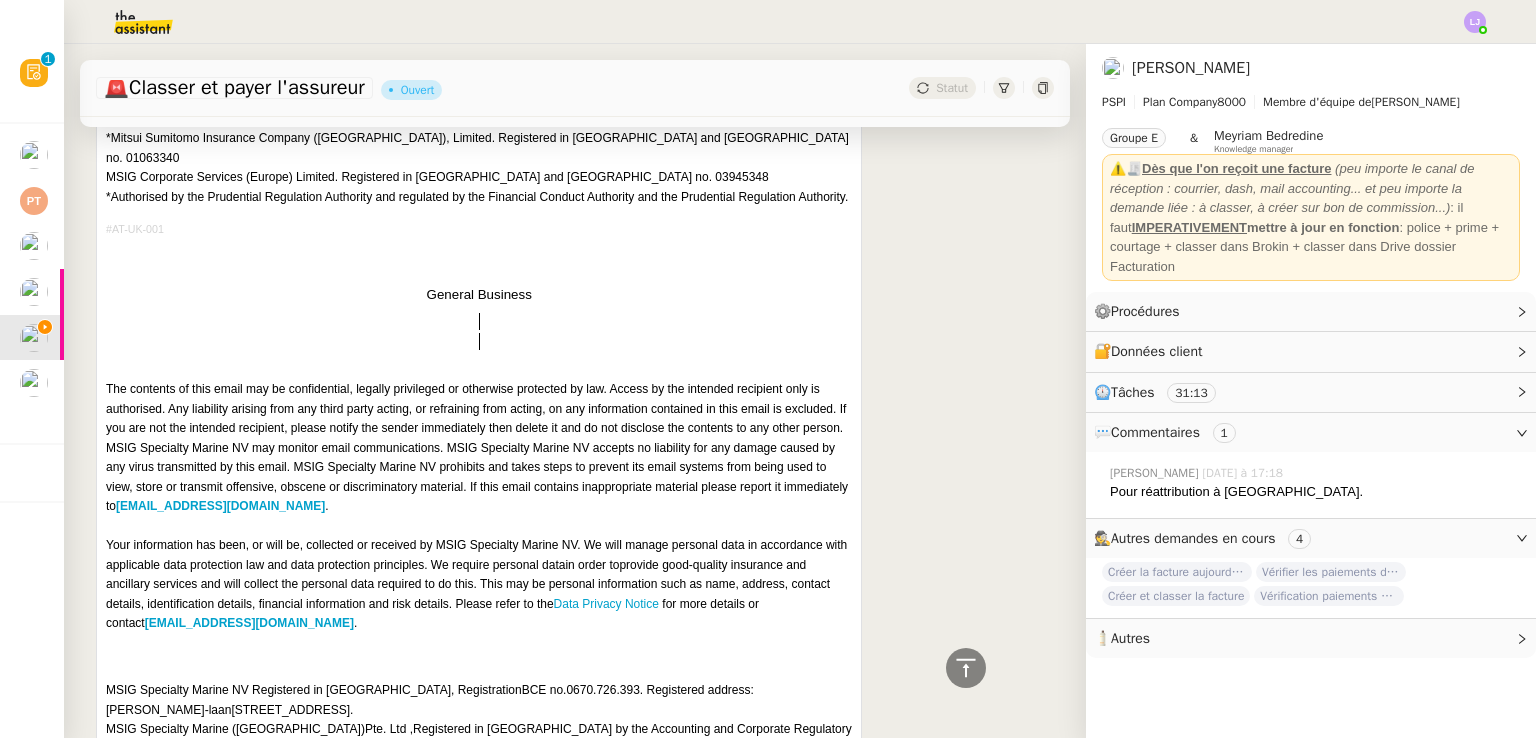 scroll, scrollTop: 10872, scrollLeft: 0, axis: vertical 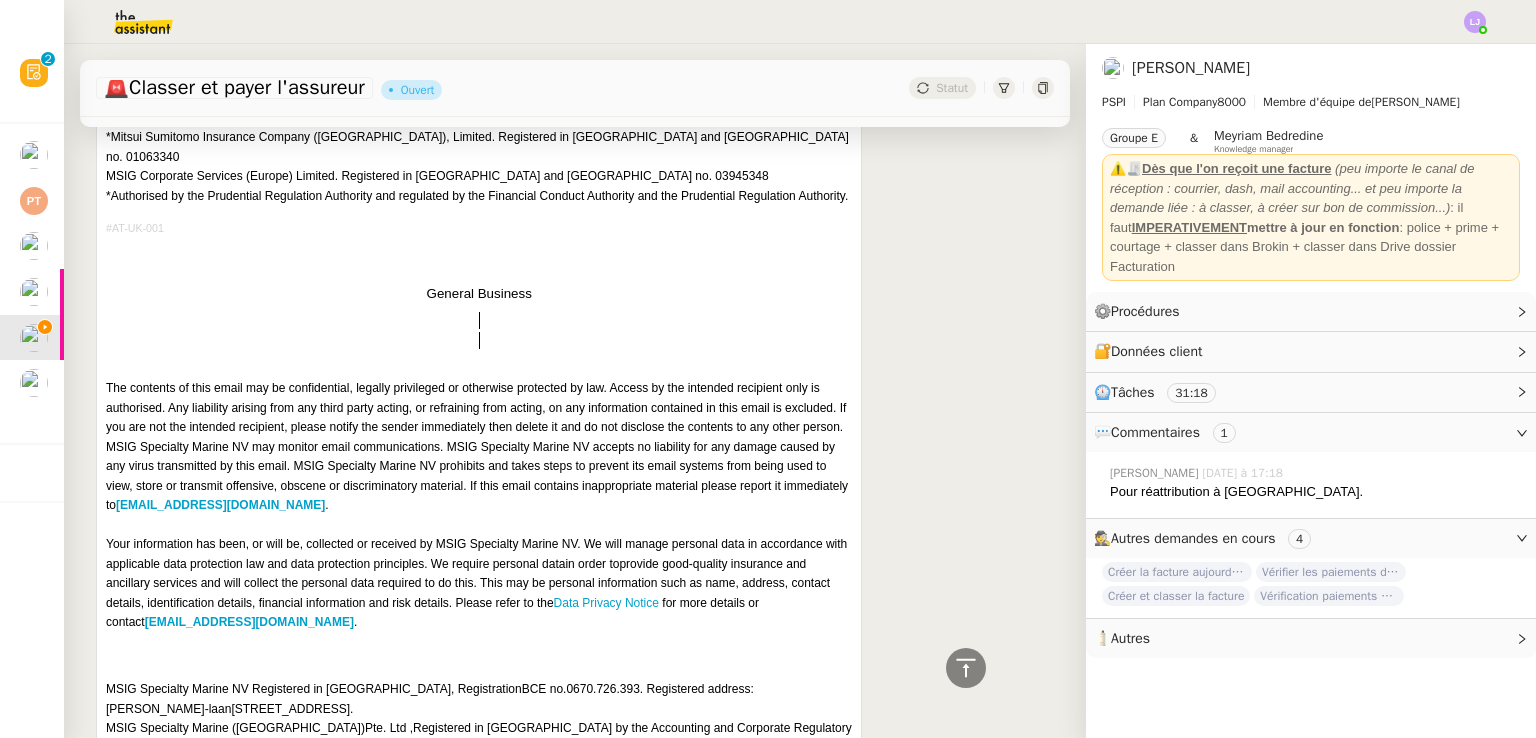 click 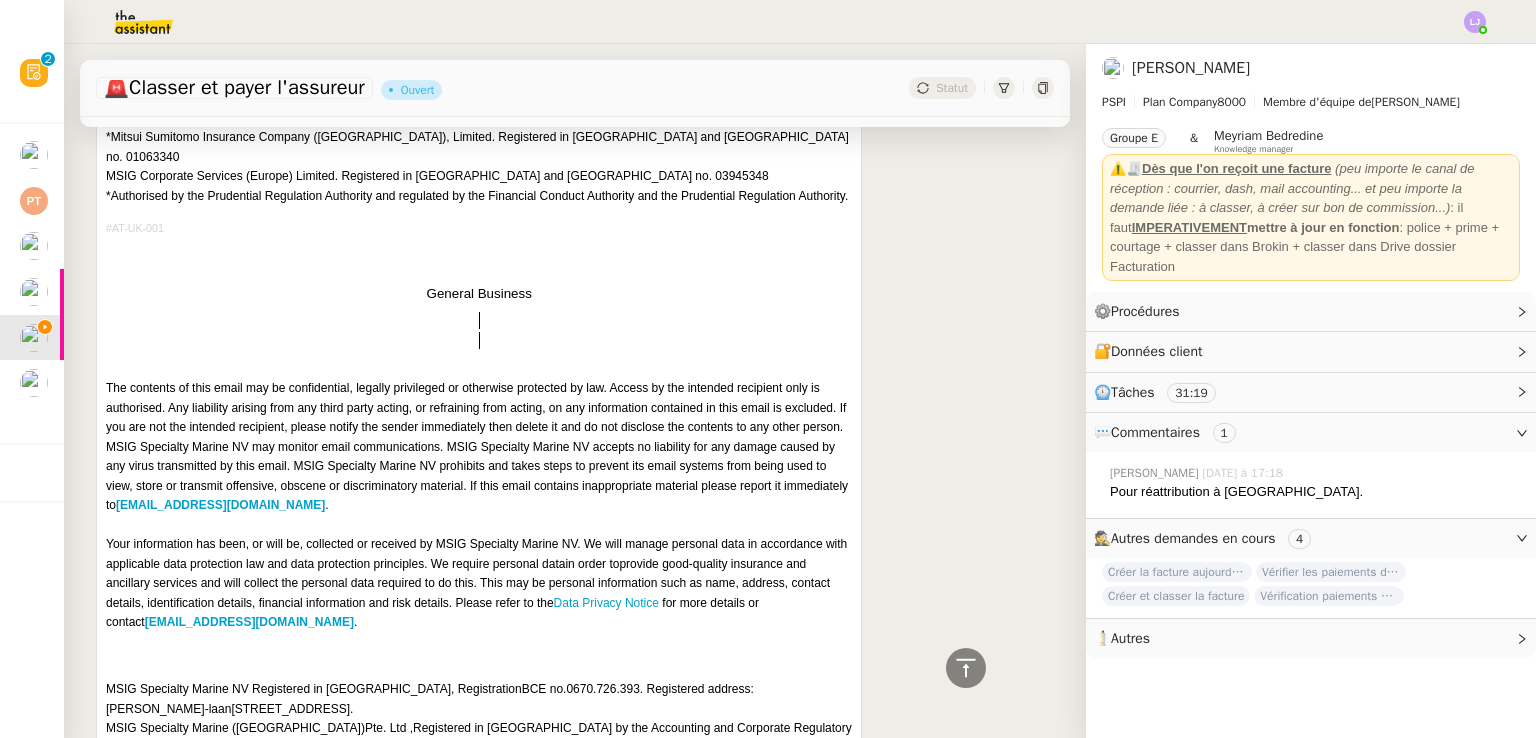 click 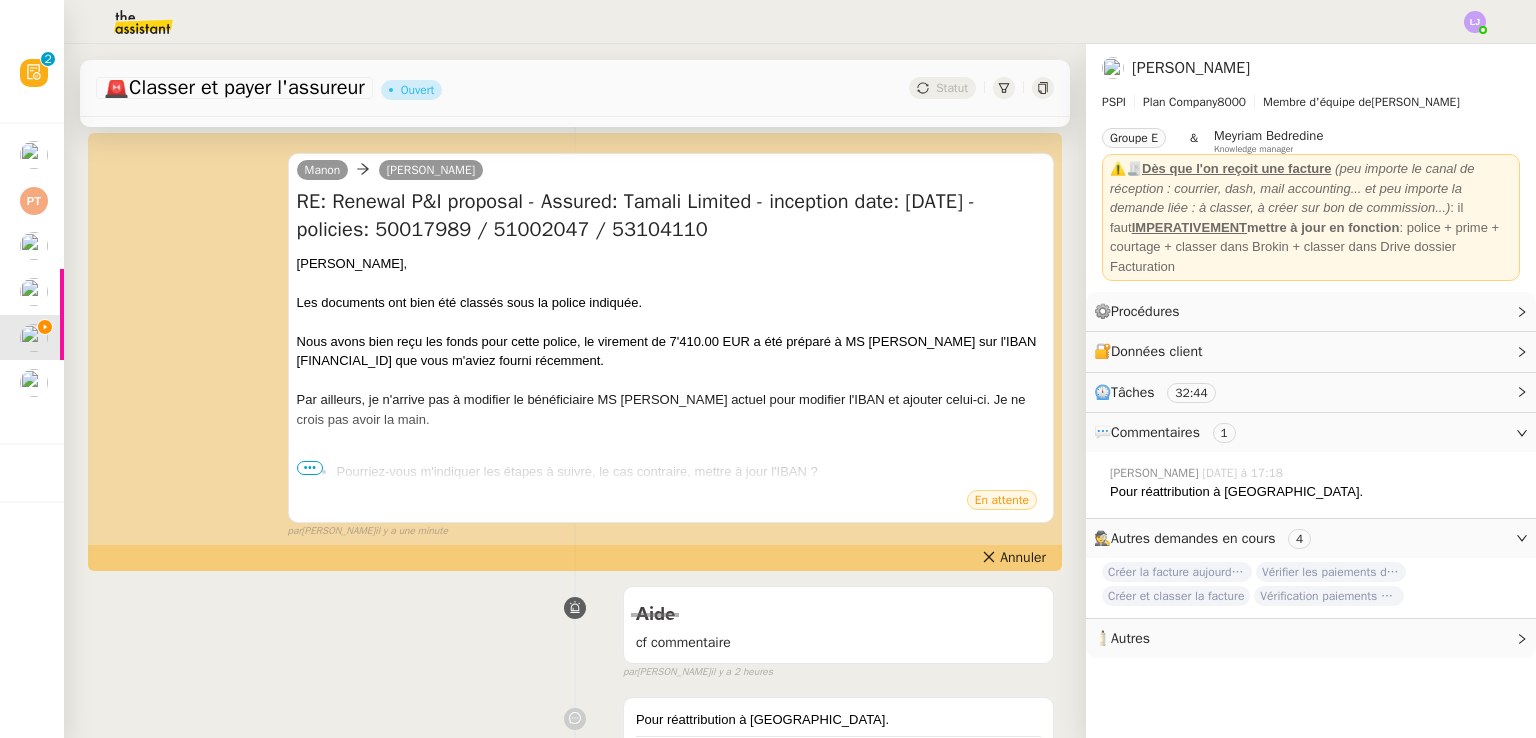 scroll, scrollTop: 275, scrollLeft: 0, axis: vertical 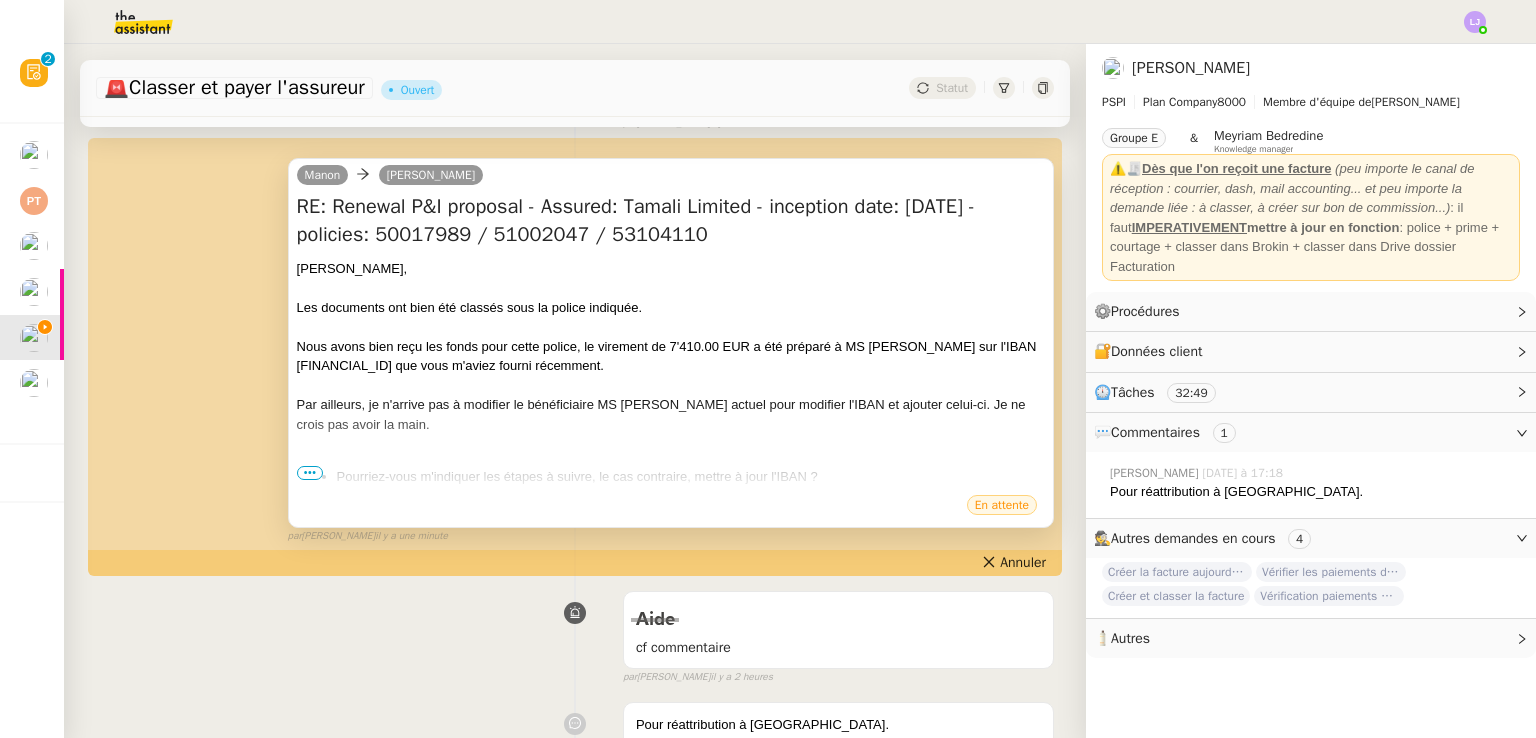 click on "•••" at bounding box center [310, 473] 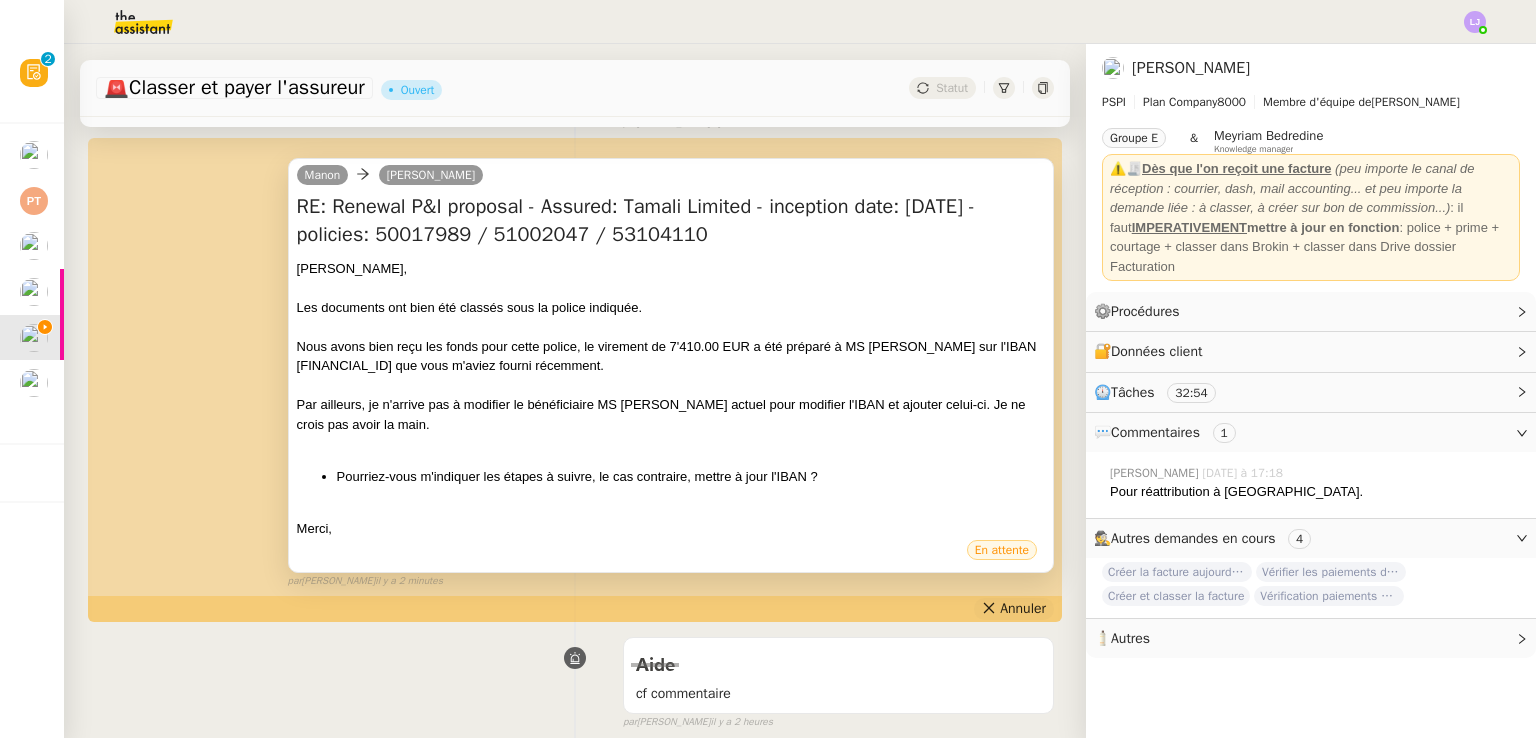 click on "Annuler" at bounding box center (1023, 609) 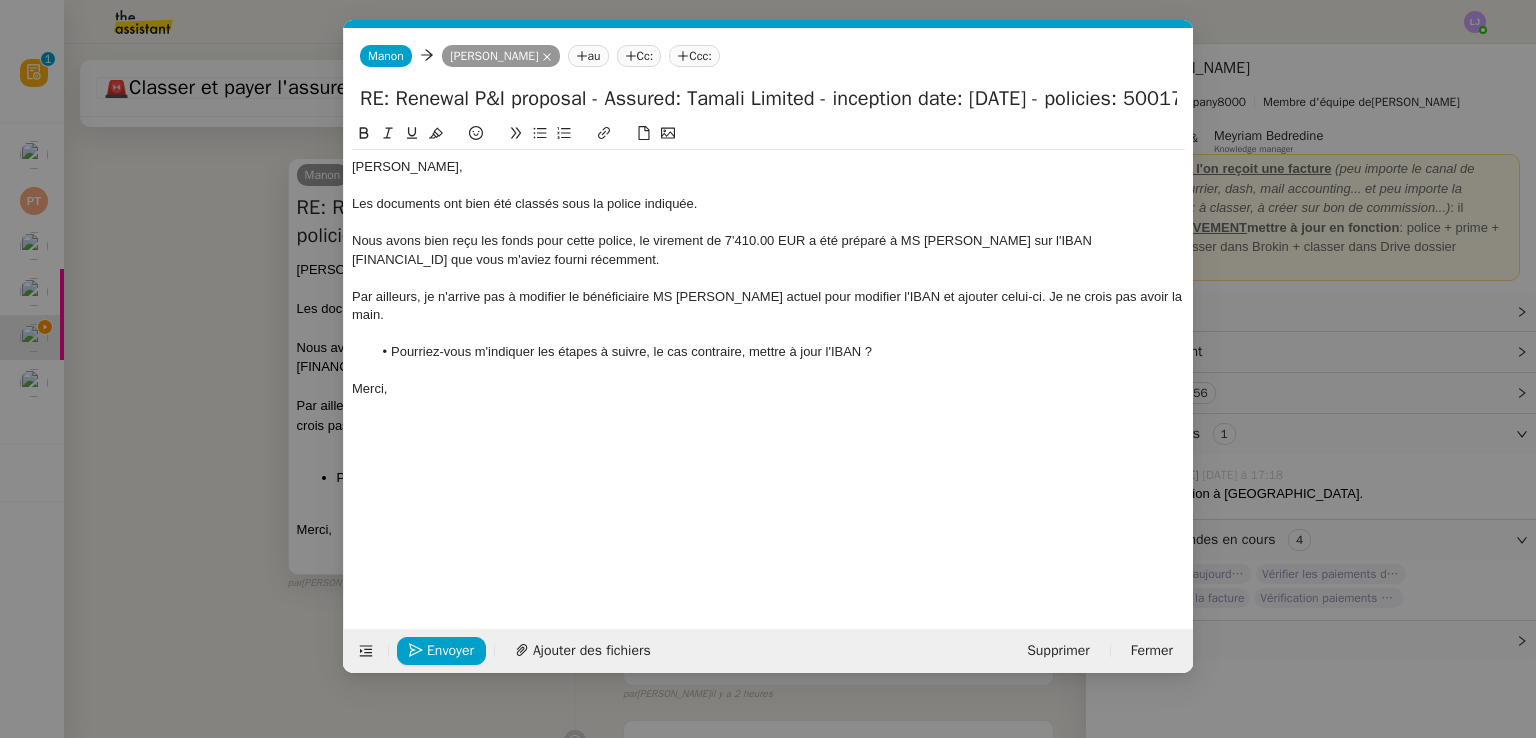 scroll, scrollTop: 0, scrollLeft: 42, axis: horizontal 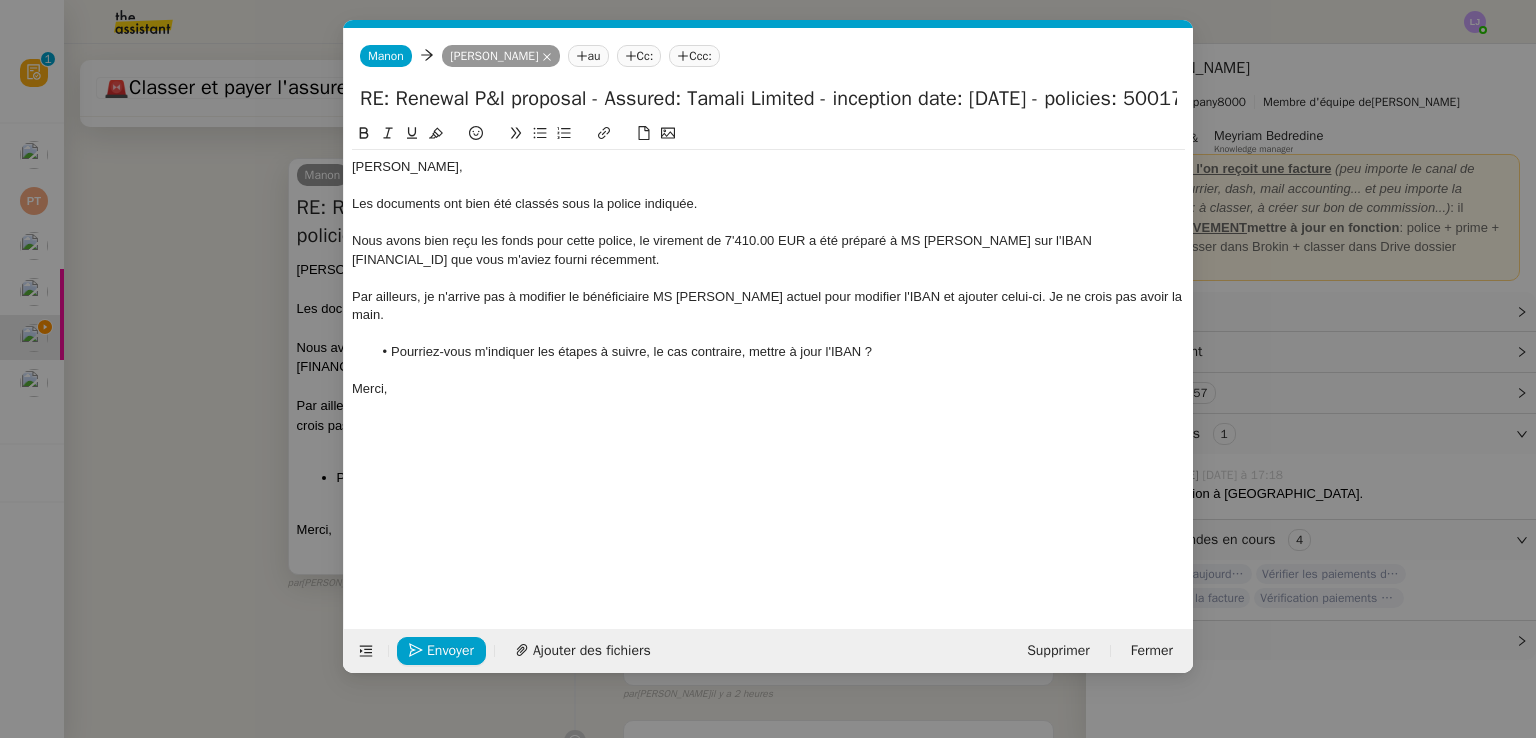 click on "Pourriez-vous m'indiquer les étapes à suivre, le cas contraire, mettre à jour l'IBAN ?" 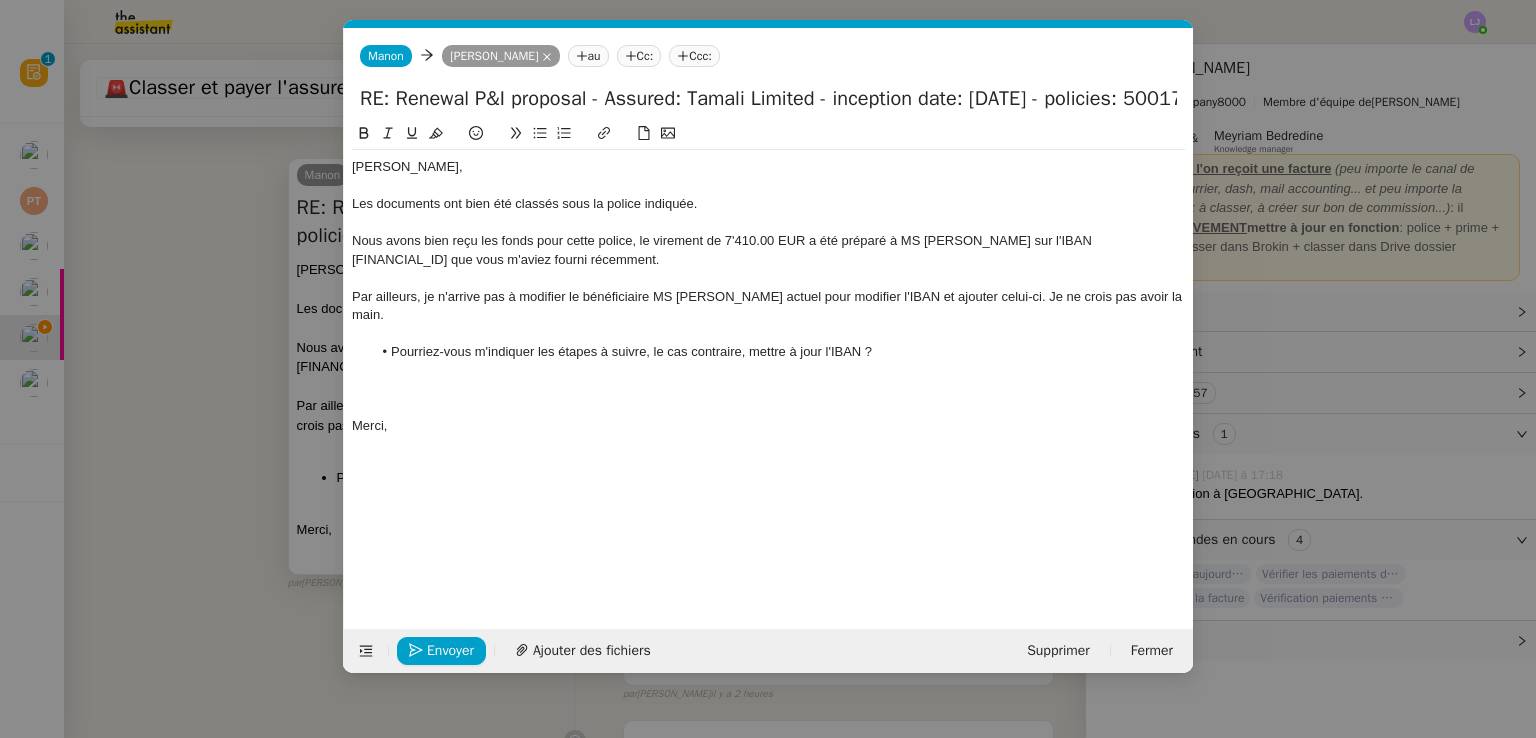 type 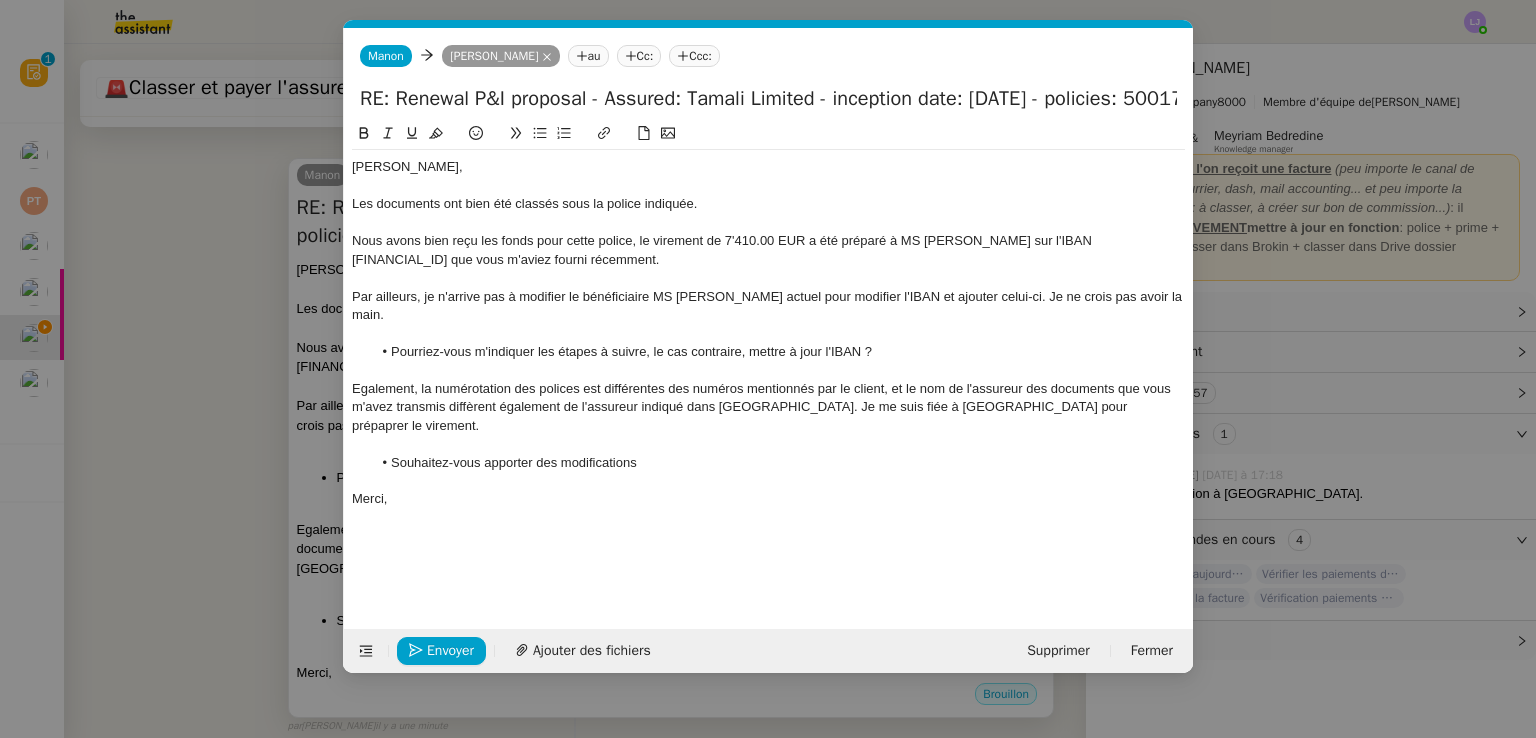 click on "Souhaitez-vous apporter des modifications" 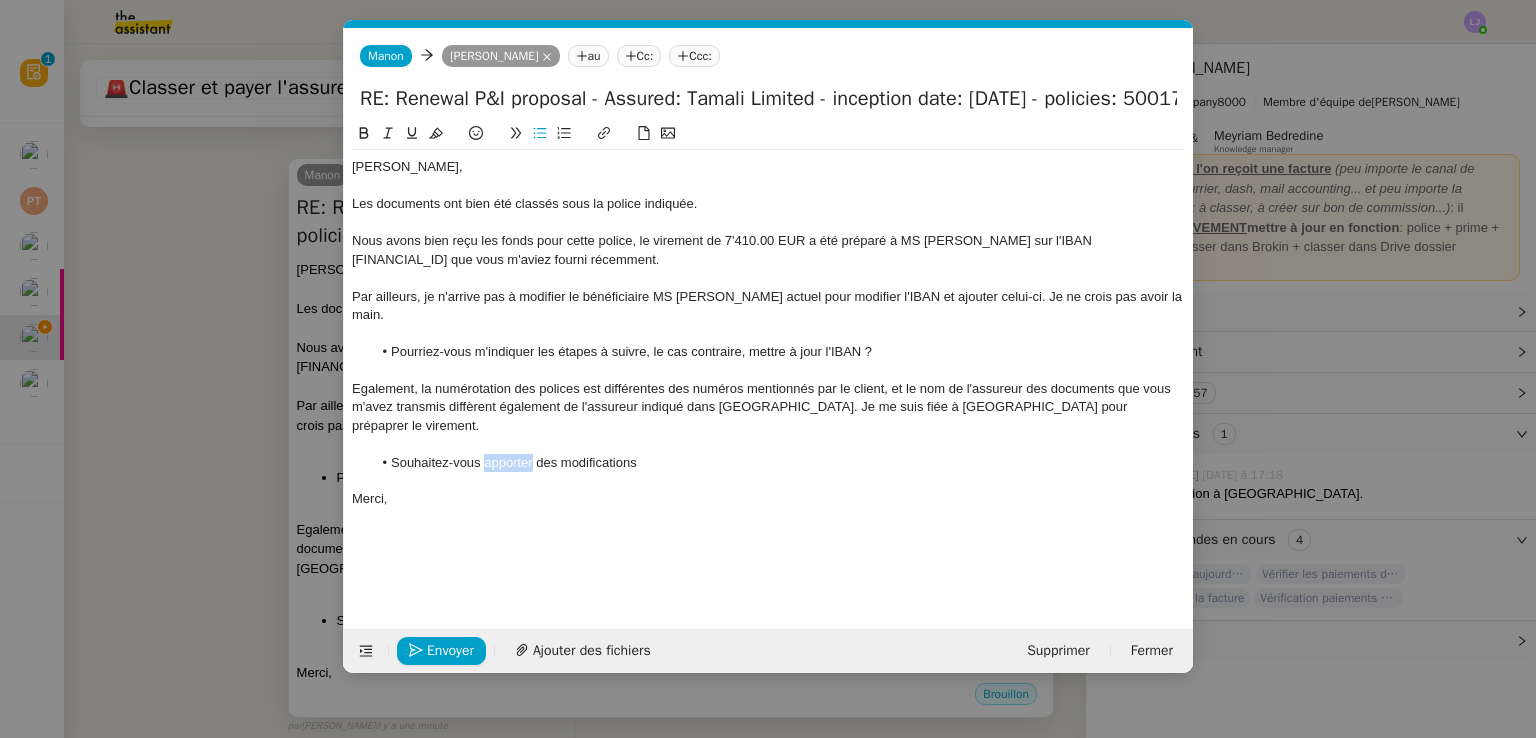 click on "Souhaitez-vous apporter des modifications" 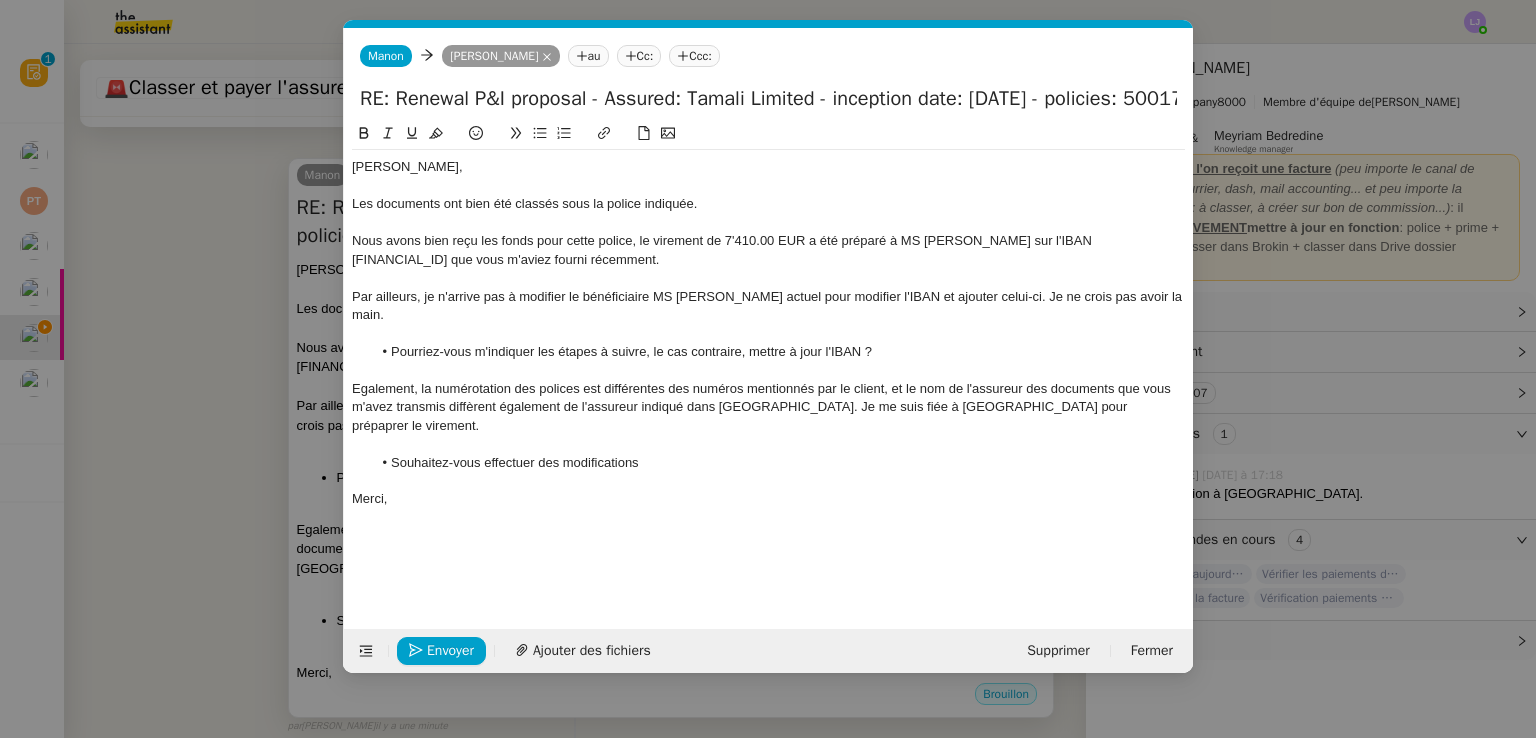 click on "Souhaitez-vous effectuer des modifications" 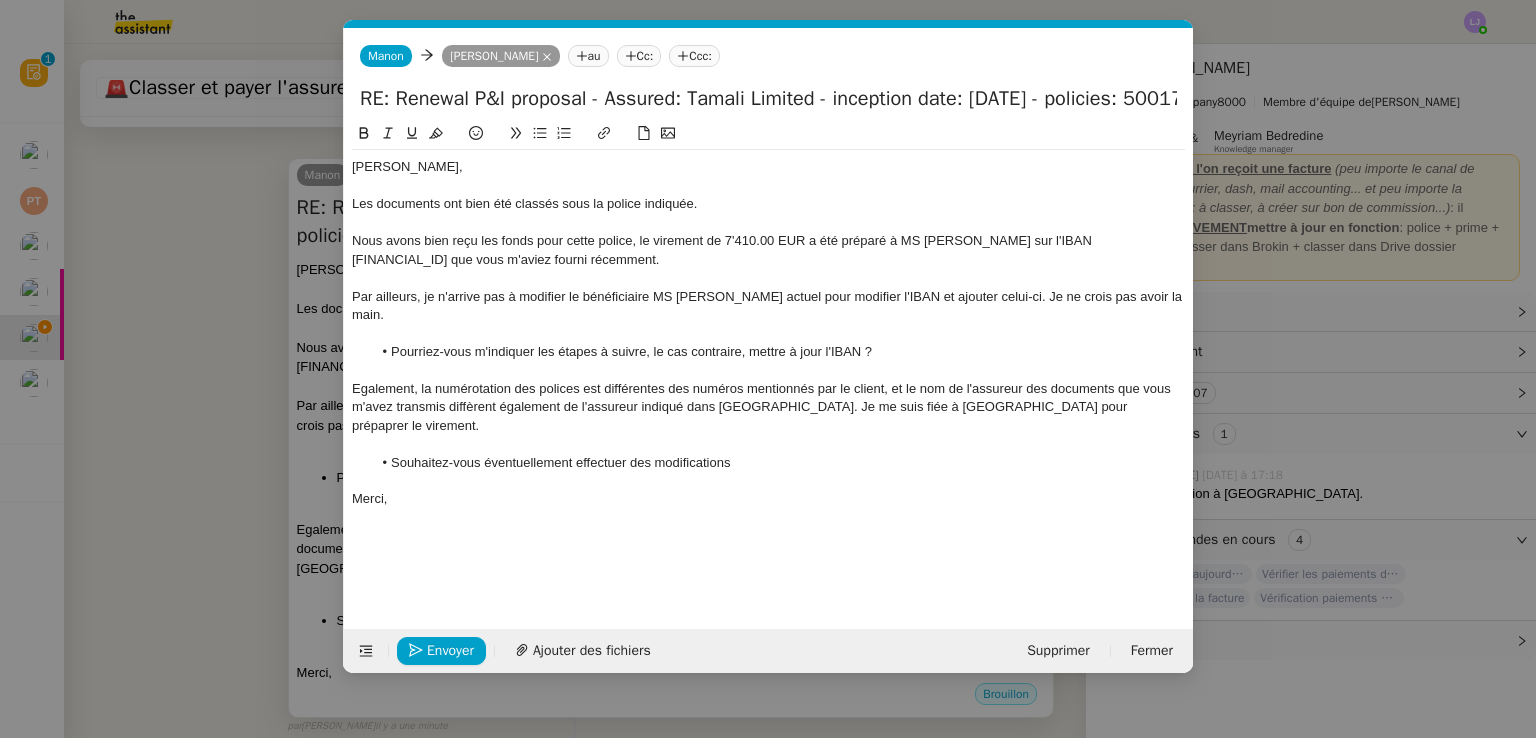 click on "Souhaitez-vous éventuellement effectuer des modifications" 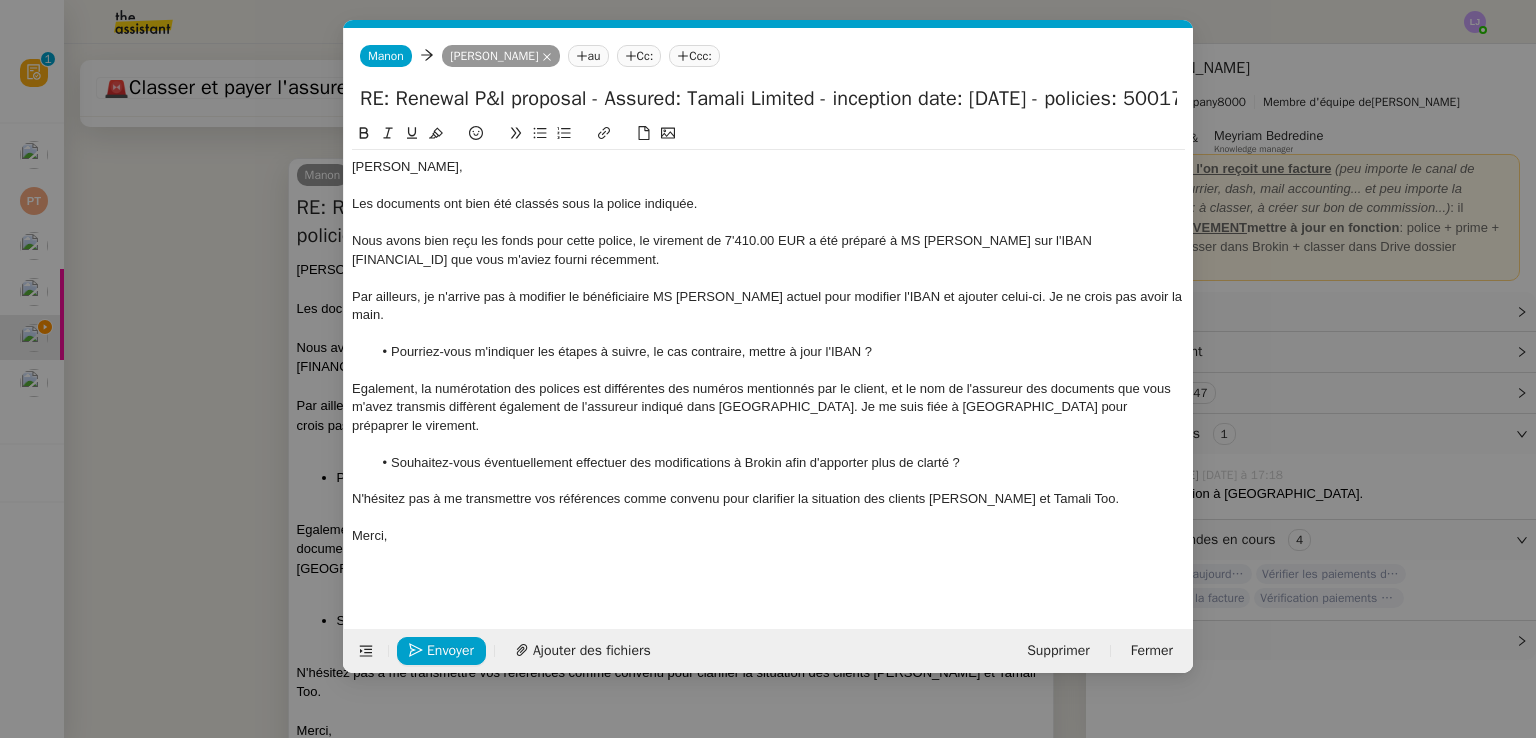 click on "Egalement, la numérotation des polices est différentes des numéros mentionnés par le client, et le nom de l'assureur des documents que vous m'avez transmis diffèrent également de l'assureur indiqué dans Brokin. Je me suis fiée à Brokin pour prépaprer le virement." 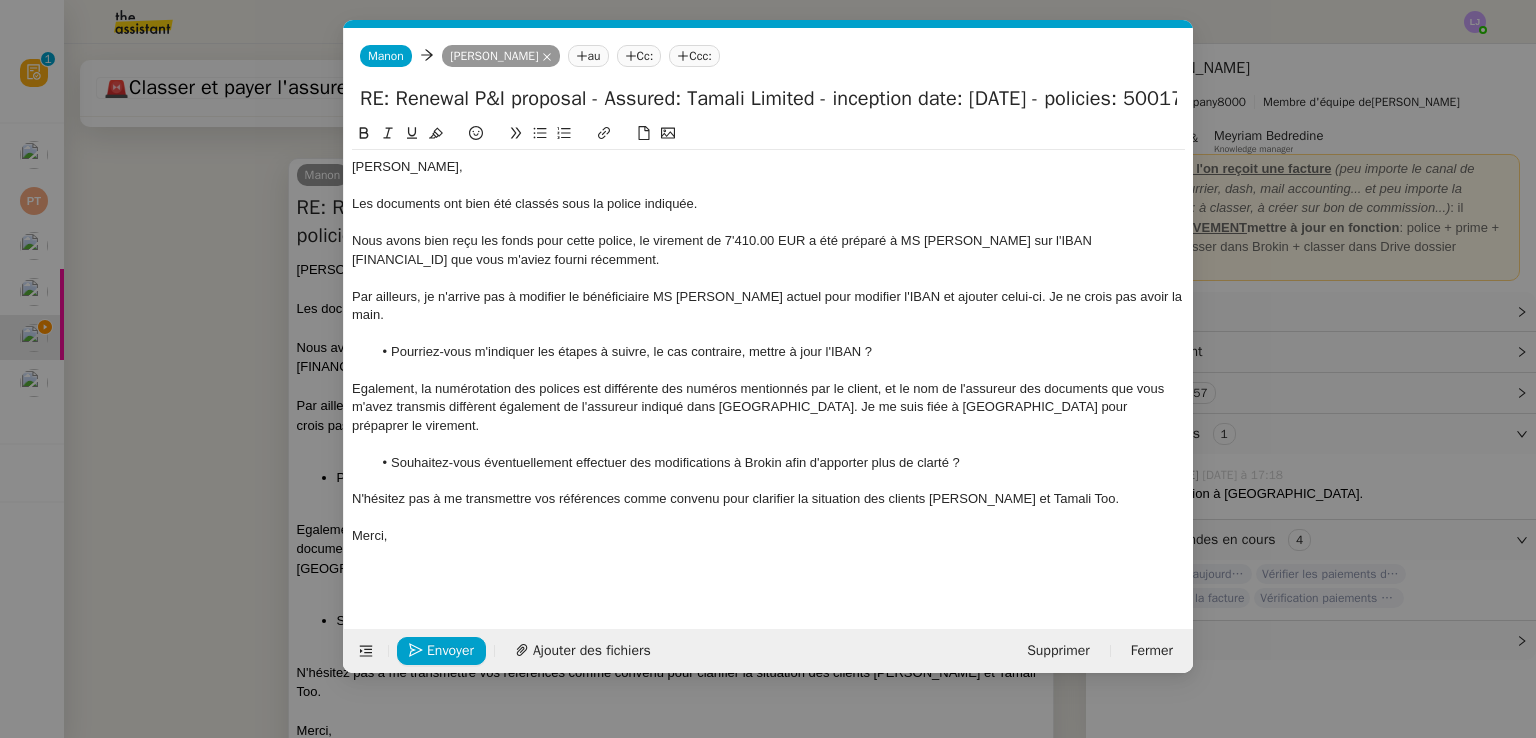 click on "Egalement, la numérotation des polices est différente des numéros mentionnés par le client, et le nom de l'assureur des documents que vous m'avez transmis diffèrent également de l'assureur indiqué dans Brokin. Je me suis fiée à Brokin pour prépaprer le virement." 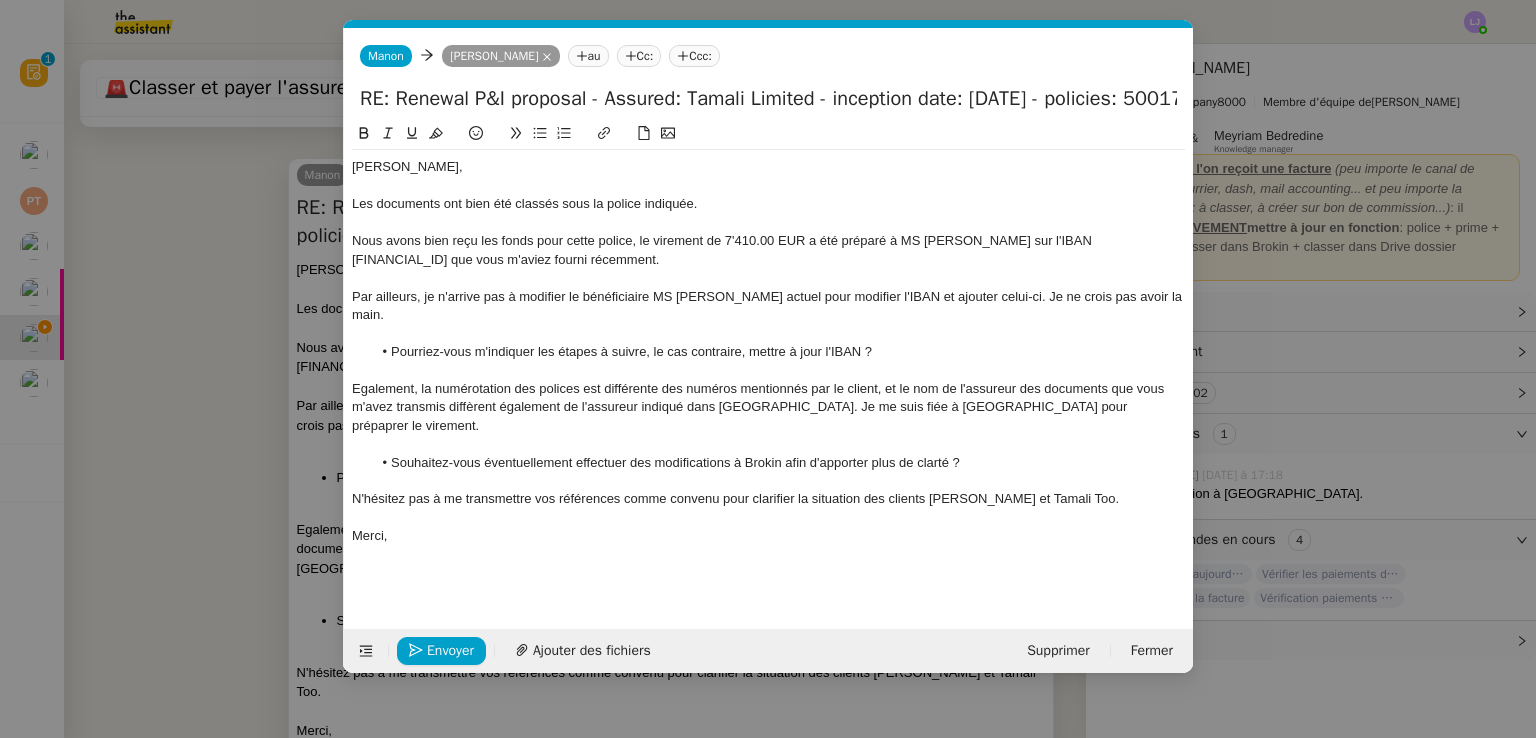 click on "Egalement, la numérotation des polices est différente des numéros mentionnés par le client, et le nom de l'assureur des documents que vous m'avez transmis diffèrent également de l'assureur indiqué dans Brokin. Je me suis fiée à Brokin pour prépaprer le virement." 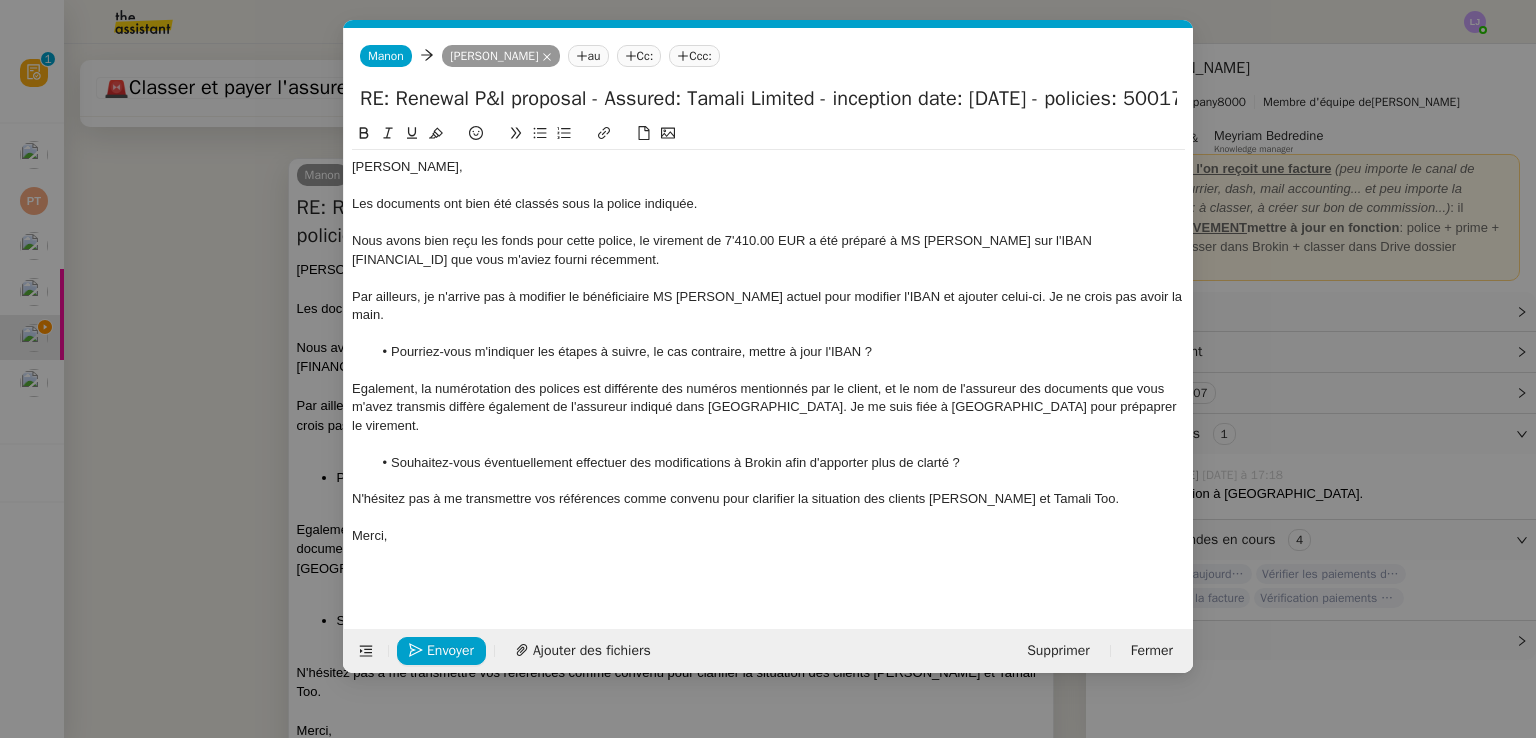 click on "Egalement, la numérotation des polices est différente des numéros mentionnés par le client, et le nom de l'assureur des documents que vous m'avez transmis diffère également de l'assureur indiqué dans Brokin. Je me suis fiée à Brokin pour prépaprer le virement." 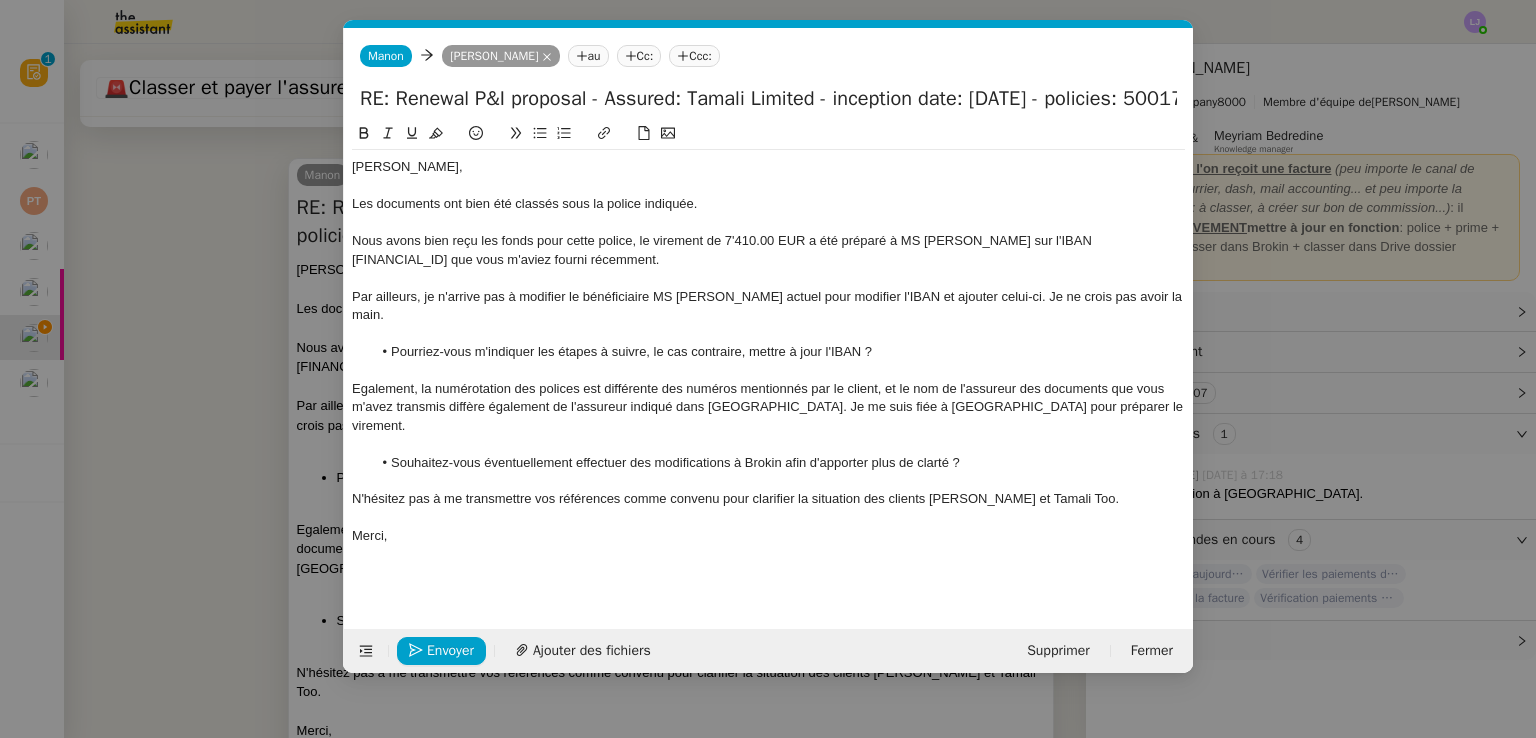 click on "Egalement, la numérotation des polices est différente des numéros mentionnés par le client, et le nom de l'assureur des documents que vous m'avez transmis diffère également de l'assureur indiqué dans Brokin. Je me suis fiée à Brokin pour préparer le virement." 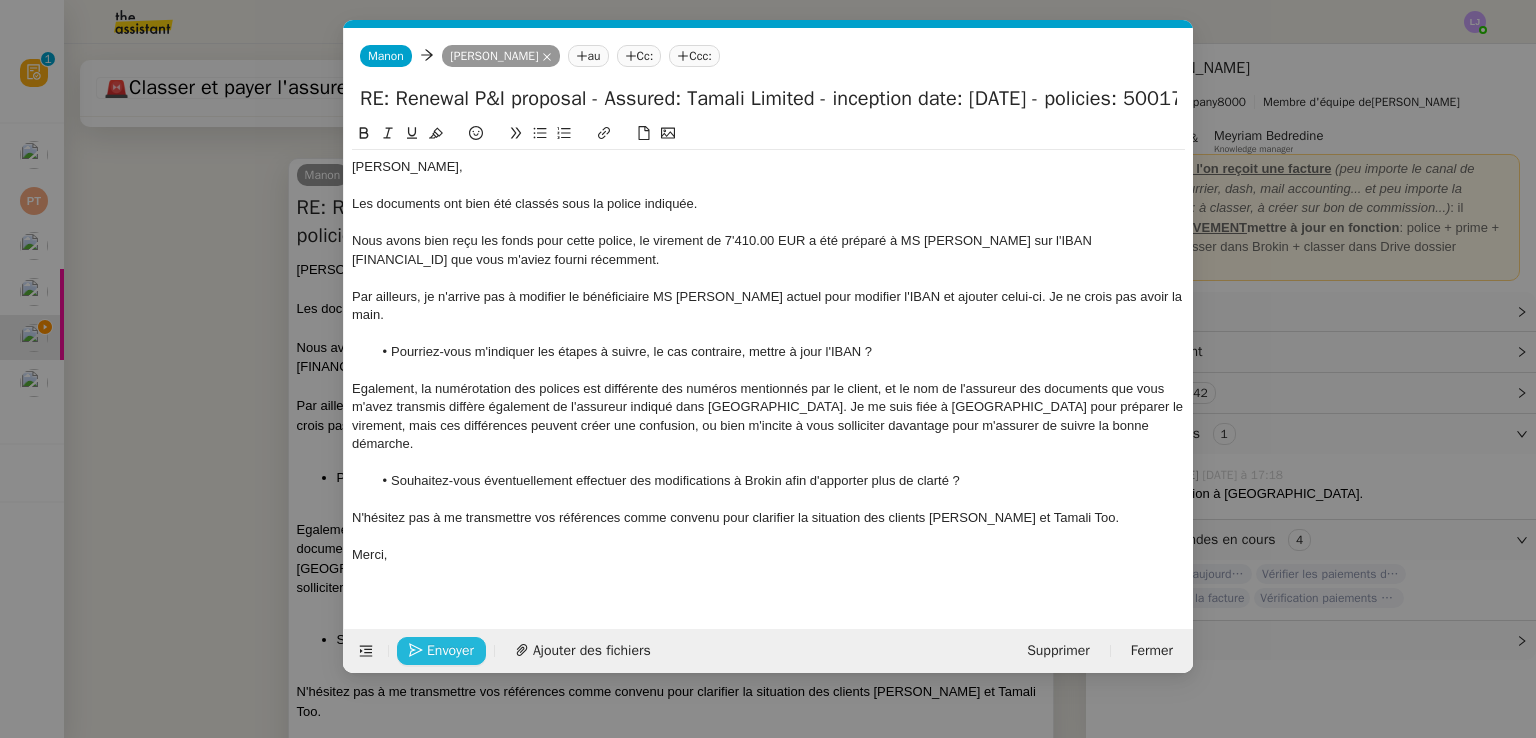 click on "Envoyer" 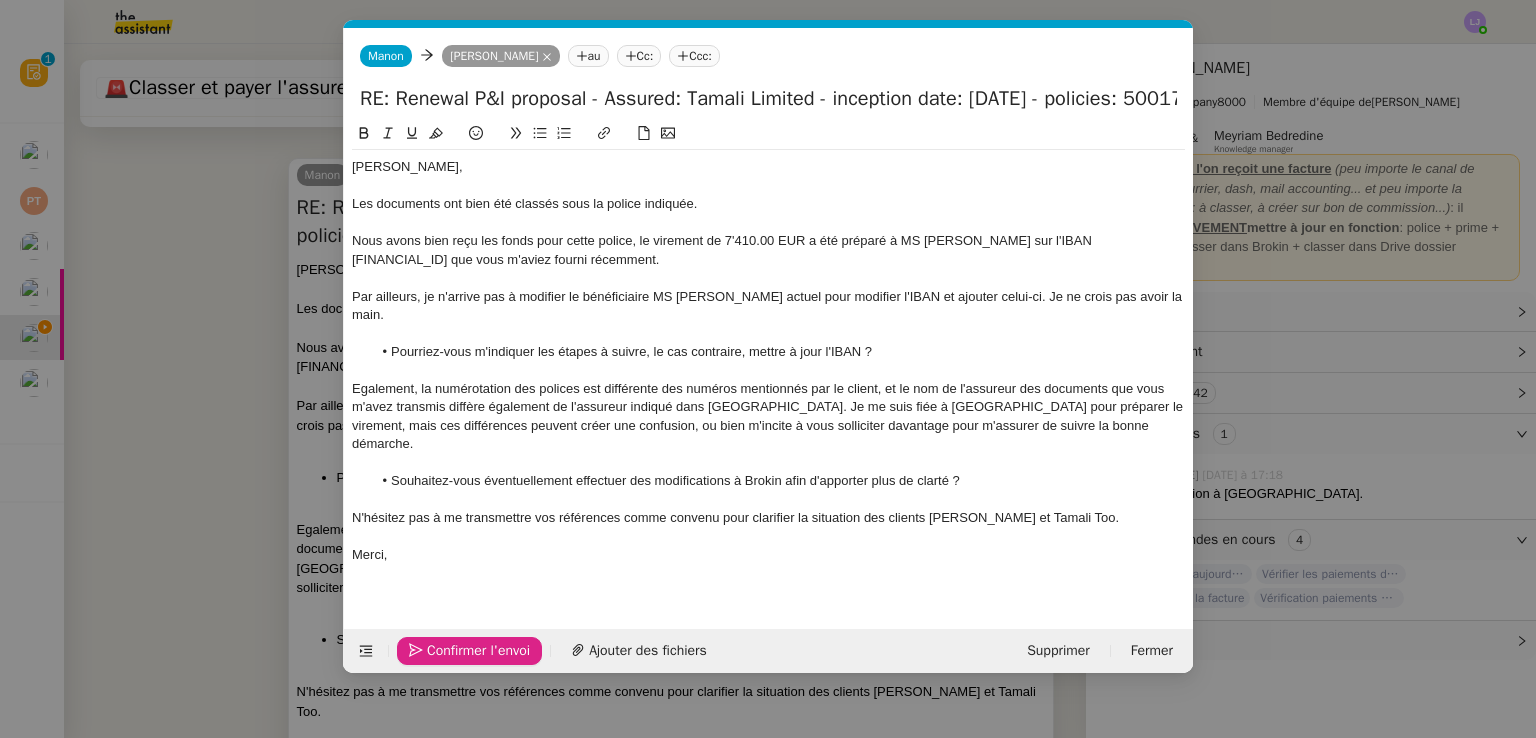click on "Confirmer l'envoi" 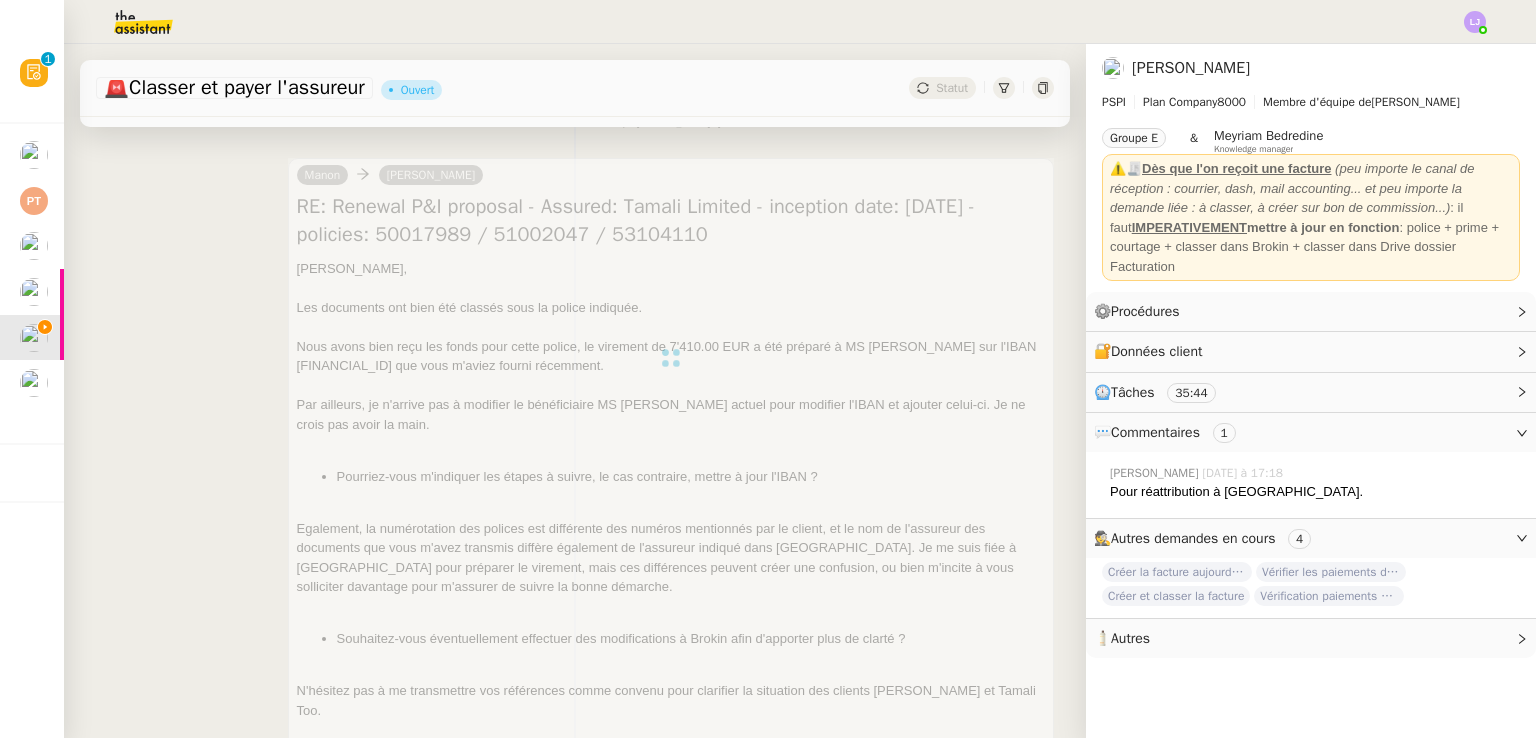 scroll, scrollTop: 0, scrollLeft: 0, axis: both 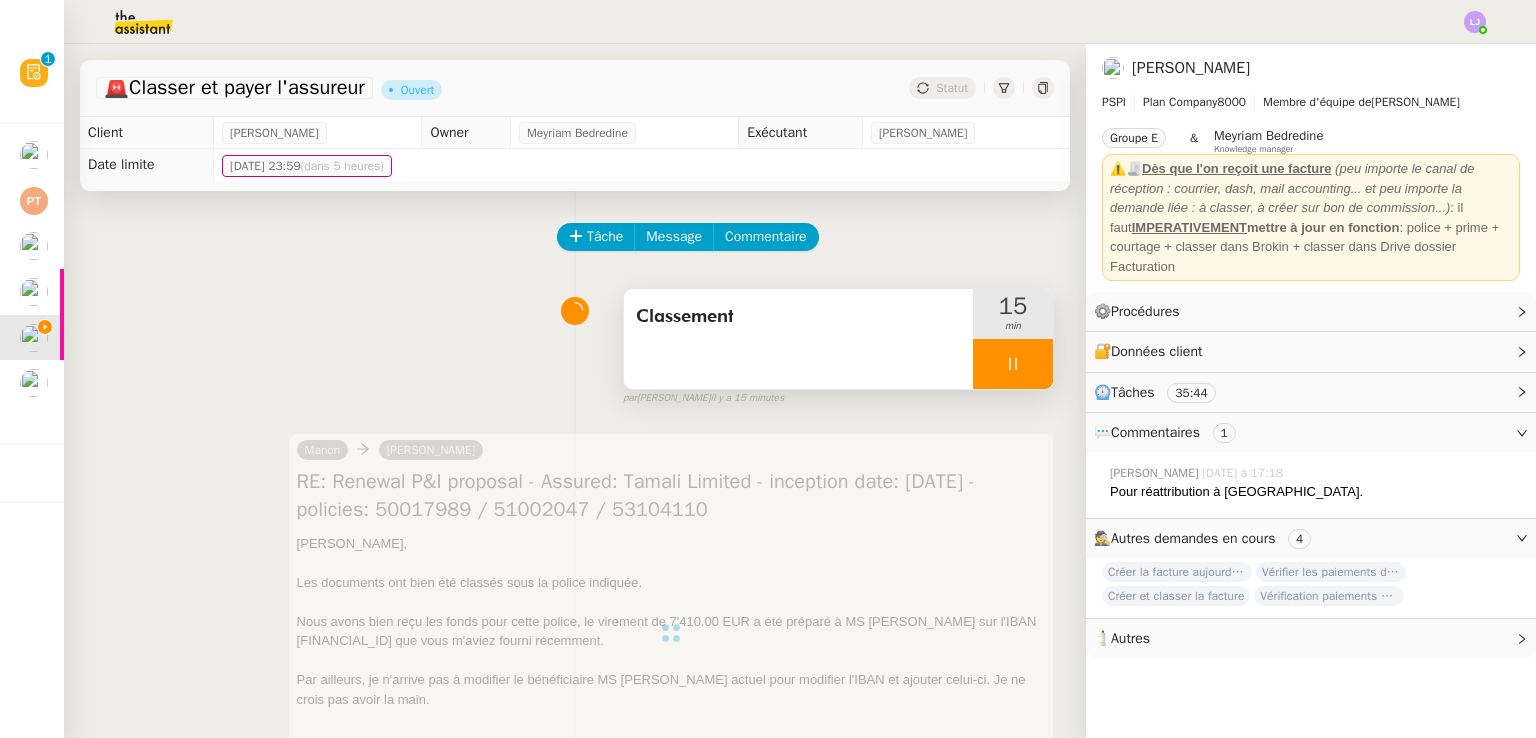 click on "Classement" at bounding box center (798, 339) 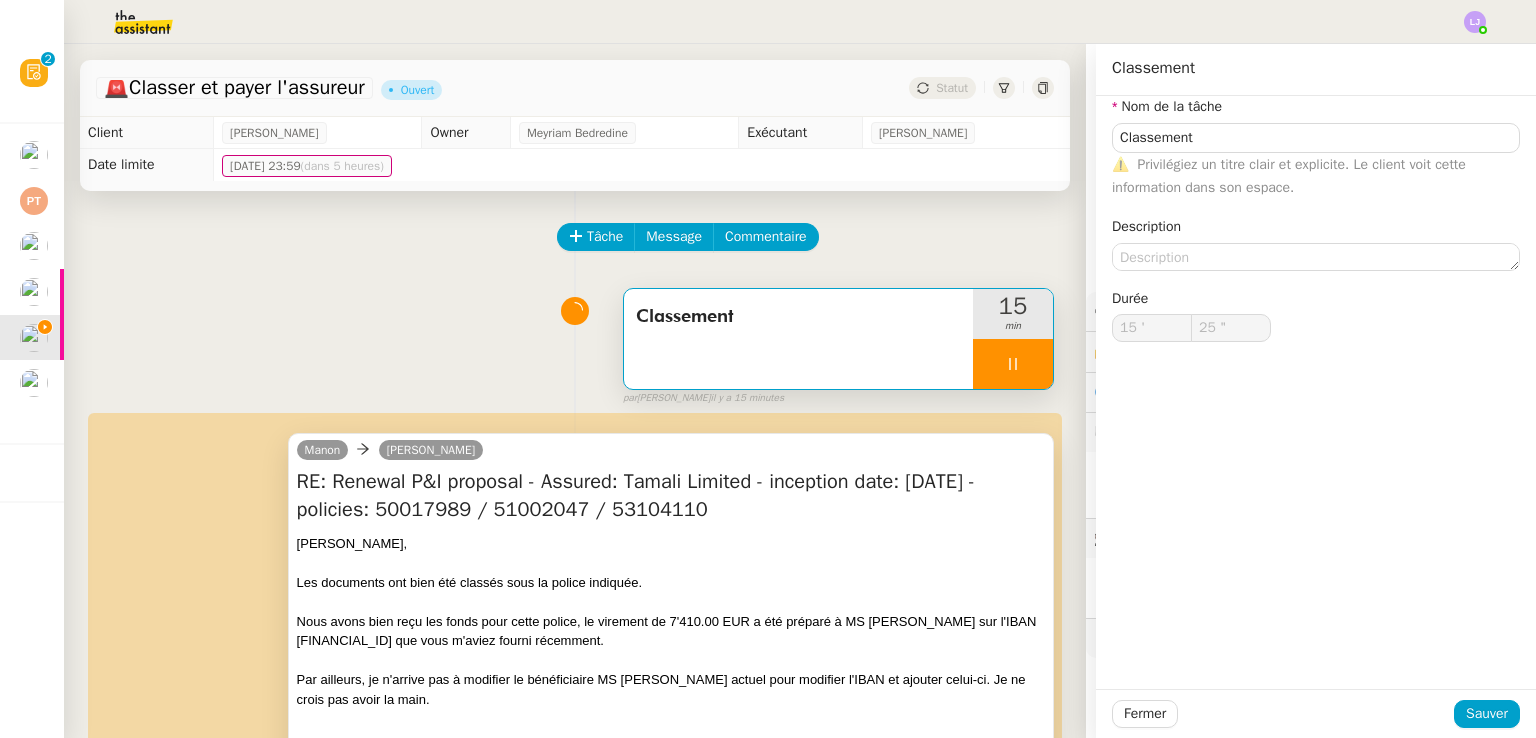 type on "Classement" 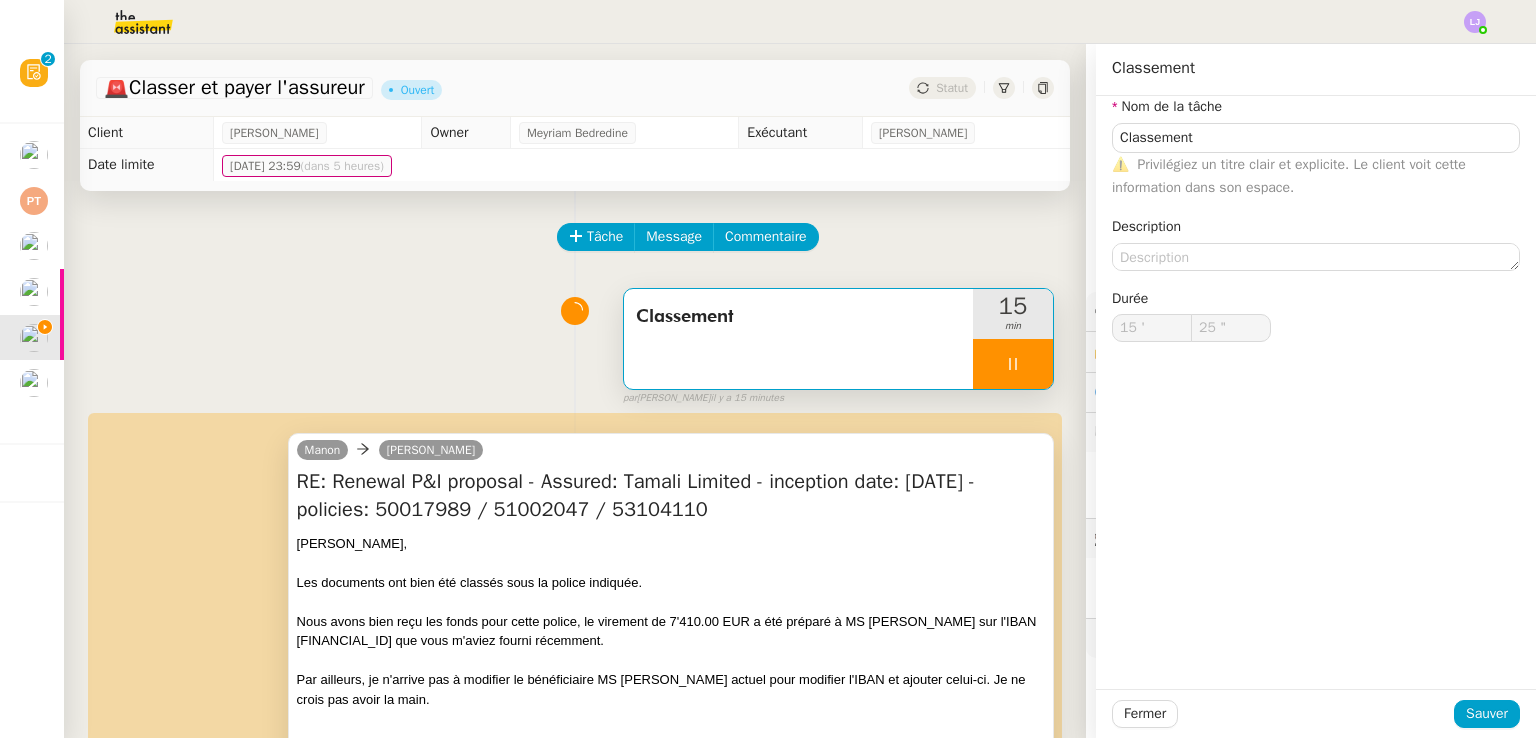 type on "15 '" 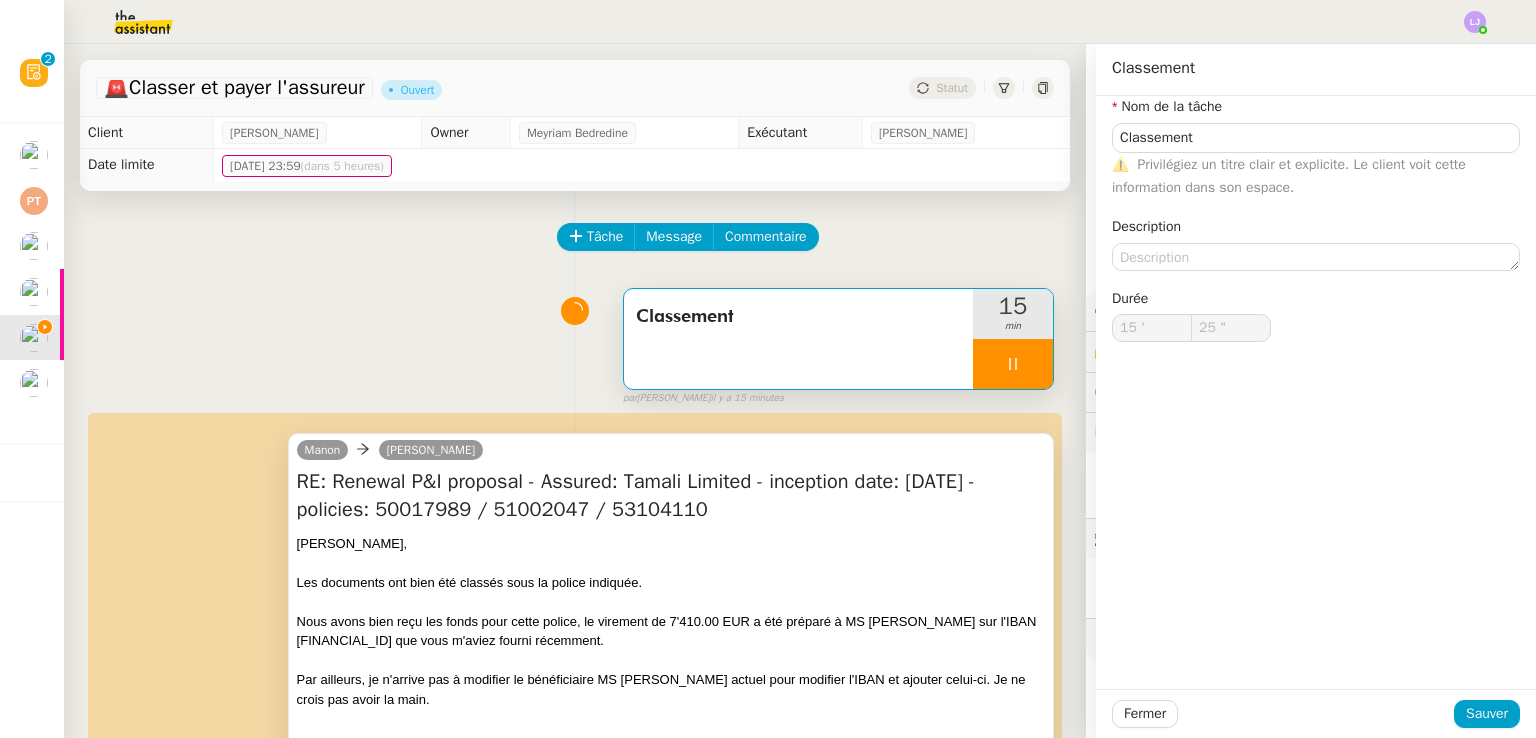 type on "25 "" 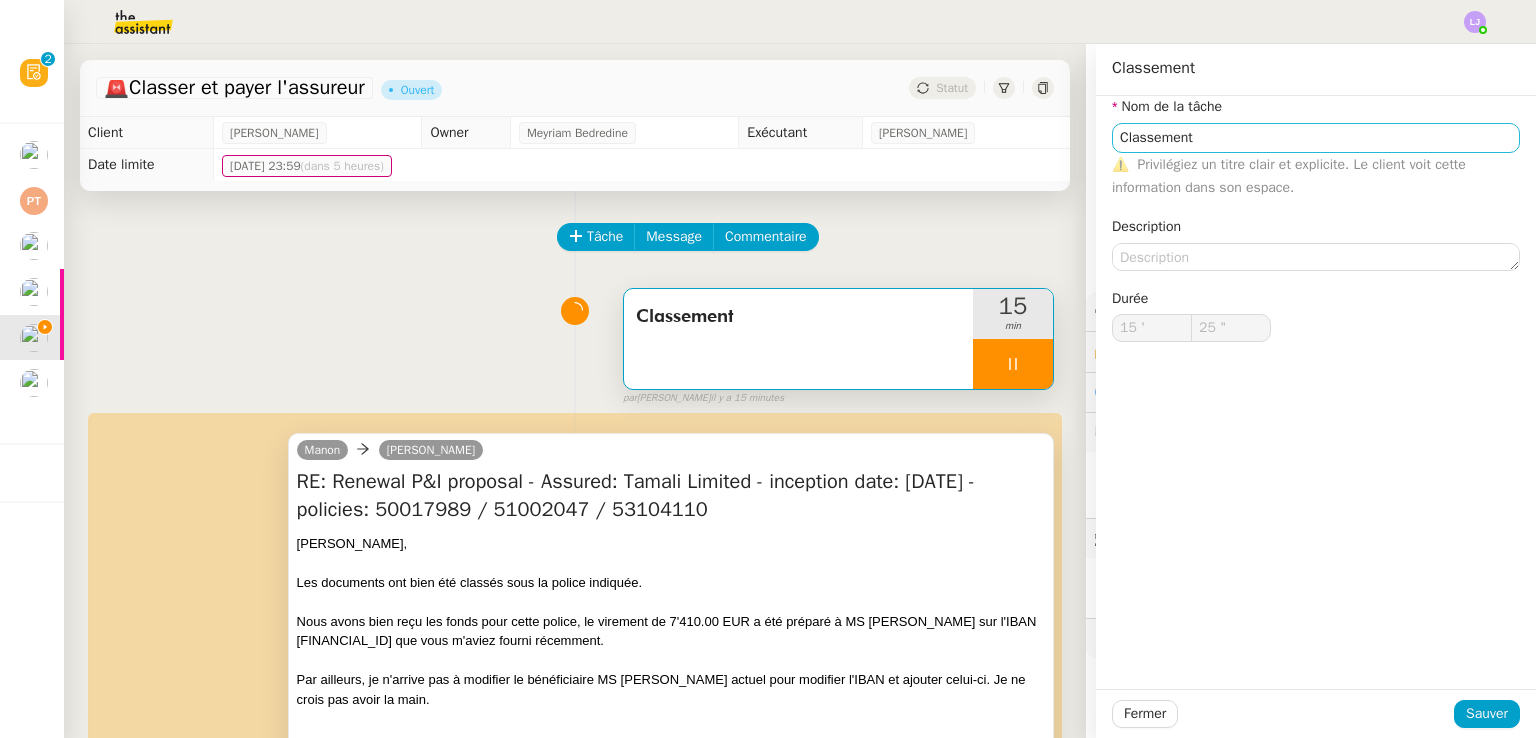 type on "Classement" 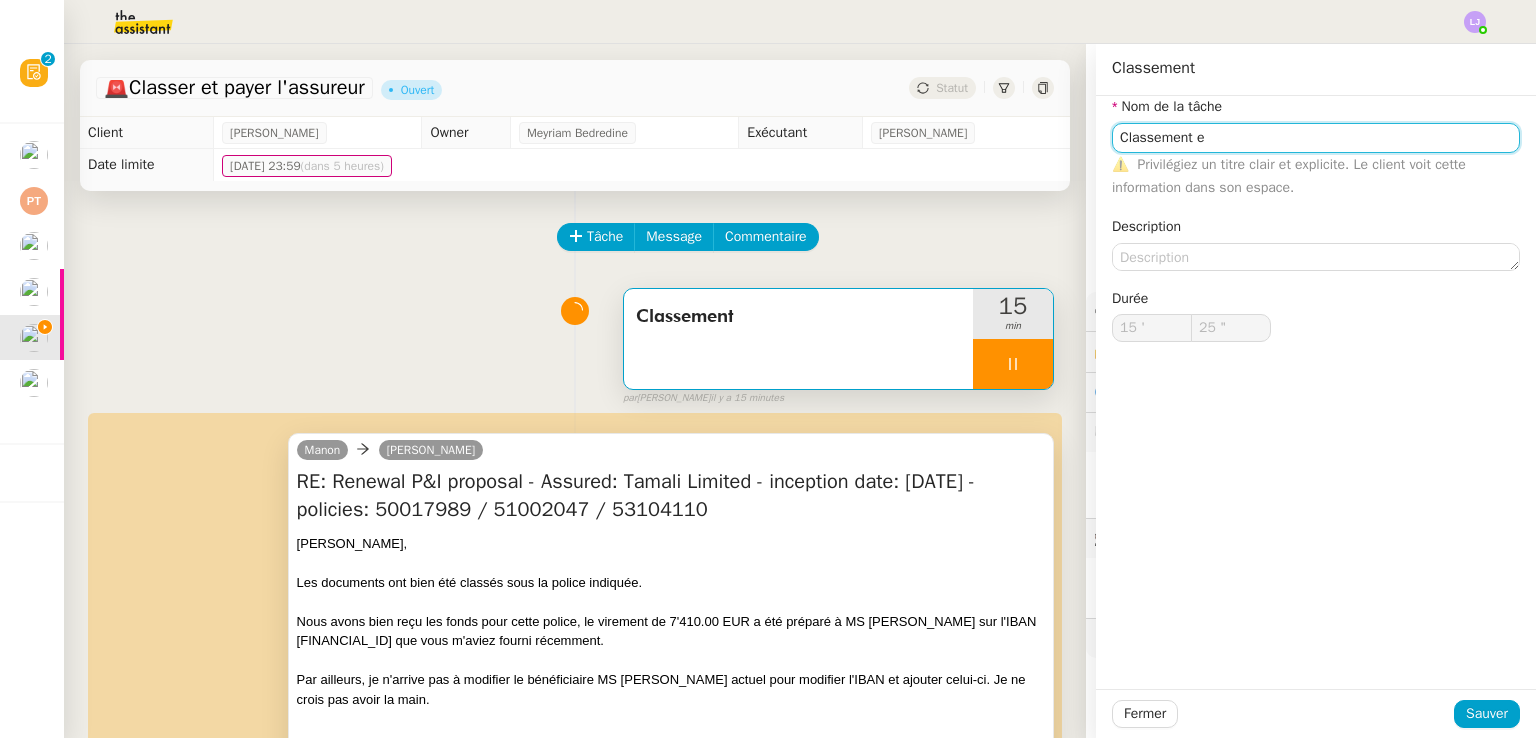 click on "Classement e" 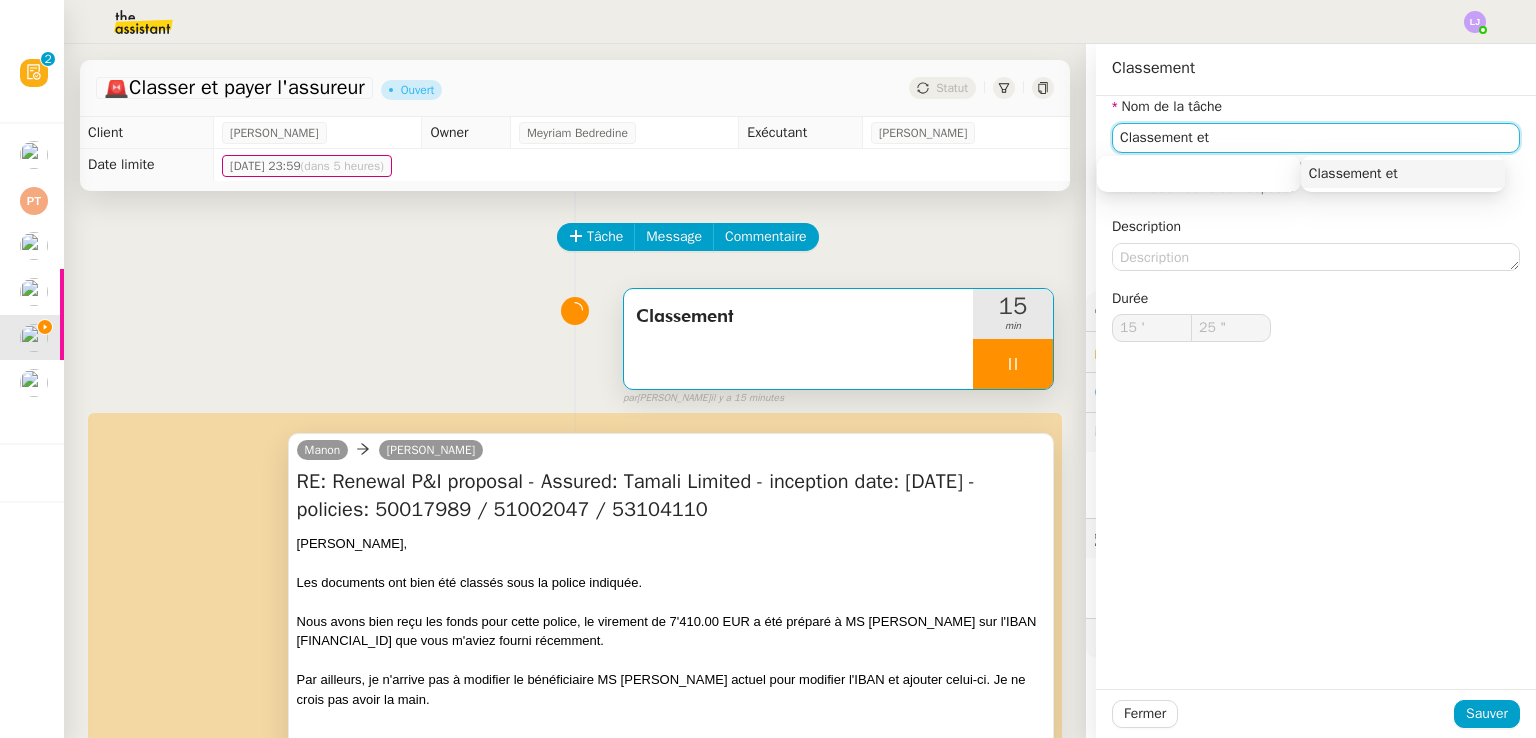 type on "Classement et" 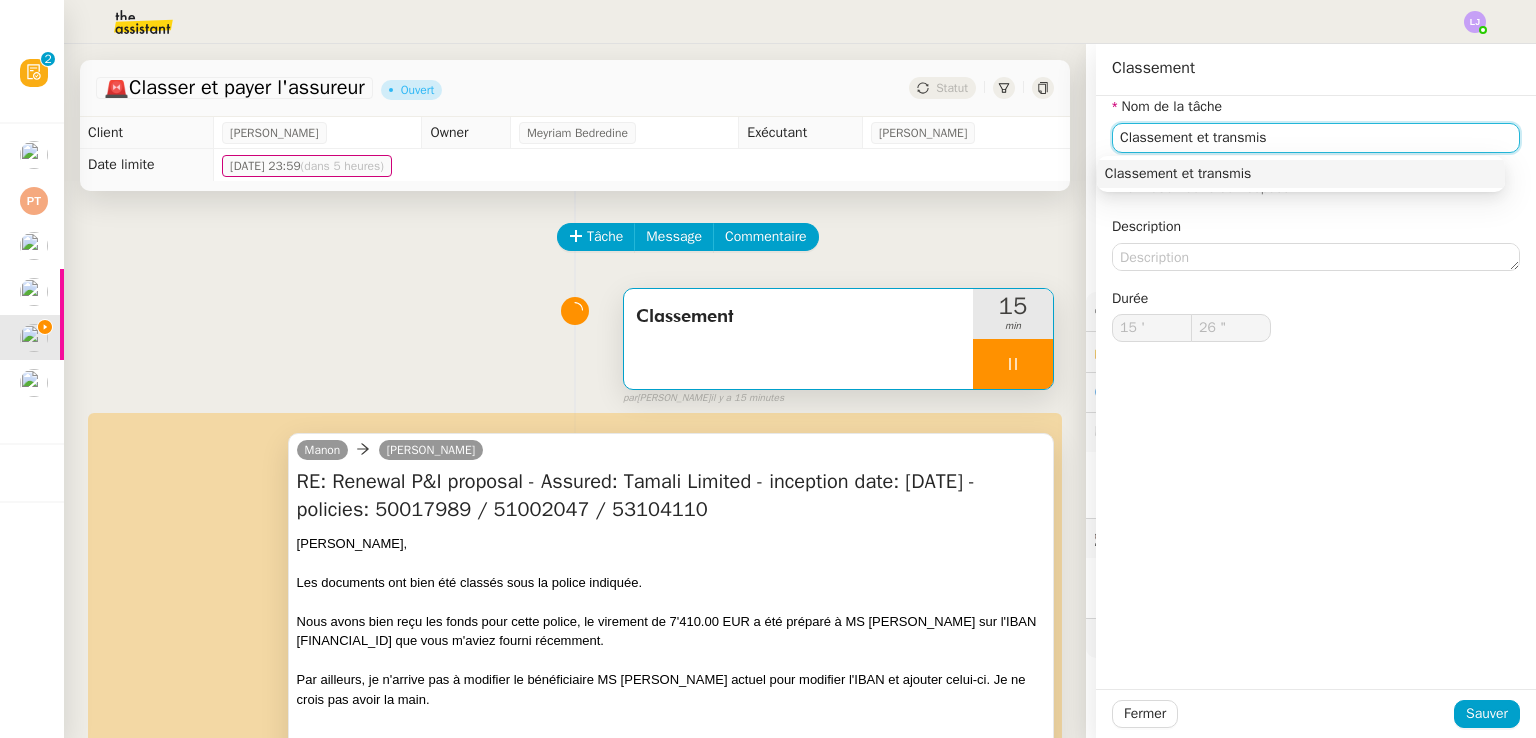 type on "Classement et transmiss" 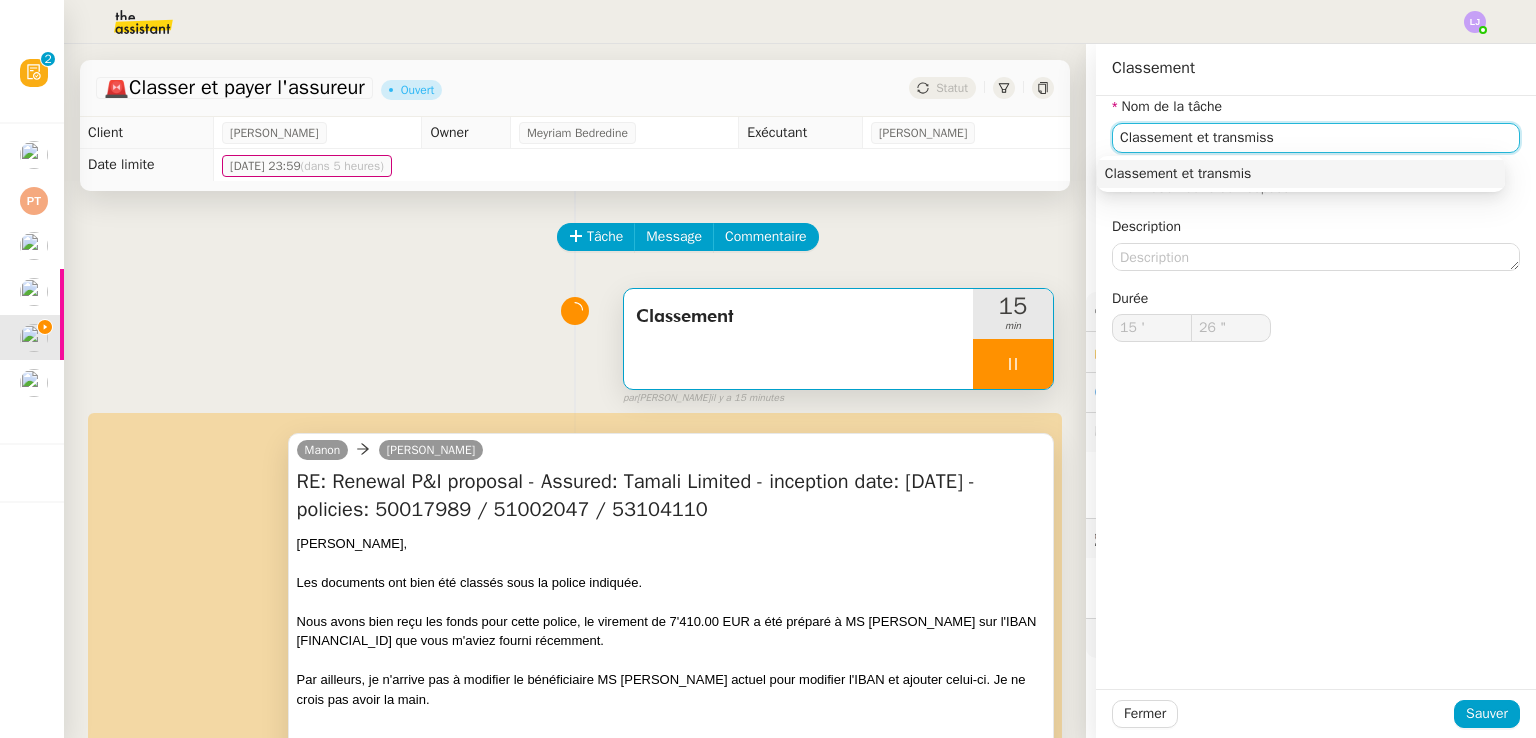 type on "27 "" 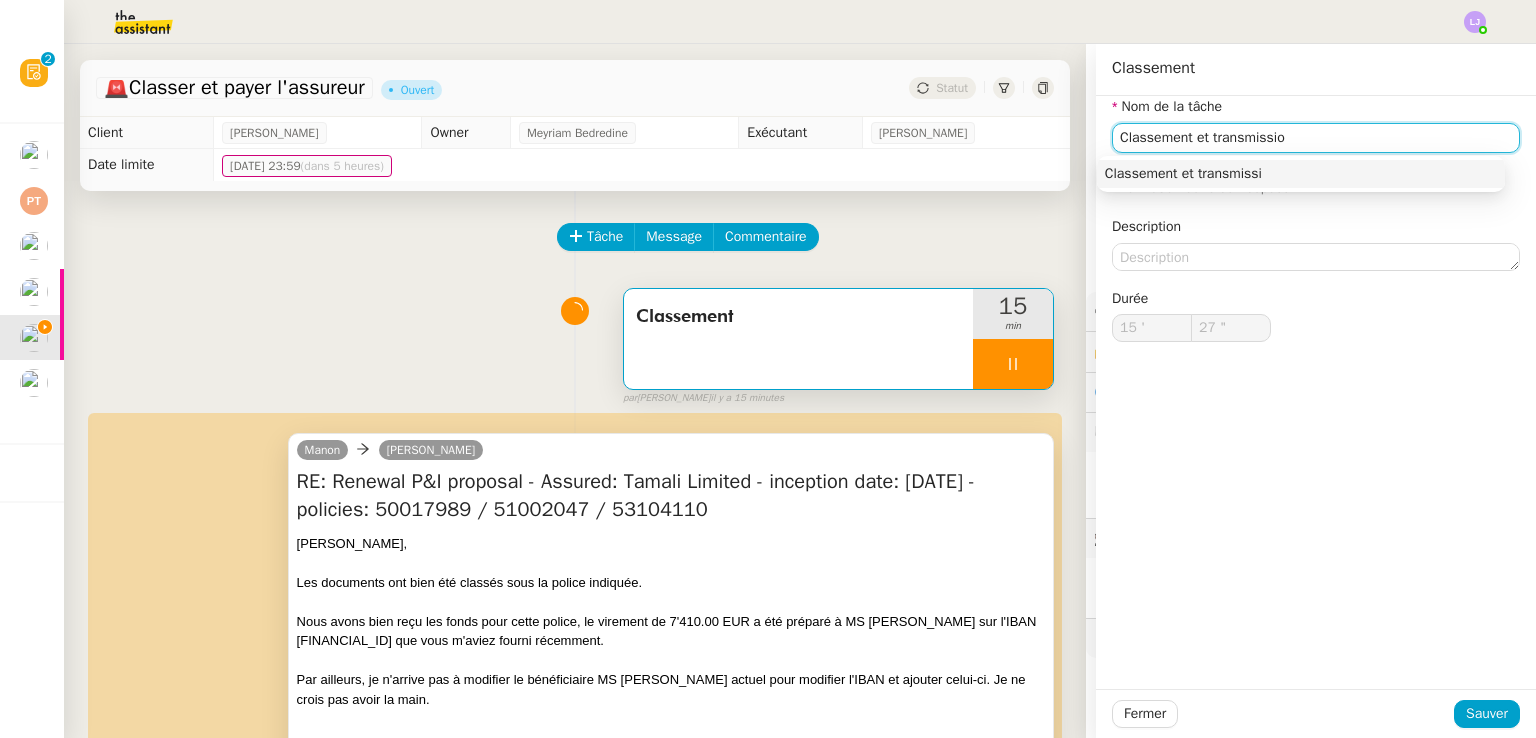 type on "Classement et transmission" 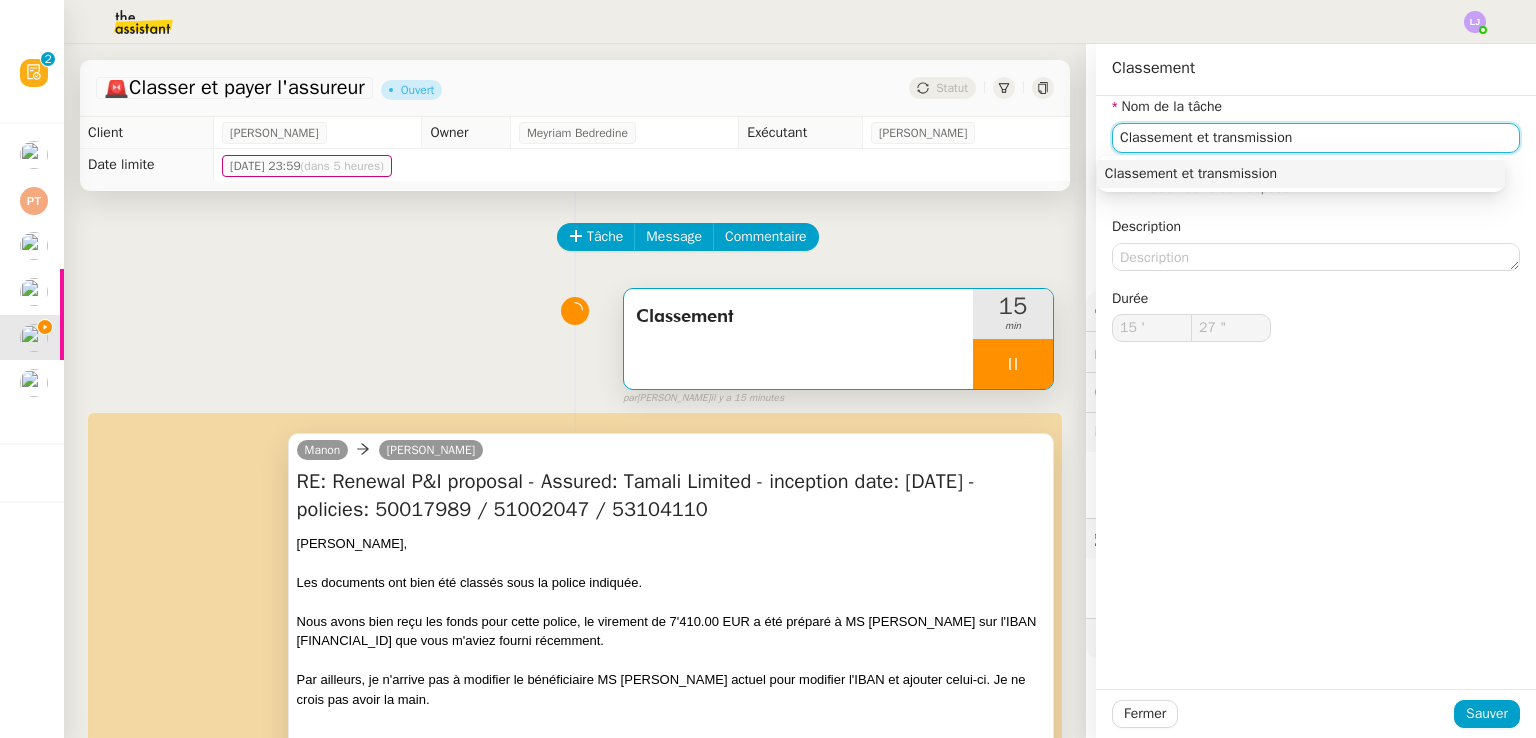 type on "28 "" 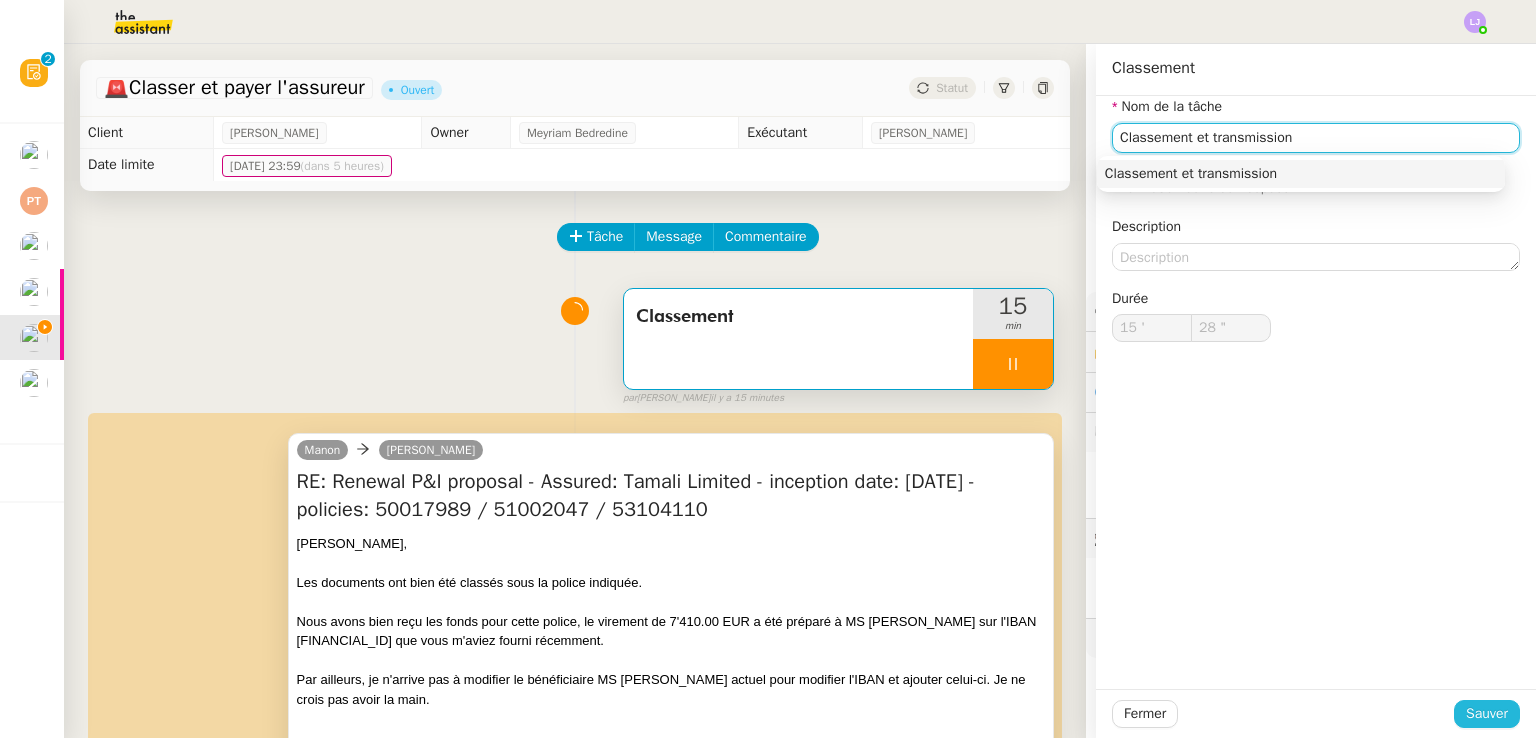 type on "Classement et transmission" 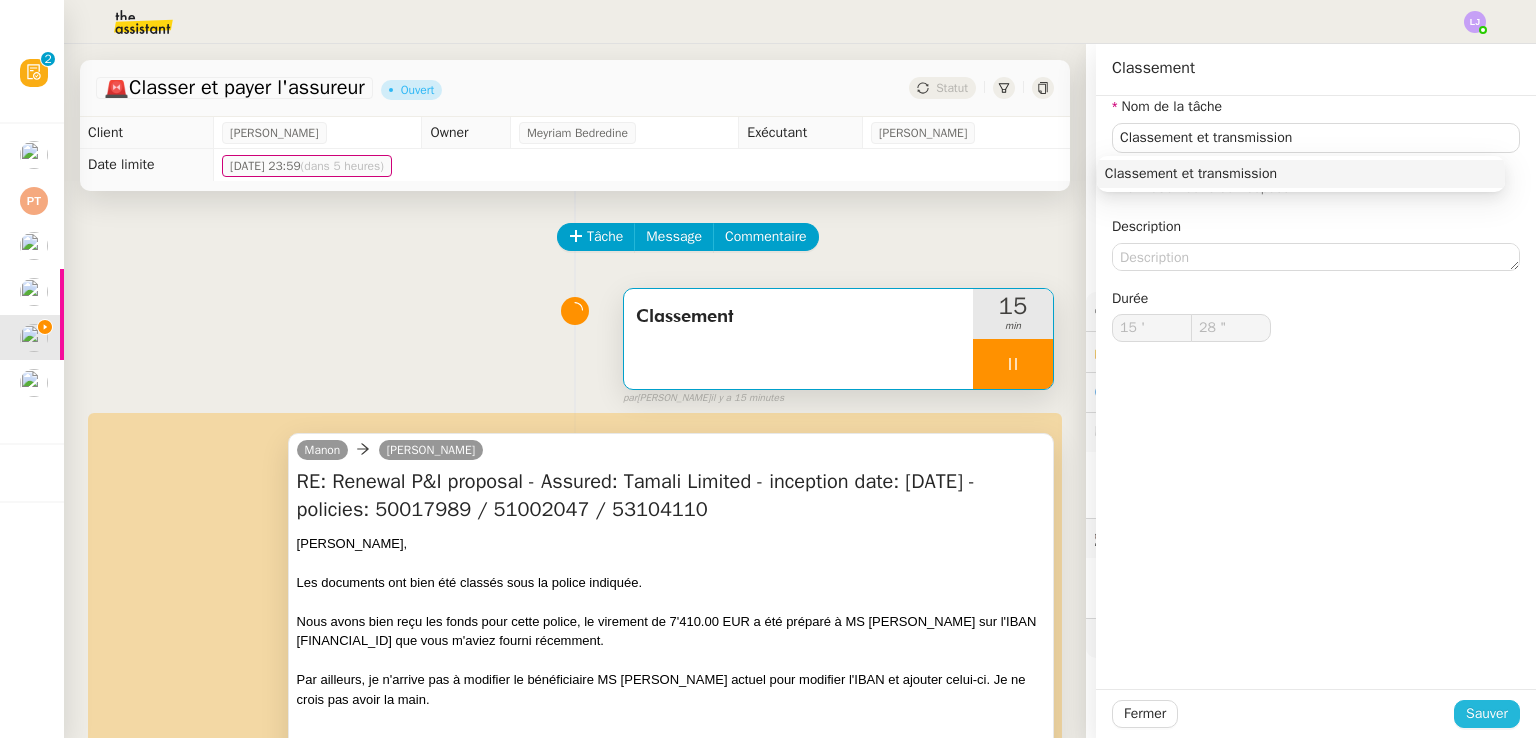 click on "Sauver" 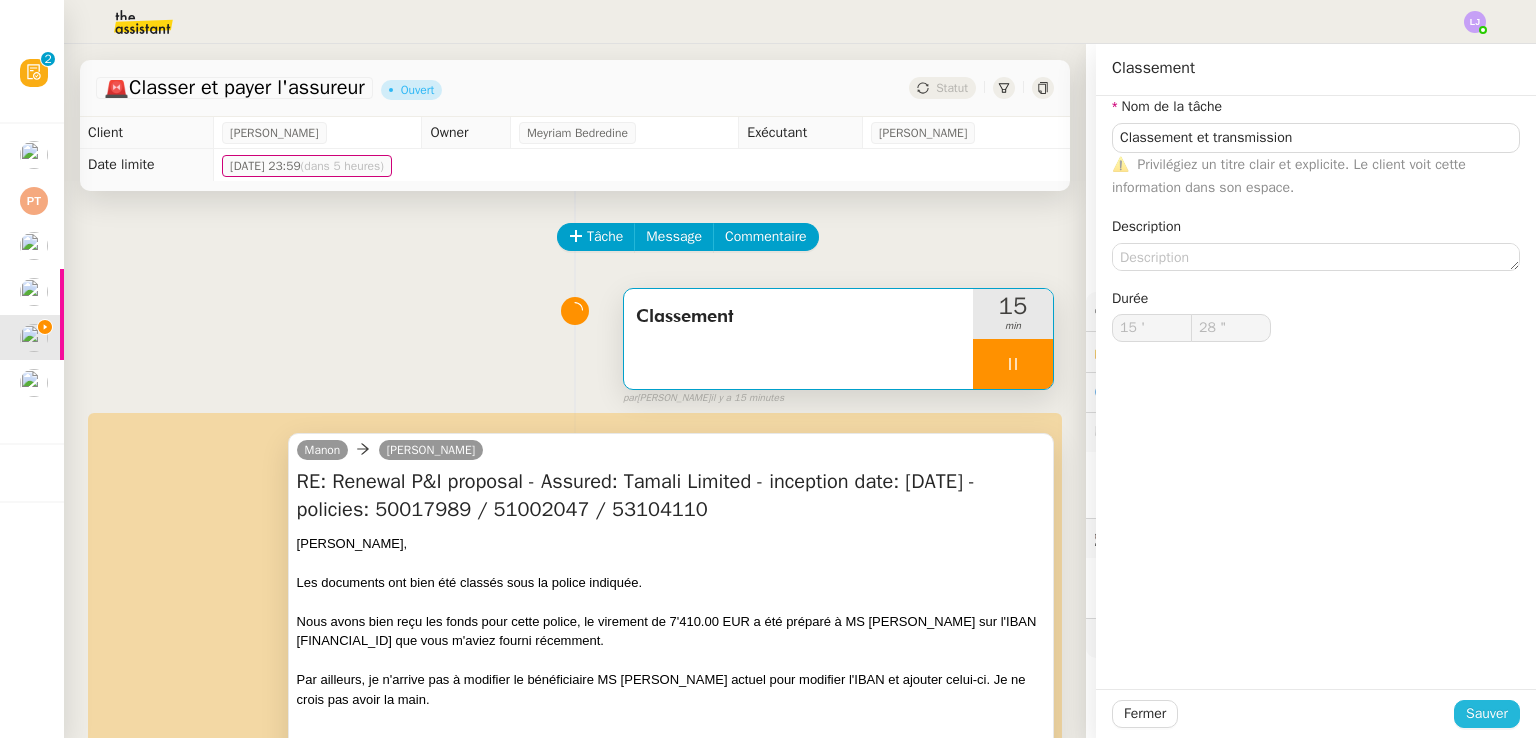 type on "29 "" 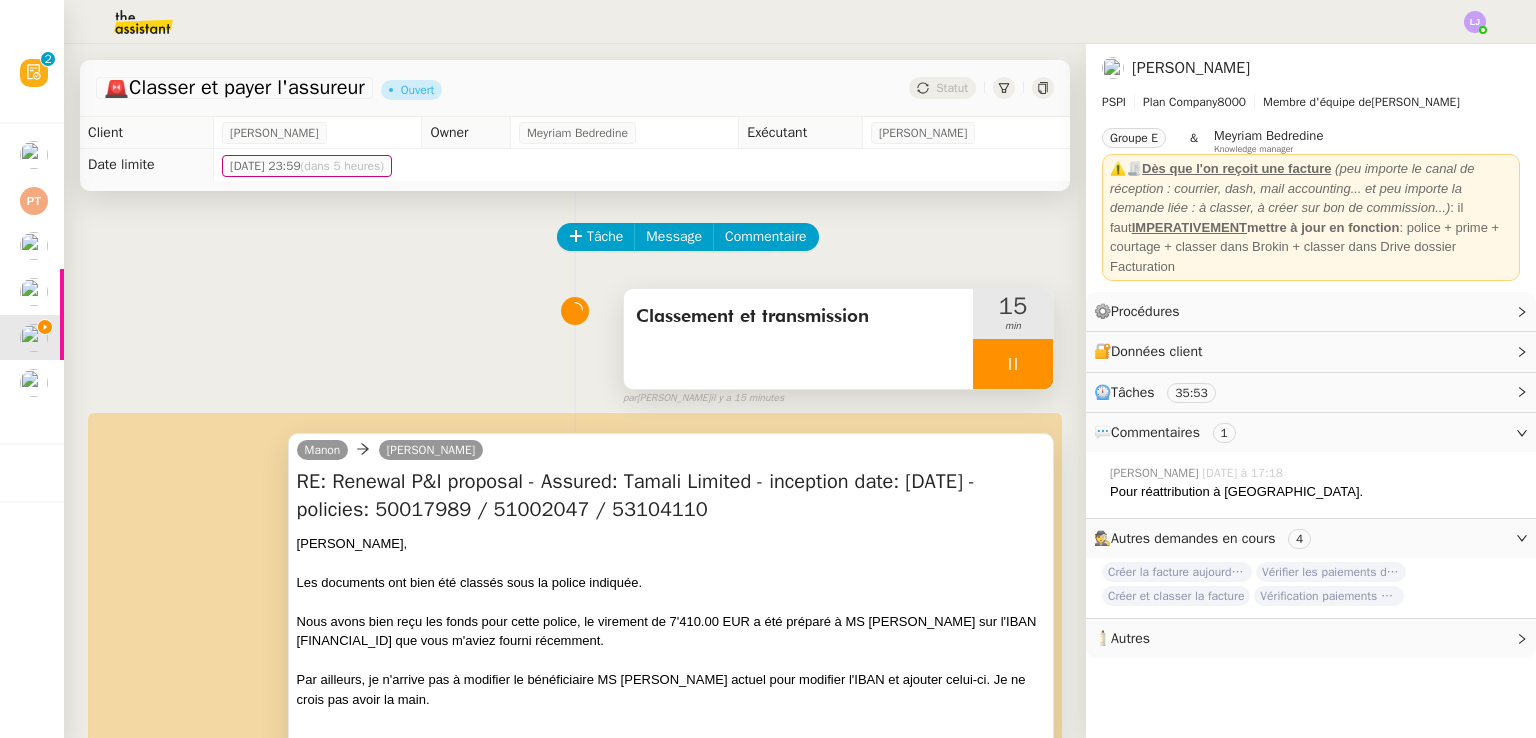 click at bounding box center (1013, 364) 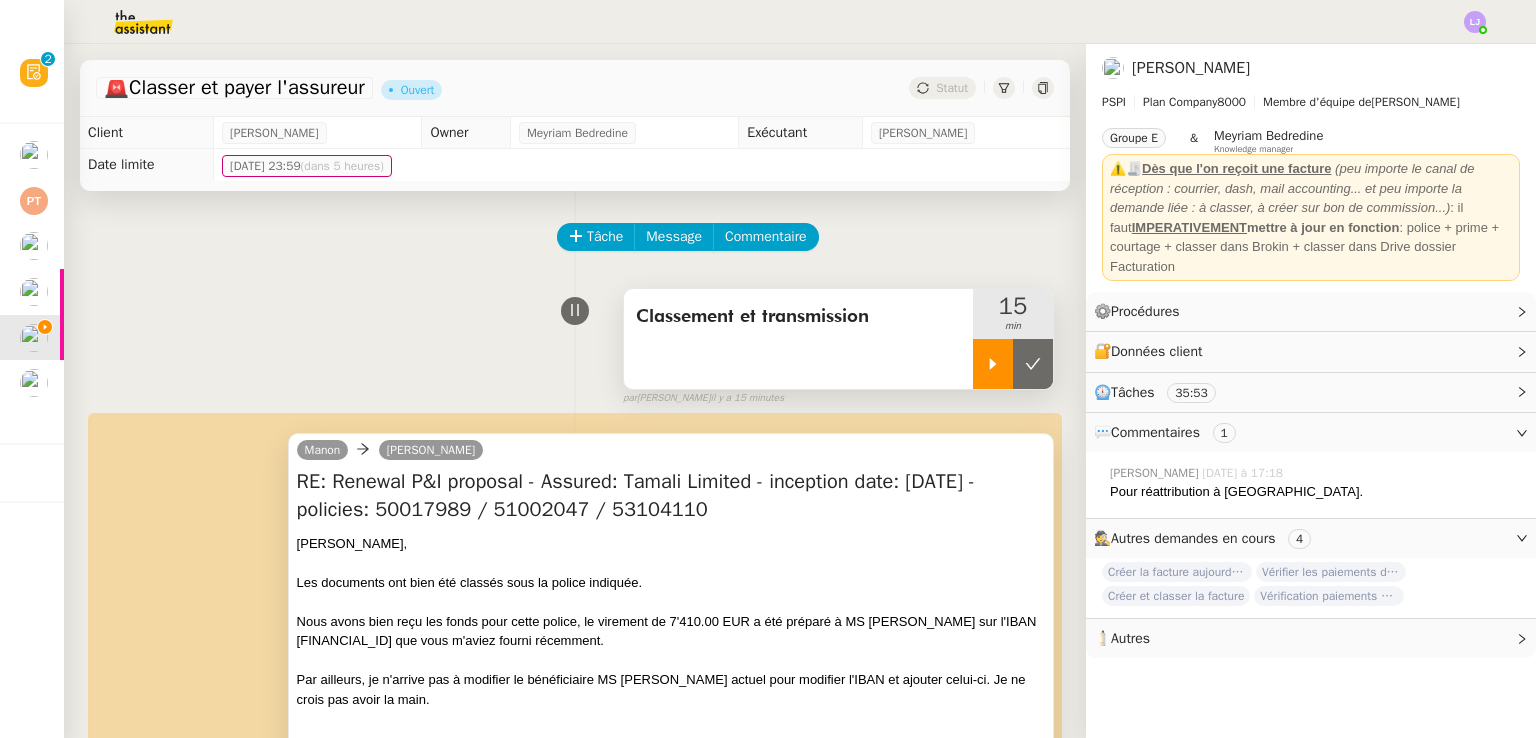 click at bounding box center [1033, 364] 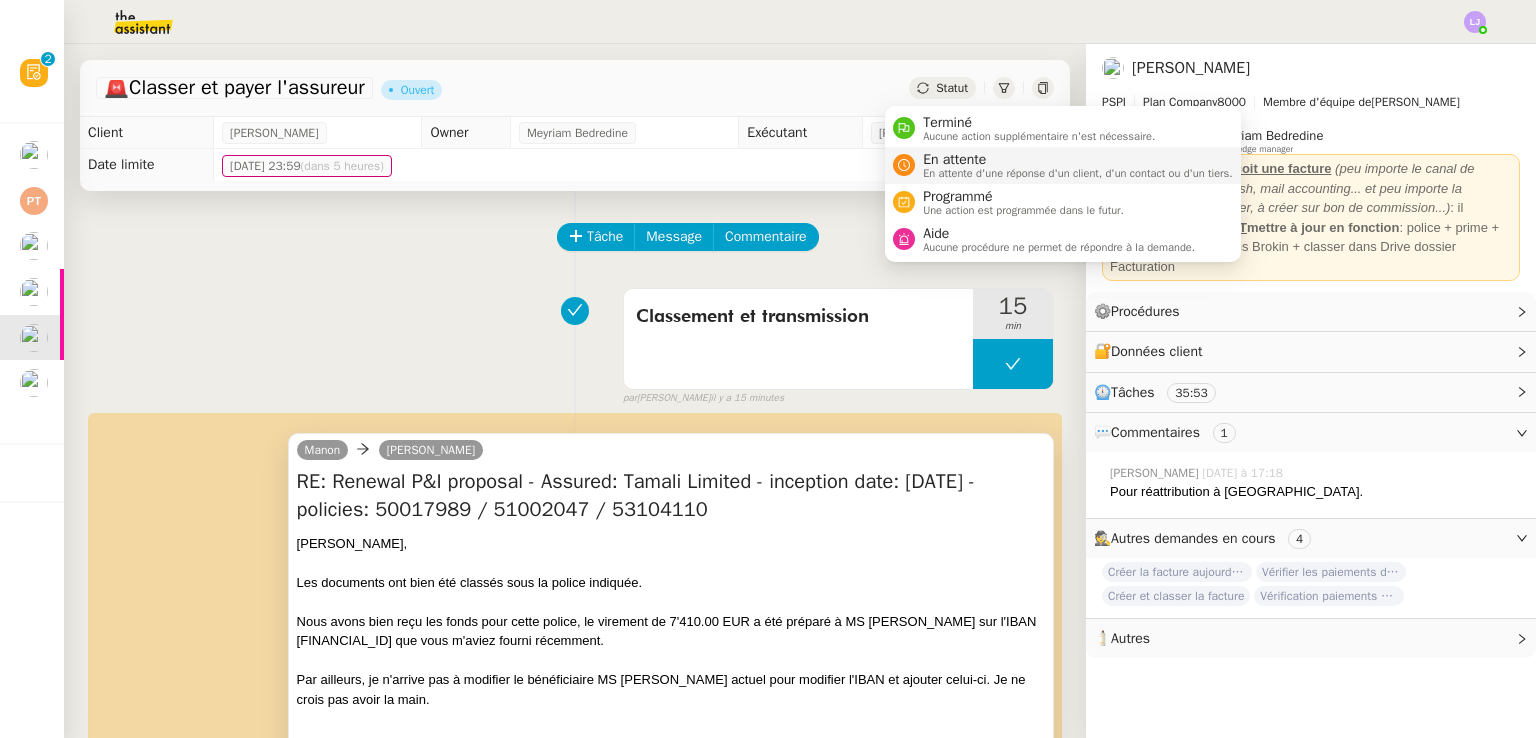 click on "En attente d'une réponse d'un client, d'un contact ou d'un tiers." at bounding box center (1078, 173) 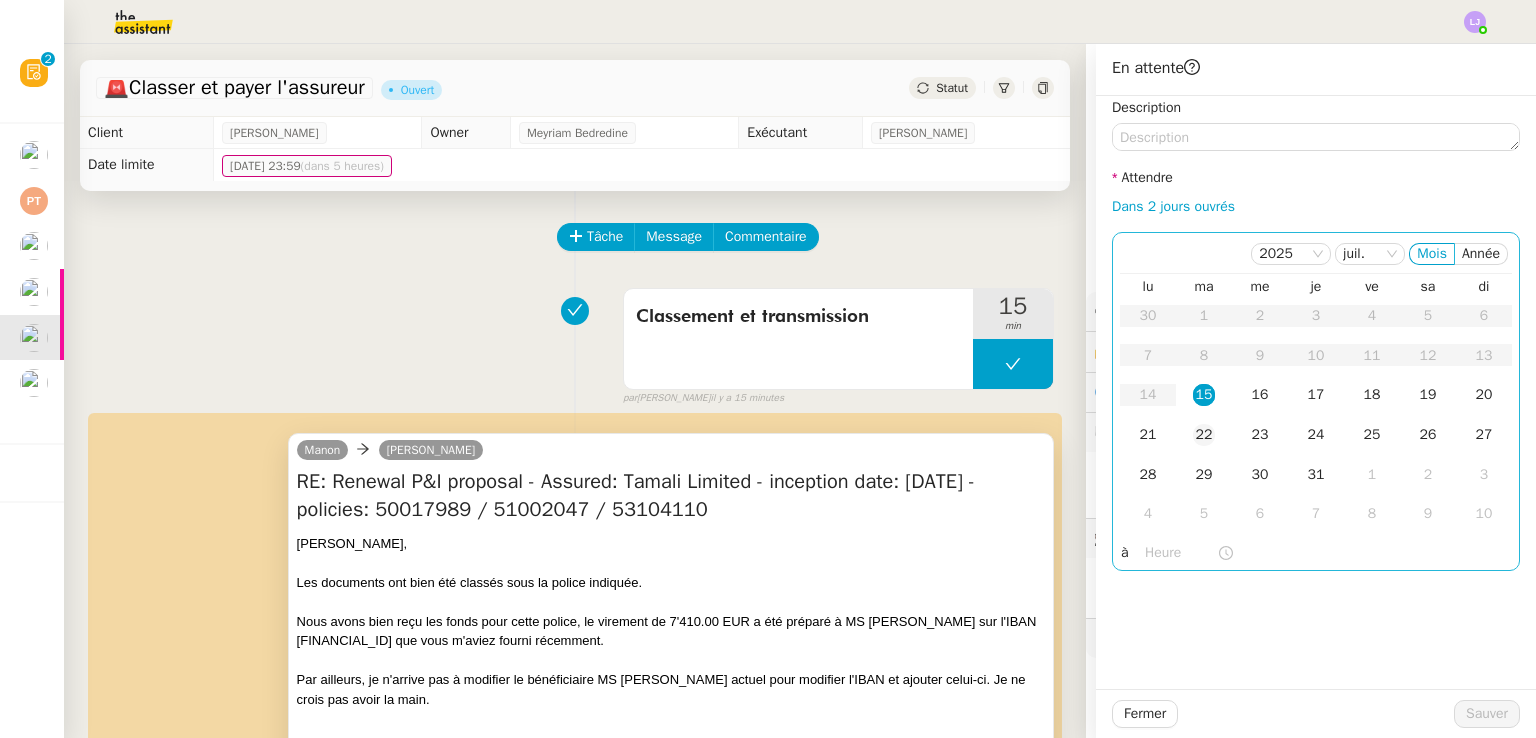click on "22" 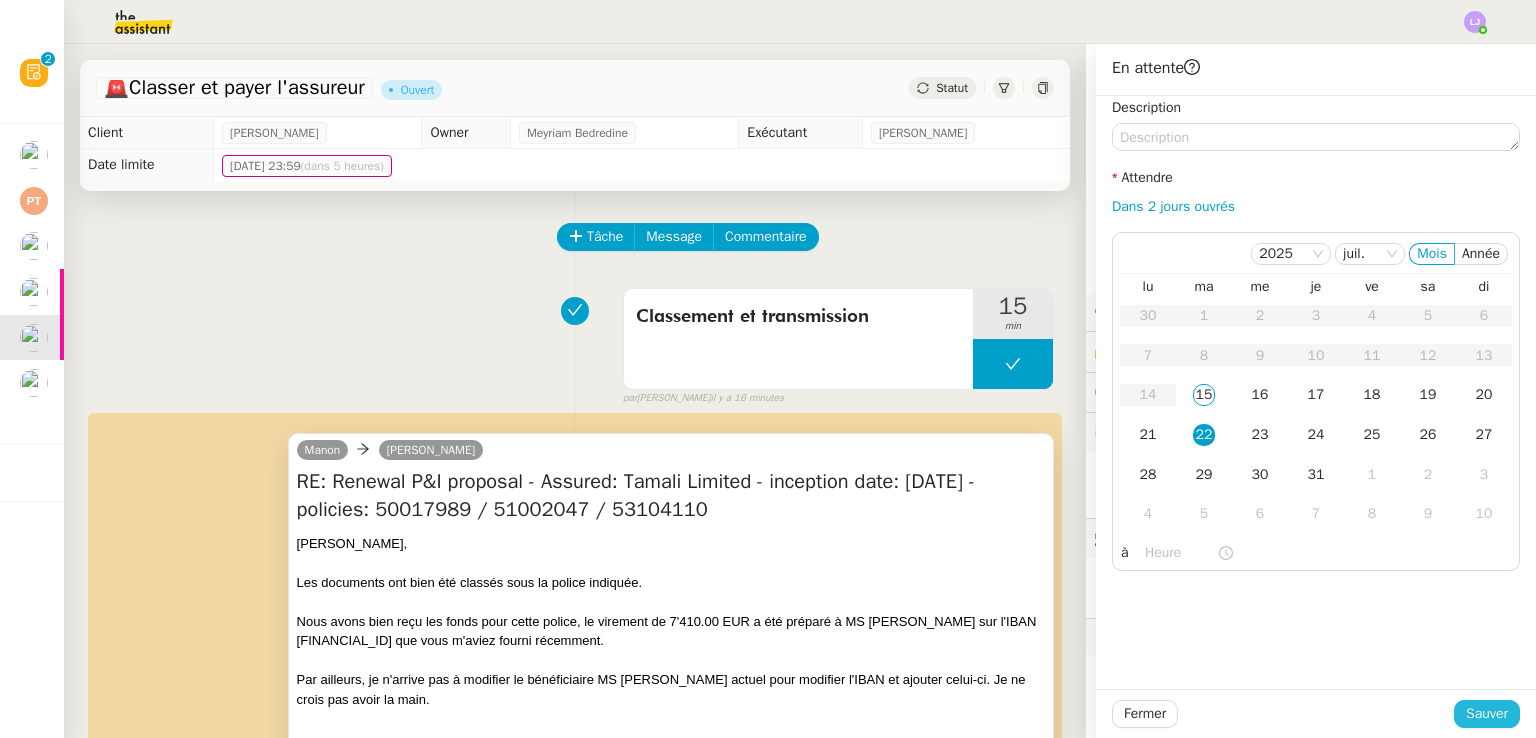 click on "Sauver" 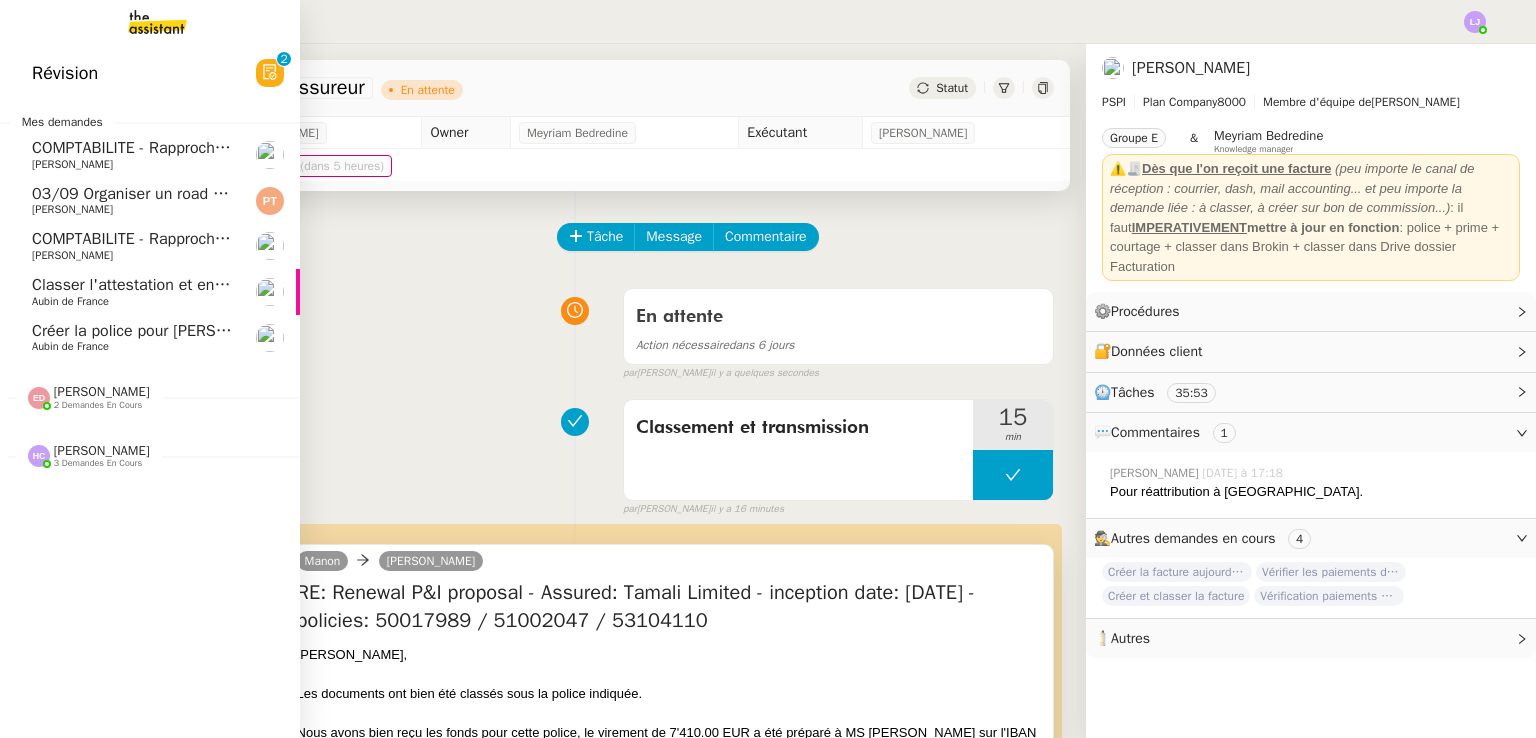 click on "Classer l'attestation et envoyer l'offre" 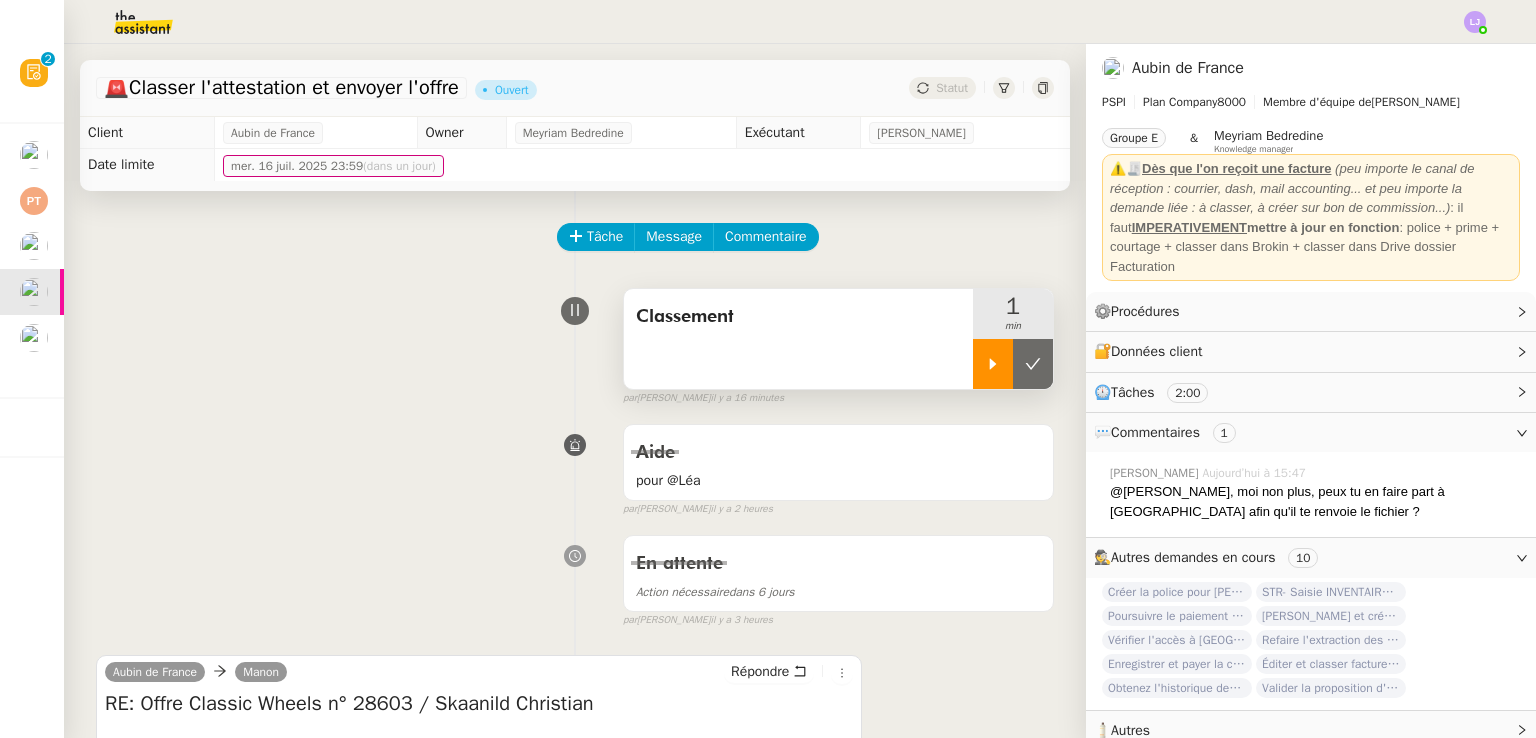 click at bounding box center (993, 364) 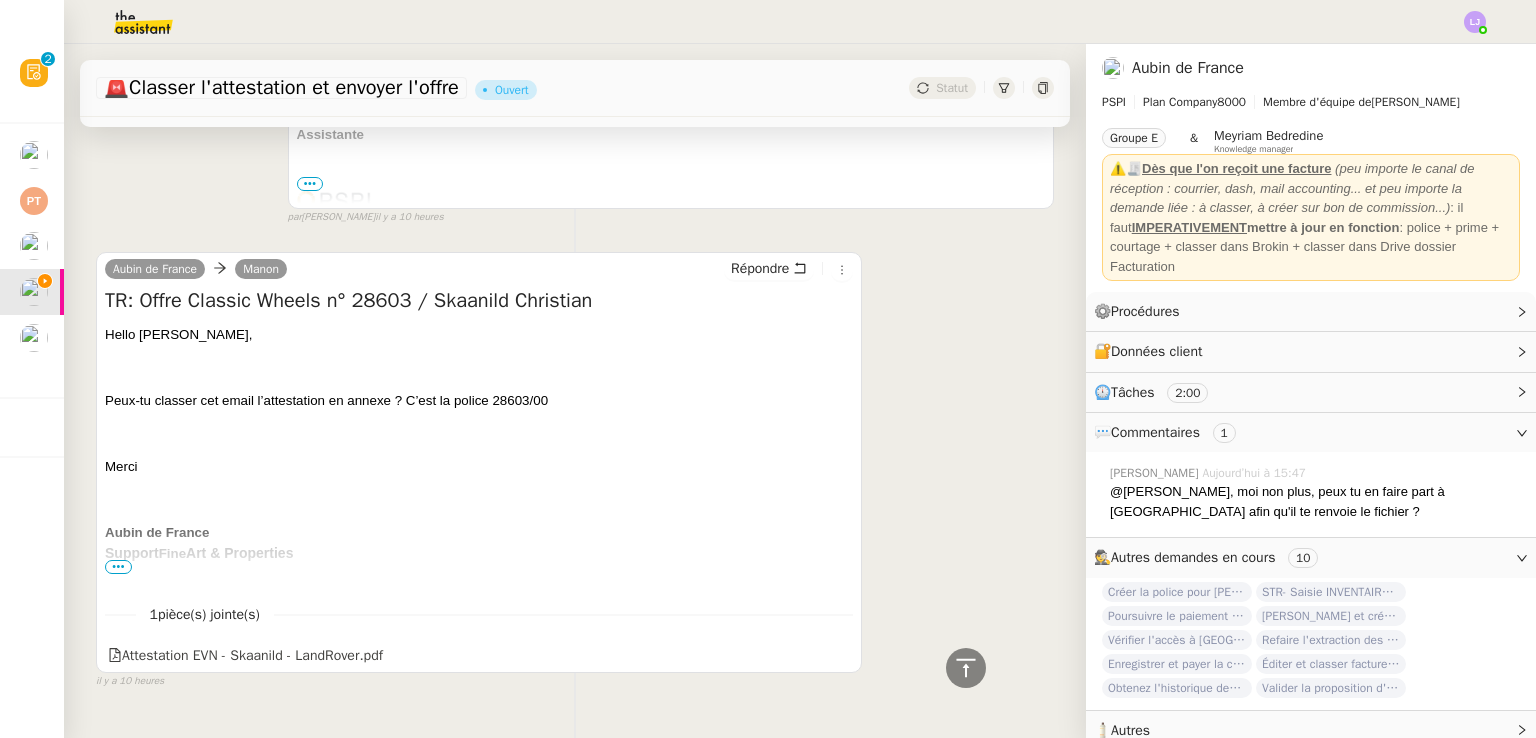 scroll, scrollTop: 2000, scrollLeft: 0, axis: vertical 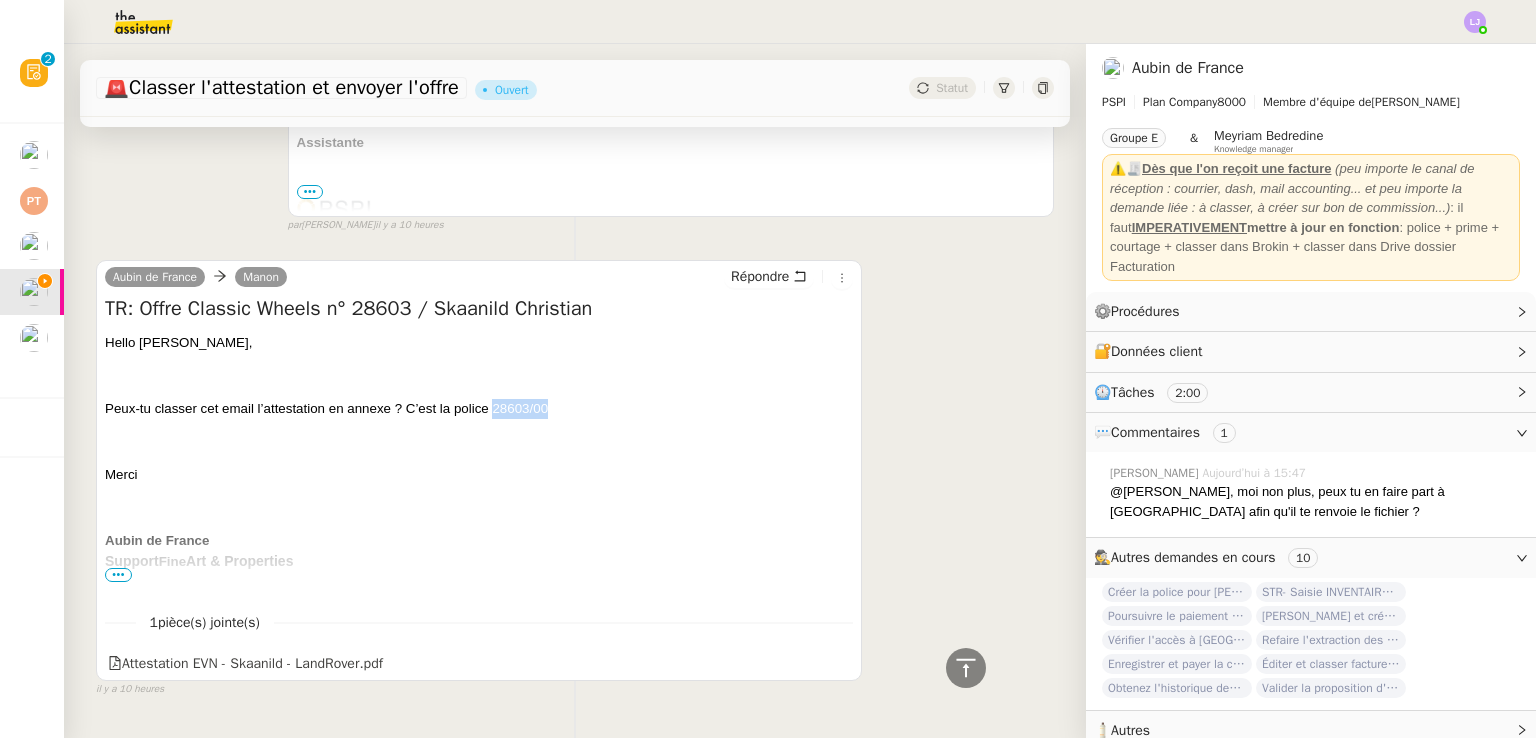 drag, startPoint x: 495, startPoint y: 411, endPoint x: 551, endPoint y: 410, distance: 56.008926 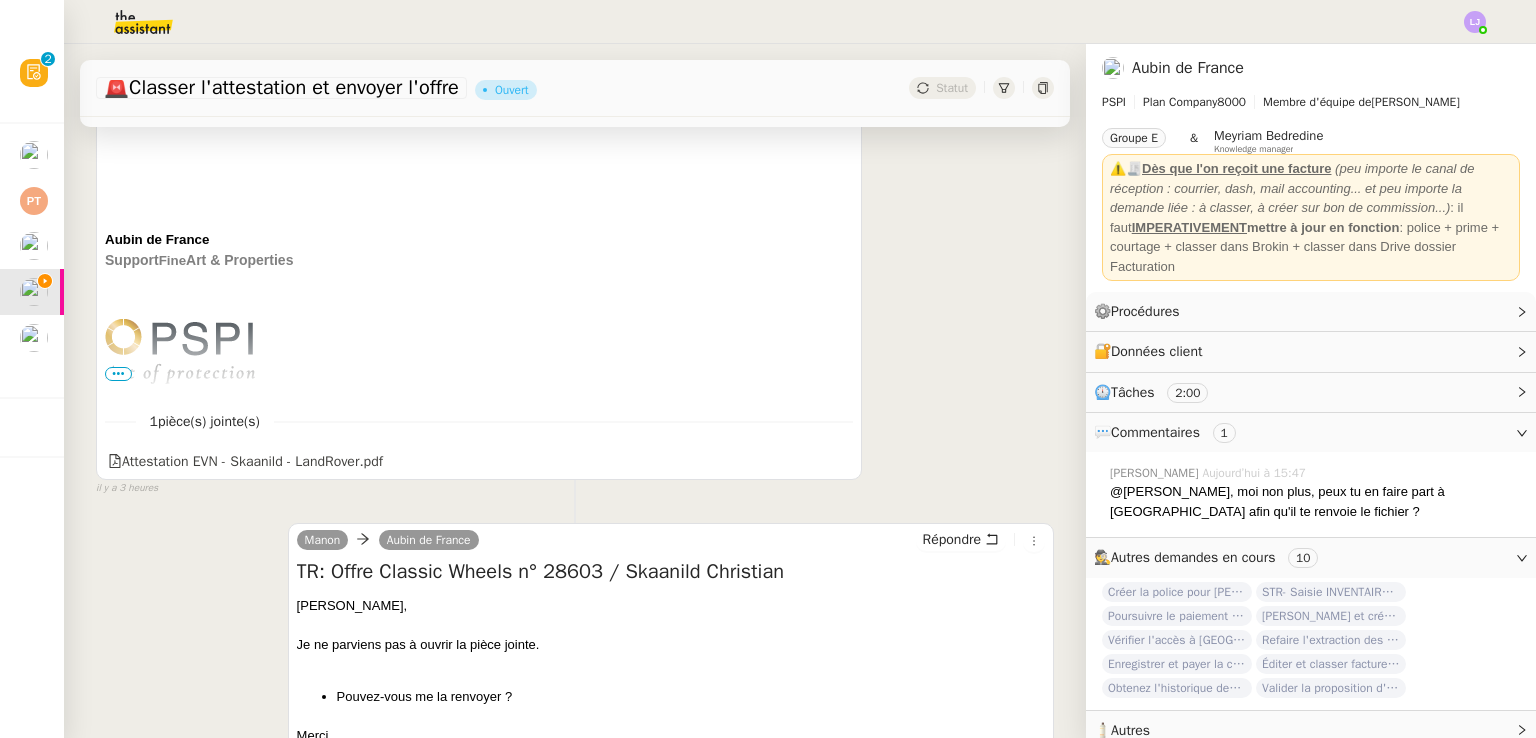 scroll, scrollTop: 597, scrollLeft: 0, axis: vertical 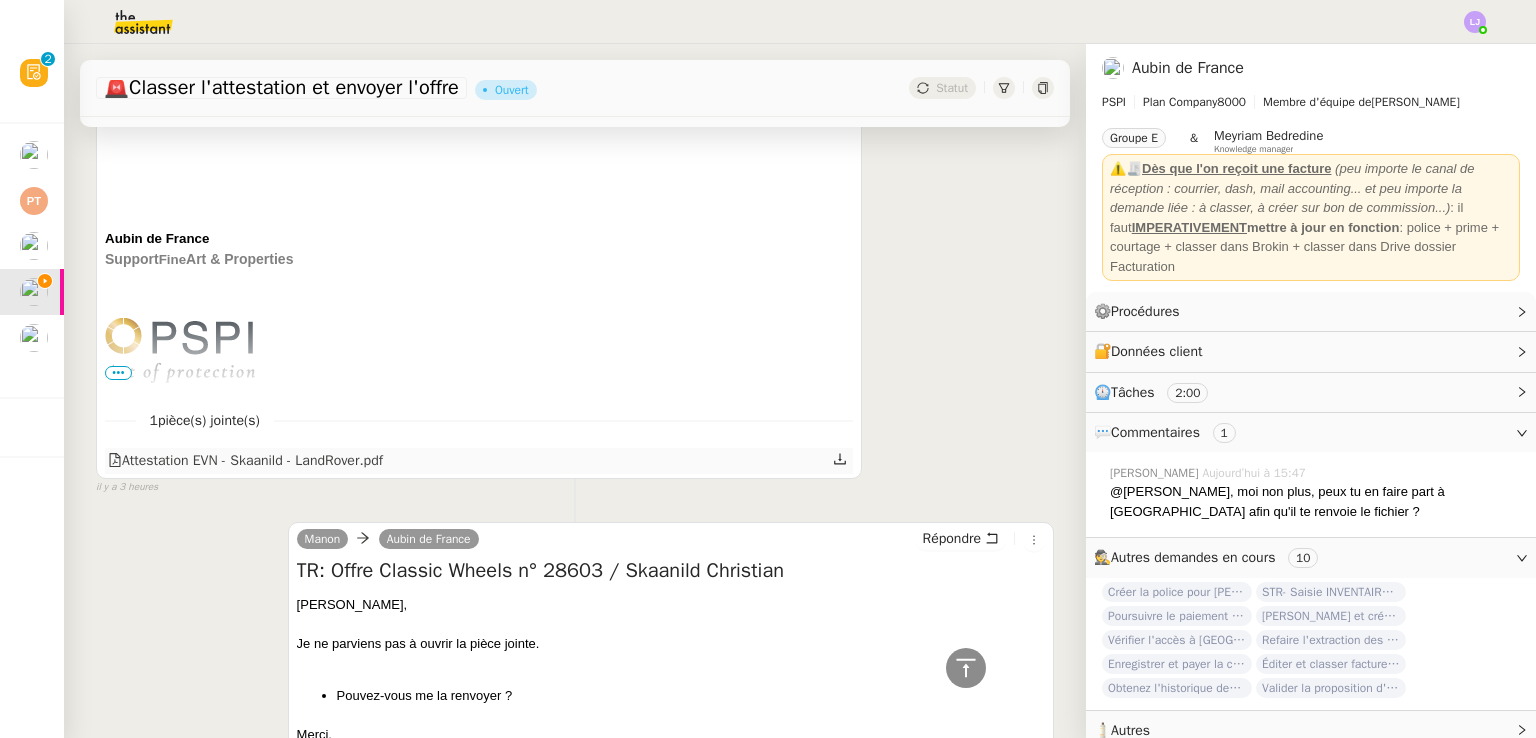 click 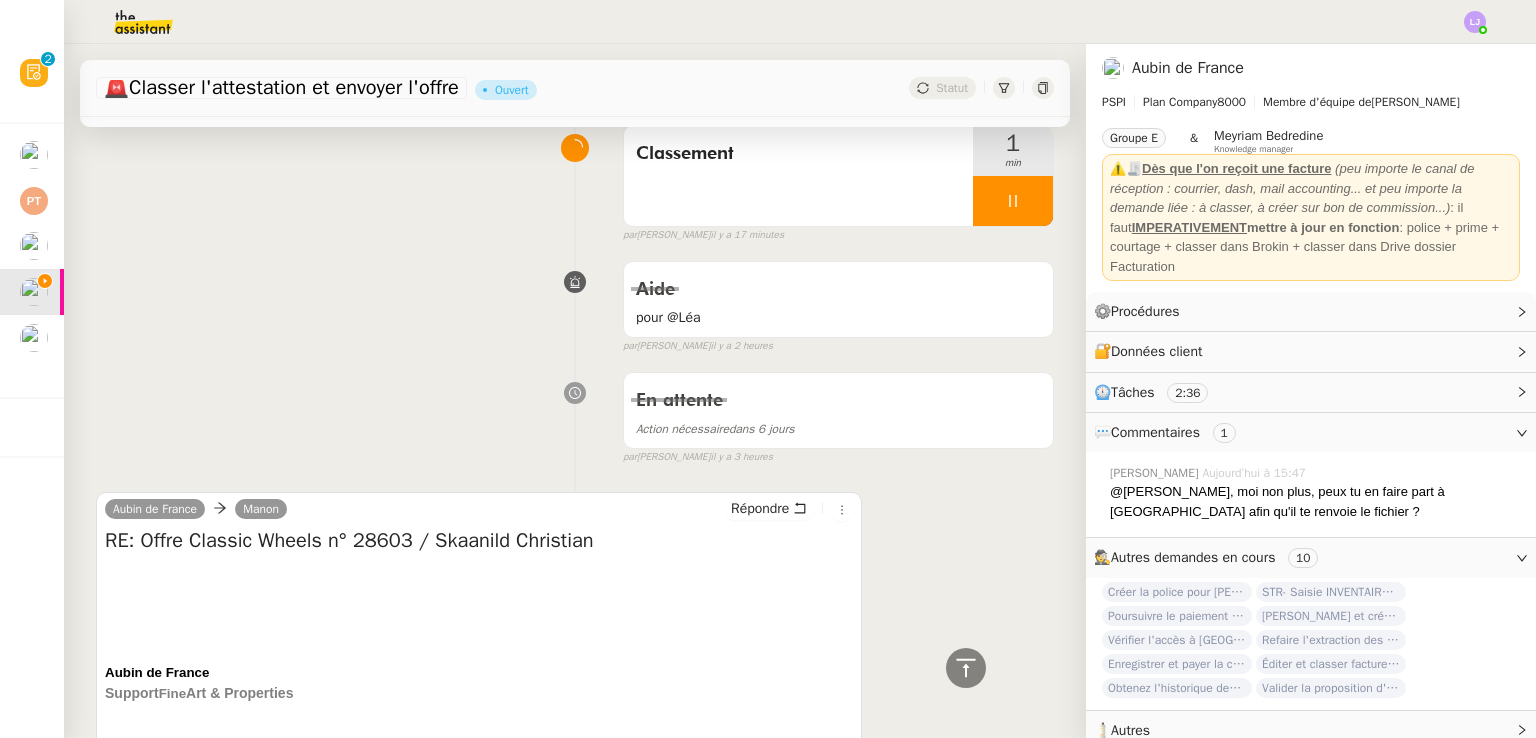 scroll, scrollTop: 0, scrollLeft: 0, axis: both 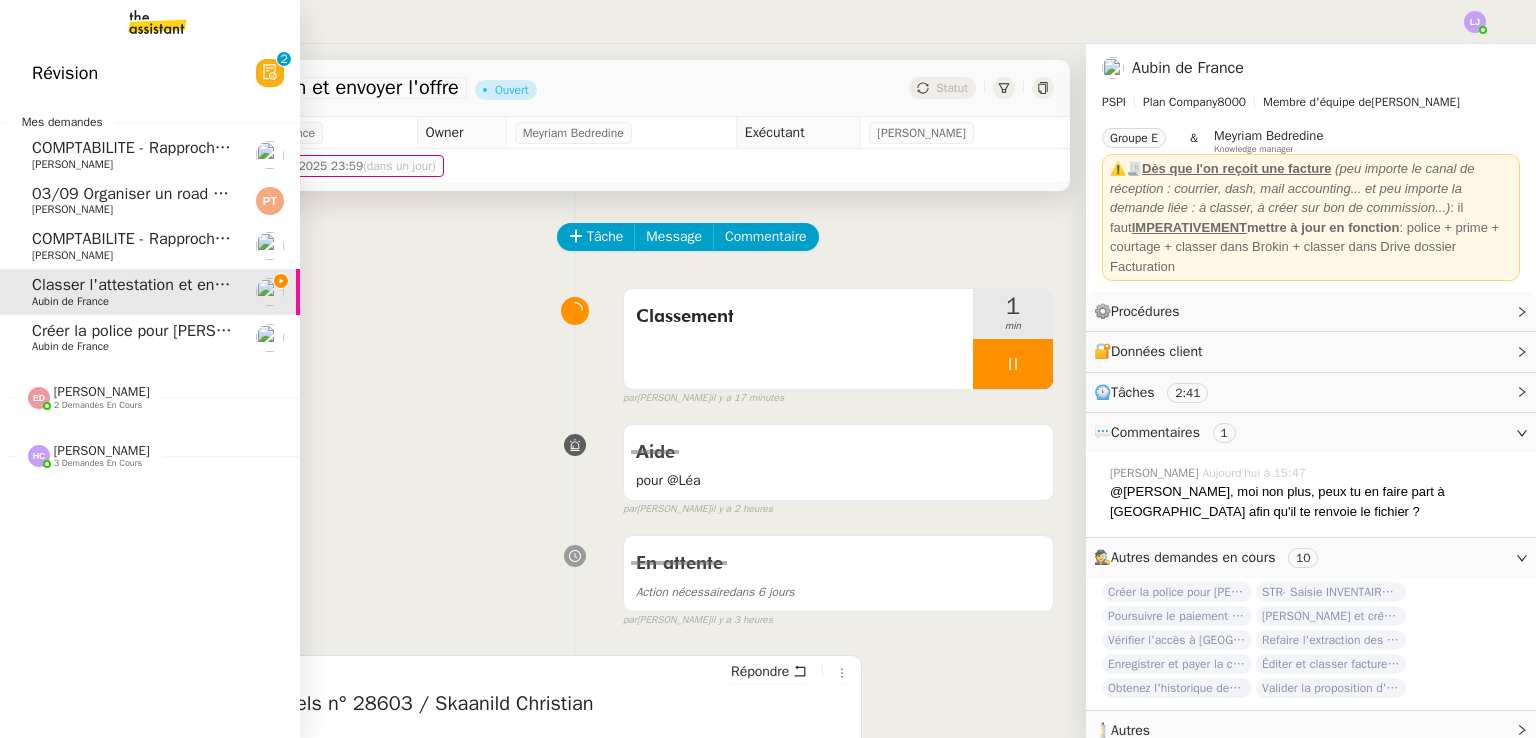 click on "[PERSON_NAME]" 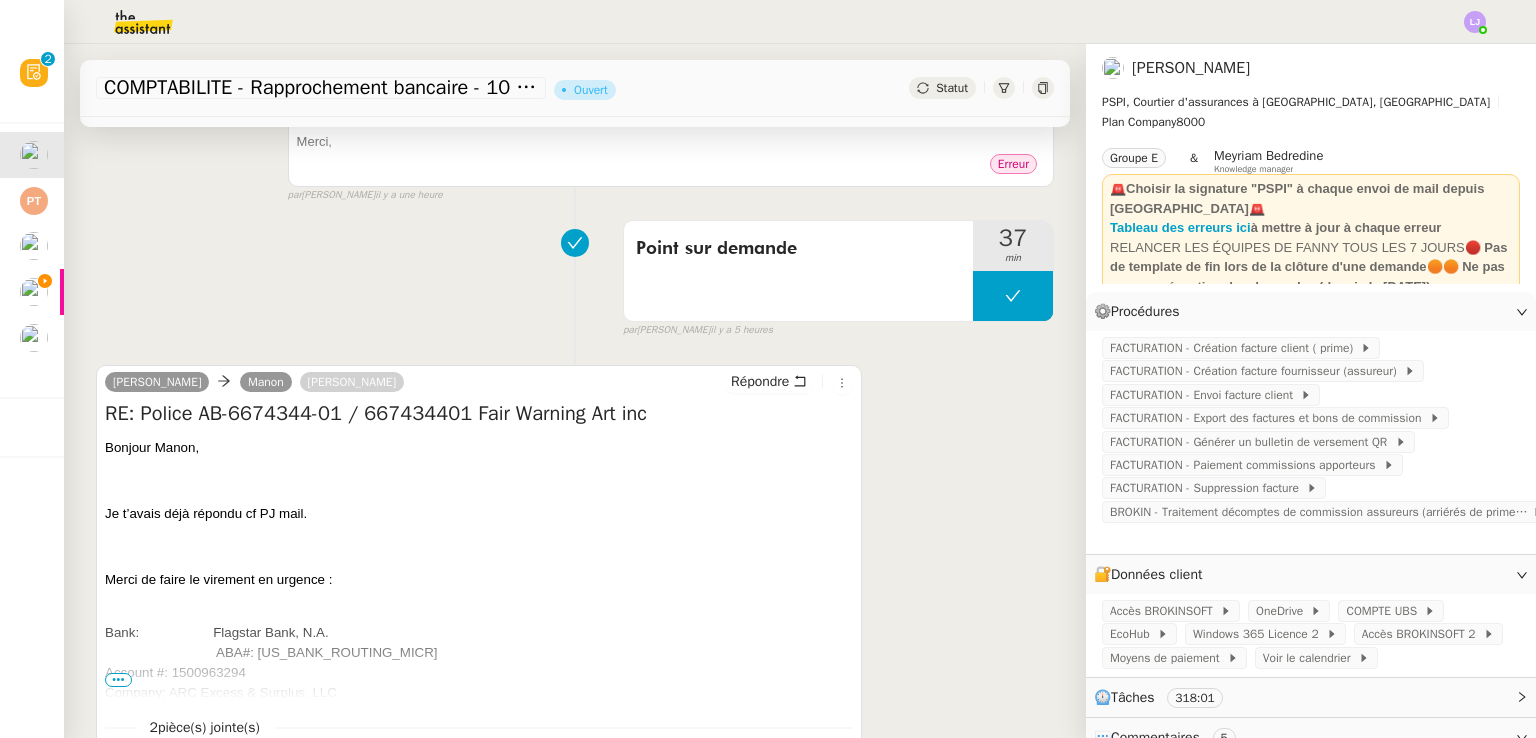 scroll, scrollTop: 571, scrollLeft: 0, axis: vertical 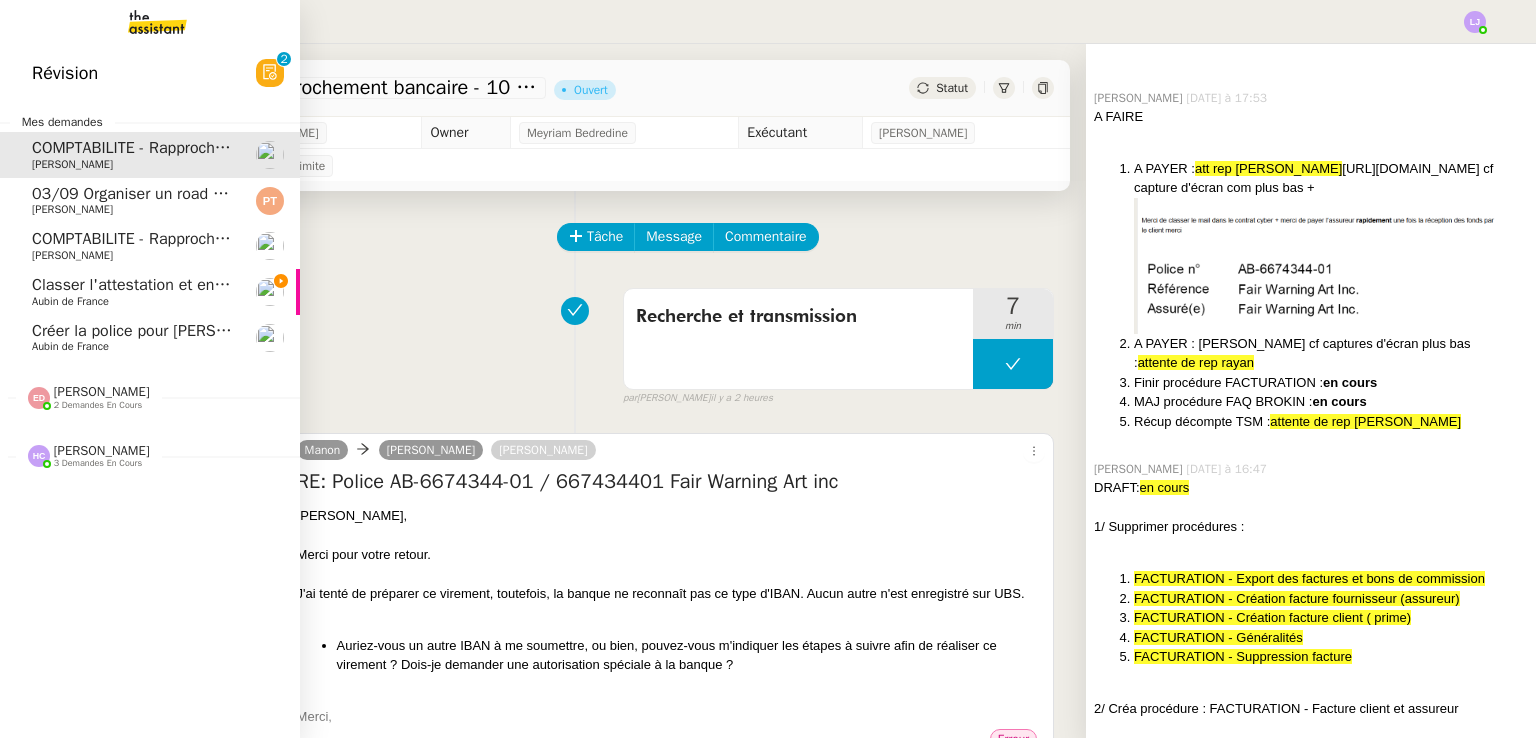 click on "Classer l'attestation et envoyer l'offre    Aubin de France" 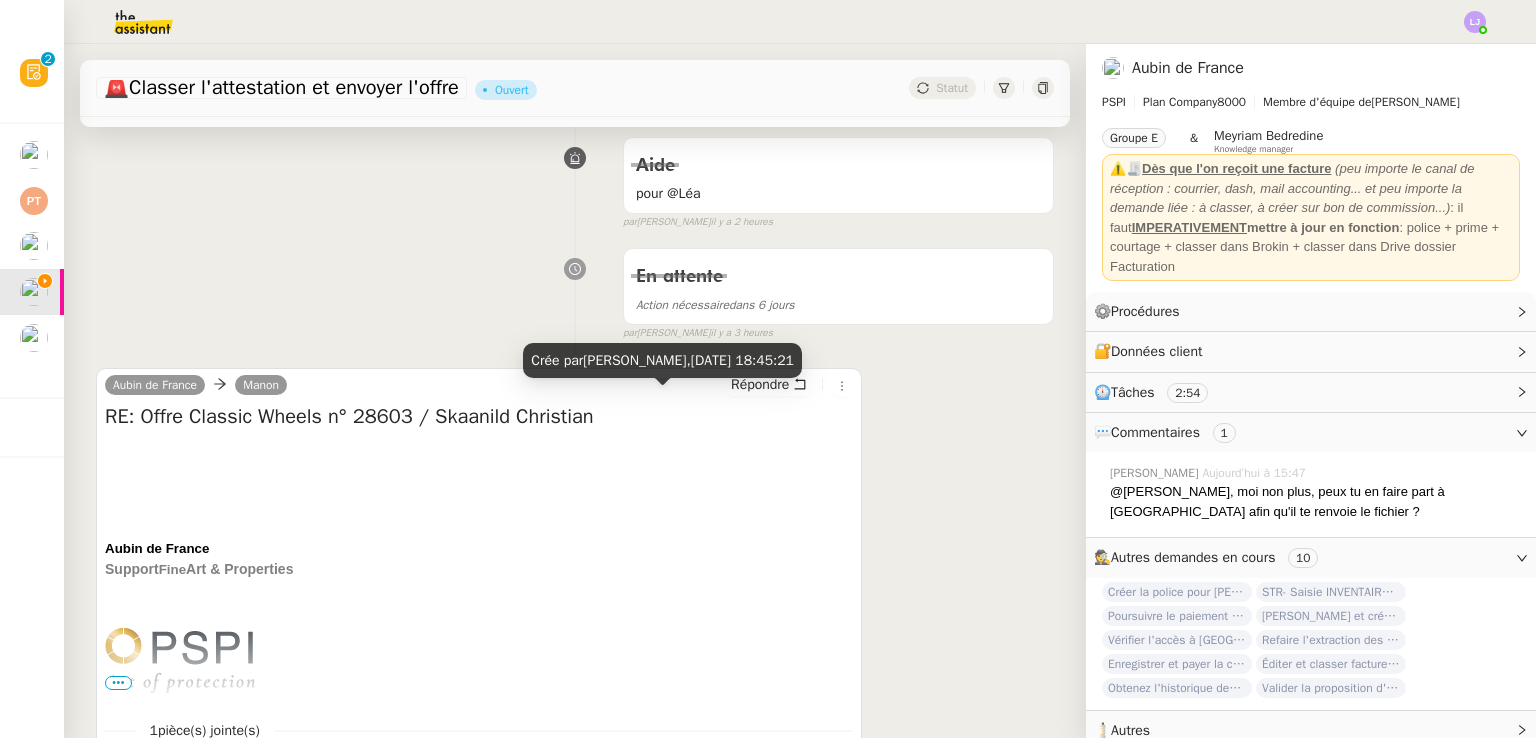 scroll, scrollTop: 290, scrollLeft: 0, axis: vertical 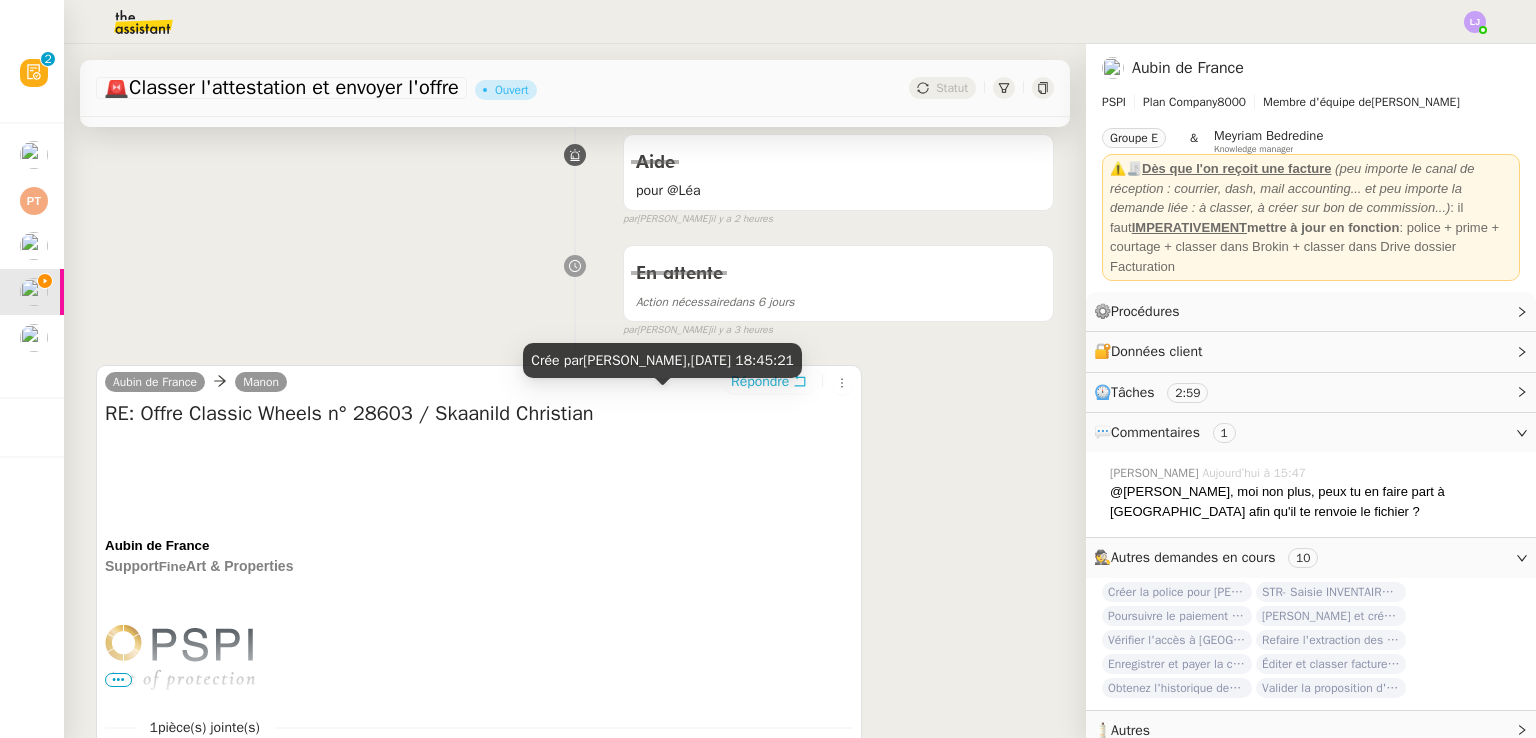 click on "Répondre" at bounding box center [769, 382] 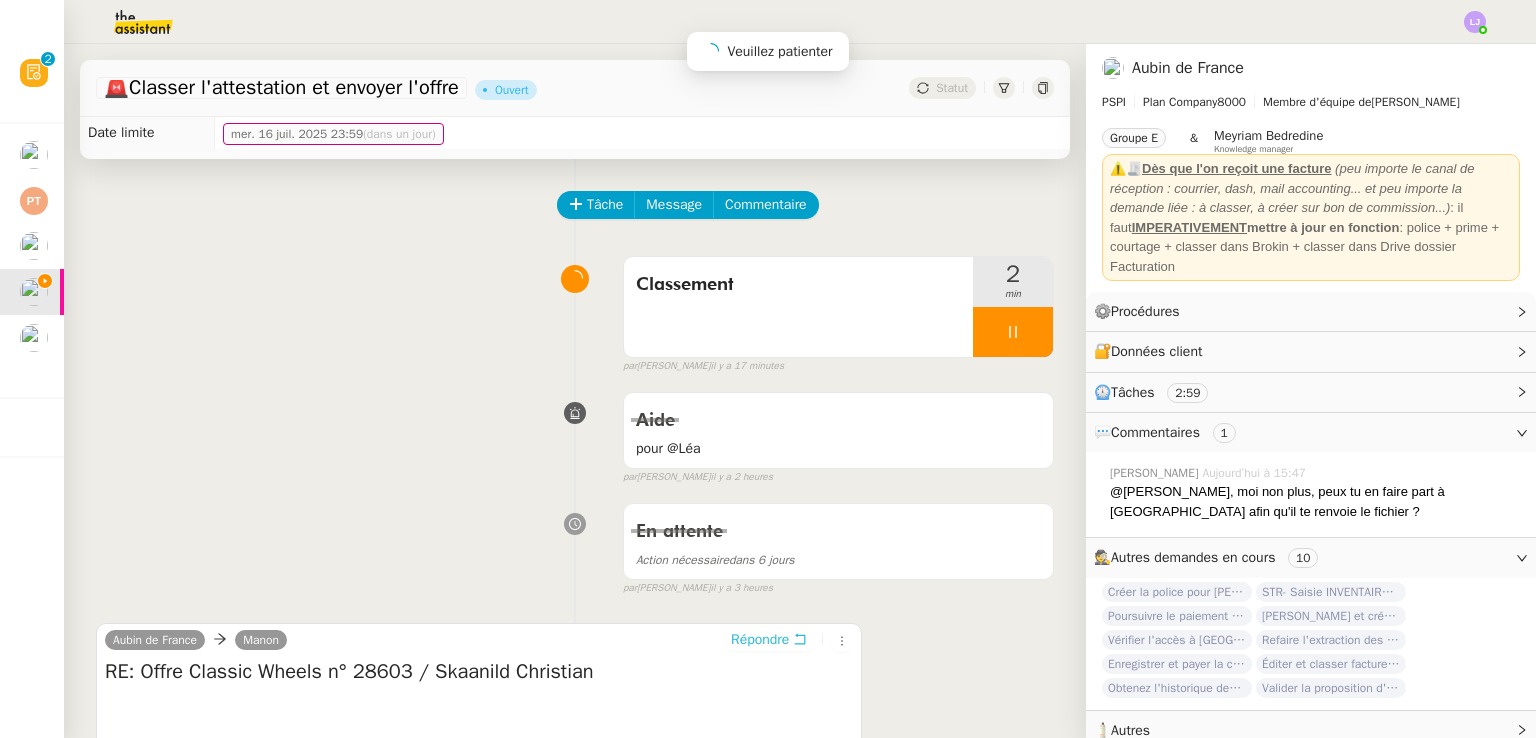 scroll, scrollTop: 0, scrollLeft: 0, axis: both 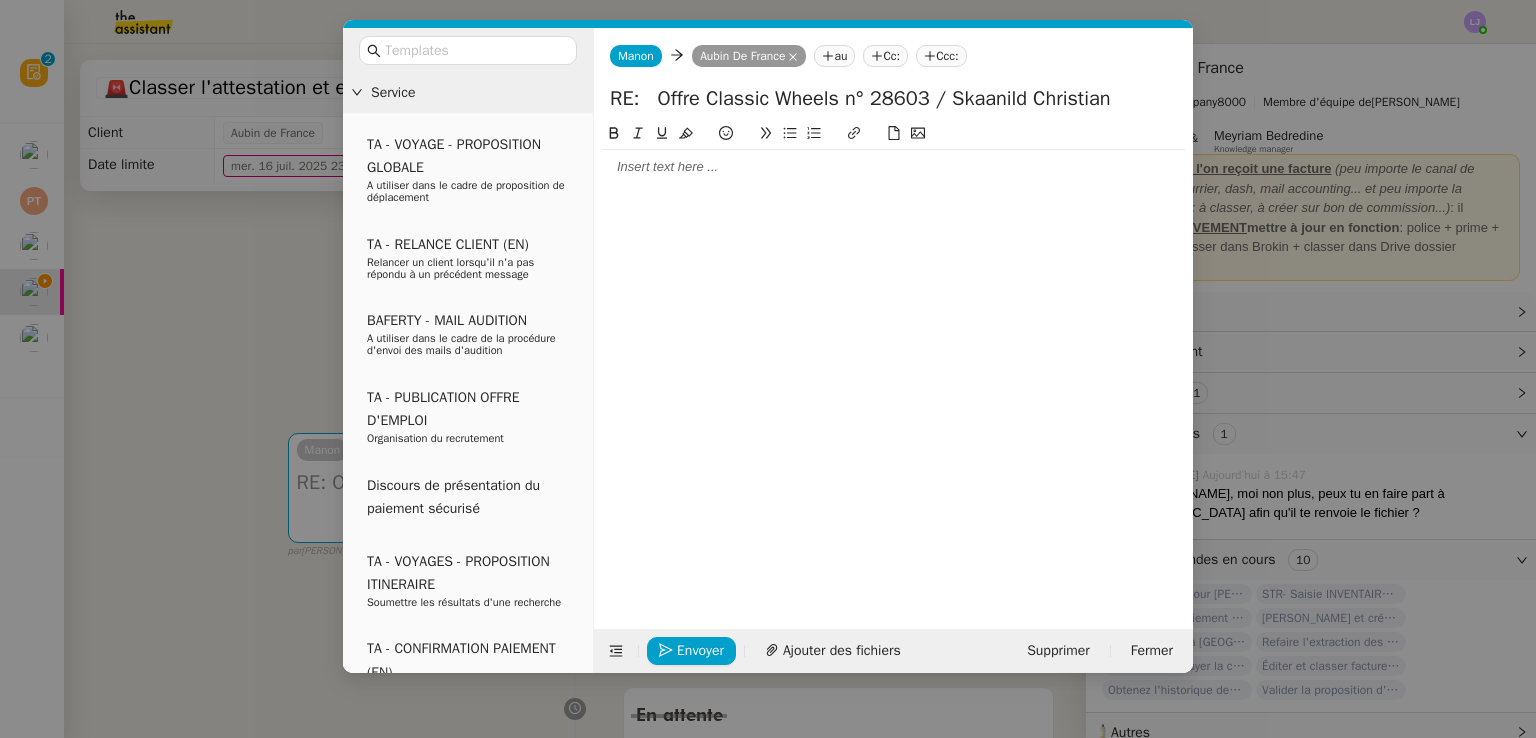 click on "Service TA - VOYAGE - PROPOSITION GLOBALE    A utiliser dans le cadre de proposition de déplacement TA - RELANCE CLIENT (EN)    Relancer un client lorsqu'il n'a pas répondu à un précédent message BAFERTY - MAIL AUDITION    A utiliser dans le cadre de la procédure d'envoi des mails d'audition TA - PUBLICATION OFFRE D'EMPLOI     Organisation du recrutement Discours de présentation du paiement sécurisé    TA - VOYAGES - PROPOSITION ITINERAIRE    Soumettre les résultats d'une recherche TA - CONFIRMATION PAIEMENT (EN)    Confirmer avec le client de modèle de transaction - Attention Plan Pro nécessaire. TA - COURRIER EXPEDIE (recommandé)    A utiliser dans le cadre de l'envoi d'un courrier recommandé TA - PARTAGE DE CALENDRIER (EN)    A utiliser pour demander au client de partager son calendrier afin de faciliter l'accès et la gestion PSPI - Appel de fonds MJL    A utiliser dans le cadre de la procédure d'appel de fonds MJL TA - RELANCE CLIENT    TA - AR PROCEDURES        21 YIELD" at bounding box center (768, 369) 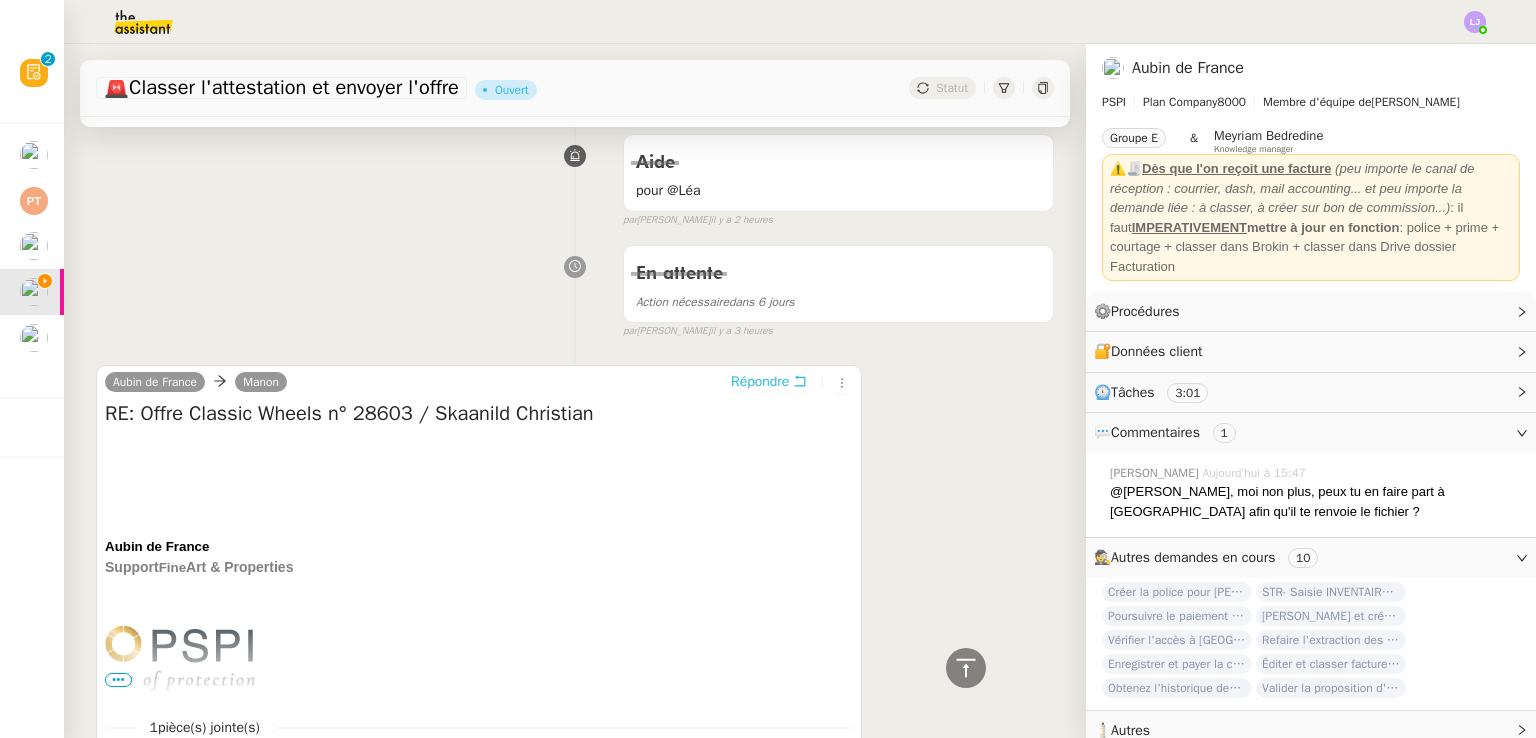 scroll, scrollTop: 0, scrollLeft: 0, axis: both 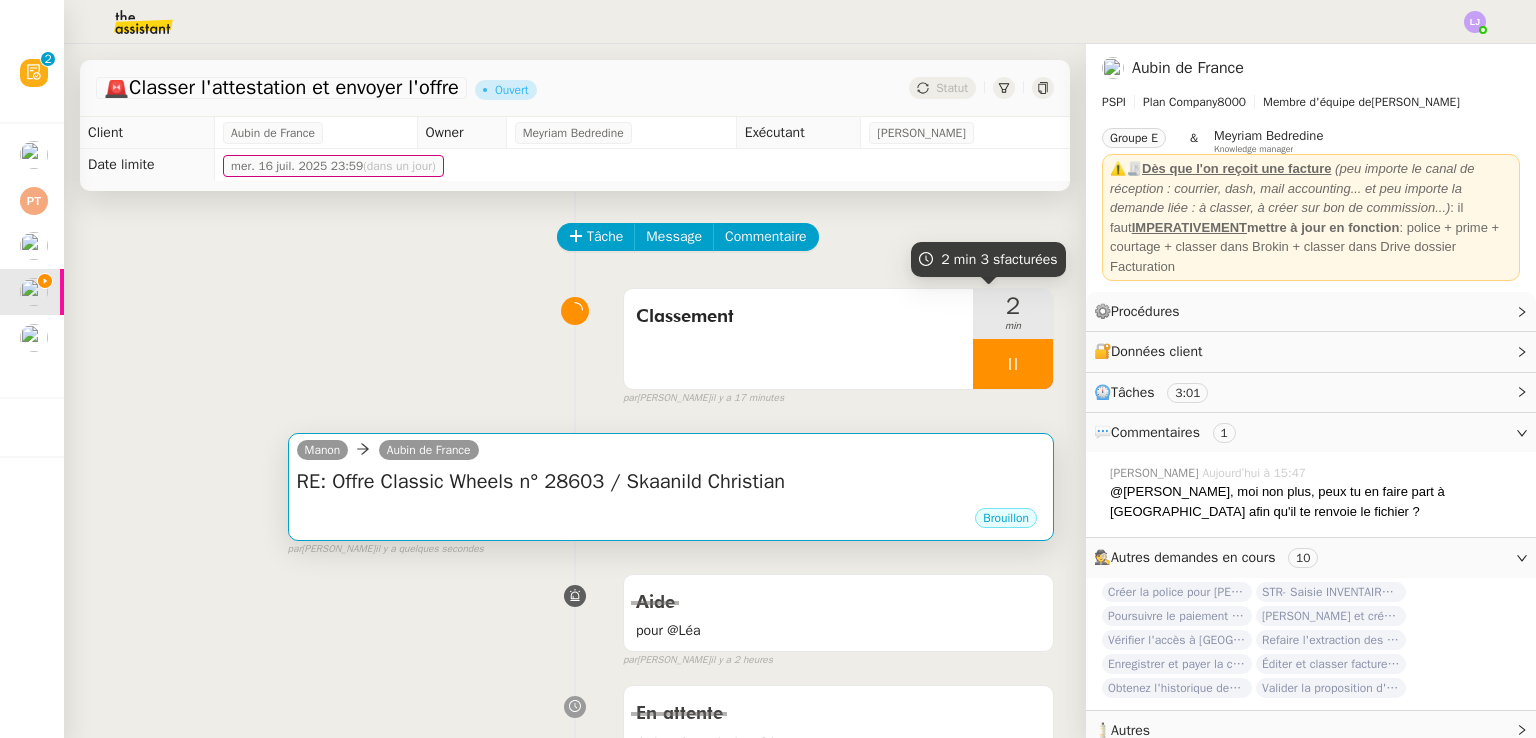 click on "RE:   Offre Classic Wheels n° 28603 / Skaanild Christian" at bounding box center (671, 482) 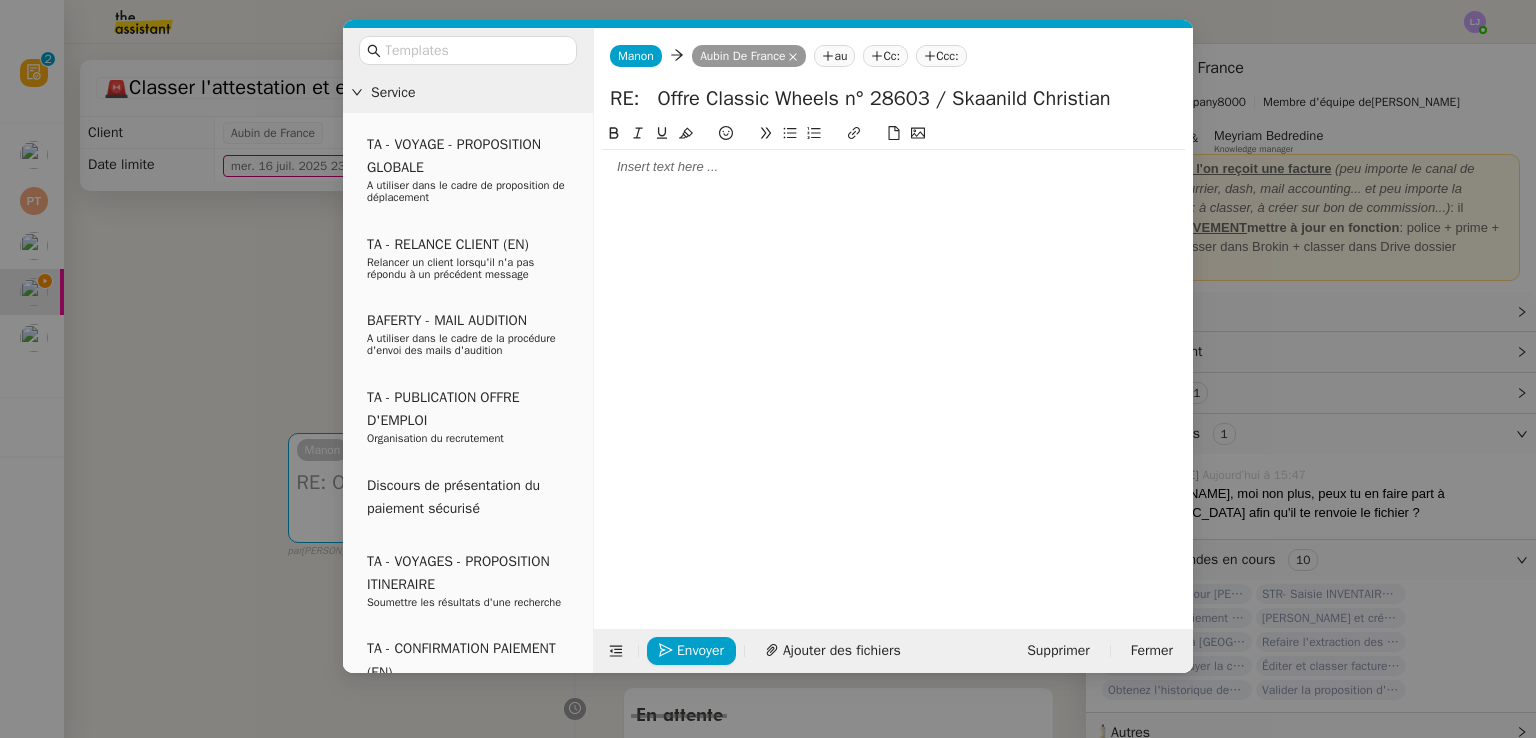 click 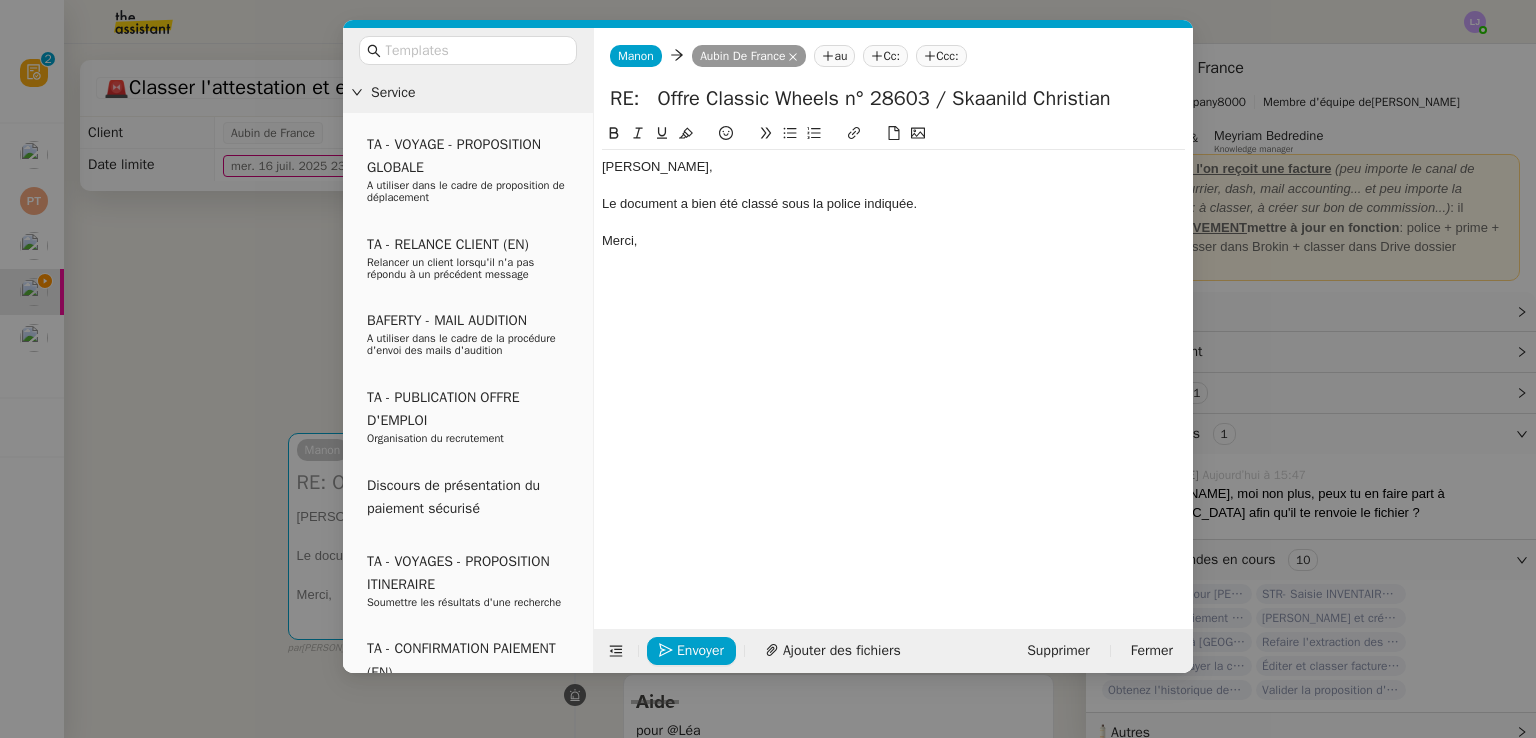 click on "Service TA - VOYAGE - PROPOSITION GLOBALE    A utiliser dans le cadre de proposition de déplacement TA - RELANCE CLIENT (EN)    Relancer un client lorsqu'il n'a pas répondu à un précédent message BAFERTY - MAIL AUDITION    A utiliser dans le cadre de la procédure d'envoi des mails d'audition TA - PUBLICATION OFFRE D'EMPLOI     Organisation du recrutement Discours de présentation du paiement sécurisé    TA - VOYAGES - PROPOSITION ITINERAIRE    Soumettre les résultats d'une recherche TA - CONFIRMATION PAIEMENT (EN)    Confirmer avec le client de modèle de transaction - Attention Plan Pro nécessaire. TA - COURRIER EXPEDIE (recommandé)    A utiliser dans le cadre de l'envoi d'un courrier recommandé TA - PARTAGE DE CALENDRIER (EN)    A utiliser pour demander au client de partager son calendrier afin de faciliter l'accès et la gestion PSPI - Appel de fonds MJL    A utiliser dans le cadre de la procédure d'appel de fonds MJL TA - RELANCE CLIENT    TA - AR PROCEDURES        21 YIELD" at bounding box center [768, 369] 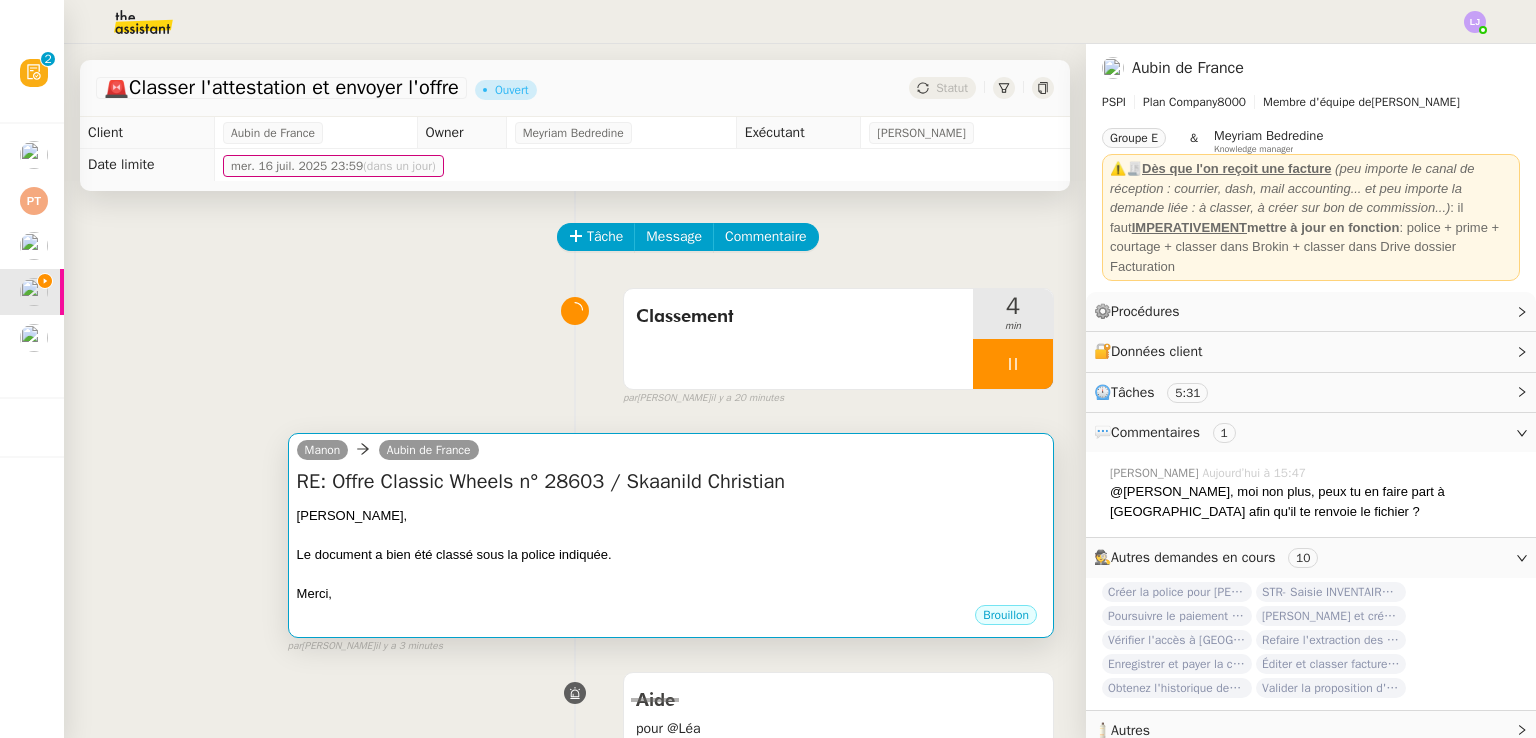 click on "[PERSON_NAME]," at bounding box center (671, 516) 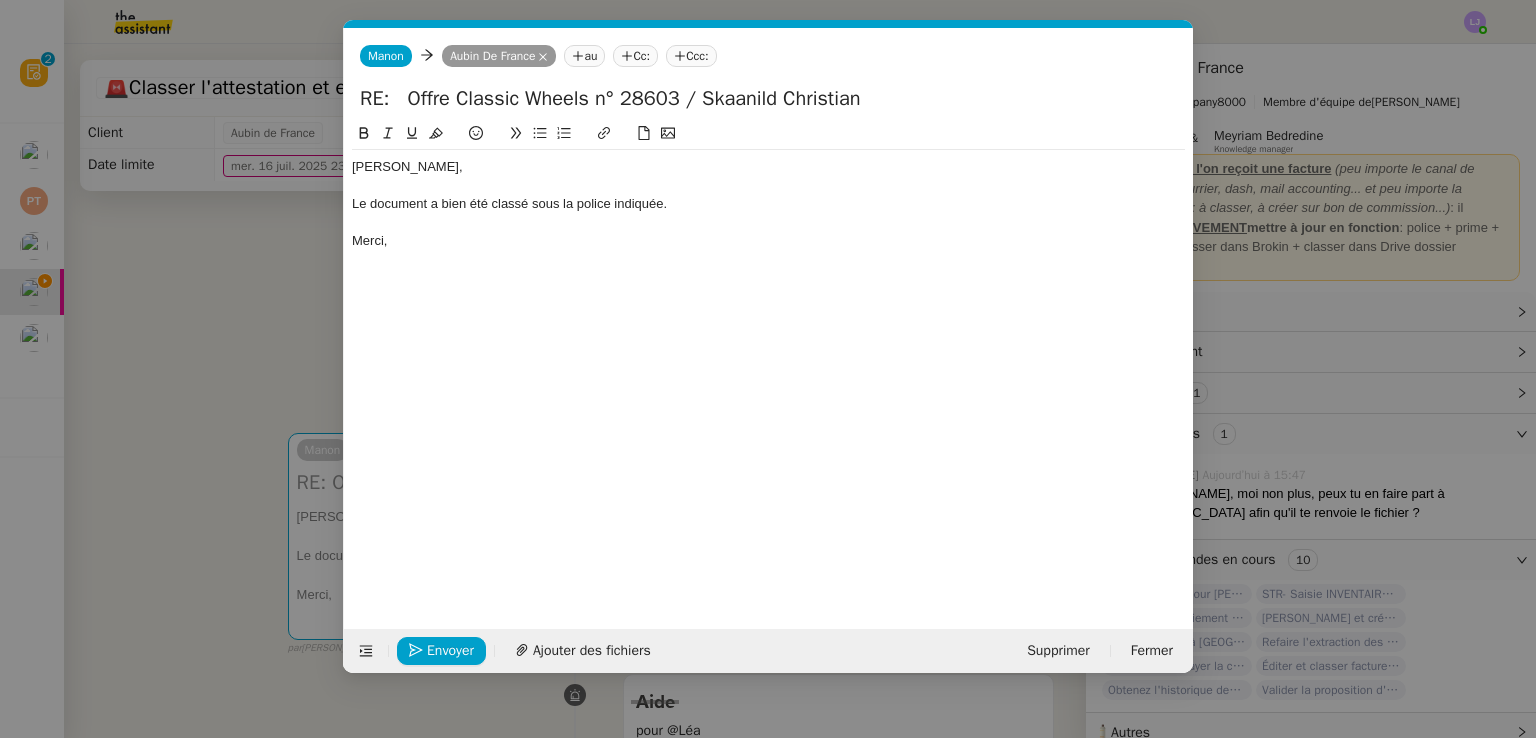 scroll, scrollTop: 0, scrollLeft: 42, axis: horizontal 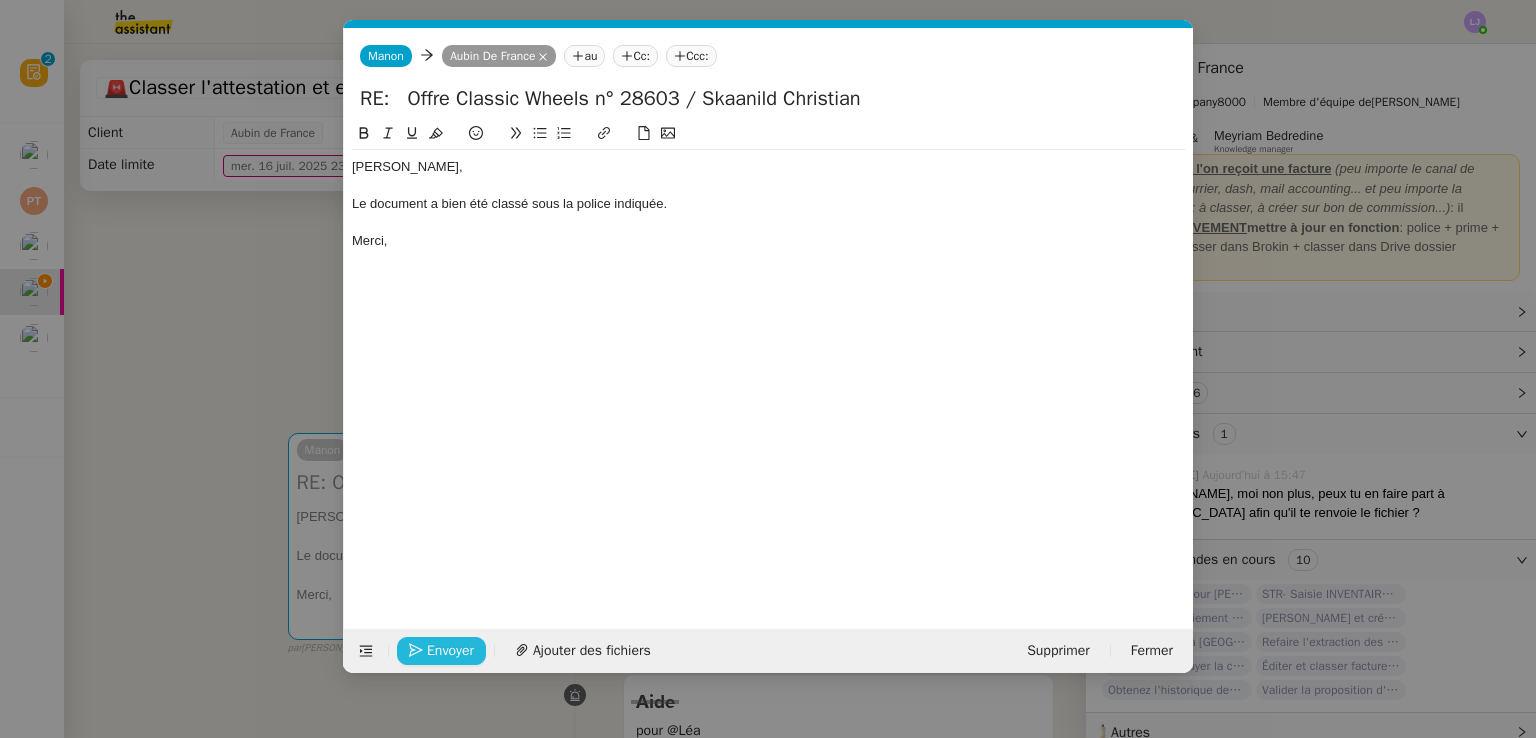 click on "Envoyer" 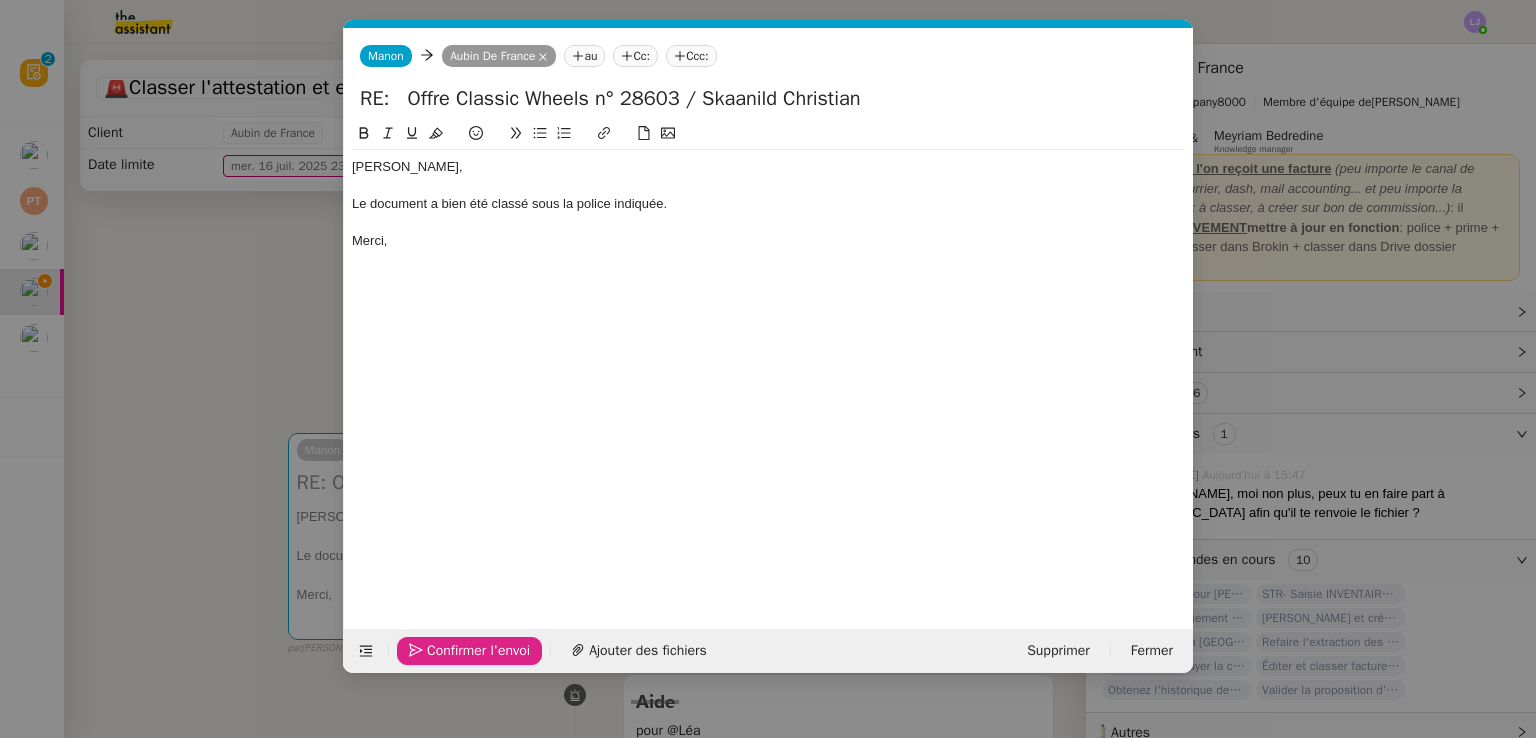 click on "Confirmer l'envoi" 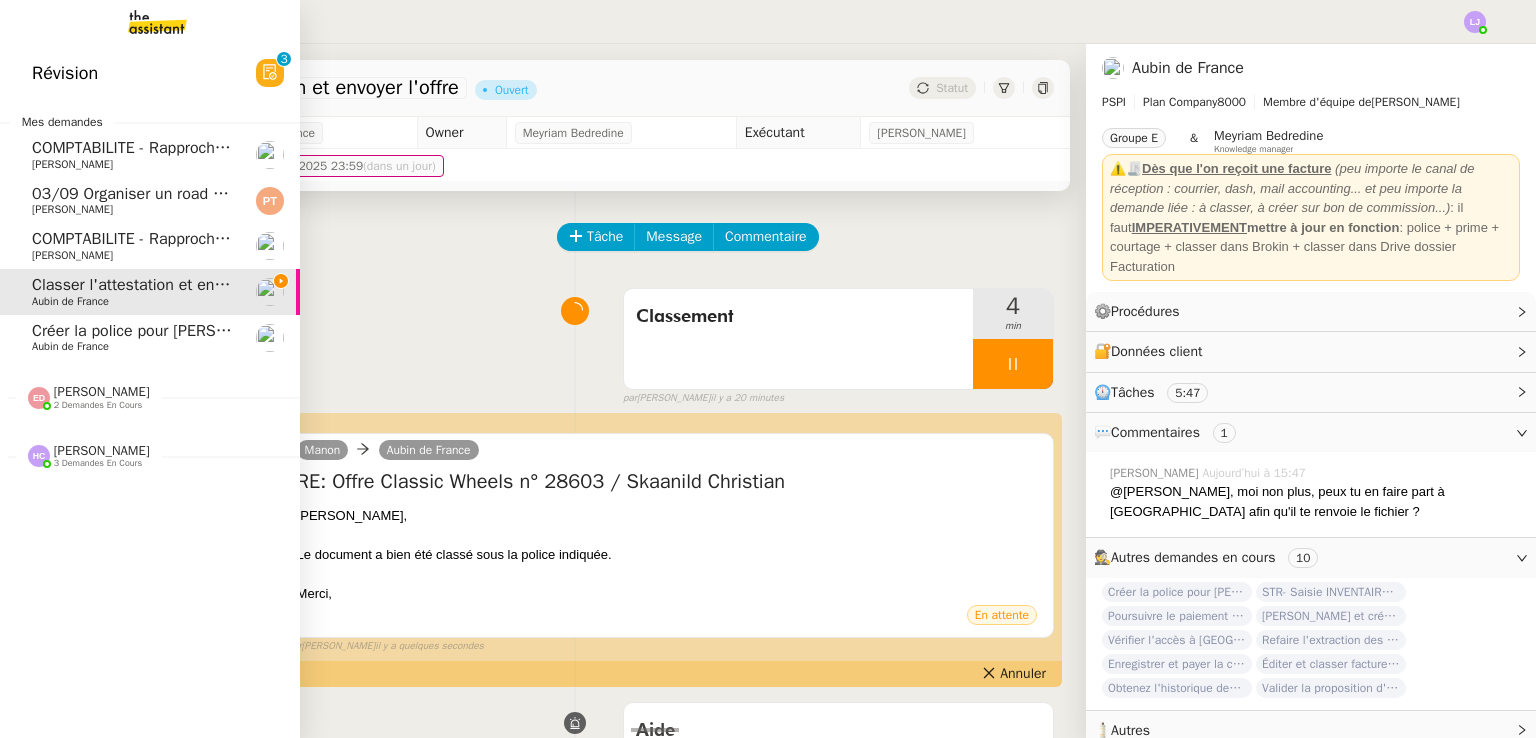 click on "[PERSON_NAME]" 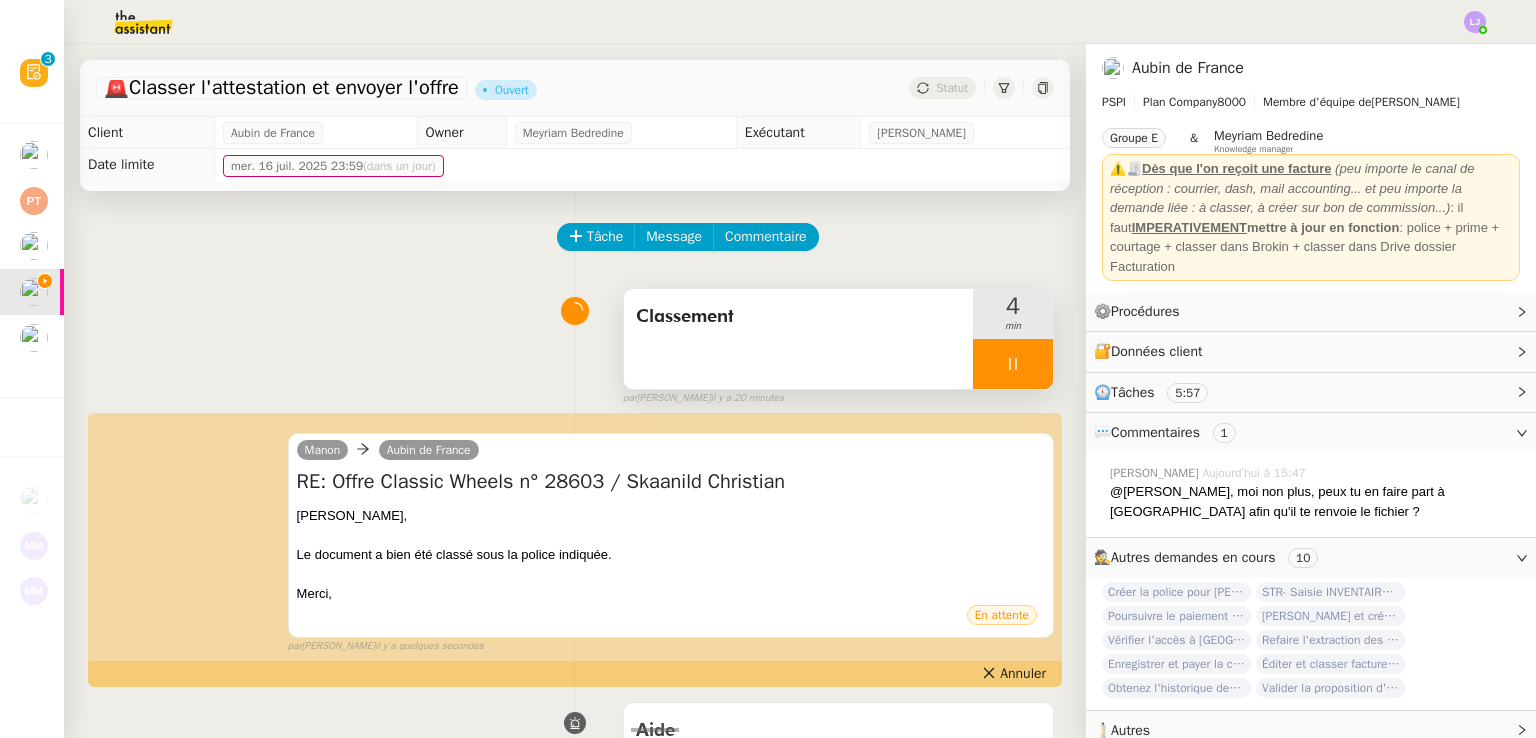 click at bounding box center [1013, 364] 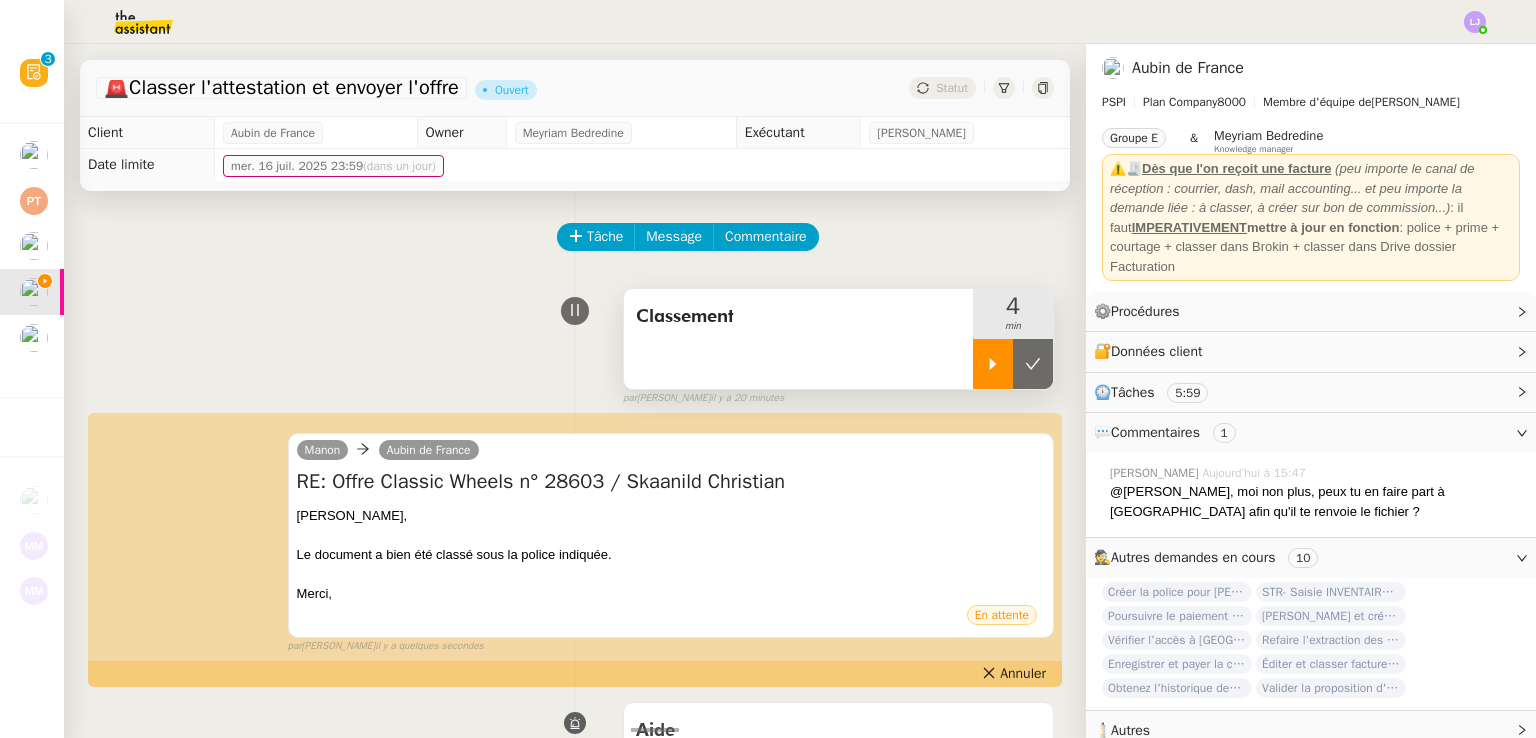 click 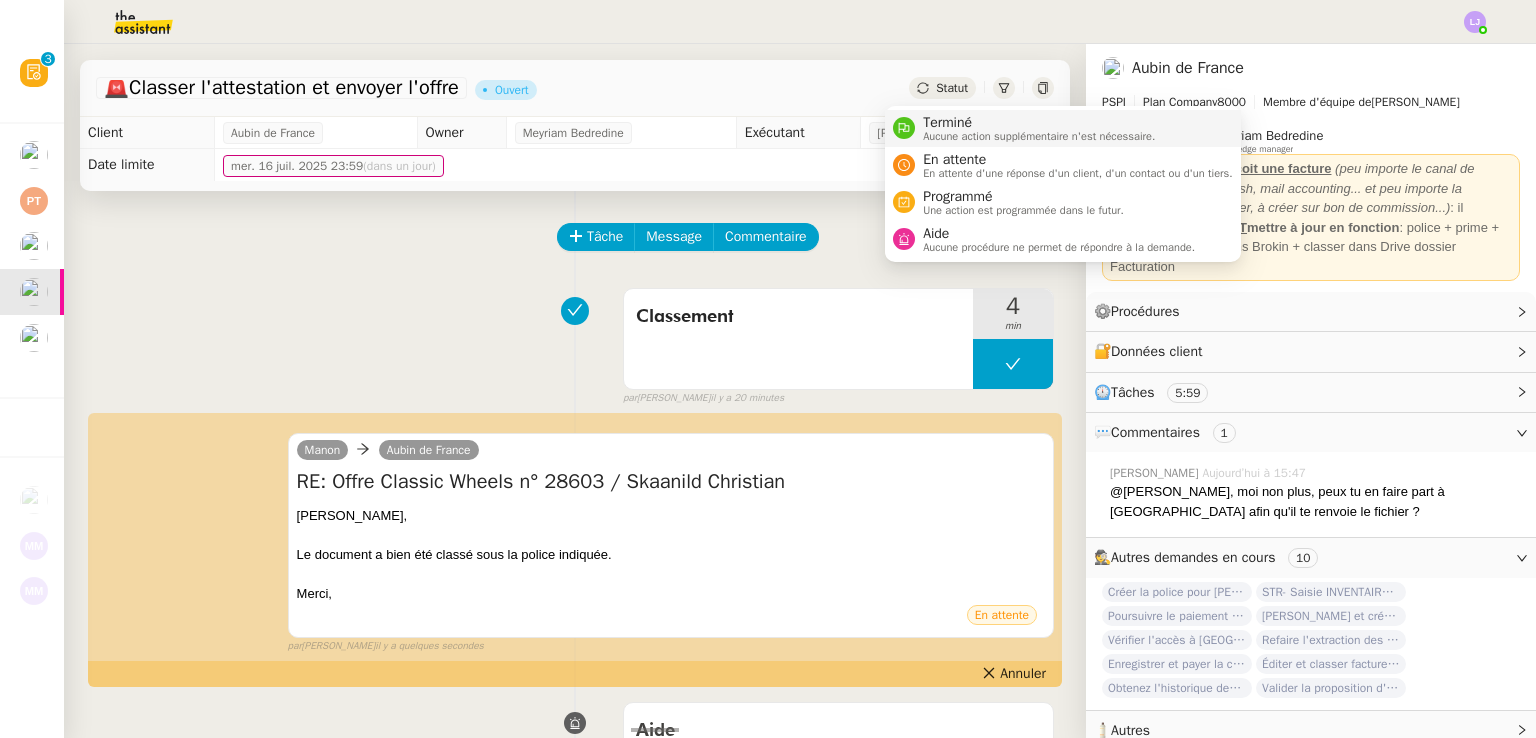 click on "Aucune action supplémentaire n'est nécessaire." at bounding box center (1039, 136) 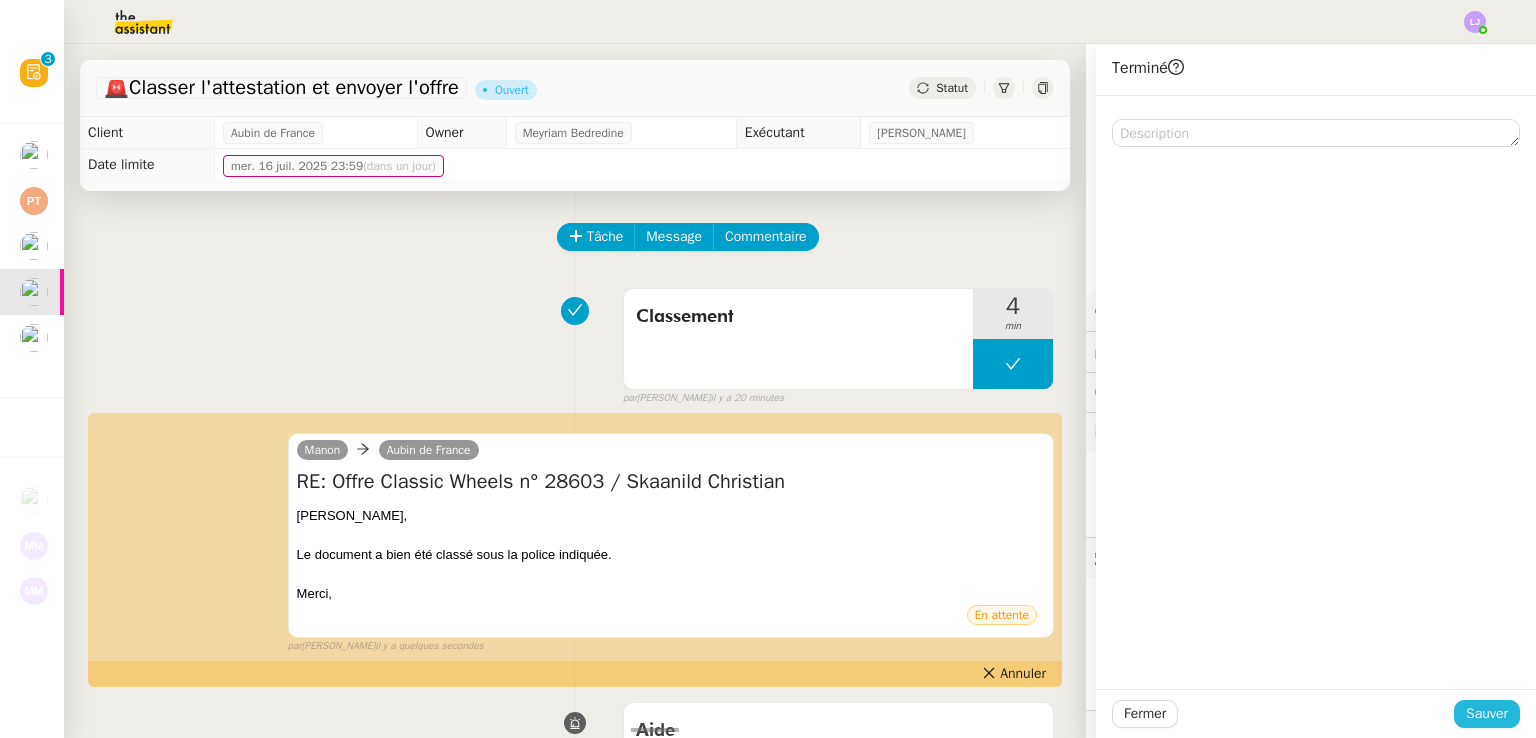 click on "Sauver" 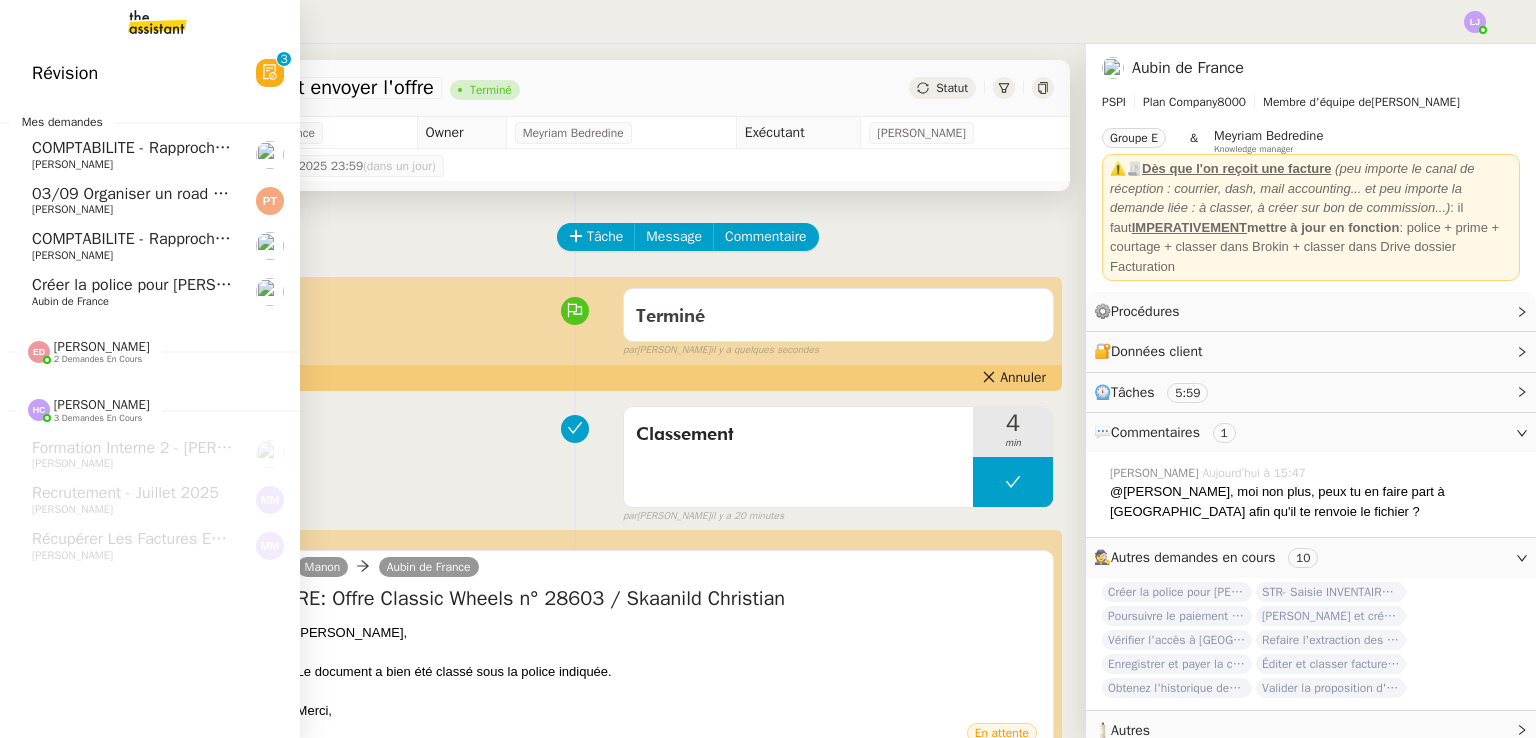 click on "Aubin de France" 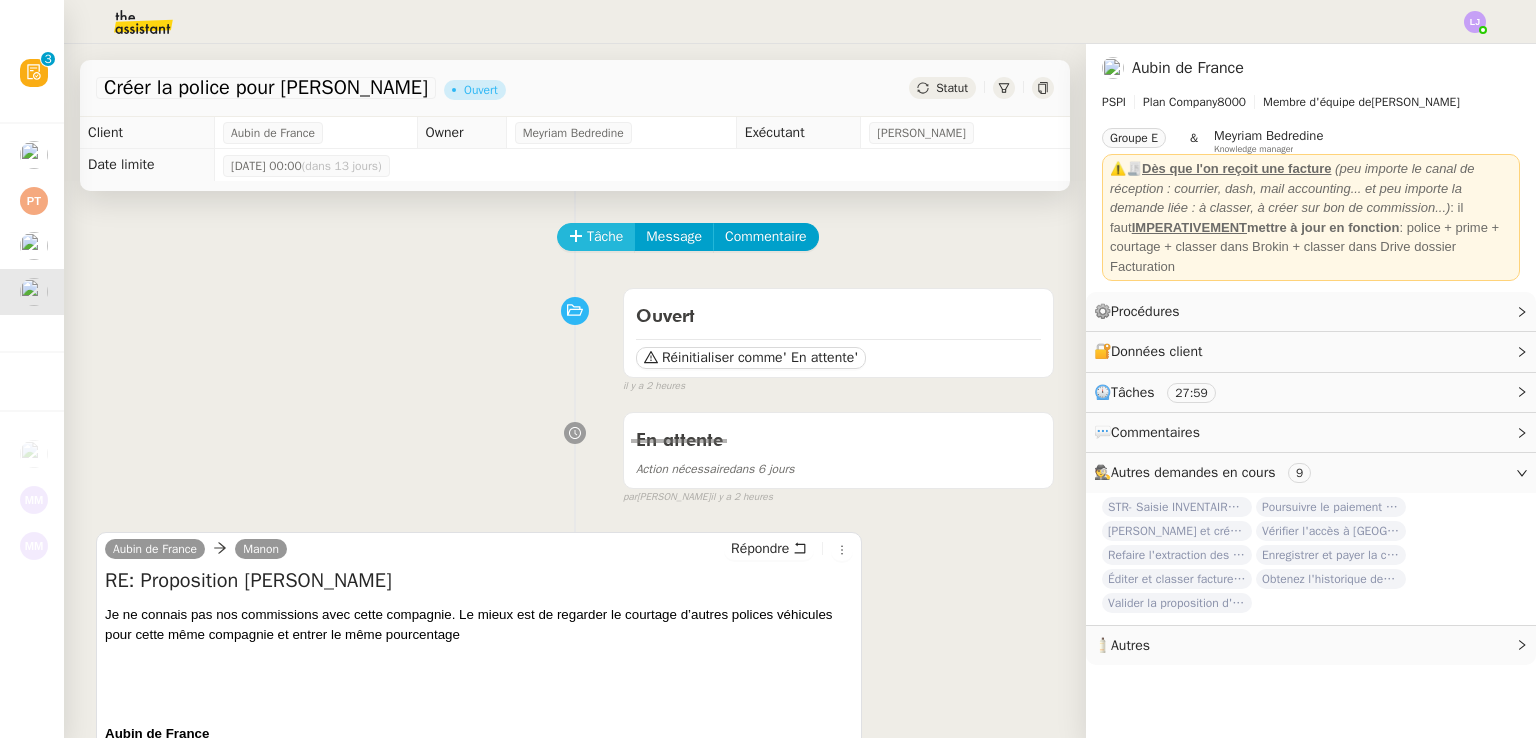 click on "Tâche" 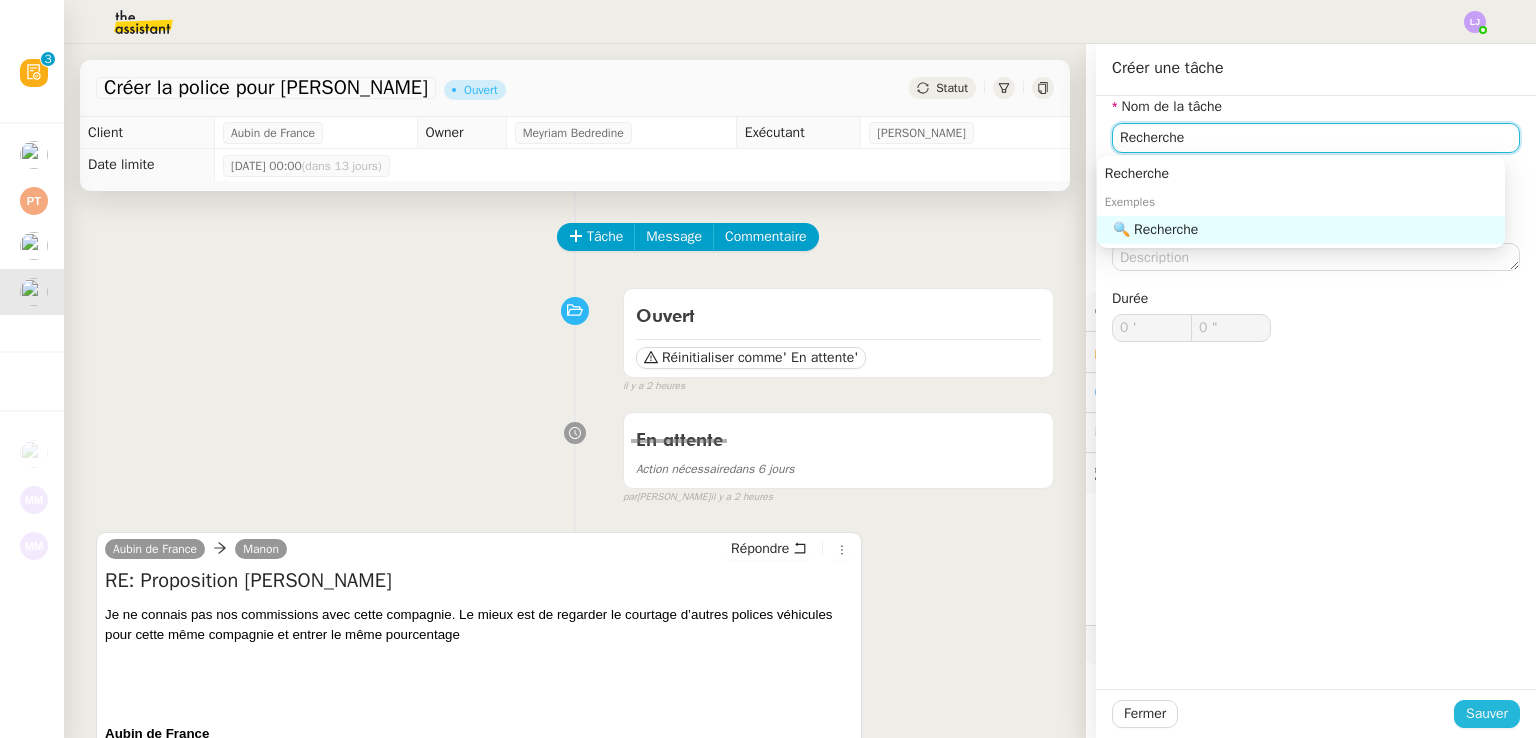 type on "Recherche" 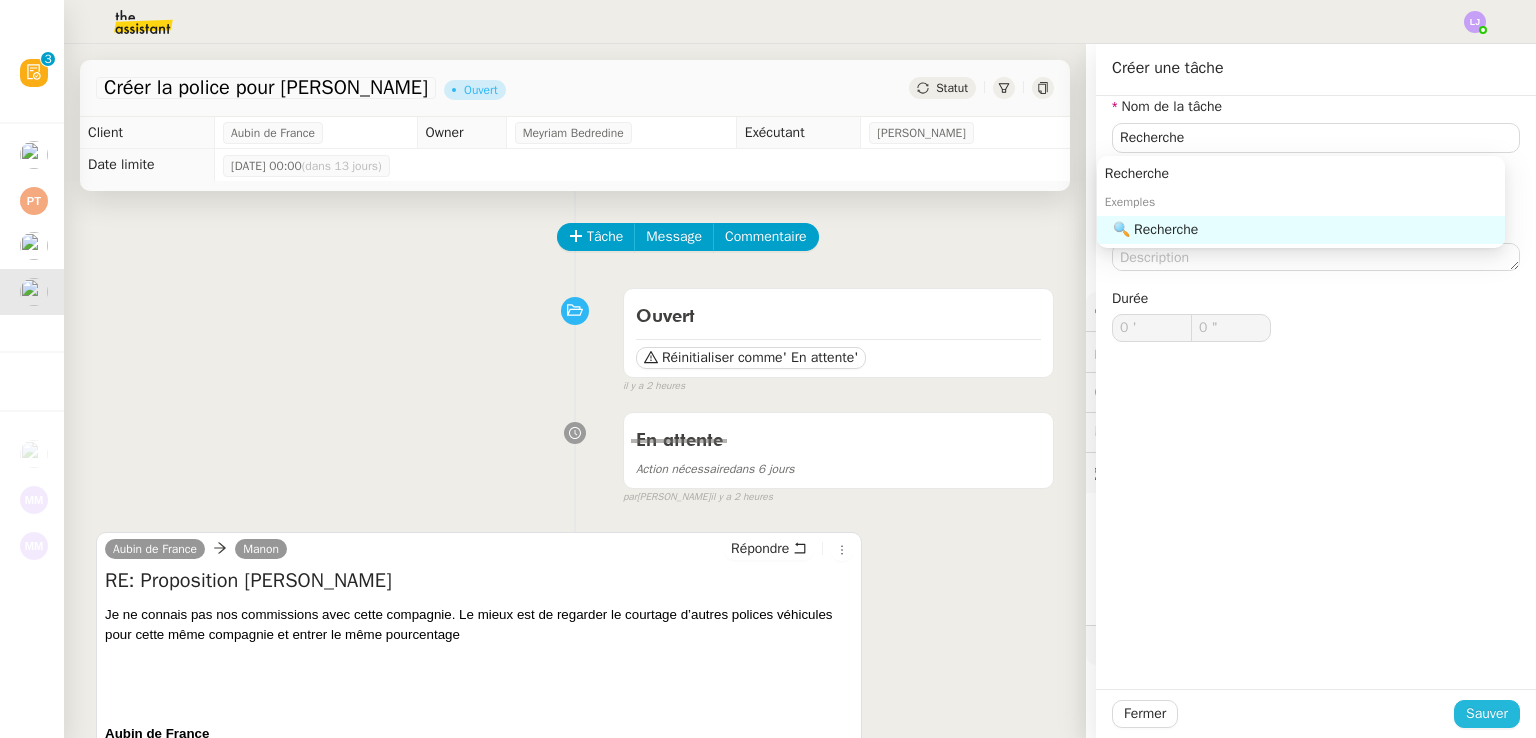 click on "Sauver" 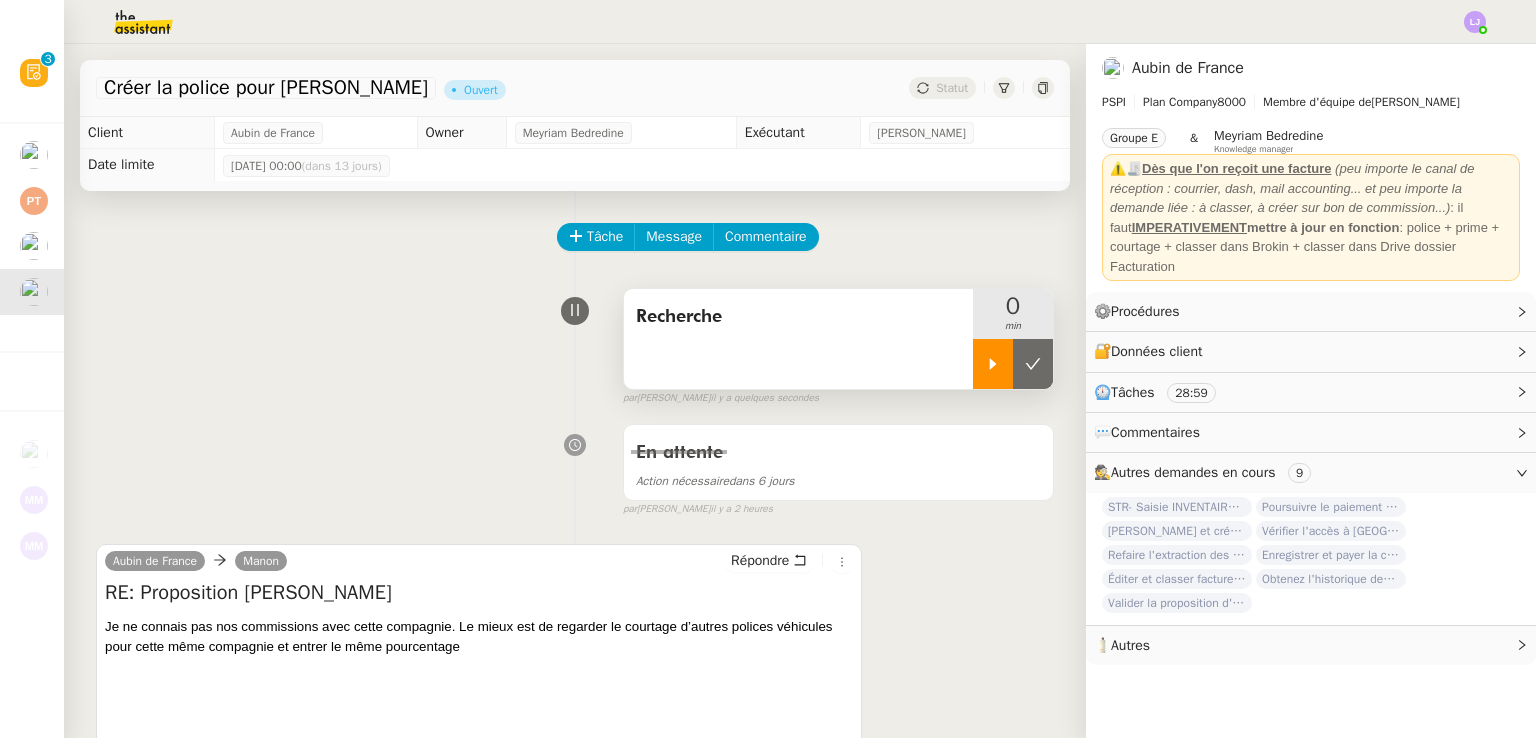 click at bounding box center (993, 364) 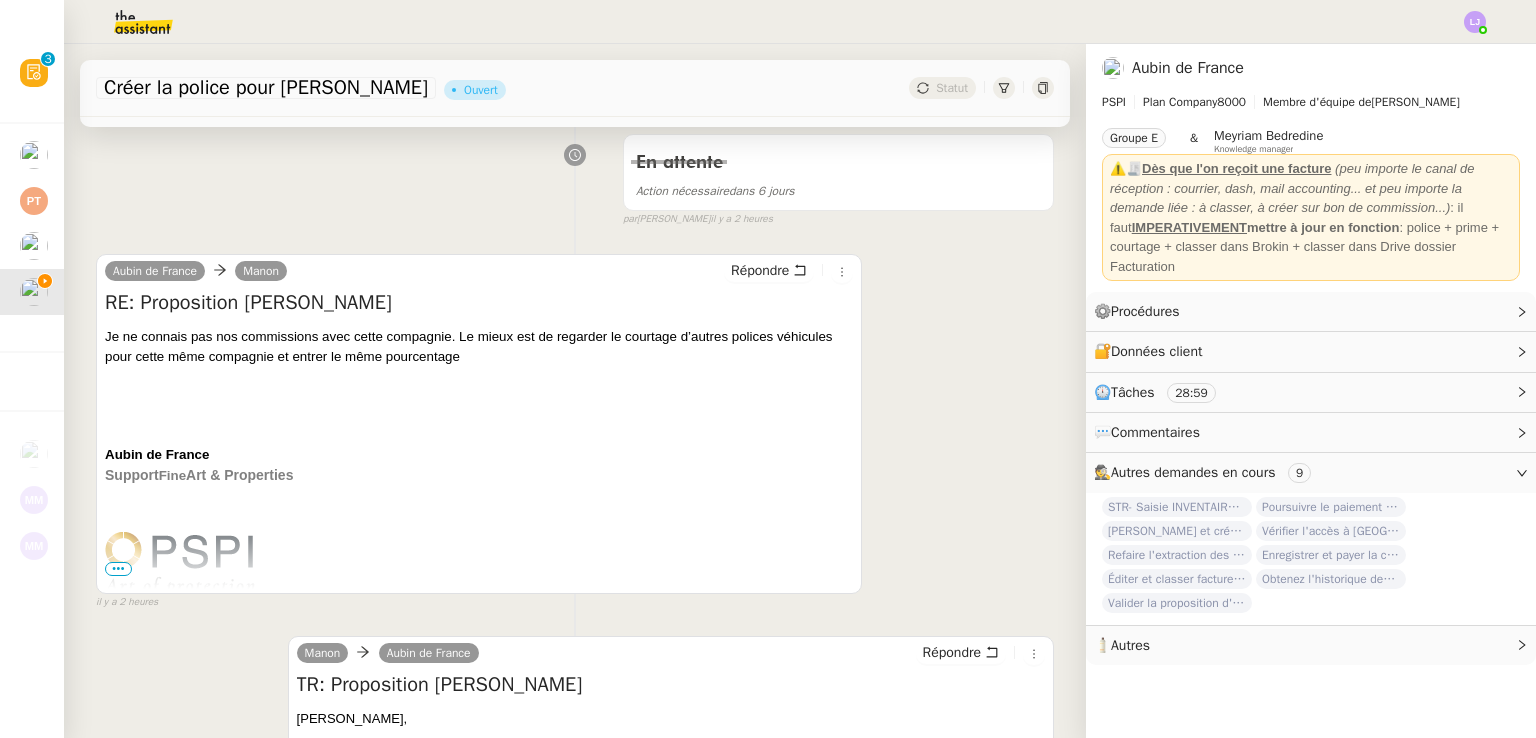 scroll, scrollTop: 289, scrollLeft: 0, axis: vertical 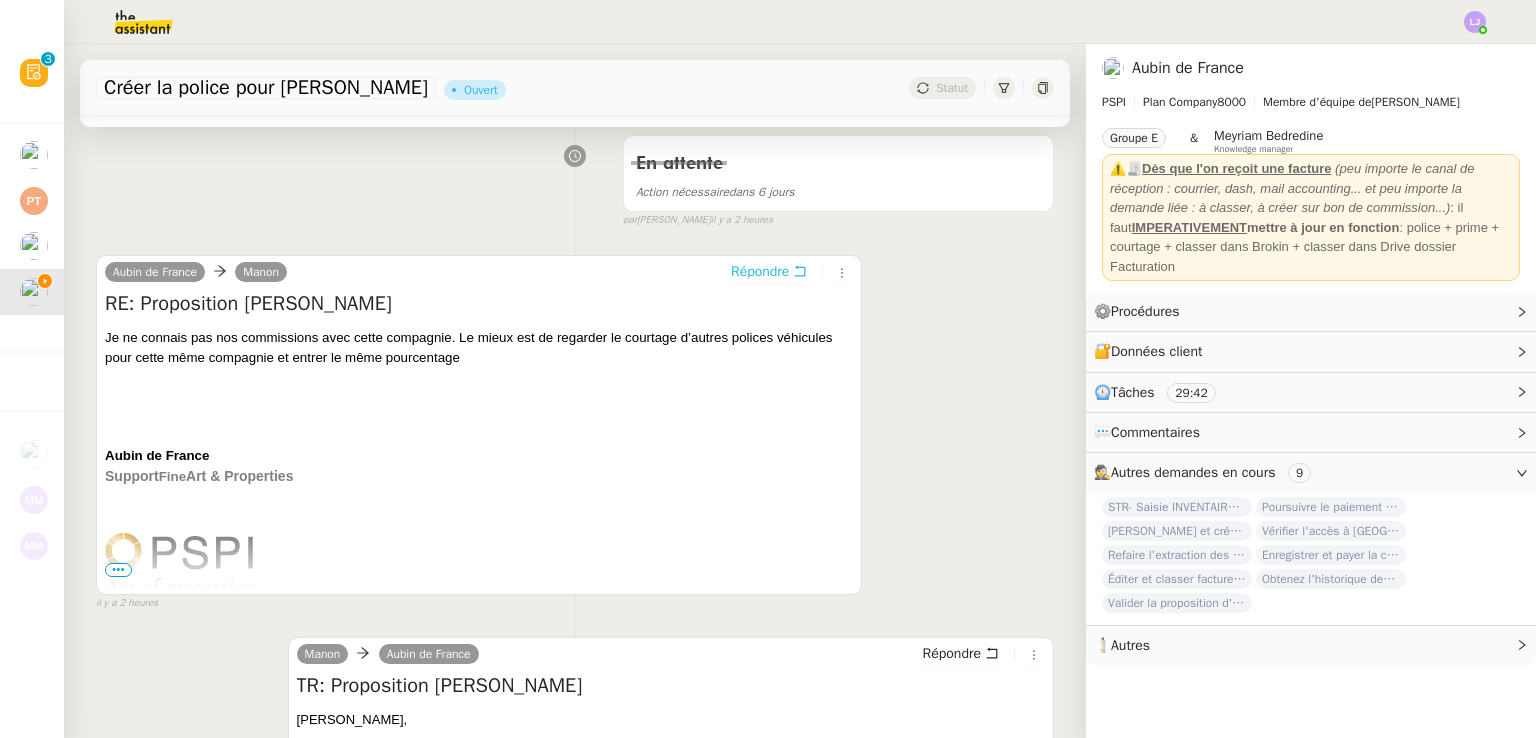 click on "Répondre" at bounding box center [769, 272] 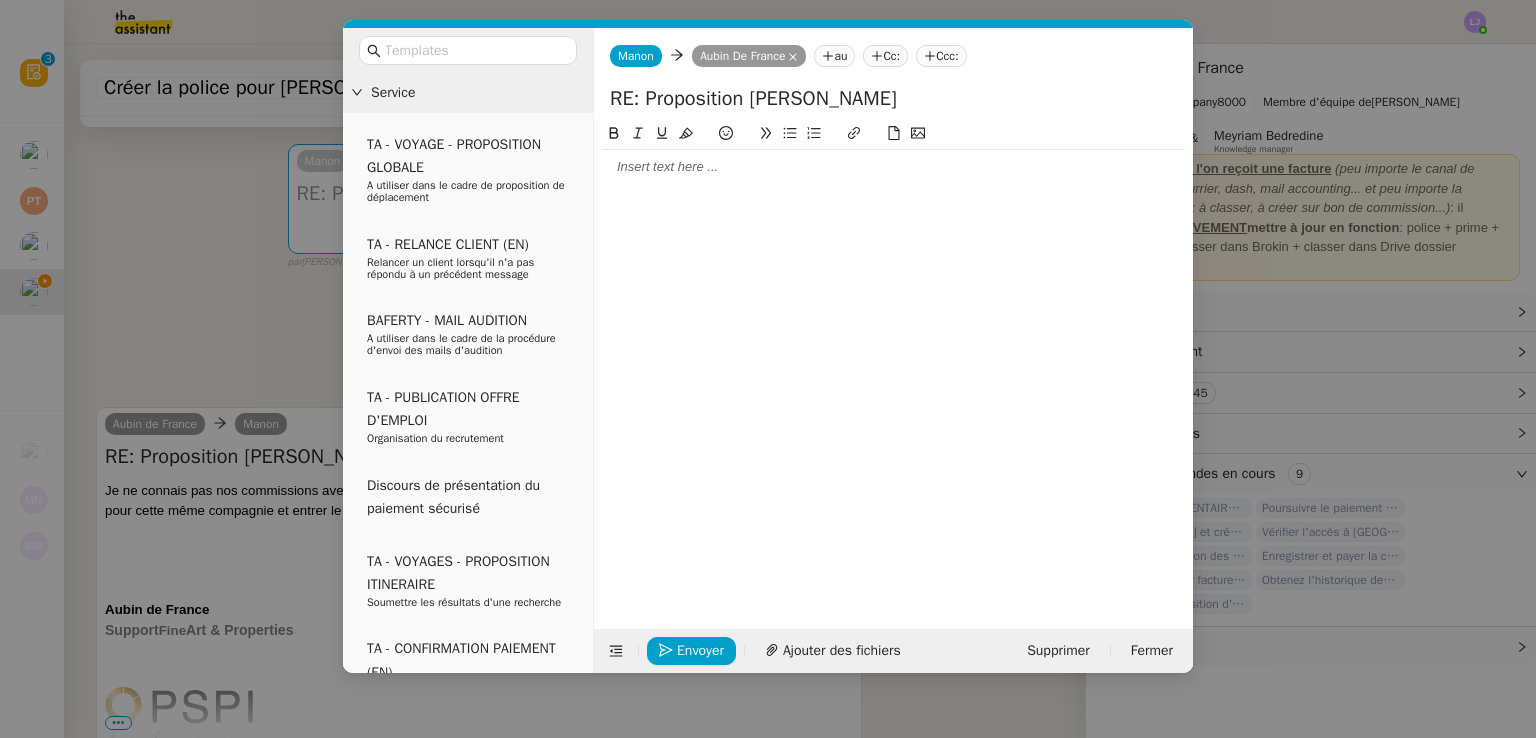 click 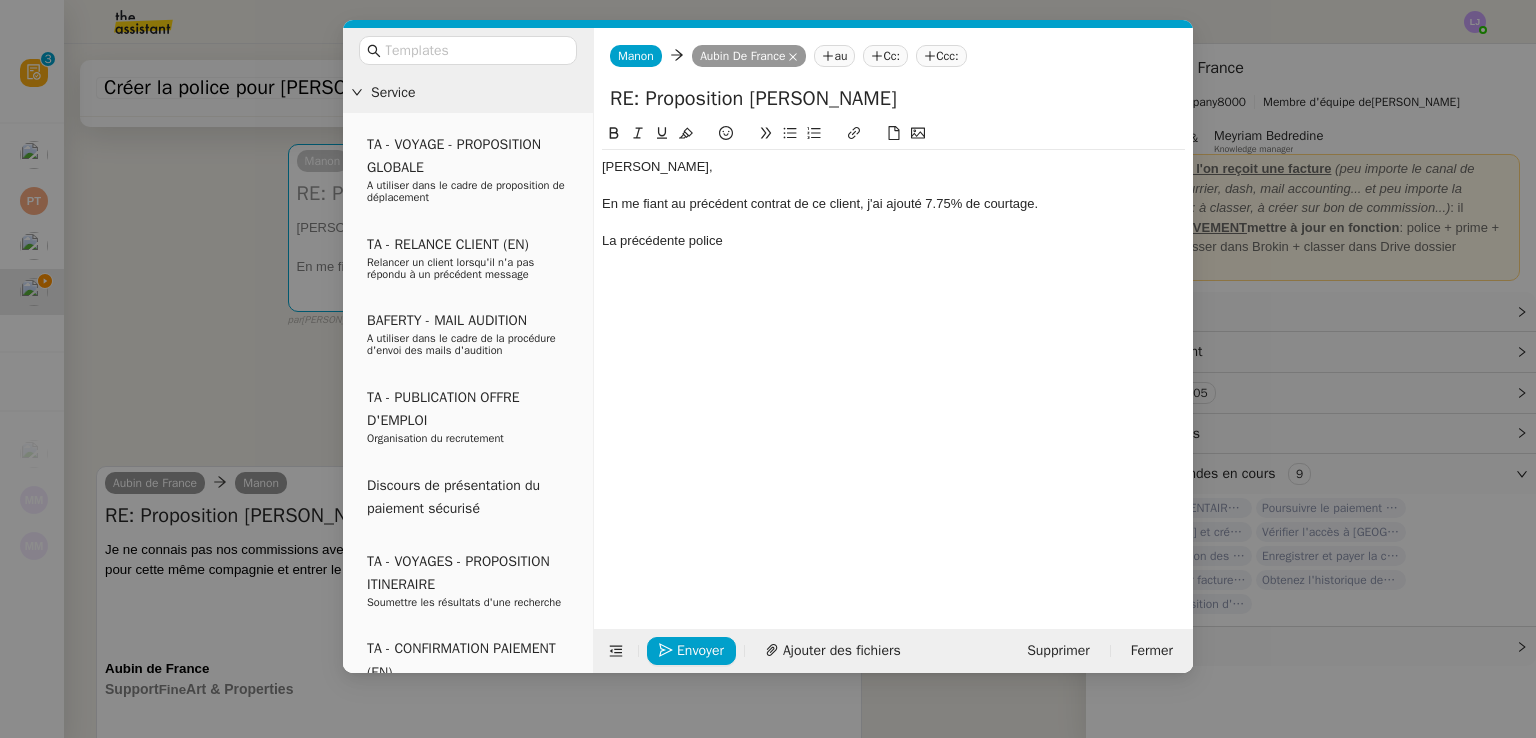 scroll, scrollTop: 0, scrollLeft: 0, axis: both 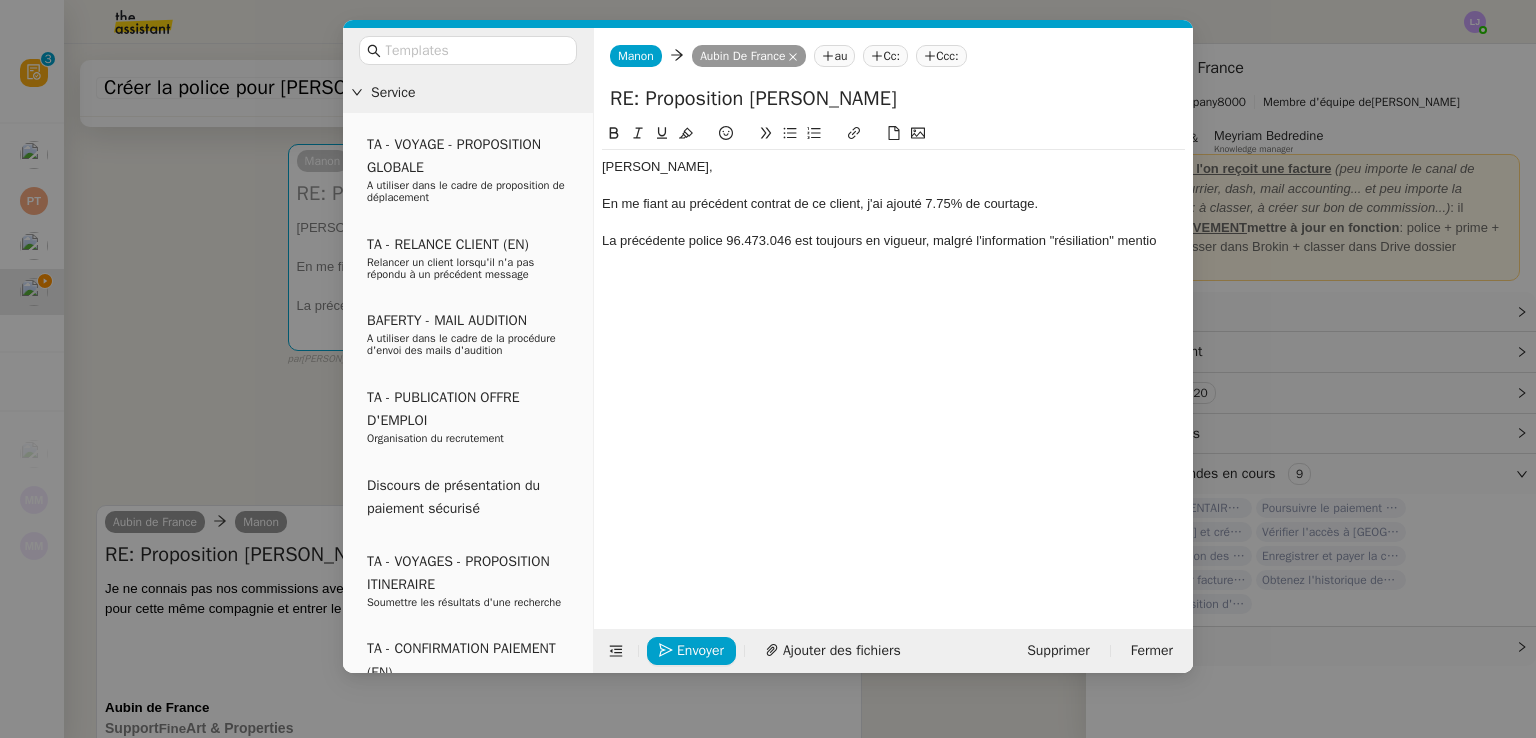 click on "La précédente police 96.473.046 est toujours en vigueur, malgré l'information "résiliation" mentio" 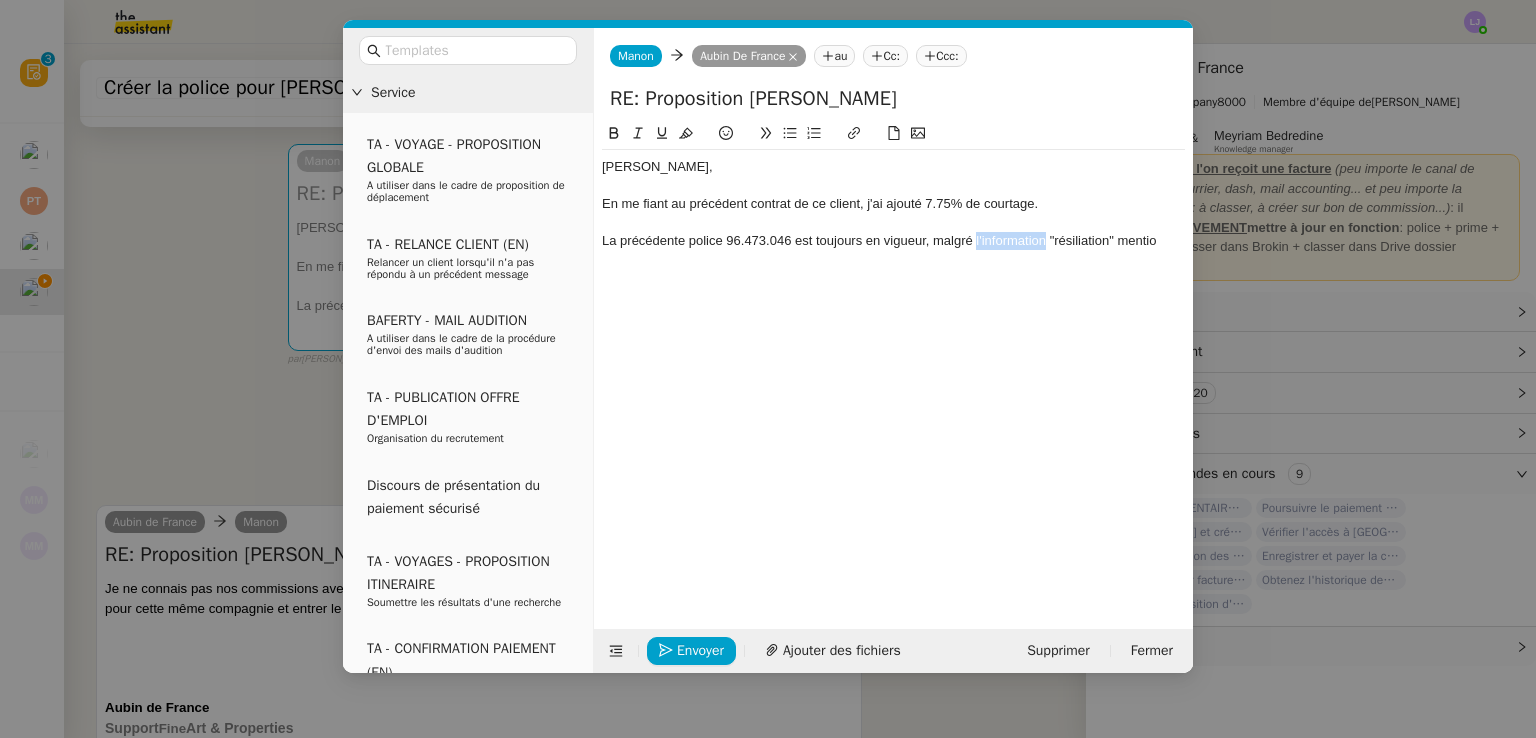 click on "La précédente police 96.473.046 est toujours en vigueur, malgré l'information "résiliation" mentio" 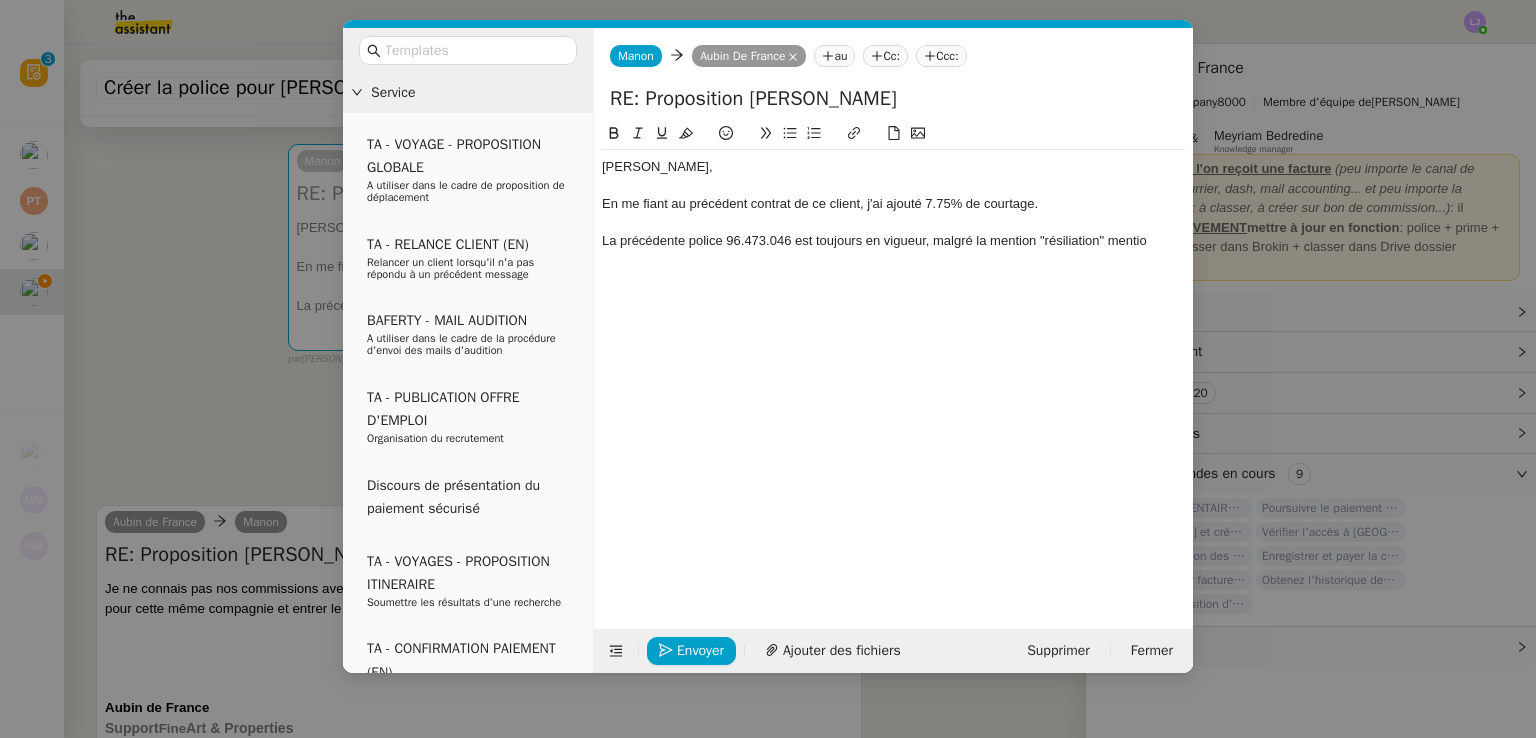 click on "La précédente police 96.473.046 est toujours en vigueur, malgré la mention "résiliation" mentio" 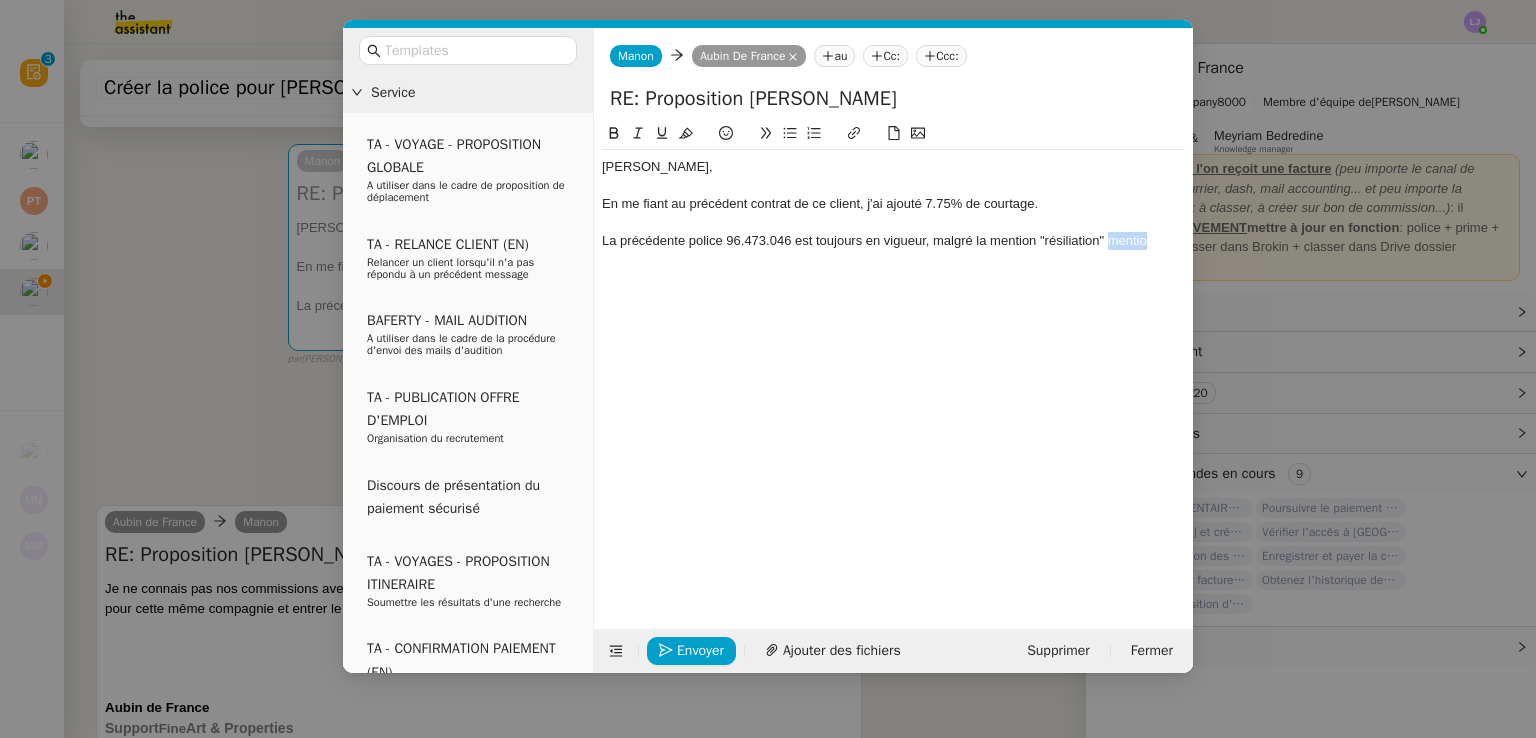 click on "La précédente police 96.473.046 est toujours en vigueur, malgré la mention "résiliation" mentio" 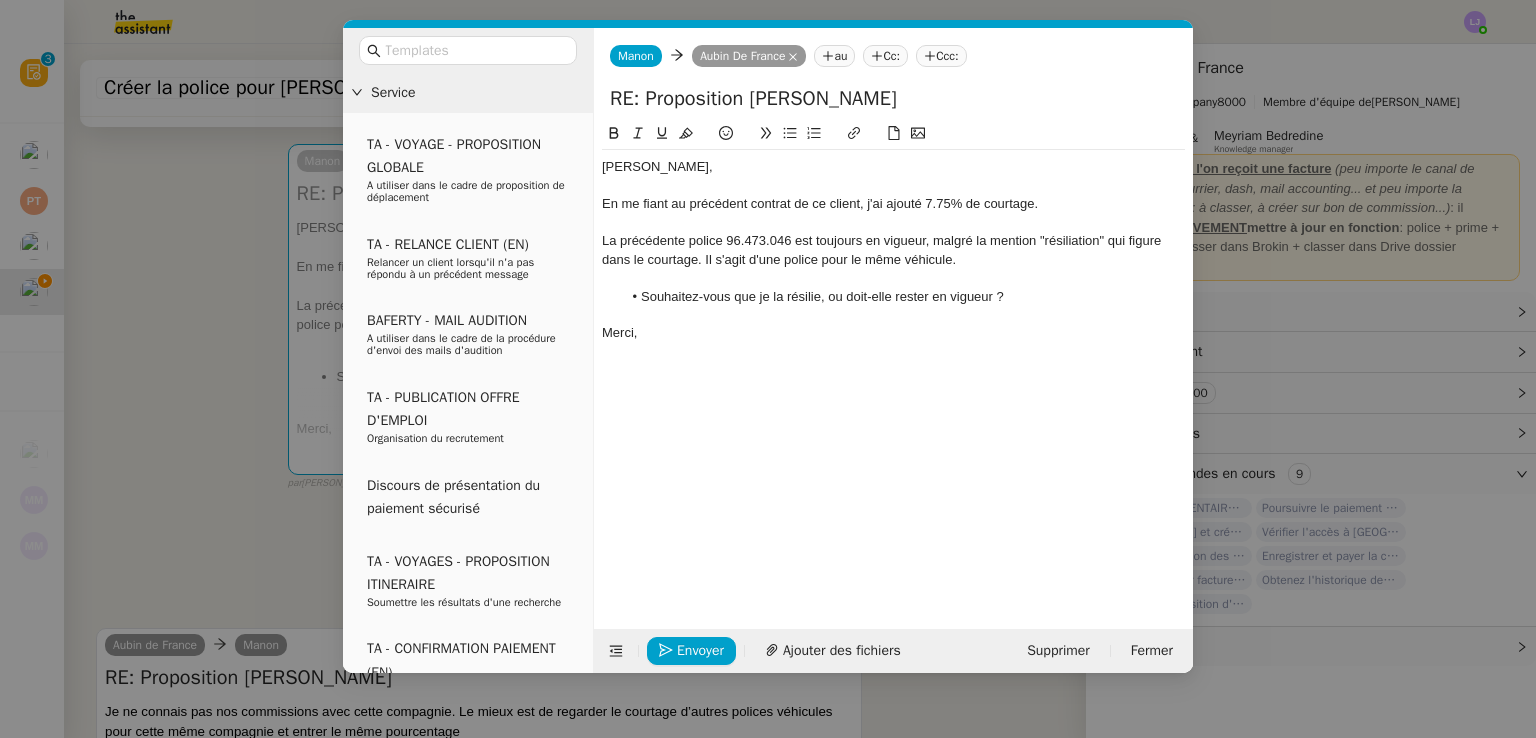 click on "En me fiant au précédent contrat de ce client, j'ai ajouté 7.75% de courtage." 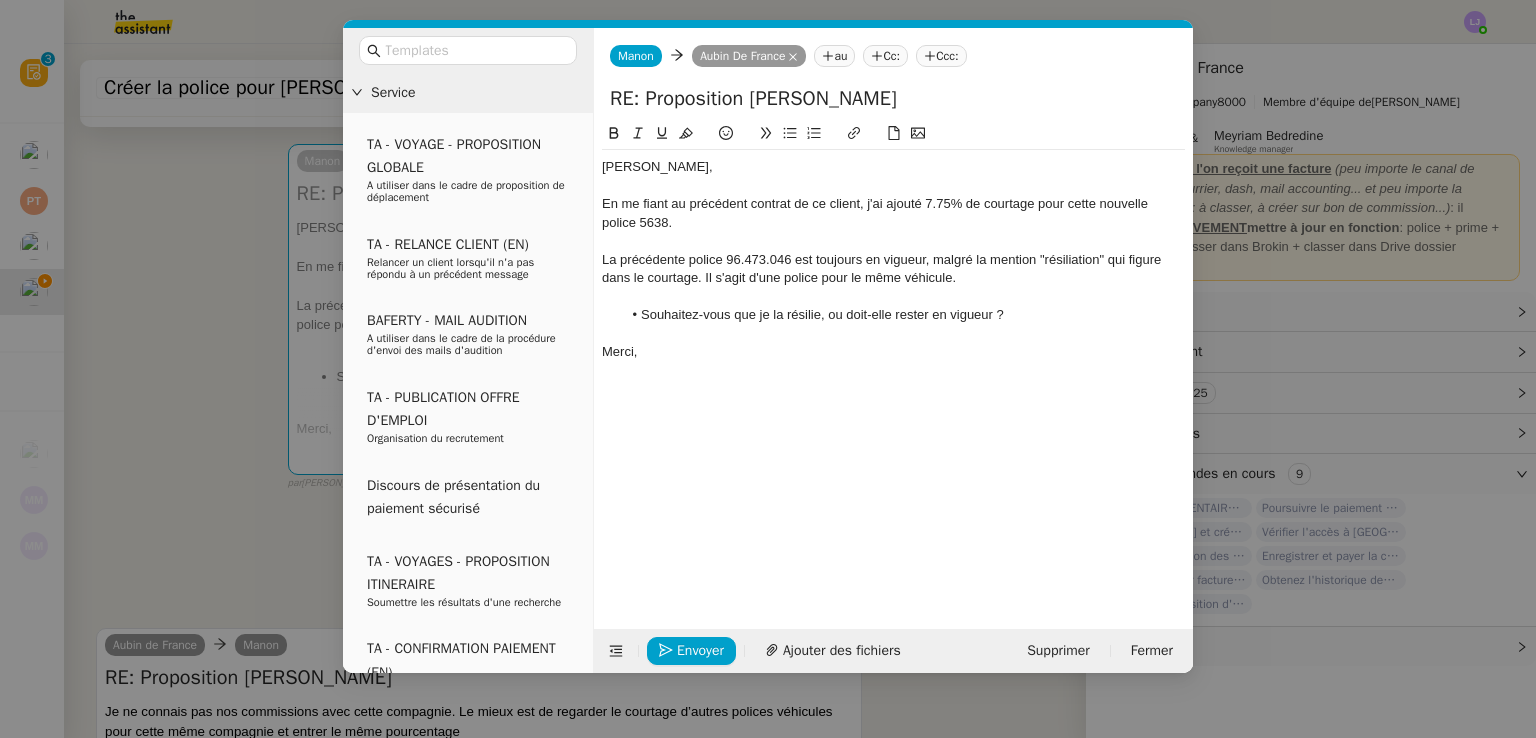 click on "Service TA - VOYAGE - PROPOSITION GLOBALE    A utiliser dans le cadre de proposition de déplacement TA - RELANCE CLIENT (EN)    Relancer un client lorsqu'il n'a pas répondu à un précédent message BAFERTY - MAIL AUDITION    A utiliser dans le cadre de la procédure d'envoi des mails d'audition TA - PUBLICATION OFFRE D'EMPLOI     Organisation du recrutement Discours de présentation du paiement sécurisé    TA - VOYAGES - PROPOSITION ITINERAIRE    Soumettre les résultats d'une recherche TA - CONFIRMATION PAIEMENT (EN)    Confirmer avec le client de modèle de transaction - Attention Plan Pro nécessaire. TA - COURRIER EXPEDIE (recommandé)    A utiliser dans le cadre de l'envoi d'un courrier recommandé TA - PARTAGE DE CALENDRIER (EN)    A utiliser pour demander au client de partager son calendrier afin de faciliter l'accès et la gestion PSPI - Appel de fonds MJL    A utiliser dans le cadre de la procédure d'appel de fonds MJL TA - RELANCE CLIENT    TA - AR PROCEDURES        21 YIELD" at bounding box center [768, 369] 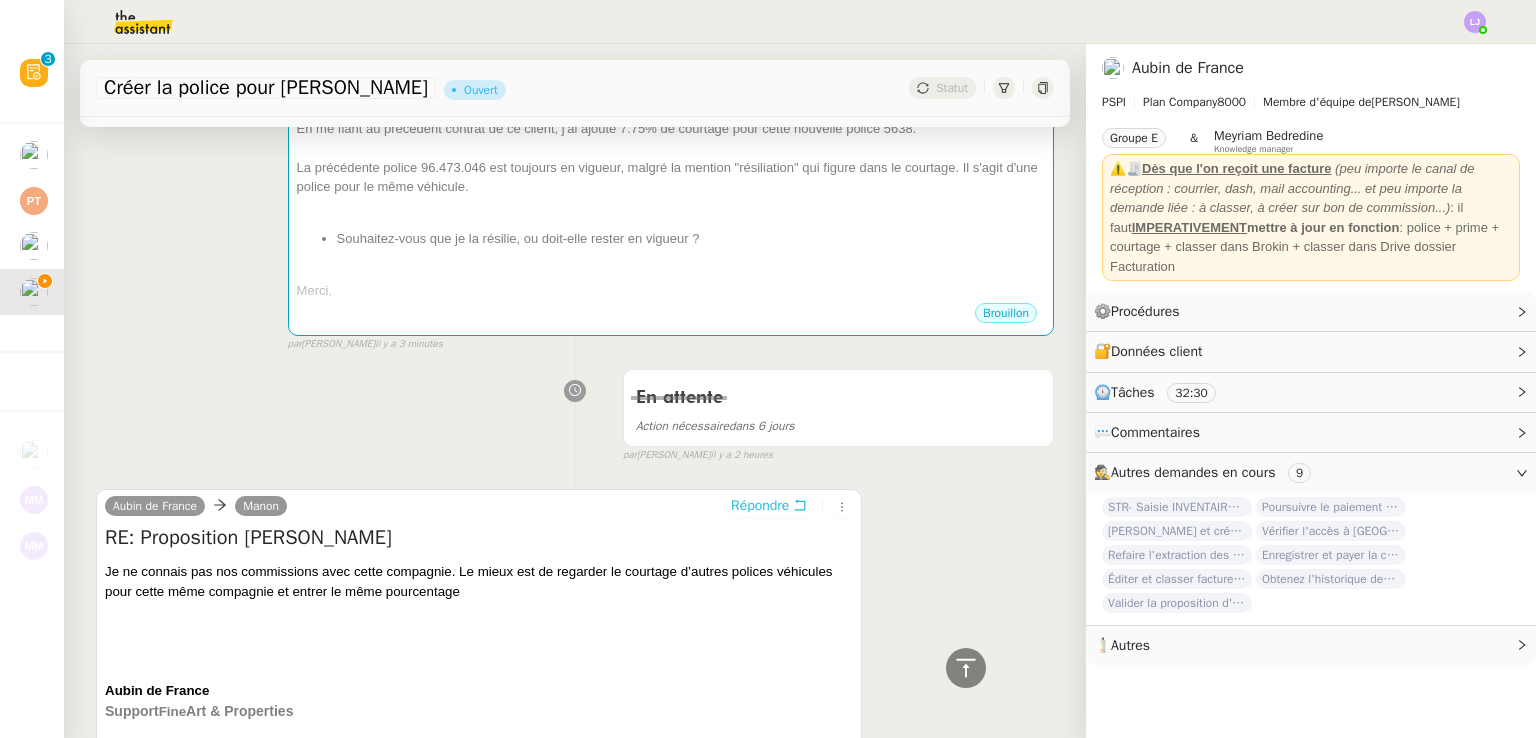 scroll, scrollTop: 104, scrollLeft: 0, axis: vertical 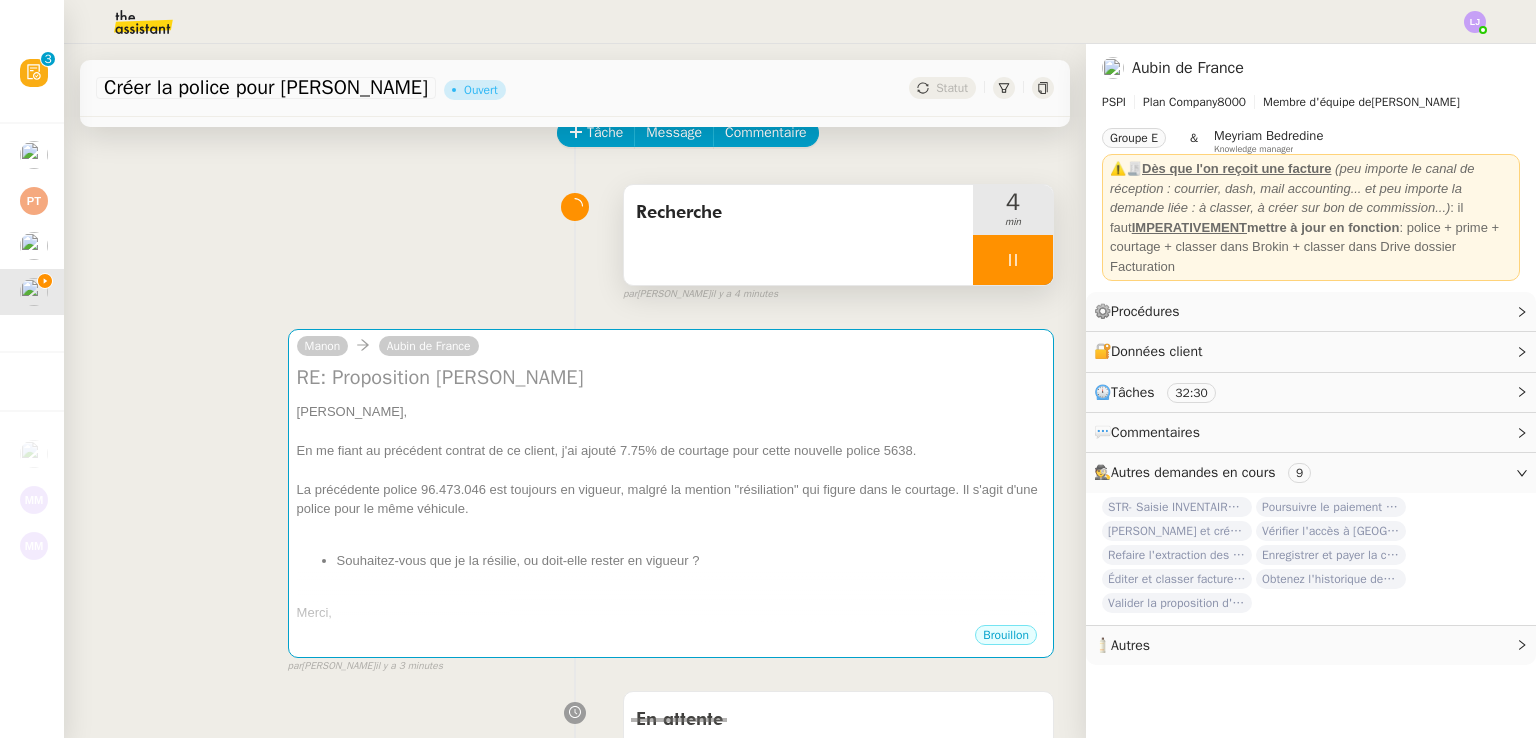 click on "Recherche" at bounding box center [798, 213] 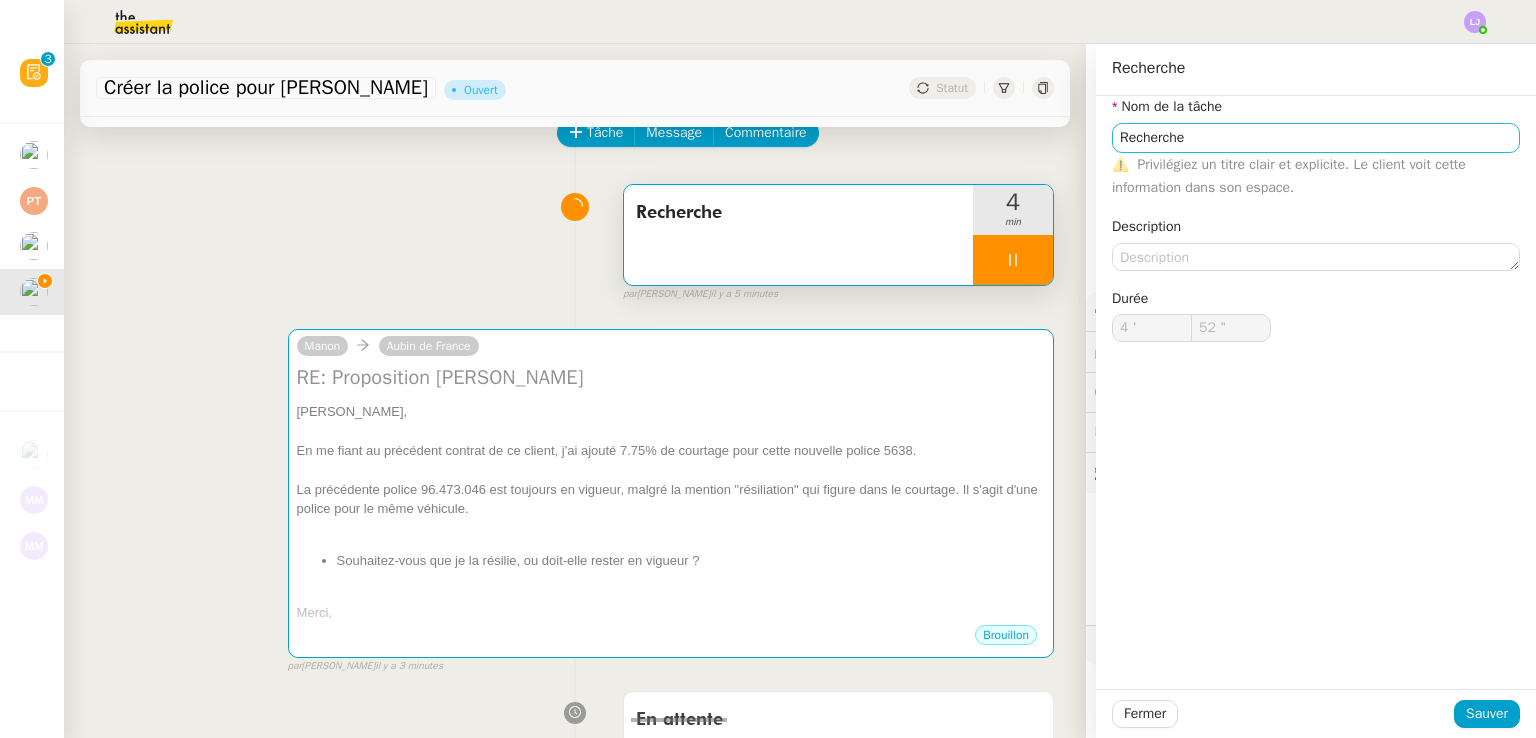 type on "53 "" 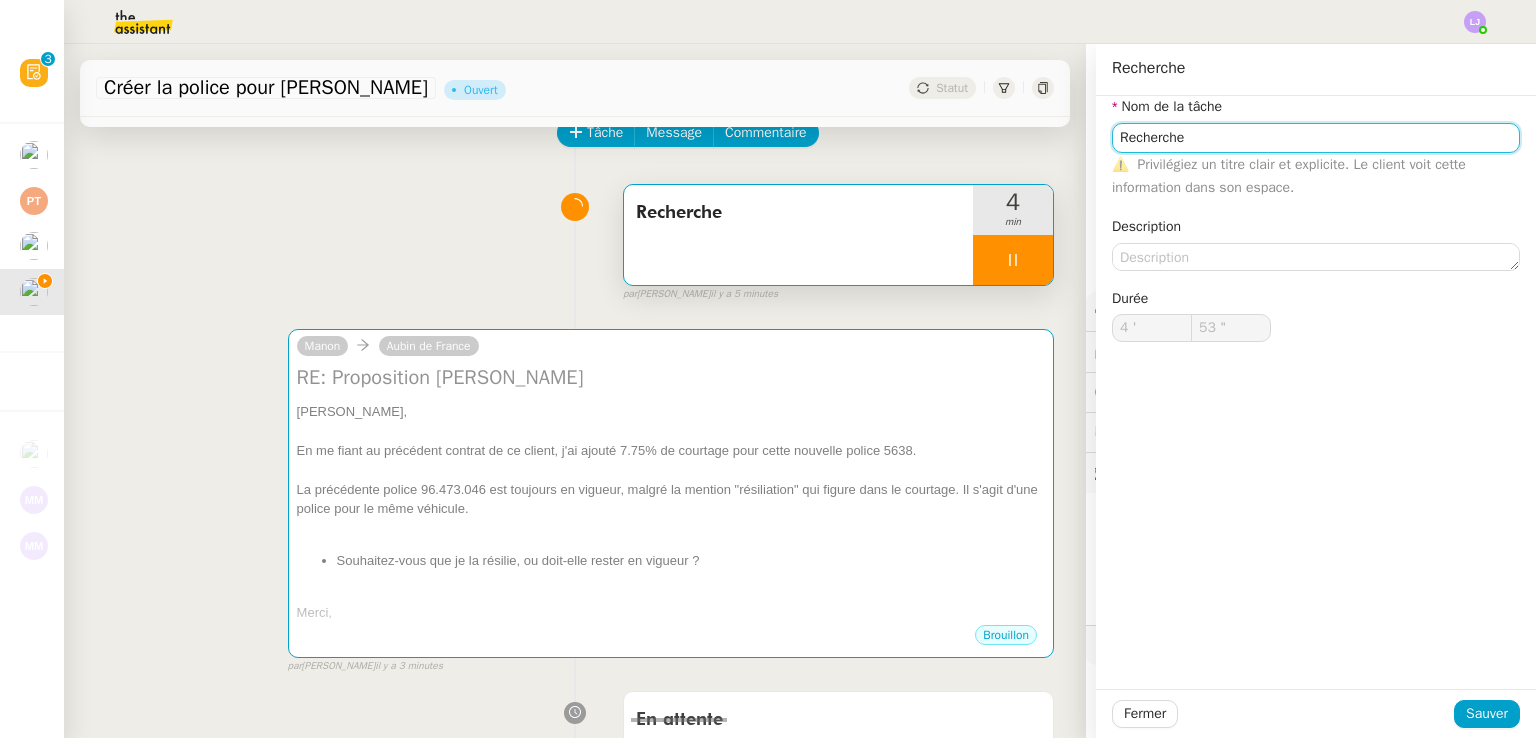 click on "Recherche" 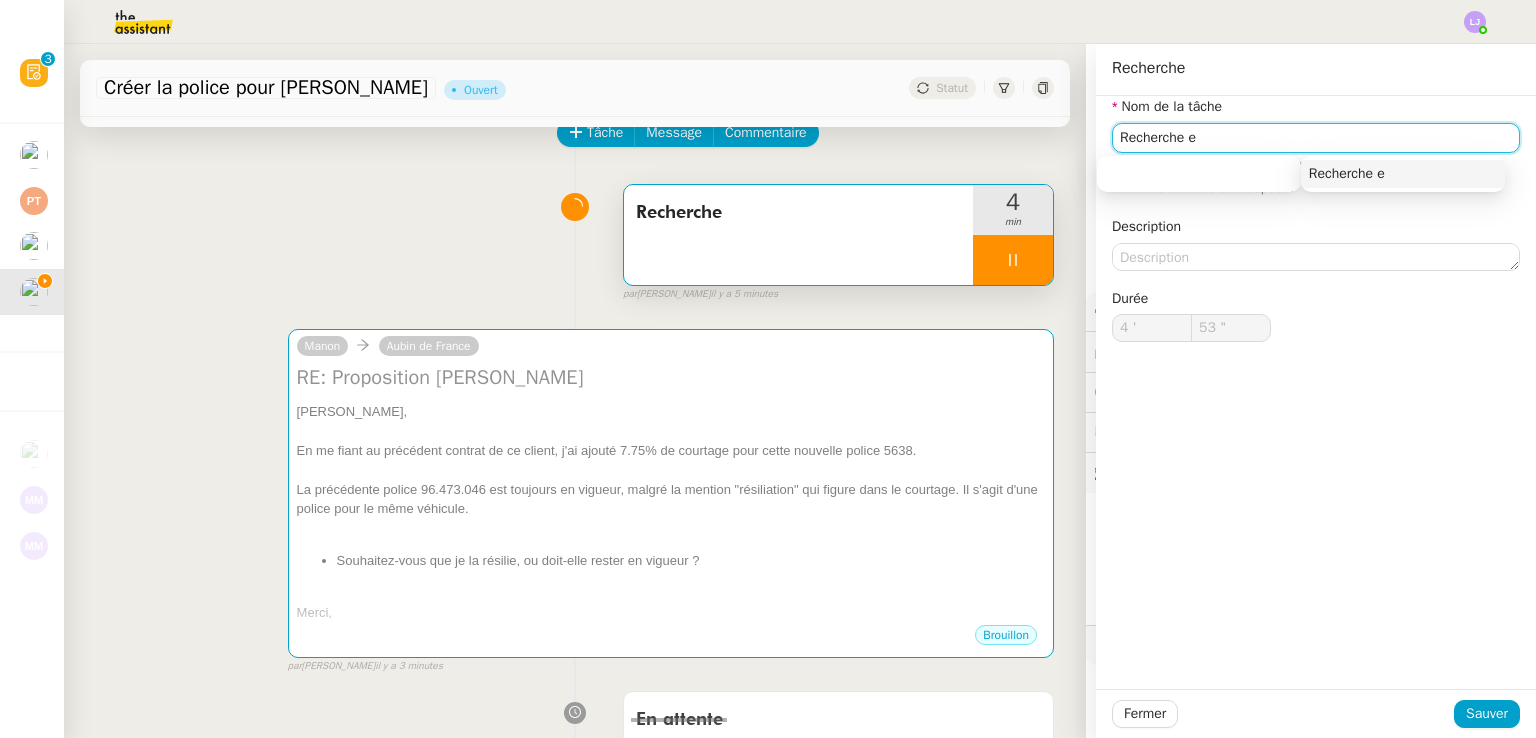 type on "Recherche e t" 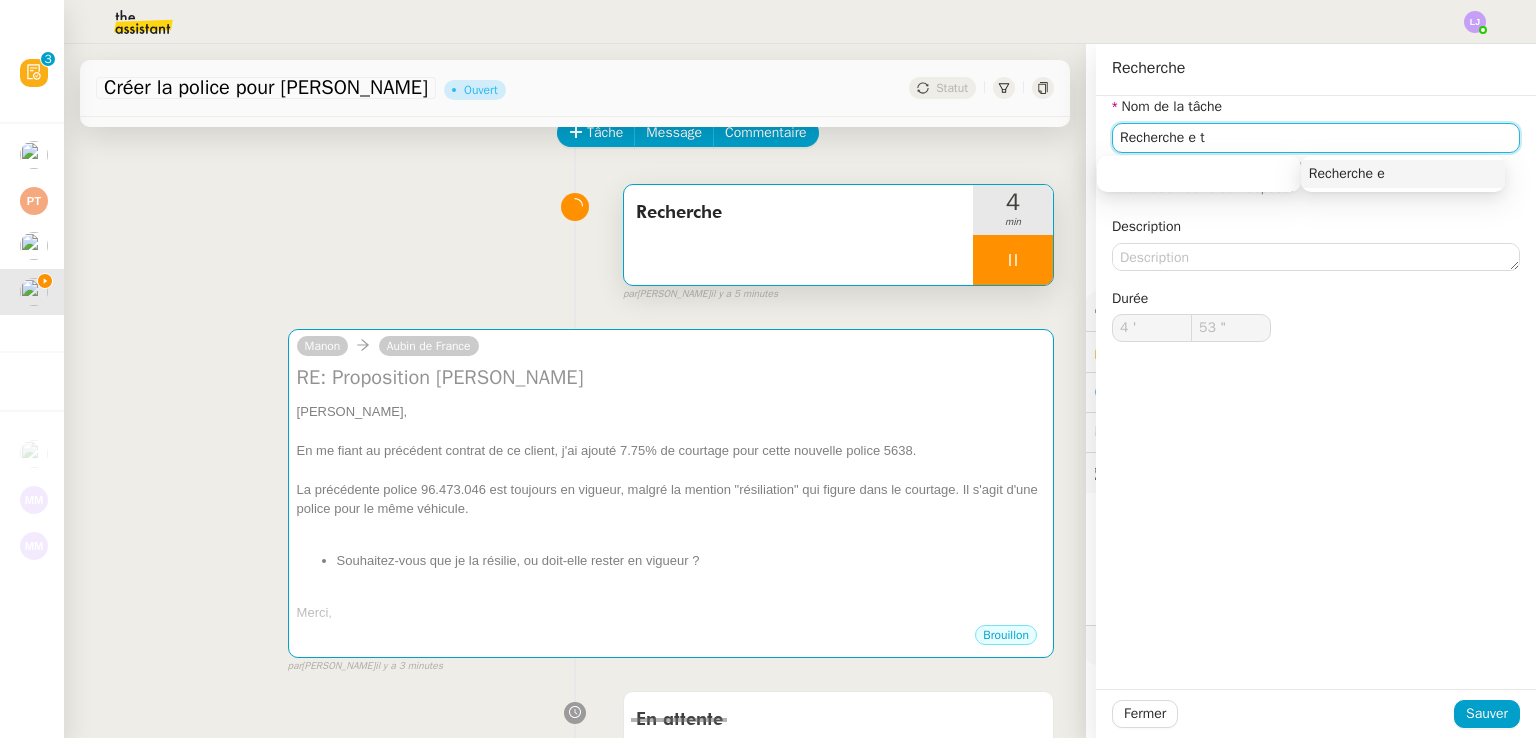 type on "54 "" 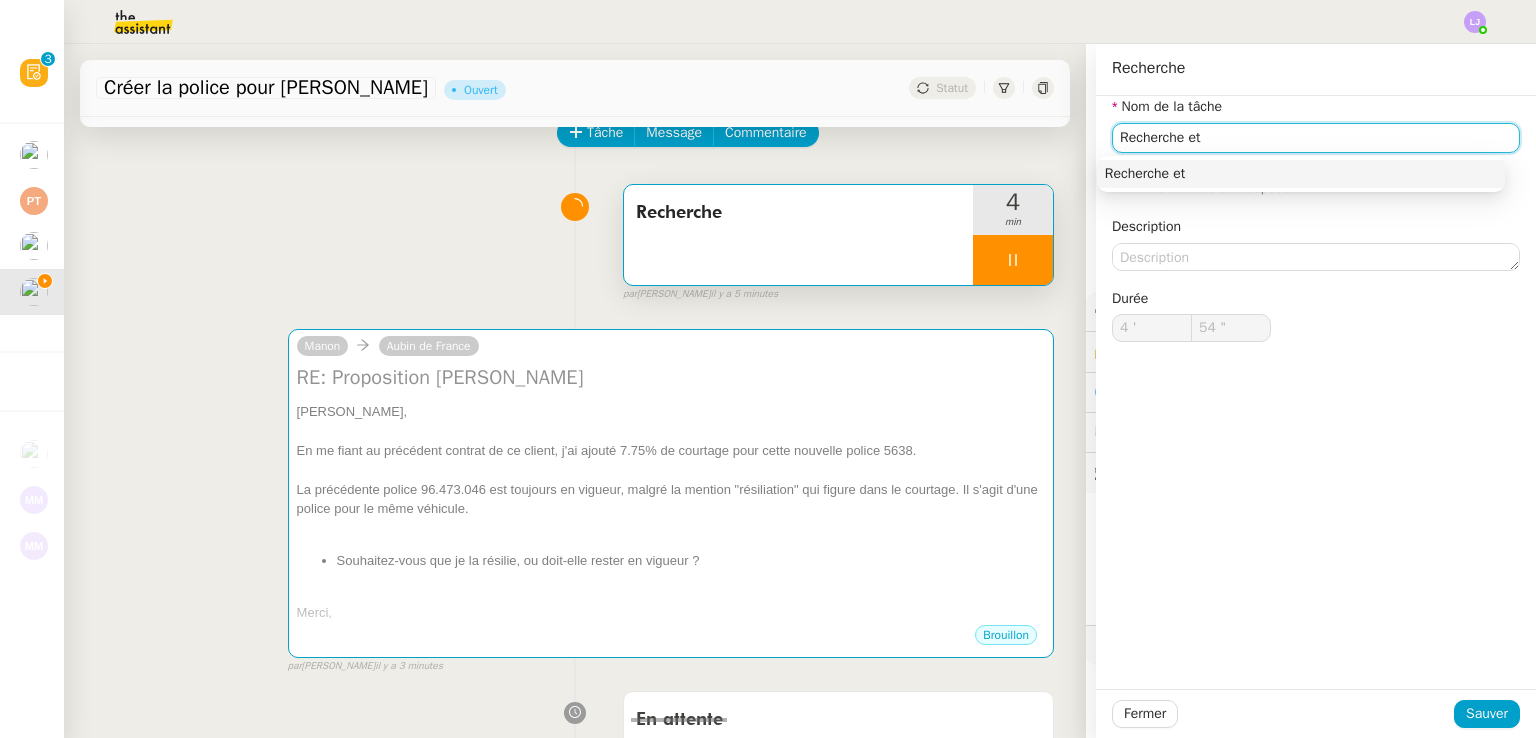 type on "Recherche et" 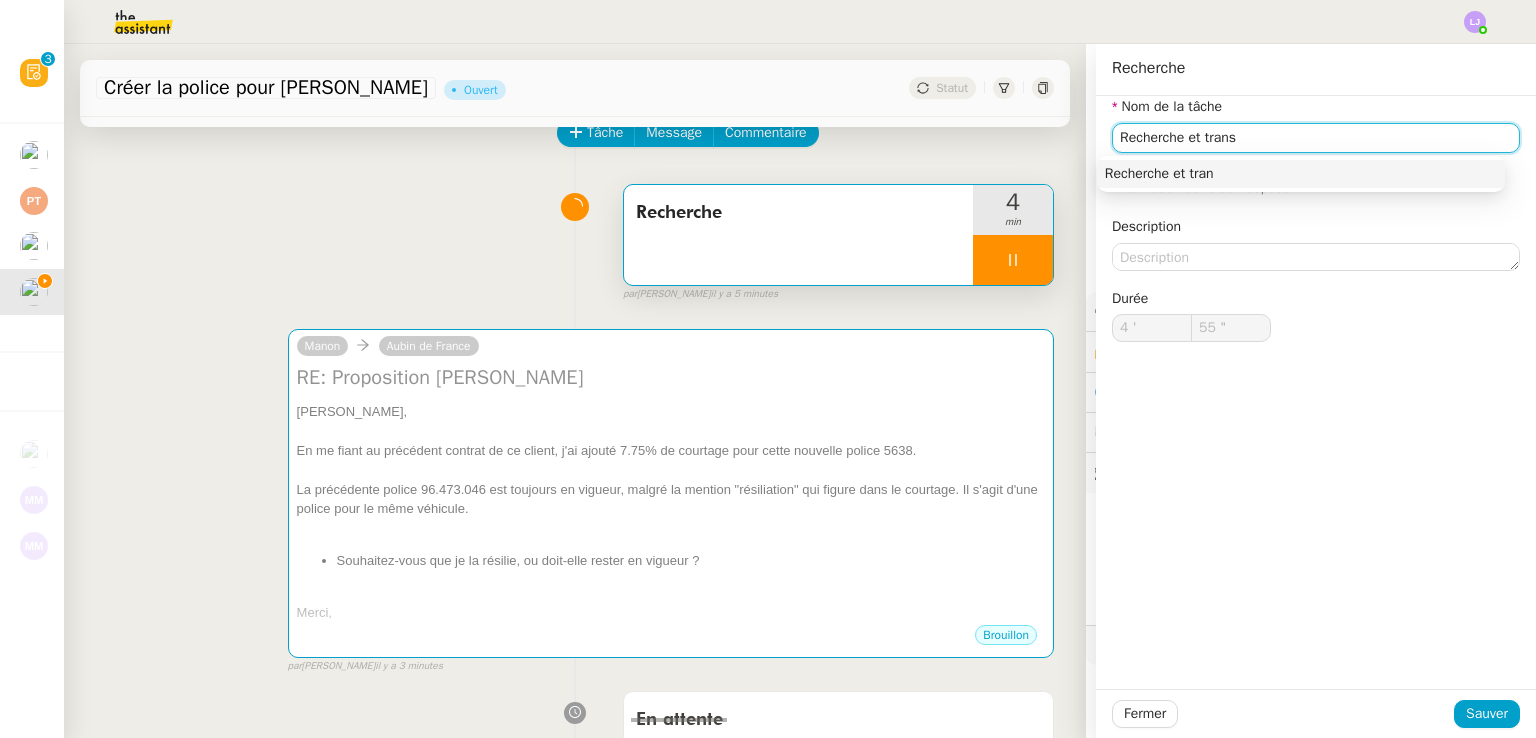 type on "Recherche et transm" 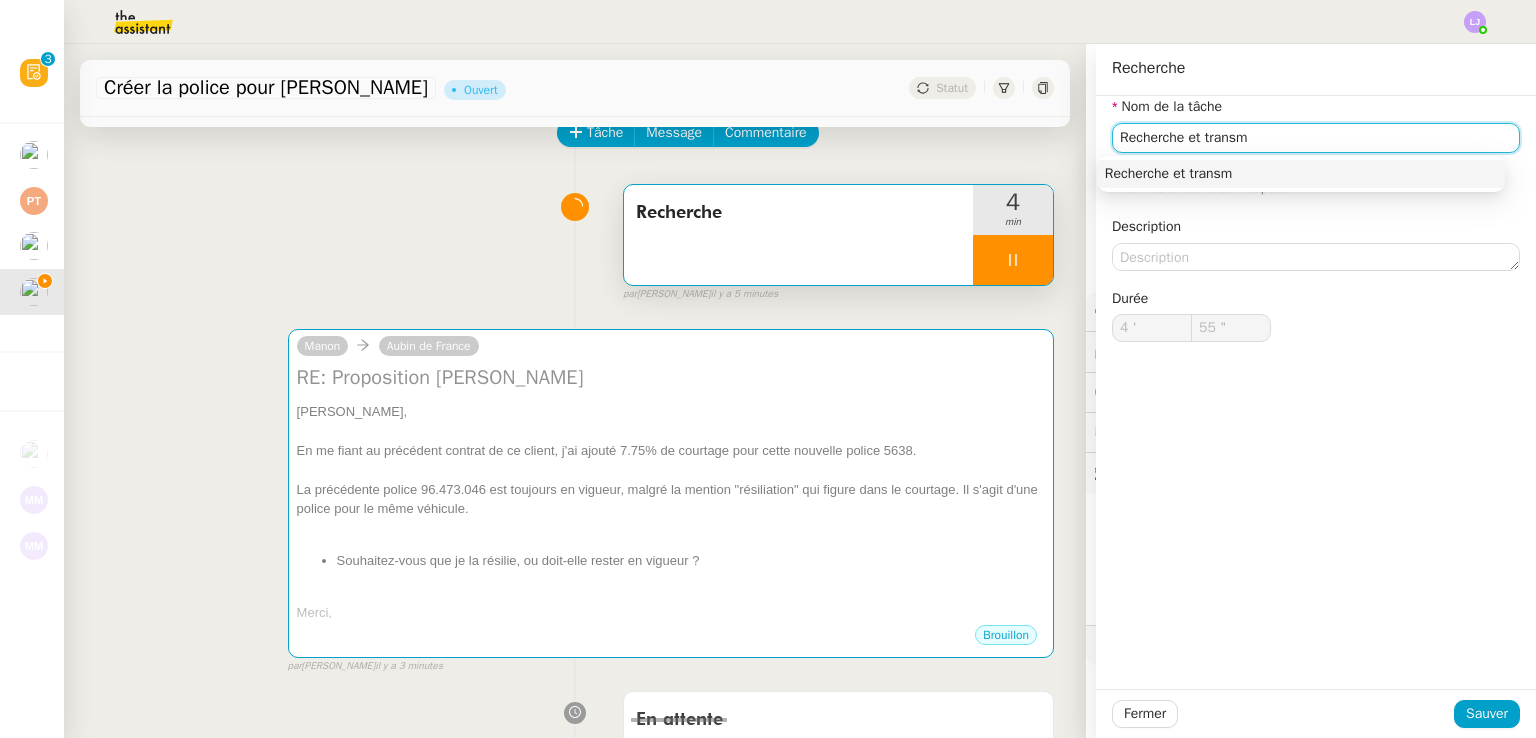 type on "56 "" 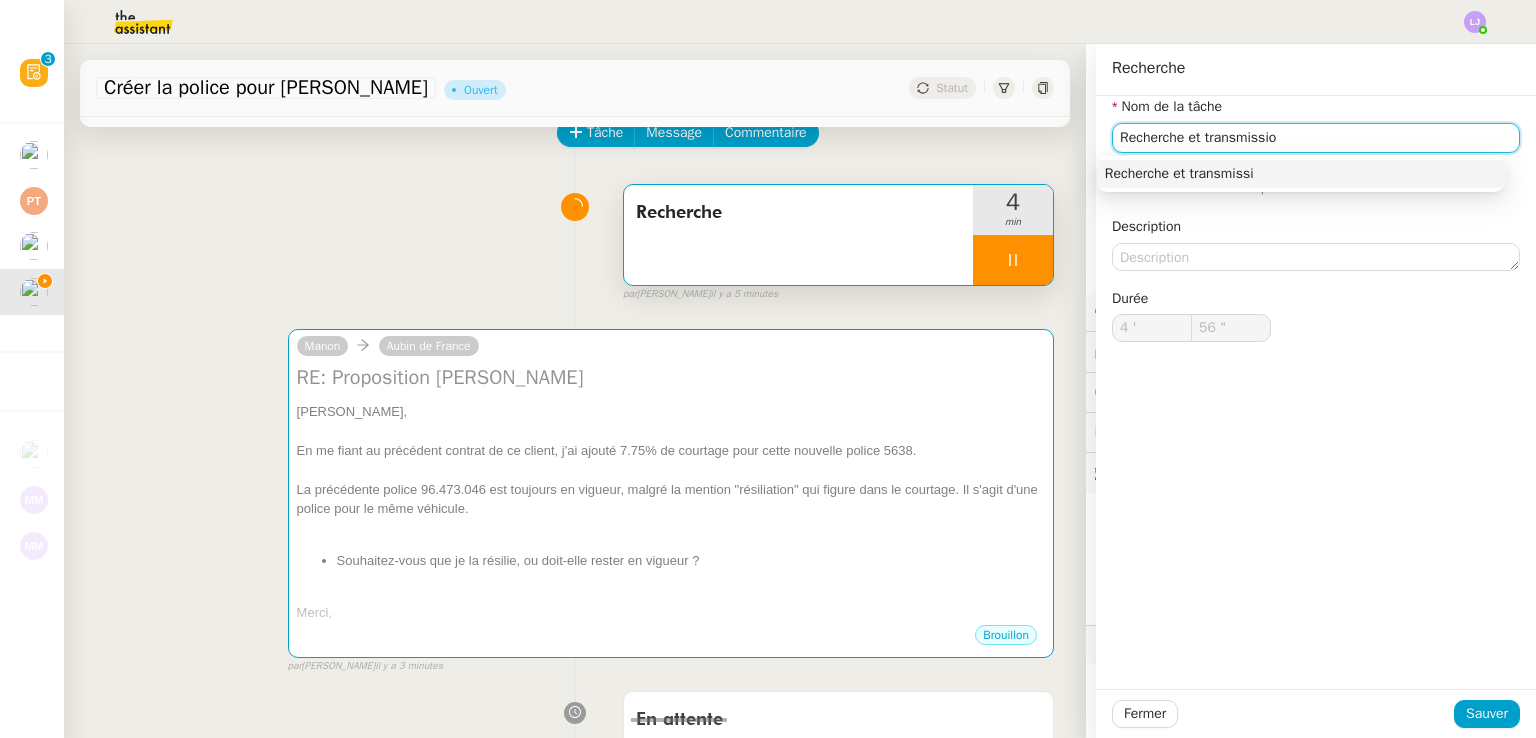 type on "Recherche et transmission" 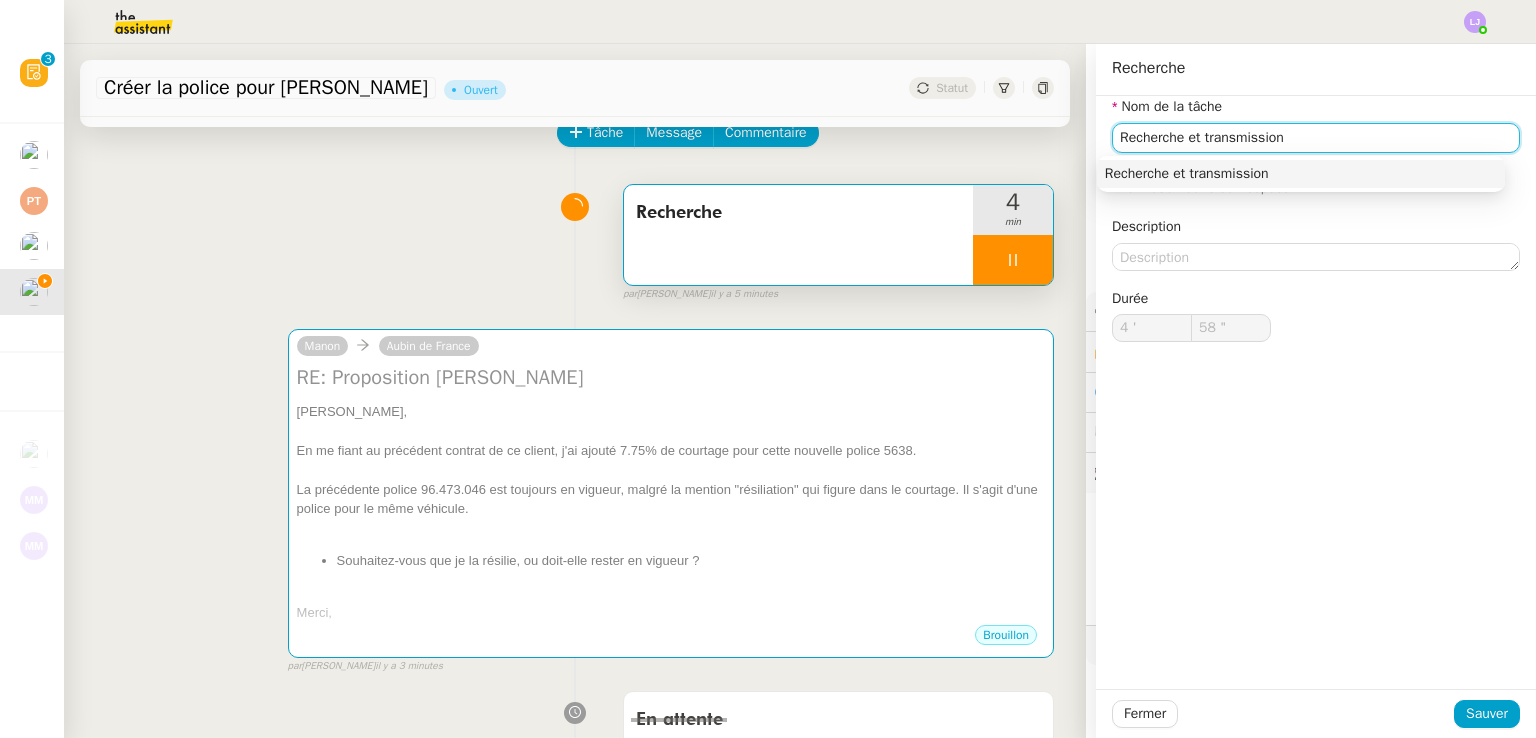 type on "59 "" 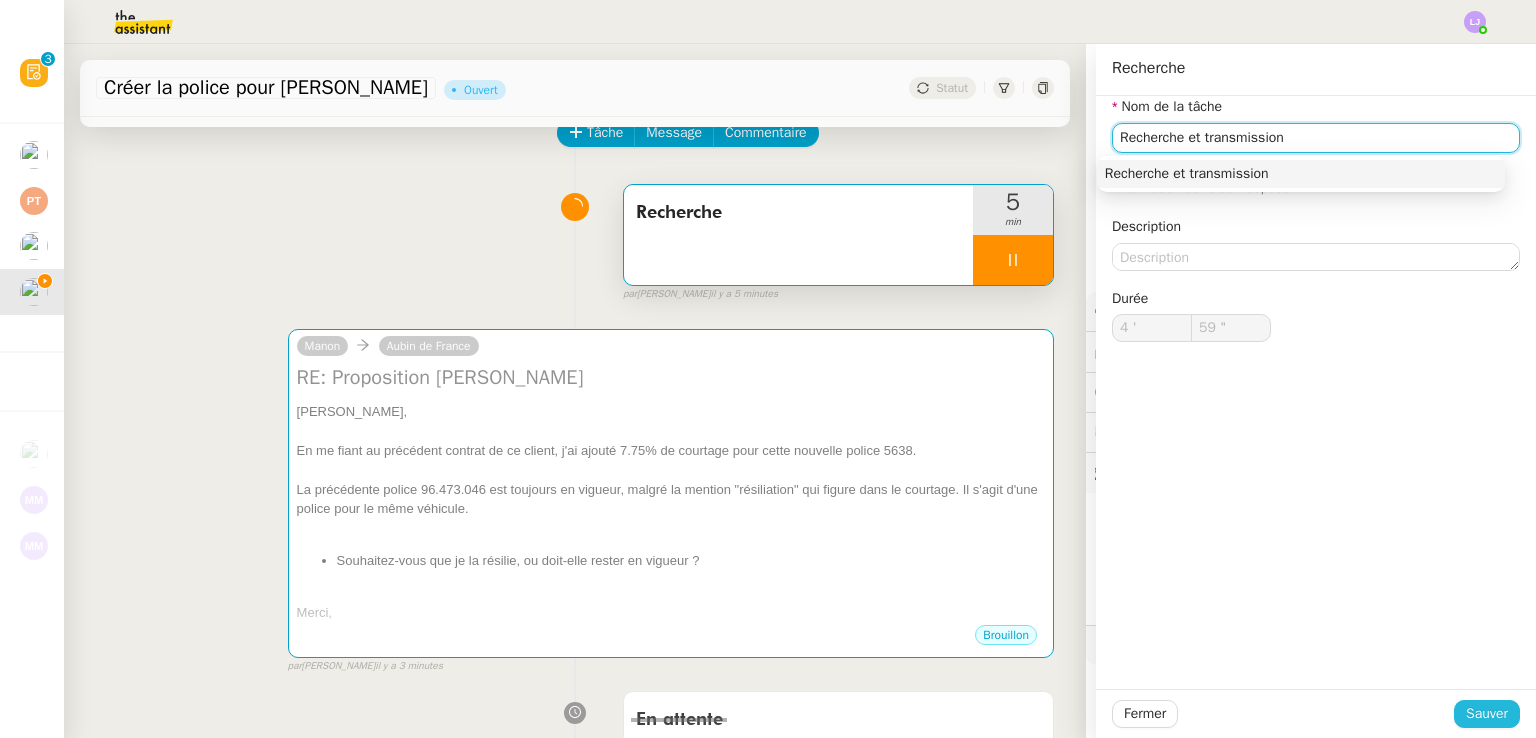 type on "5 '" 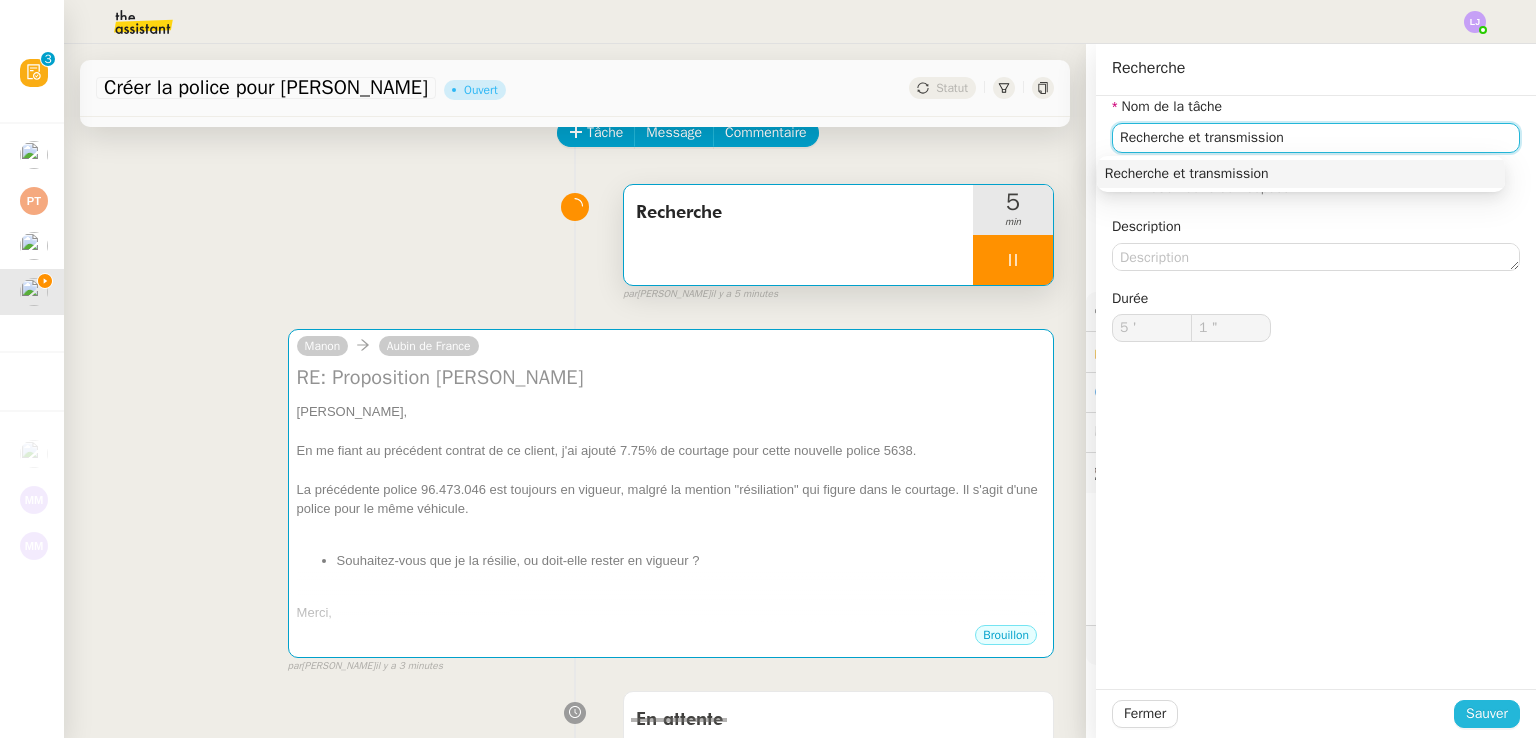 type on "2 "" 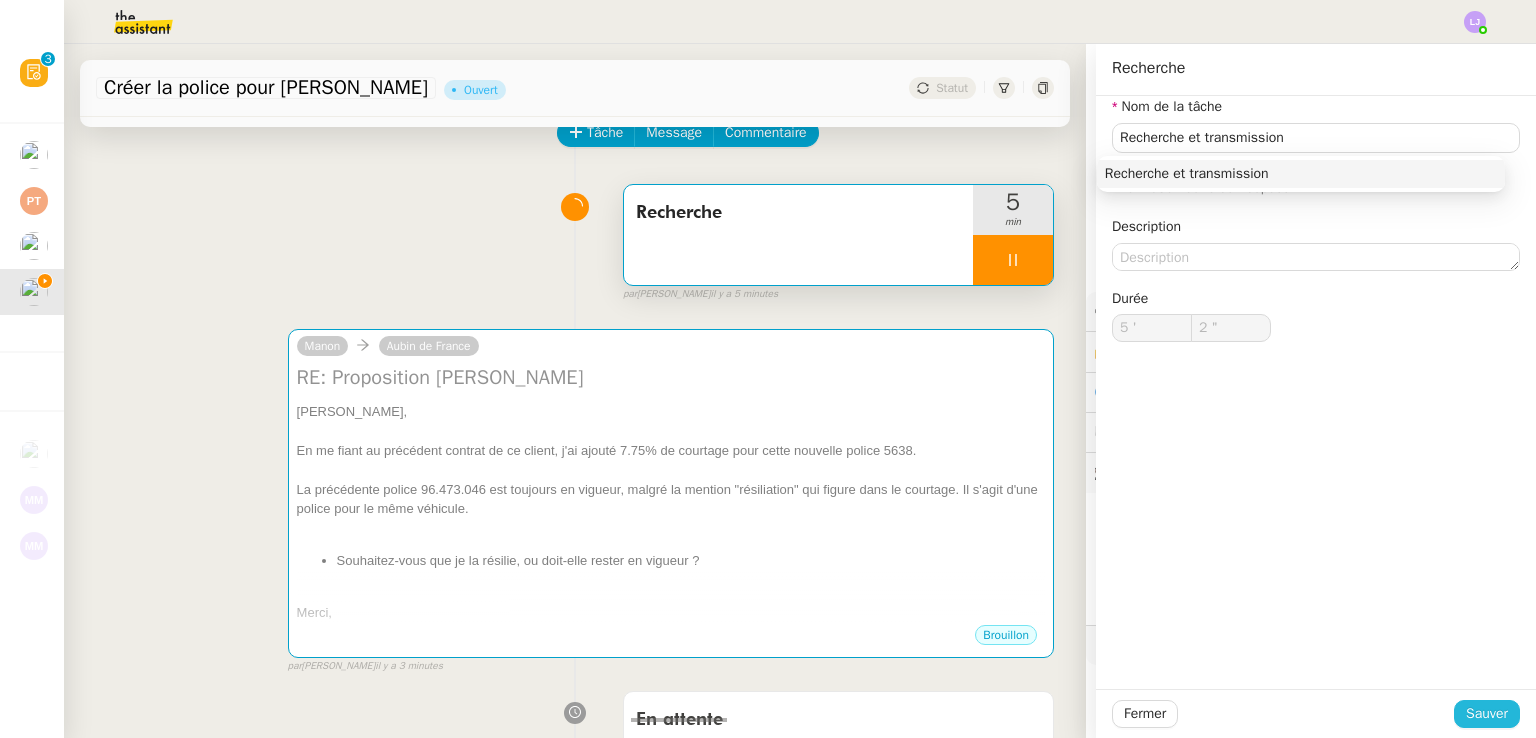 click on "Sauver" 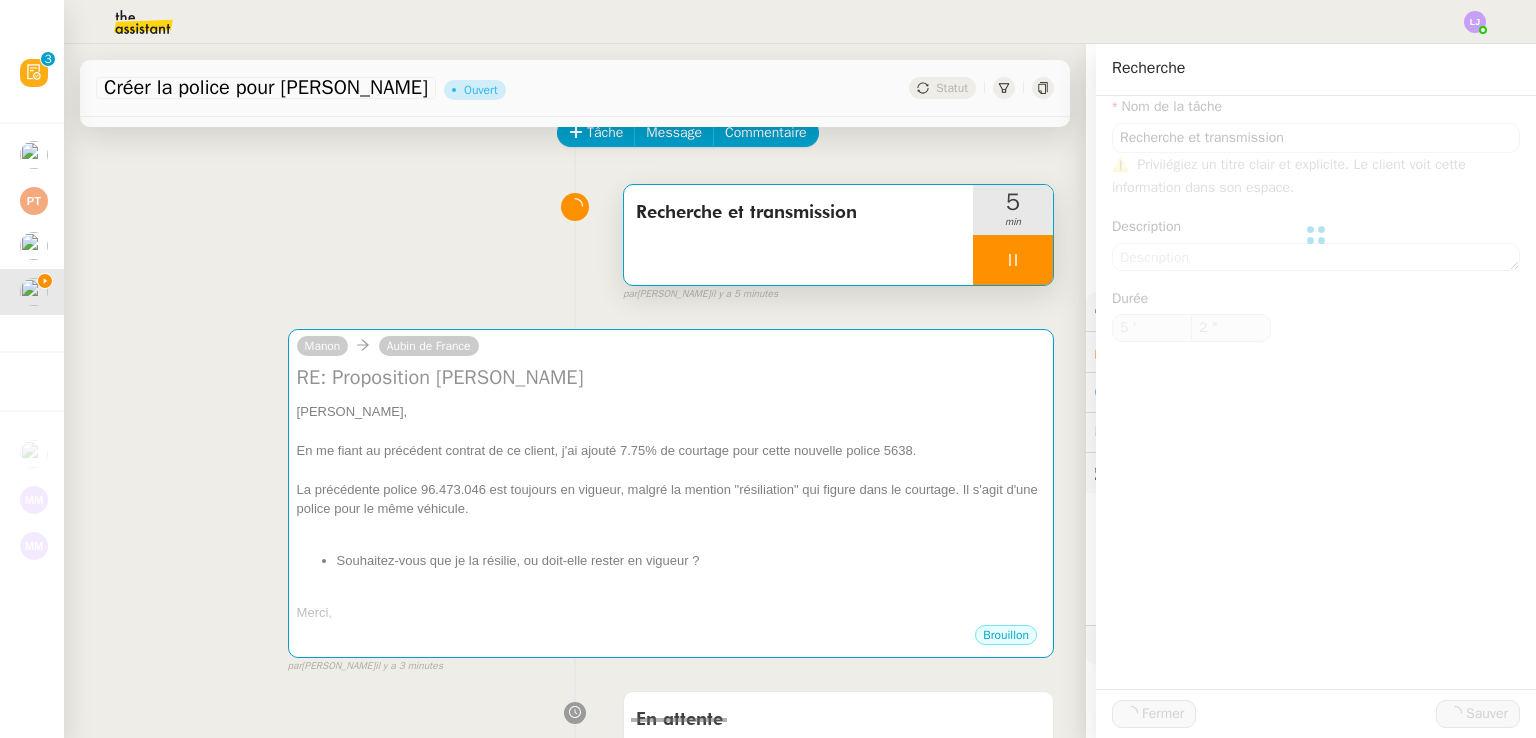 type on "Recherche et transmission" 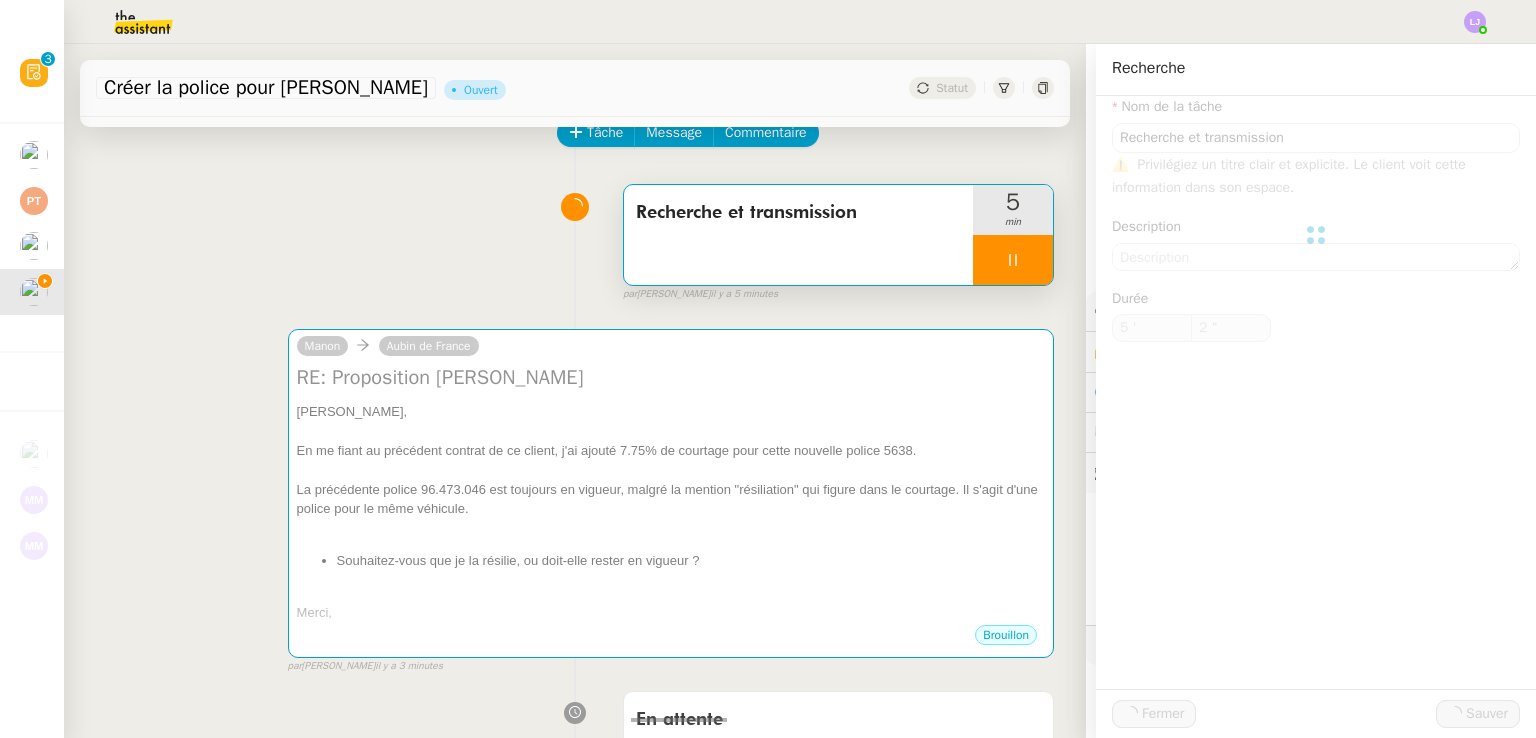 type on "5 '" 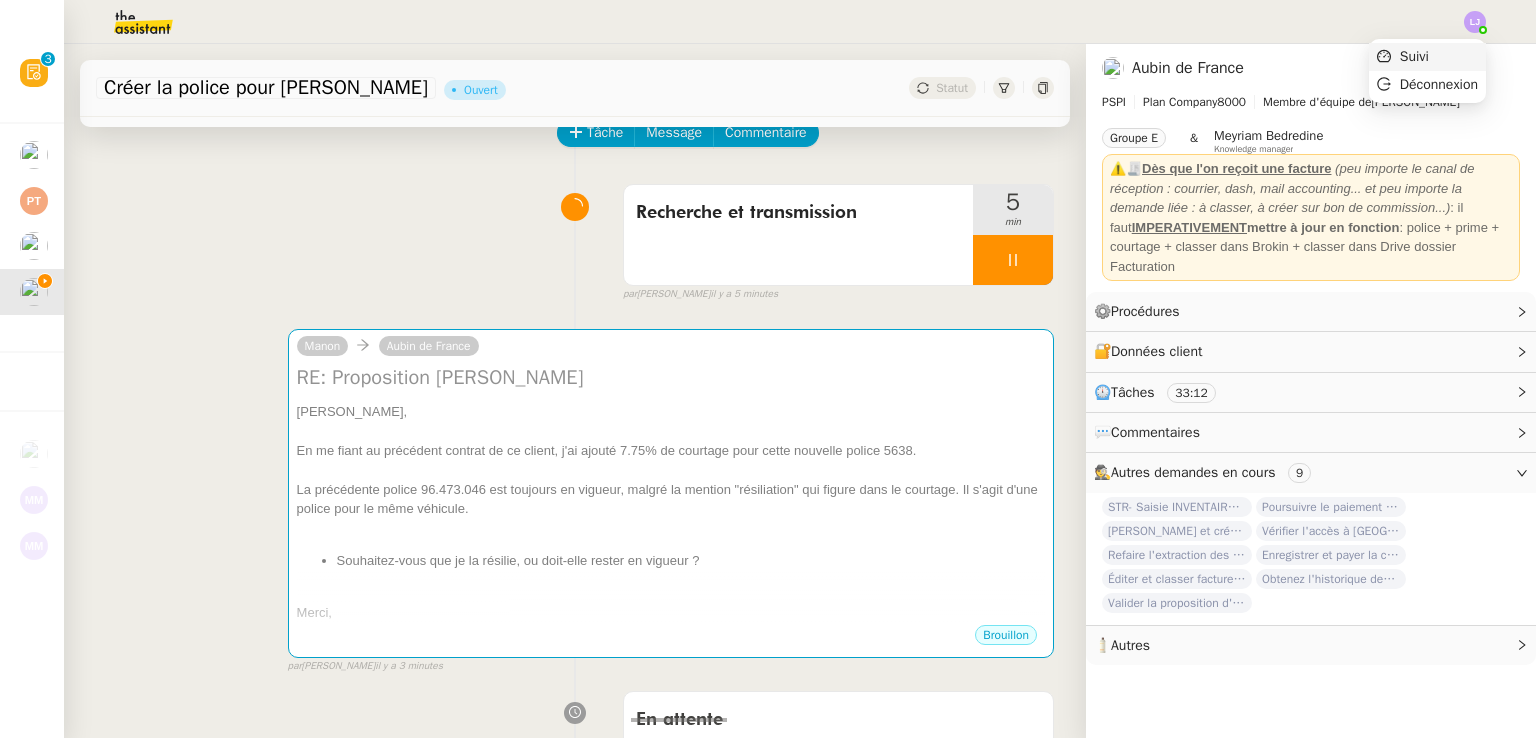 click on "Suivi" at bounding box center (1427, 57) 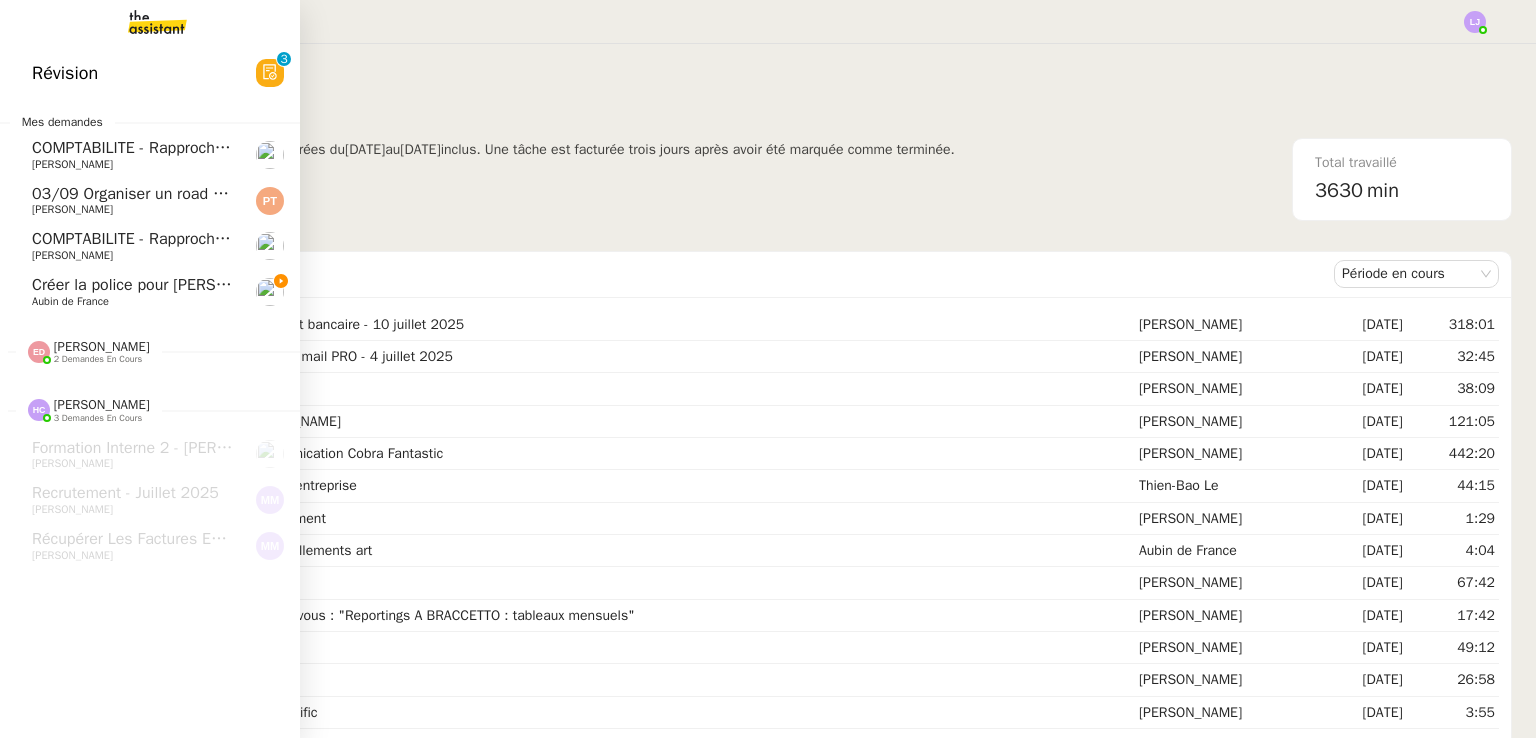 click on "Créer la police pour [PERSON_NAME]" 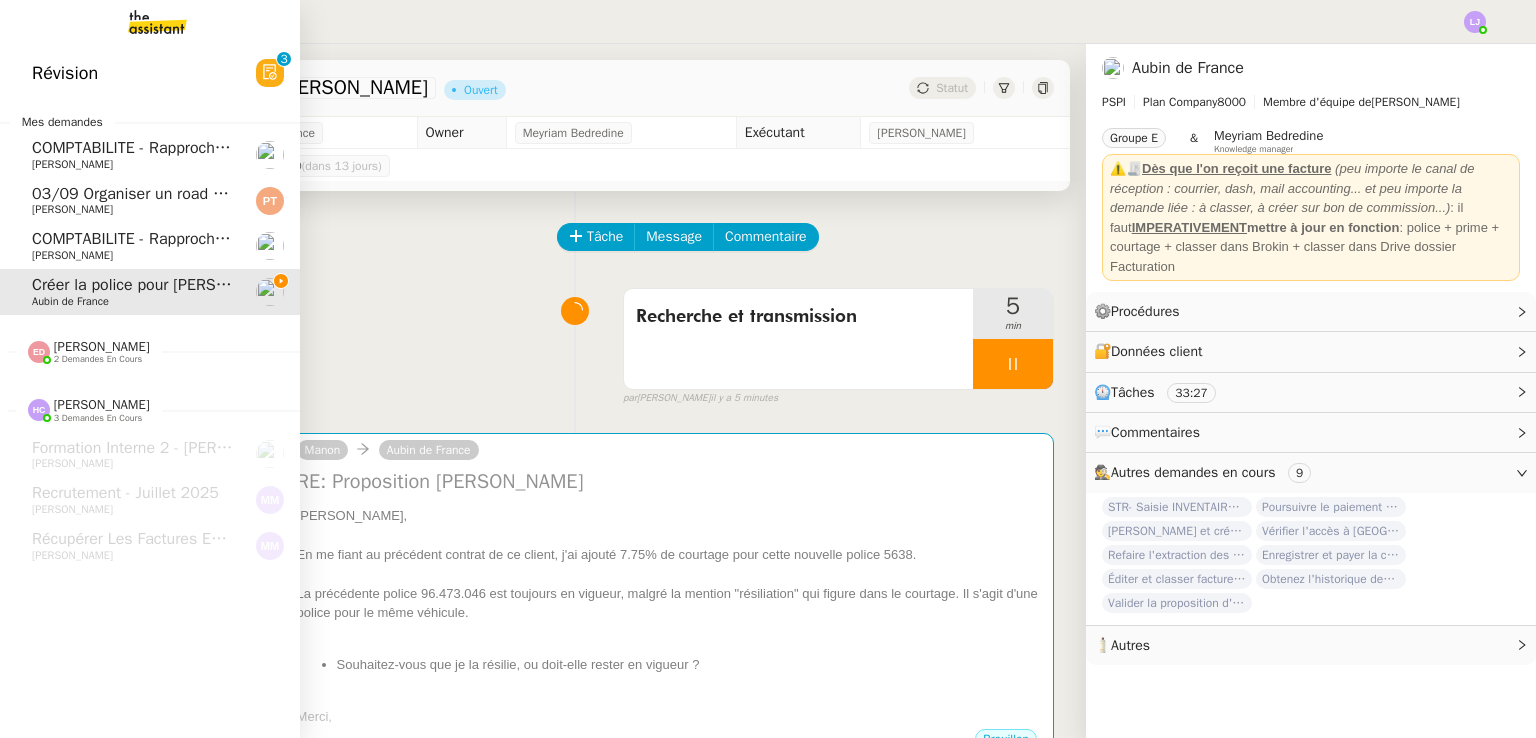 click on "COMPTABILITE - Rapprochement bancaire - 10 juillet 2025" 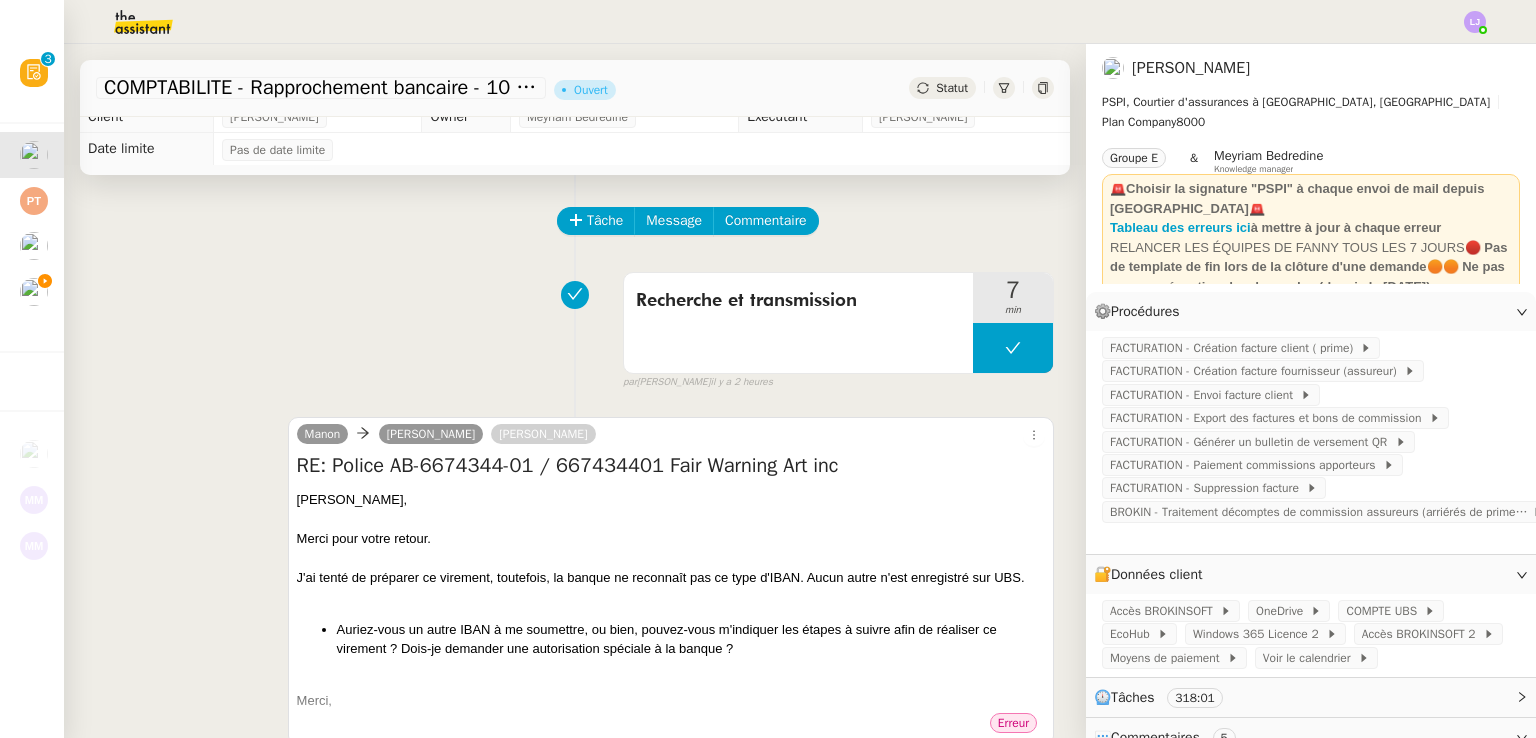 scroll, scrollTop: 16, scrollLeft: 0, axis: vertical 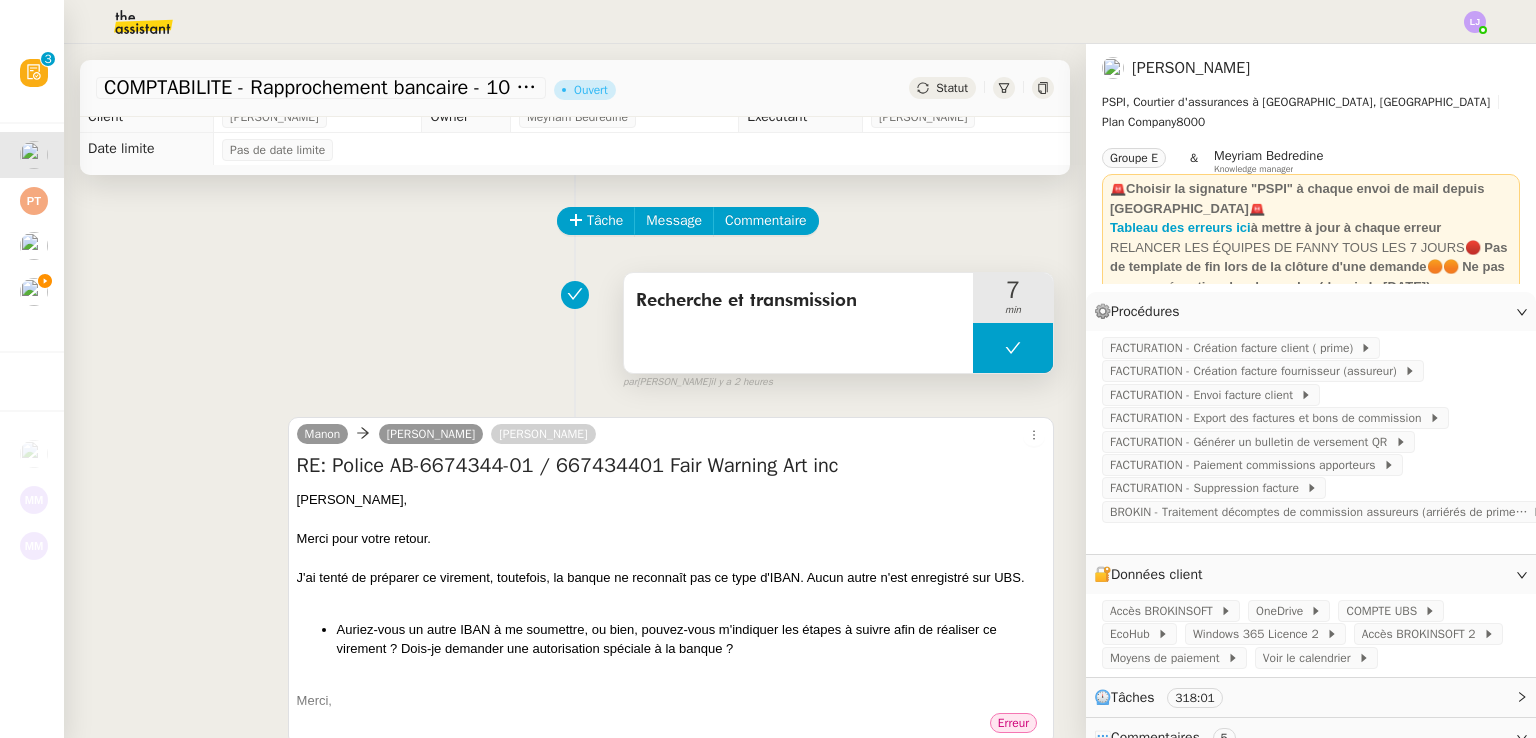 click 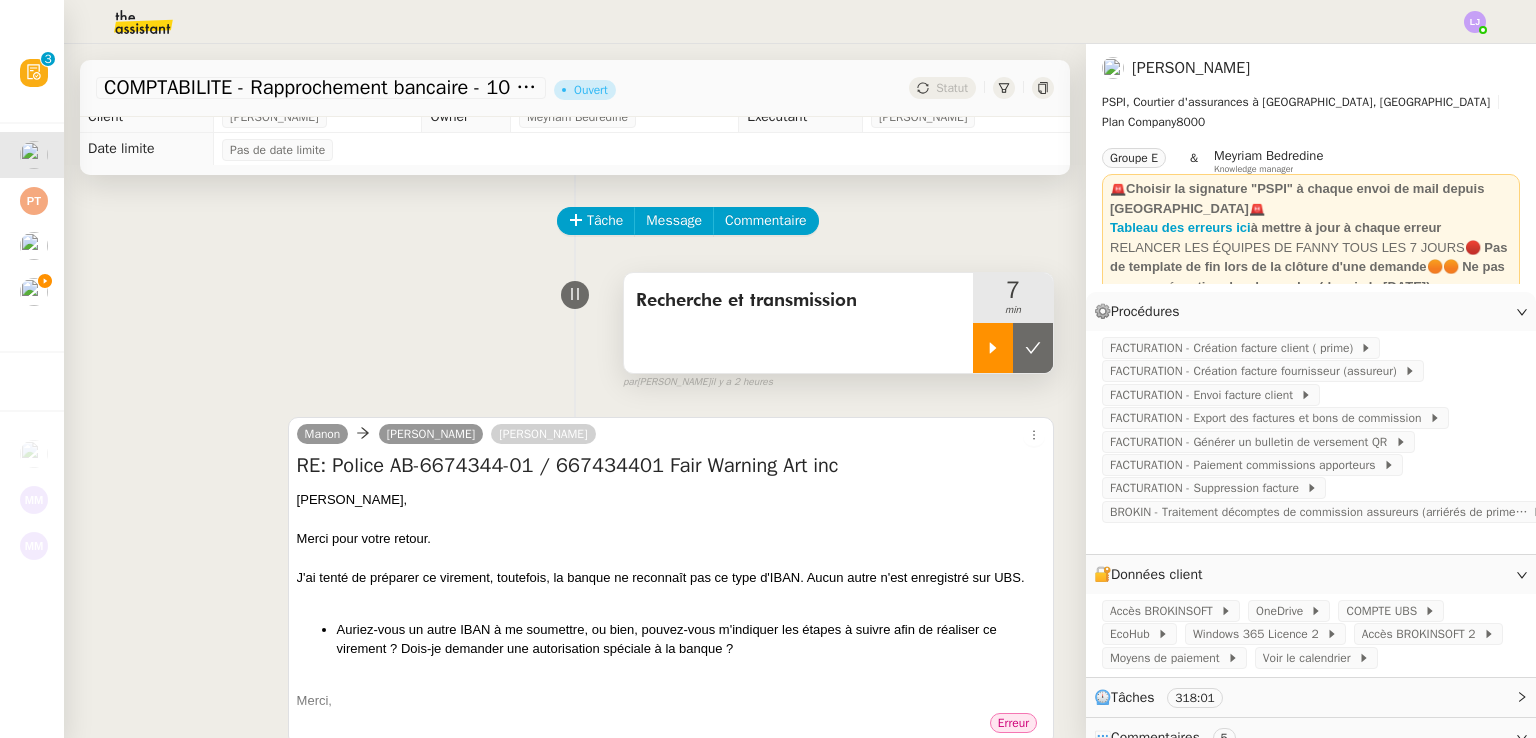 click at bounding box center [993, 348] 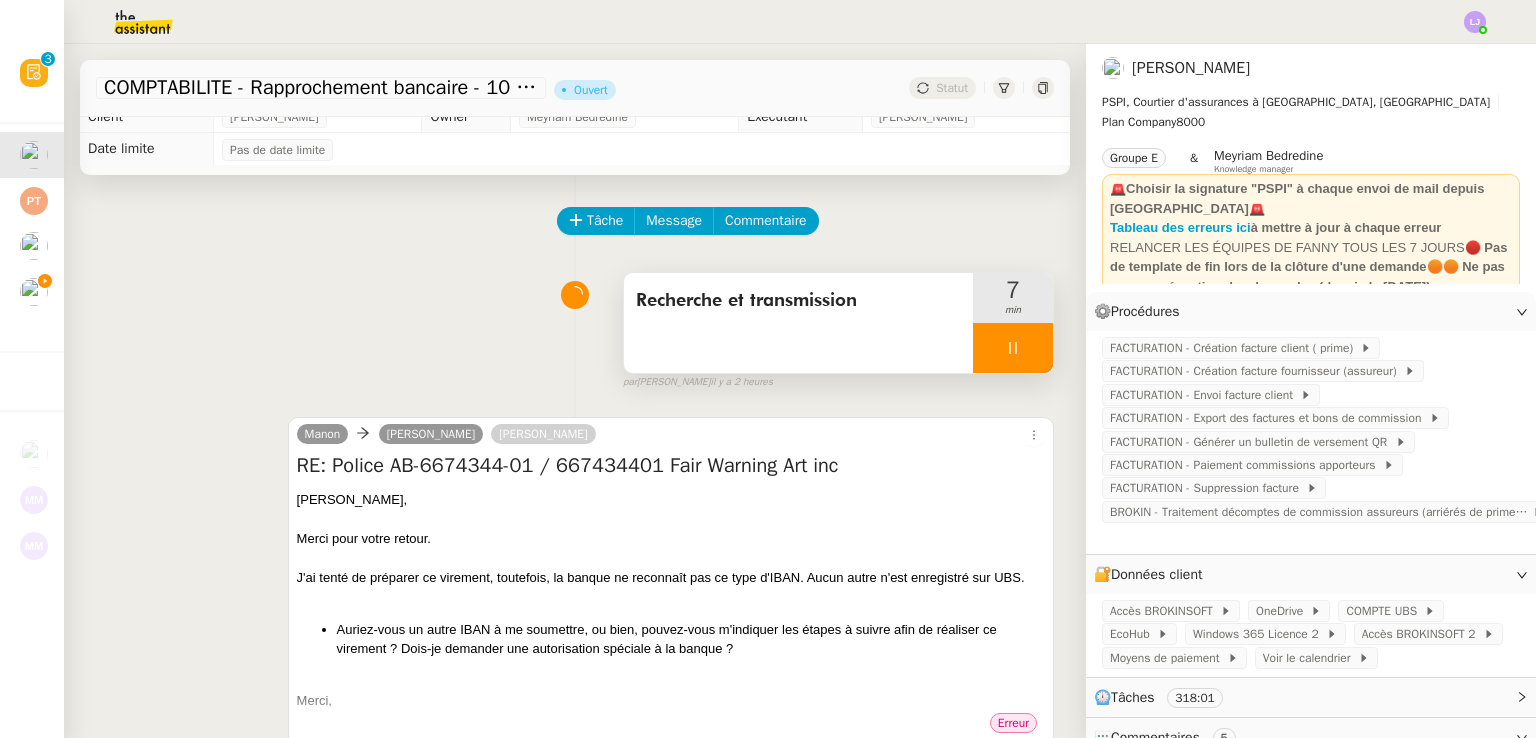 scroll, scrollTop: 168, scrollLeft: 0, axis: vertical 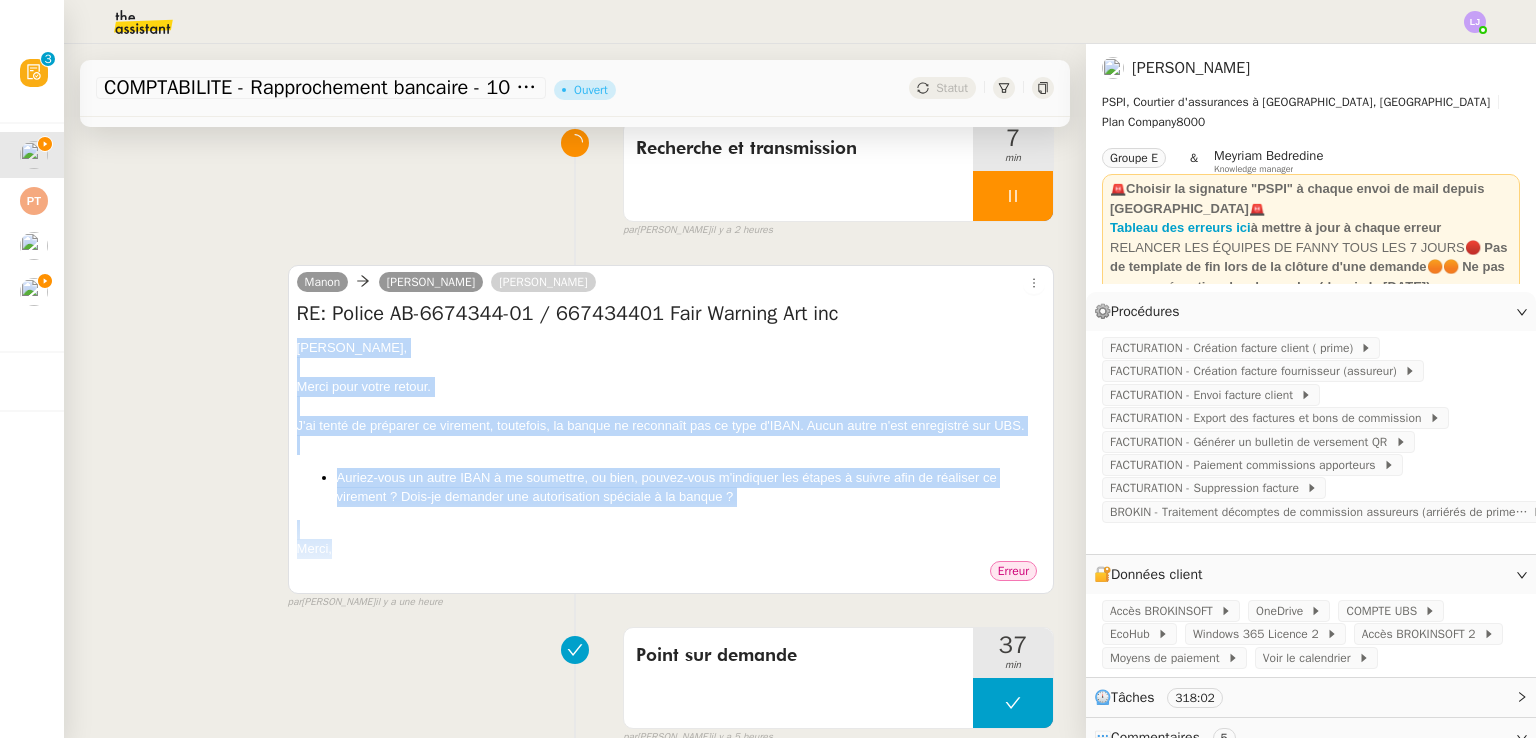 drag, startPoint x: 292, startPoint y: 347, endPoint x: 409, endPoint y: 549, distance: 233.43736 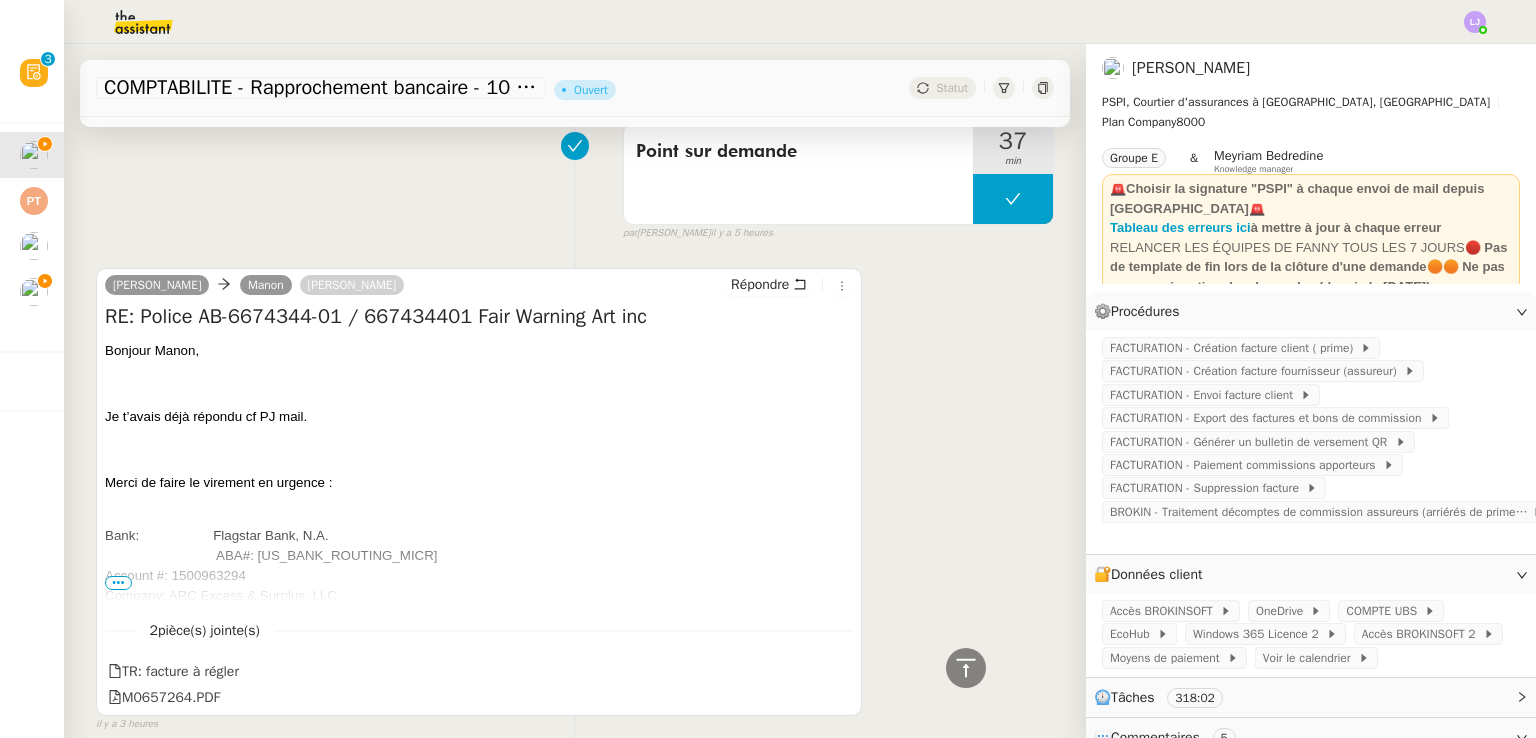 scroll, scrollTop: 671, scrollLeft: 0, axis: vertical 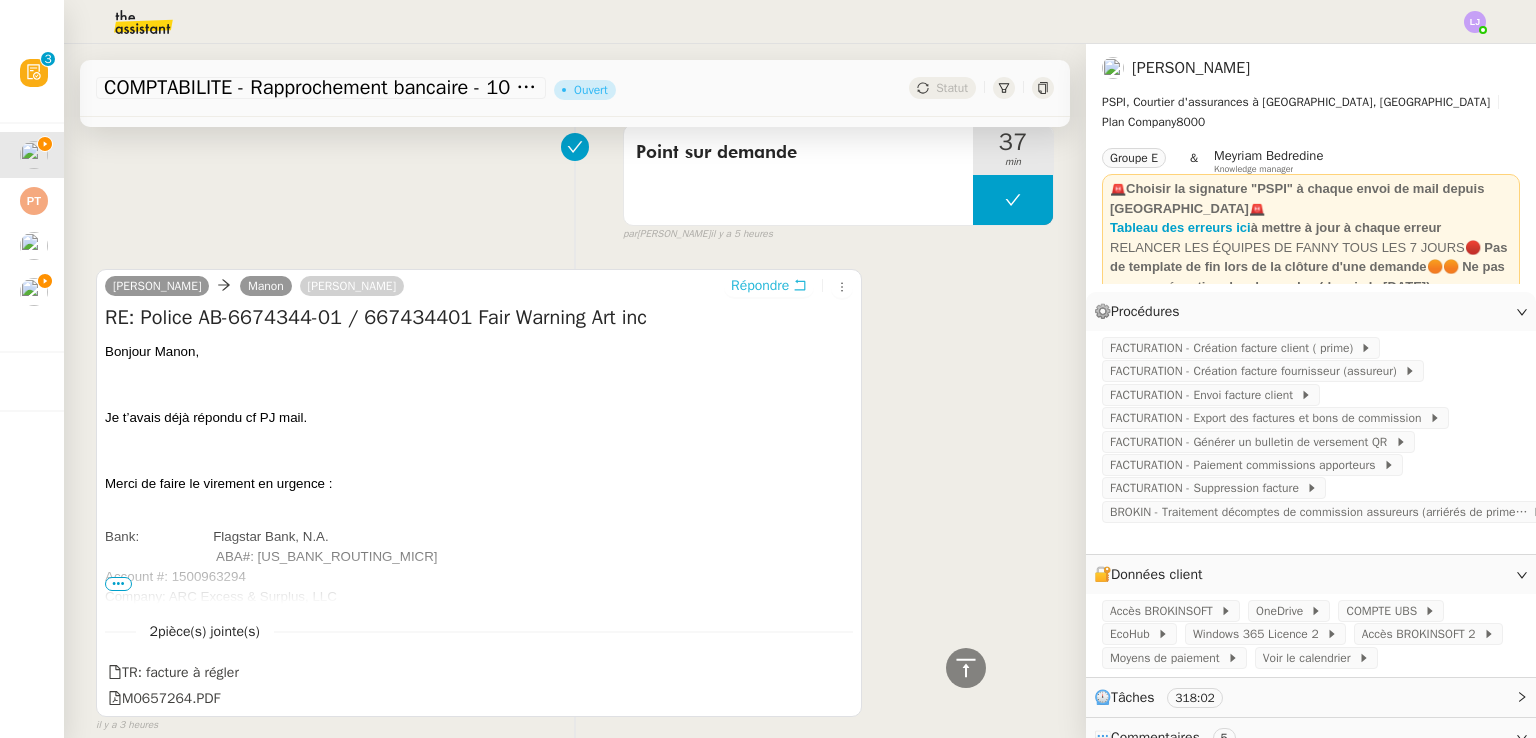 click on "Répondre" at bounding box center (760, 286) 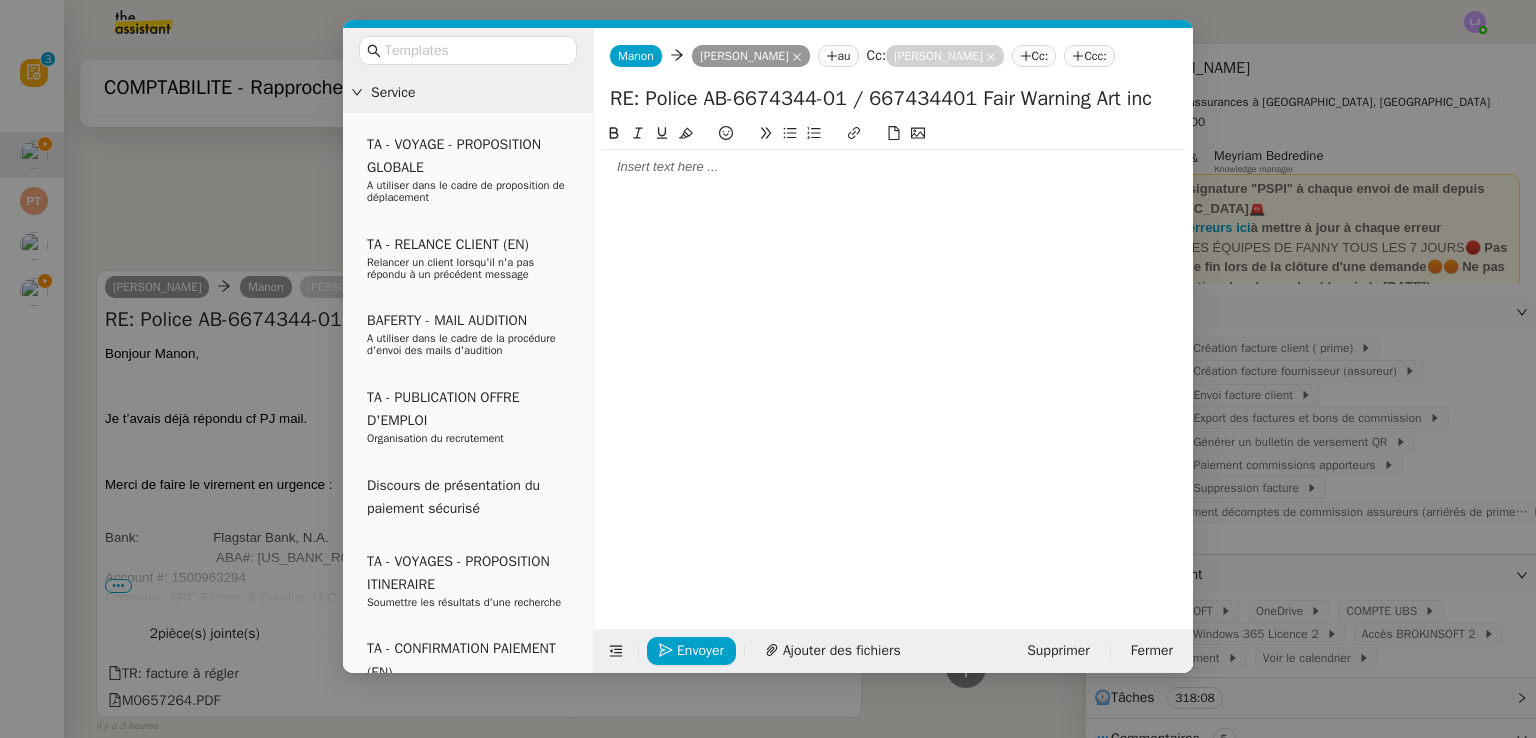 scroll, scrollTop: 826, scrollLeft: 0, axis: vertical 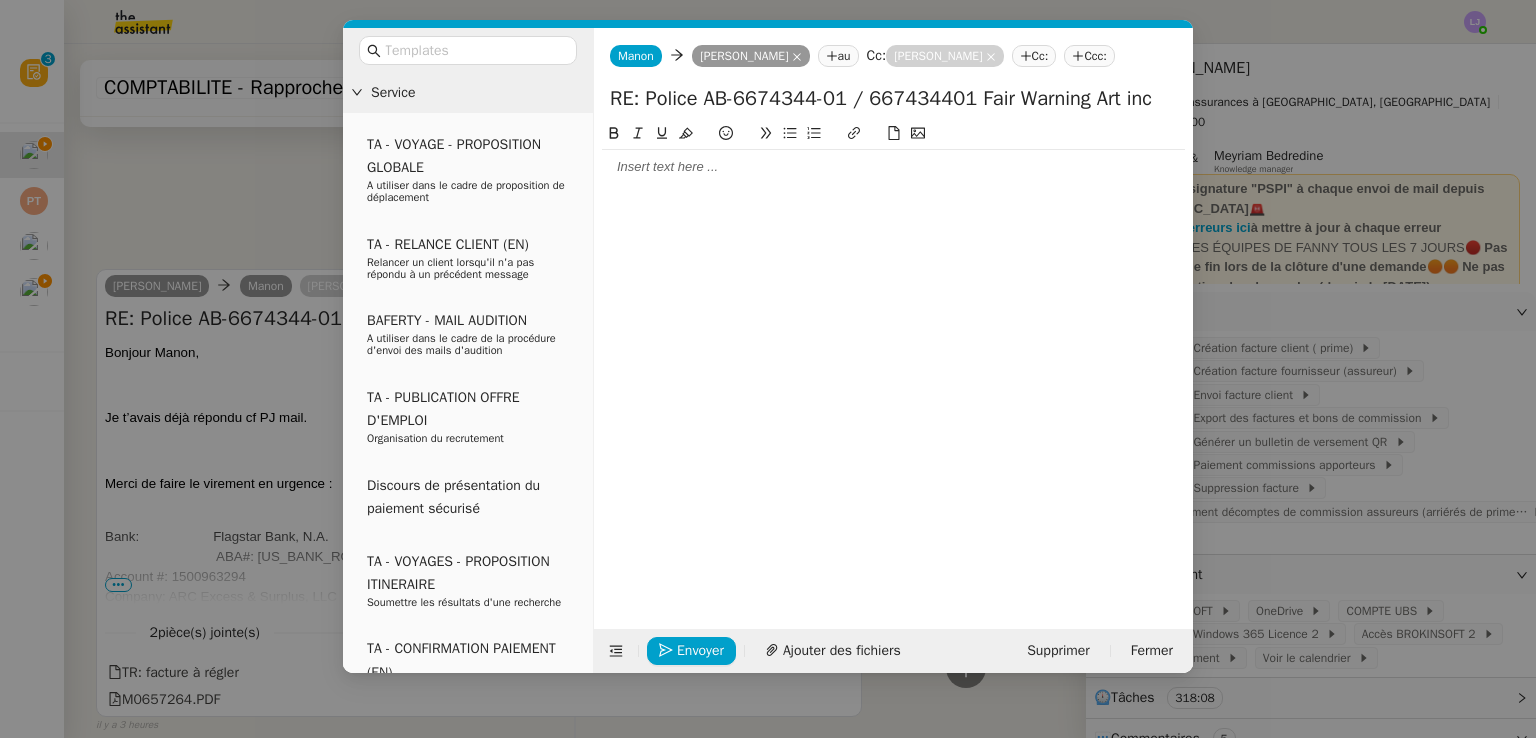 click 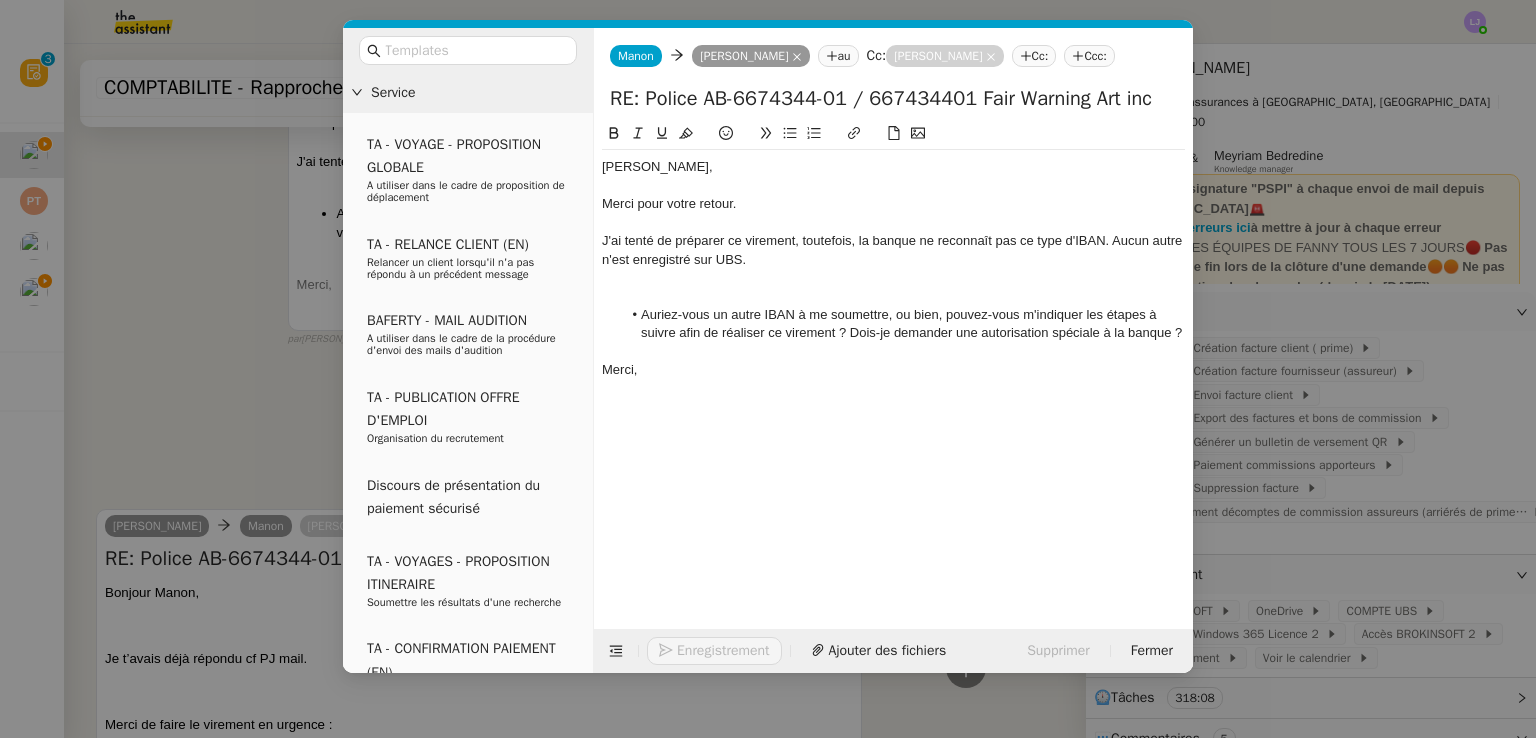 scroll, scrollTop: 1067, scrollLeft: 0, axis: vertical 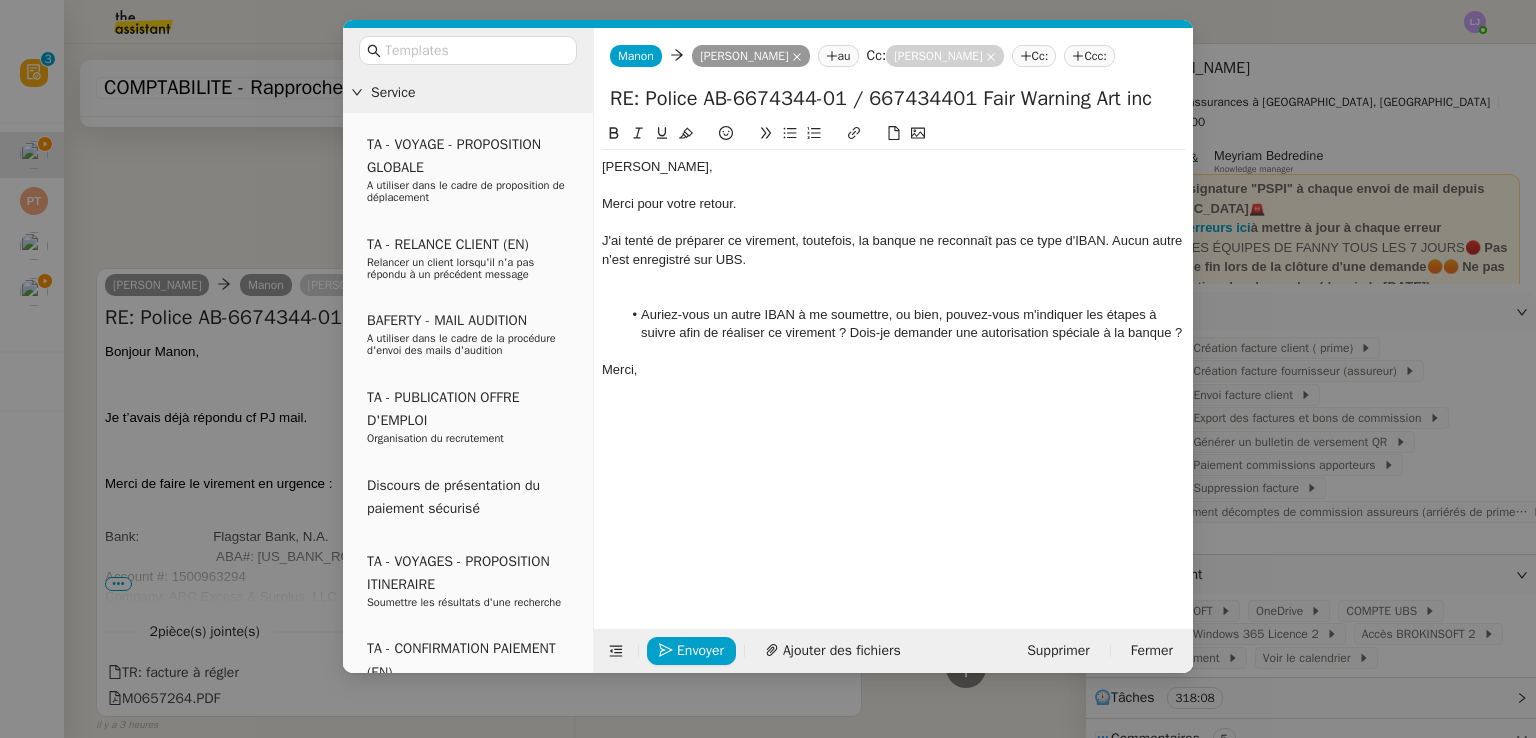 click 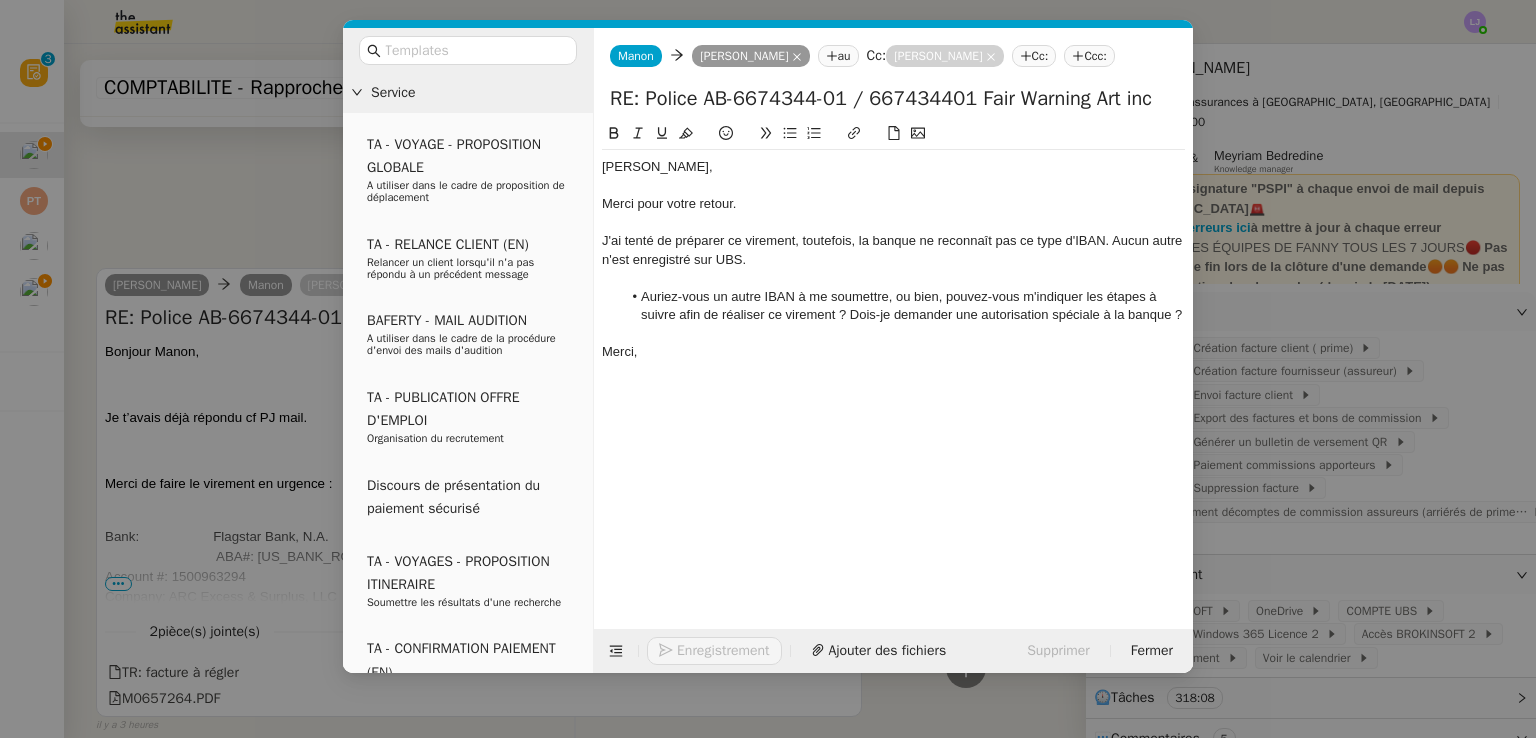 scroll, scrollTop: 1047, scrollLeft: 0, axis: vertical 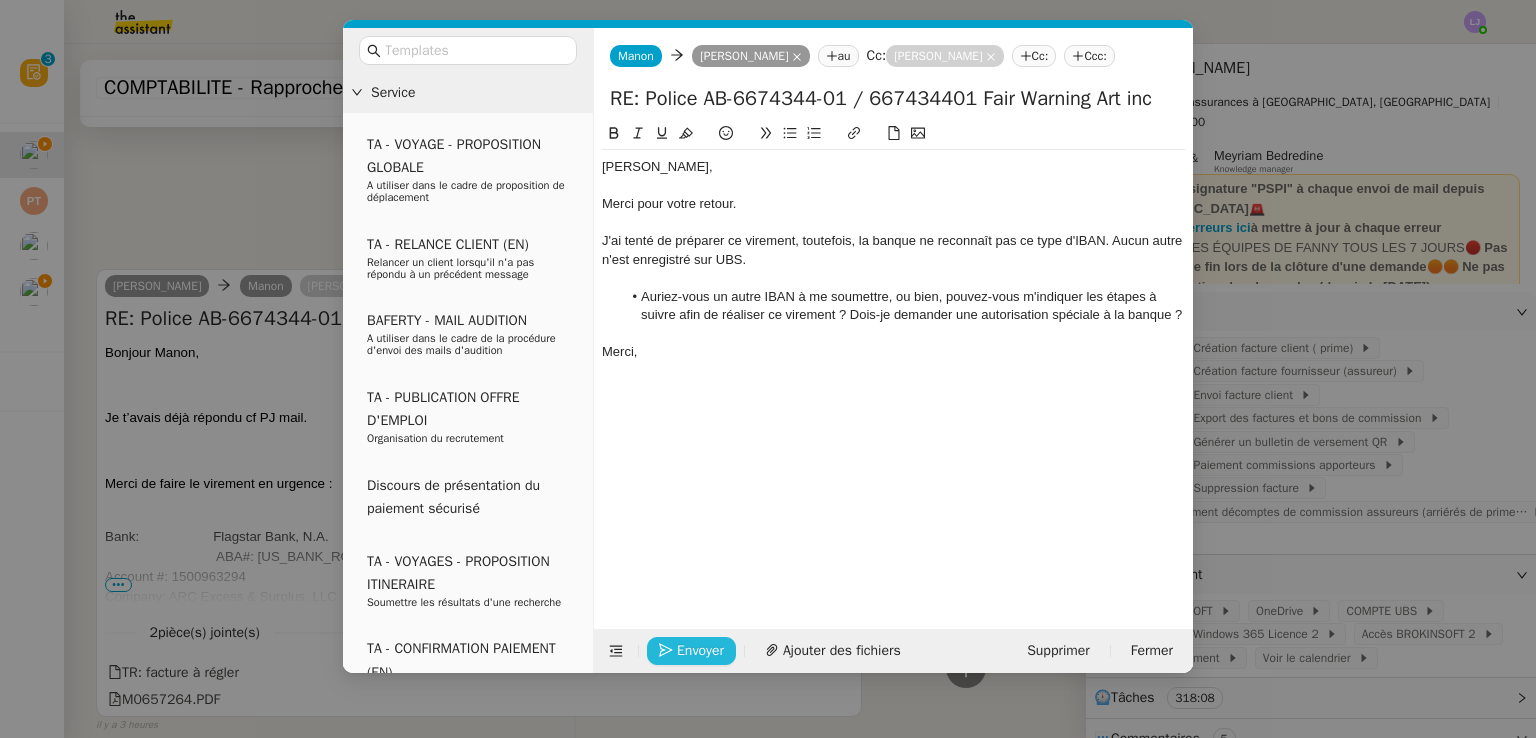 click on "Envoyer" 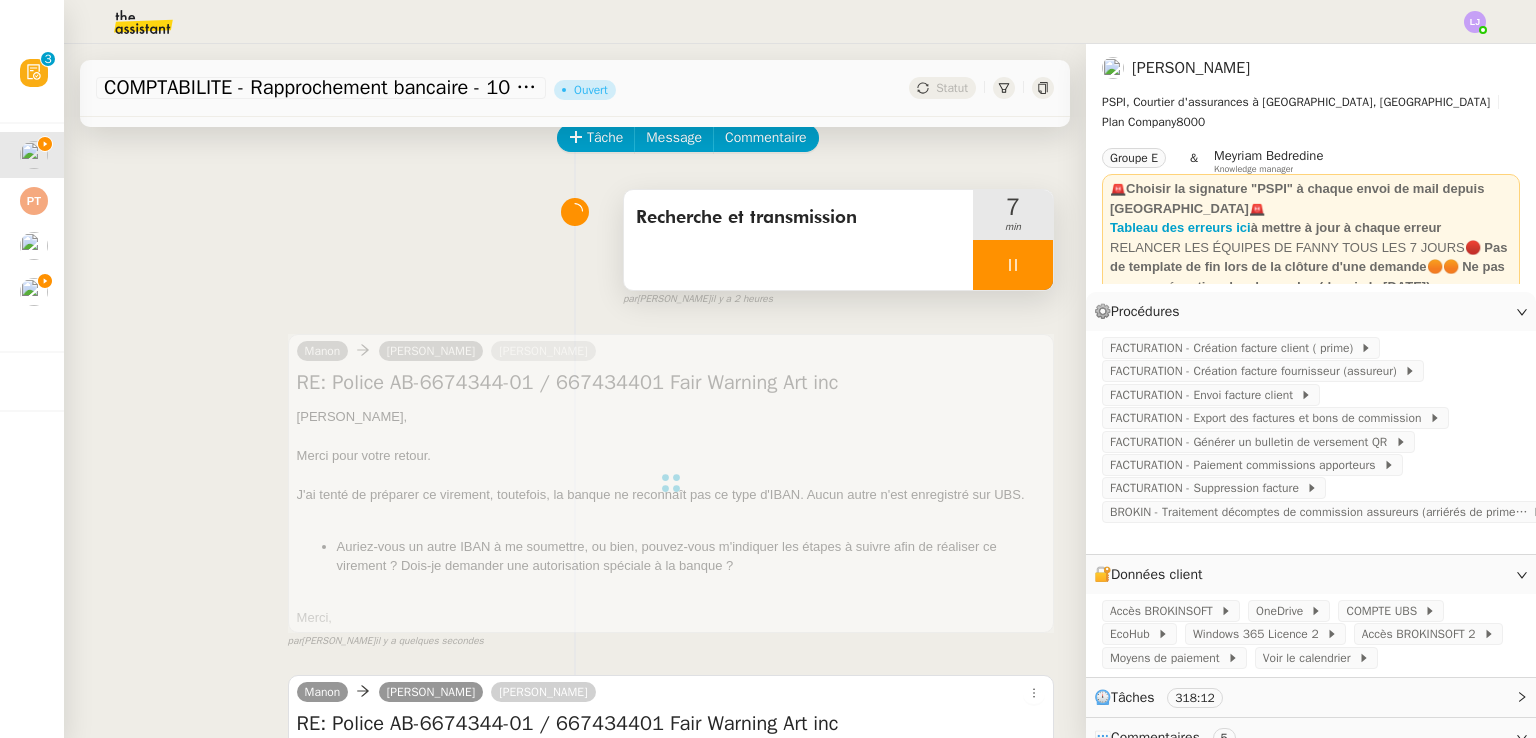 scroll, scrollTop: 128, scrollLeft: 0, axis: vertical 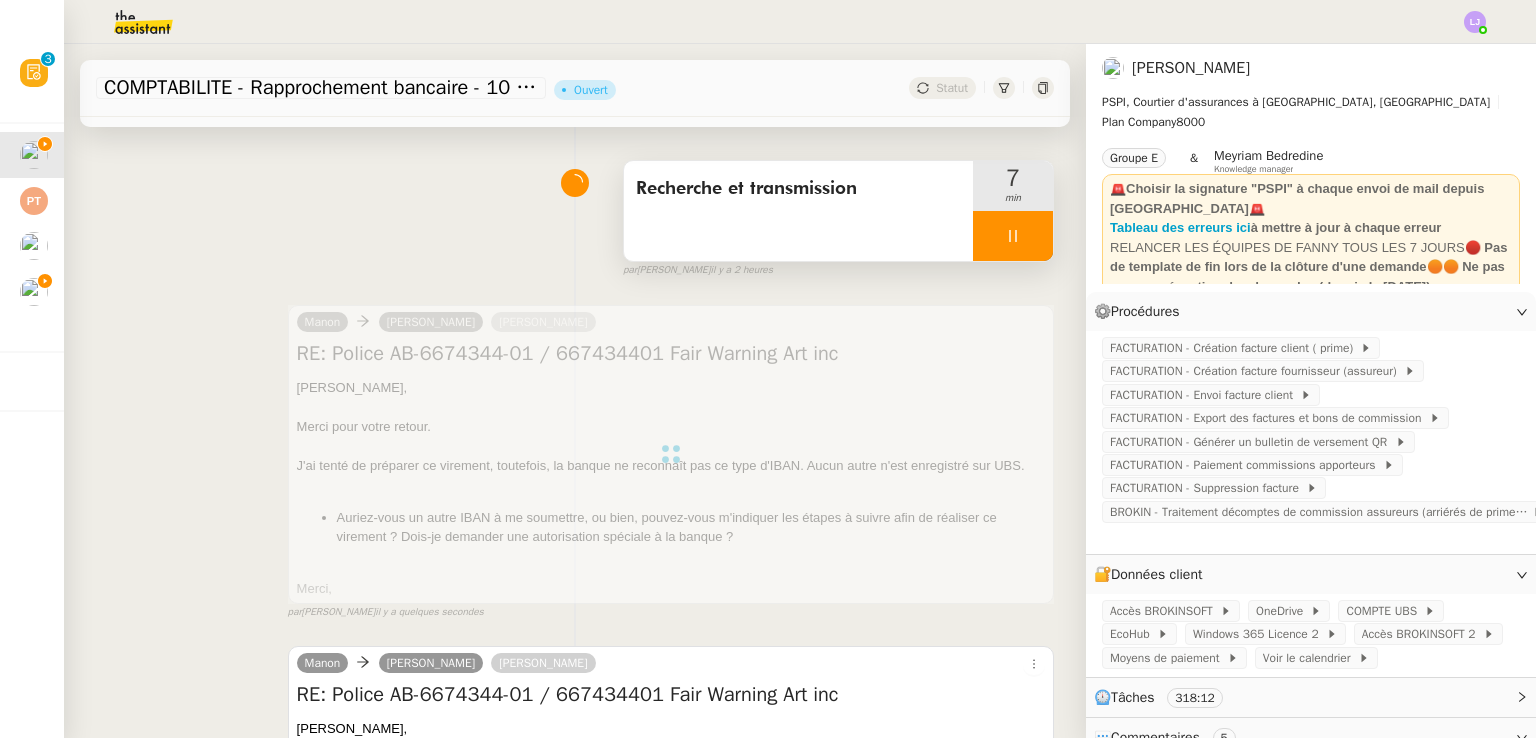 click at bounding box center [1013, 236] 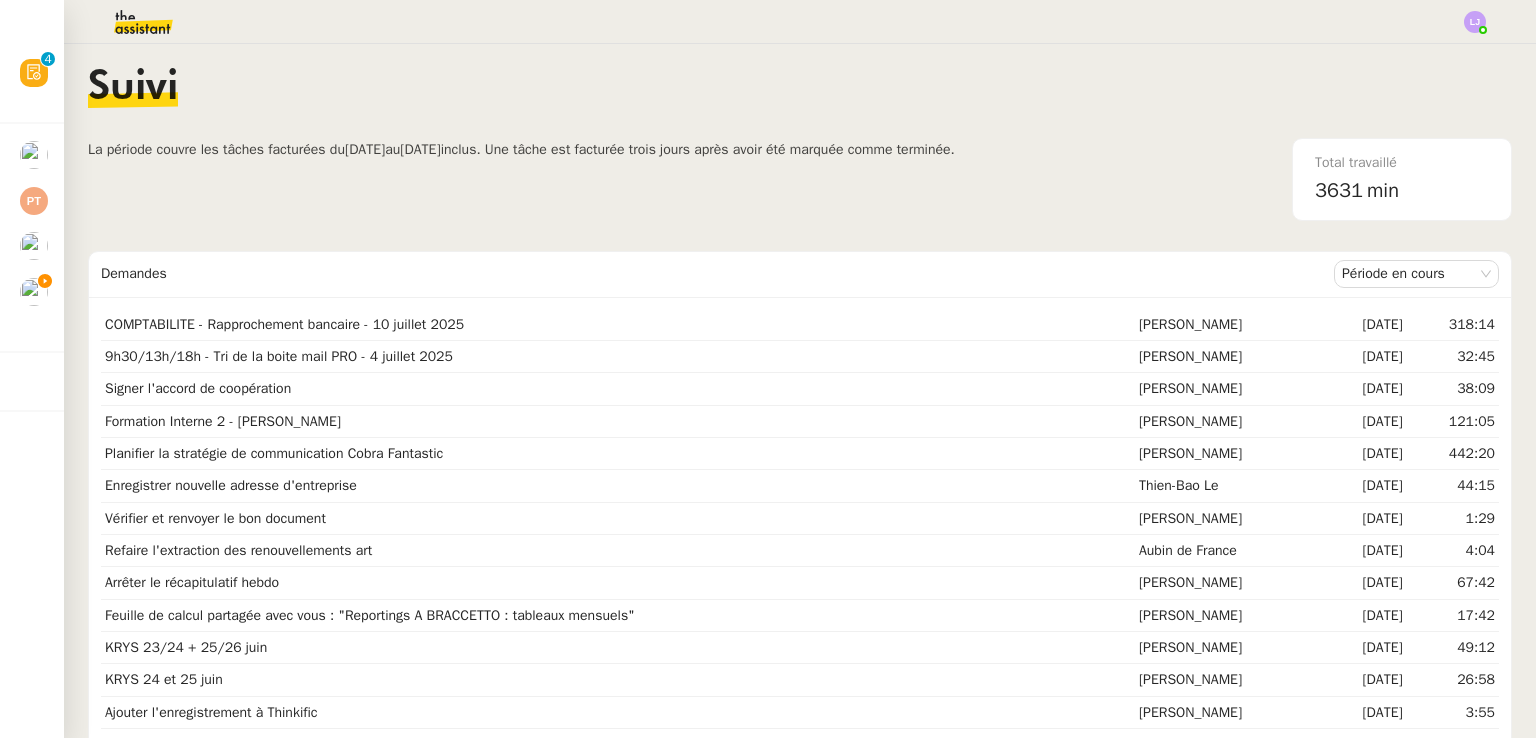 scroll, scrollTop: 0, scrollLeft: 0, axis: both 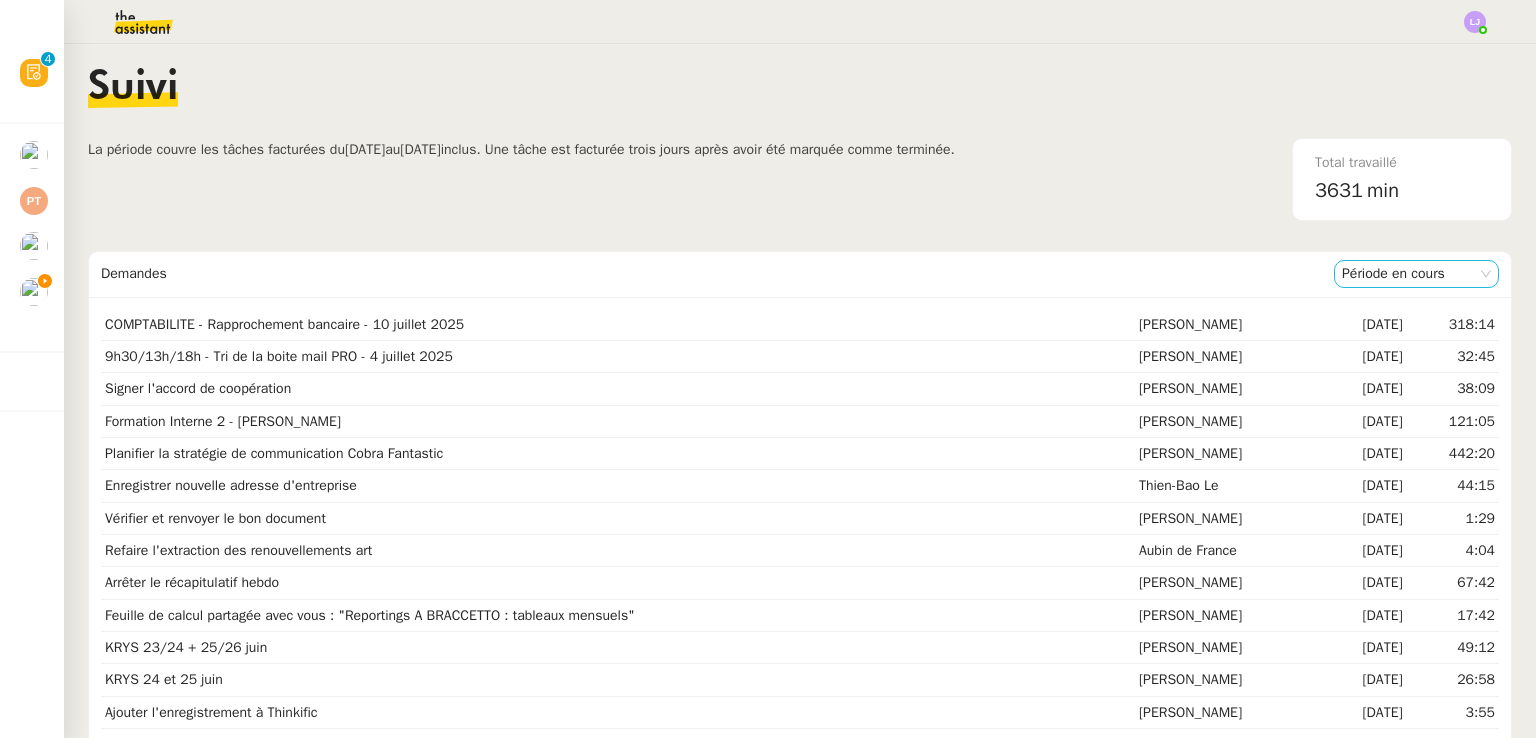 click on "Période en cours" 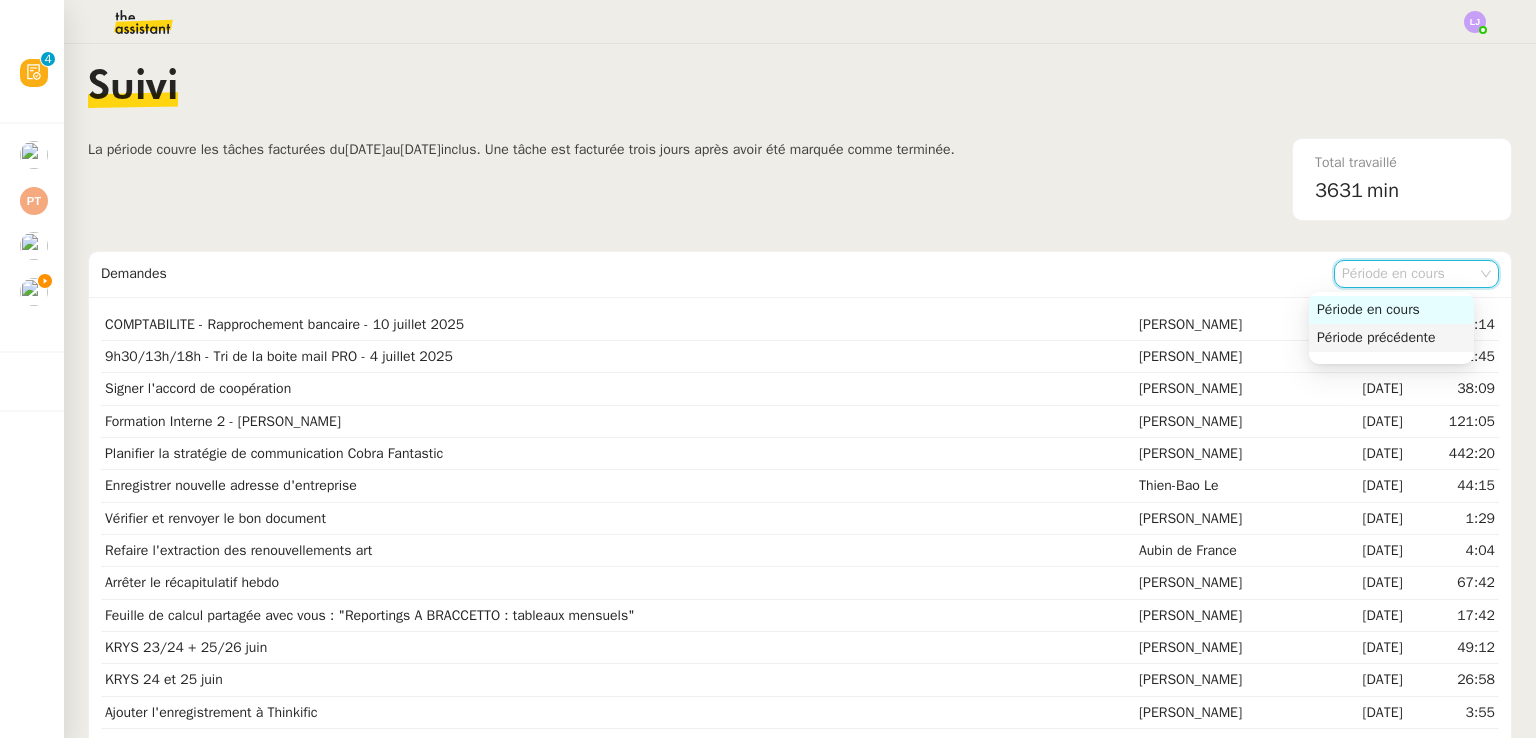 click on "Période précédente" at bounding box center [1391, 338] 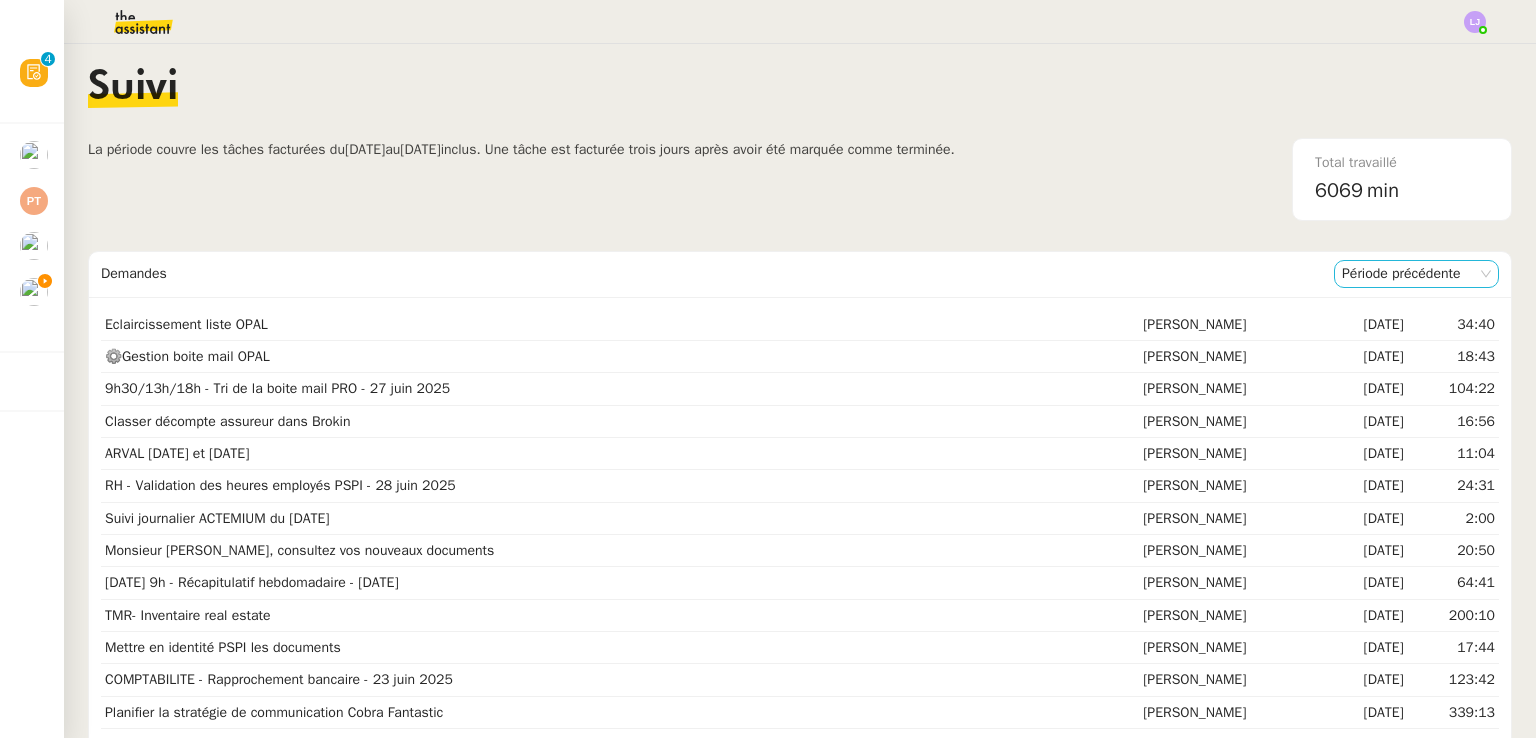 click on "Période précédente" 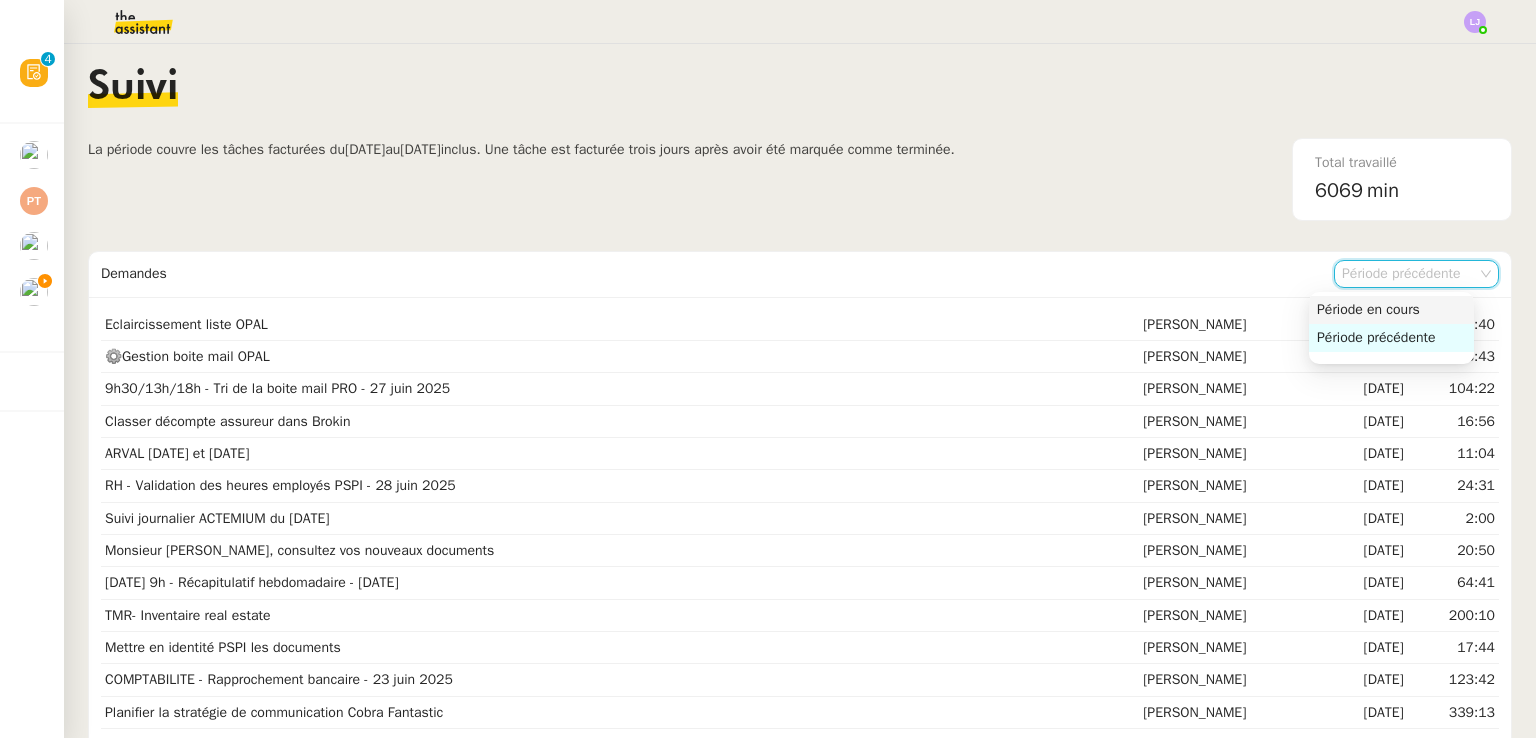 click on "Période en cours" at bounding box center [1391, 310] 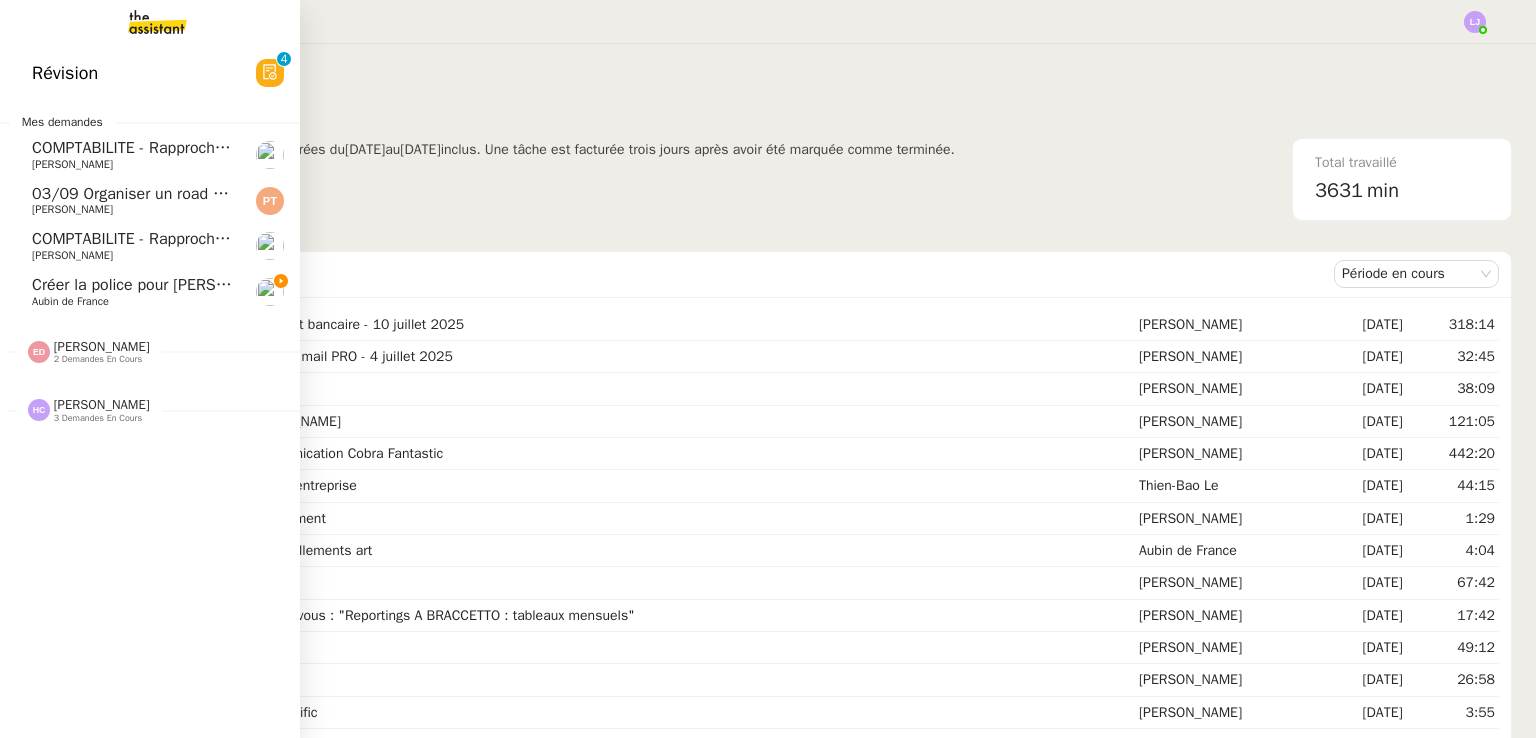 click on "Créer la police pour [PERSON_NAME]    [PERSON_NAME] de [GEOGRAPHIC_DATA]" 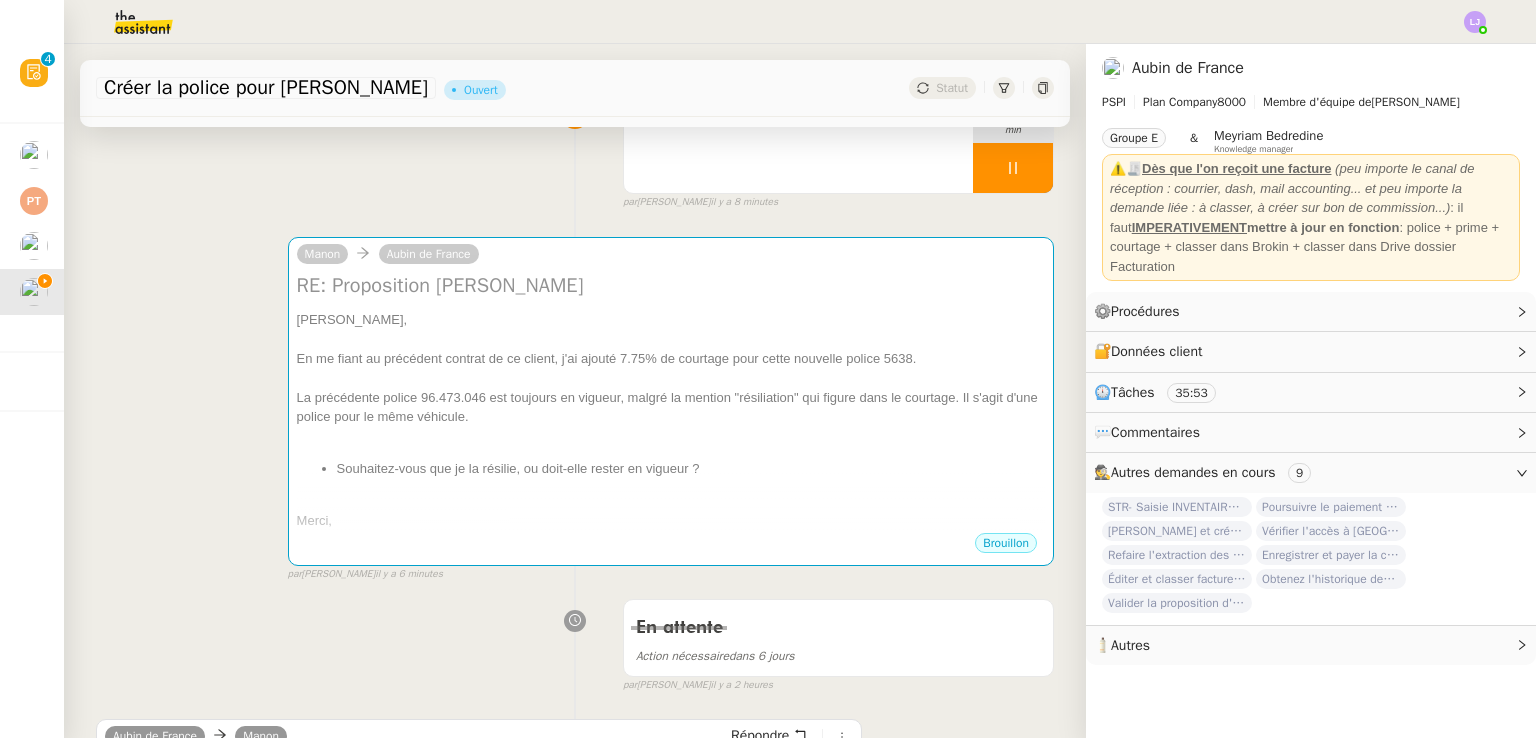 scroll, scrollTop: 131, scrollLeft: 0, axis: vertical 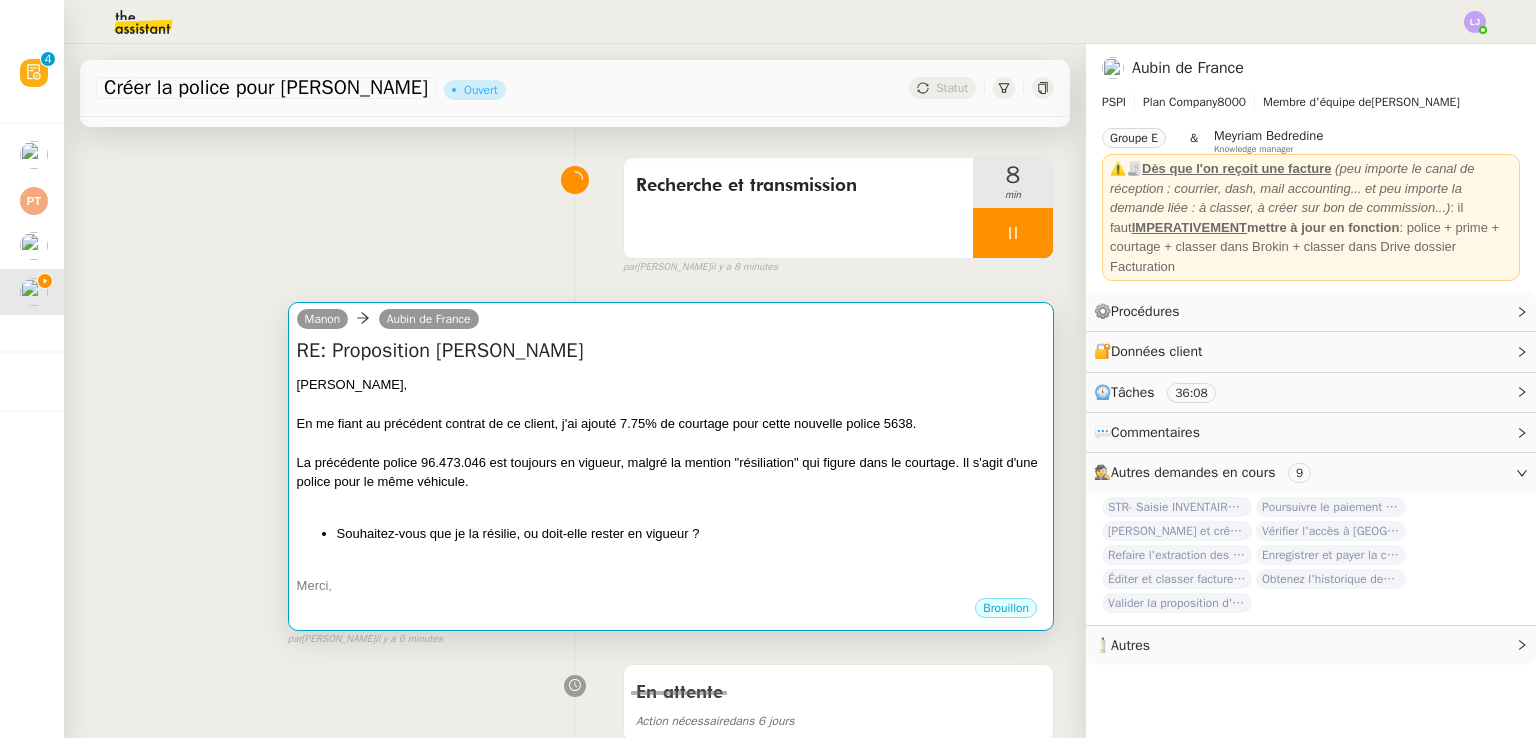 click on "En me fiant au précédent contrat de ce client, j'ai ajouté 7.75% de courtage pour cette nouvelle police 5638." at bounding box center [671, 424] 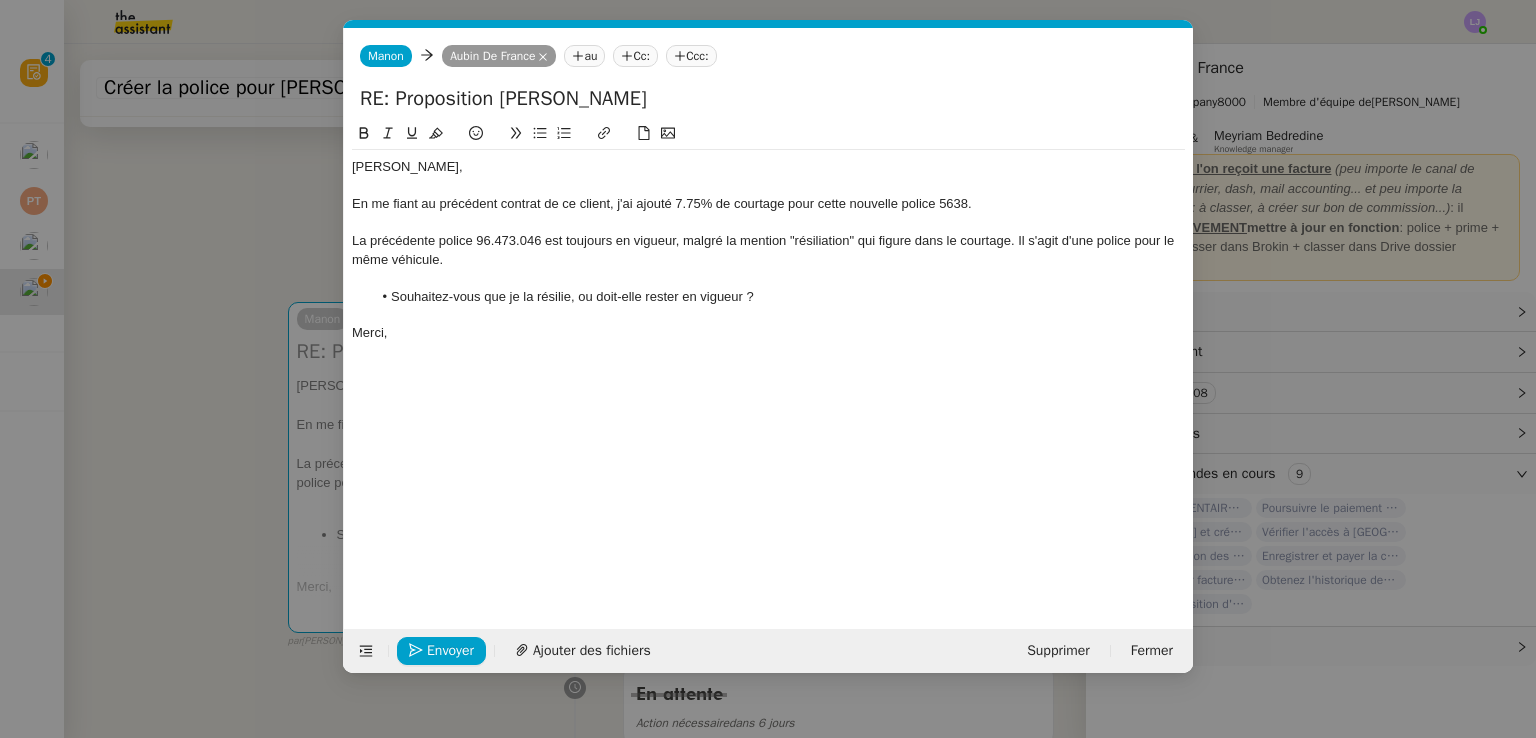 scroll, scrollTop: 0, scrollLeft: 42, axis: horizontal 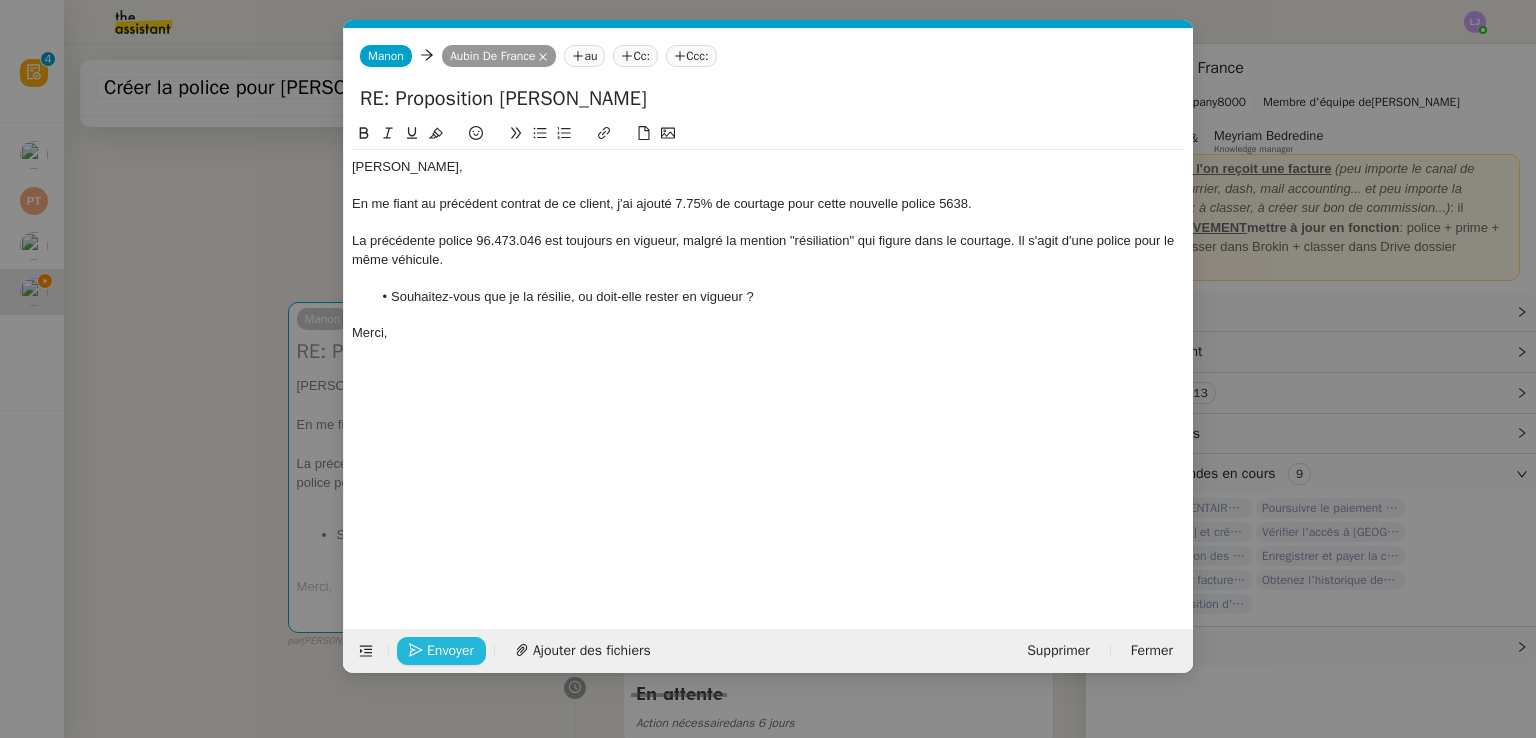 click on "Envoyer" 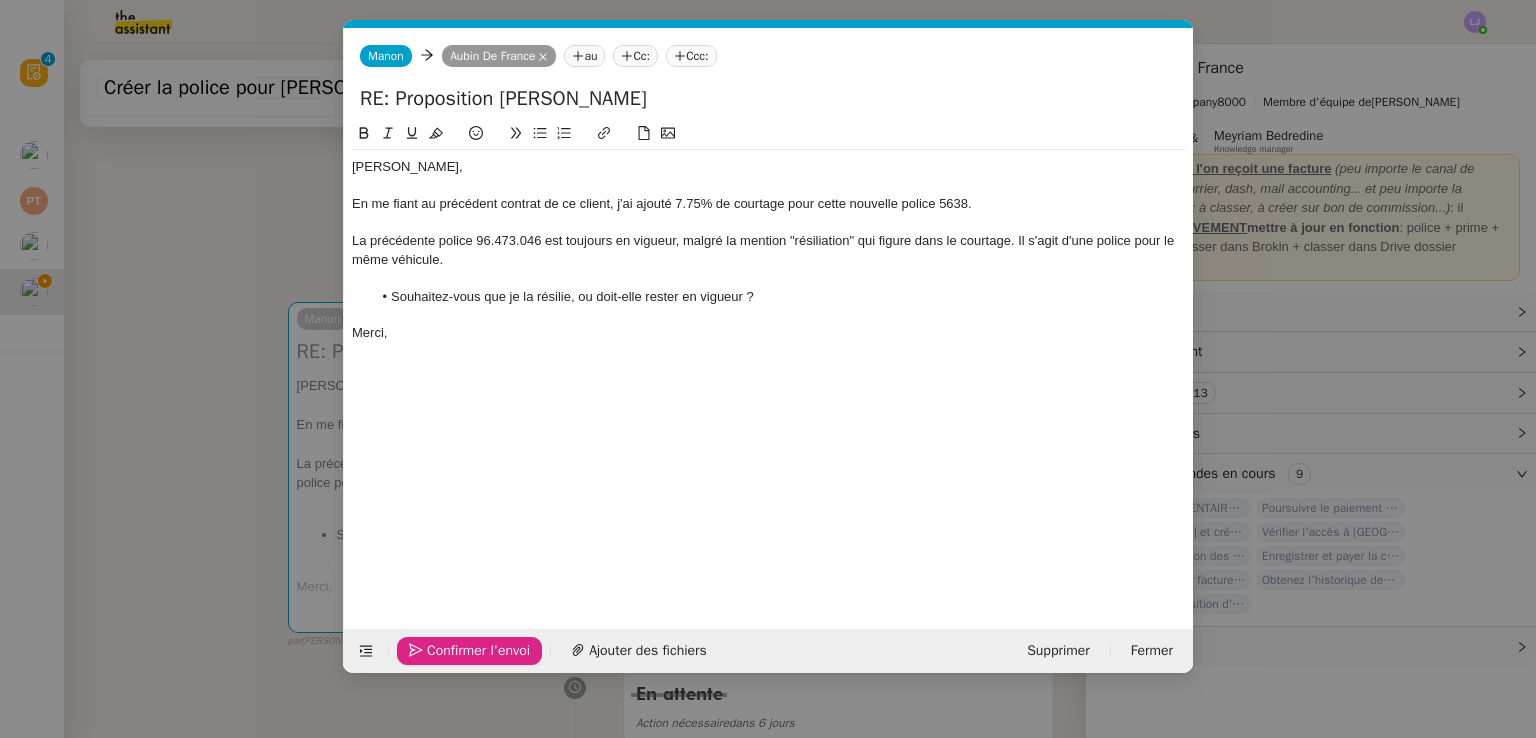 click on "Confirmer l'envoi" 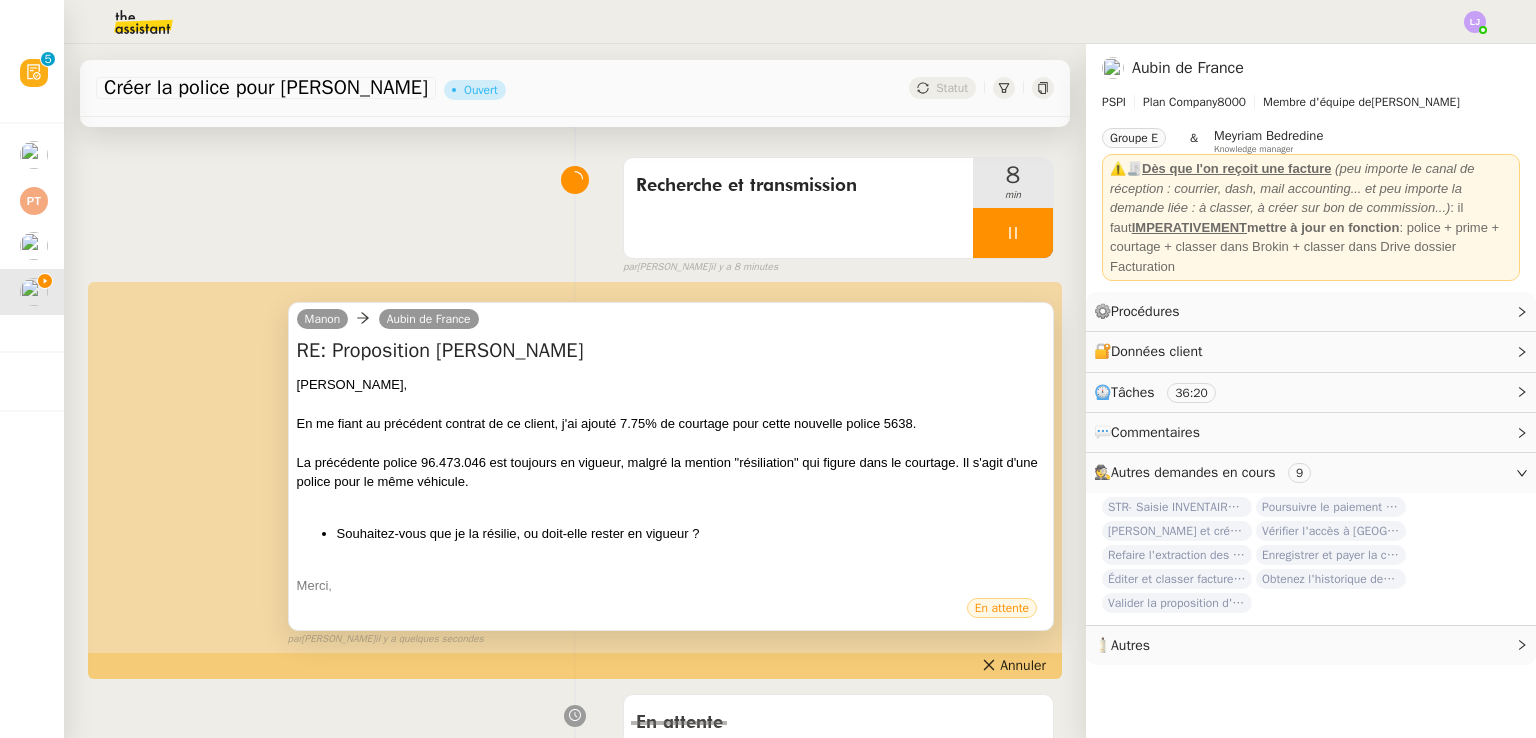 scroll, scrollTop: 0, scrollLeft: 0, axis: both 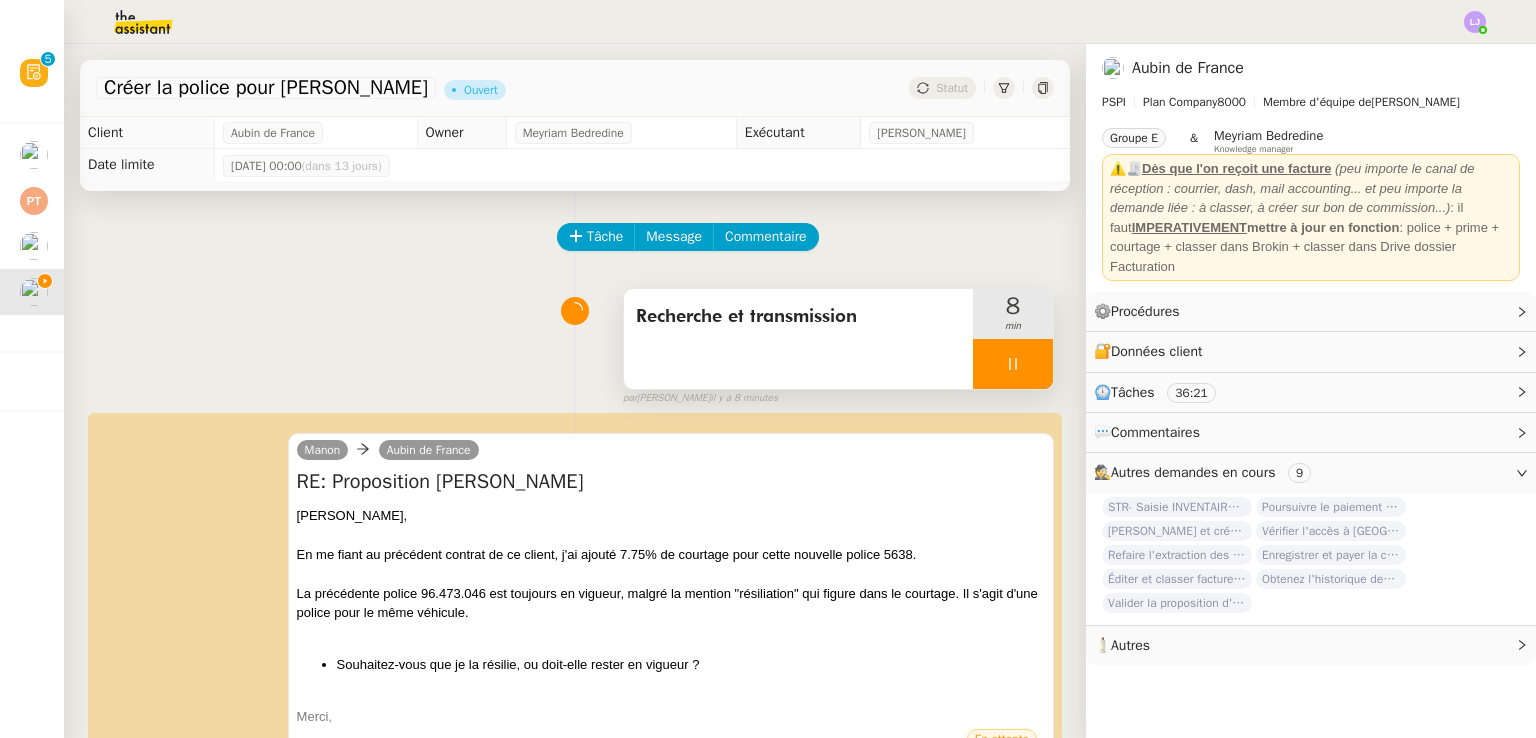 click at bounding box center [1013, 364] 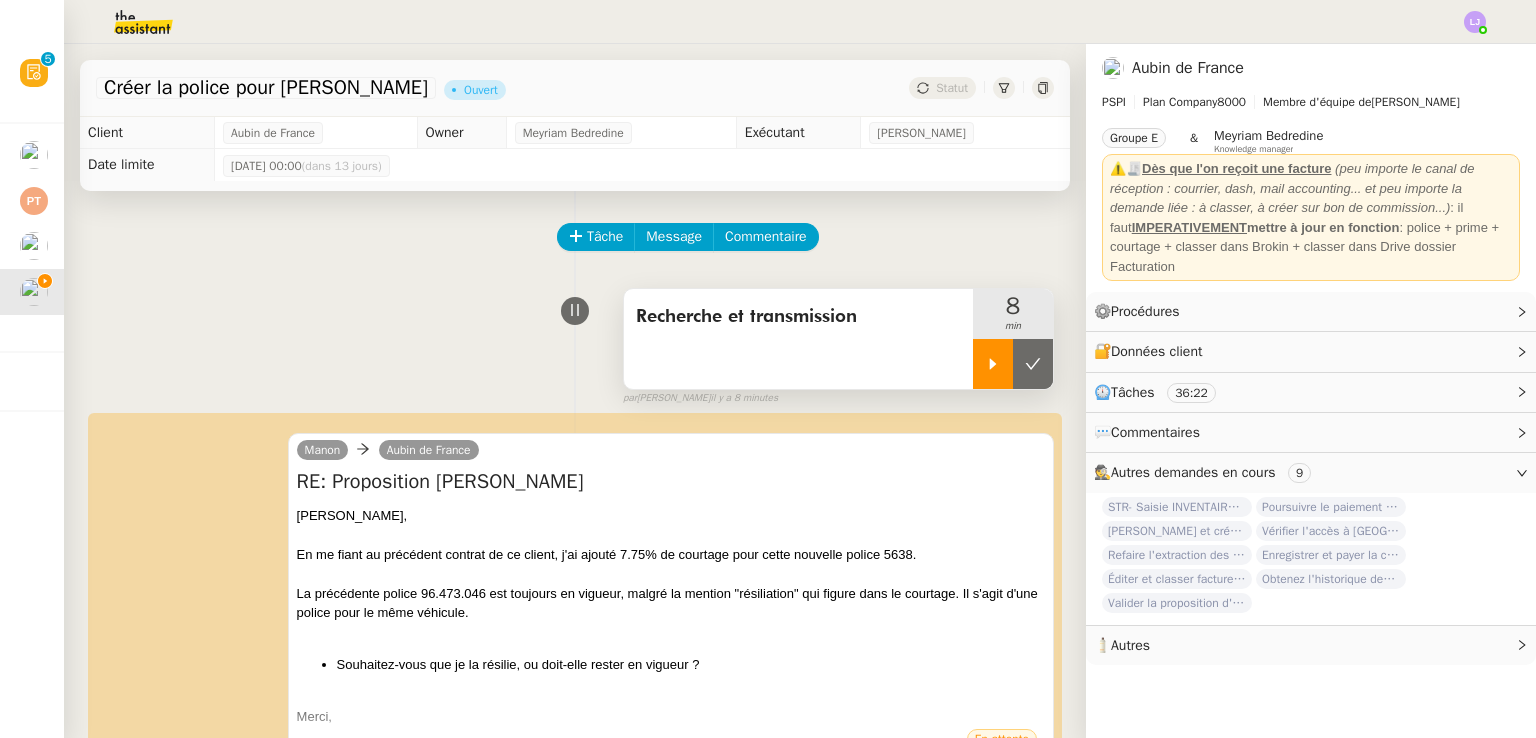 click 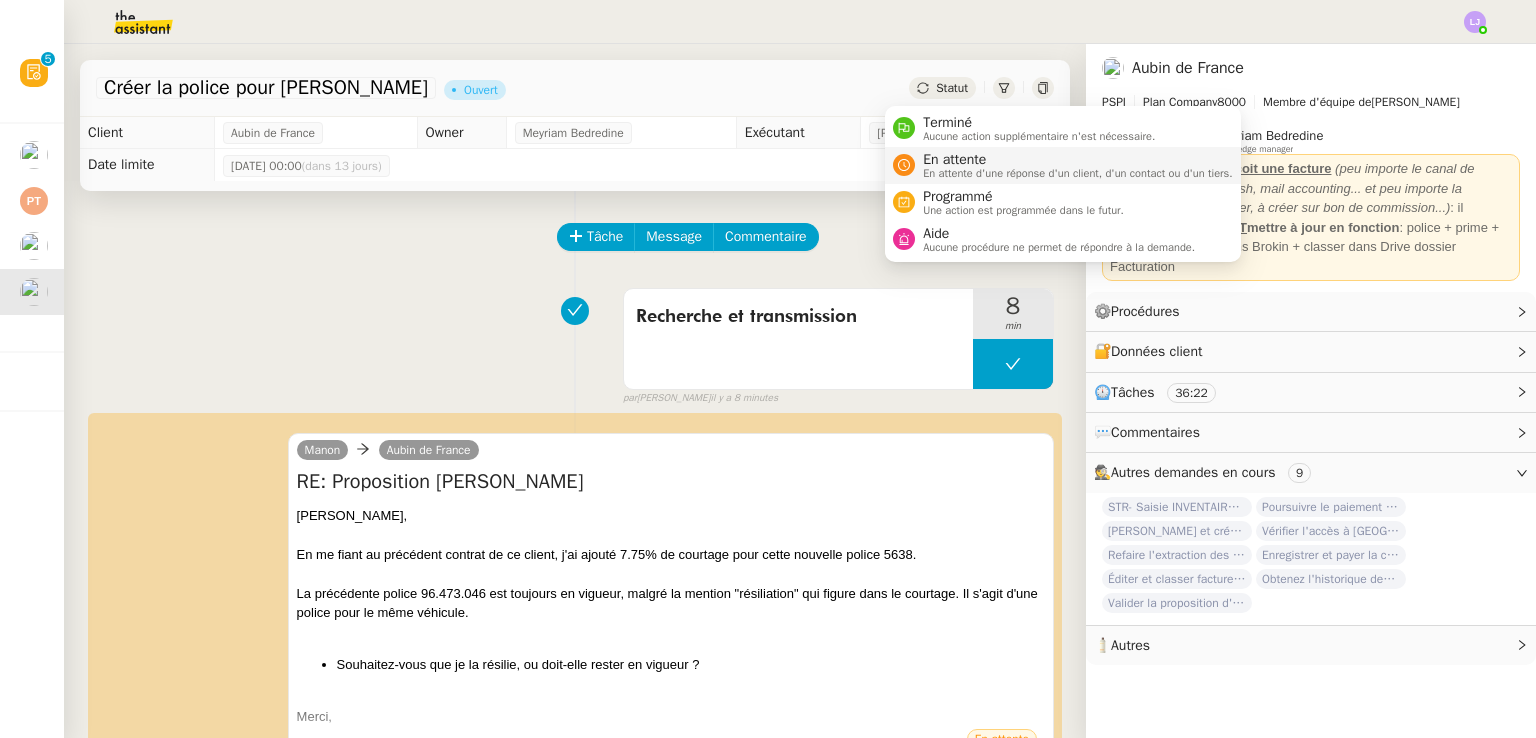 click on "En attente" at bounding box center (1078, 160) 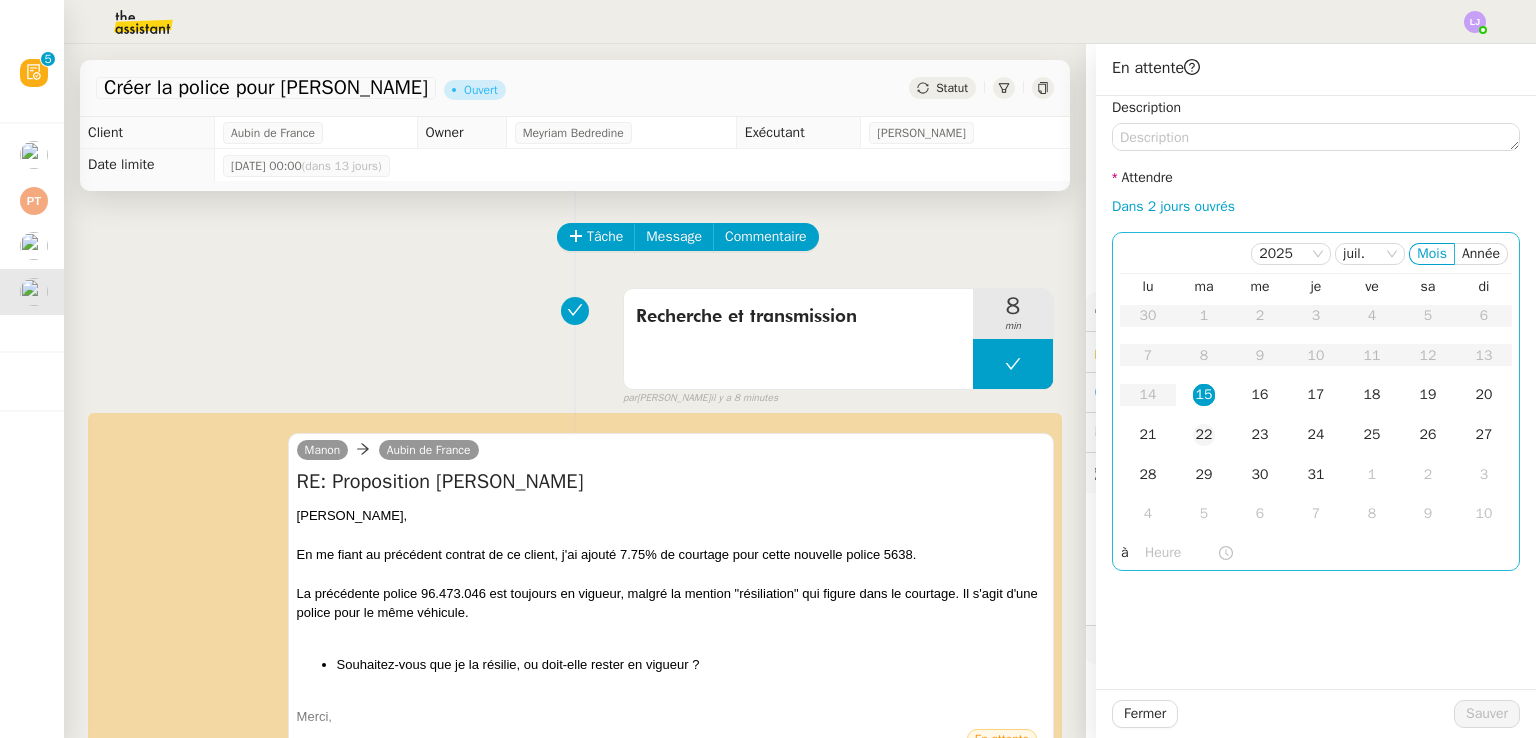 click on "22" 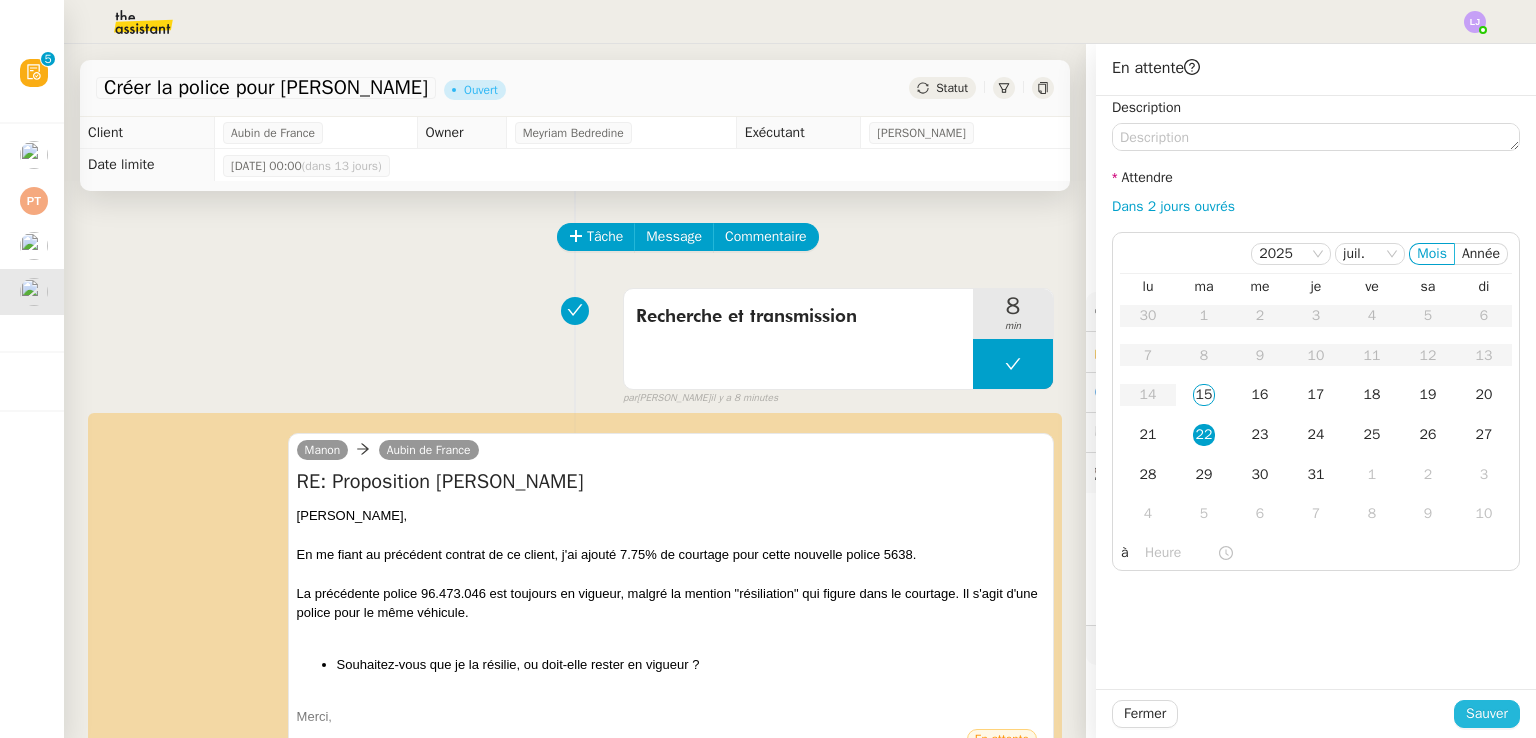 click on "Sauver" 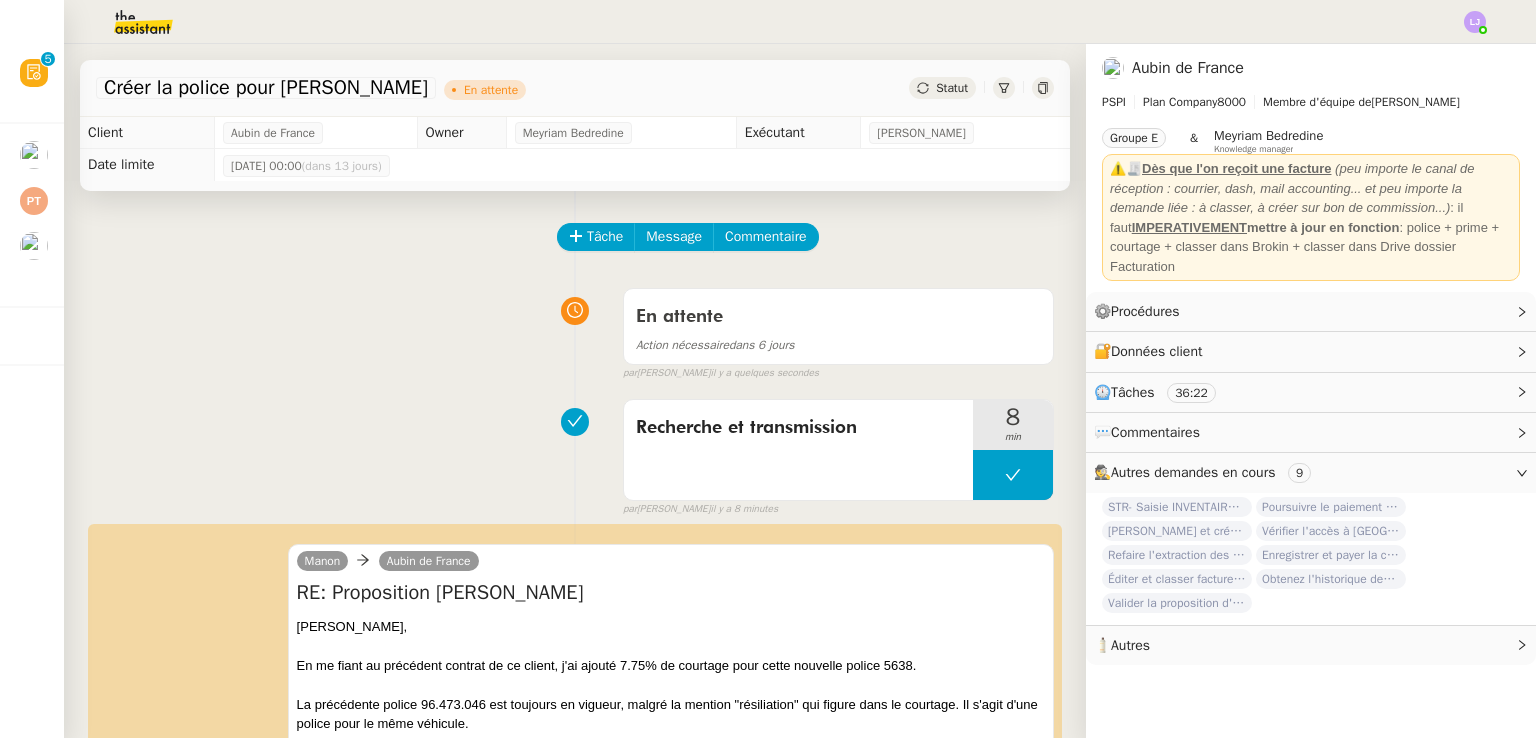 scroll, scrollTop: 0, scrollLeft: 0, axis: both 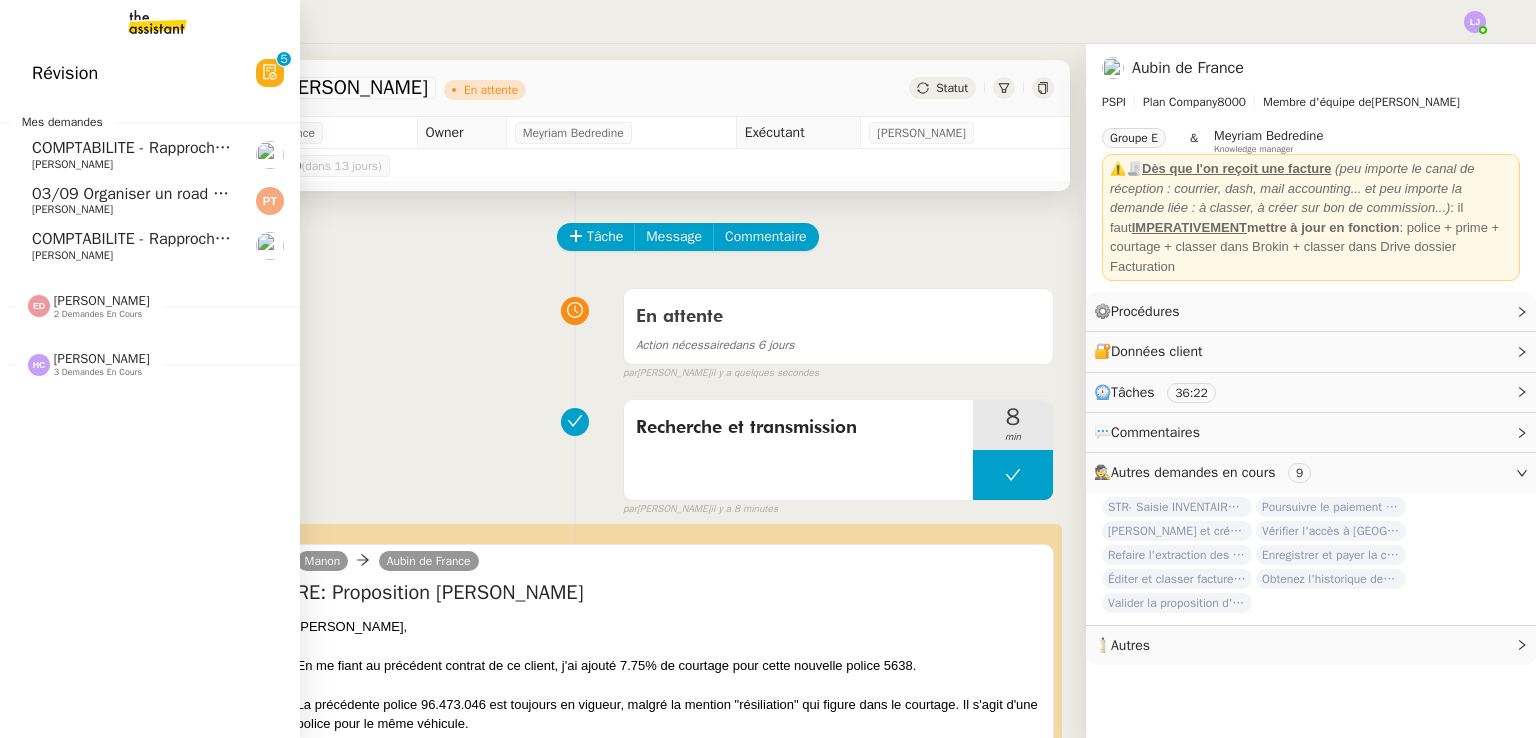 click on "[PERSON_NAME]" 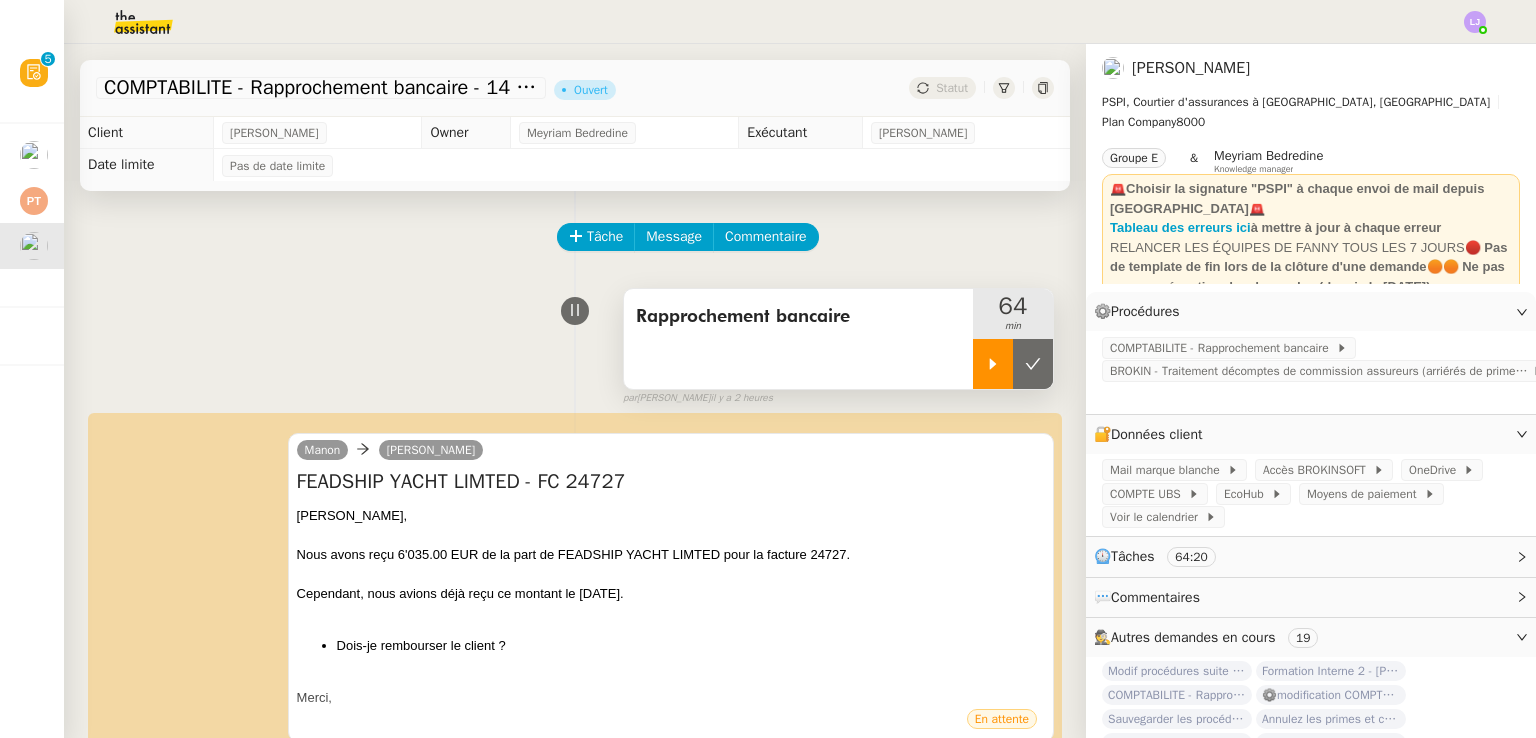 click 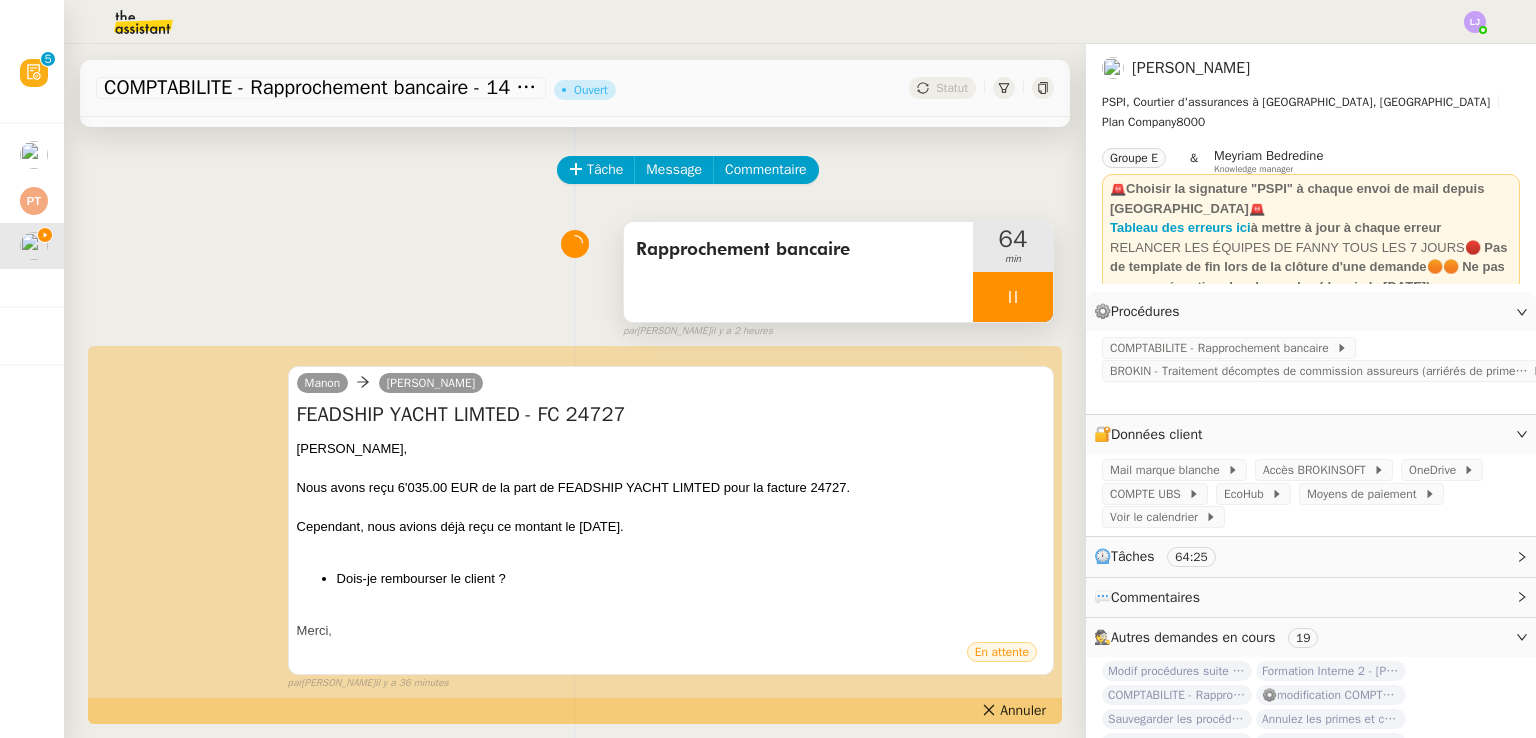 scroll, scrollTop: 68, scrollLeft: 0, axis: vertical 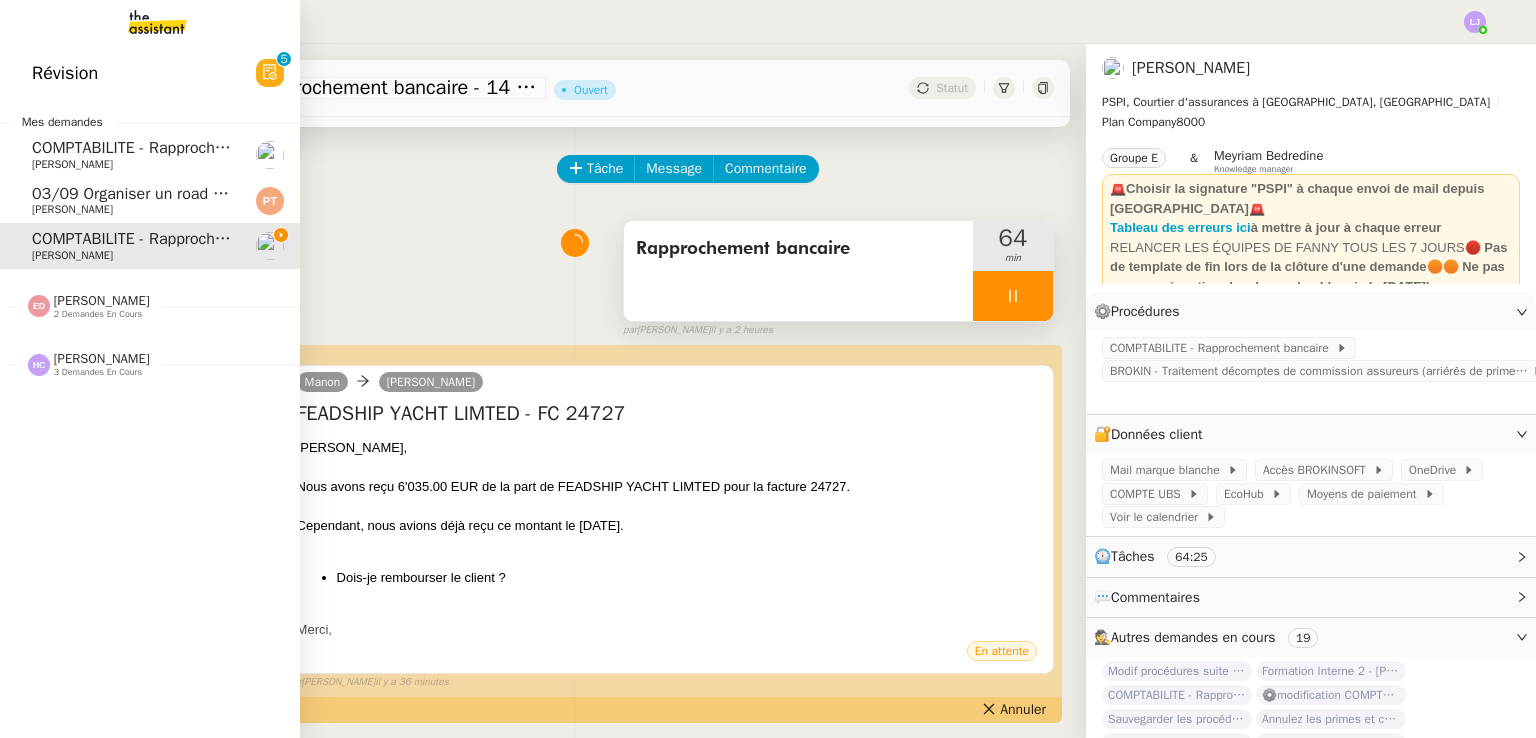 click on "[PERSON_NAME]    2 demandes en cours" 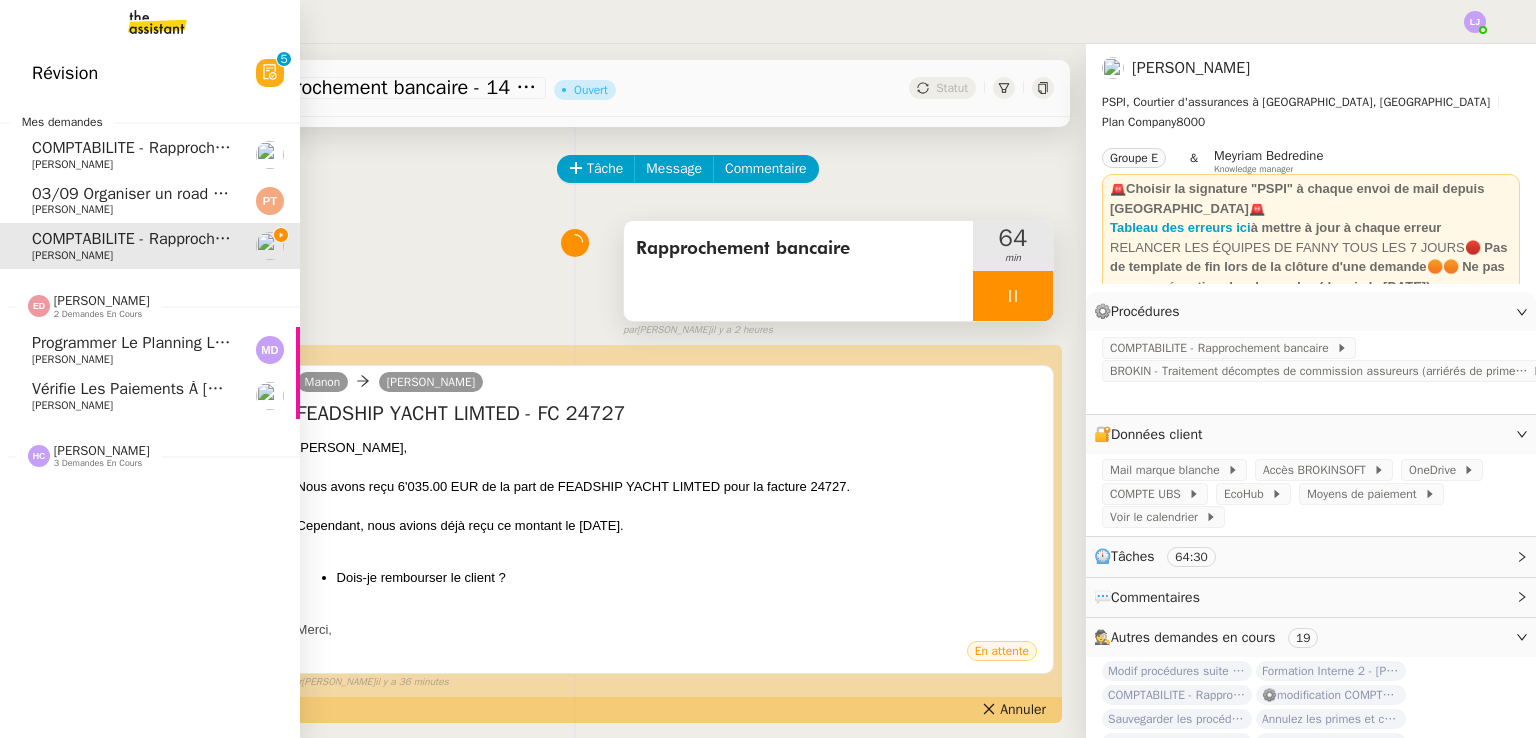 click on "Vérifie les paiements à [GEOGRAPHIC_DATA]" 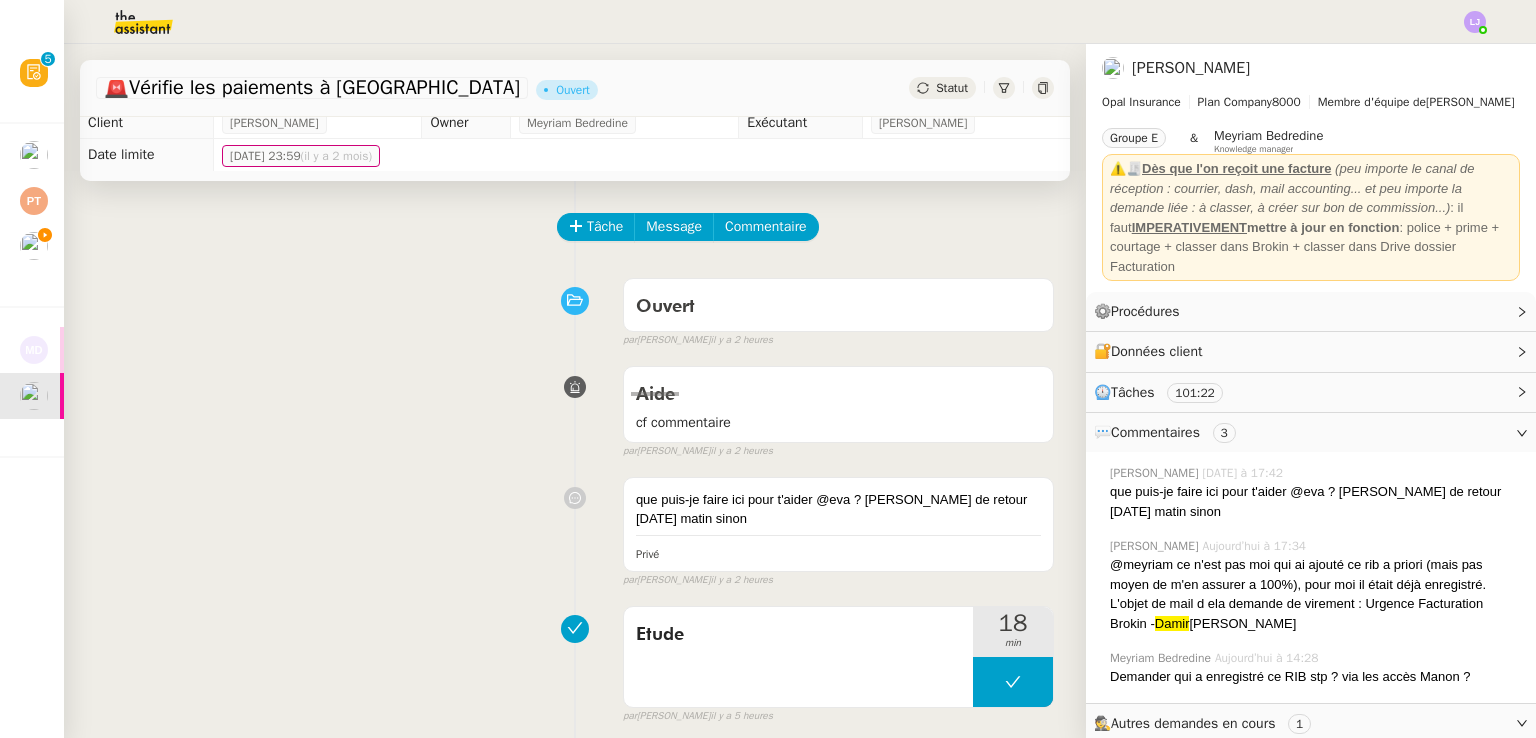 scroll, scrollTop: 0, scrollLeft: 0, axis: both 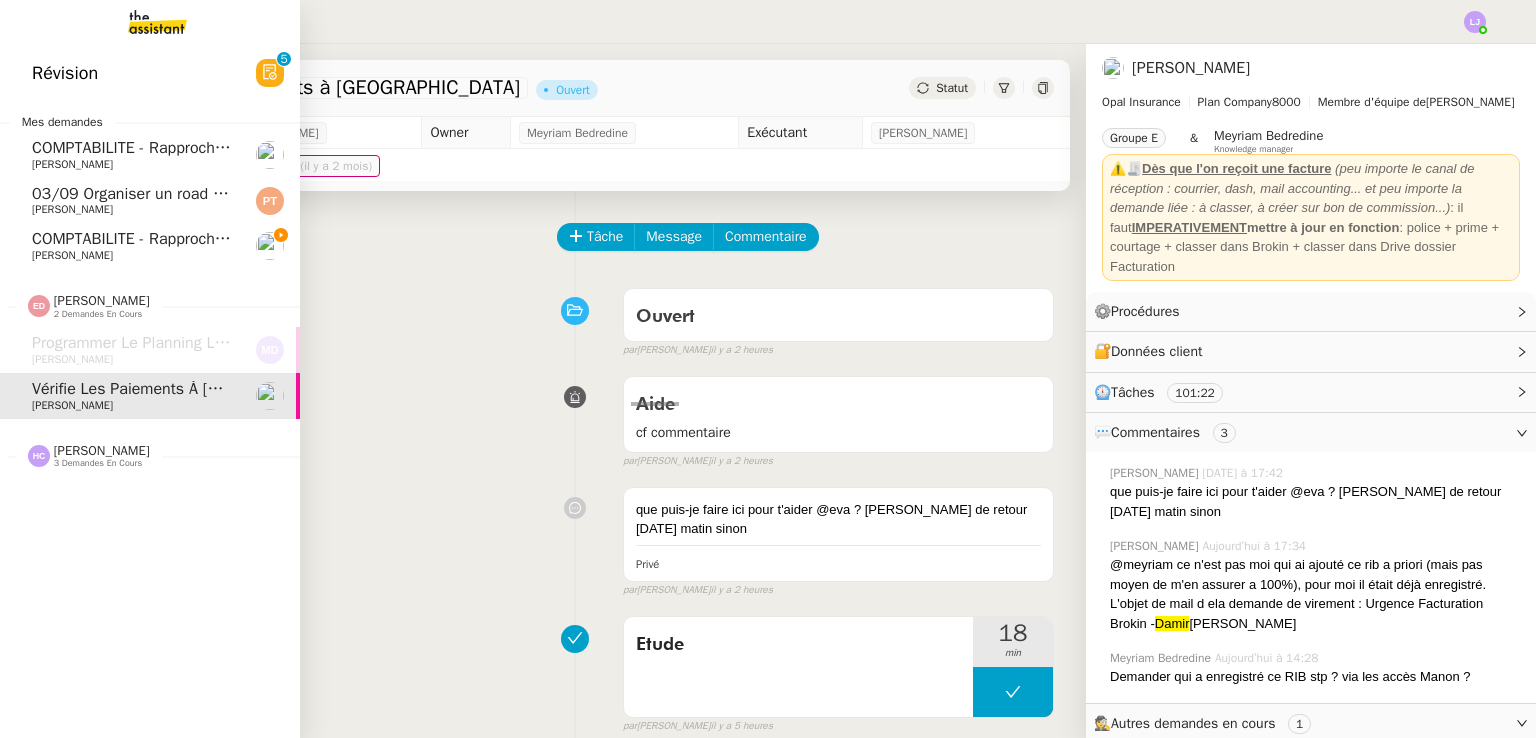 click on "3 demandes en cours" 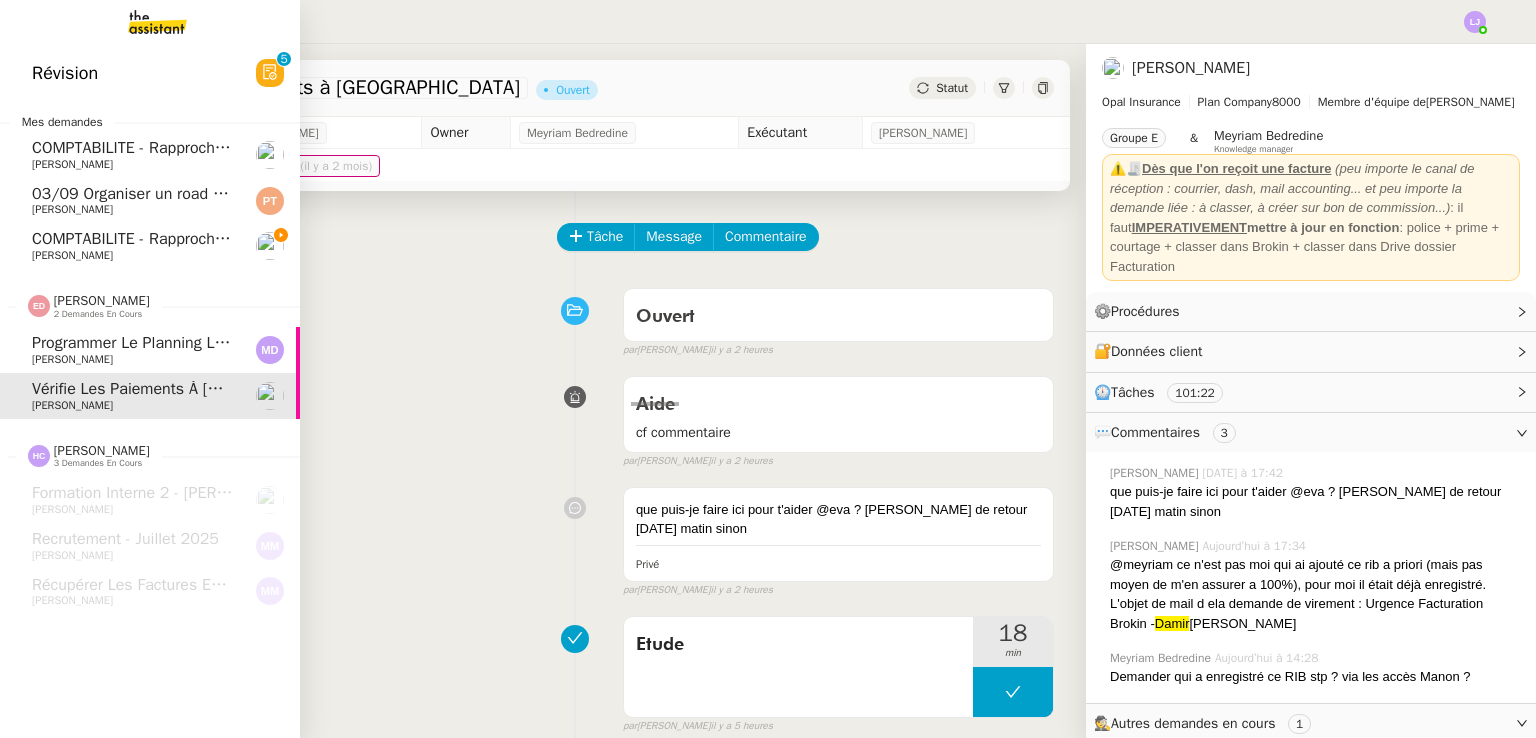 click on "Programmer le planning Les Poupées" 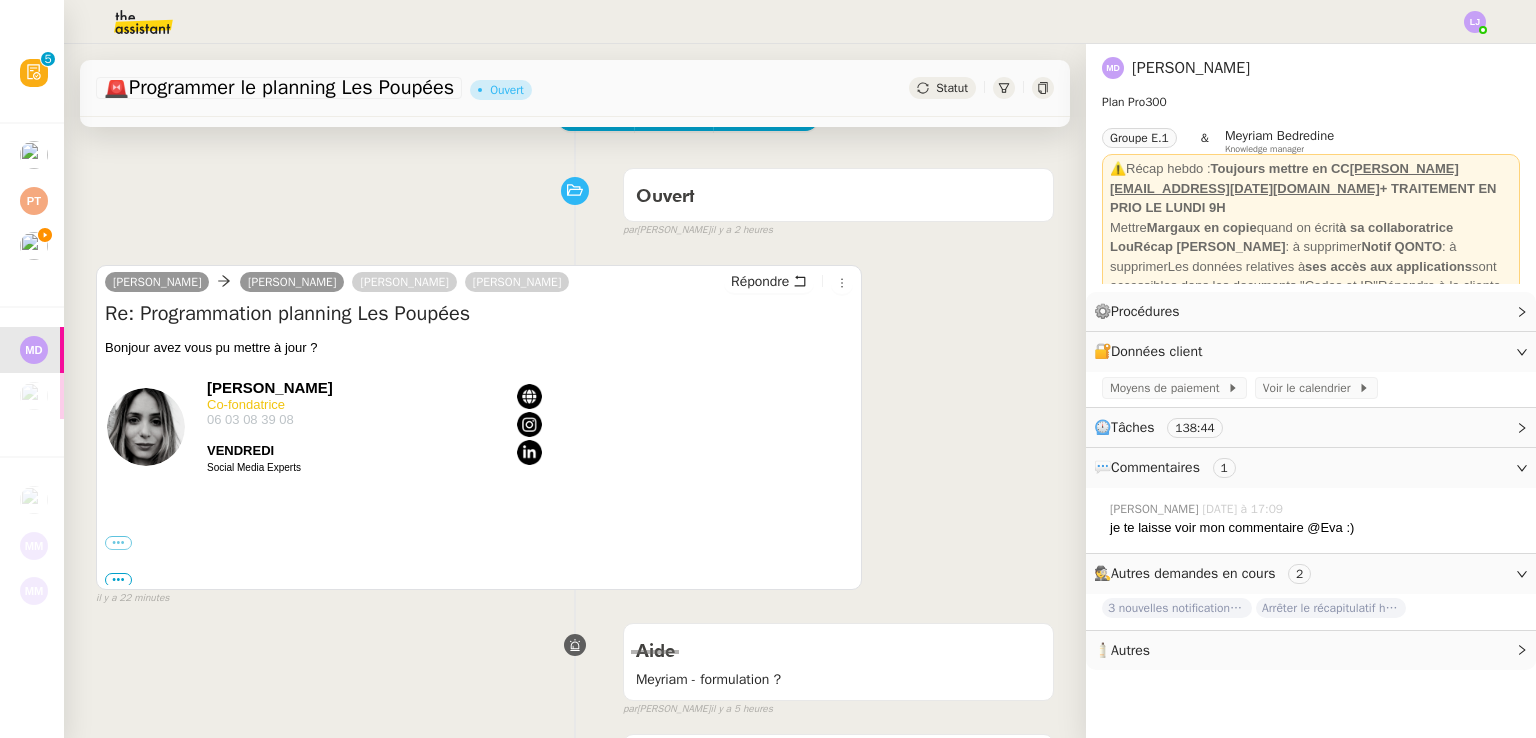 scroll, scrollTop: 0, scrollLeft: 0, axis: both 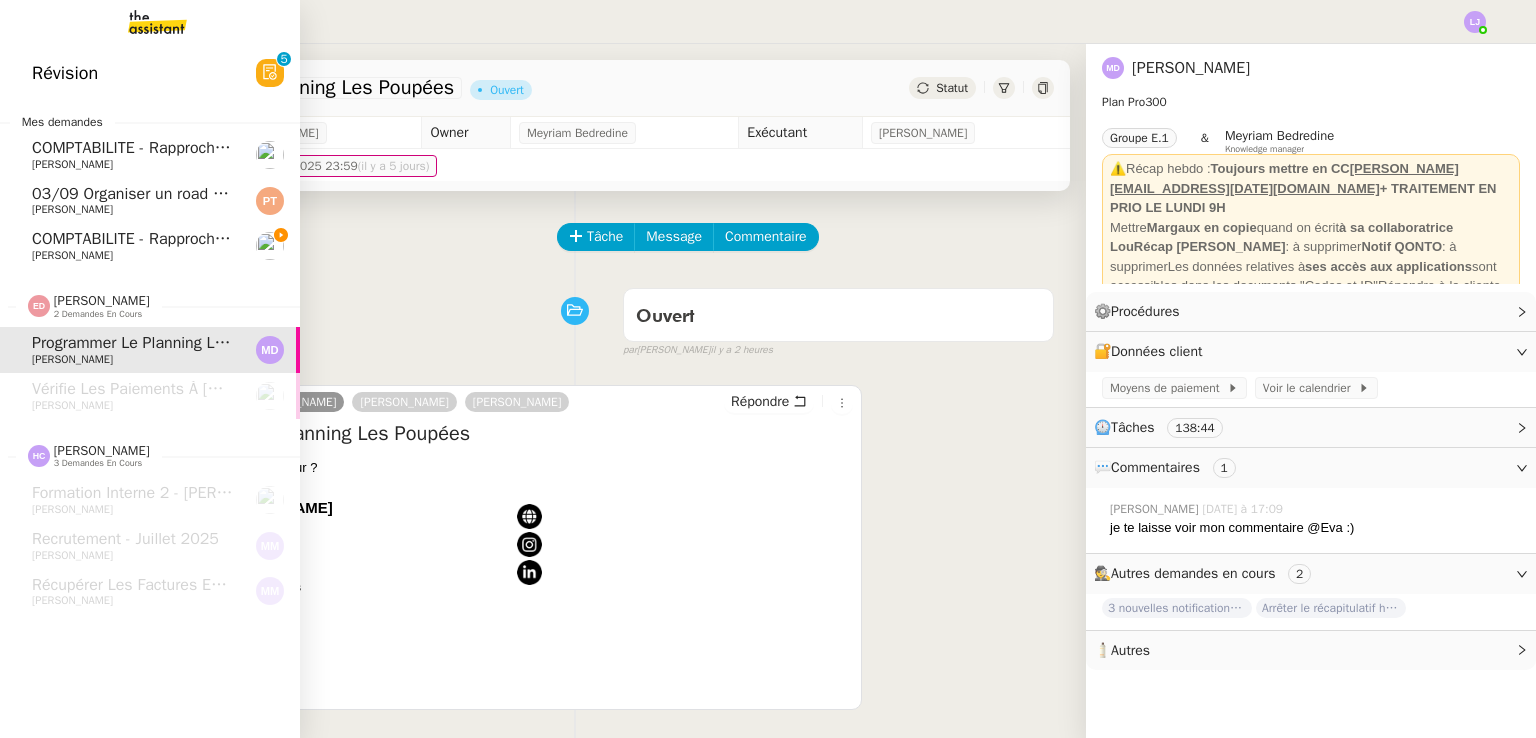 click on "COMPTABILITE - Rapprochement bancaire - 14 juillet 2025" 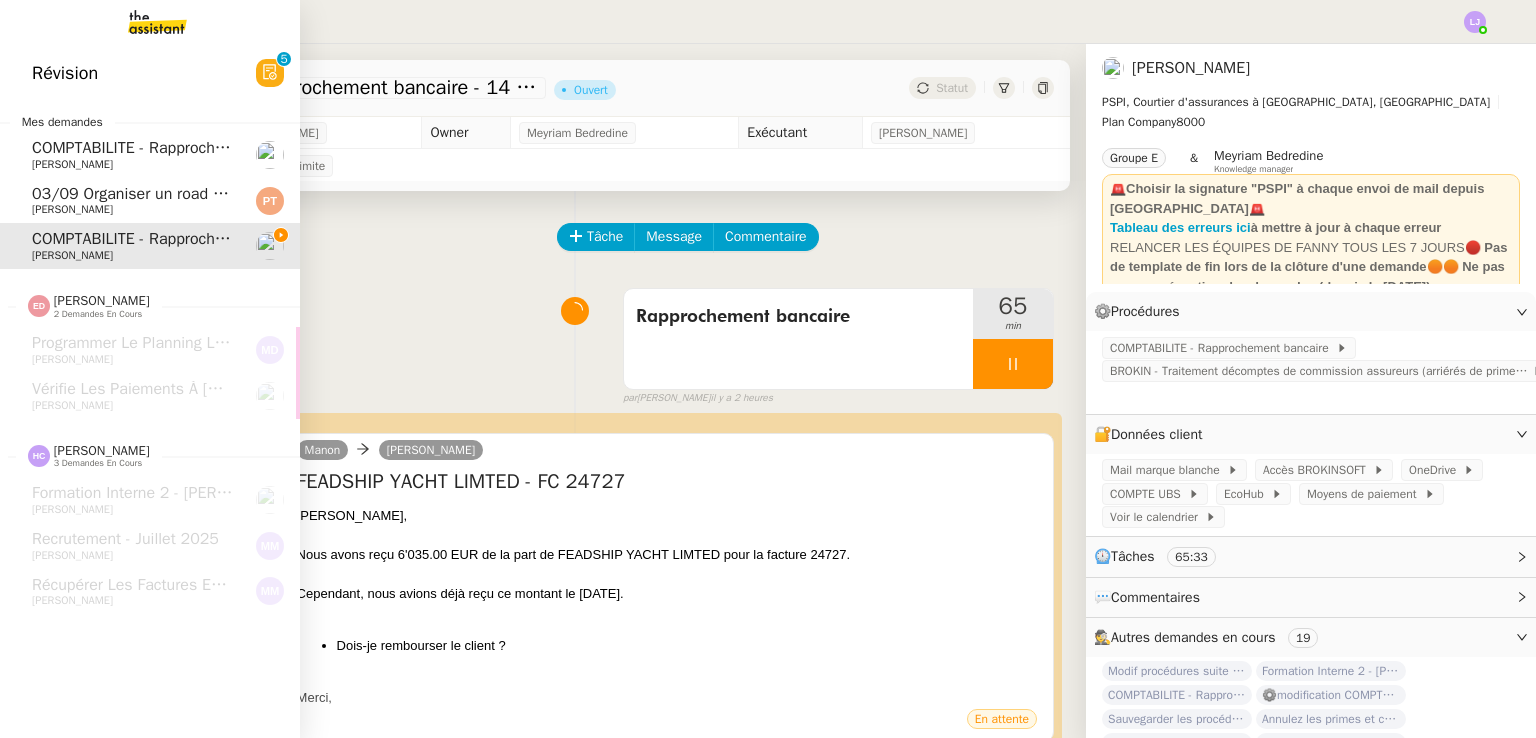 click on "03/09 Organiser un road trip au [GEOGRAPHIC_DATA]" 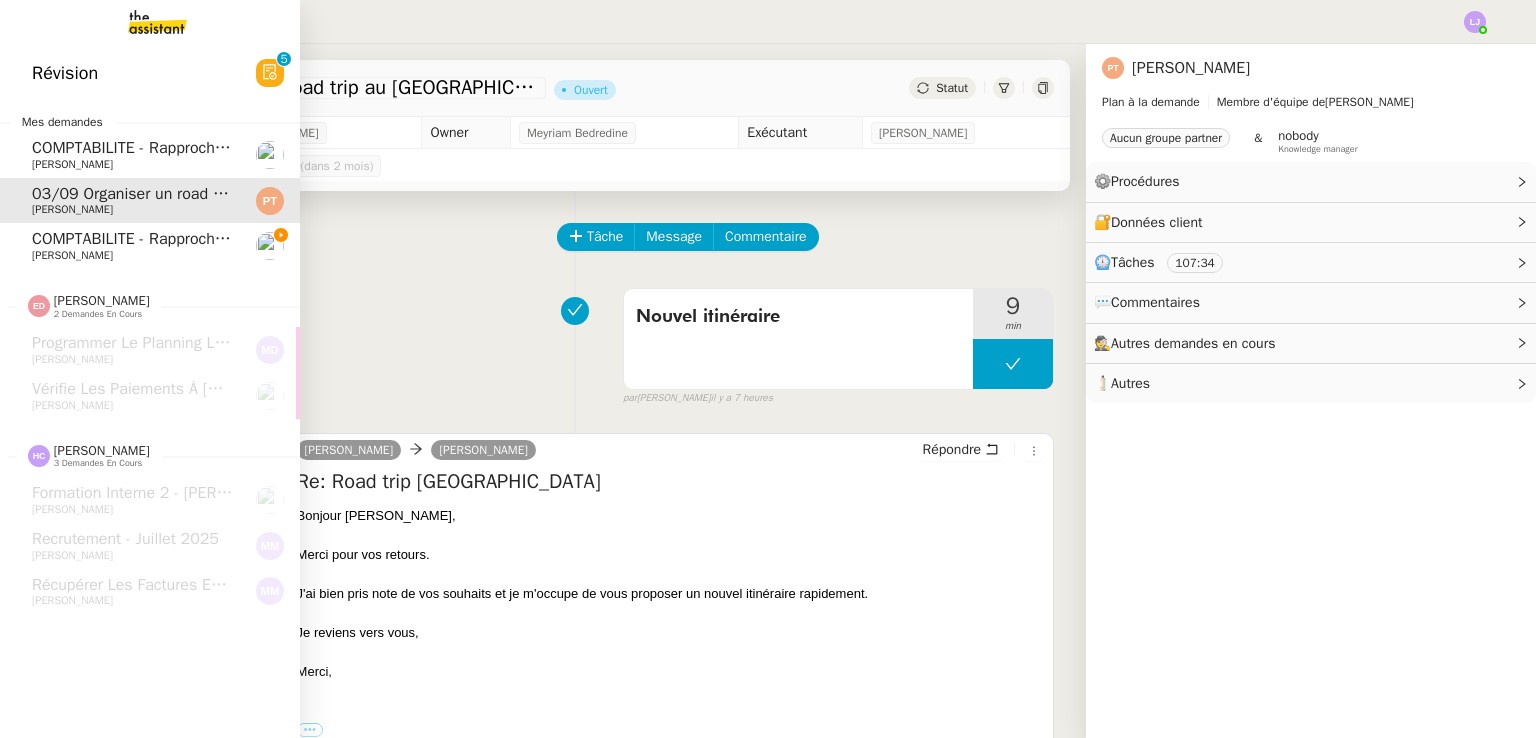 click on "COMPTABILITE - Rapprochement bancaire - 10 juillet 2025" 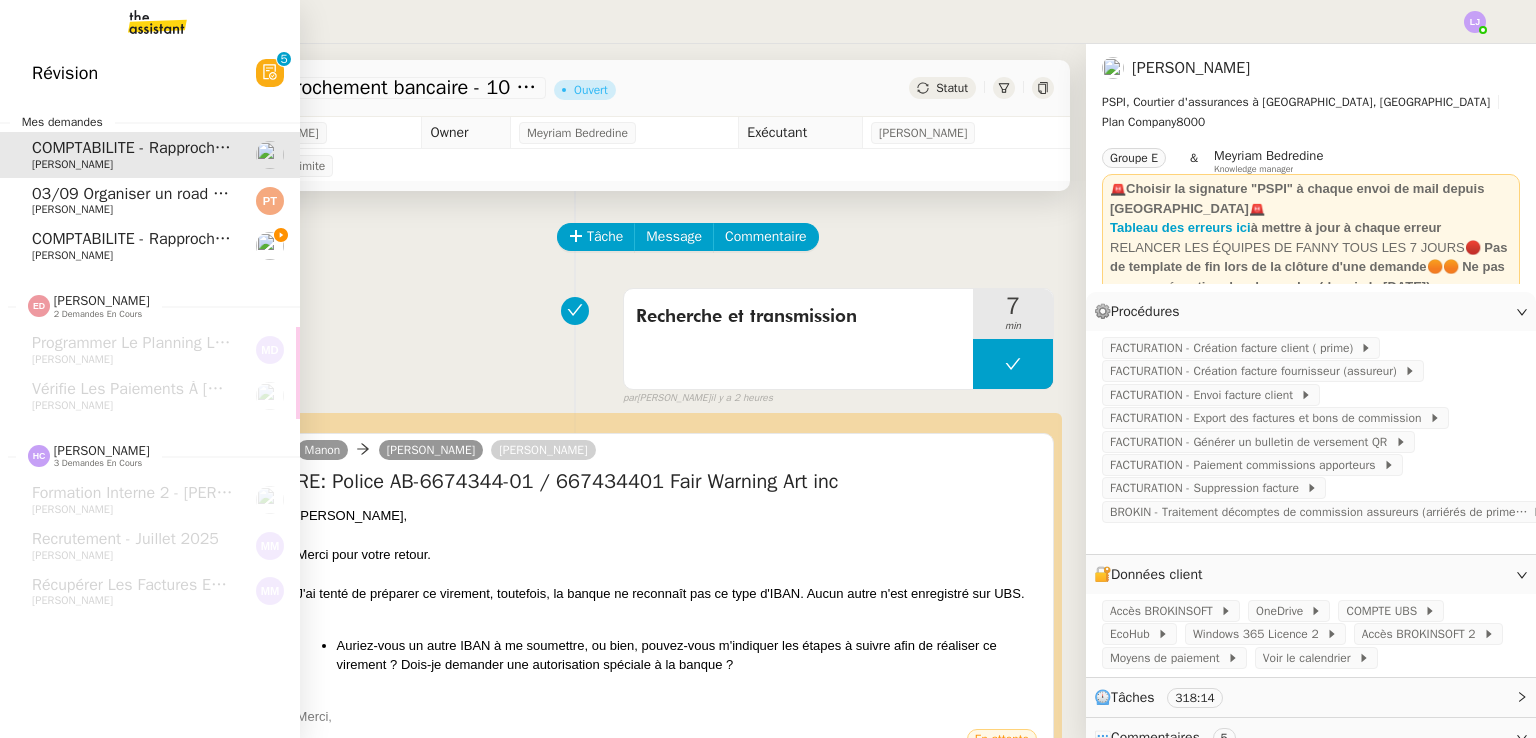 click on "[PERSON_NAME]" 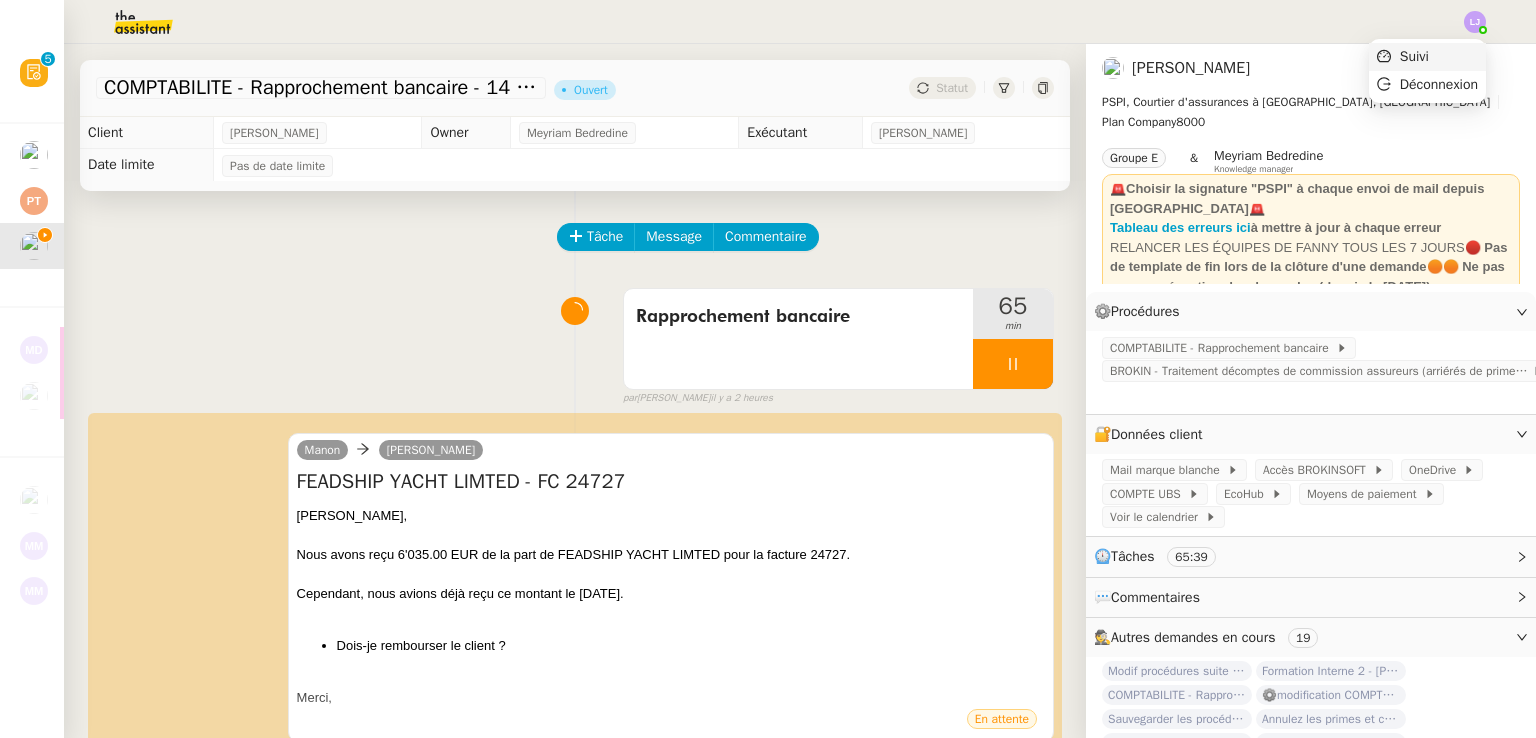 click on "Suivi" at bounding box center (1427, 57) 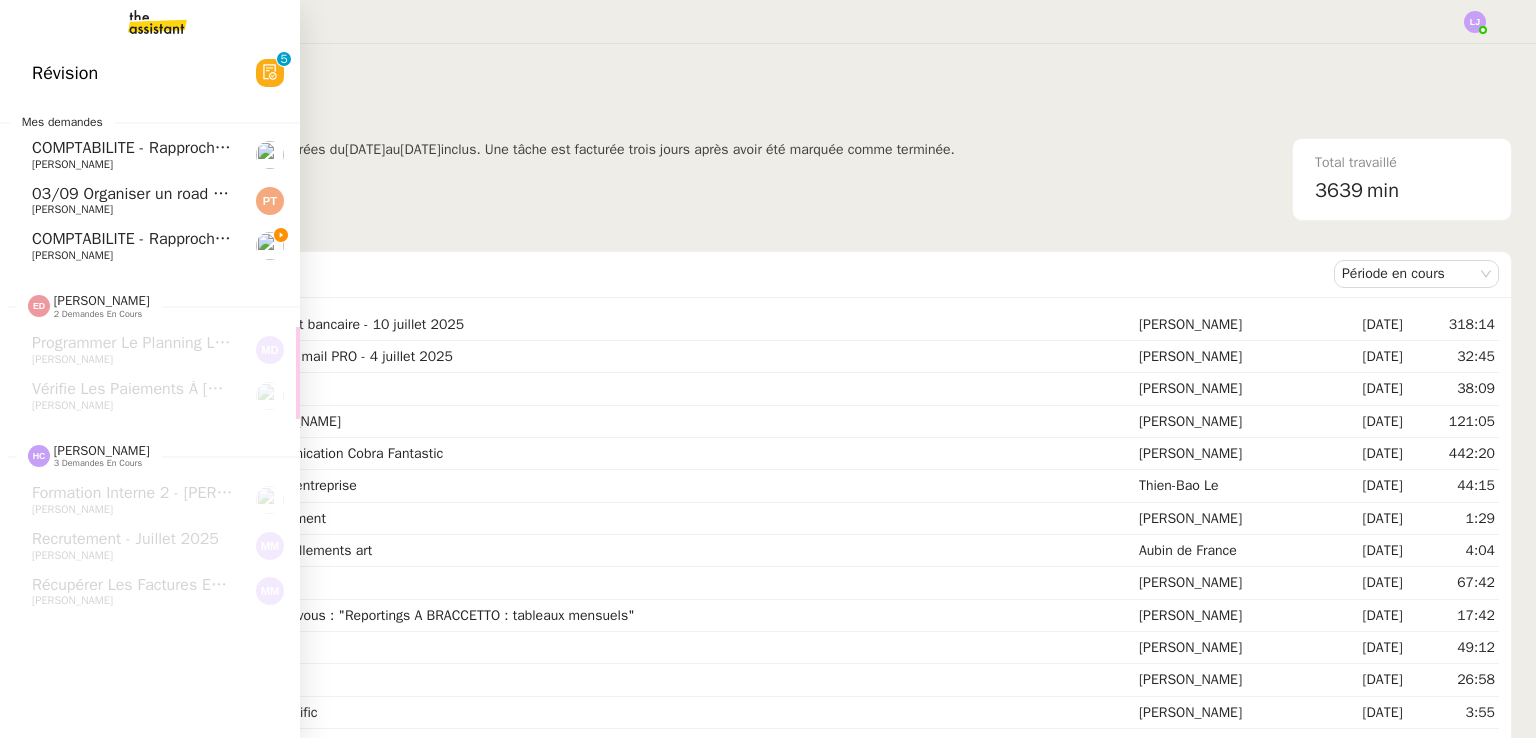 click on "COMPTABILITE - Rapprochement bancaire - 14 juillet 2025" 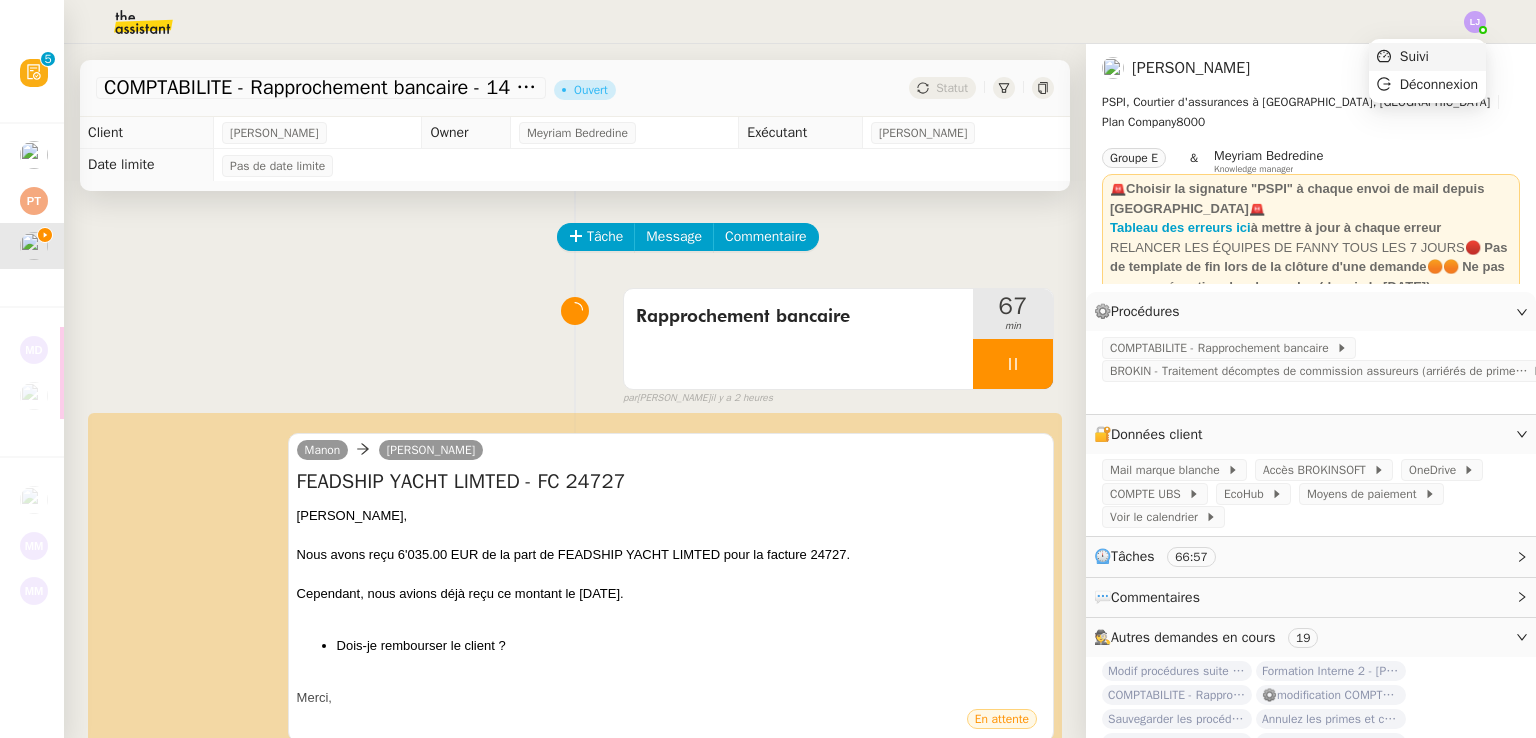 click on "Suivi" at bounding box center [1427, 57] 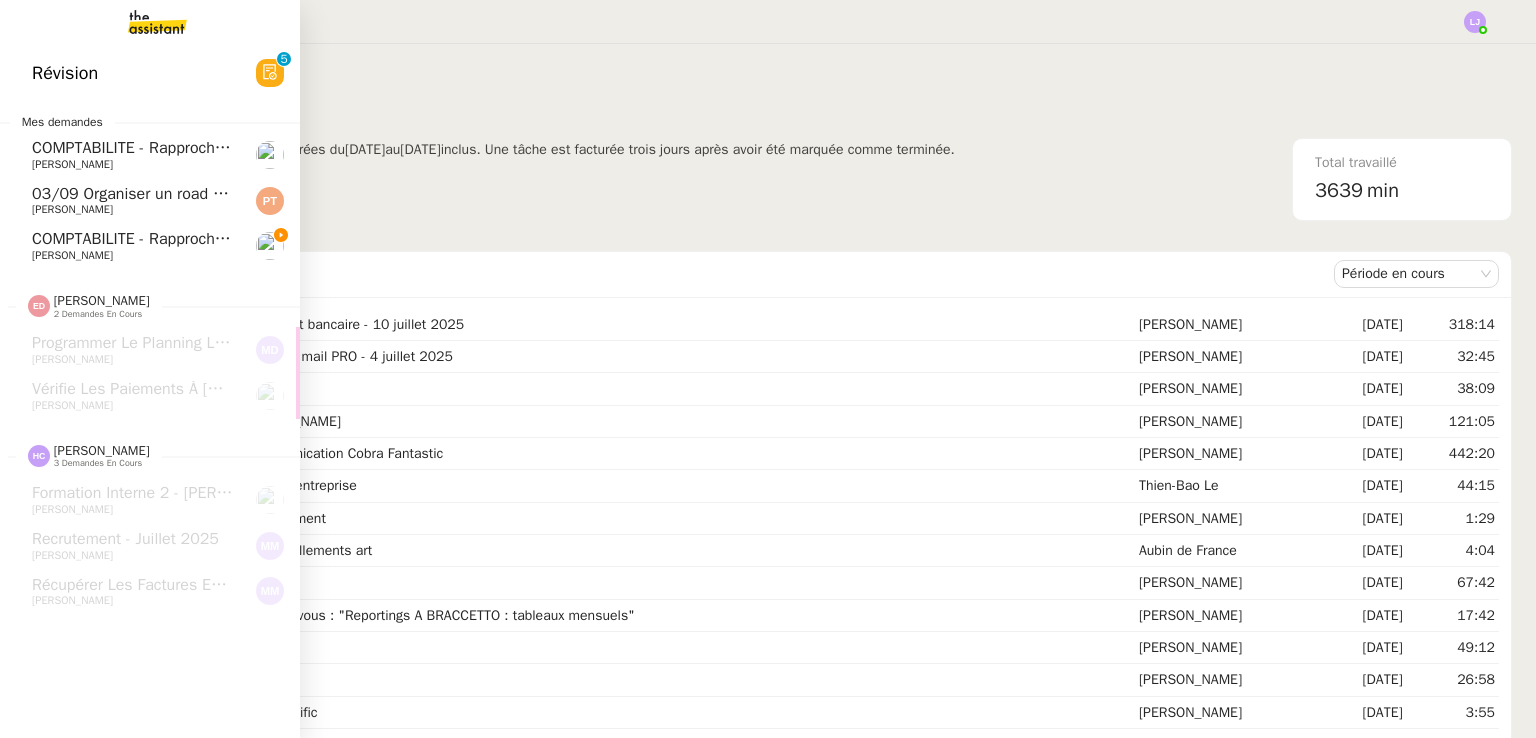 click on "COMPTABILITE - Rapprochement bancaire - 14 juillet 2025" 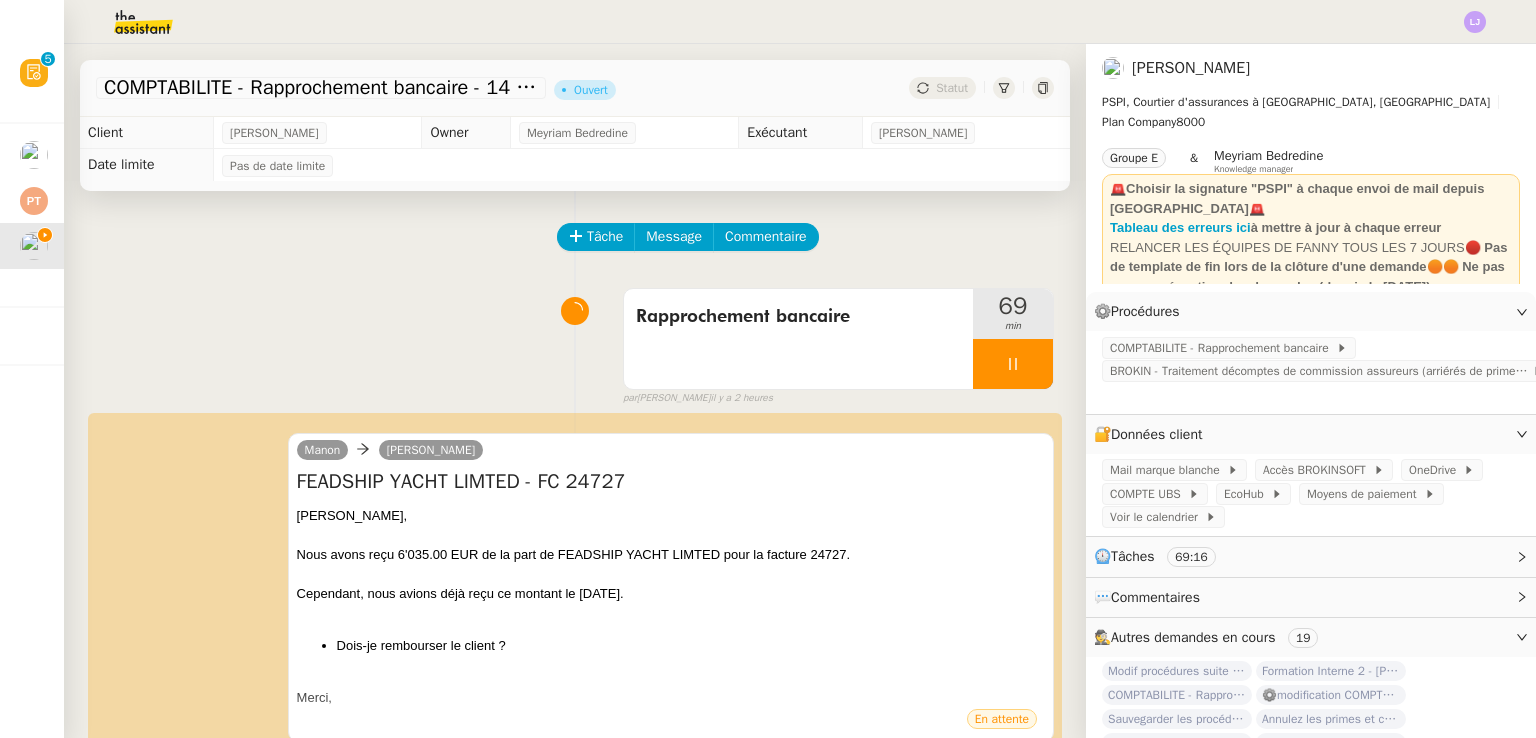 click 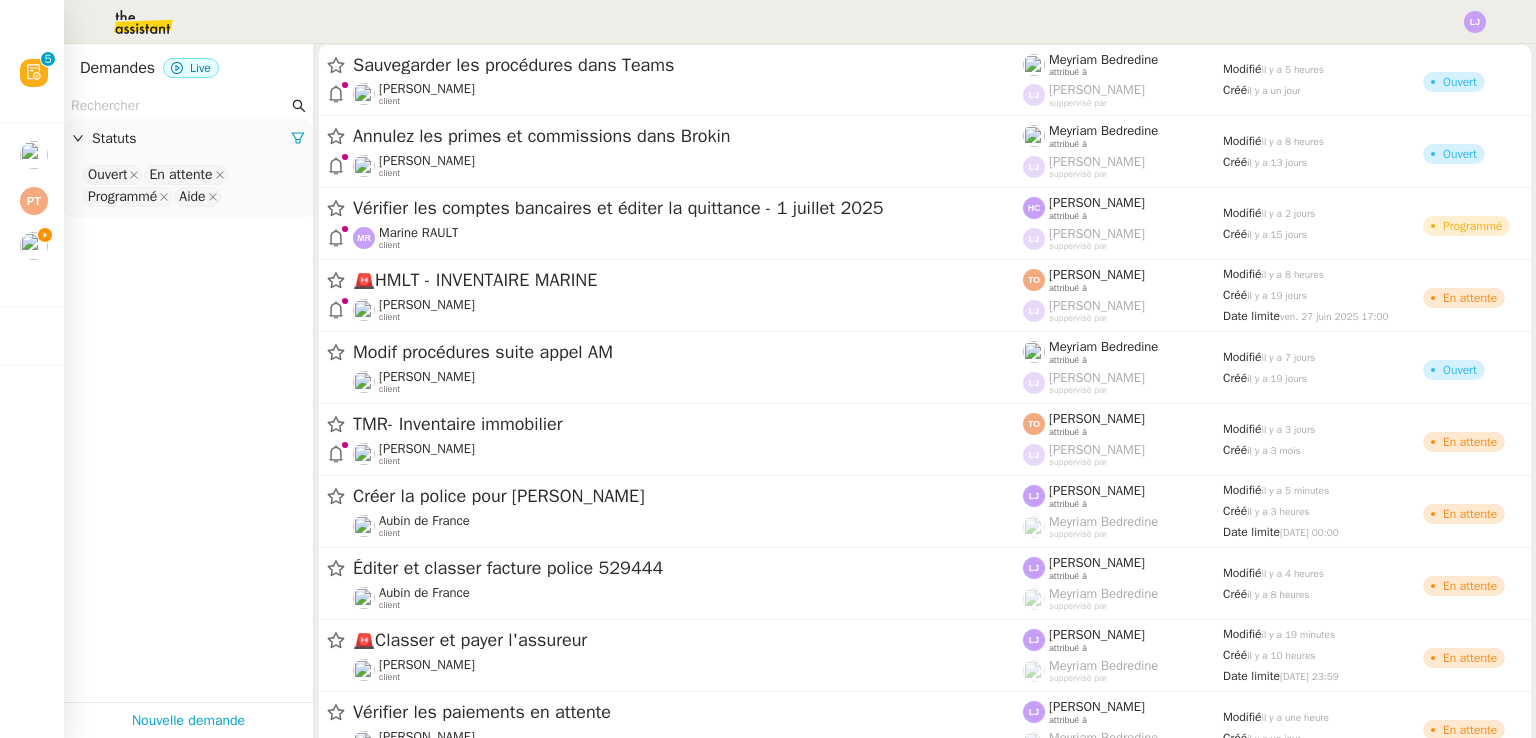 click 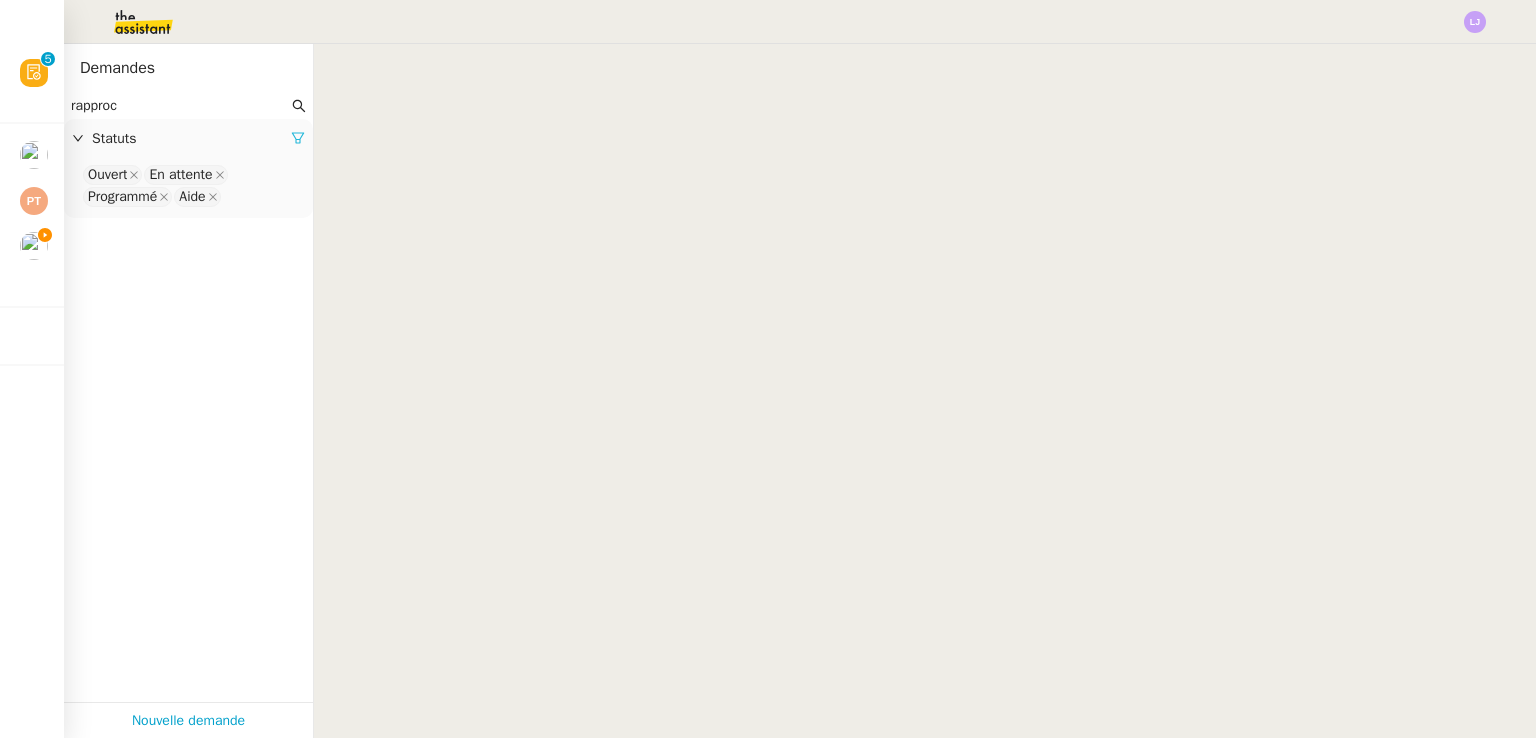 click 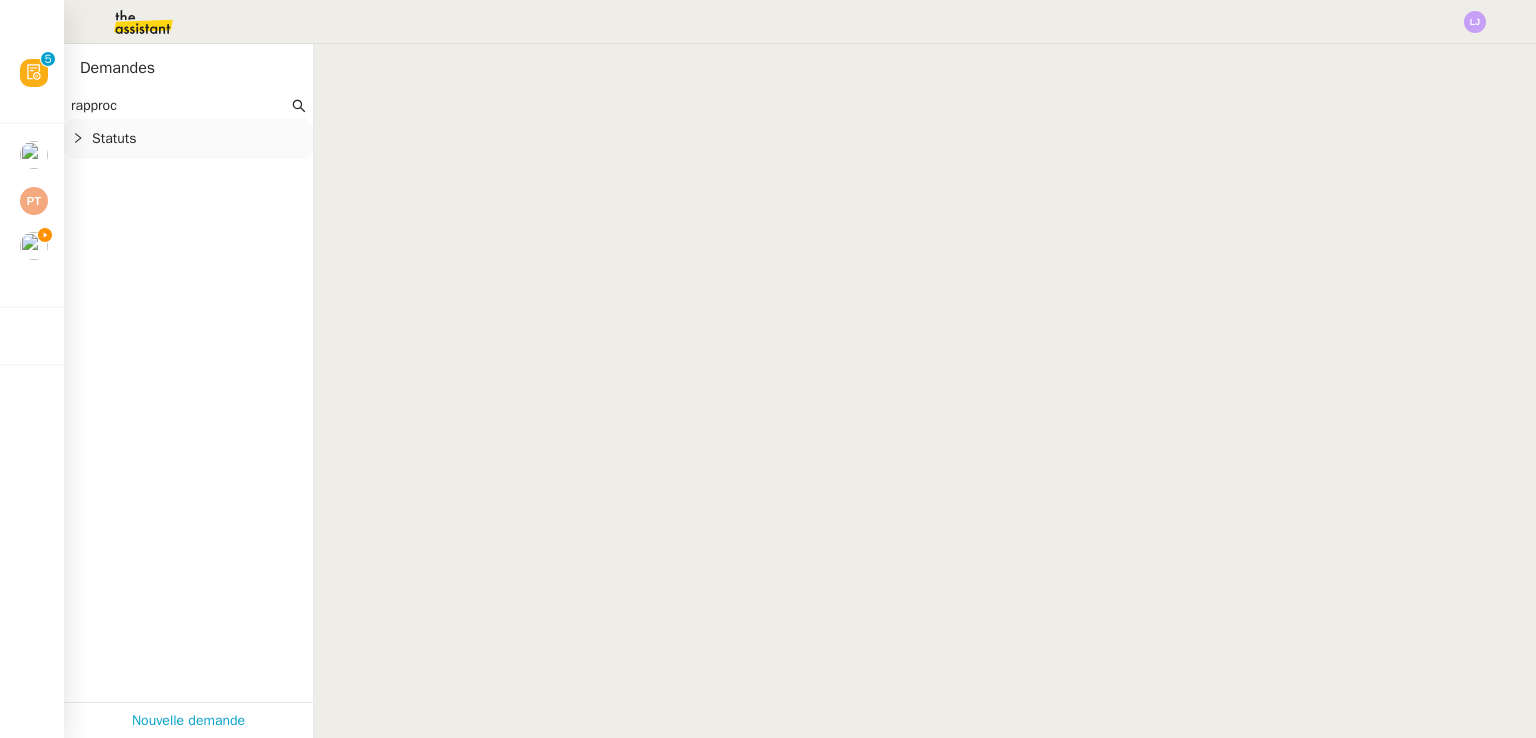 click on "Statuts" 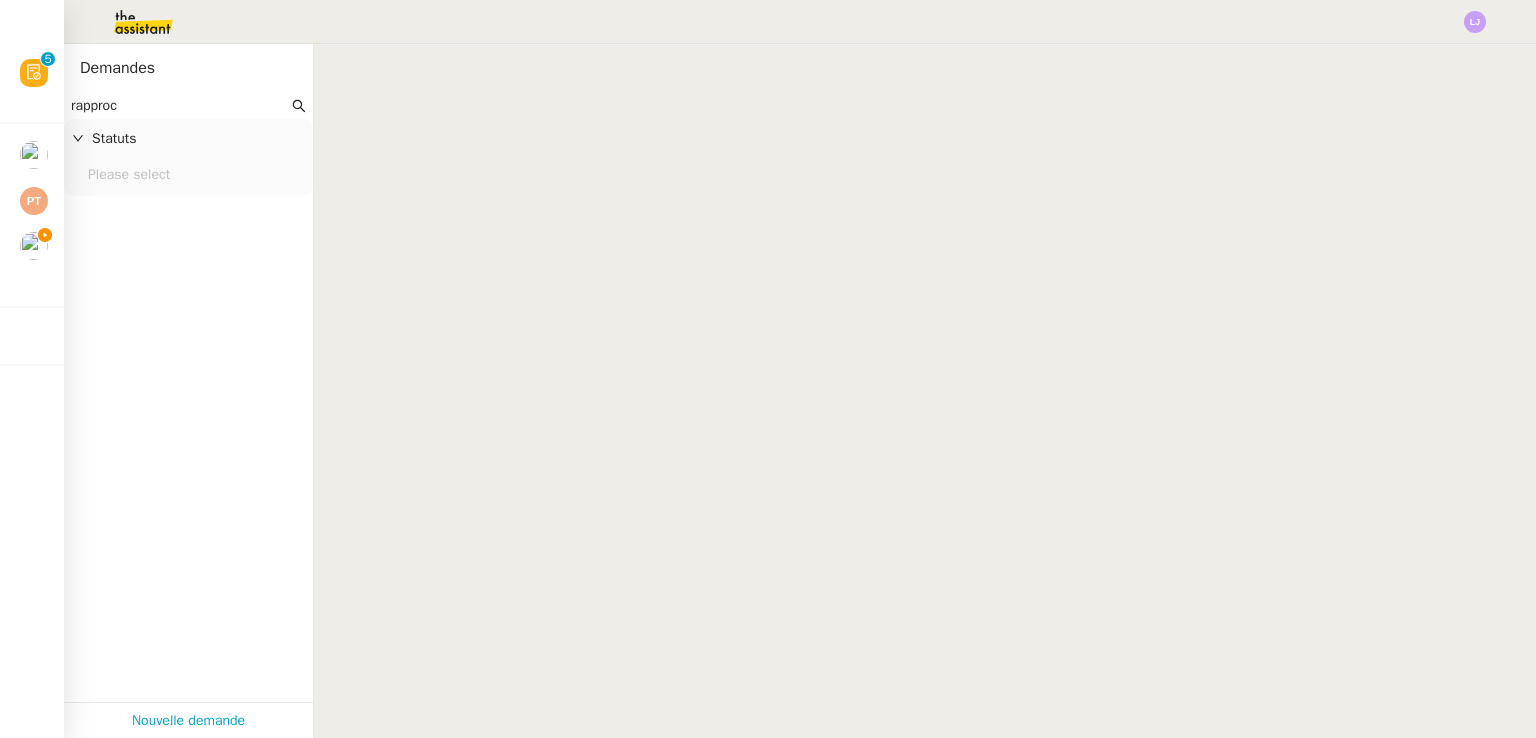 click on "Please select" 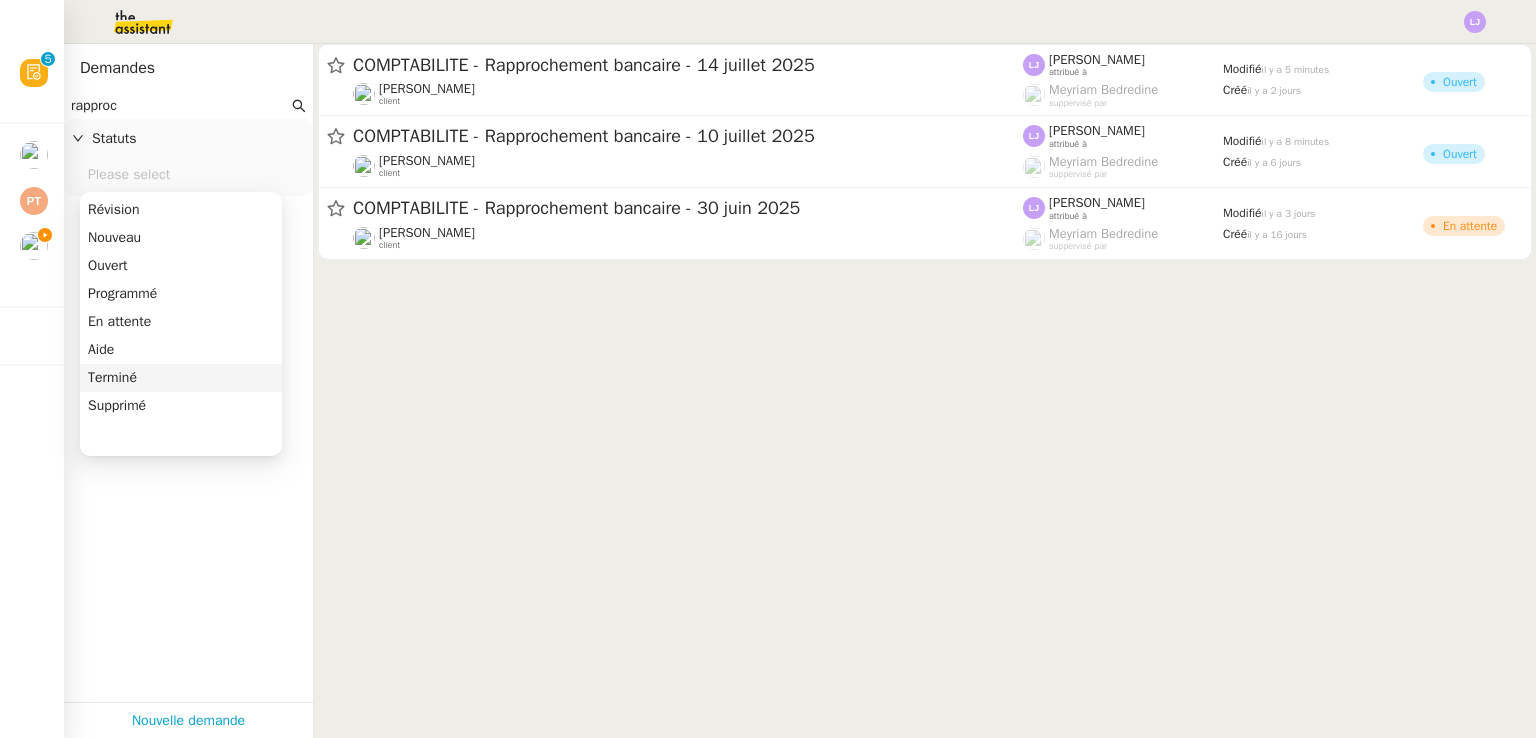 click on "Terminé" at bounding box center [181, 378] 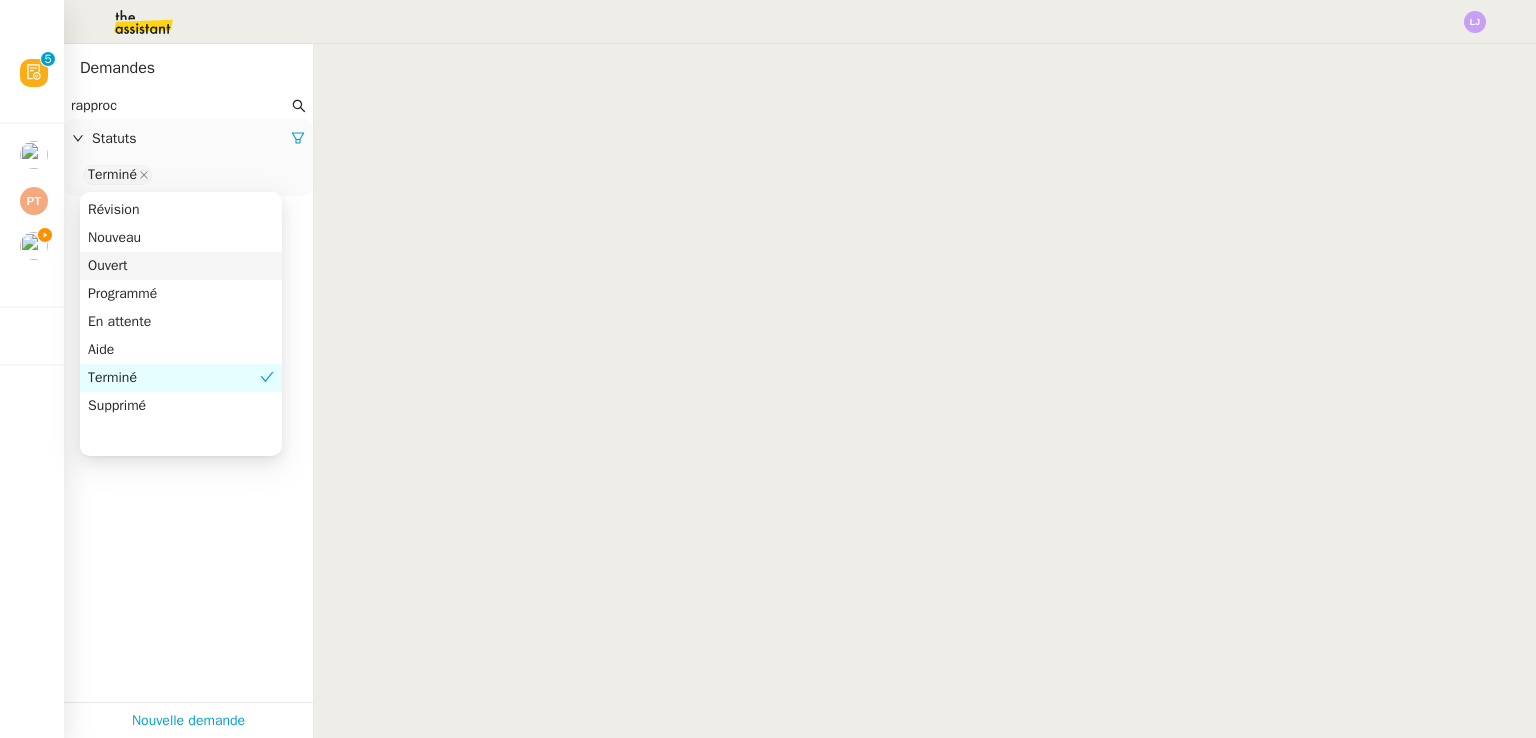 click on "rapproc" 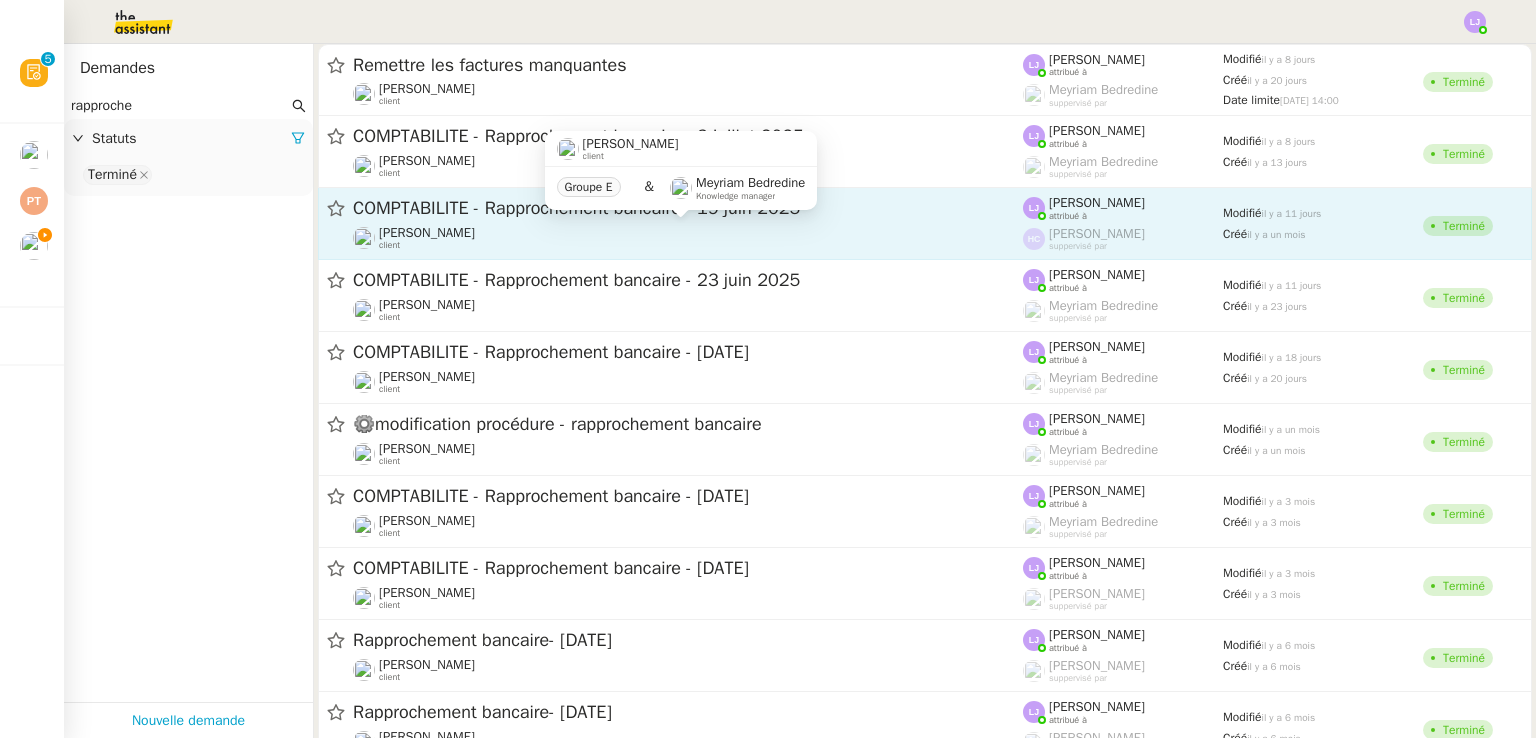 type on "rapproche" 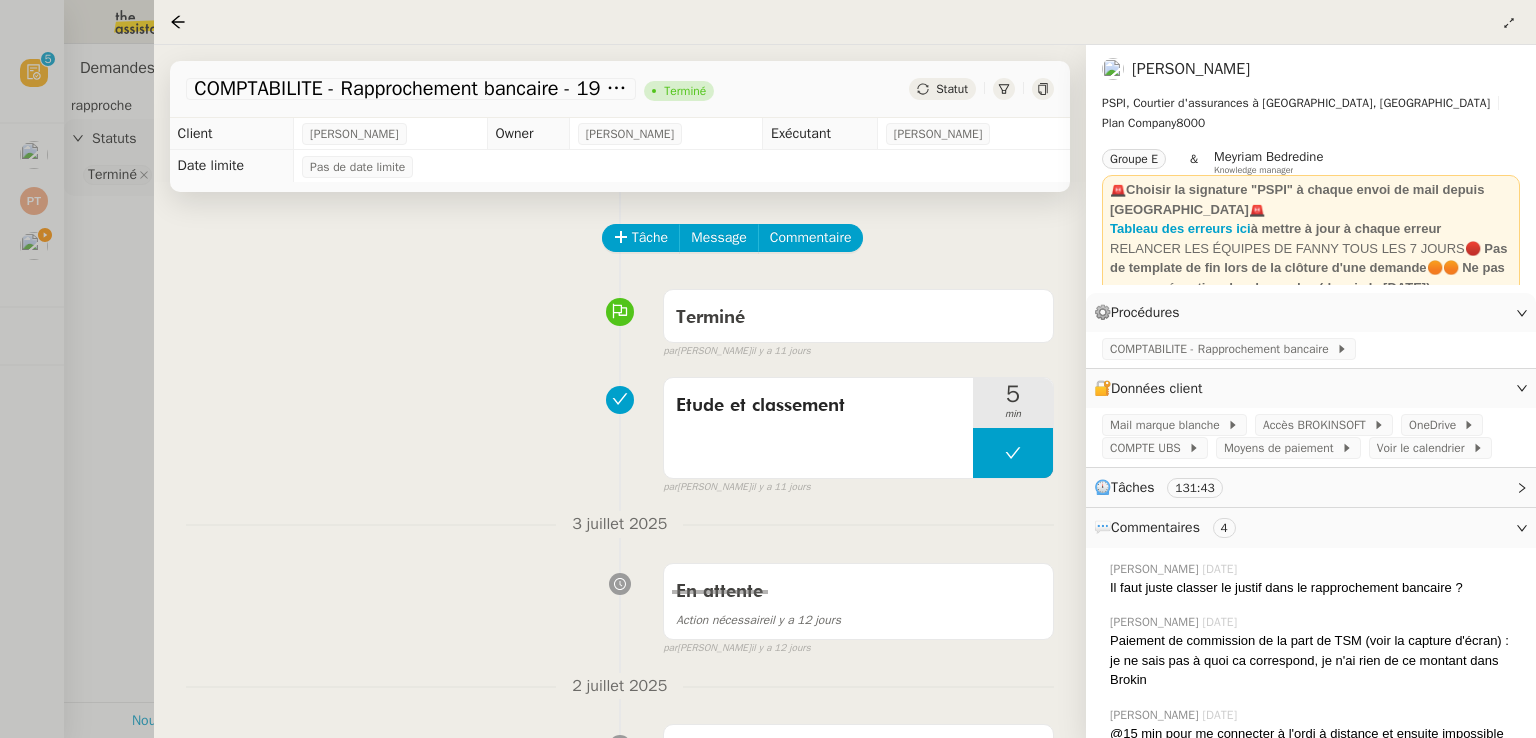 click on "⏲️  Tâches     131:43" 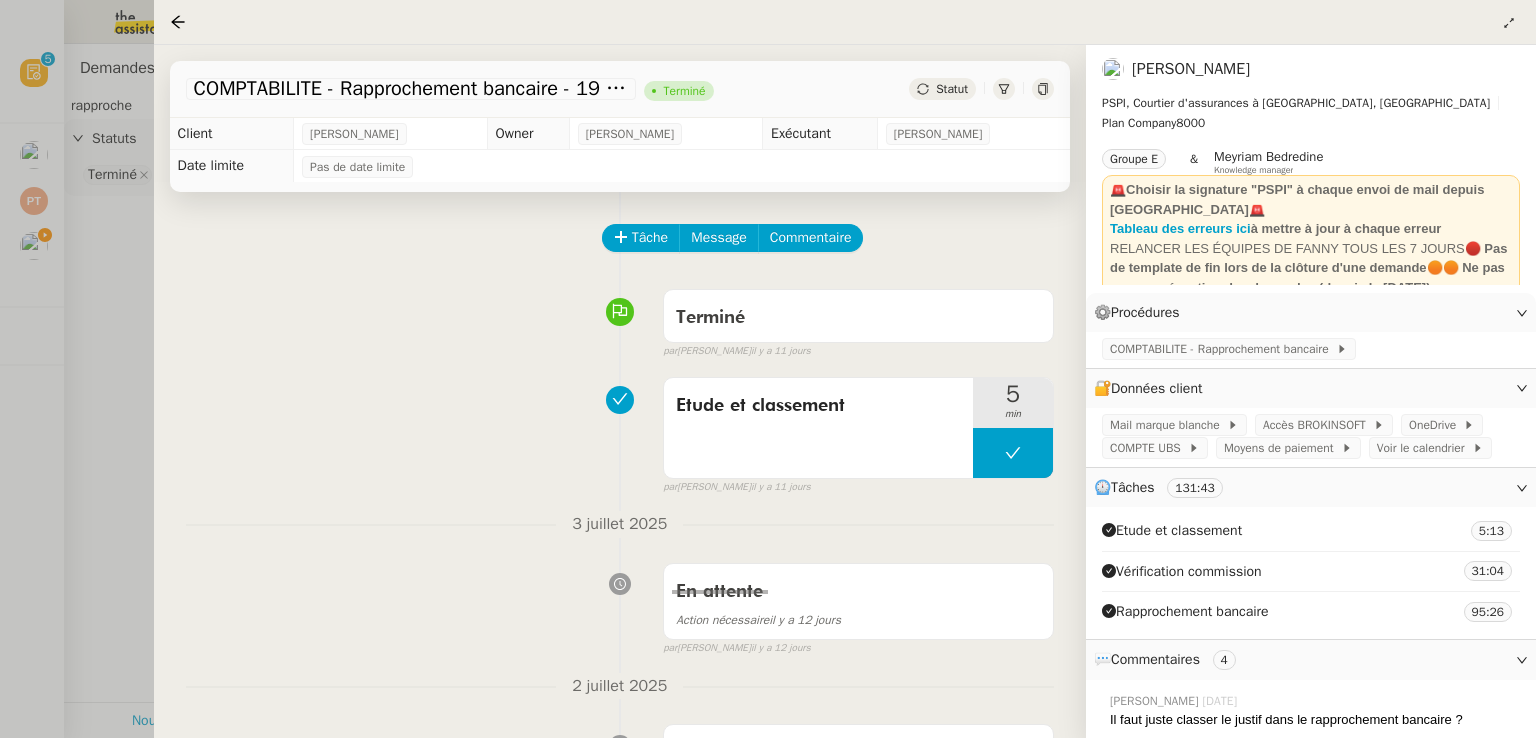 click at bounding box center (768, 369) 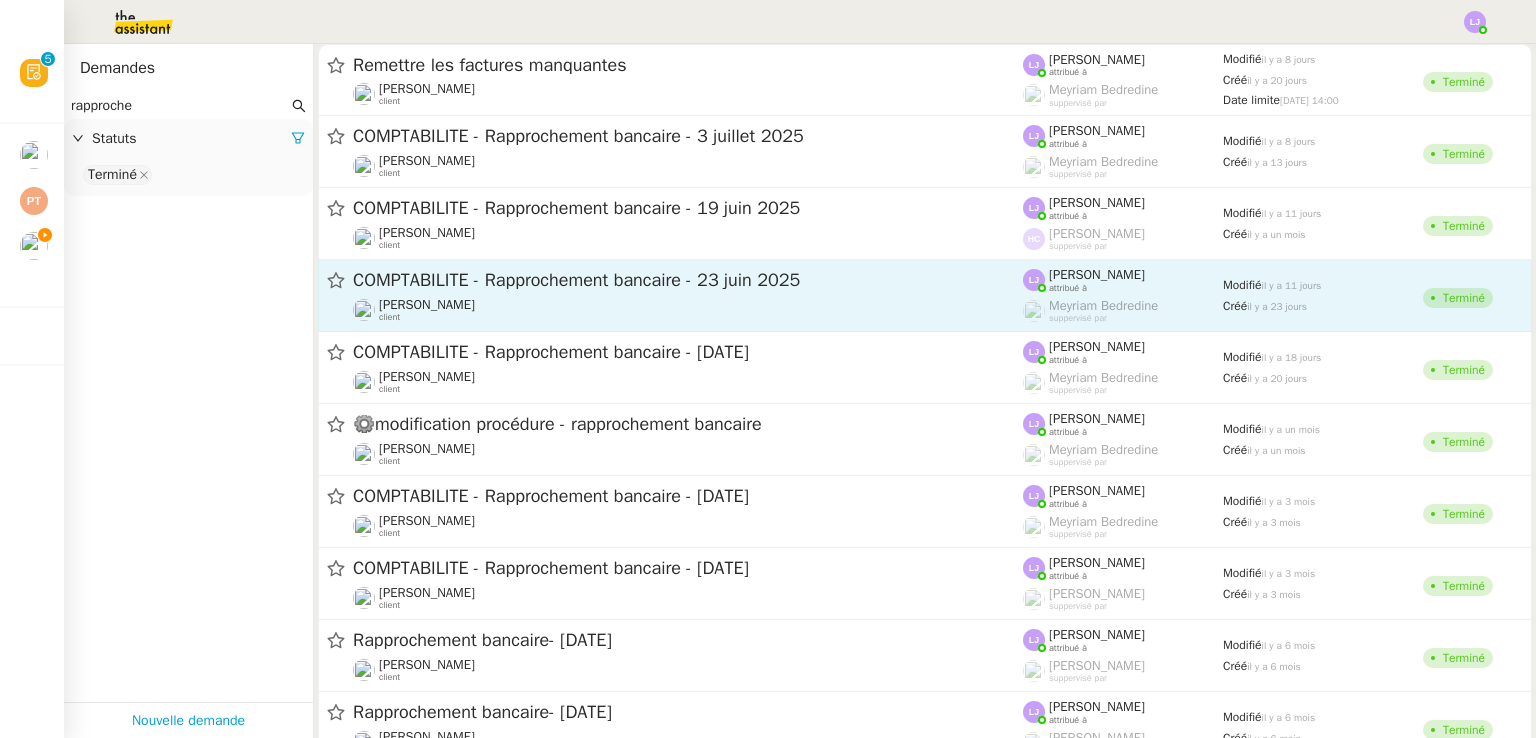 click on "COMPTABILITE - Rapprochement bancaire - 23 juin 2025" 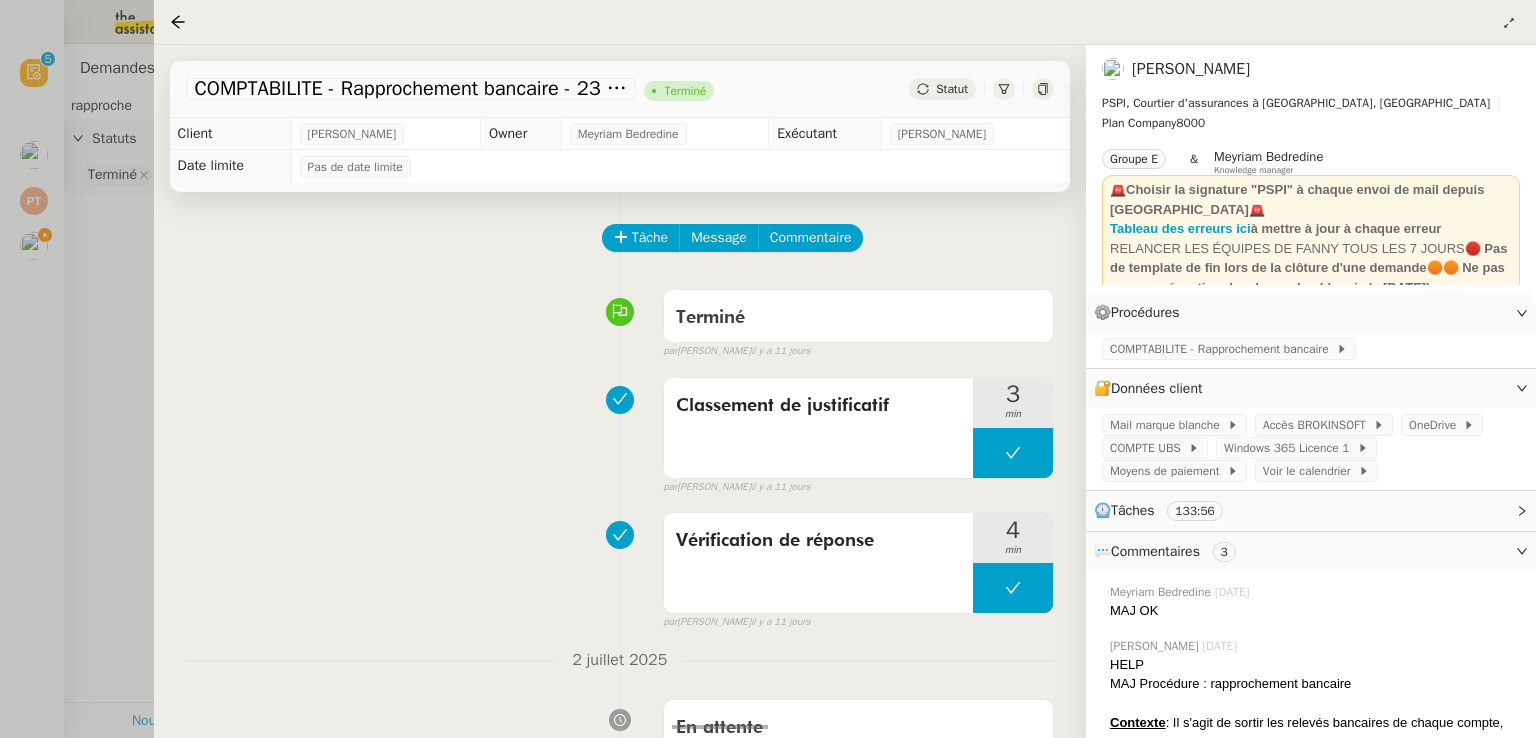 click on "⏲️  Tâches     133:56" 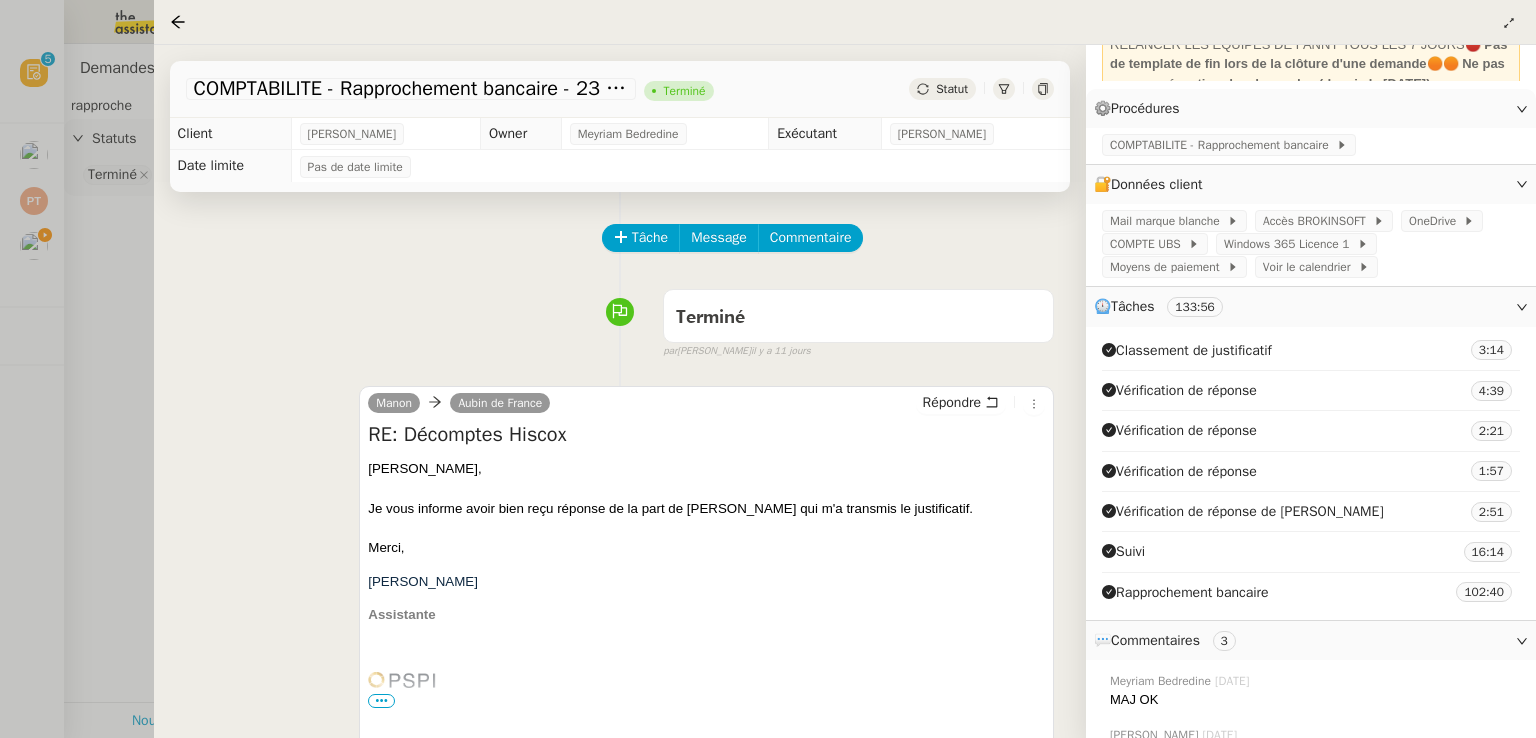 scroll, scrollTop: 206, scrollLeft: 0, axis: vertical 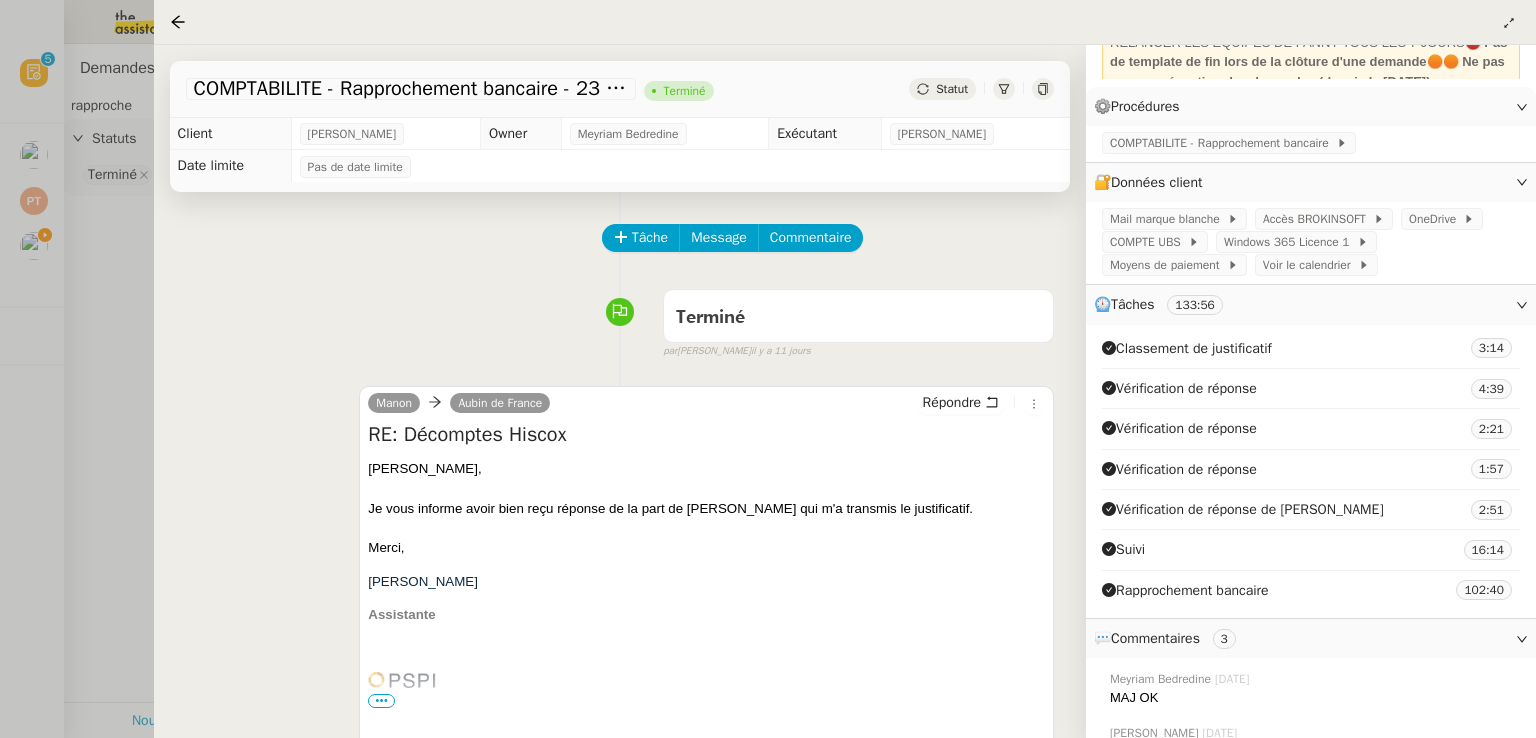 click at bounding box center [768, 369] 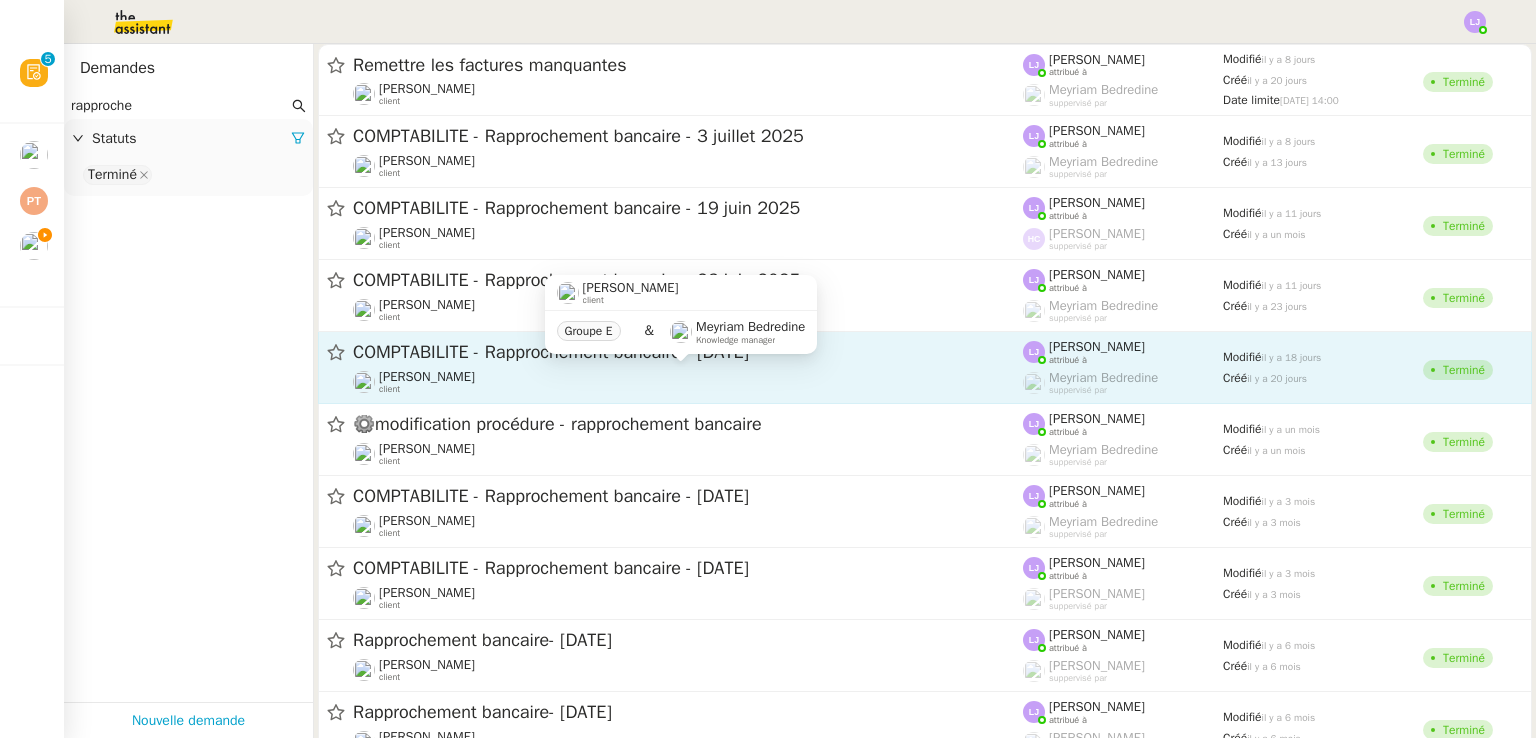 click on "[PERSON_NAME]     client" 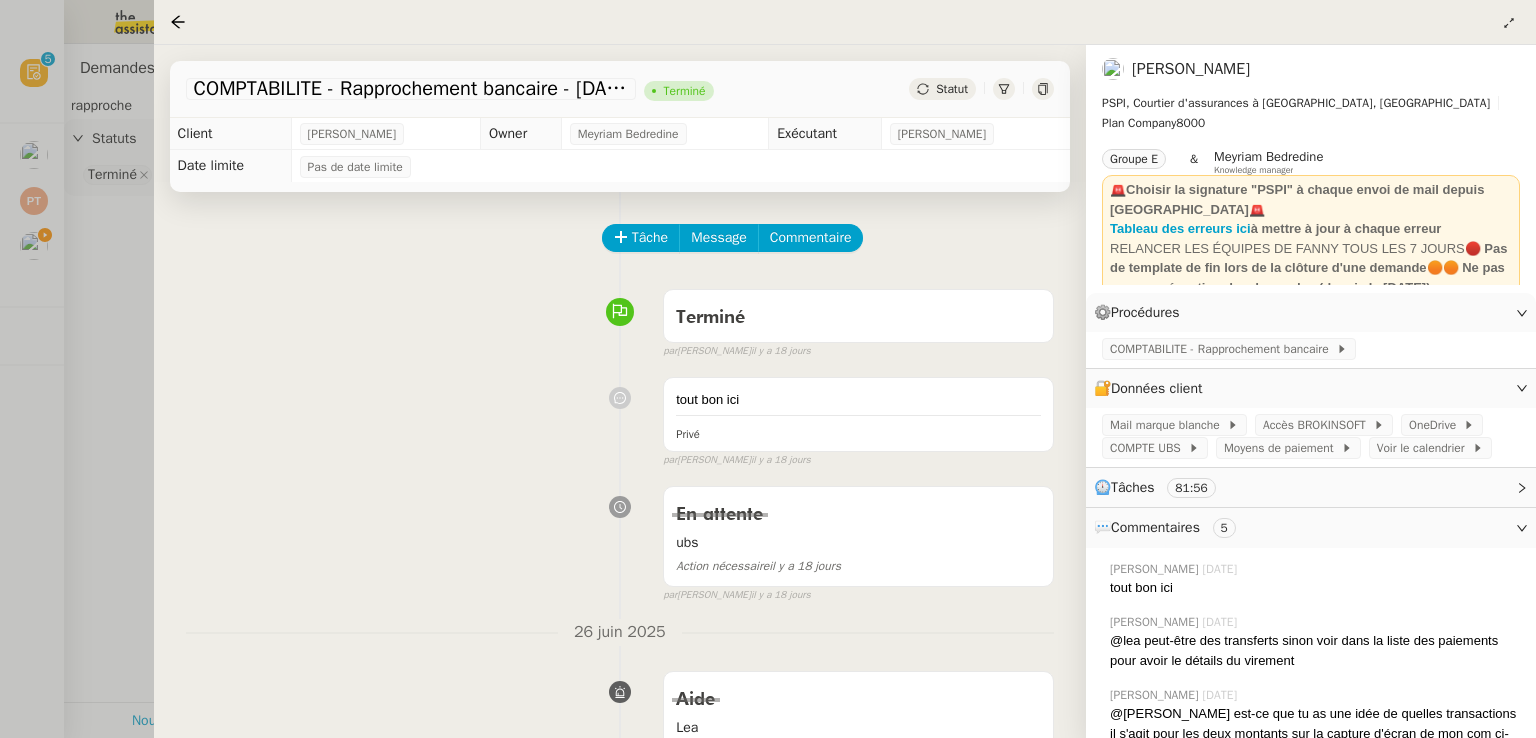 click on "⏲️  Tâches     81:56" 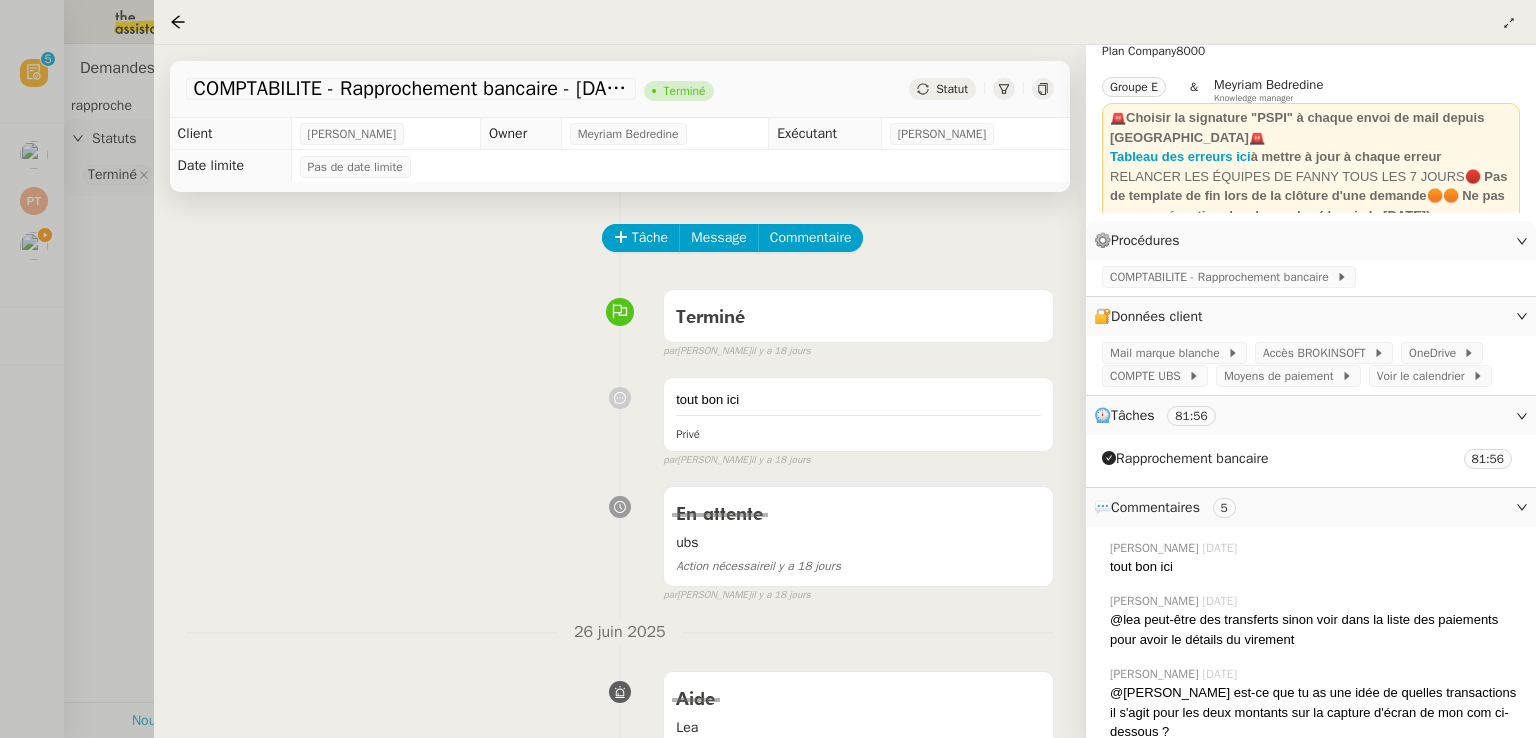 scroll, scrollTop: 74, scrollLeft: 0, axis: vertical 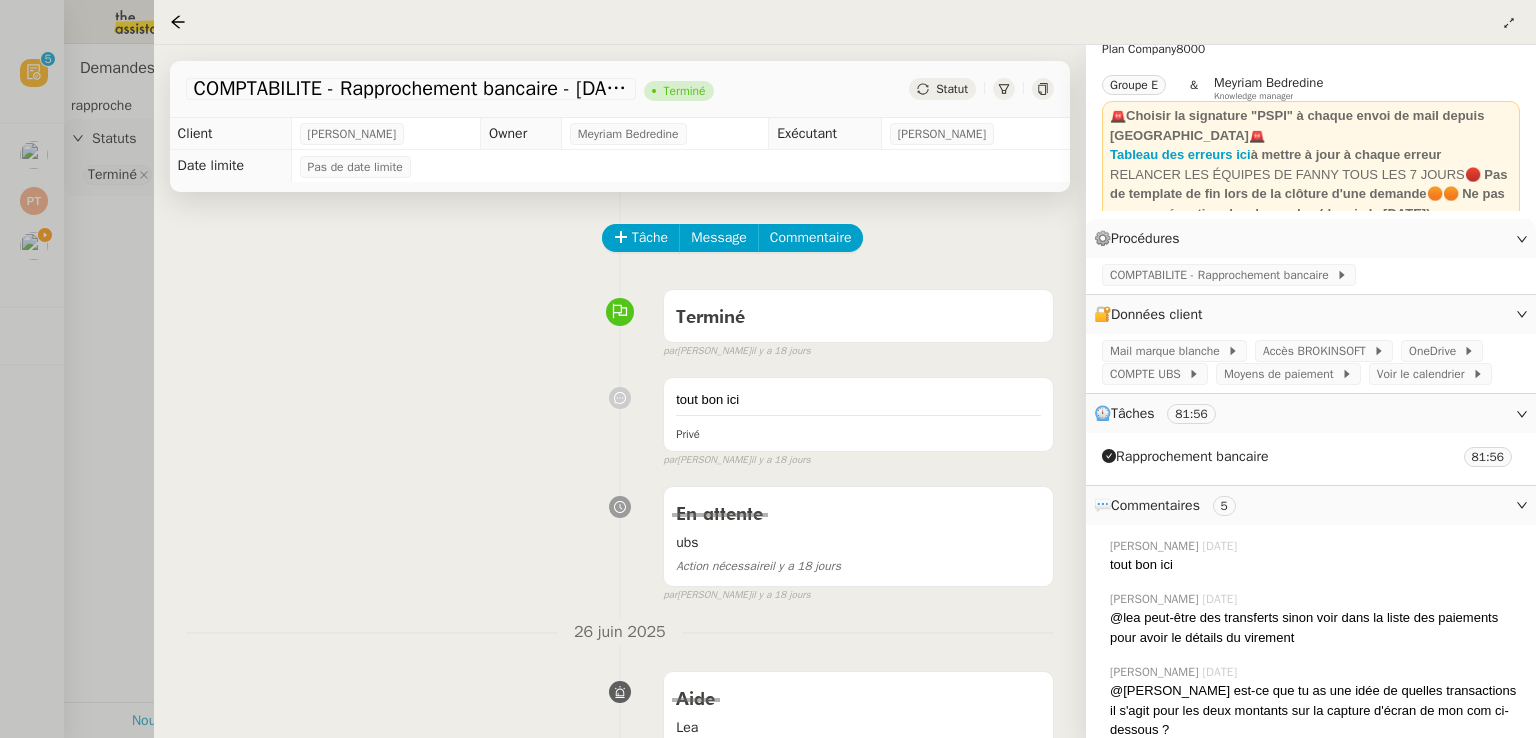 click at bounding box center (768, 369) 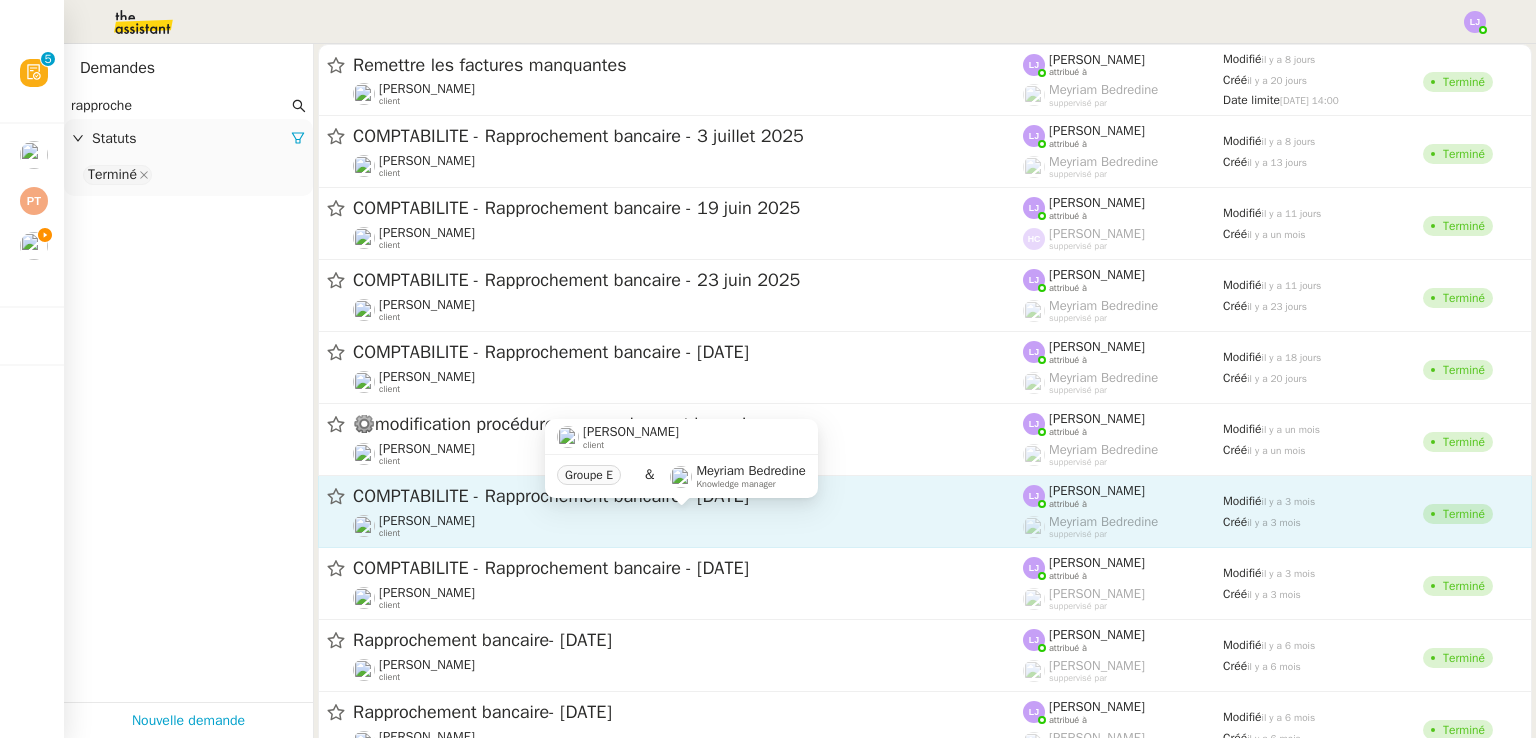 click on "[PERSON_NAME]     client" 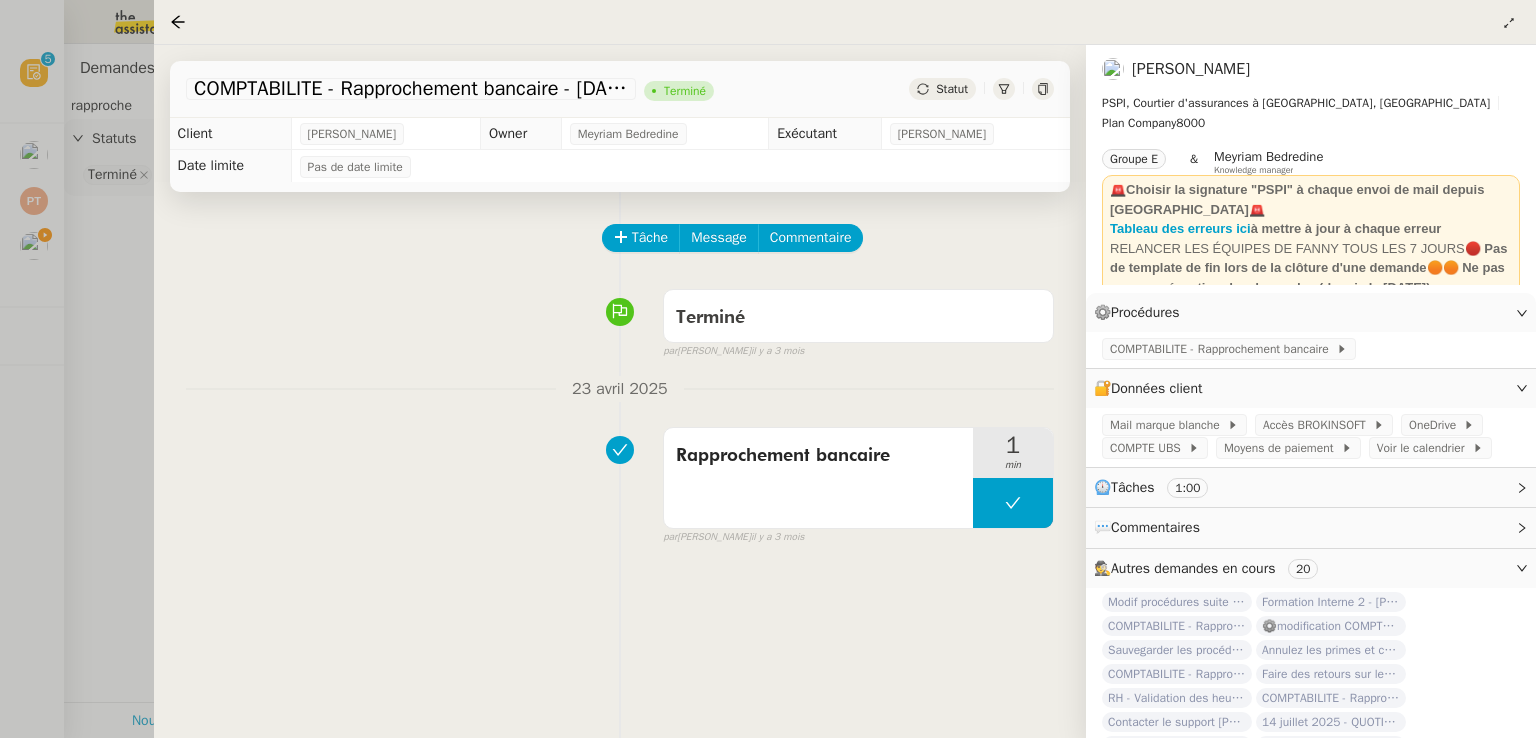 click at bounding box center (768, 369) 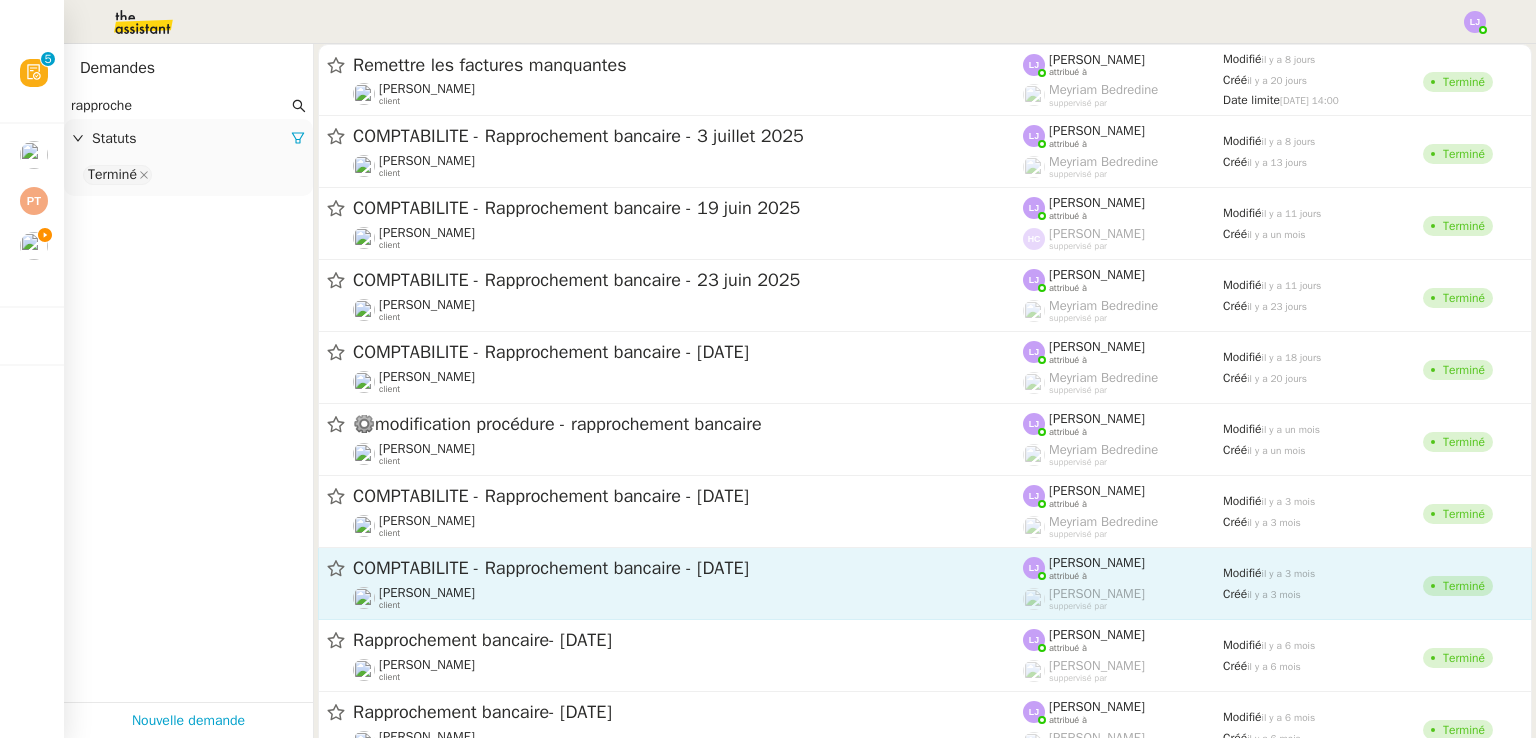 click on "COMPTABILITE - Rapprochement bancaire - [DATE]" 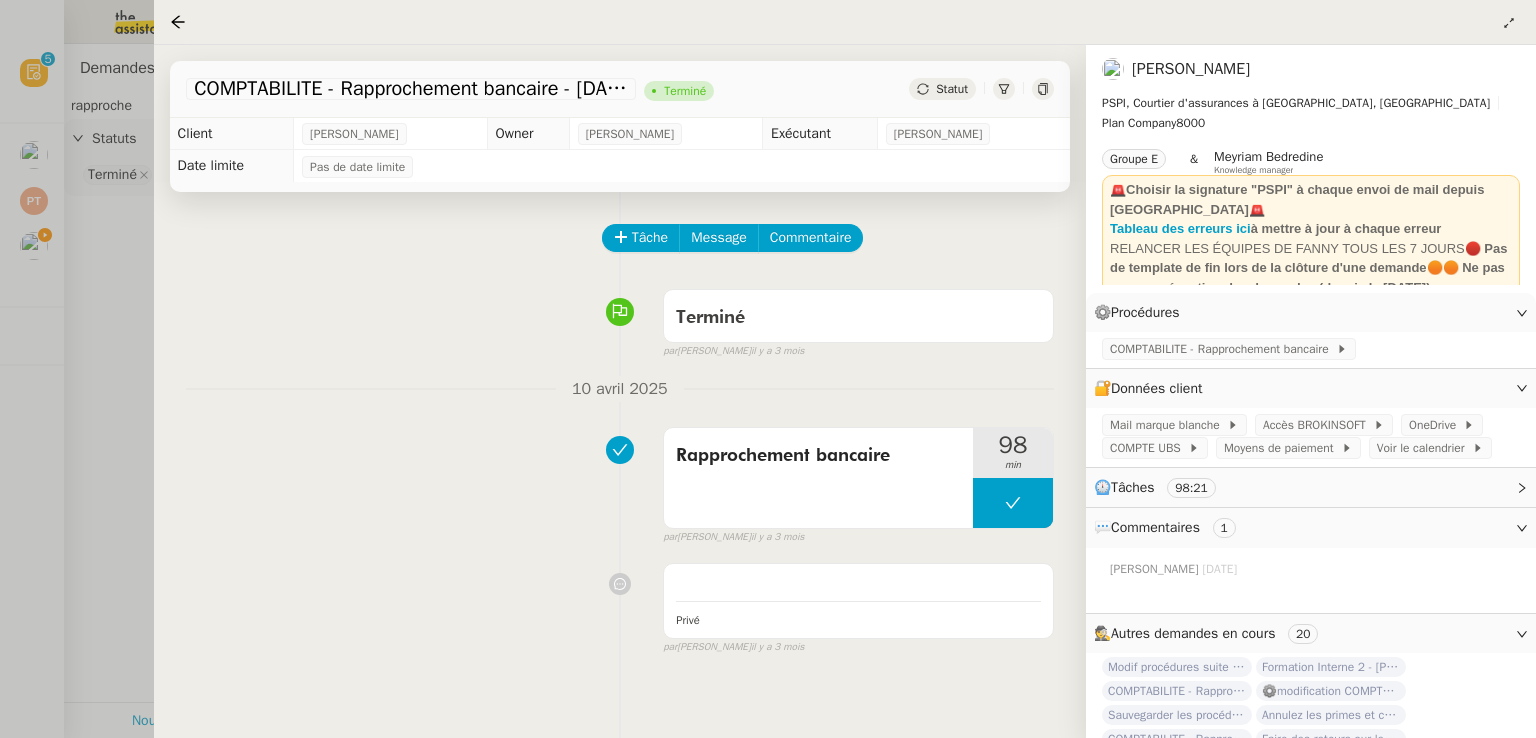 click on "⏲️  Tâches     98:21" 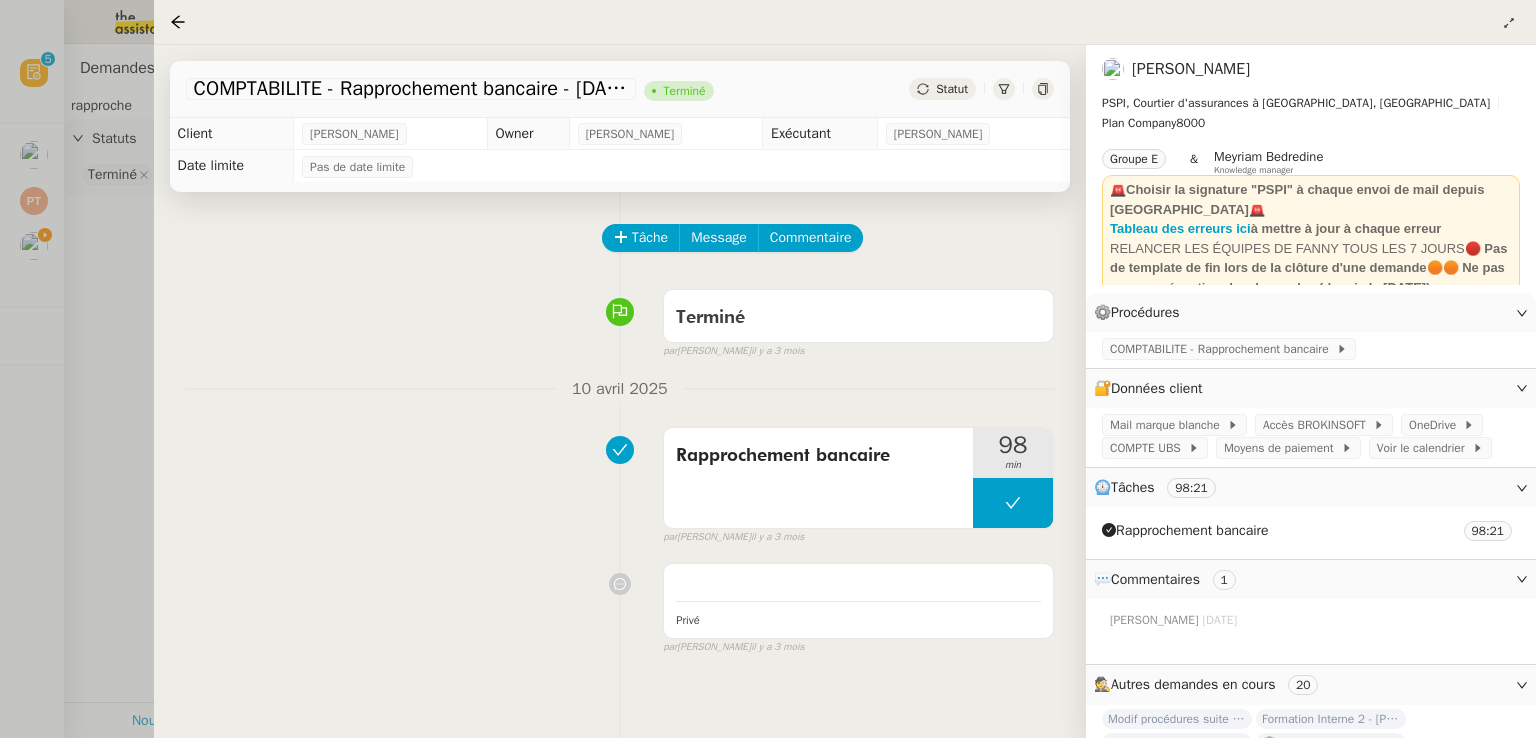click at bounding box center [768, 369] 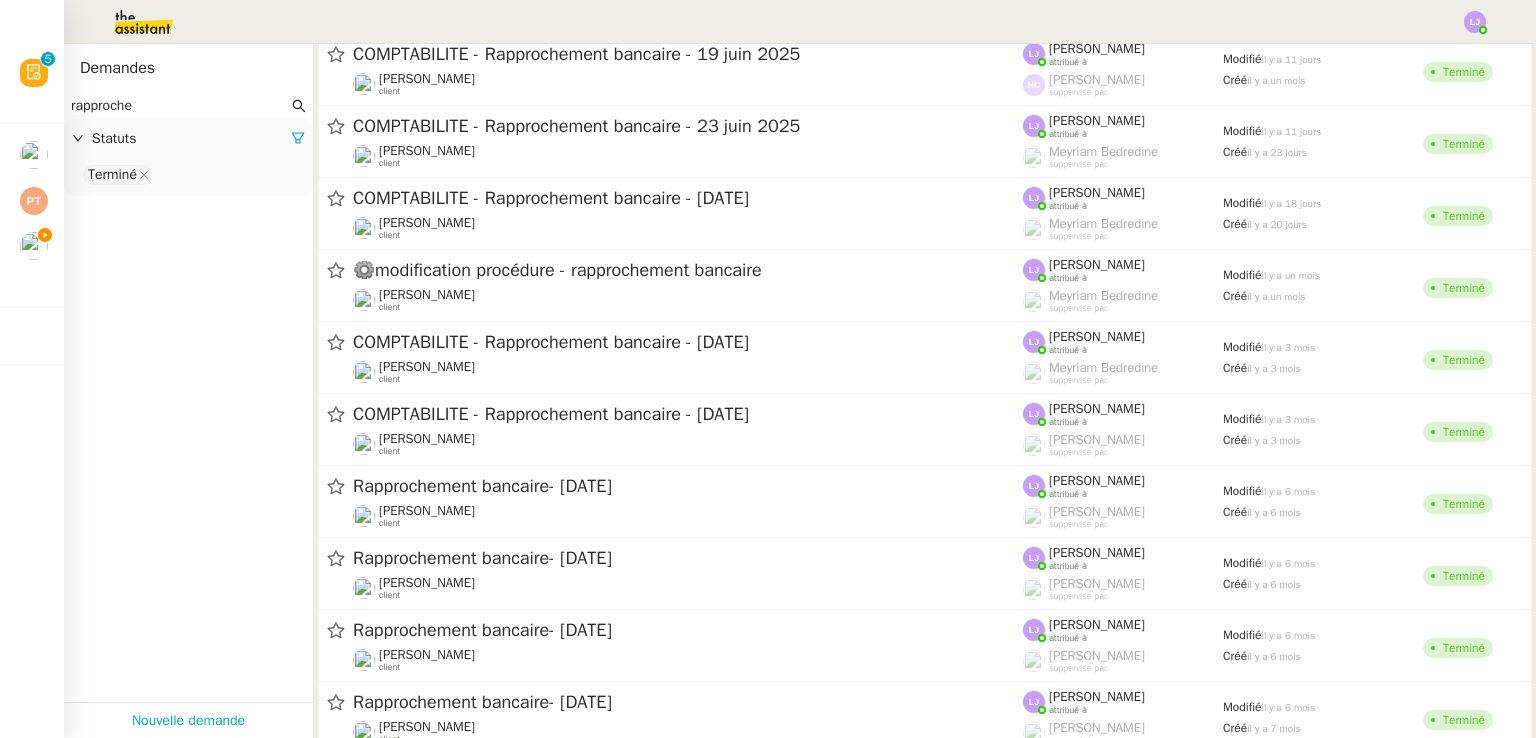 scroll, scrollTop: 155, scrollLeft: 0, axis: vertical 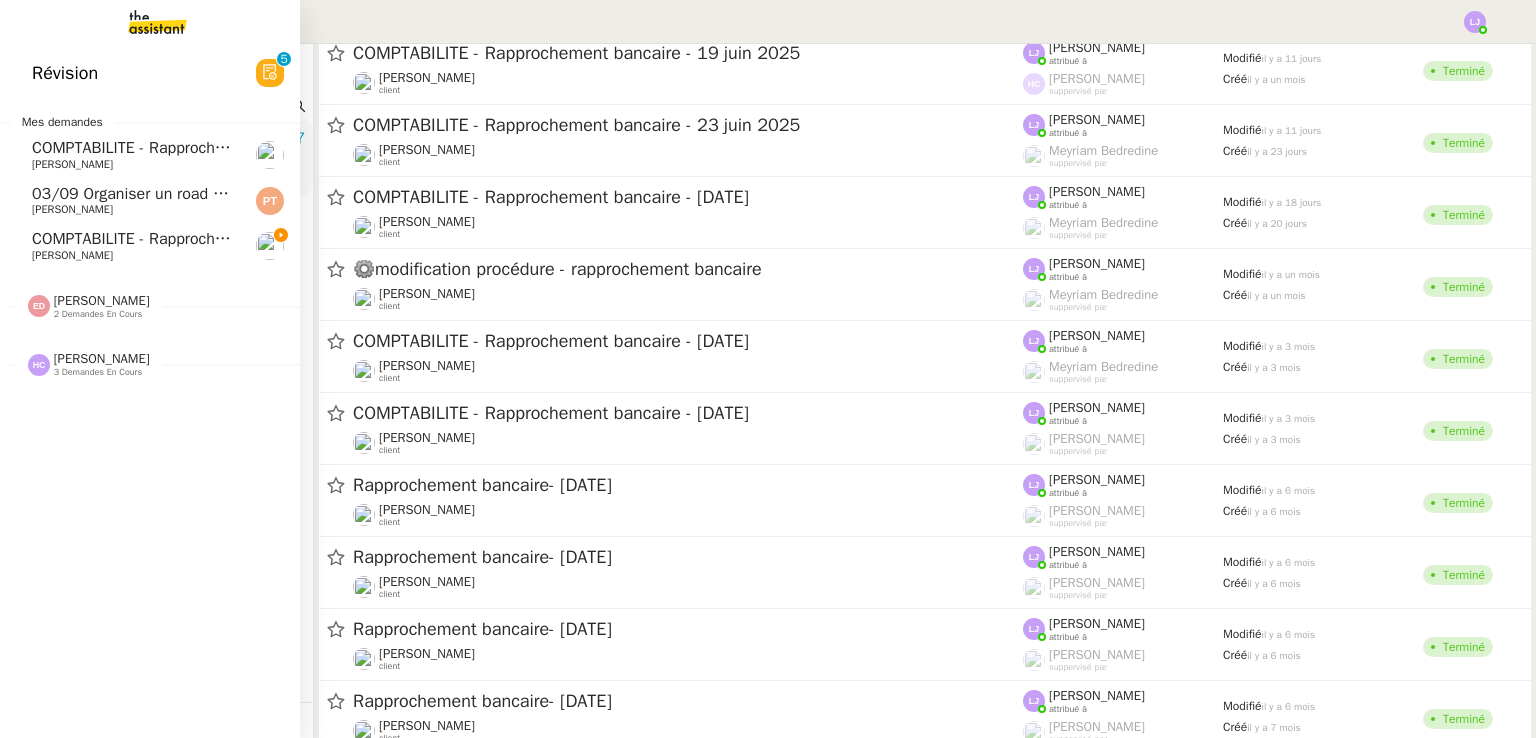 click on "COMPTABILITE - Rapprochement bancaire - [DATE]    [PERSON_NAME]" 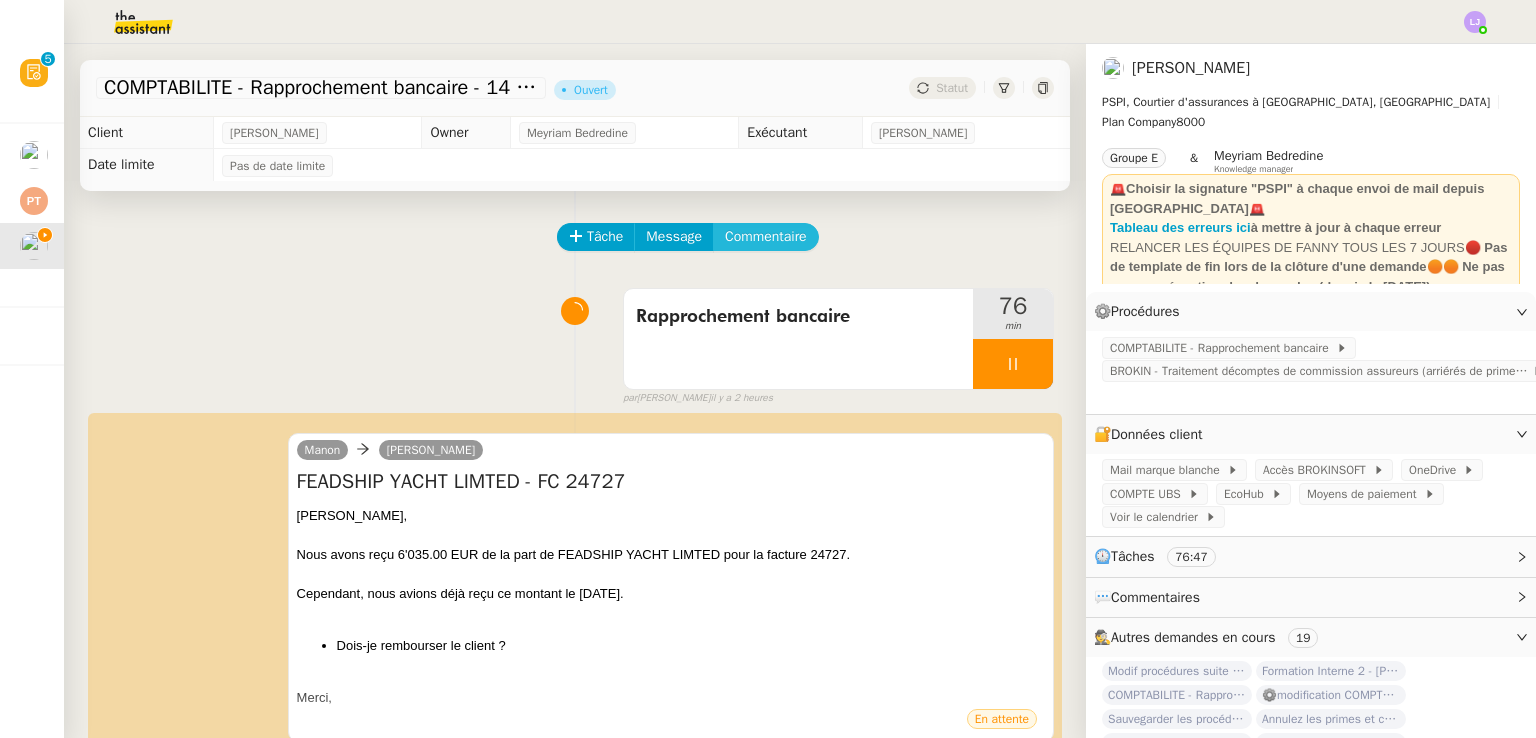 click on "Commentaire" 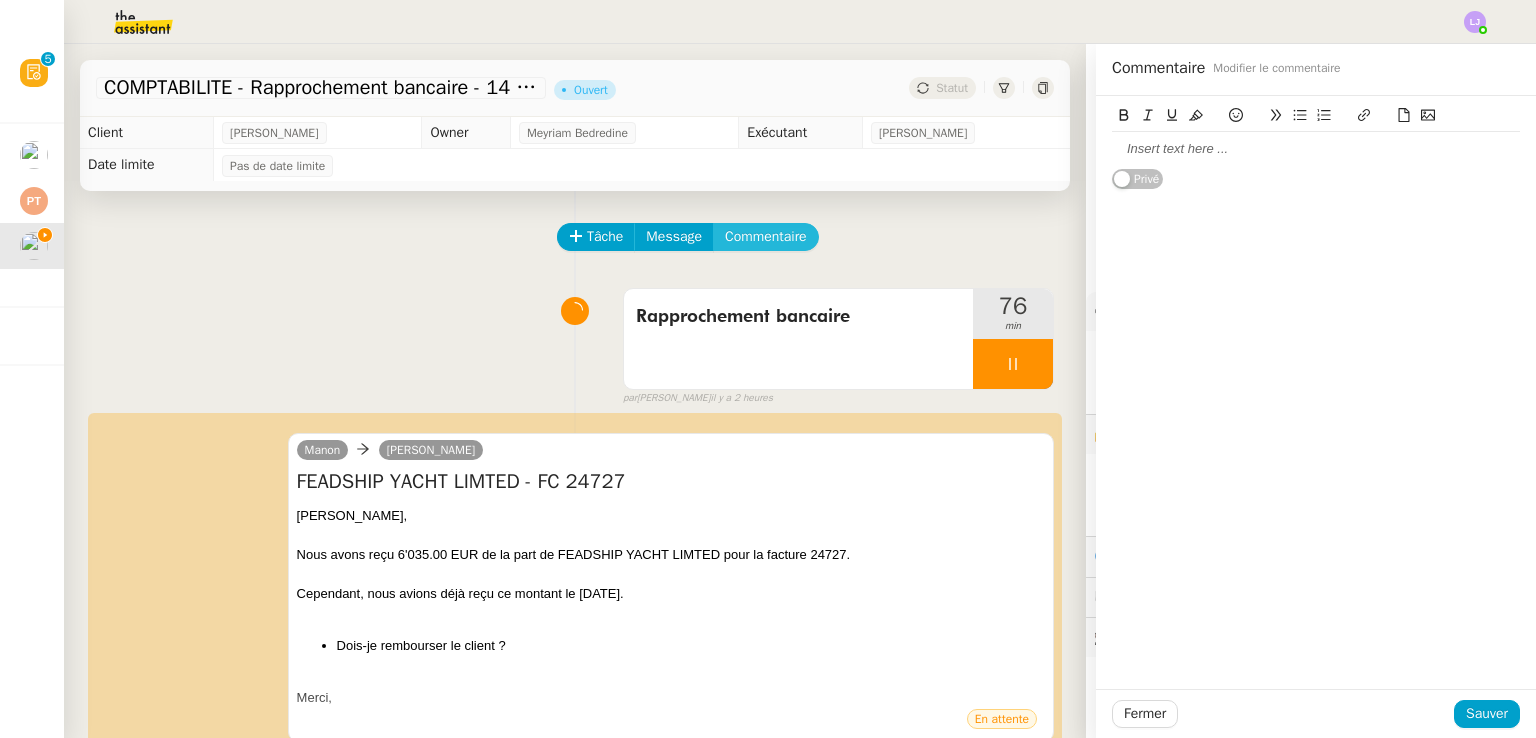 type 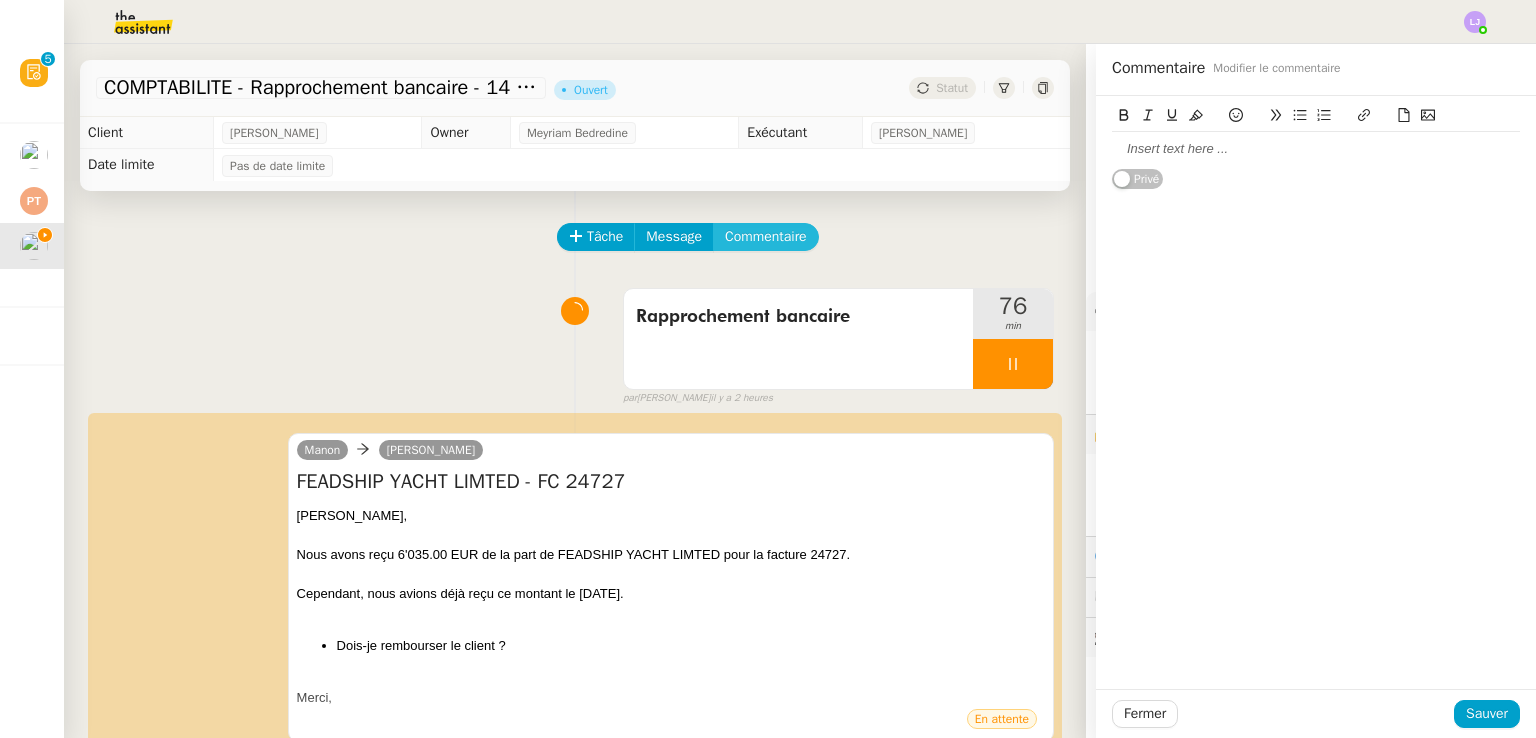 type 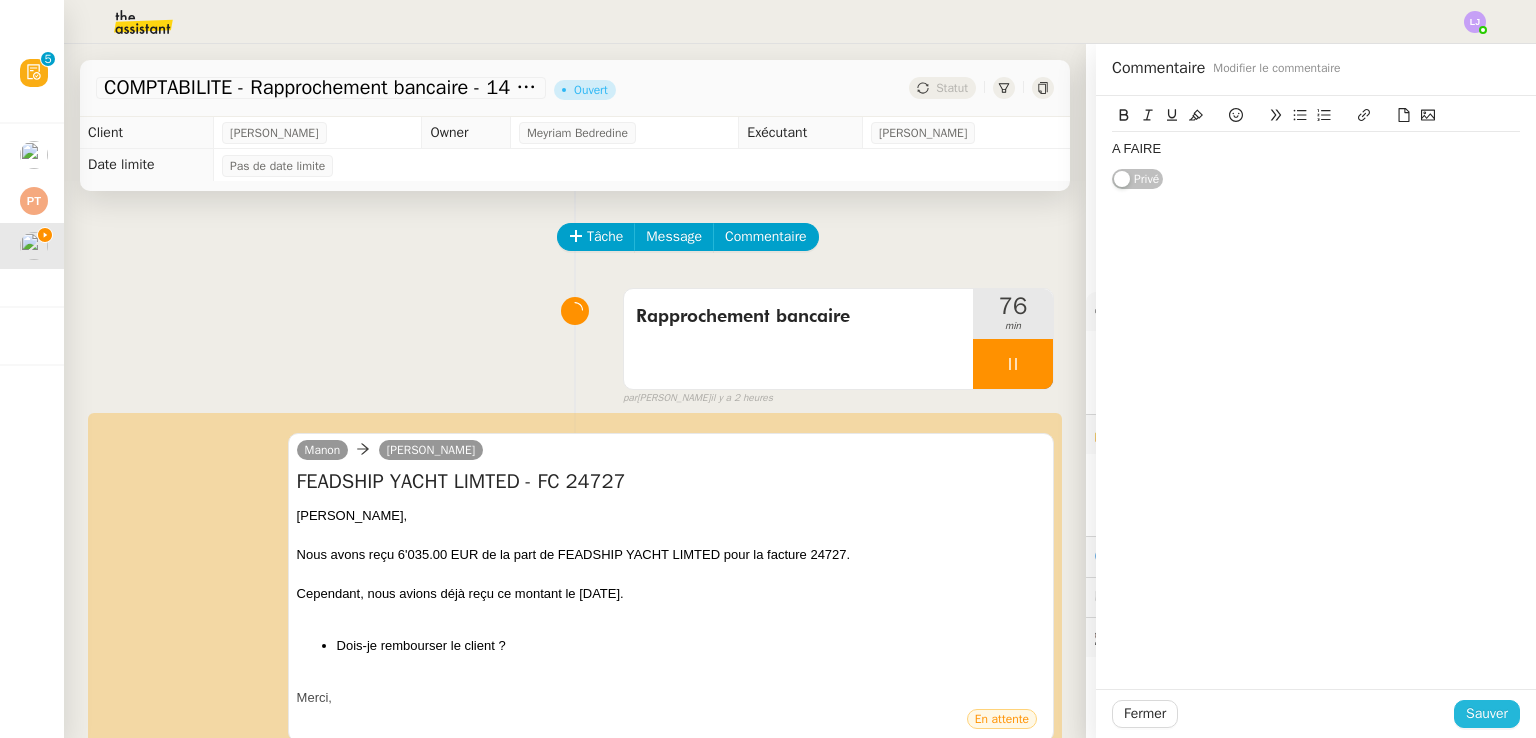 click on "Sauver" 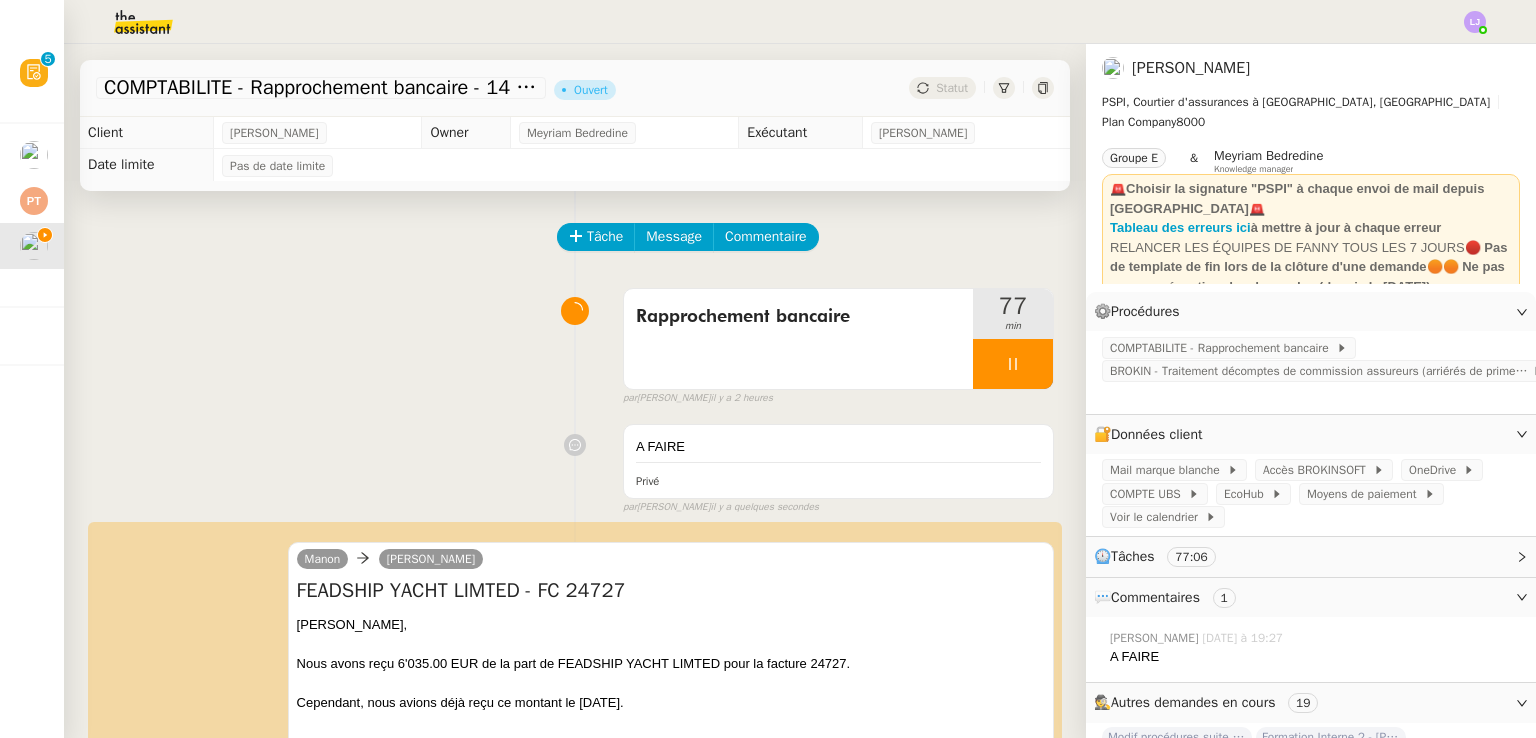 click on "Tâche Message Commentaire Veuillez patienter une erreur s'est produite 👌👌👌 message envoyé ✌️✌️✌️ [PERSON_NAME] d'abord attribuer un client Une erreur s'est produite, veuillez réessayer  Rapprochement bancaire     77 min false par   [PERSON_NAME]   il y a 2 heures 👌👌👌 message envoyé ✌️✌️✌️ une erreur s'est produite 👌👌👌 message envoyé ✌️✌️✌️ Votre message va être revu ✌️✌️✌️ une erreur s'est produite La taille des fichiers doit être de 10Mb au maximum.
A FAIRE Privé false par   [PERSON_NAME]   il y a quelques secondes 👌👌👌 message envoyé ✌️✌️✌️ une erreur s'est produite 👌👌👌 message envoyé ✌️✌️✌️ Votre message va être revu ✌️✌️✌️ une erreur s'est produite La taille des fichiers doit être de 10Mb au maximum.  [PERSON_NAME]  FEADSHIP YACHT LIMTED - FC 24727
[PERSON_NAME], Nous avons reçu 6'035.00 EUR de la part de FEADSHIP YACHT LIMTED pour la facture 24727. Merci, par" 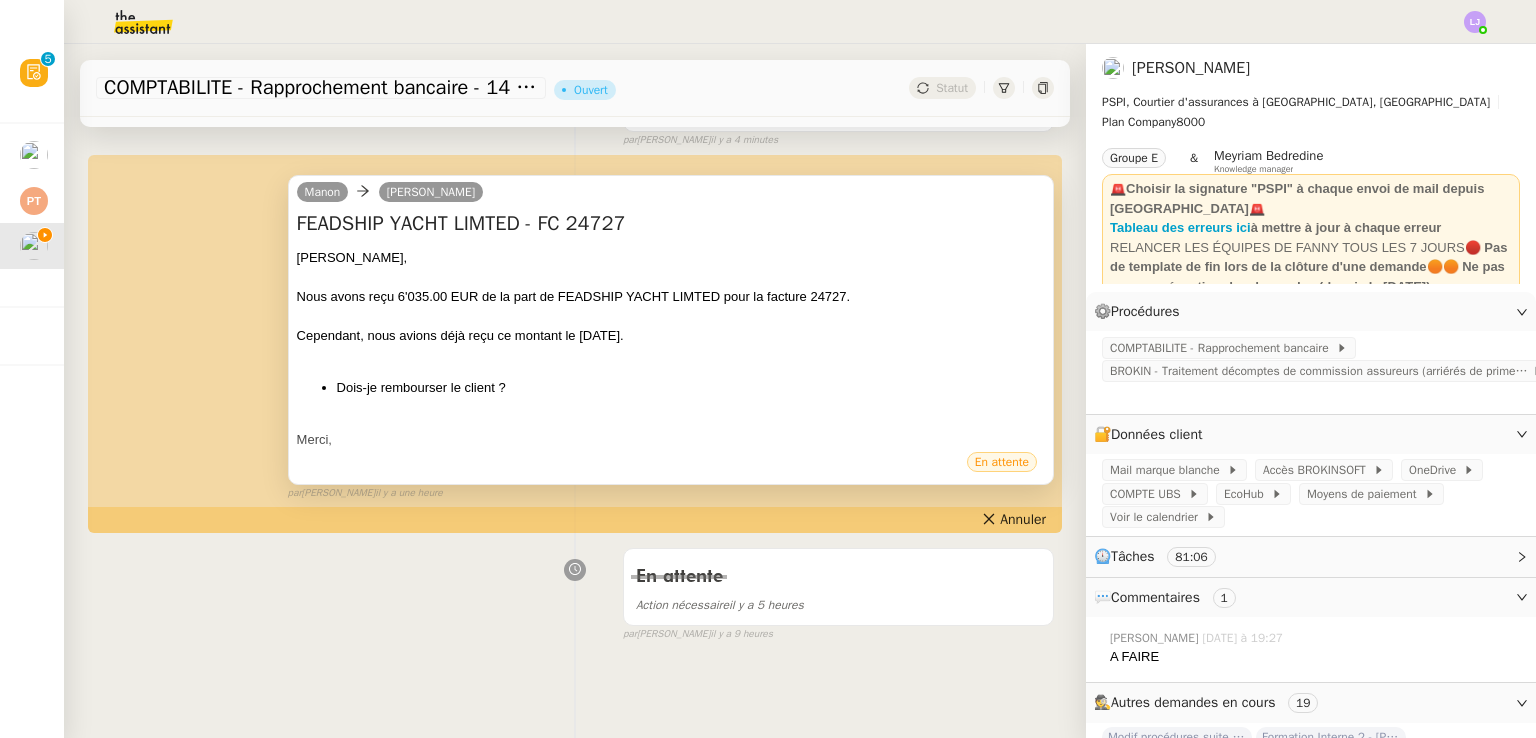 scroll, scrollTop: 0, scrollLeft: 0, axis: both 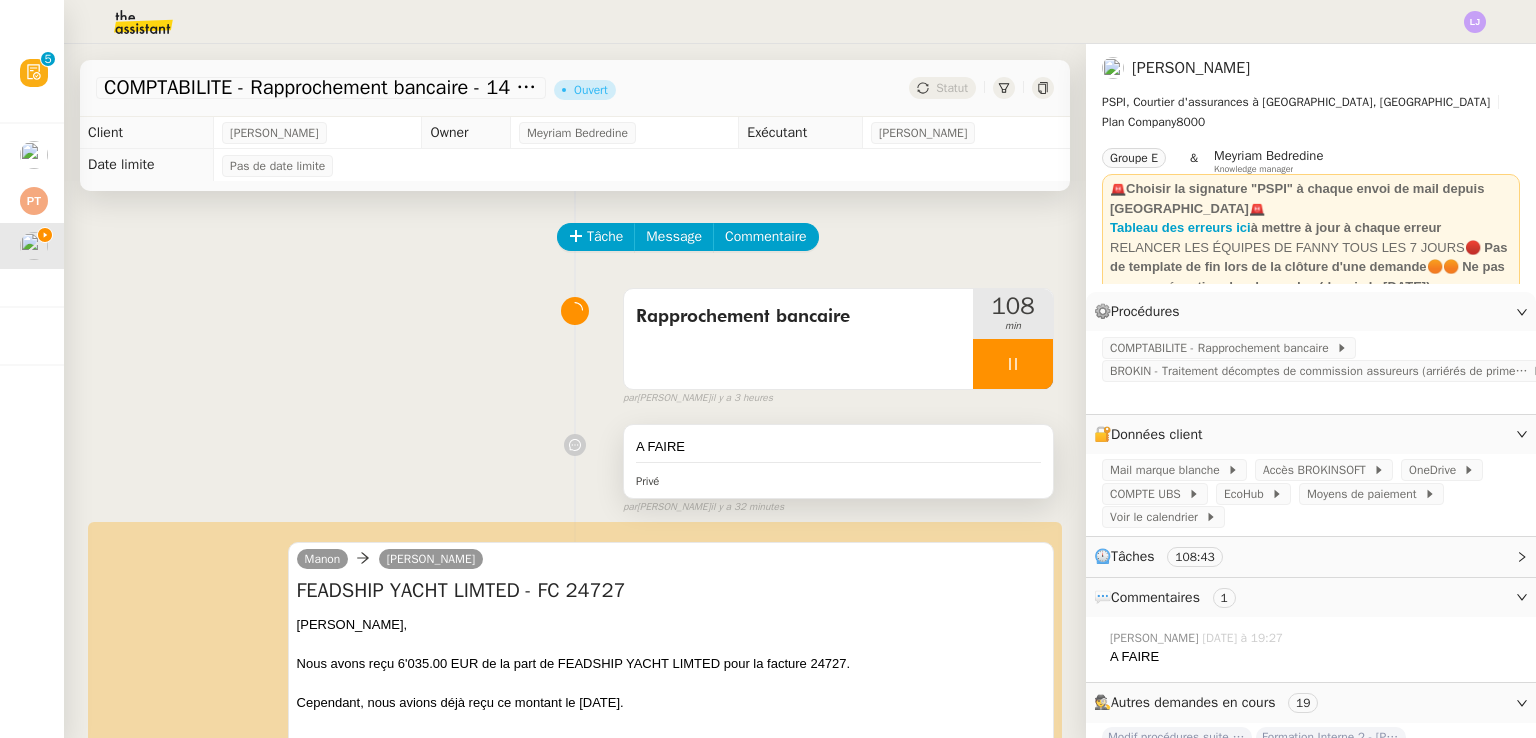 click on "Privé" at bounding box center [838, 480] 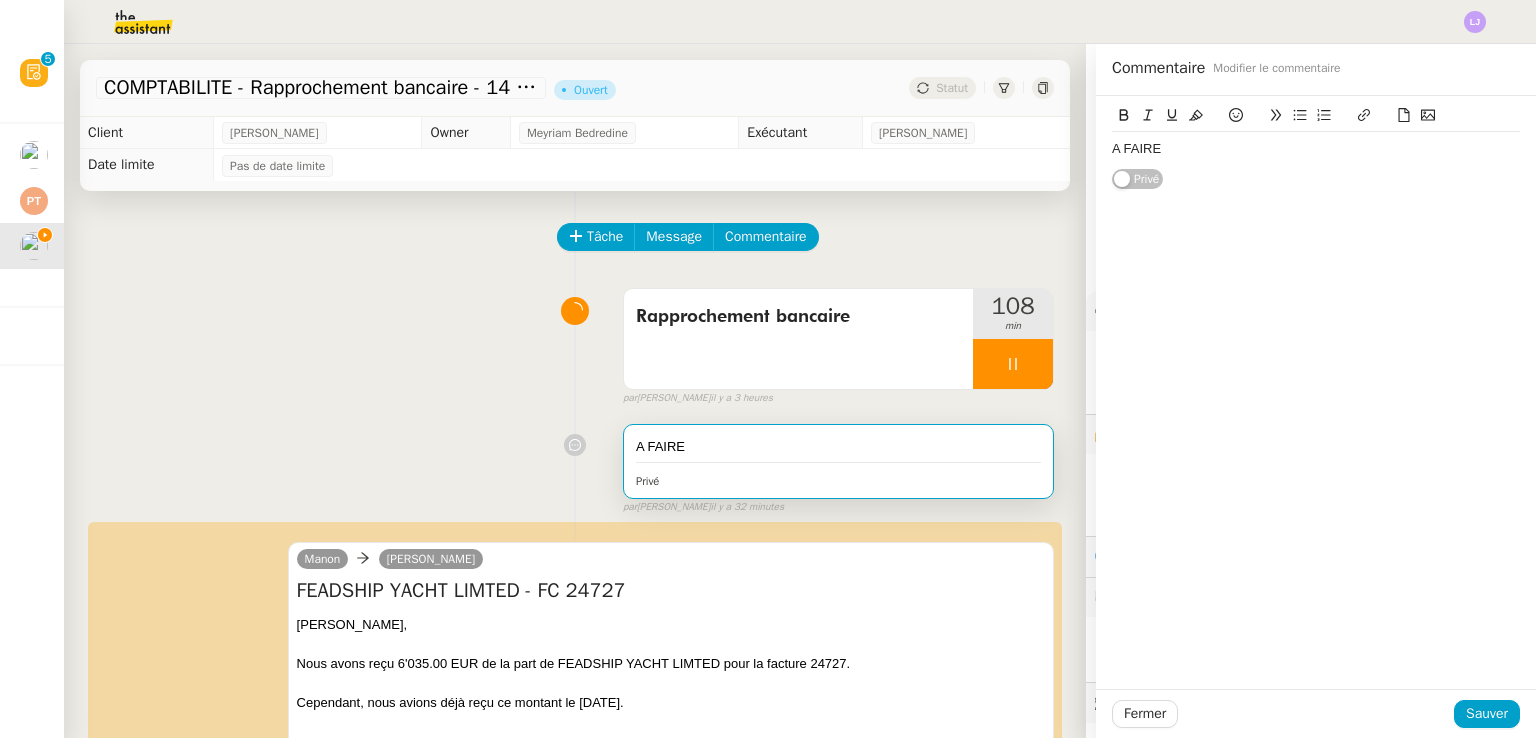 click on "A FAIRE" 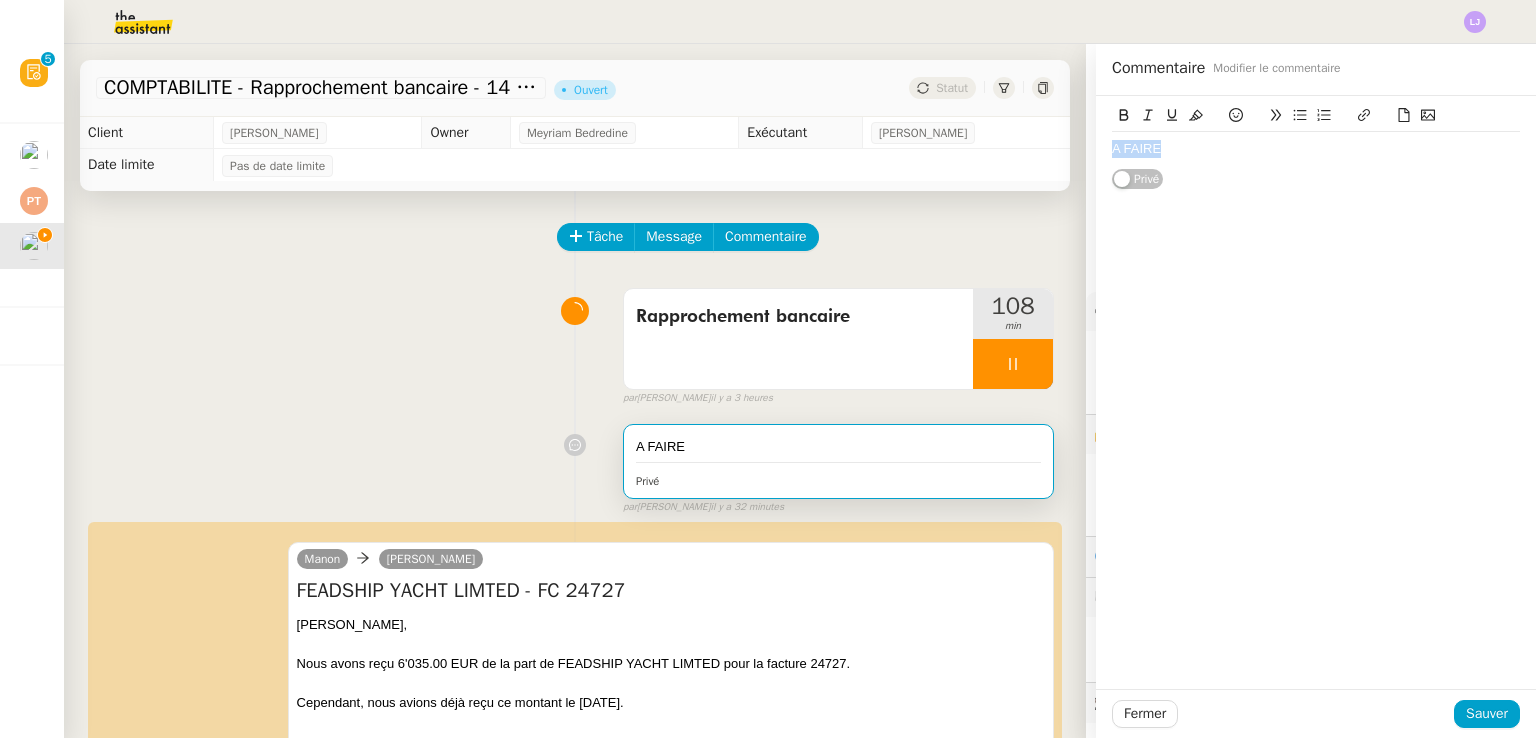 click on "A FAIRE" 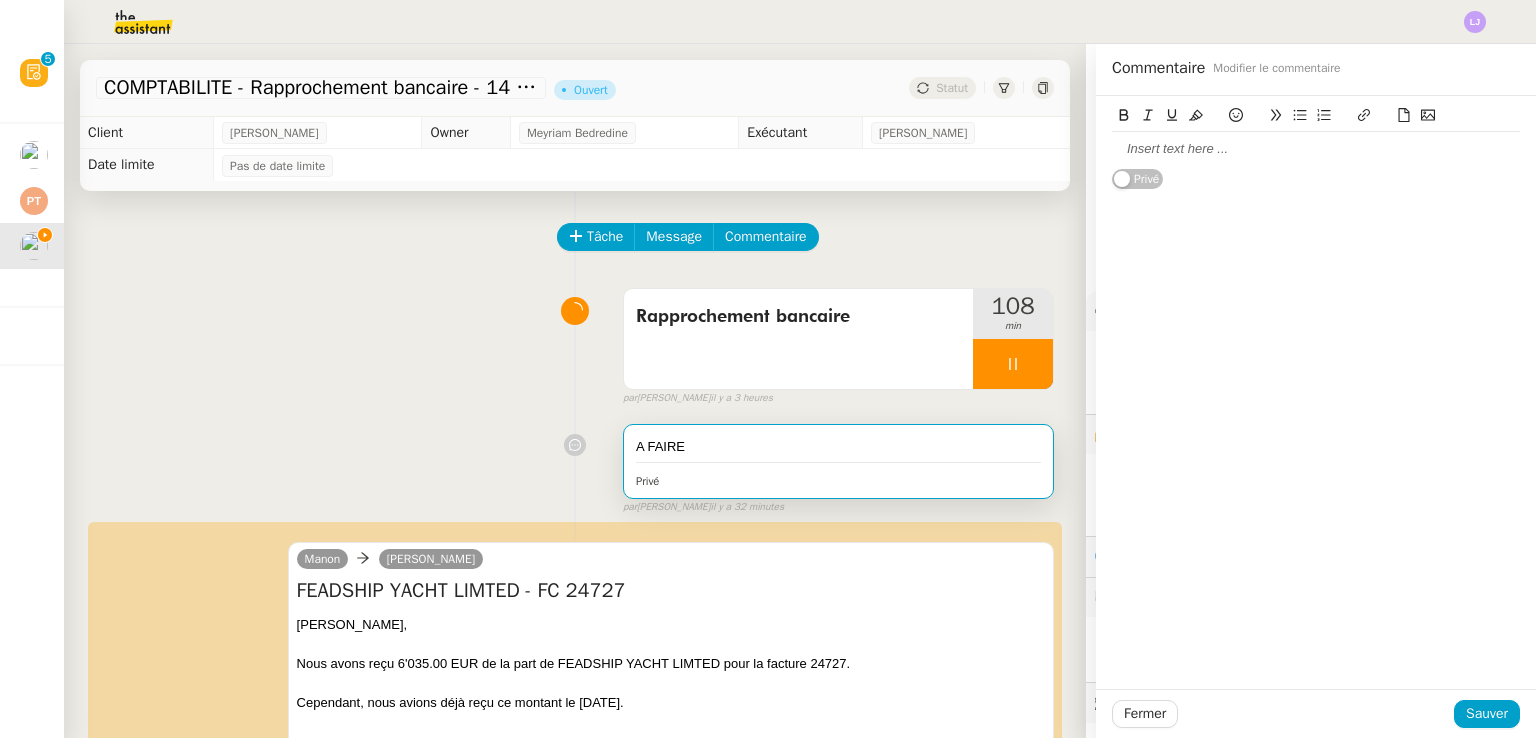 click 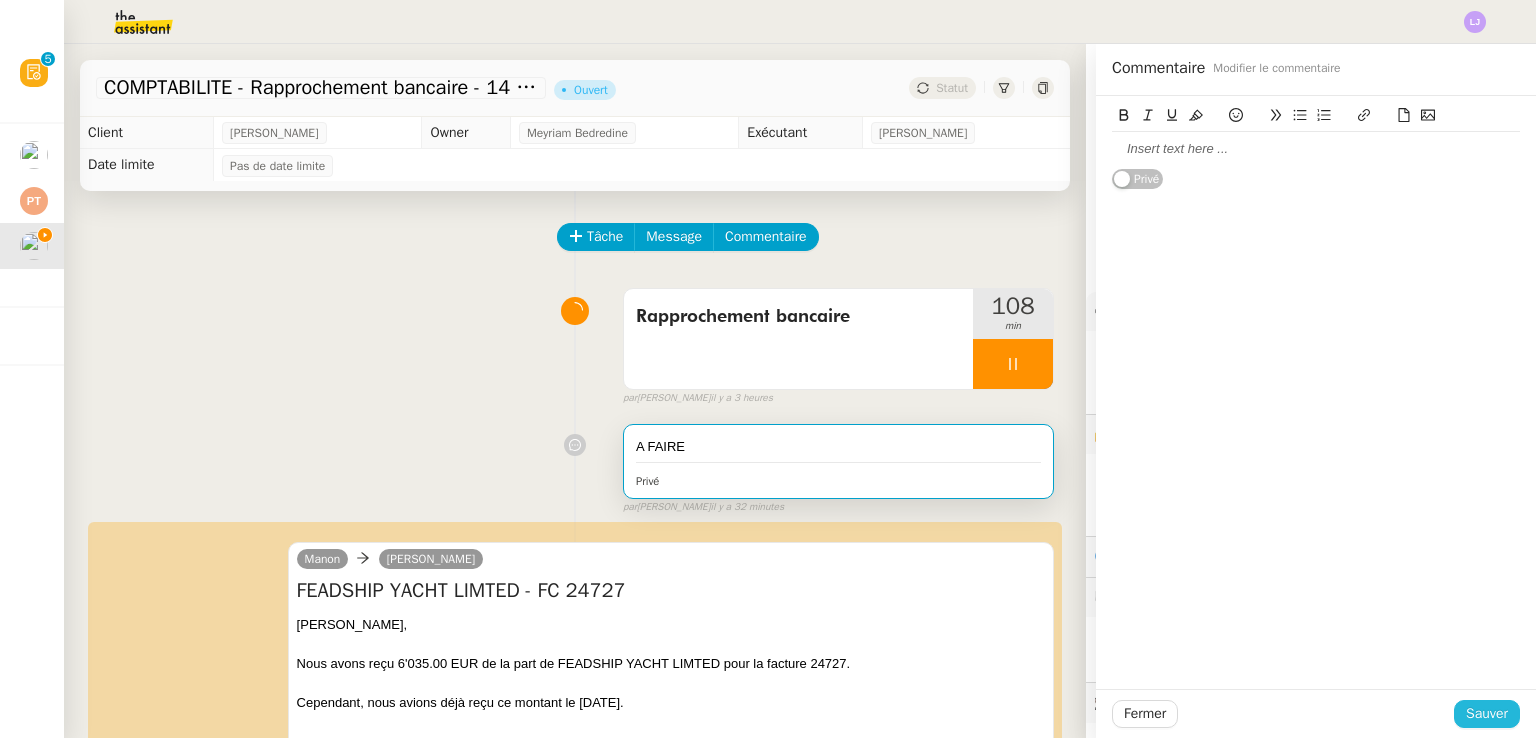 click on "Sauver" 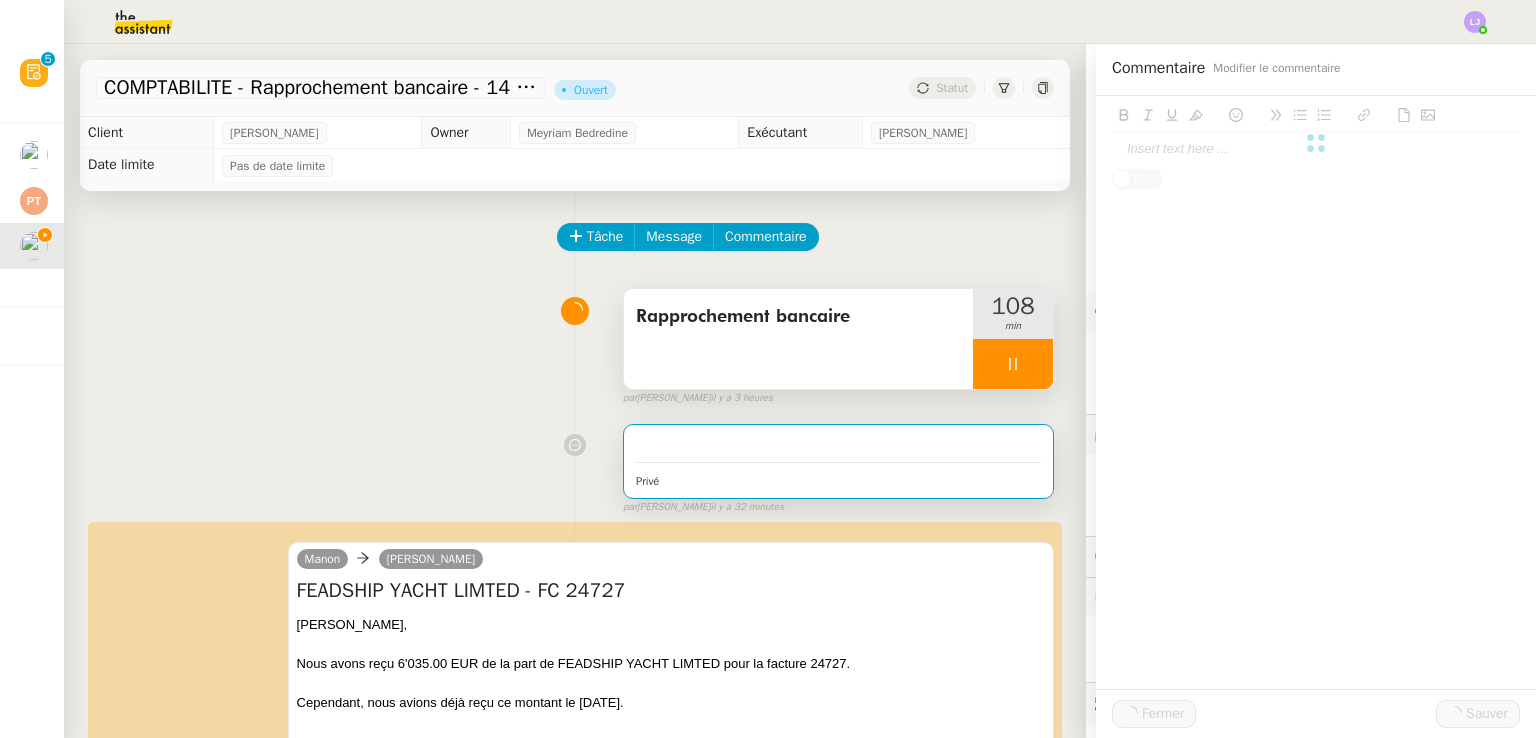 click at bounding box center (1013, 364) 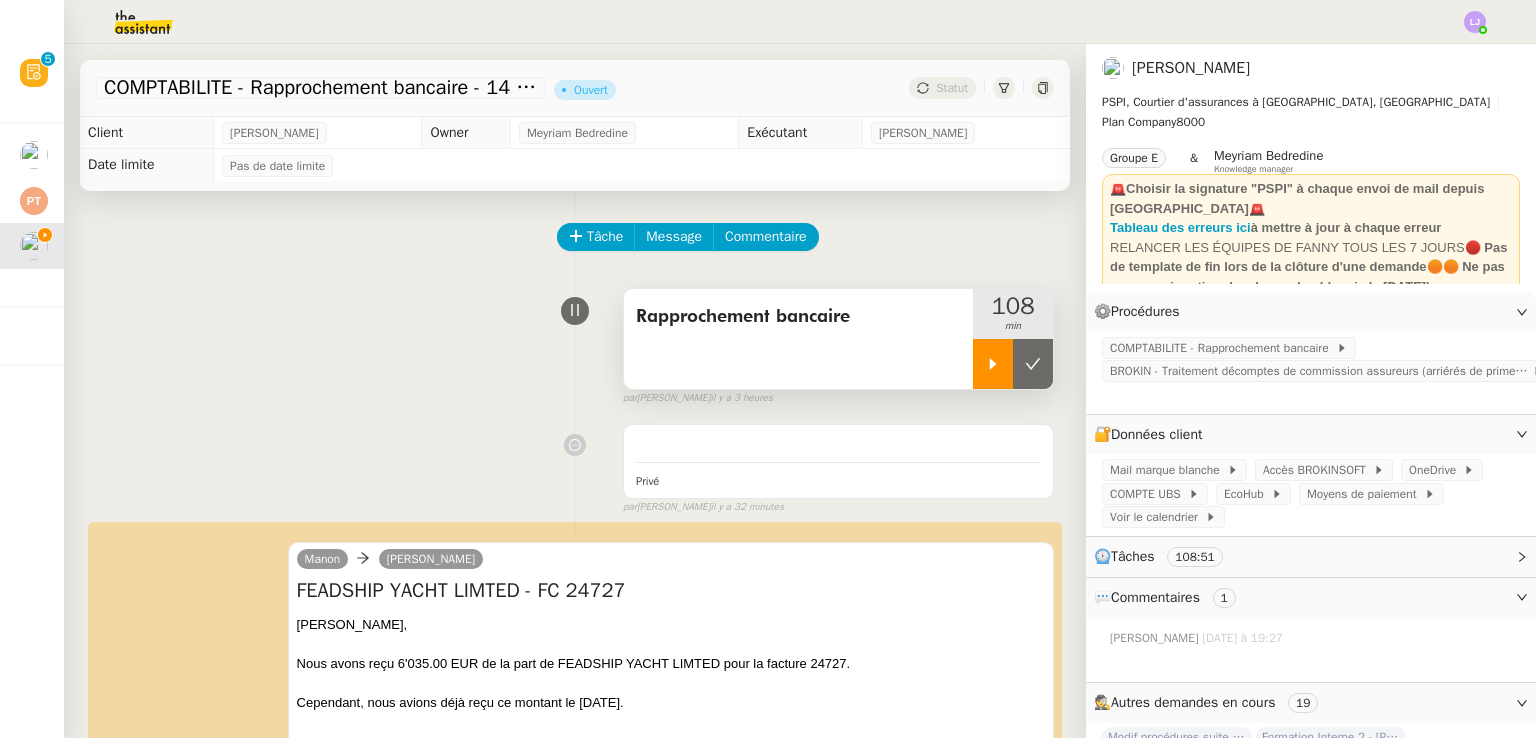 click at bounding box center [1033, 364] 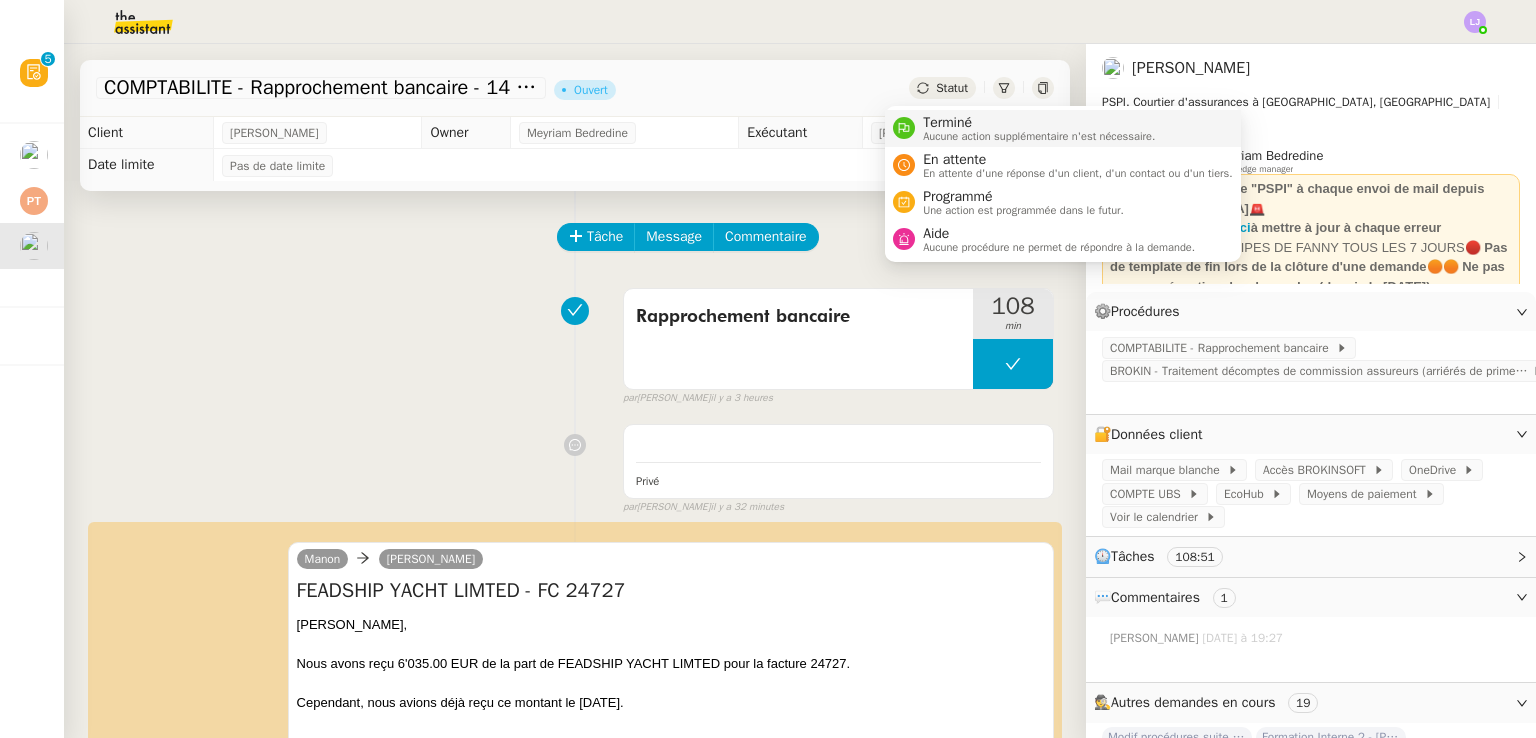 click on "Terminé" at bounding box center [1039, 123] 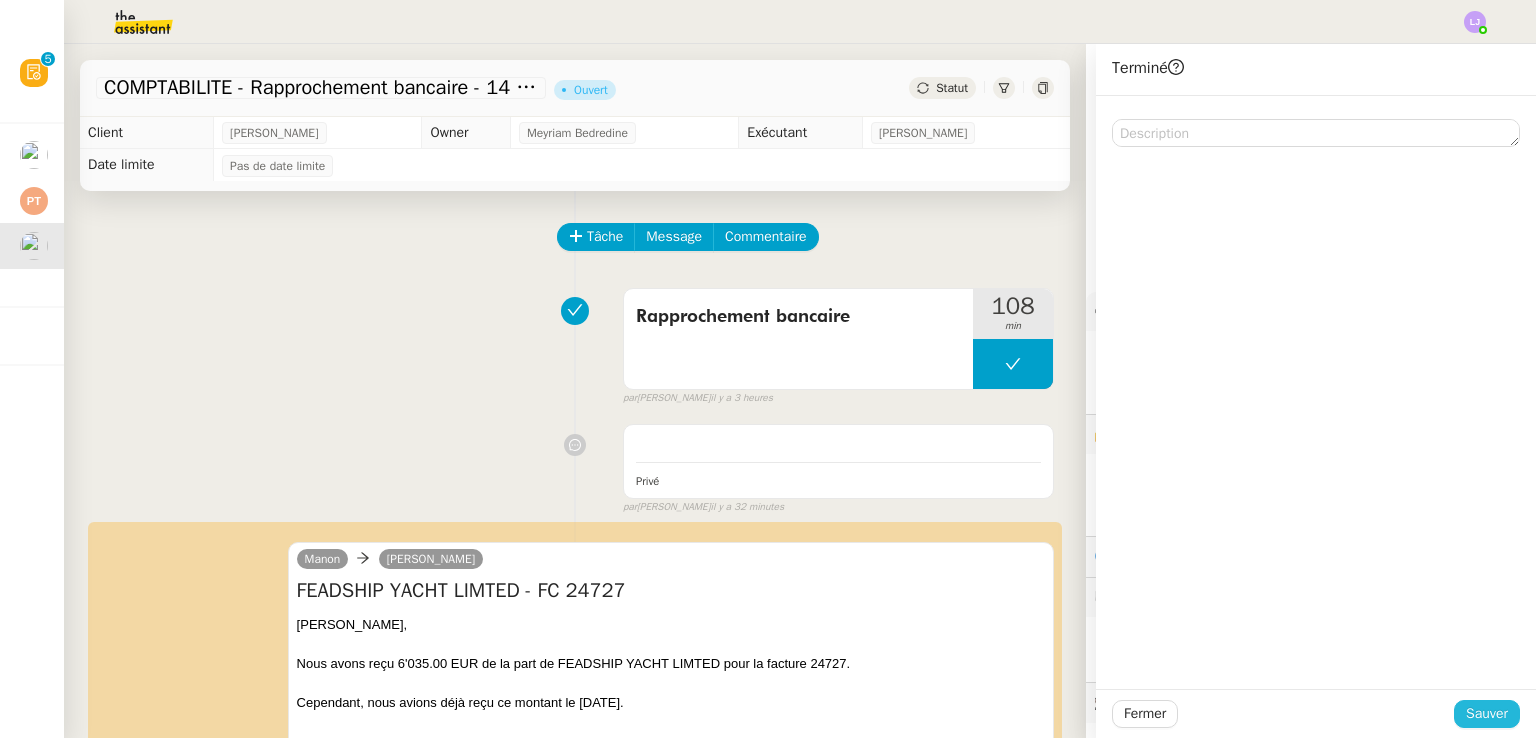 click on "Sauver" 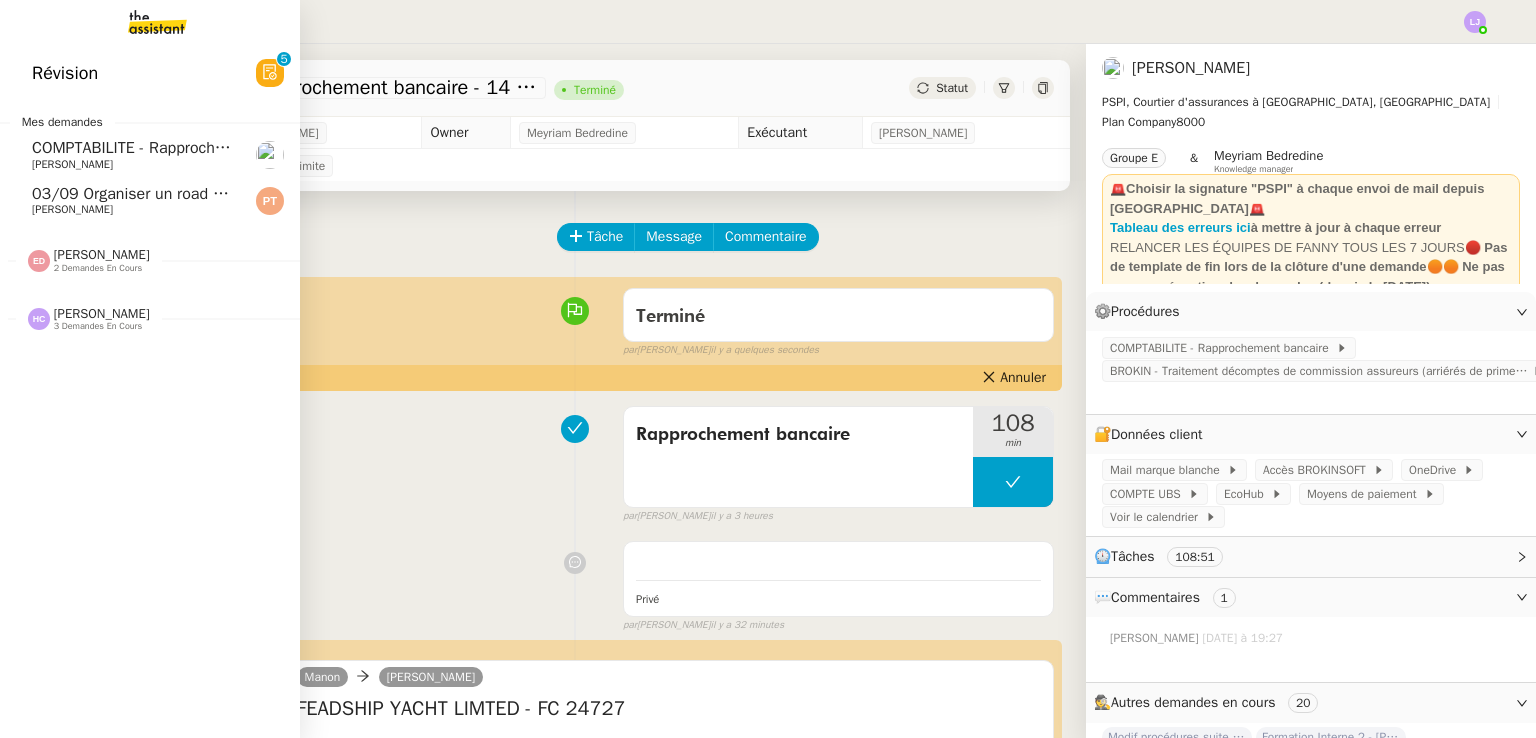 click on "Révision  0   1   2   3   4   5   6   7   8   9  Mes demandes COMPTABILITE - Rapprochement bancaire - [DATE]    [PERSON_NAME]     03/09 Organiser un road trip au [GEOGRAPHIC_DATA]    [PERSON_NAME]    [PERSON_NAME]    2 demandes en cours    Programmer le planning Les Poupées    [PERSON_NAME]    Vérifie les paiements à Swica    [PERSON_NAME]    [PERSON_NAME]    3 demandes en cours    Formation Interne 2 - [PERSON_NAME]      [PERSON_NAME]     Recrutement - [DATE]    [PERSON_NAME]    Récupérer les factures EDF et Orange    [PERSON_NAME]" at bounding box center (150, 391) 